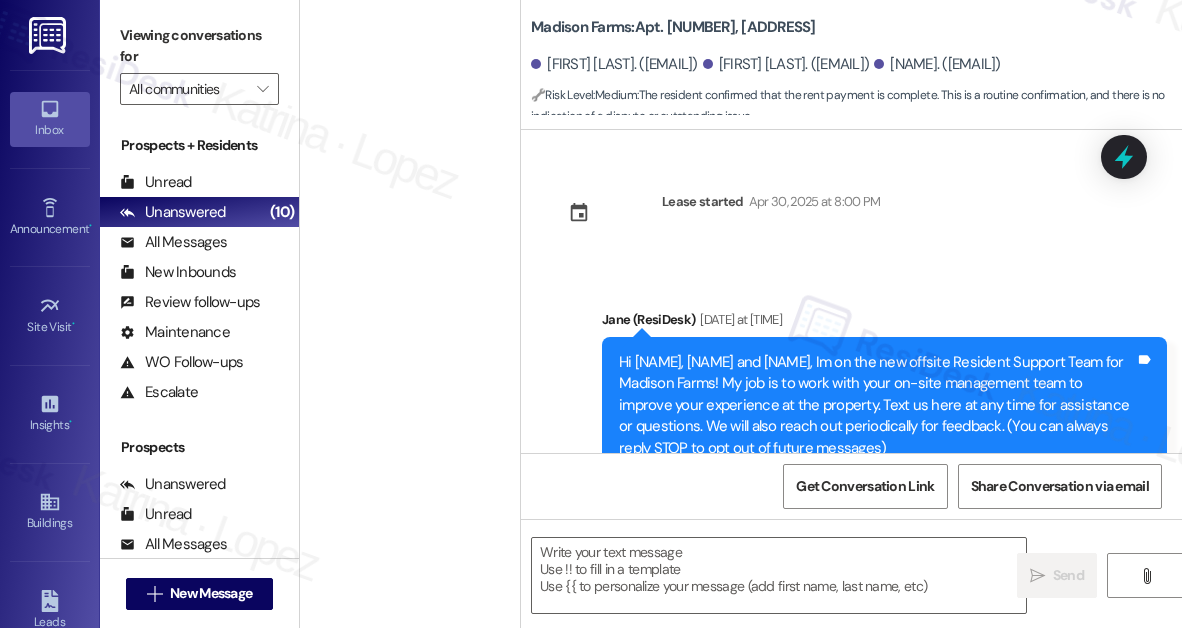 scroll, scrollTop: 0, scrollLeft: 0, axis: both 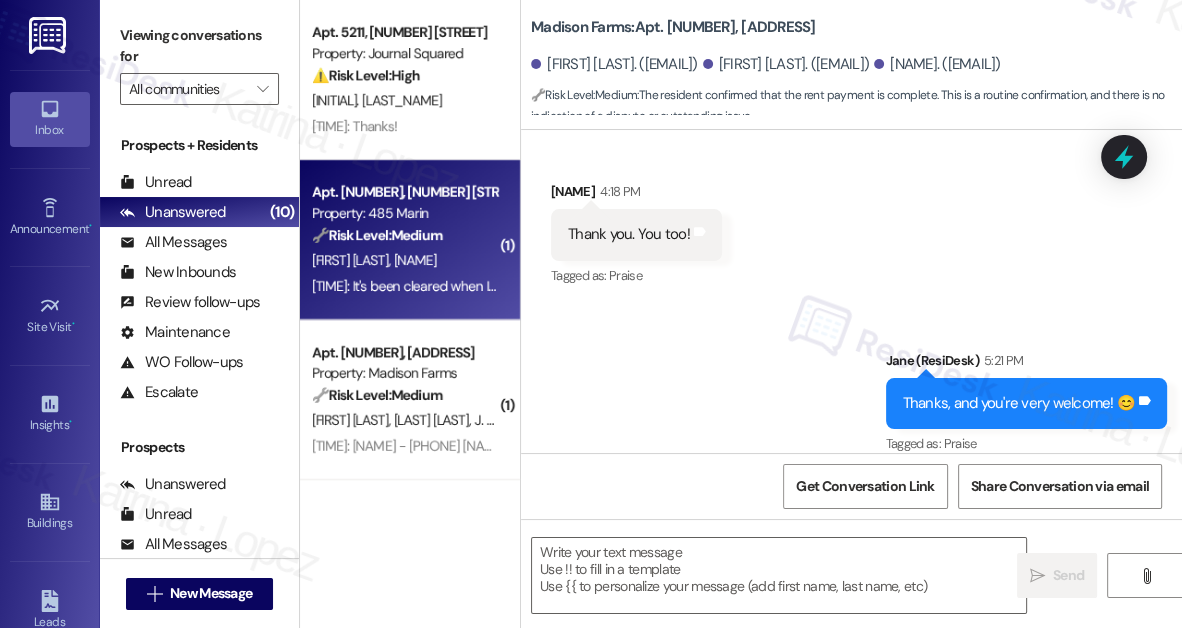 click on "🔧  Risk Level:  Medium" at bounding box center (377, 235) 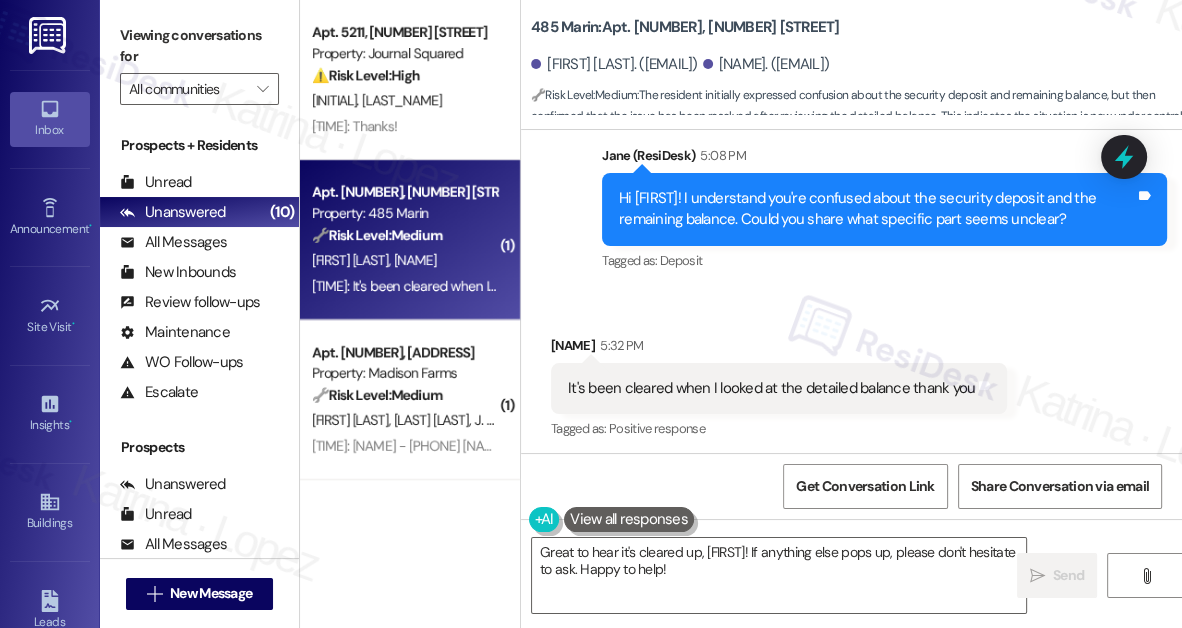 scroll, scrollTop: 1099, scrollLeft: 0, axis: vertical 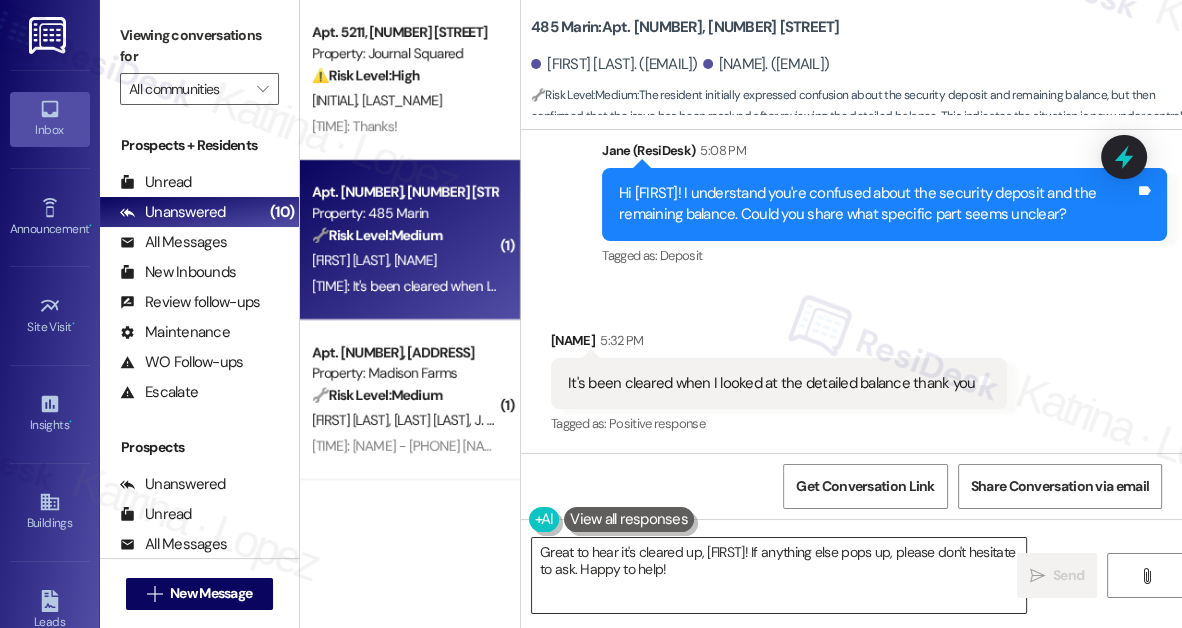 click on "Great to hear it's cleared up, [FIRST]! If anything else pops up, please don't hesitate to ask. Happy to help!" at bounding box center (779, 575) 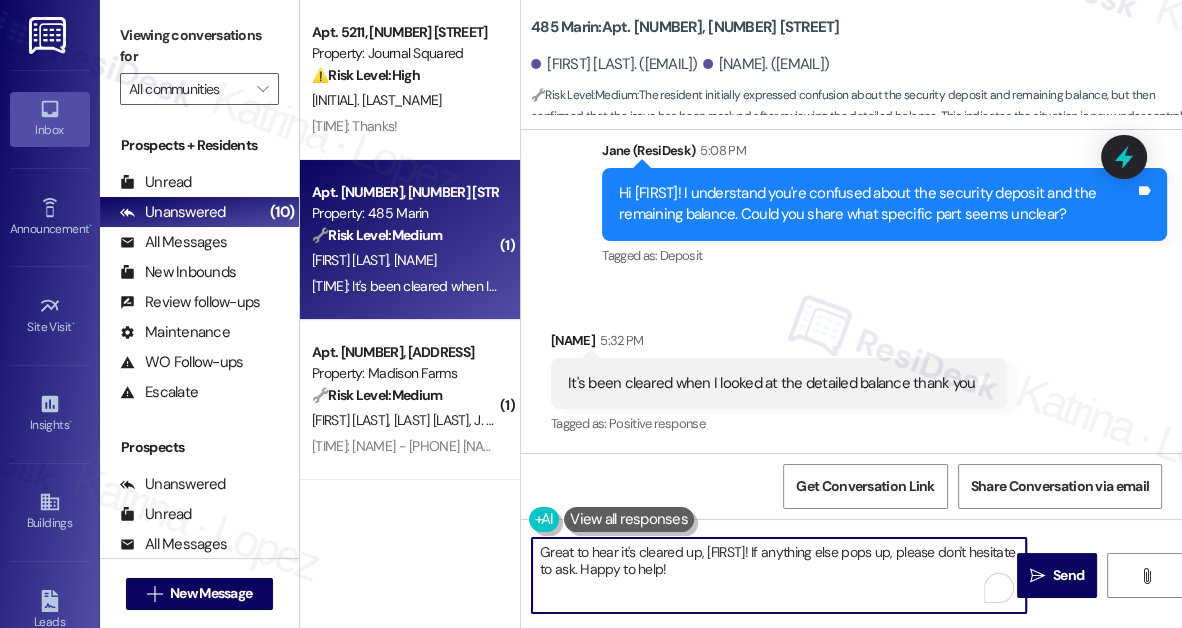 drag, startPoint x: 729, startPoint y: 574, endPoint x: 653, endPoint y: 560, distance: 77.27872 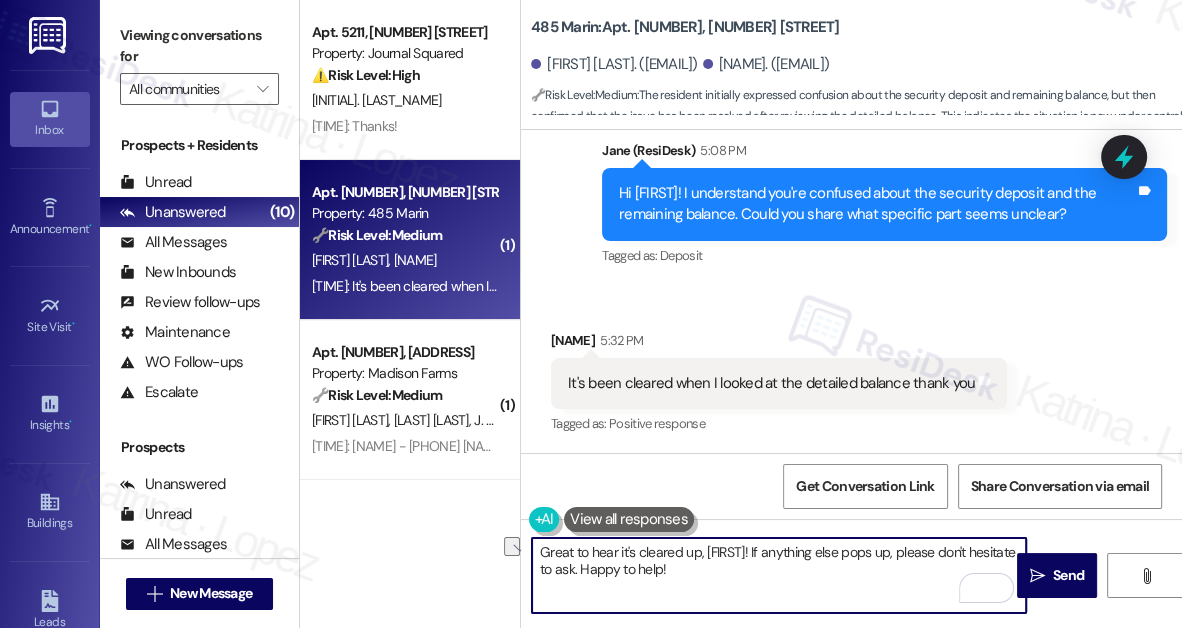 drag, startPoint x: 573, startPoint y: 550, endPoint x: 789, endPoint y: 548, distance: 216.00926 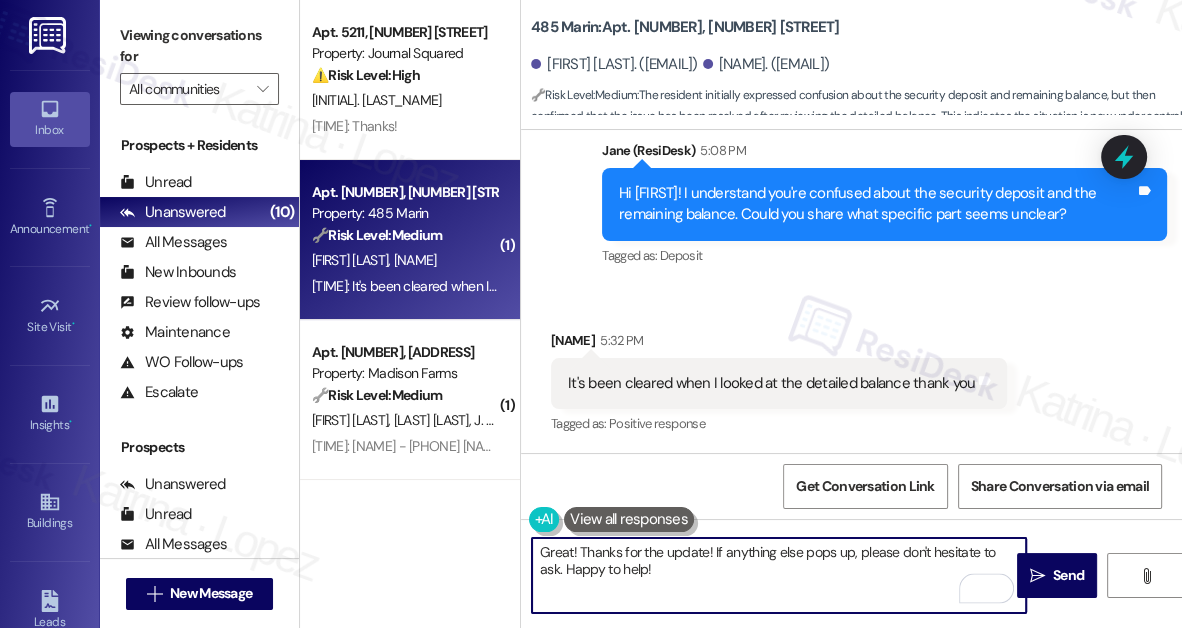 click on "Great! Thanks for the update! If anything else pops up, please don't hesitate to ask. Happy to help!" at bounding box center [779, 575] 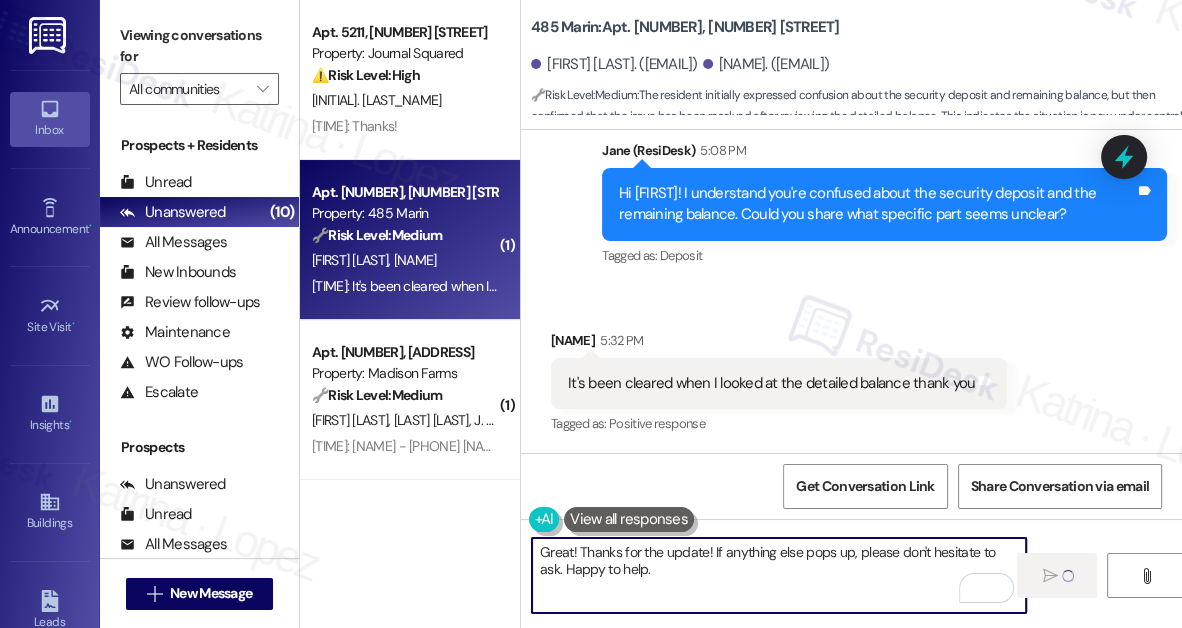 type on "Great! Thanks for the update! If anything else pops up, please don't hesitate to ask. Happy to help." 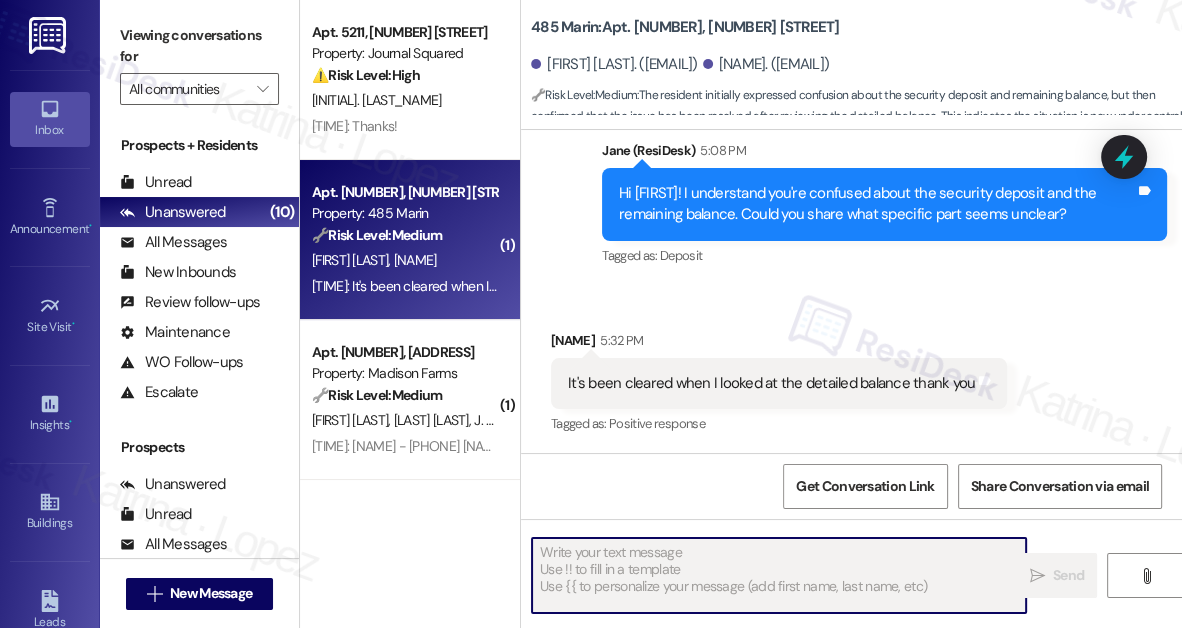 click on "Hi [FIRST]! I understand you're confused about the security deposit and the remaining balance. Could you share what specific part seems unclear?" at bounding box center (877, 204) 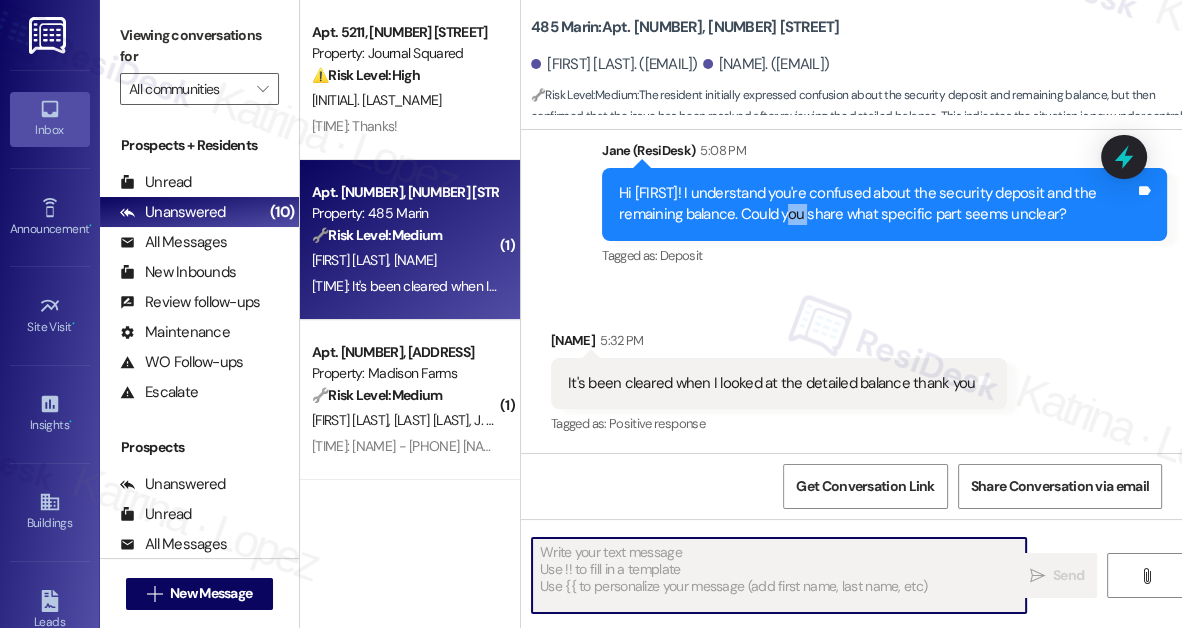 click on "Hi [FIRST]! I understand you're confused about the security deposit and the remaining balance. Could you share what specific part seems unclear?" at bounding box center (877, 204) 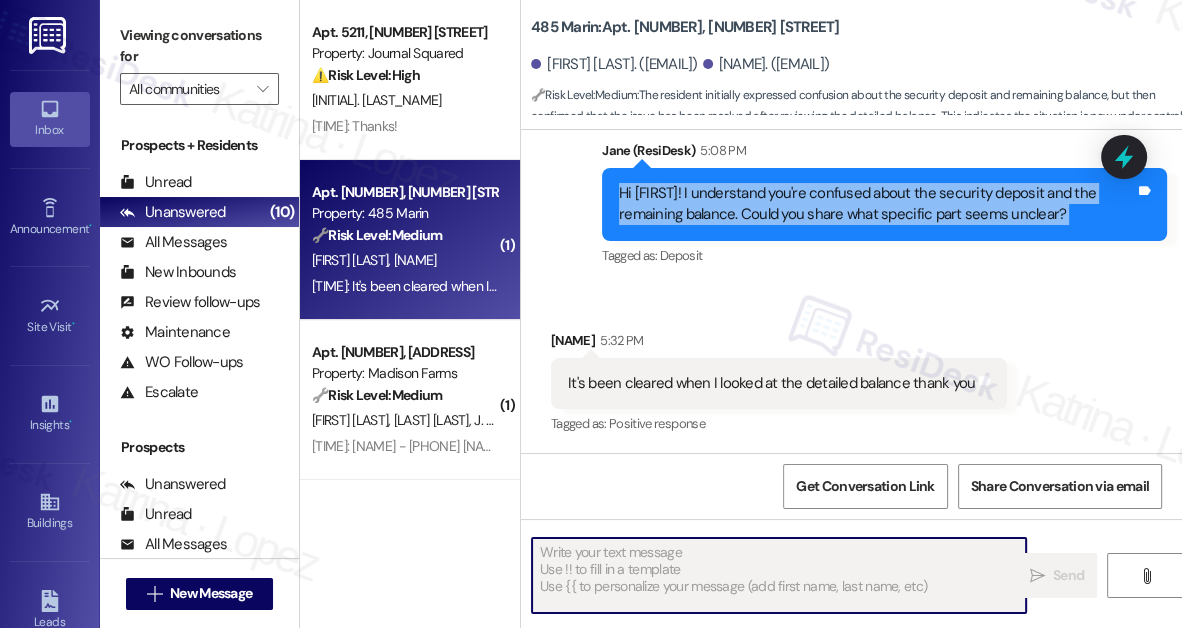 click on "Hi [FIRST]! I understand you're confused about the security deposit and the remaining balance. Could you share what specific part seems unclear?" at bounding box center (877, 204) 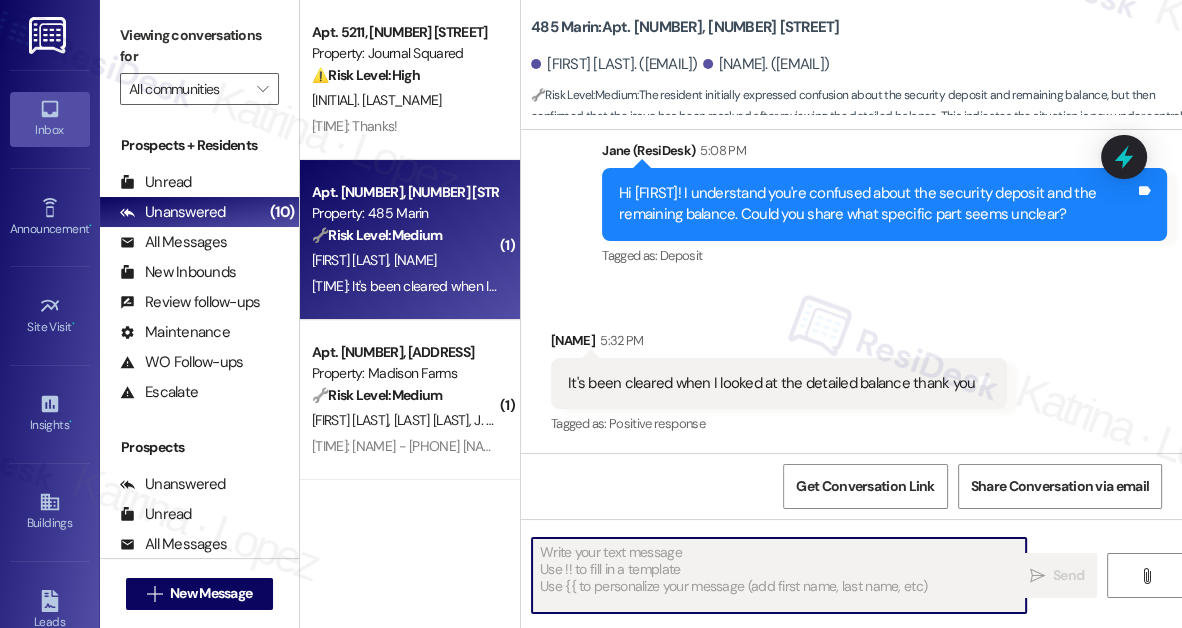click on "It's been cleared when I looked at the detailed balance thank you" at bounding box center [771, 383] 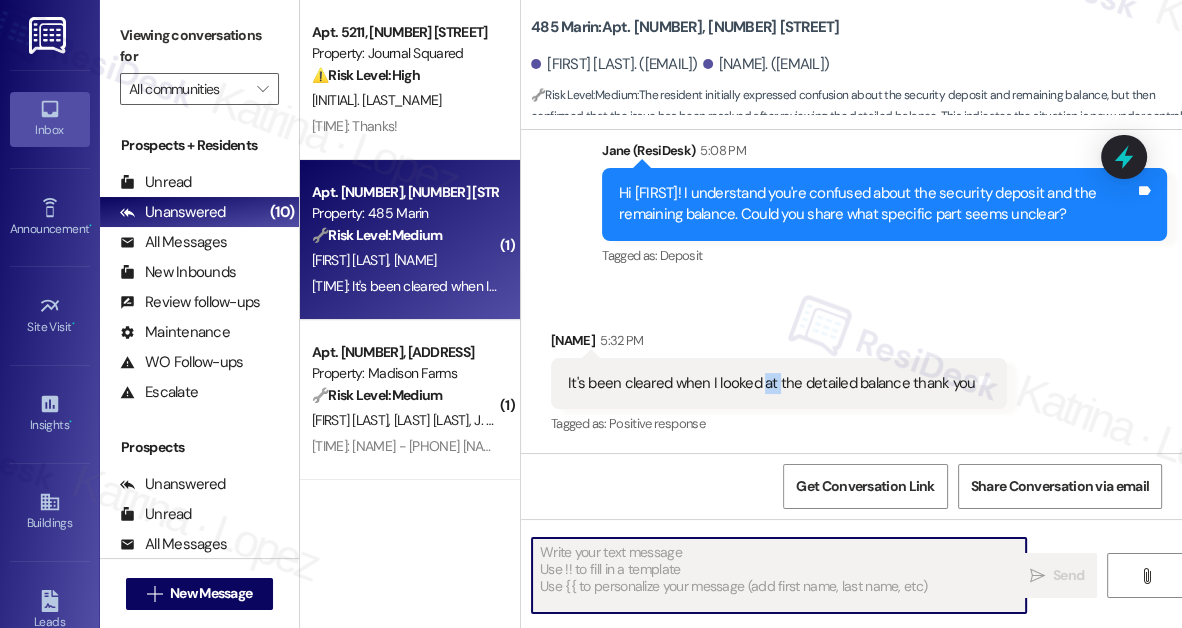 click on "It's been cleared when I looked at the detailed balance thank you" at bounding box center (771, 383) 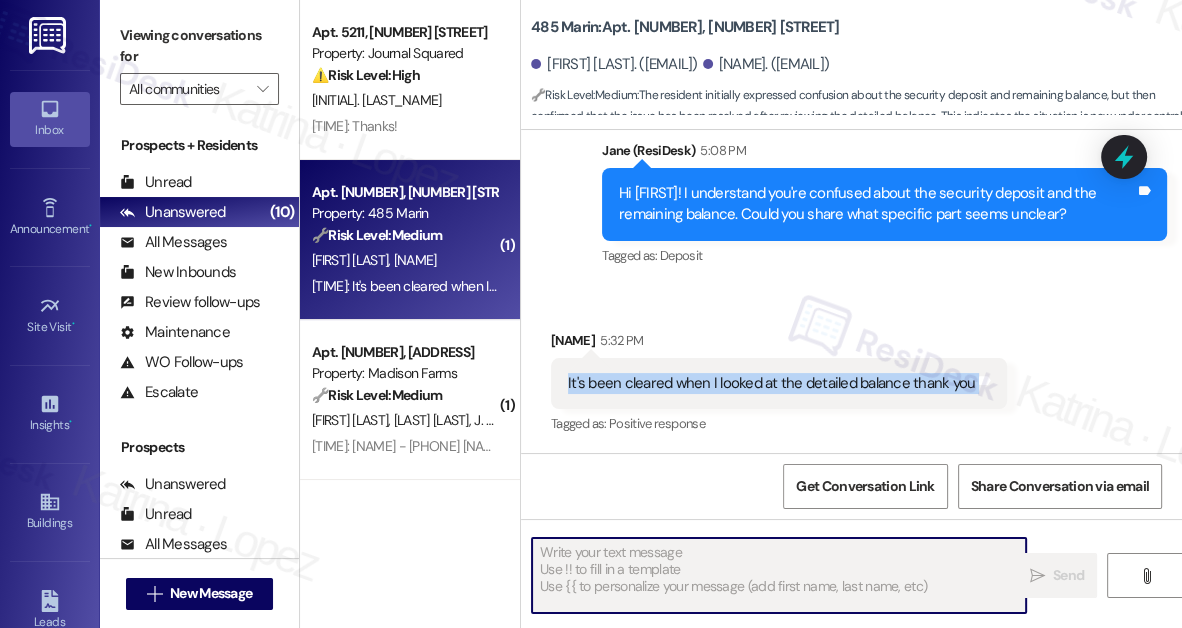 click on "It's been cleared when I looked at the detailed balance thank you" at bounding box center [771, 383] 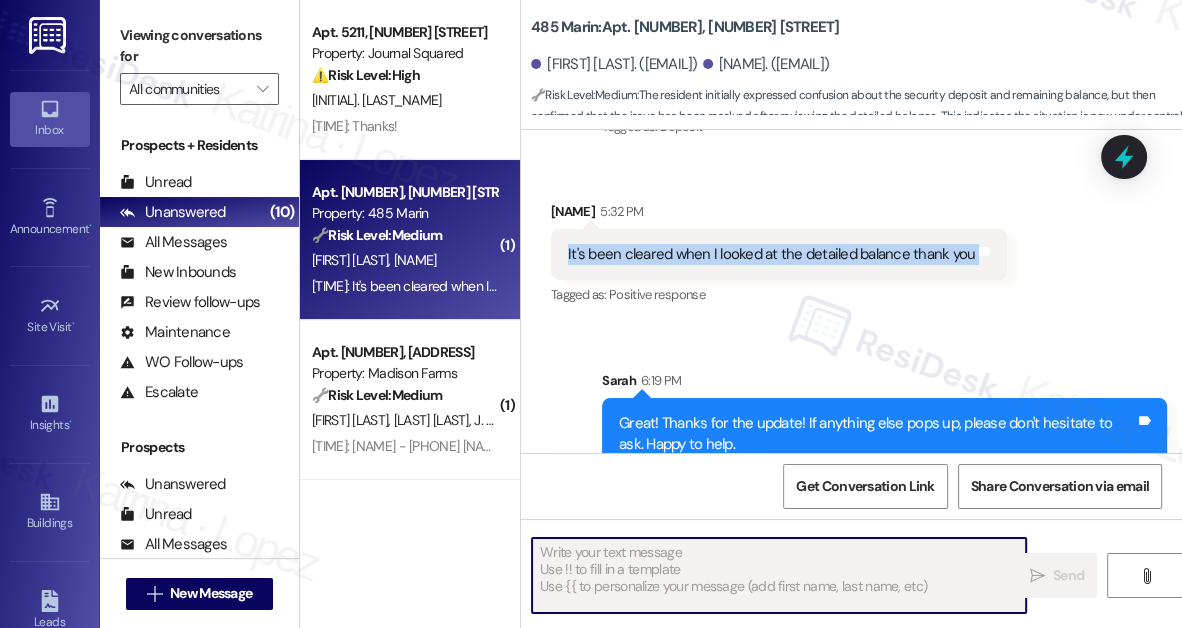 scroll, scrollTop: 1261, scrollLeft: 0, axis: vertical 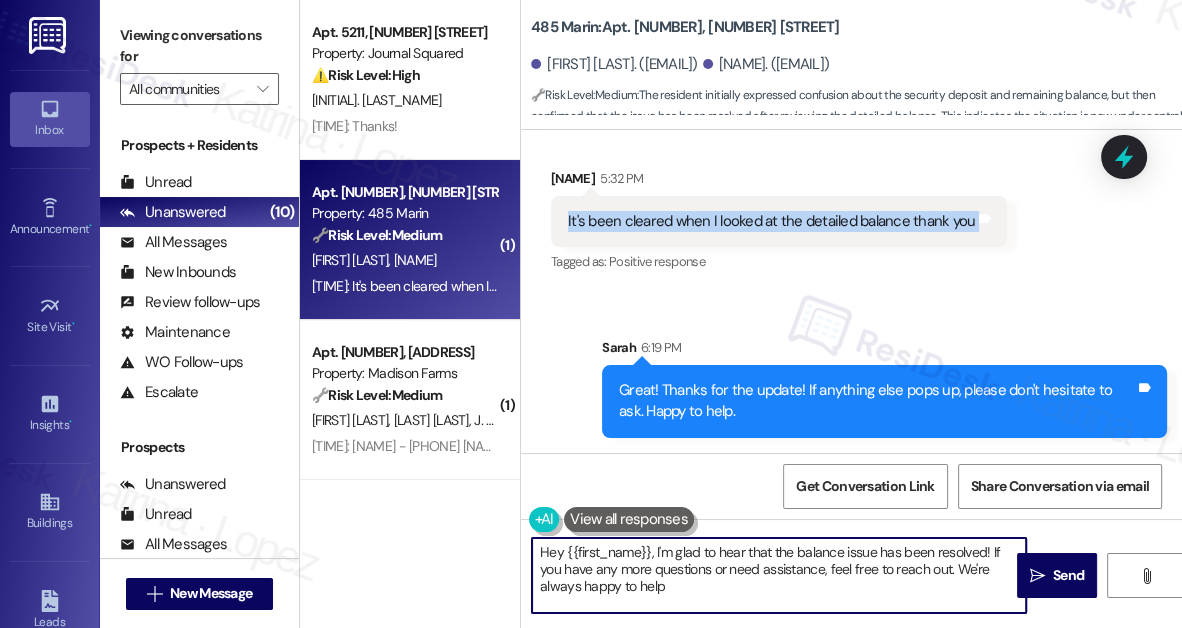 type on "Hey {{first_name}}, I'm glad to hear that the balance issue has been resolved! If you have any more questions or need assistance, feel free to reach out. We're always happy to help!" 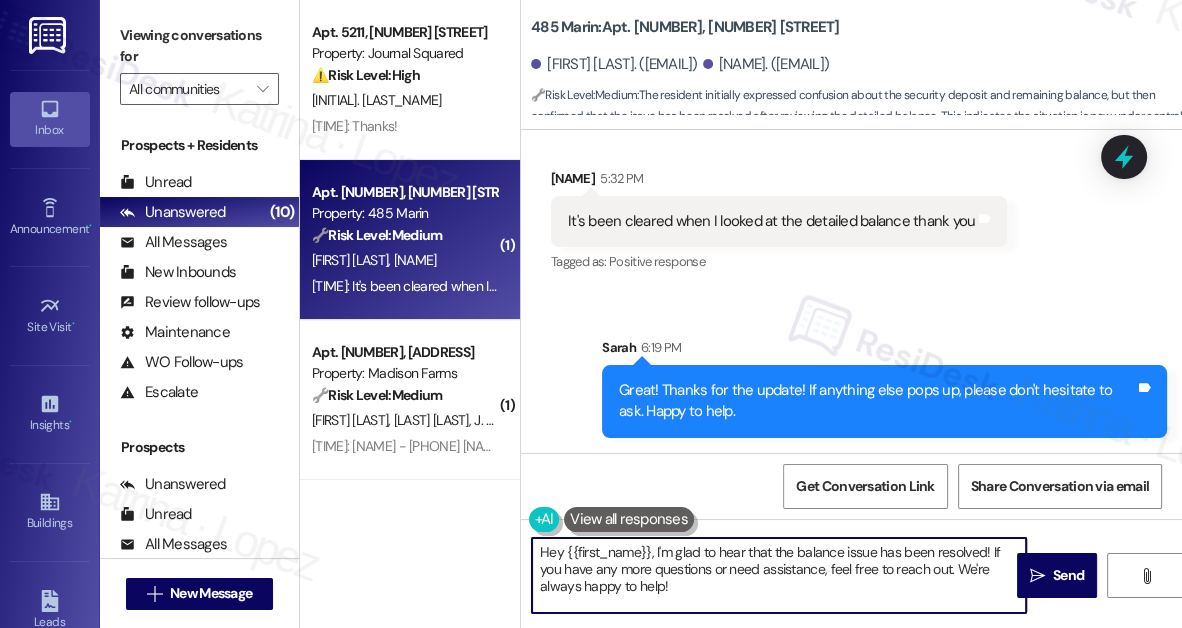 click on "Great! Thanks for the update! If anything else pops up, please don't hesitate to ask. Happy to help." at bounding box center (877, 401) 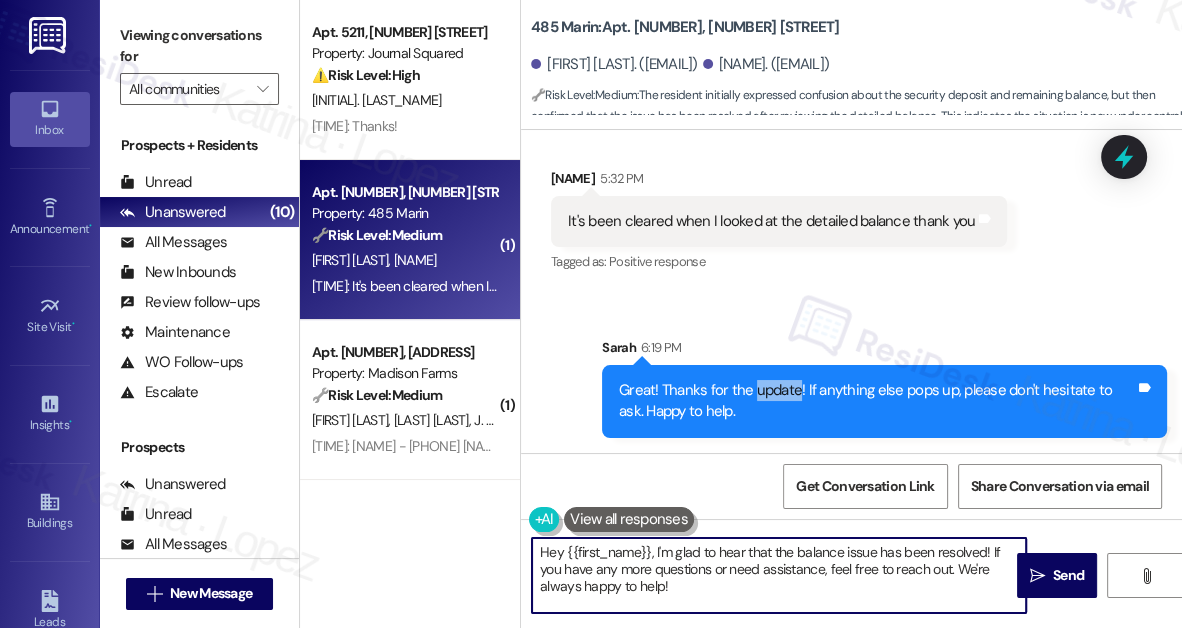 click on "Great! Thanks for the update! If anything else pops up, please don't hesitate to ask. Happy to help." at bounding box center [877, 401] 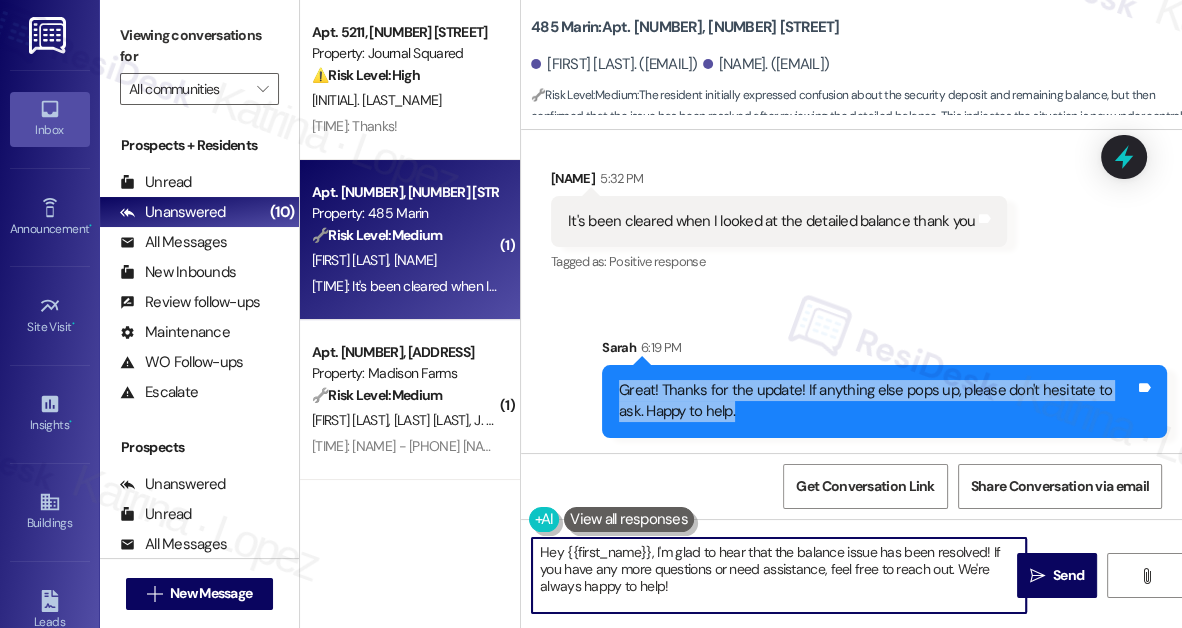 click on "Great! Thanks for the update! If anything else pops up, please don't hesitate to ask. Happy to help." at bounding box center (877, 401) 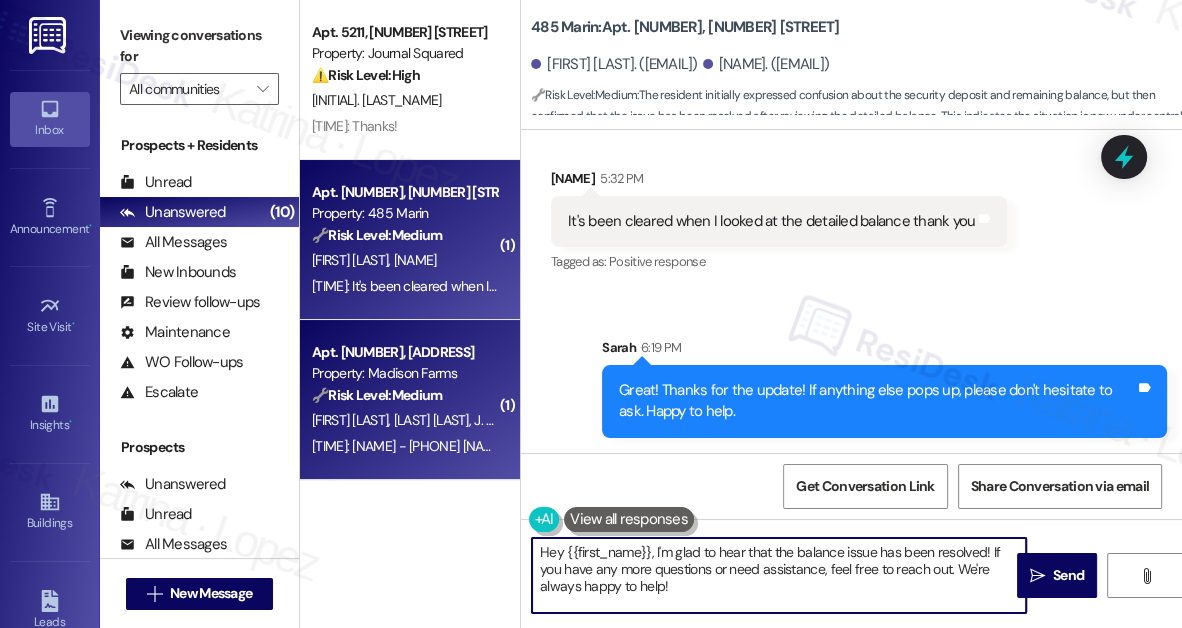 click on "Property: Madison Farms" at bounding box center [404, 373] 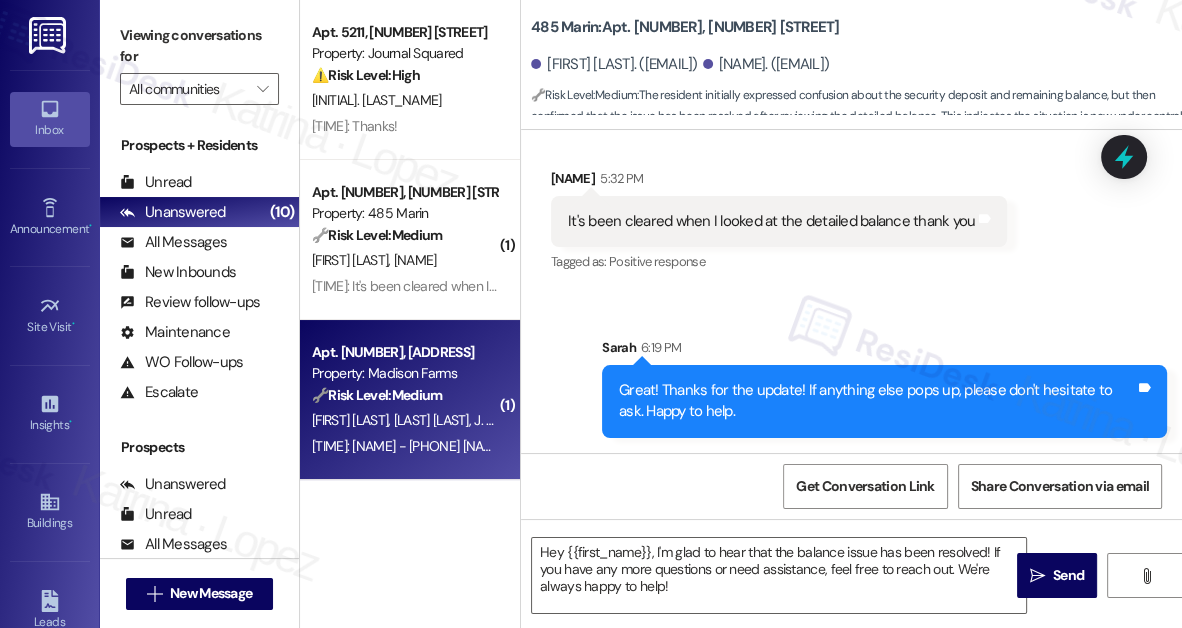 type on "Fetching suggested responses. Please feel free to read through the conversation in the meantime." 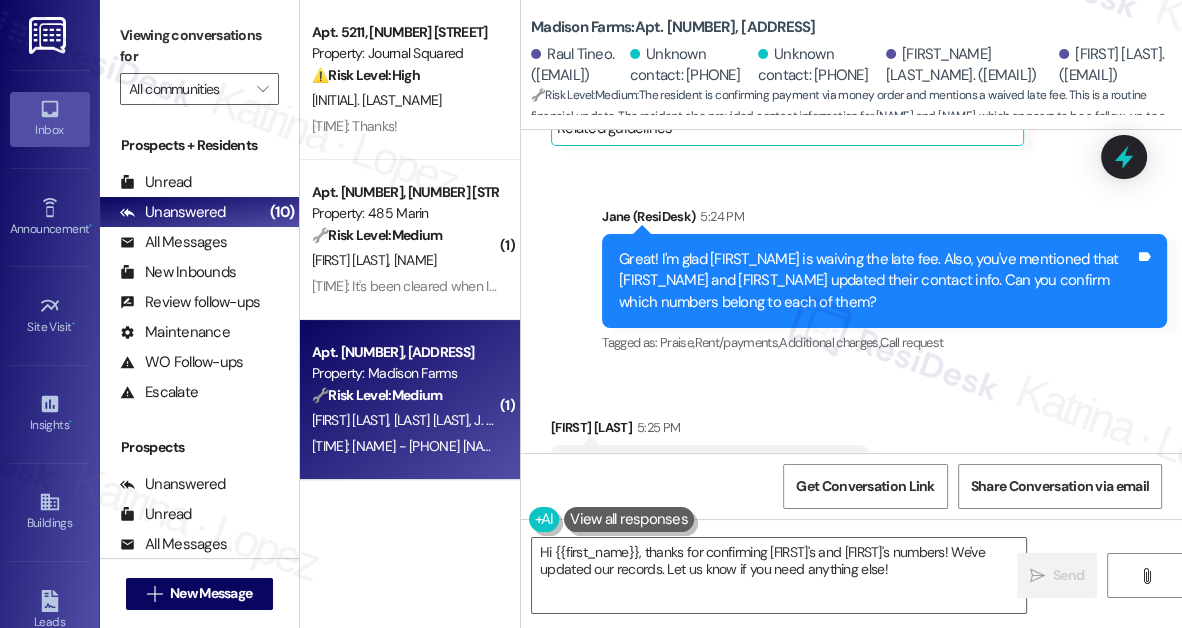 scroll, scrollTop: 2348, scrollLeft: 0, axis: vertical 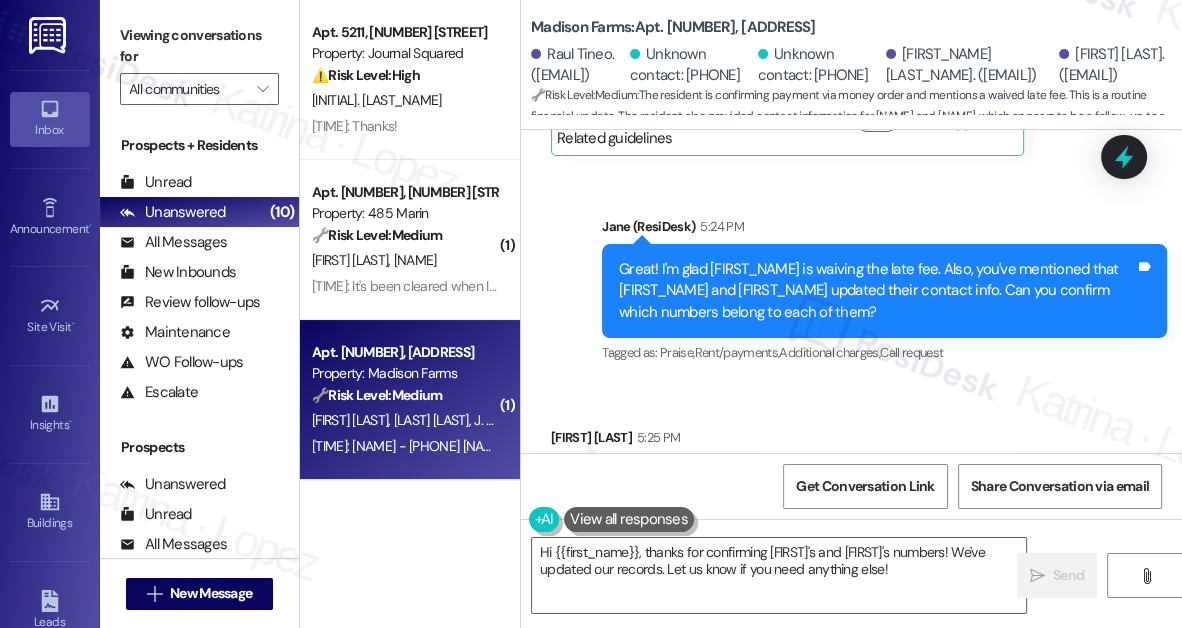 click on "Great! I'm glad Amanda is waiving the late fee. Also, you've mentioned that Yesica and Raul updated their contact info. Can you confirm which numbers belong to each of them?" at bounding box center [877, 291] 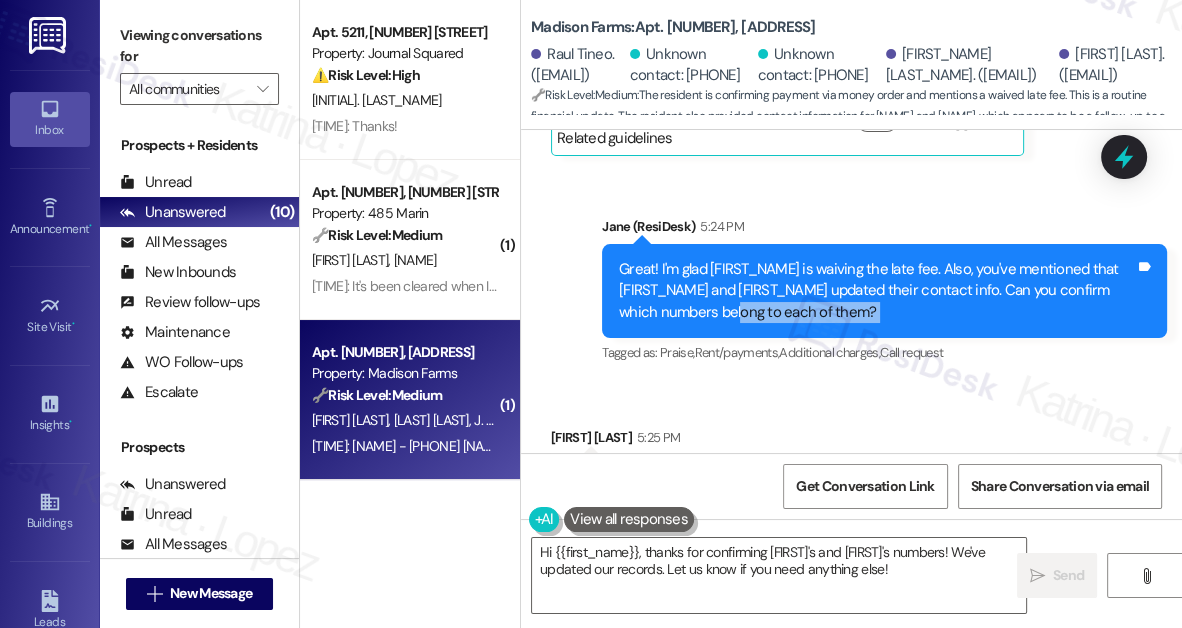click on "Great! I'm glad Amanda is waiving the late fee. Also, you've mentioned that Yesica and Raul updated their contact info. Can you confirm which numbers belong to each of them?" at bounding box center [877, 291] 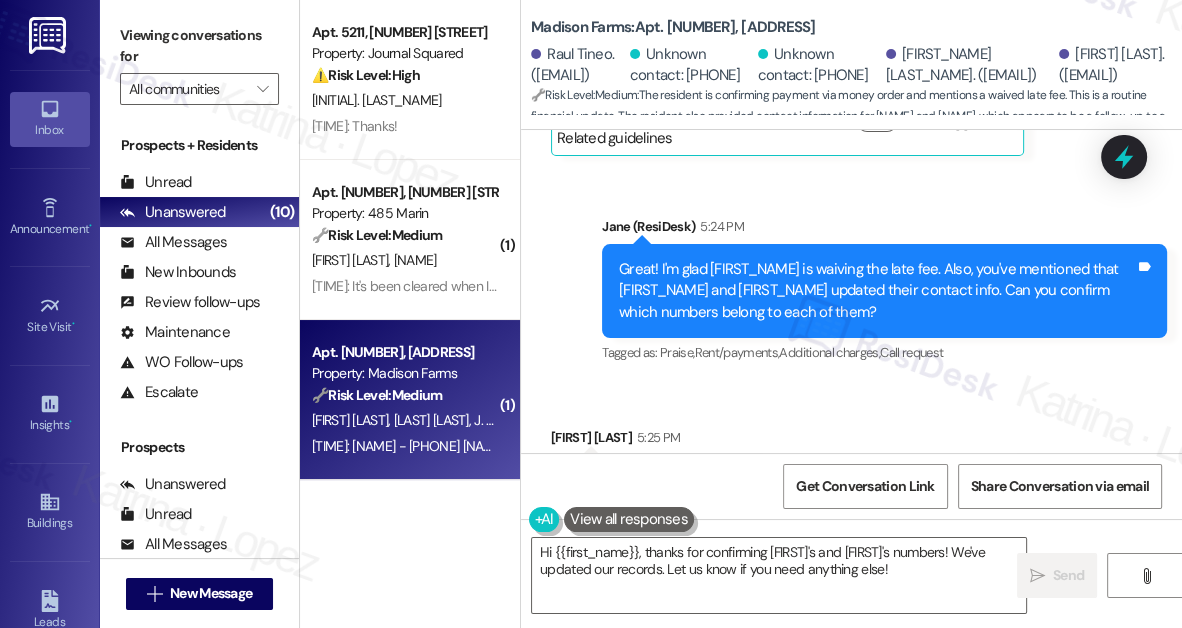 click on "Great! I'm glad Amanda is waiving the late fee. Also, you've mentioned that Yesica and Raul updated their contact info. Can you confirm which numbers belong to each of them?" at bounding box center [877, 291] 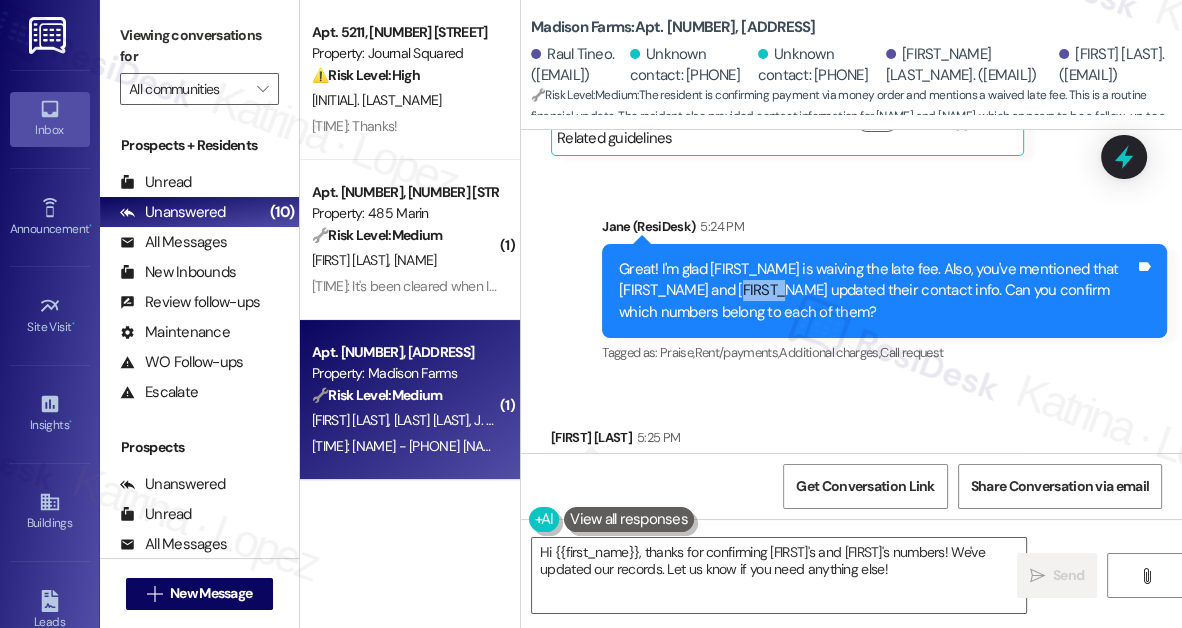 click on "Great! I'm glad Amanda is waiving the late fee. Also, you've mentioned that Yesica and Raul updated their contact info. Can you confirm which numbers belong to each of them?" at bounding box center (877, 291) 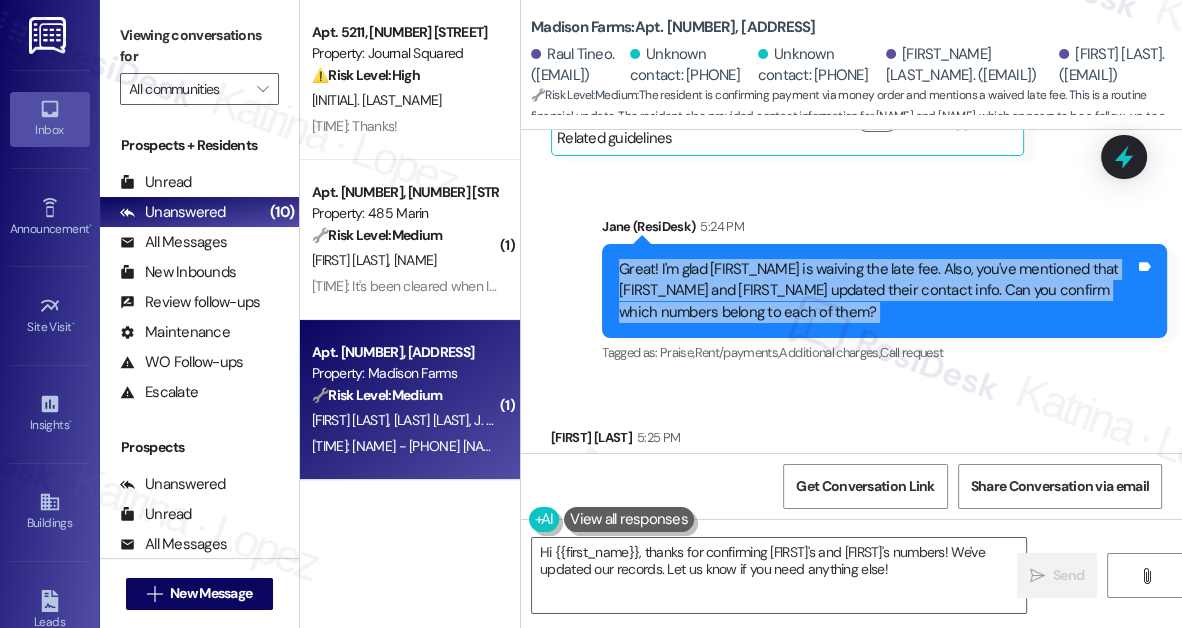 click on "Great! I'm glad Amanda is waiving the late fee. Also, you've mentioned that Yesica and Raul updated their contact info. Can you confirm which numbers belong to each of them?" at bounding box center [877, 291] 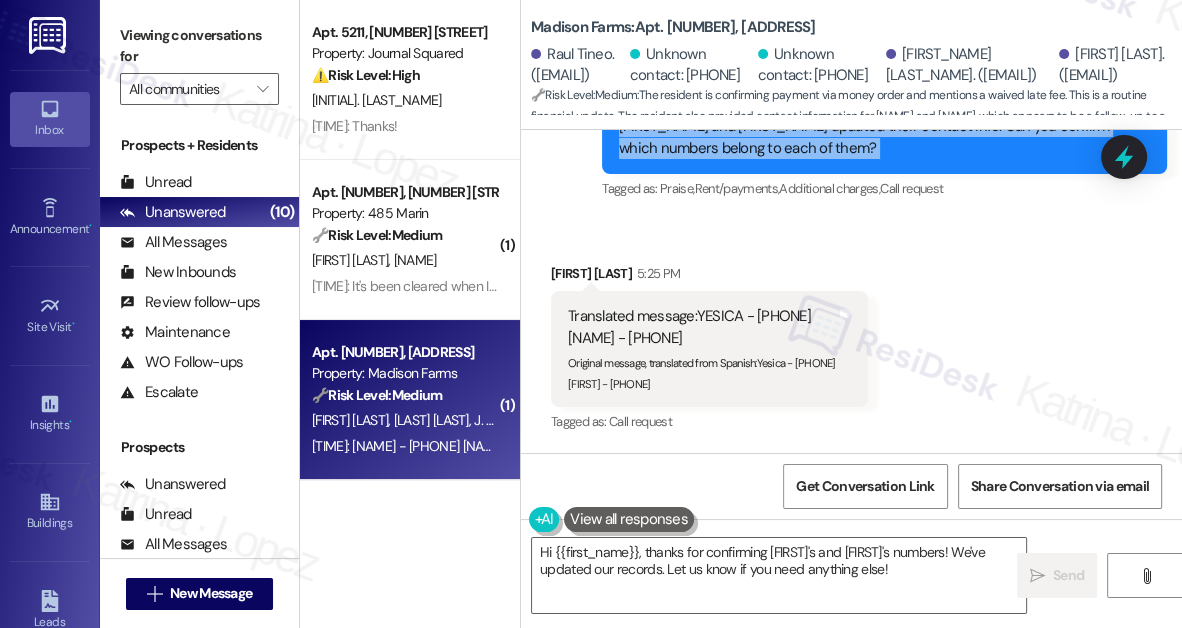 scroll, scrollTop: 2530, scrollLeft: 0, axis: vertical 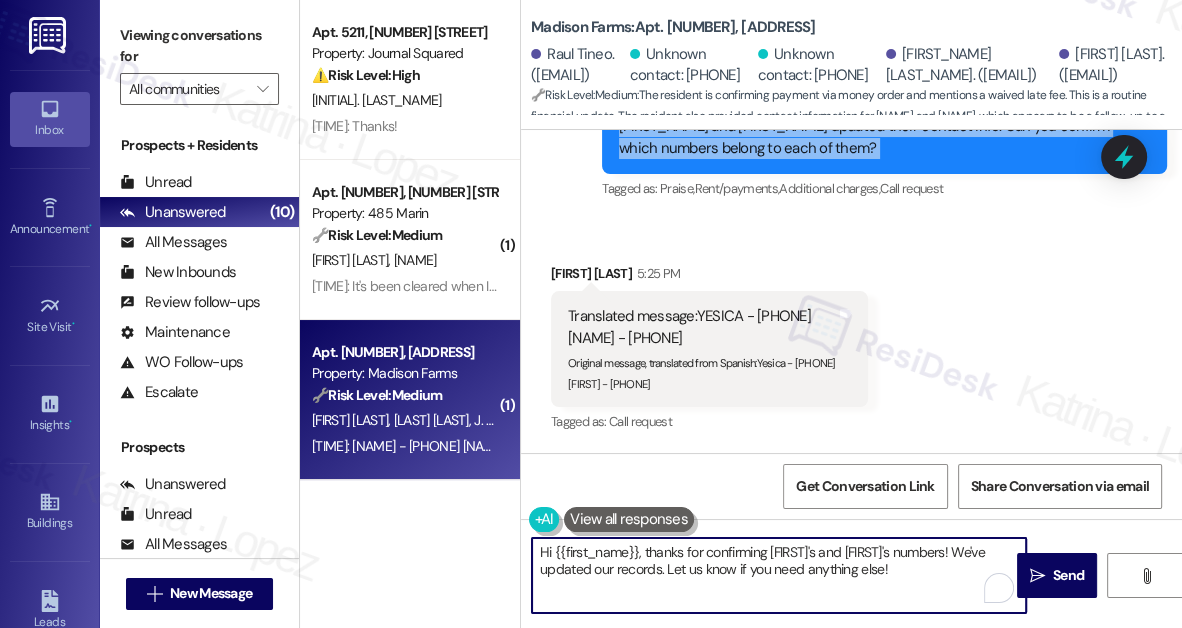 click on "Hi {{first_name}}, thanks for confirming Yesica's and Raul's numbers! We've updated our records. Let us know if you need anything else!" at bounding box center (779, 575) 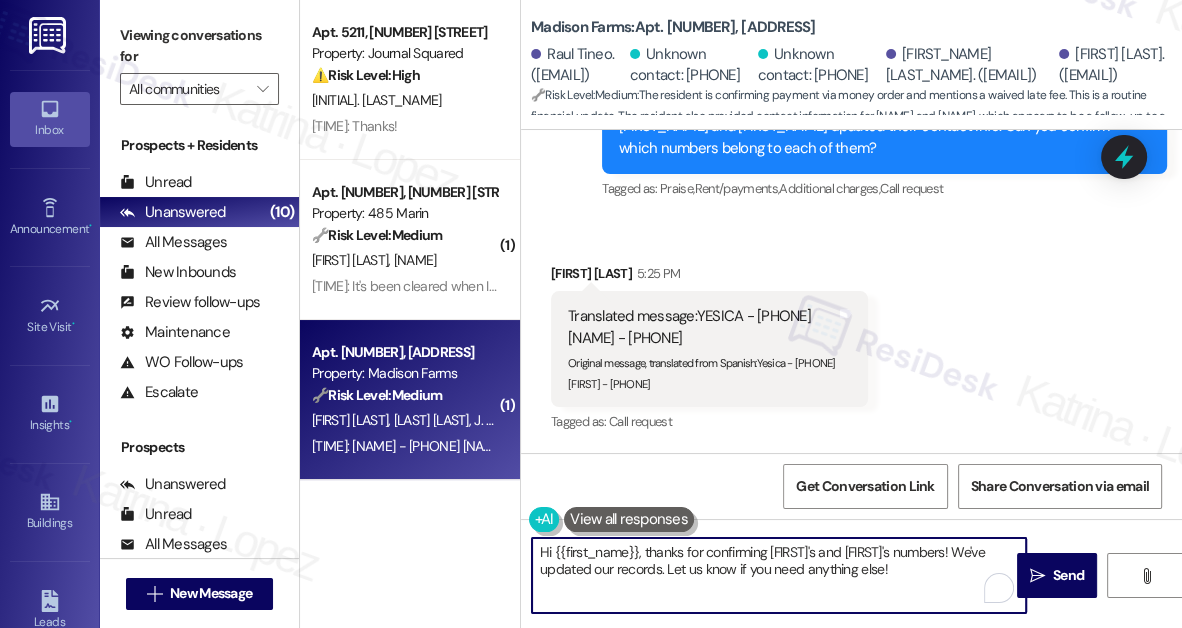 click on "Hi {{first_name}}, thanks for confirming Yesica's and Raul's numbers! We've updated our records. Let us know if you need anything else!" at bounding box center (779, 575) 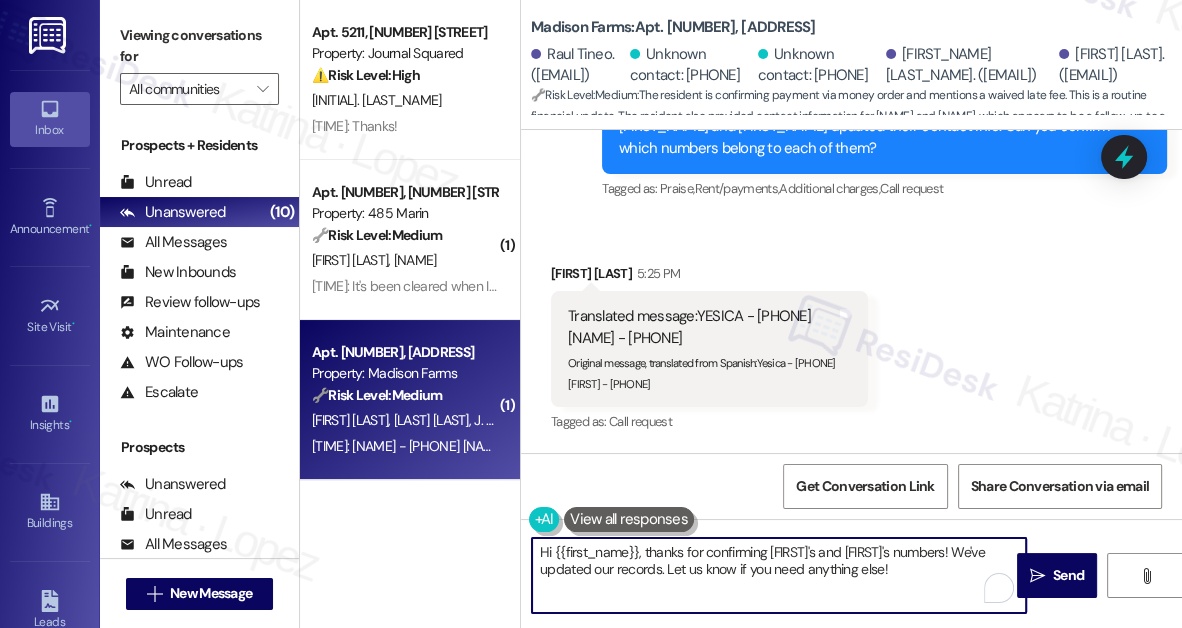 click on "Hi {{first_name}}, thanks for confirming Yesica's and Raul's numbers! We've updated our records. Let us know if you need anything else!" at bounding box center [779, 575] 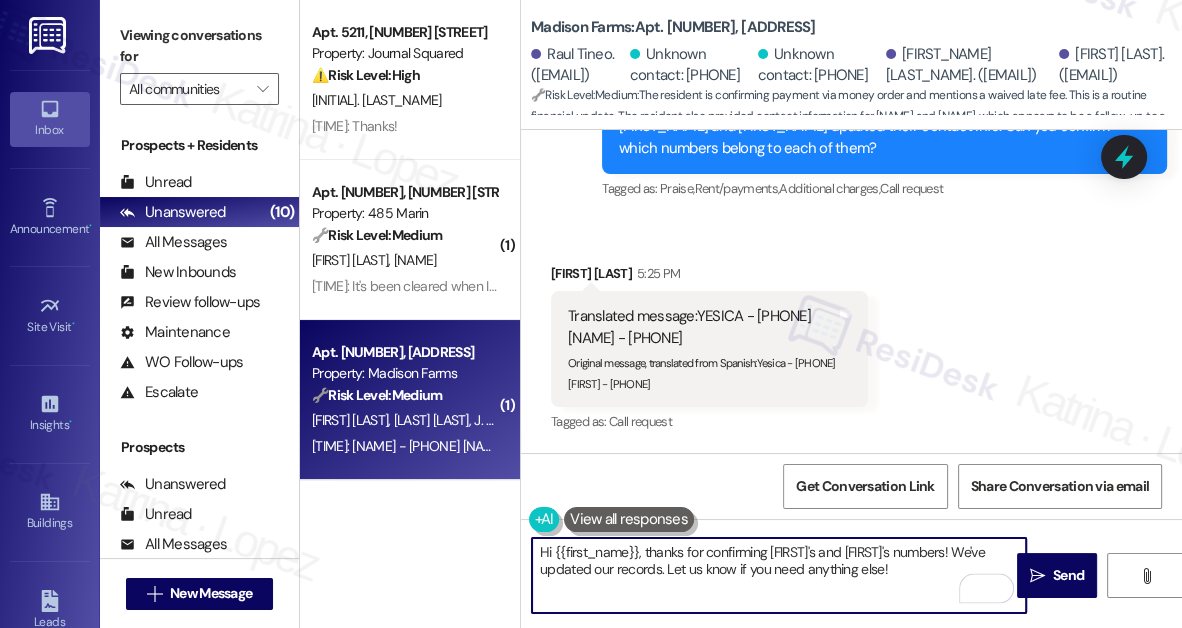 click on "Hi {{first_name}}, thanks for confirming Yesica's and Raul's numbers! We've updated our records. Let us know if you need anything else!" at bounding box center (779, 575) 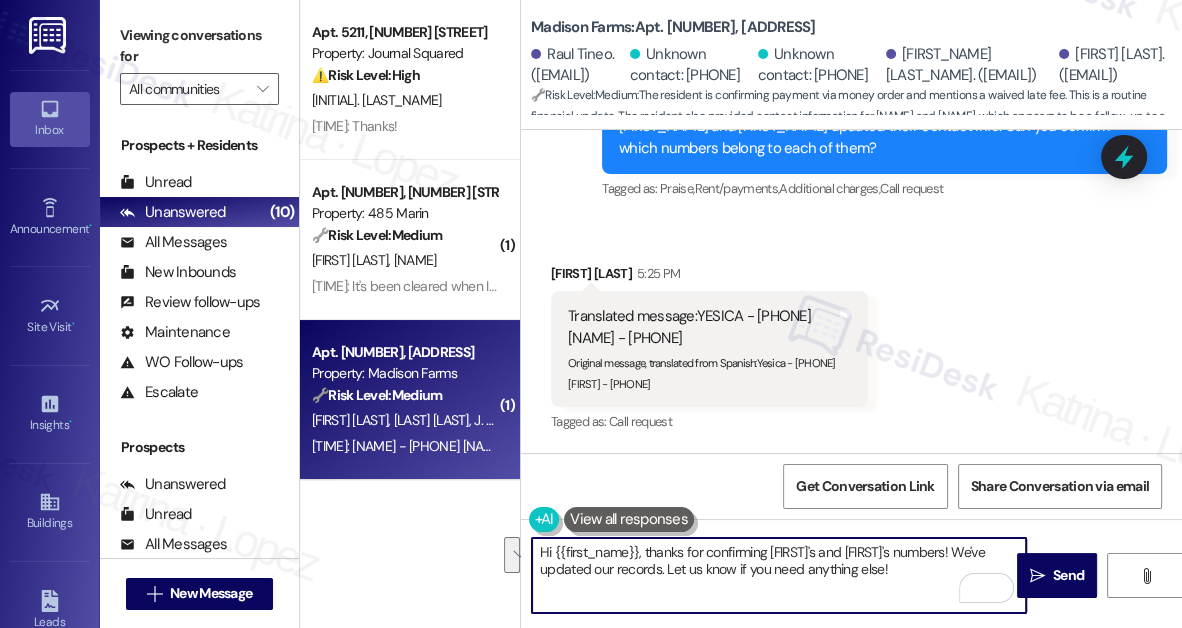 click on "Hi {{first_name}}, thanks for confirming Yesica's and Raul's numbers! We've updated our records. Let us know if you need anything else!" at bounding box center (779, 575) 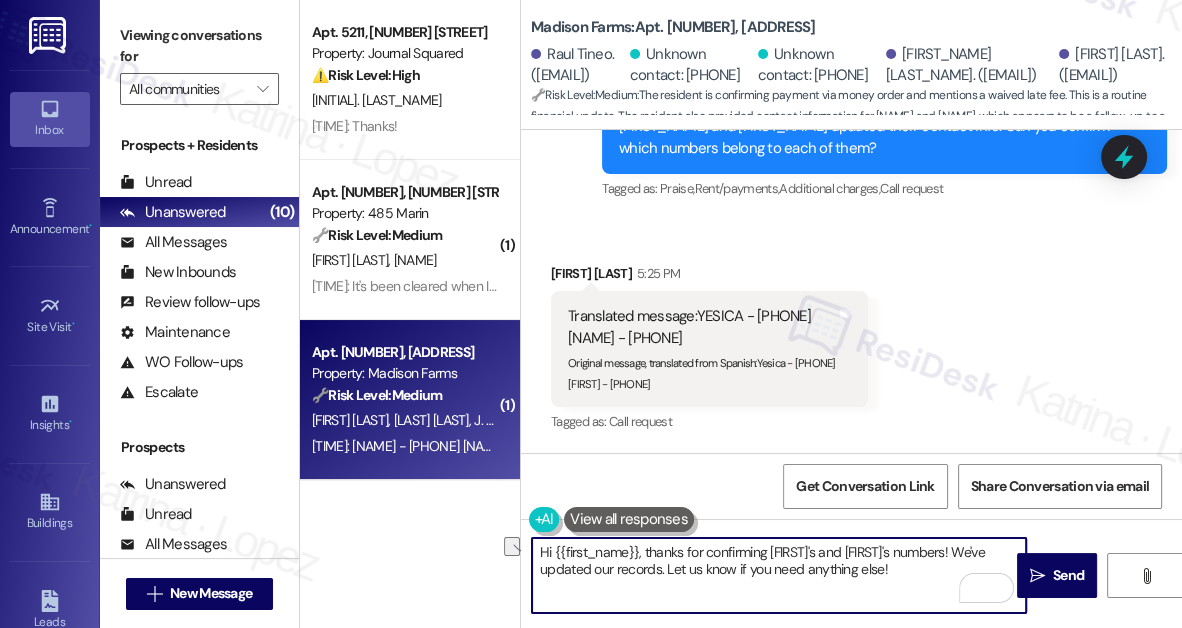 drag, startPoint x: 936, startPoint y: 550, endPoint x: 496, endPoint y: 549, distance: 440.00113 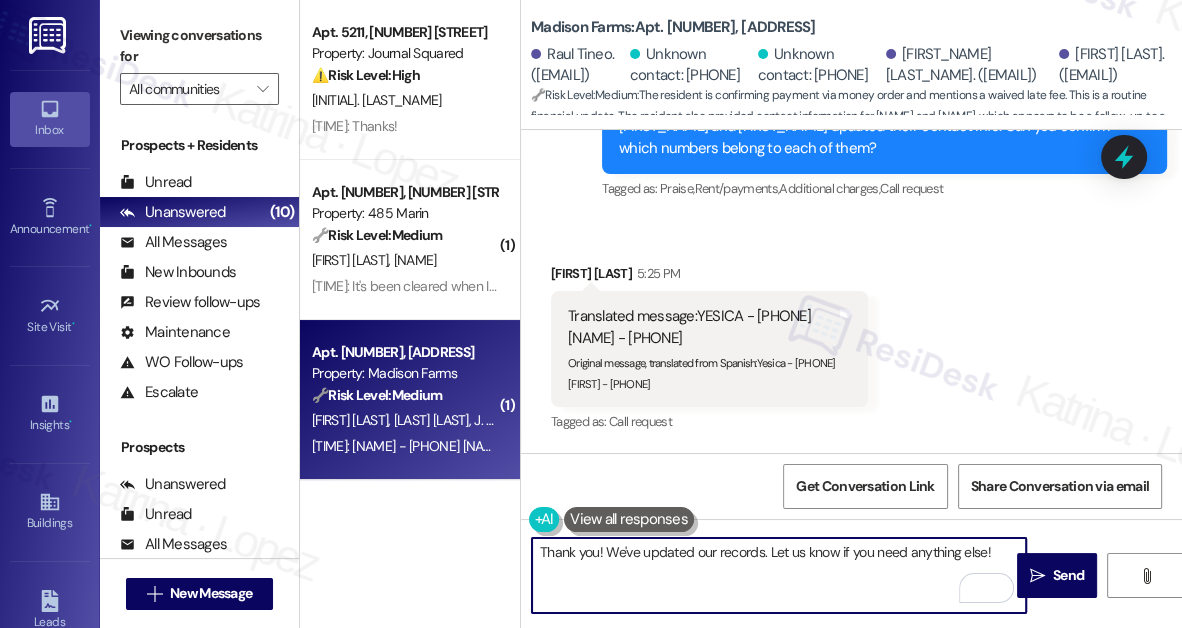drag, startPoint x: 626, startPoint y: 551, endPoint x: 640, endPoint y: 549, distance: 14.142136 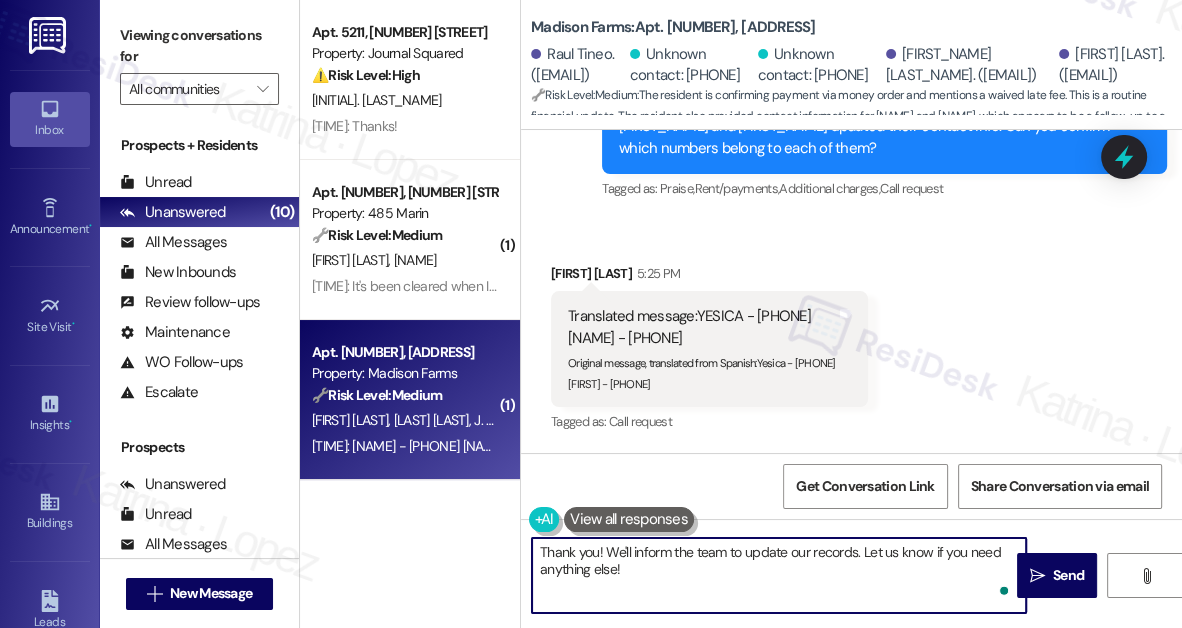 click on "Thank you! We'll inform the team to update our records. Let us know if you need anything else!" at bounding box center (779, 575) 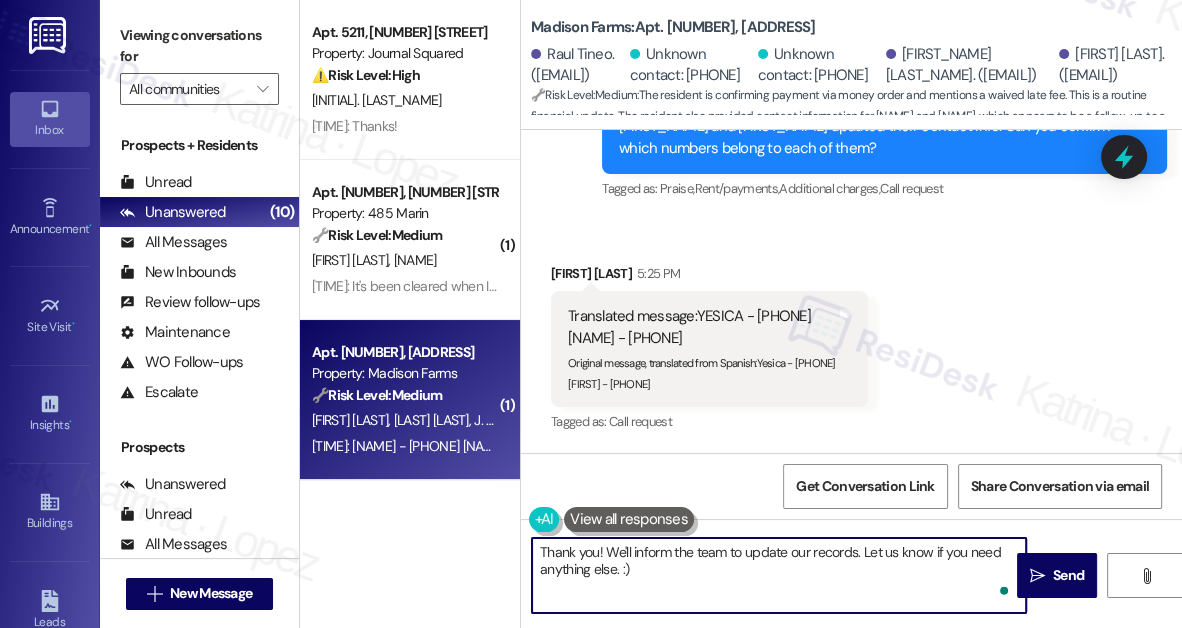 type on "Thank you! We'll inform the team to update our records. Let us know if you need anything else. :)" 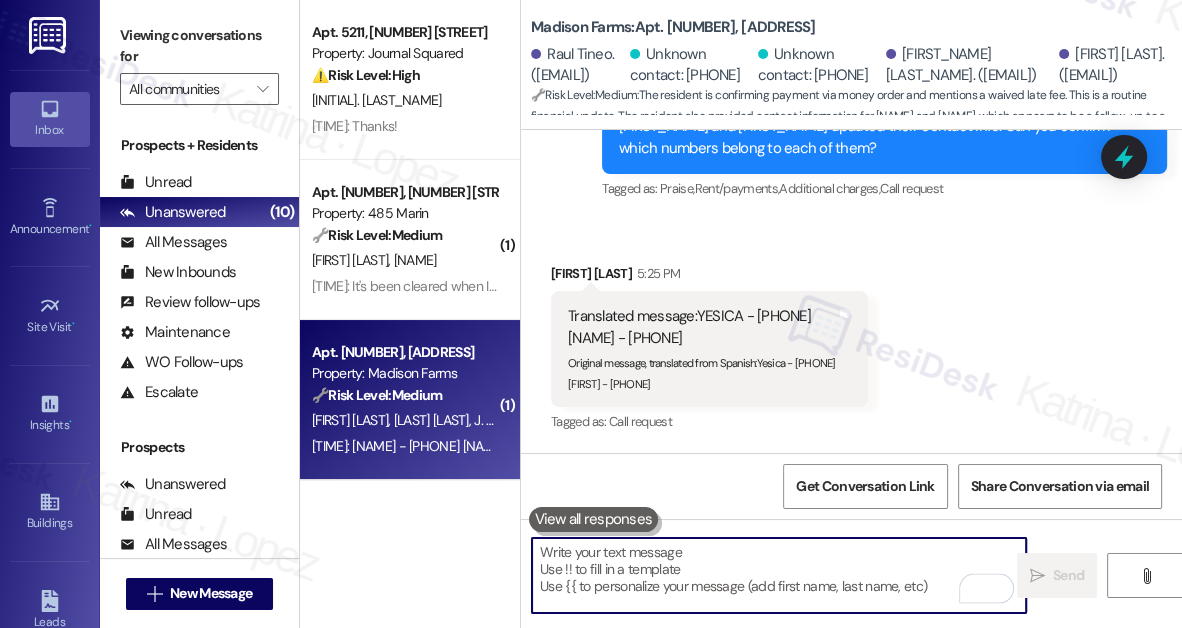 type on "Fetching suggested responses. Please feel free to read through the conversation in the meantime." 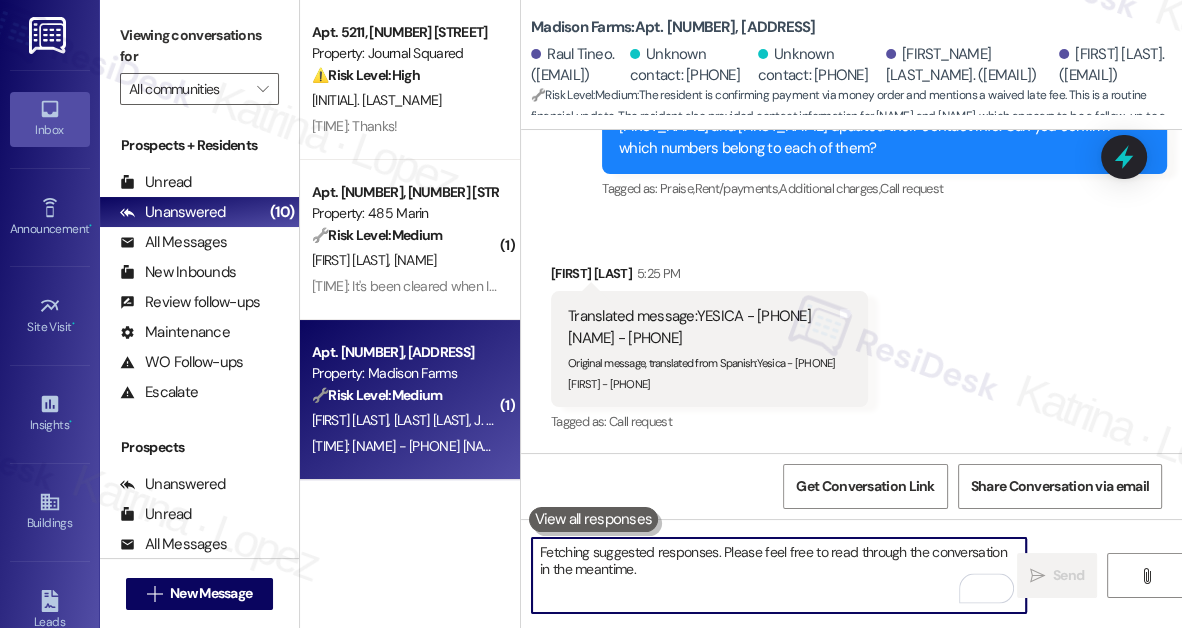 scroll, scrollTop: 2530, scrollLeft: 0, axis: vertical 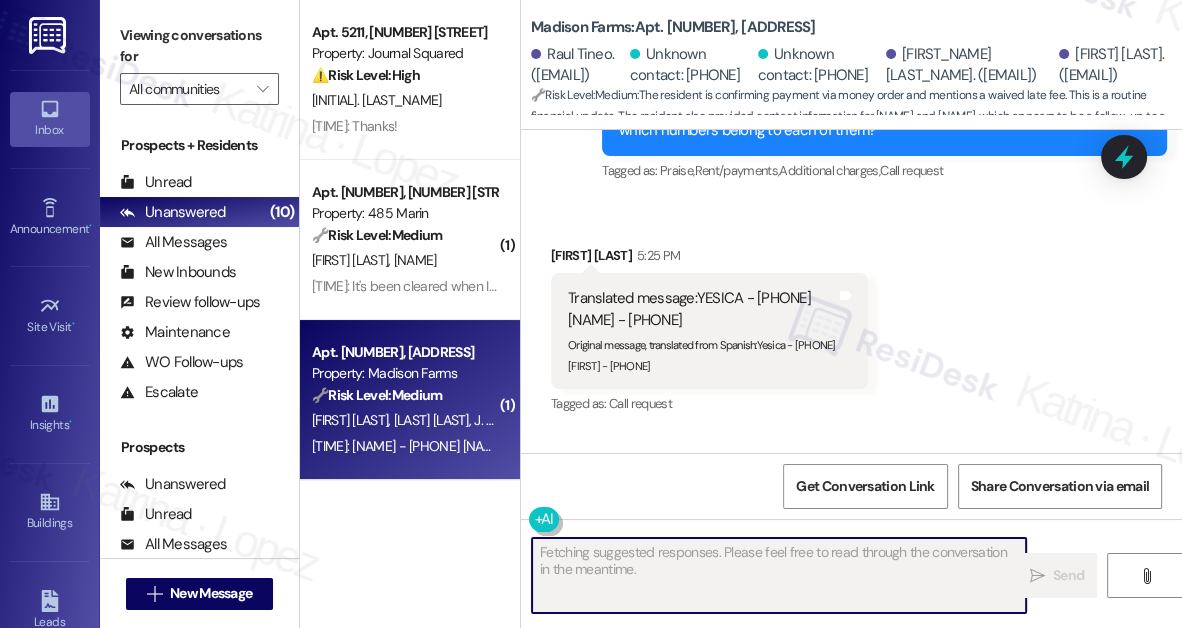type 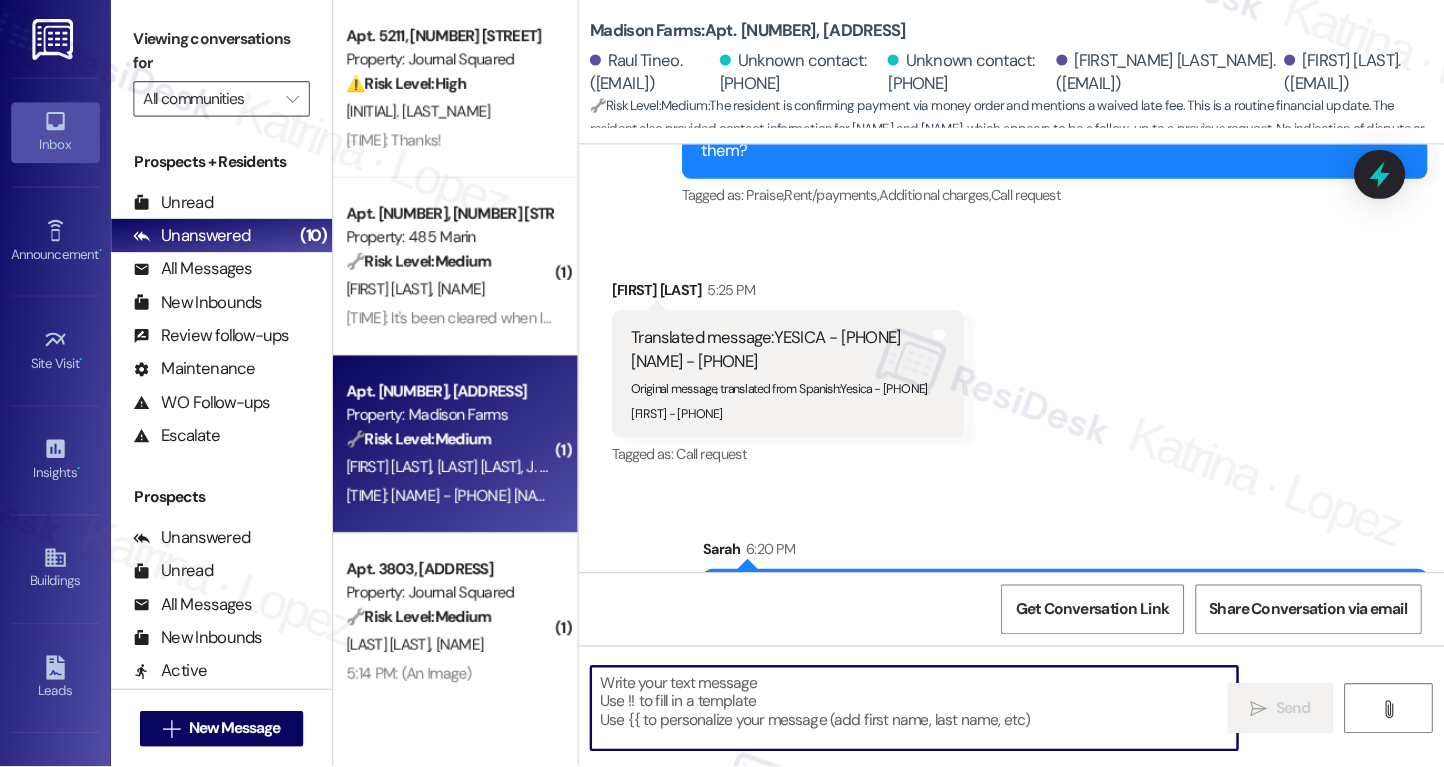 scroll, scrollTop: 2381, scrollLeft: 0, axis: vertical 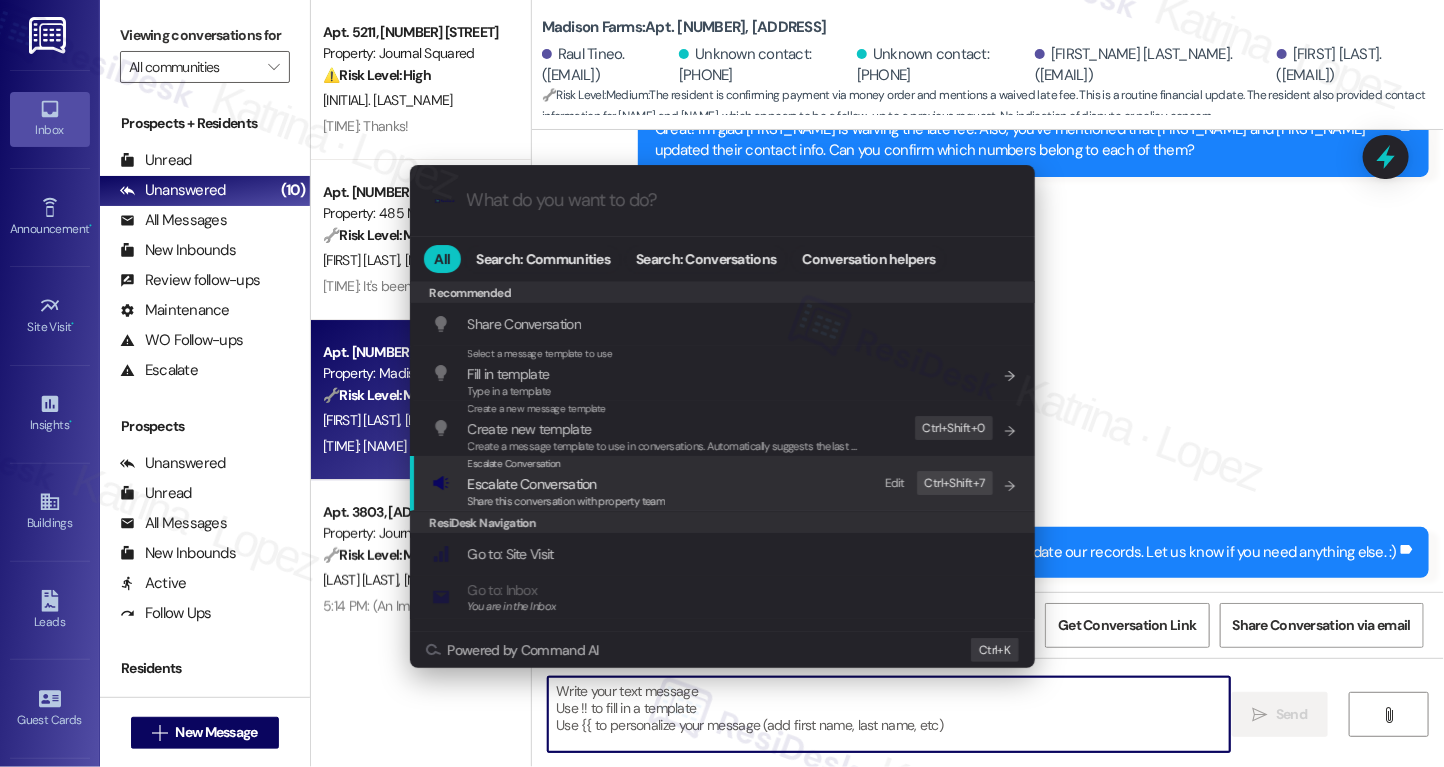 click on "Share this conversation with property team" at bounding box center [567, 501] 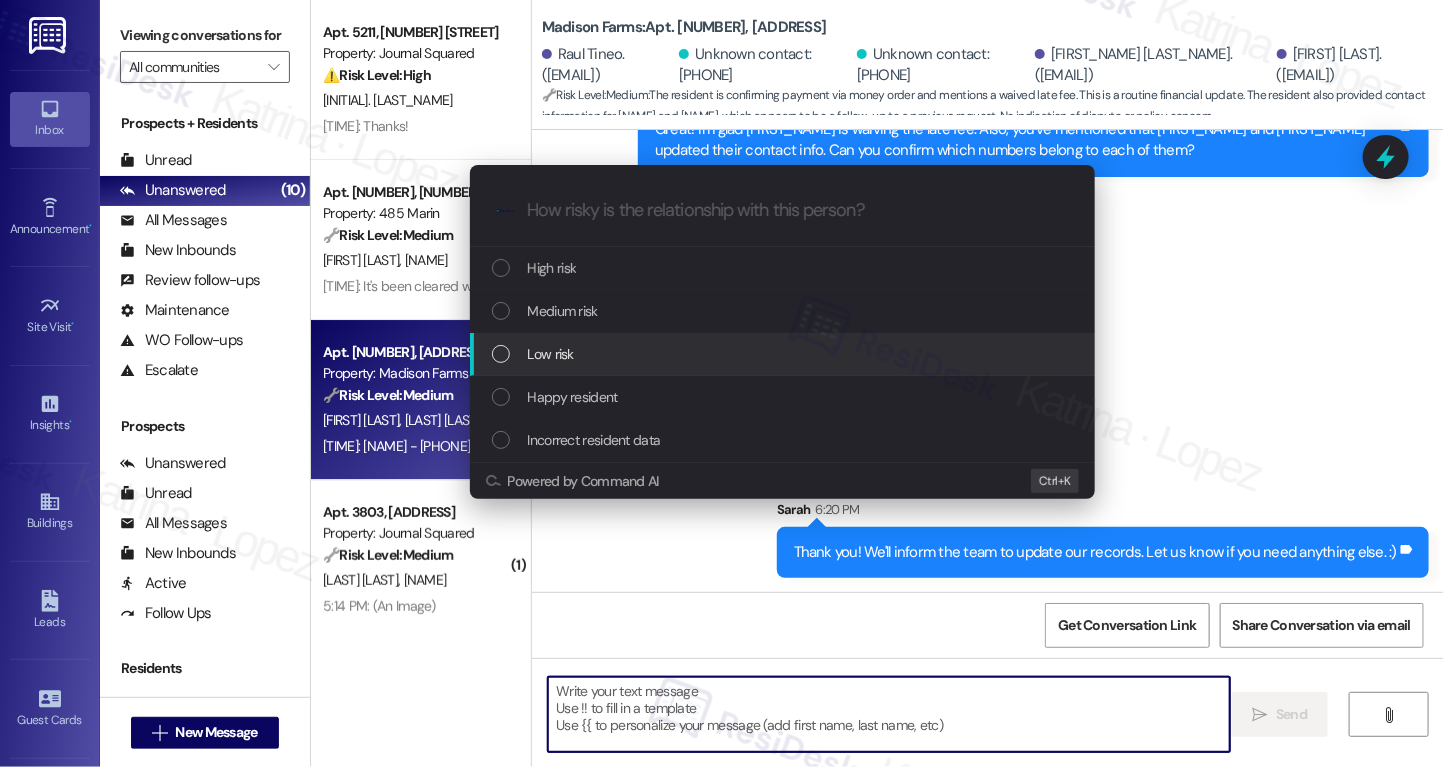 click on "Low risk" at bounding box center [784, 354] 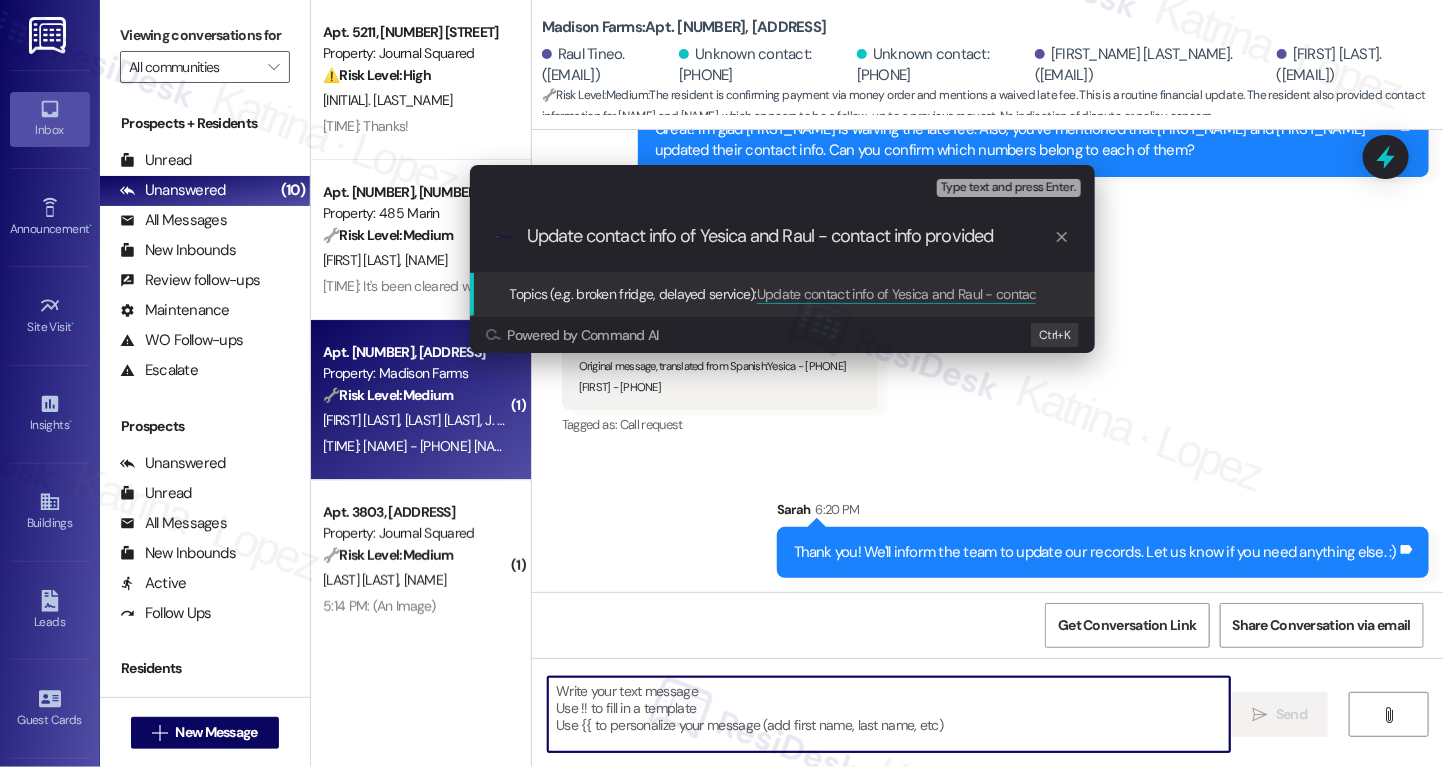 click on ".cls-1{fill:#0a055f;}.cls-2{fill:#0cc4c4;} resideskLogoBlueOrange Update contact info of Yesica and Raul - contact info provided" at bounding box center (782, 236) 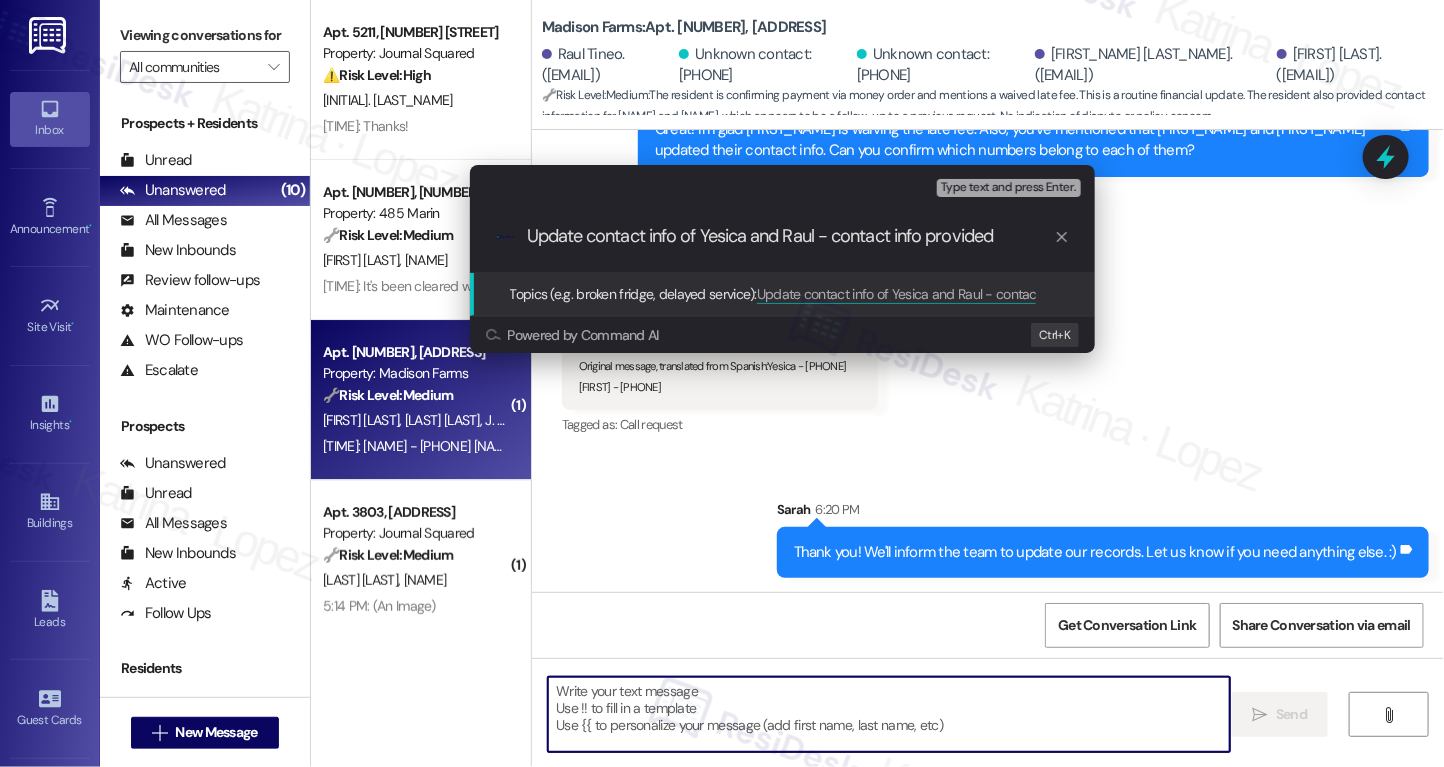 drag, startPoint x: 815, startPoint y: 239, endPoint x: 985, endPoint y: 237, distance: 170.01176 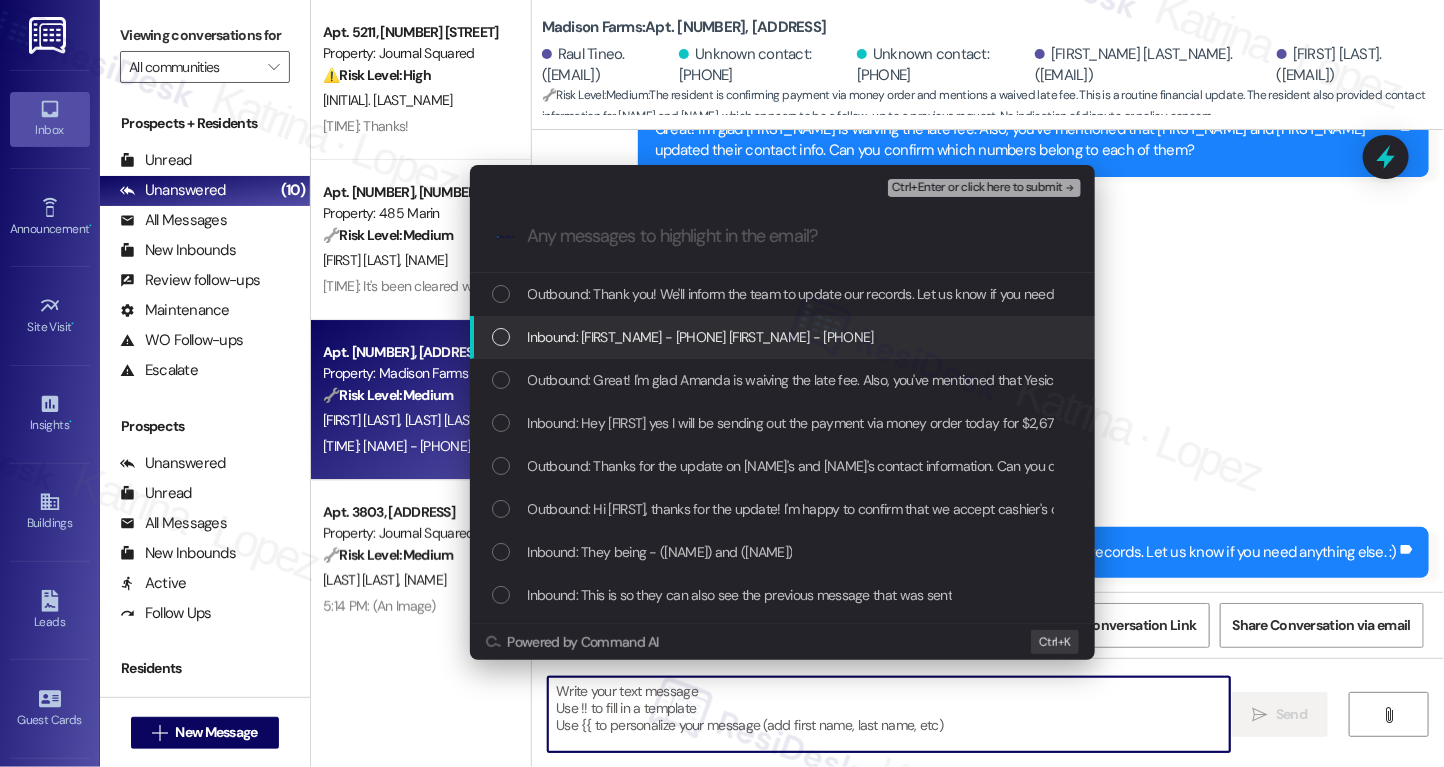 type 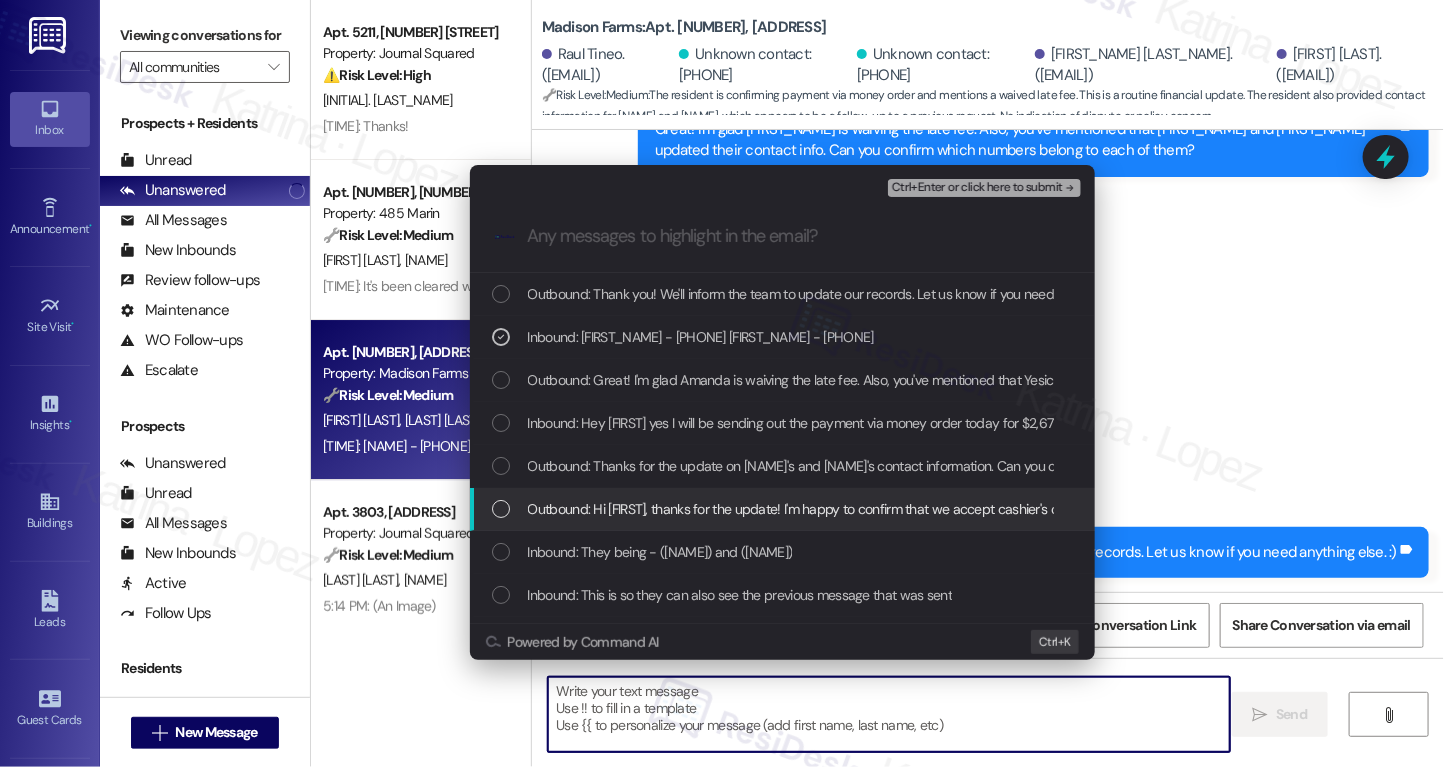 scroll, scrollTop: 111, scrollLeft: 0, axis: vertical 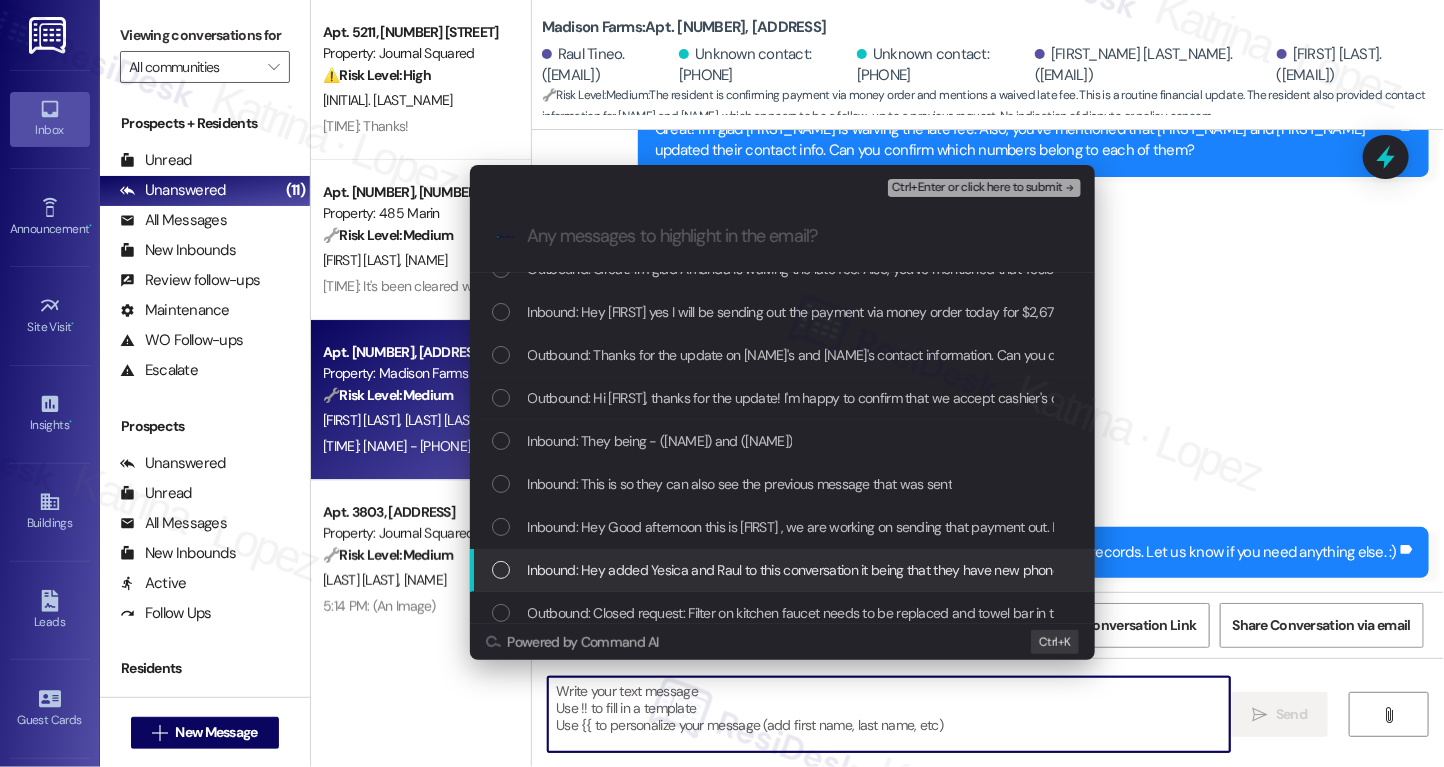 click on "Inbound: Hey added Yesica and Raul to this conversation it being that they have new phone numbers" at bounding box center (822, 570) 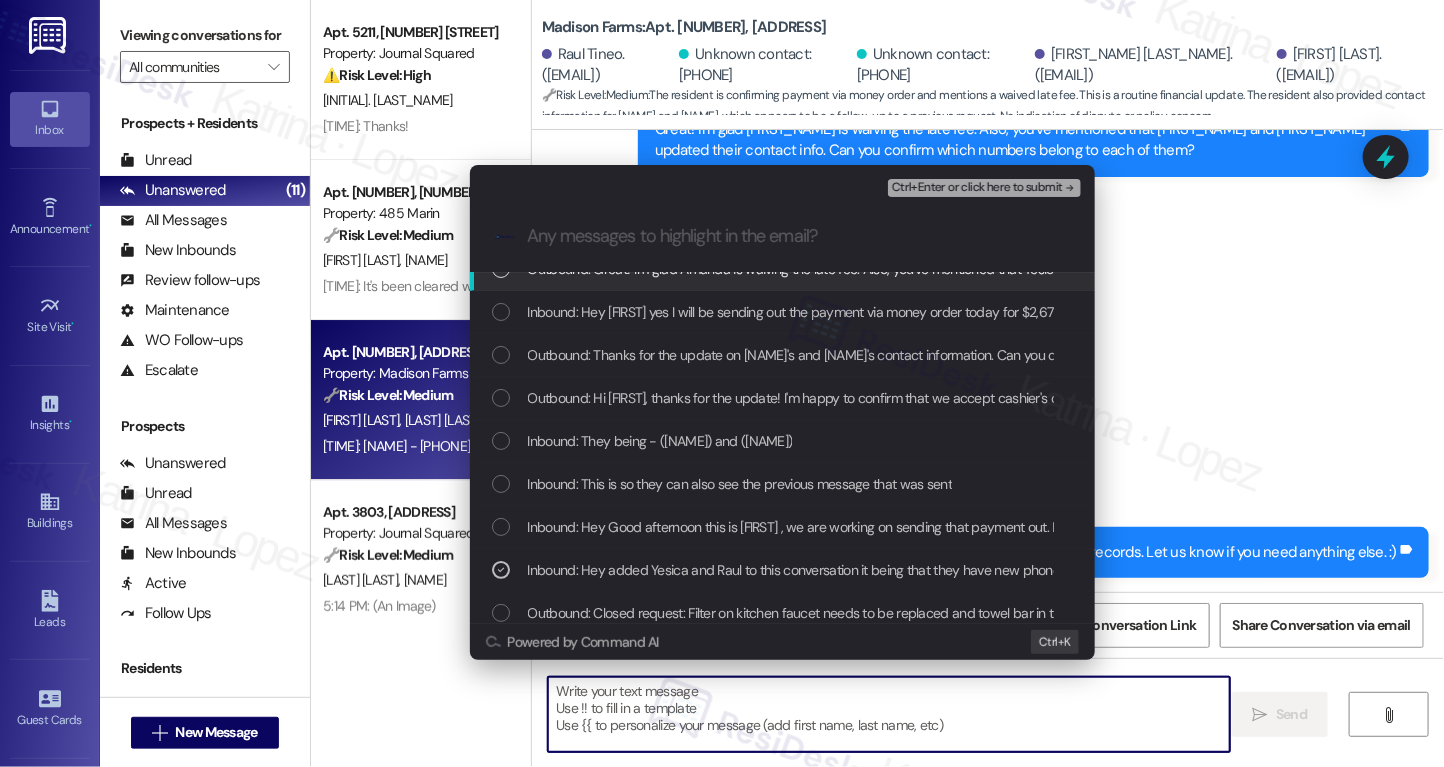 click on "Ctrl+Enter or click here to submit" at bounding box center [977, 188] 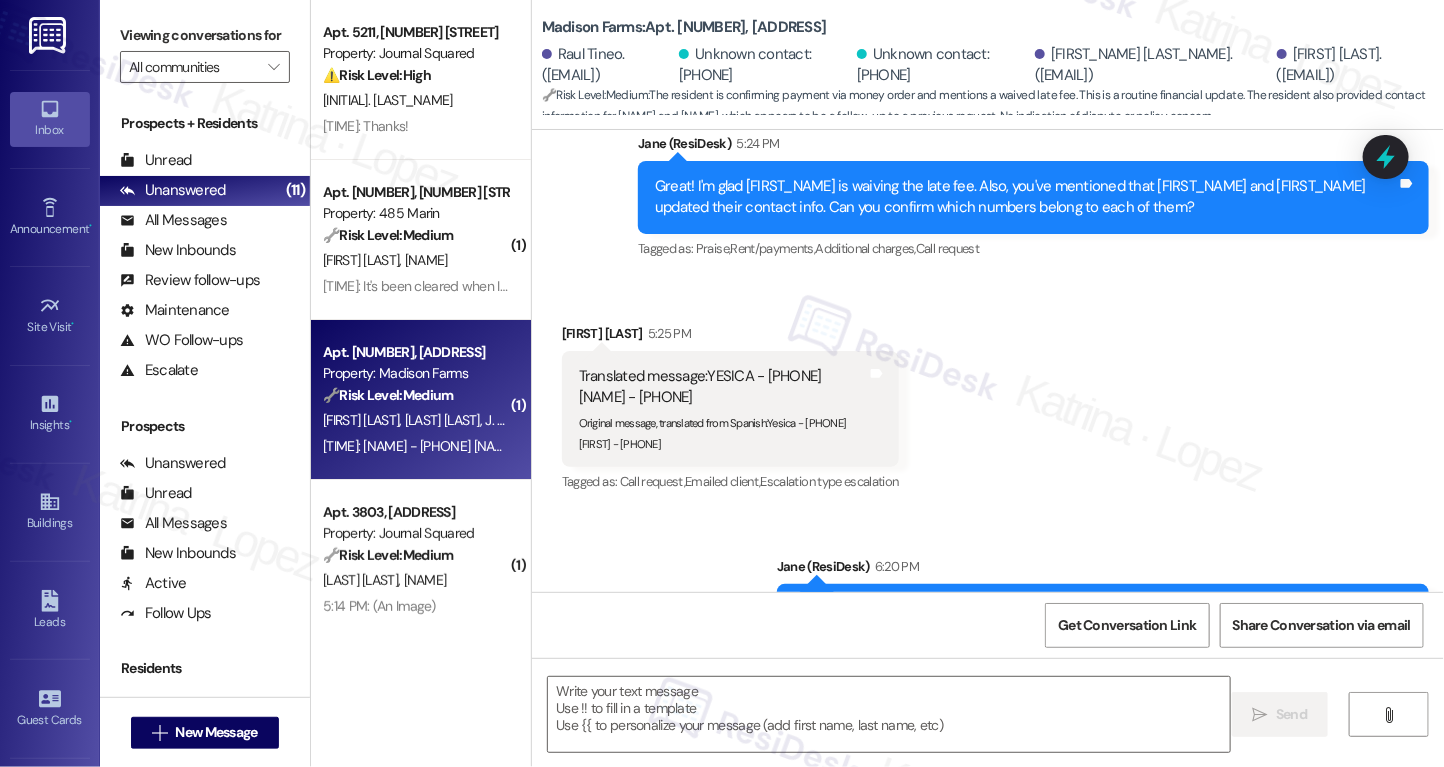 scroll, scrollTop: 2240, scrollLeft: 0, axis: vertical 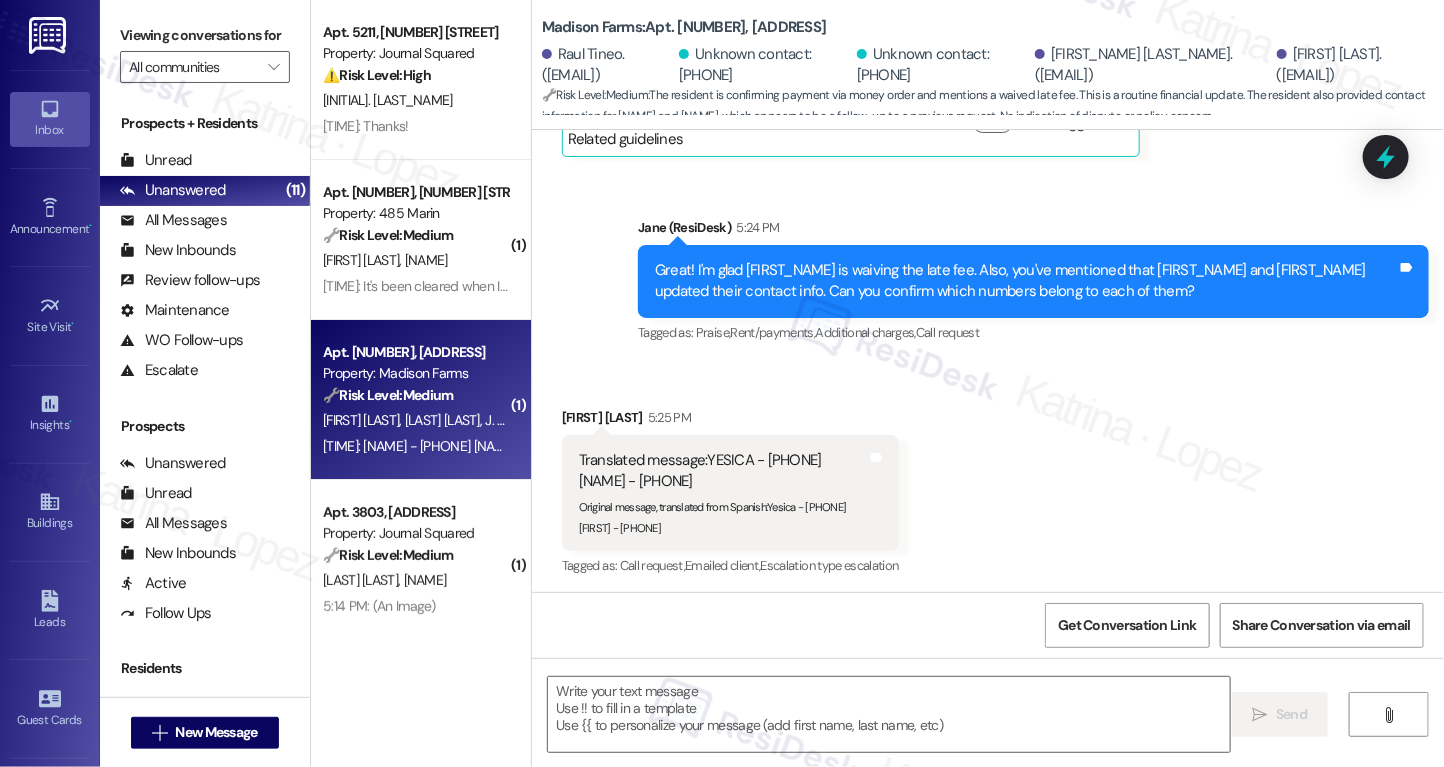 type on "Fetching suggested responses. Please feel free to read through the conversation in the meantime." 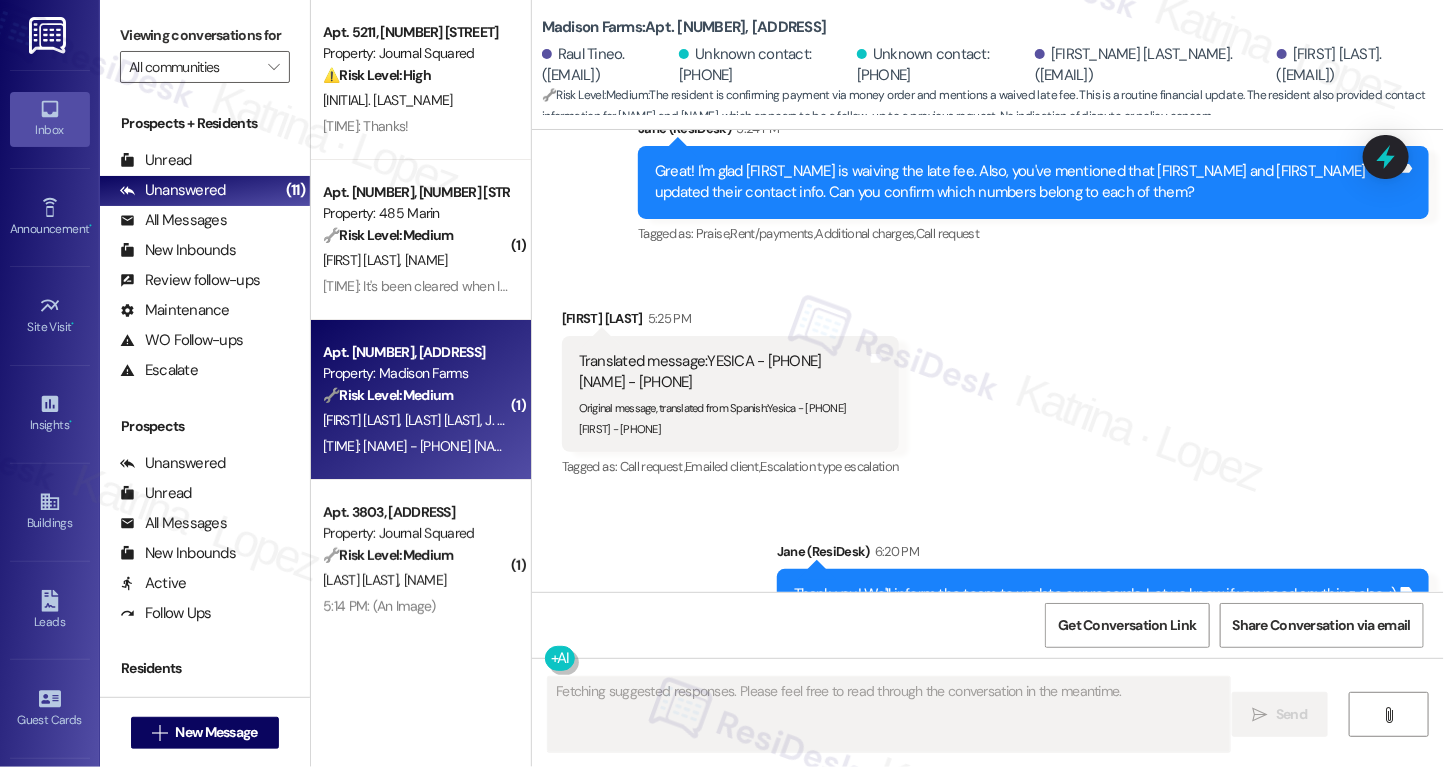 scroll, scrollTop: 2410, scrollLeft: 0, axis: vertical 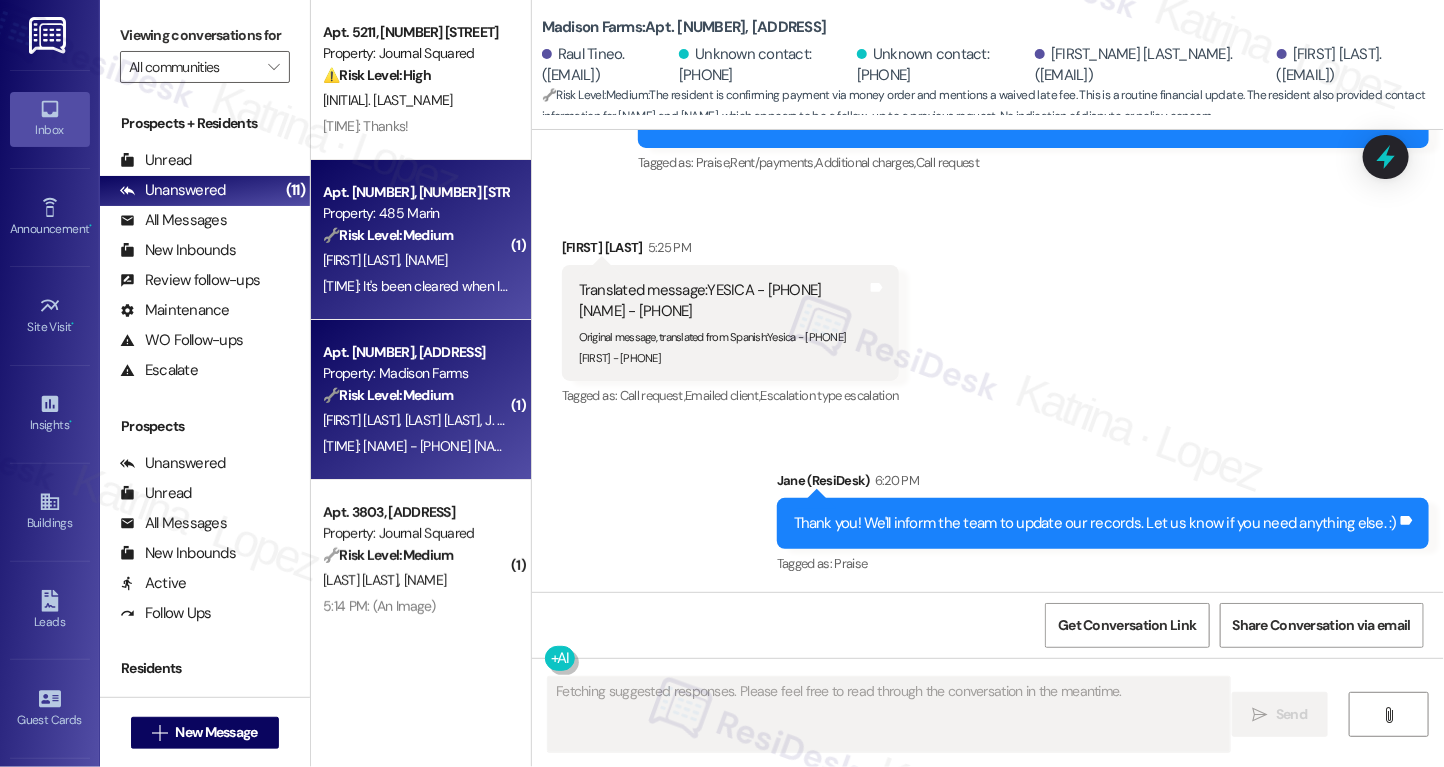 click on "5:32 PM: It's been cleared when I looked at the detailed balance thank you  5:32 PM: It's been cleared when I looked at the detailed balance thank you" at bounding box center (531, 286) 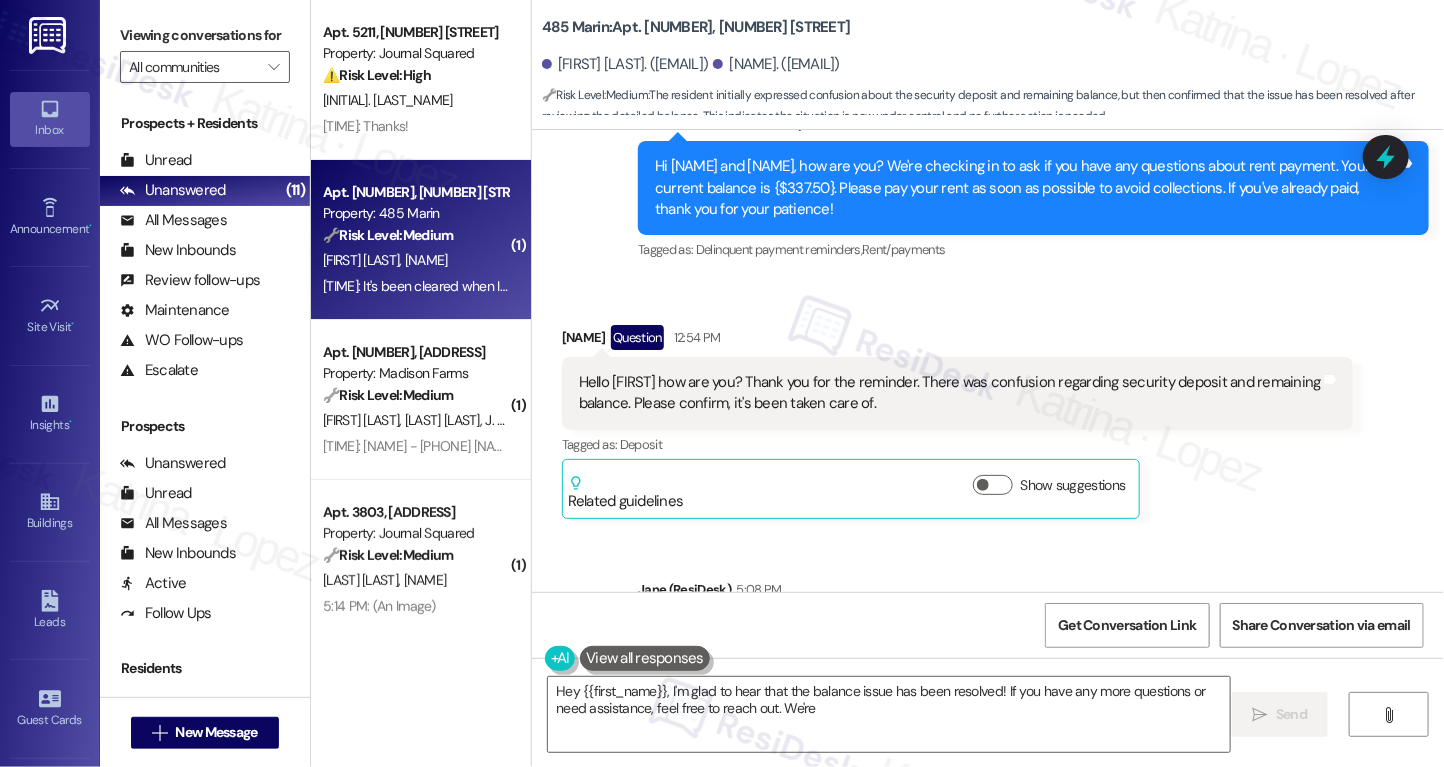 scroll, scrollTop: 896, scrollLeft: 0, axis: vertical 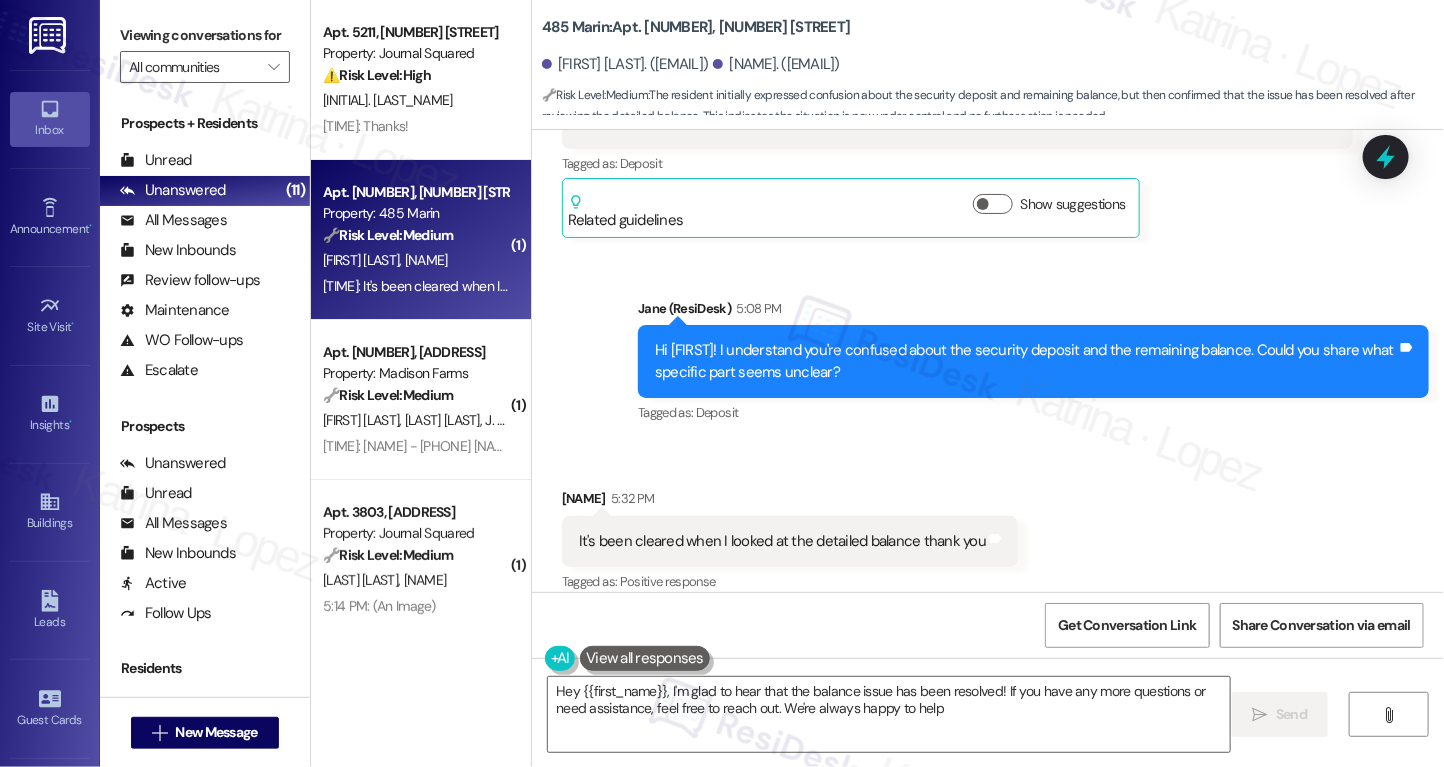type on "Hey {{first_name}}, I'm glad to hear that the balance issue has been resolved! If you have any more questions or need assistance, feel free to reach out. We're always happy to help!" 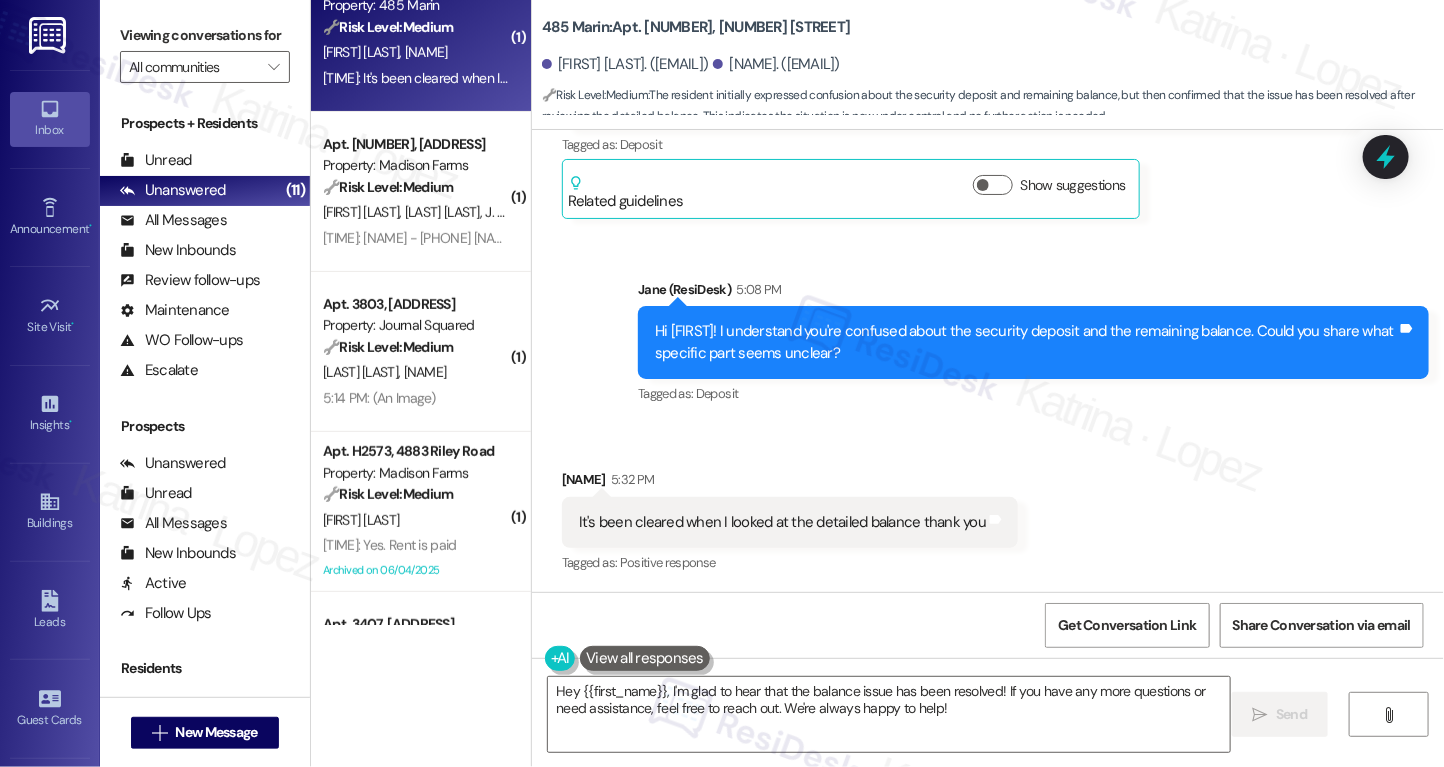 scroll, scrollTop: 222, scrollLeft: 0, axis: vertical 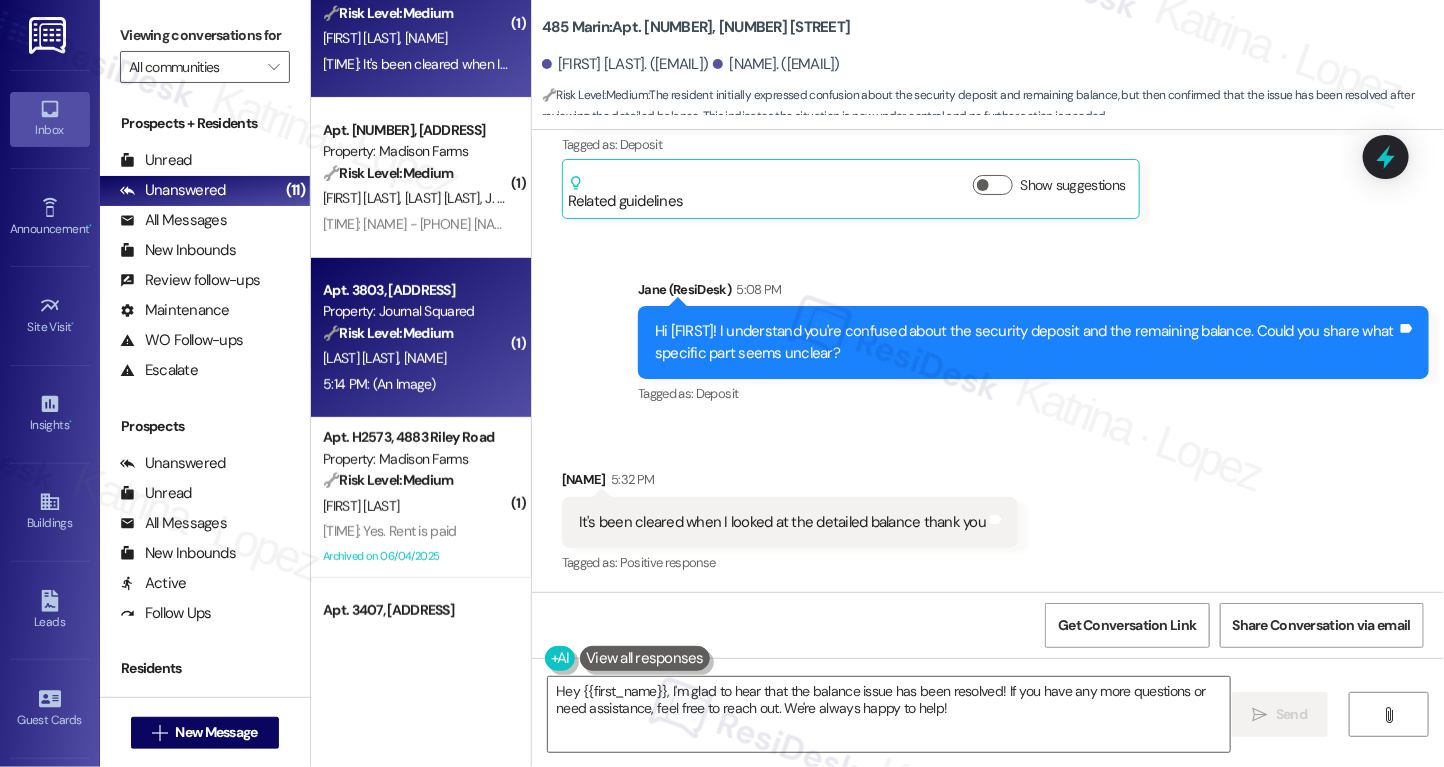 click on "🔧  Risk Level:  Medium" at bounding box center (388, 333) 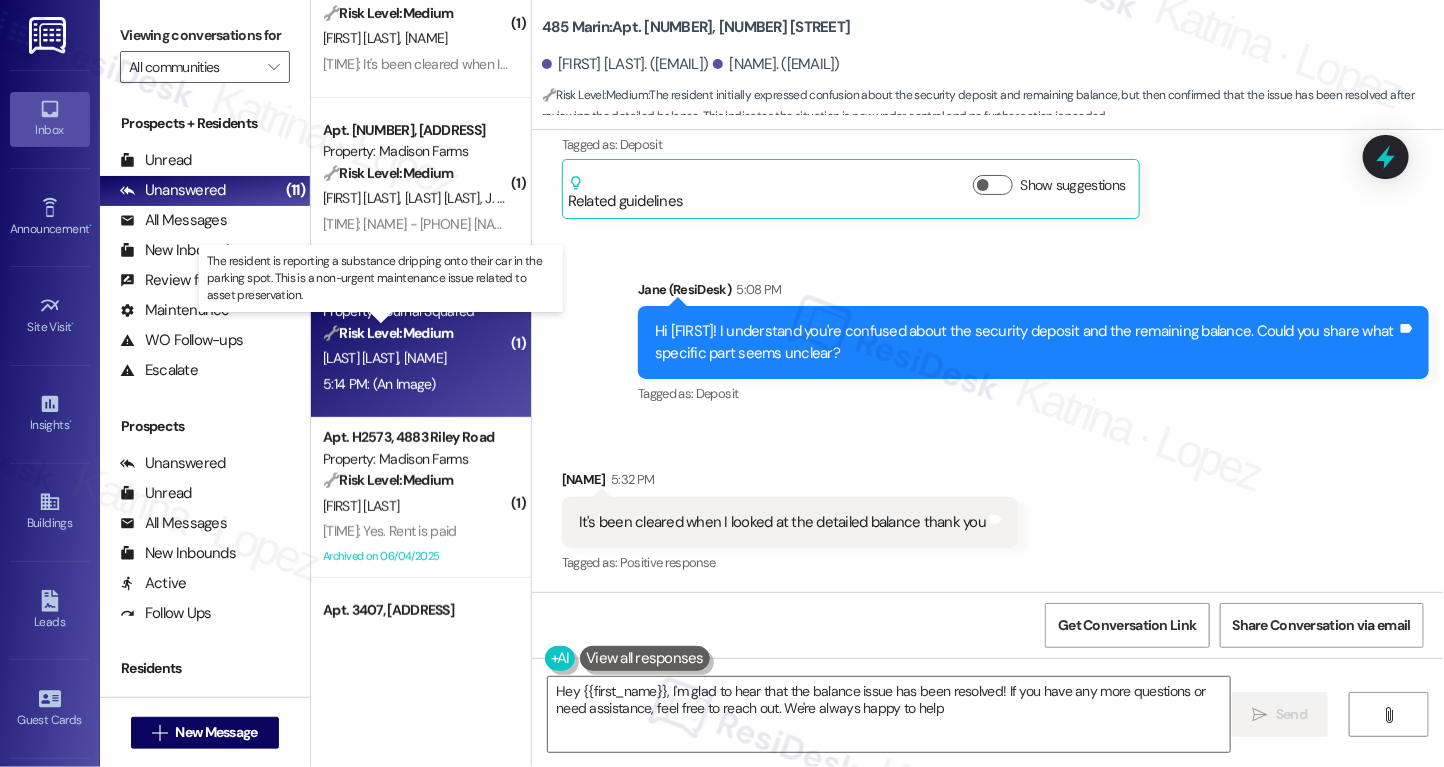 type on "Hey {{first_name}}, I'm glad to hear that the balance issue has been resolved! If you have any more questions or need assistance, feel free to reach out. We're always happy to help!" 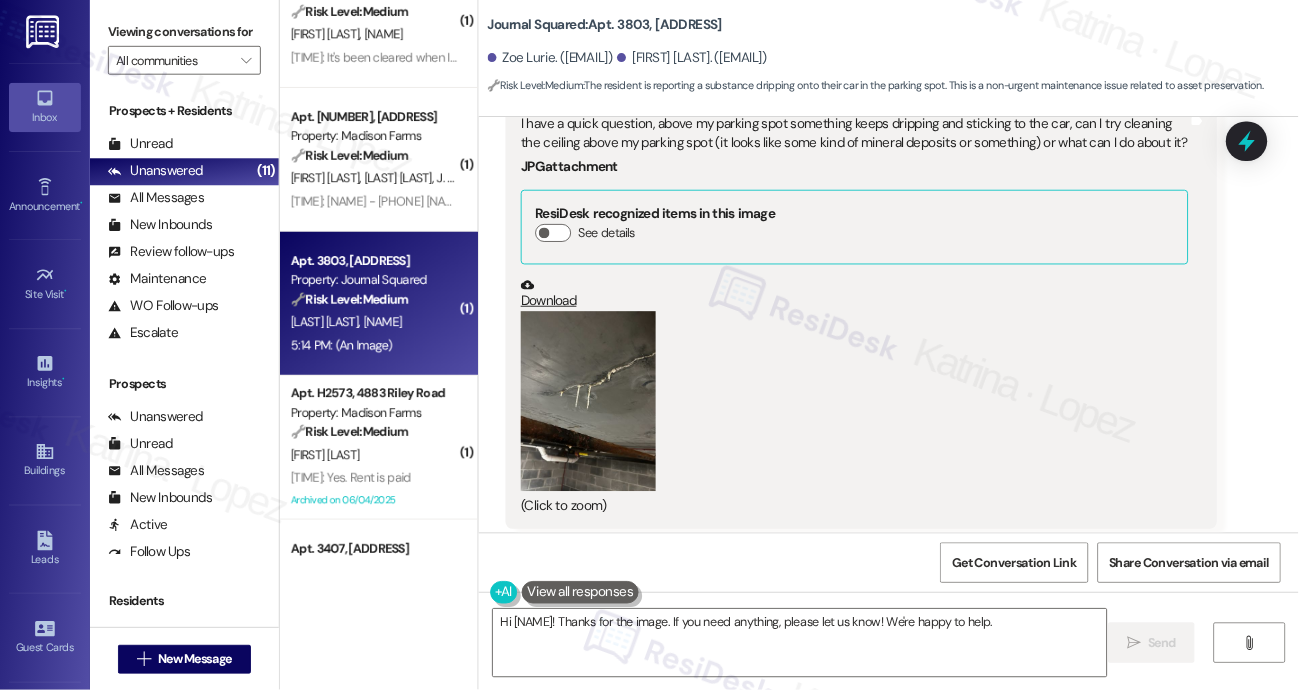 scroll, scrollTop: 5072, scrollLeft: 0, axis: vertical 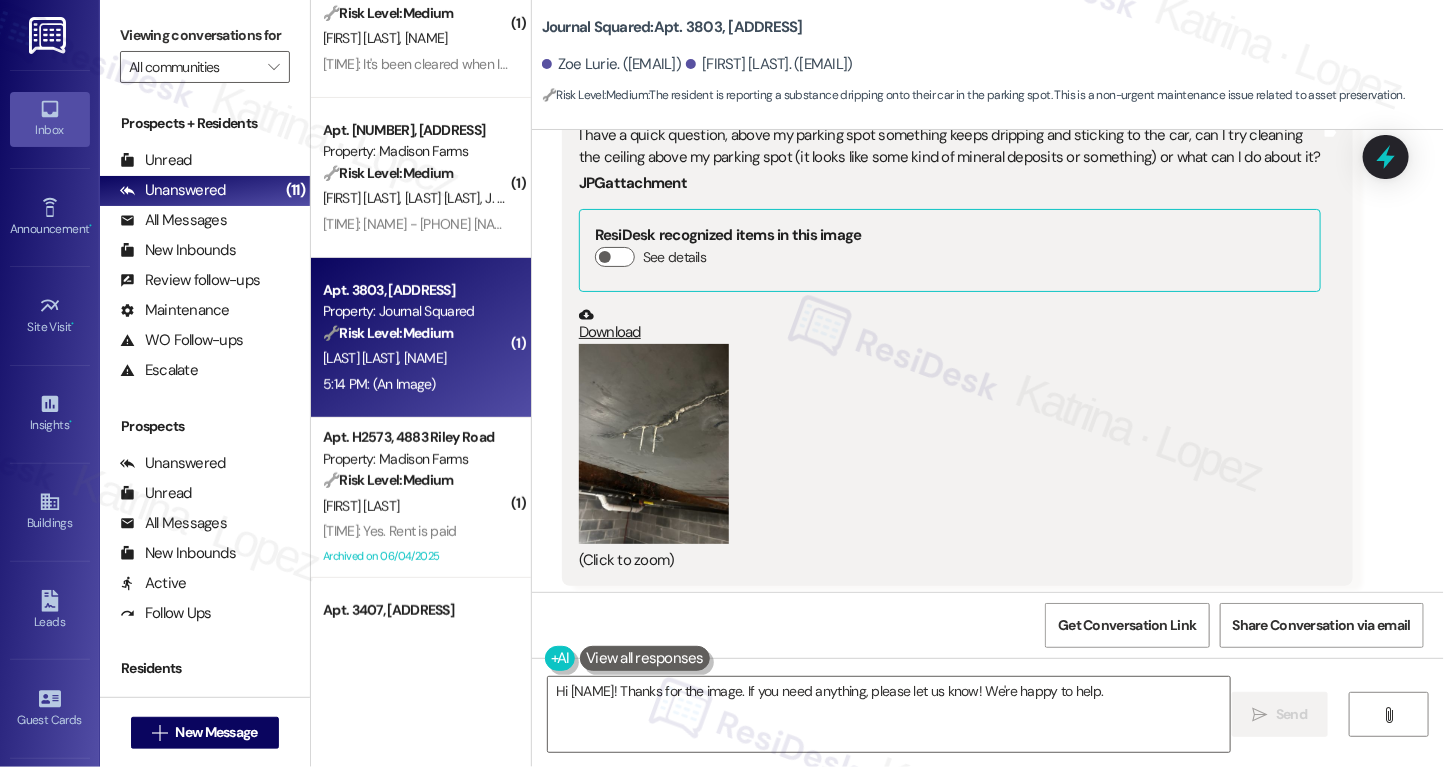 click on "I have a quick question, above my parking spot something keeps dripping and sticking to the car, can I try cleaning the ceiling above my parking spot (it looks like some kind of mineral deposits or something) or what can I do about it?" at bounding box center [950, 146] 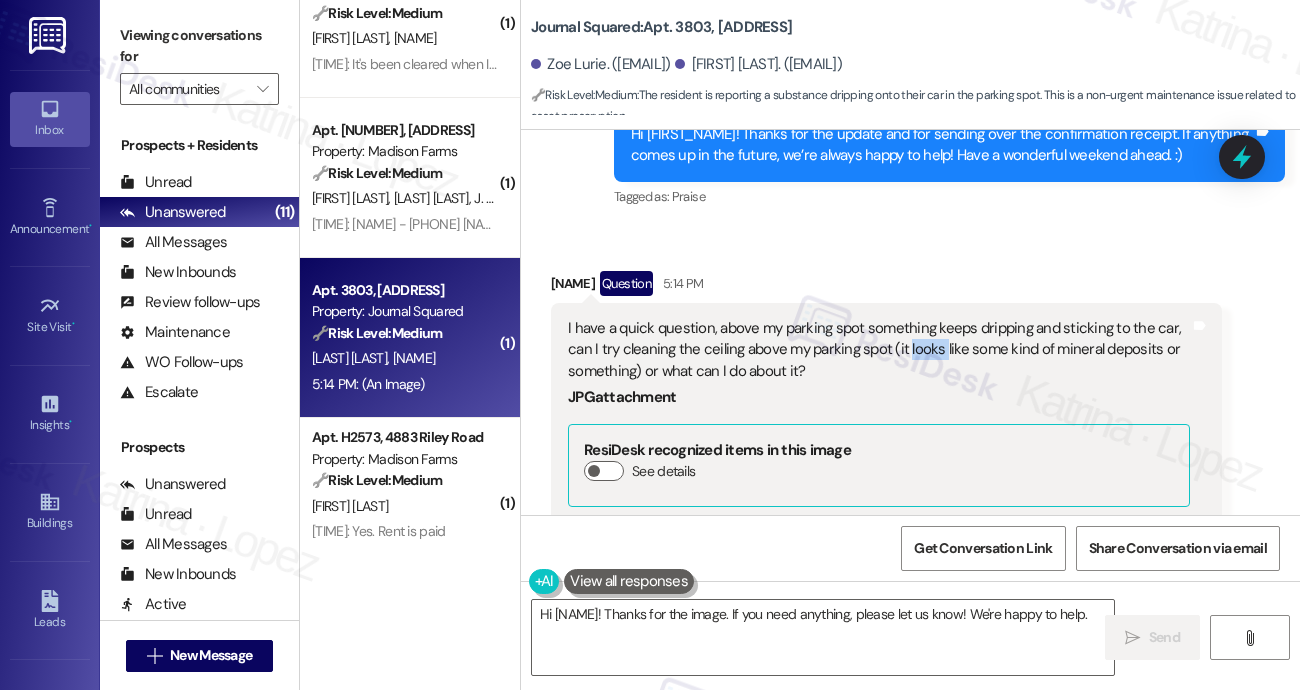 scroll, scrollTop: 222, scrollLeft: 0, axis: vertical 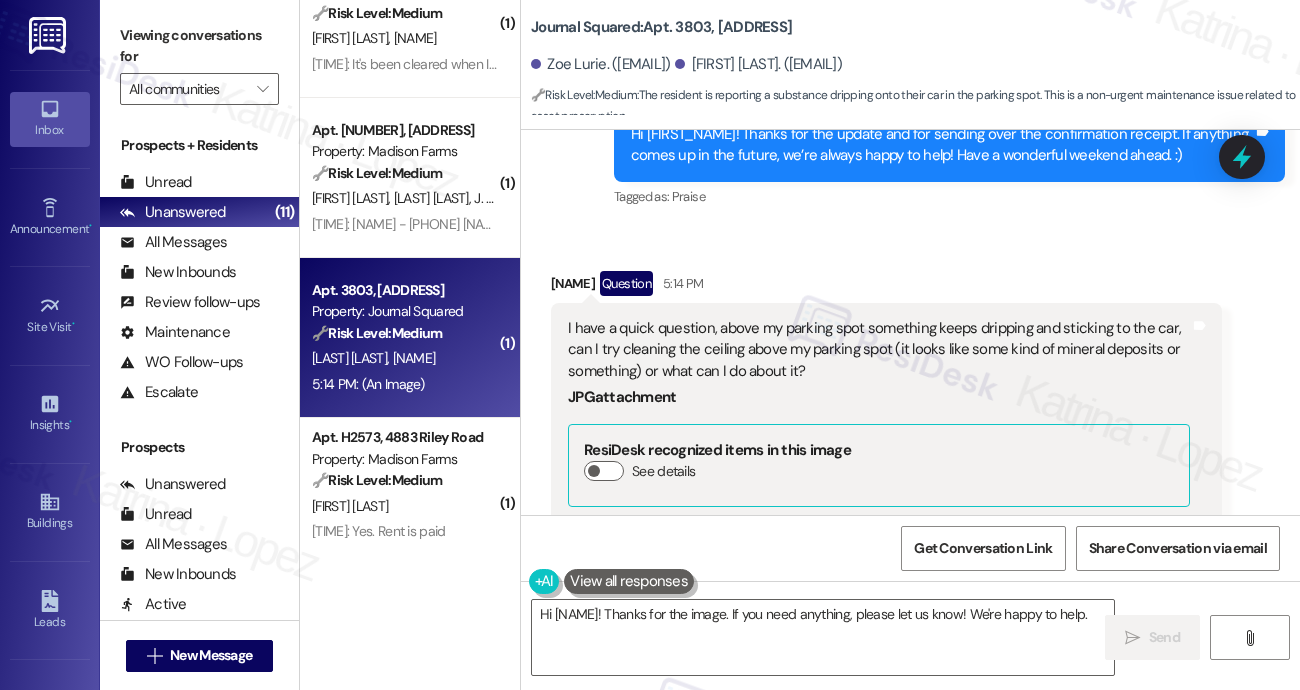 click on "I have a quick question, above my parking spot something keeps dripping and sticking to the car, can I try cleaning the ceiling above my parking spot (it looks like some kind of mineral deposits or something) or what can I do about it?" at bounding box center (879, 350) 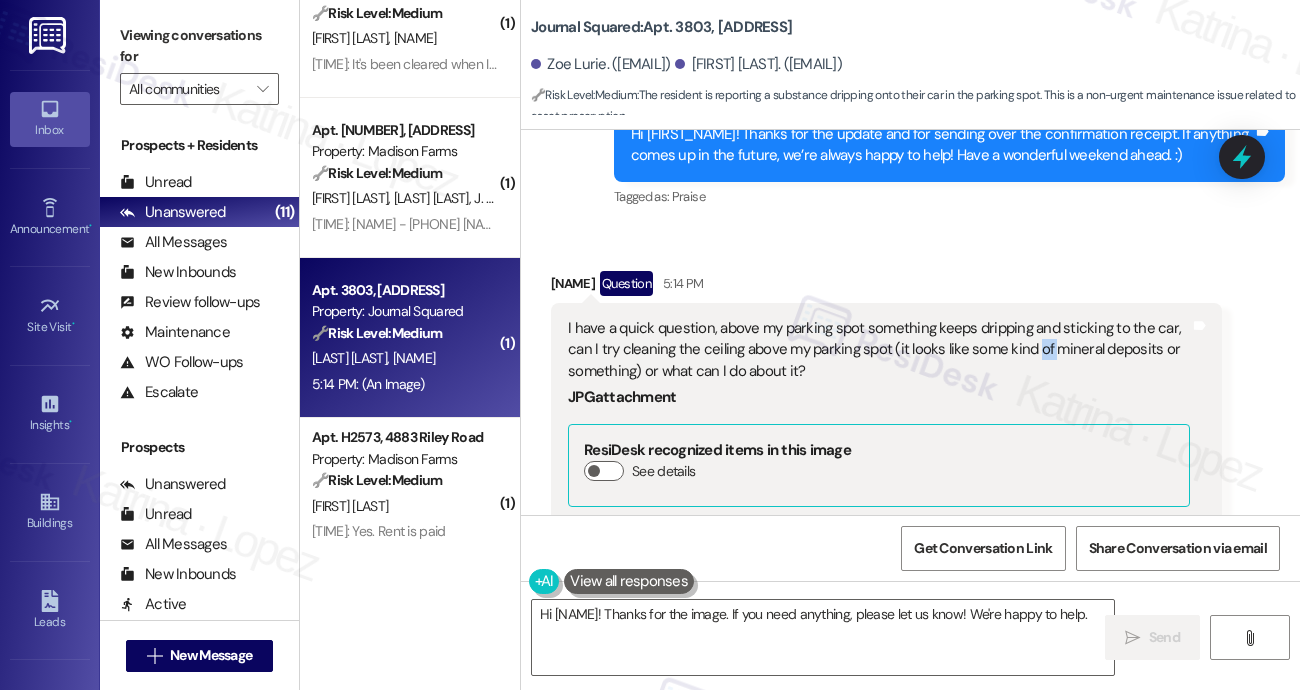 click on "I have a quick question, above my parking spot something keeps dripping and sticking to the car, can I try cleaning the ceiling above my parking spot (it looks like some kind of mineral deposits or something) or what can I do about it?" at bounding box center [879, 350] 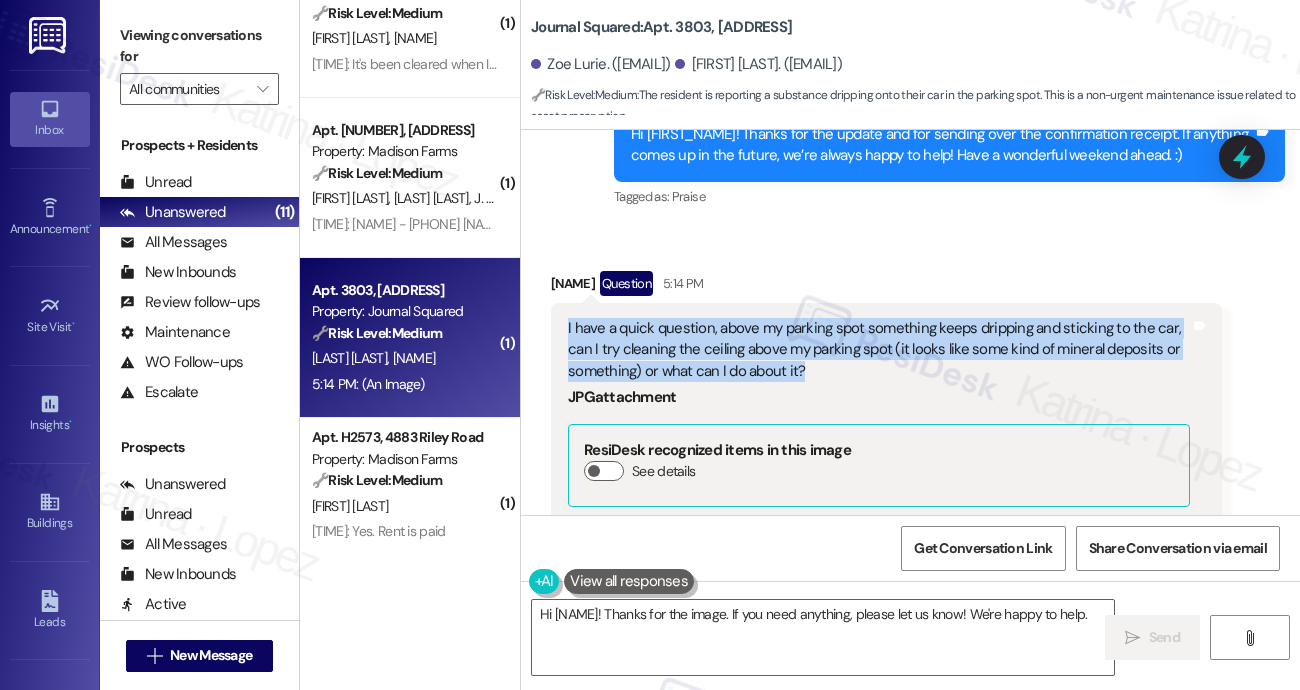 click on "I have a quick question, above my parking spot something keeps dripping and sticking to the car, can I try cleaning the ceiling above my parking spot (it looks like some kind of mineral deposits or something) or what can I do about it?" at bounding box center [879, 350] 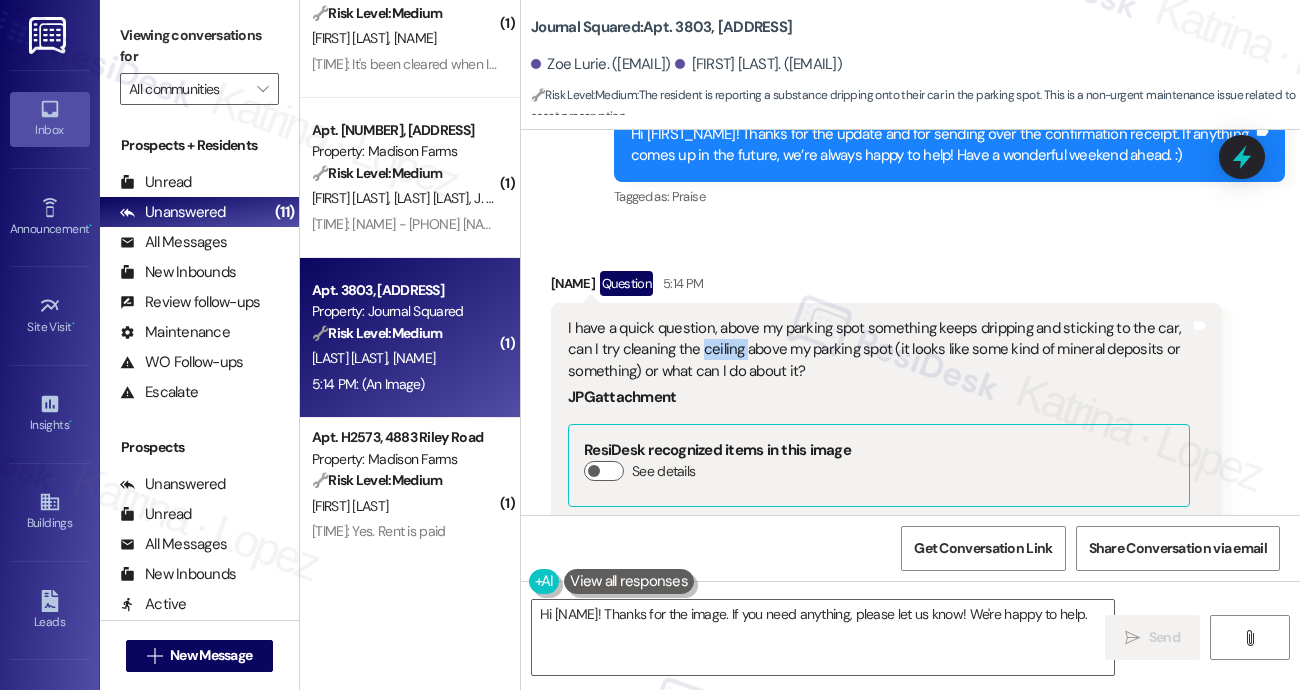 click on "I have a quick question, above my parking spot something keeps dripping and sticking to the car, can I try cleaning the ceiling above my parking spot (it looks like some kind of mineral deposits or something) or what can I do about it?" at bounding box center (879, 350) 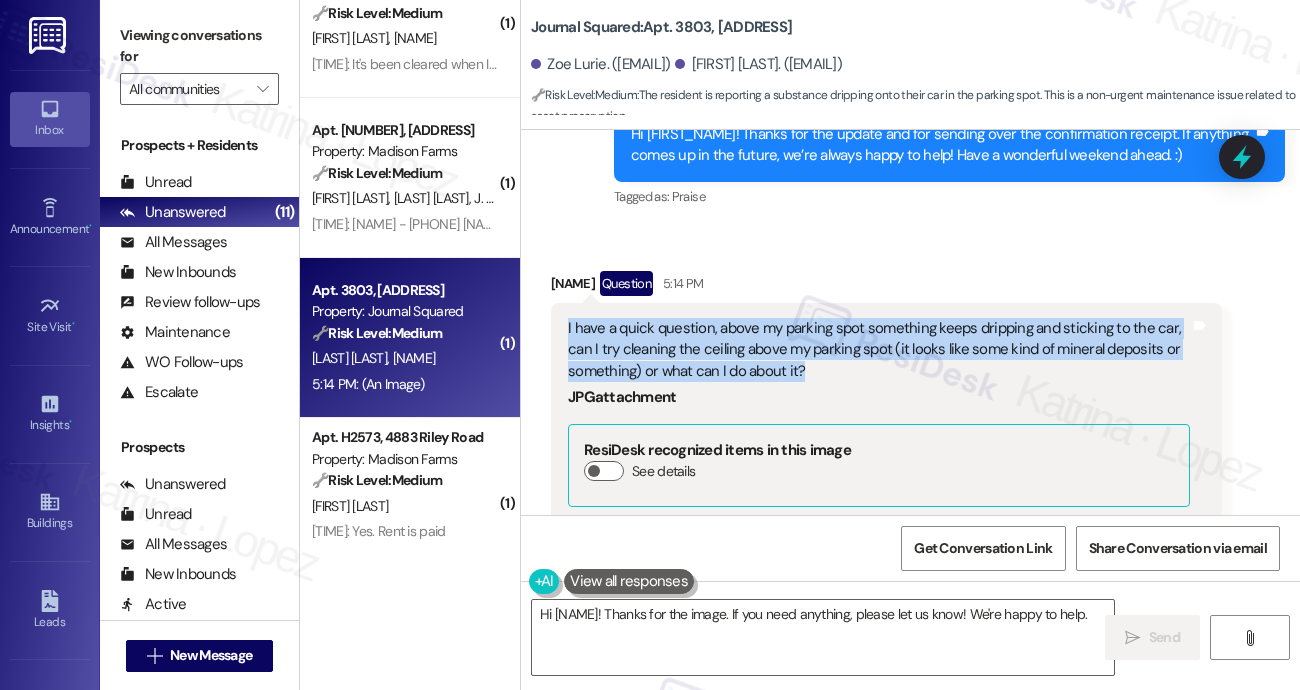 click on "I have a quick question, above my parking spot something keeps dripping and sticking to the car, can I try cleaning the ceiling above my parking spot (it looks like some kind of mineral deposits or something) or what can I do about it?" at bounding box center [879, 350] 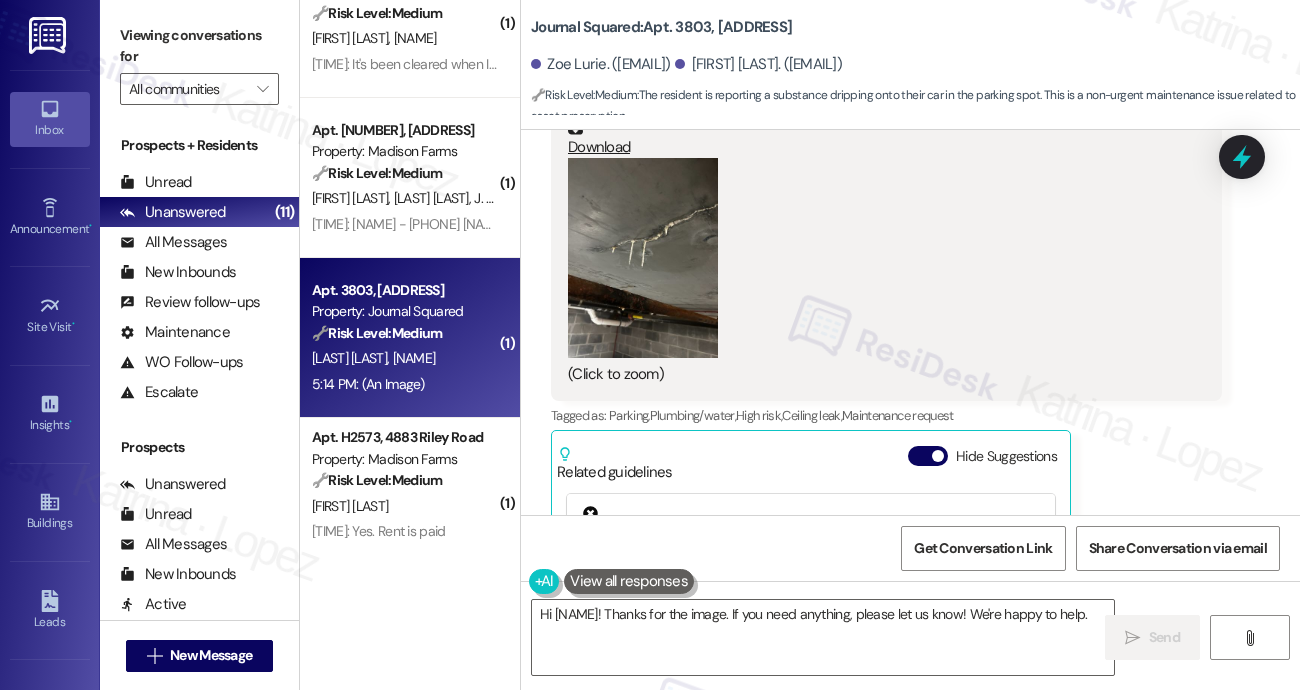 scroll, scrollTop: 5372, scrollLeft: 0, axis: vertical 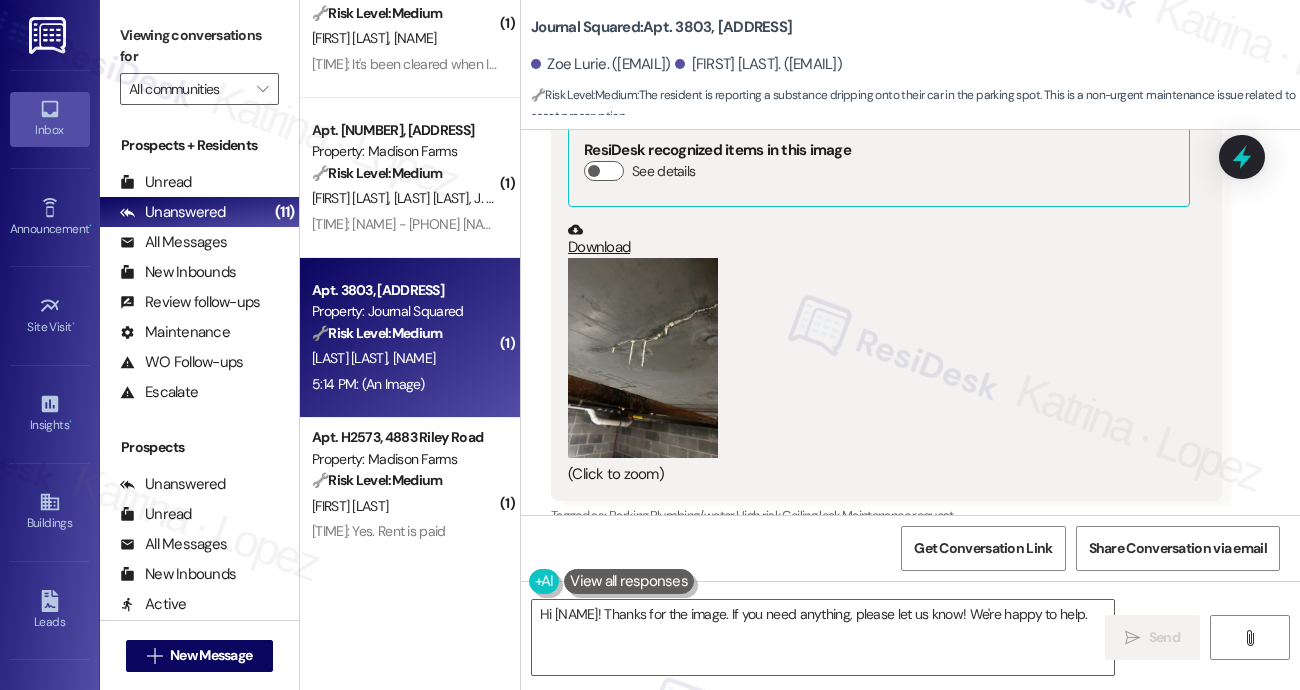 click at bounding box center [643, 358] 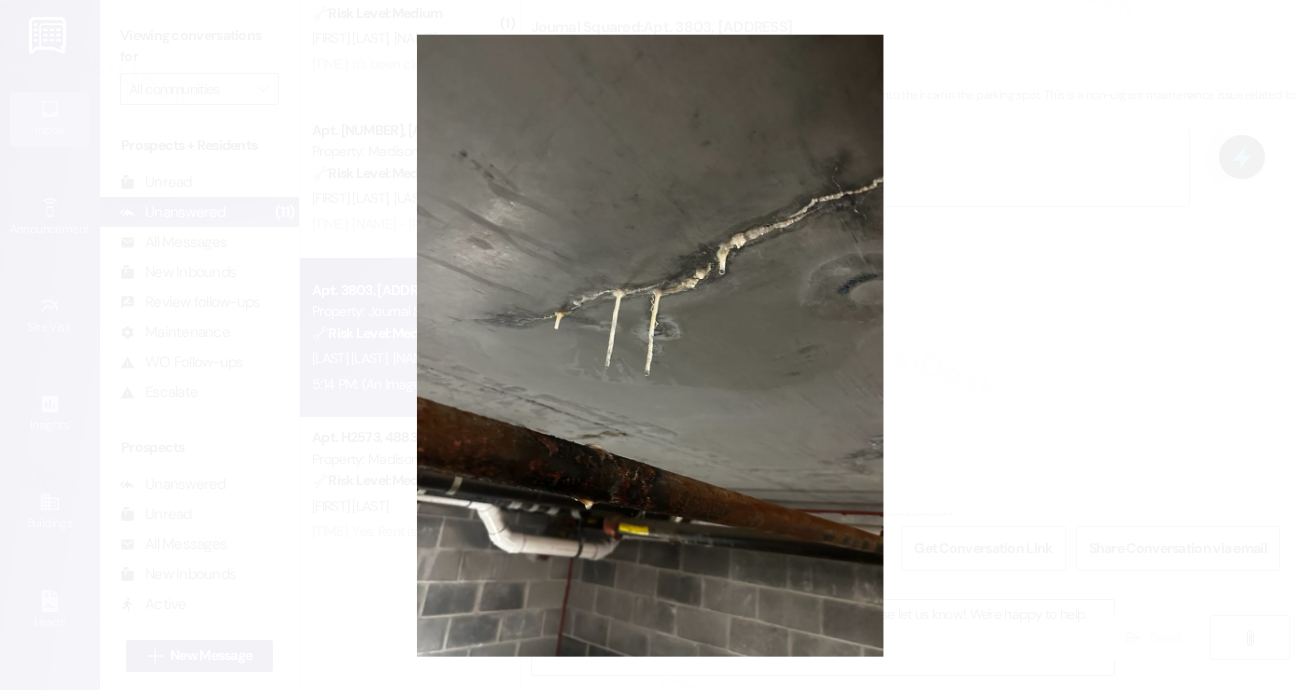 click at bounding box center [650, 345] 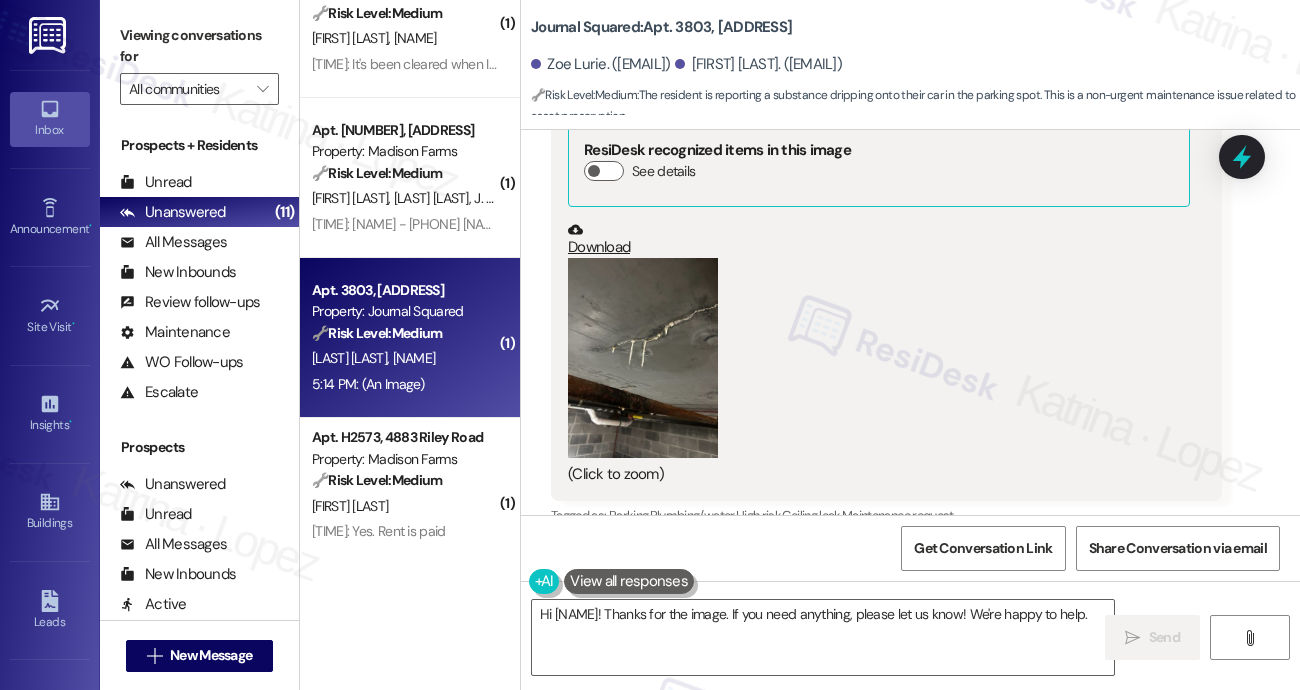 click on "Download" at bounding box center [879, 239] 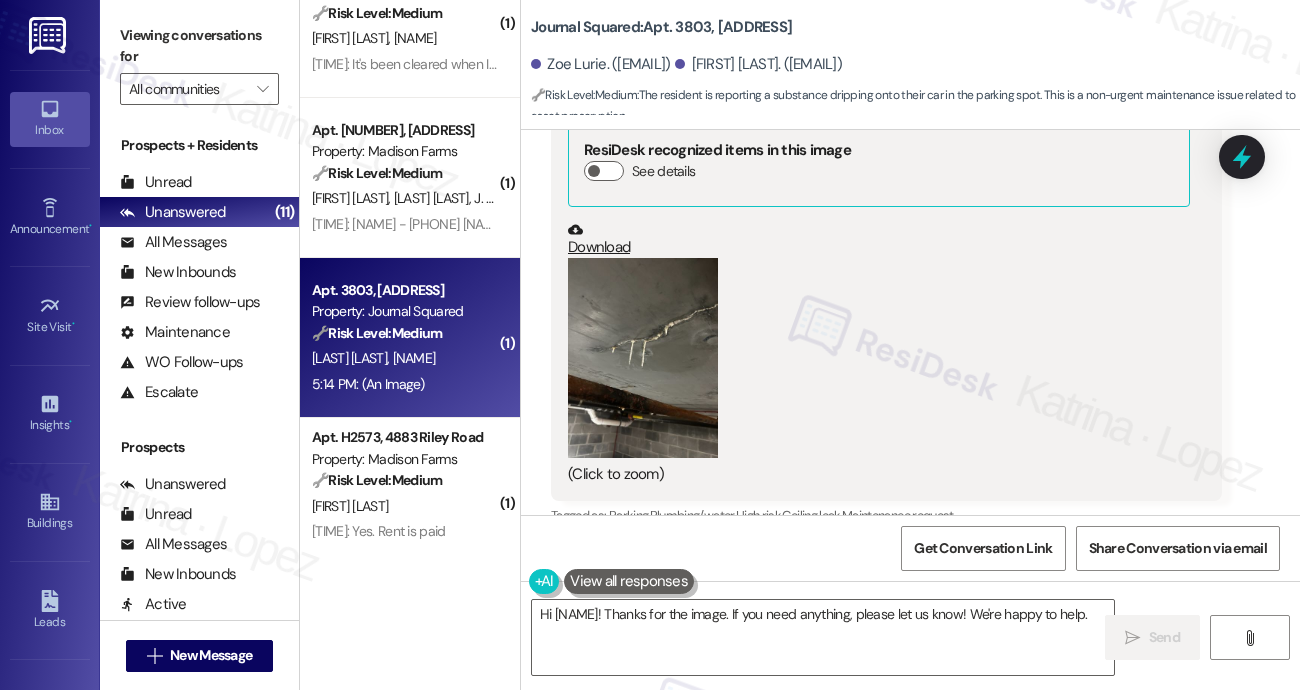 scroll, scrollTop: 5756, scrollLeft: 0, axis: vertical 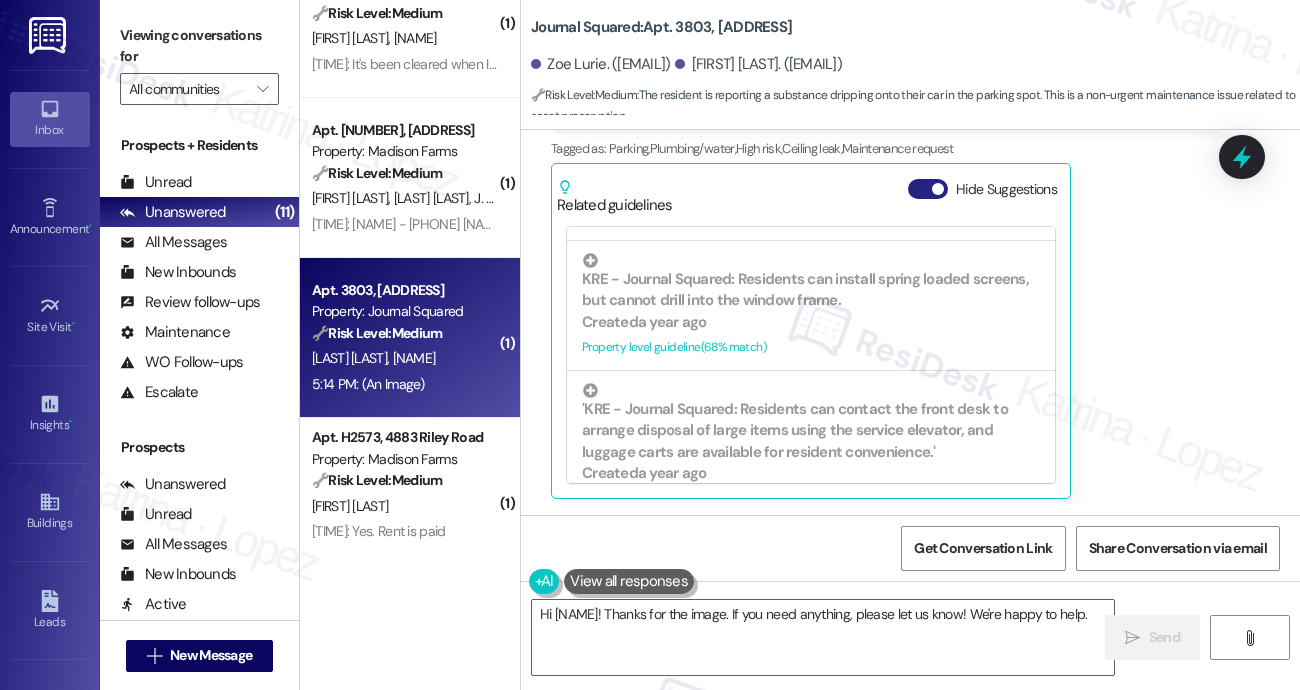 click on "Hide Suggestions" at bounding box center [928, 189] 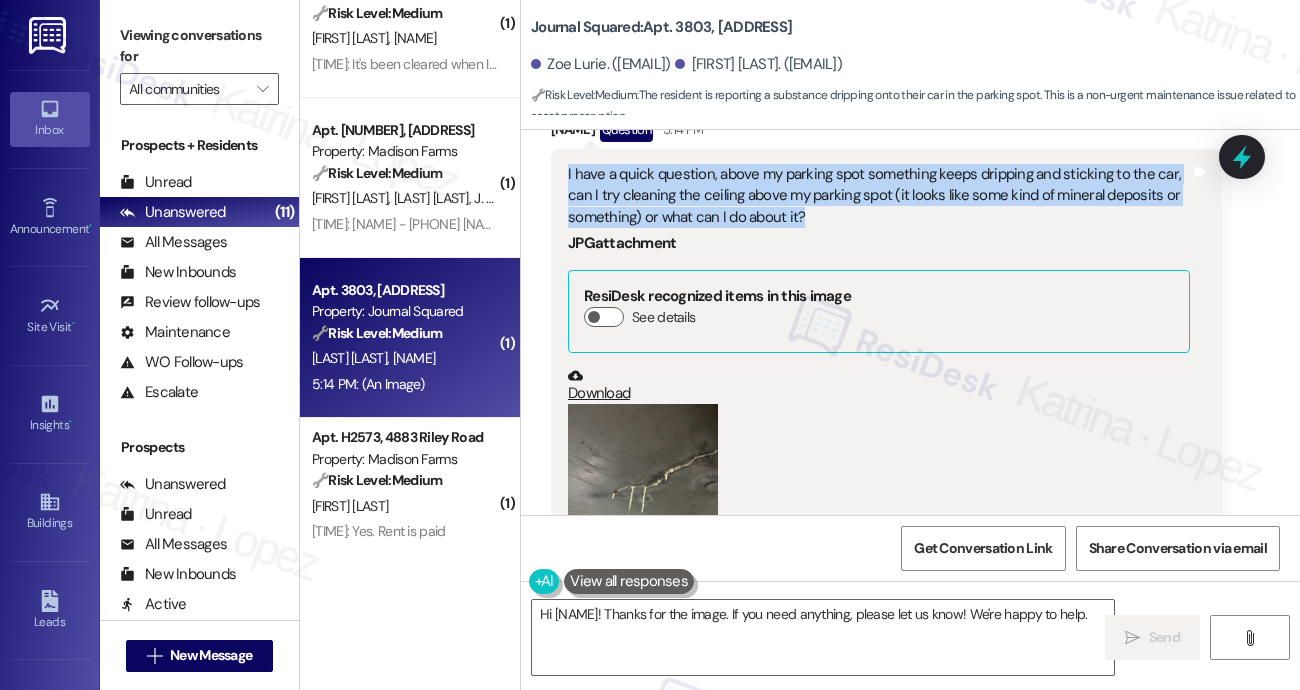 scroll, scrollTop: 5180, scrollLeft: 0, axis: vertical 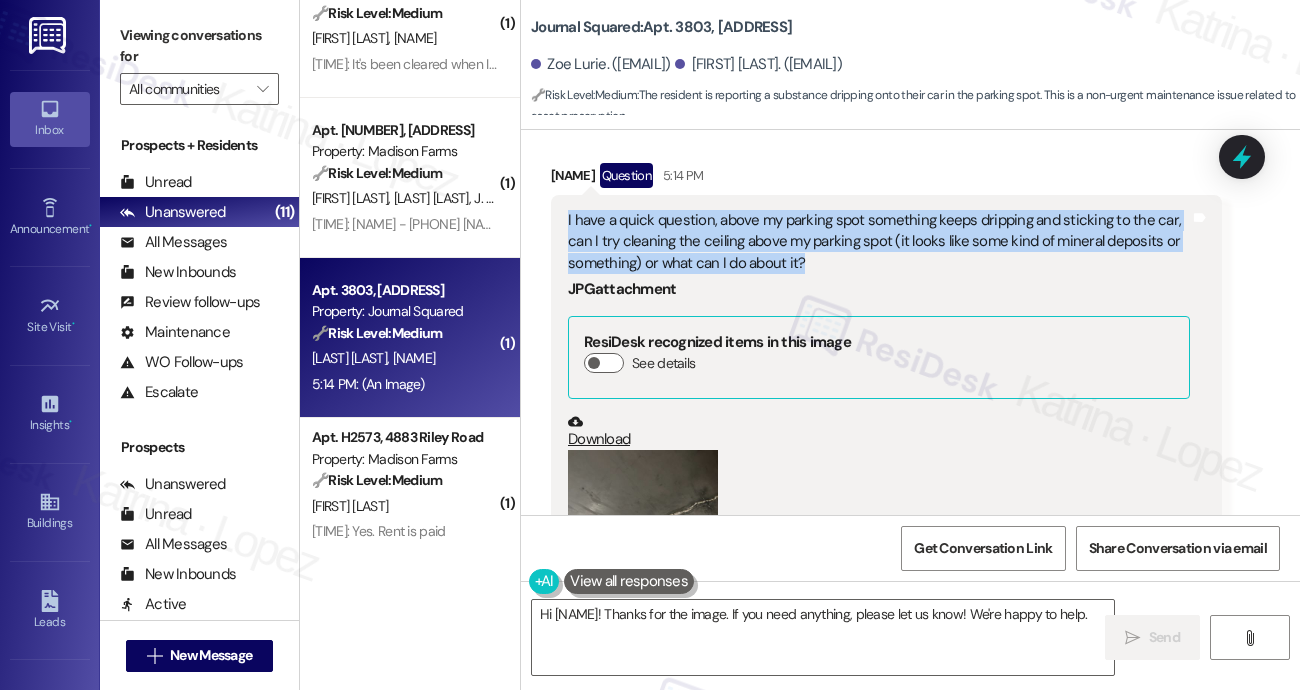 click on "I have a quick question, above my parking spot something keeps dripping and sticking to the car, can I try cleaning the ceiling above my parking spot (it looks like some kind of mineral deposits or something) or what can I do about it?" at bounding box center [879, 242] 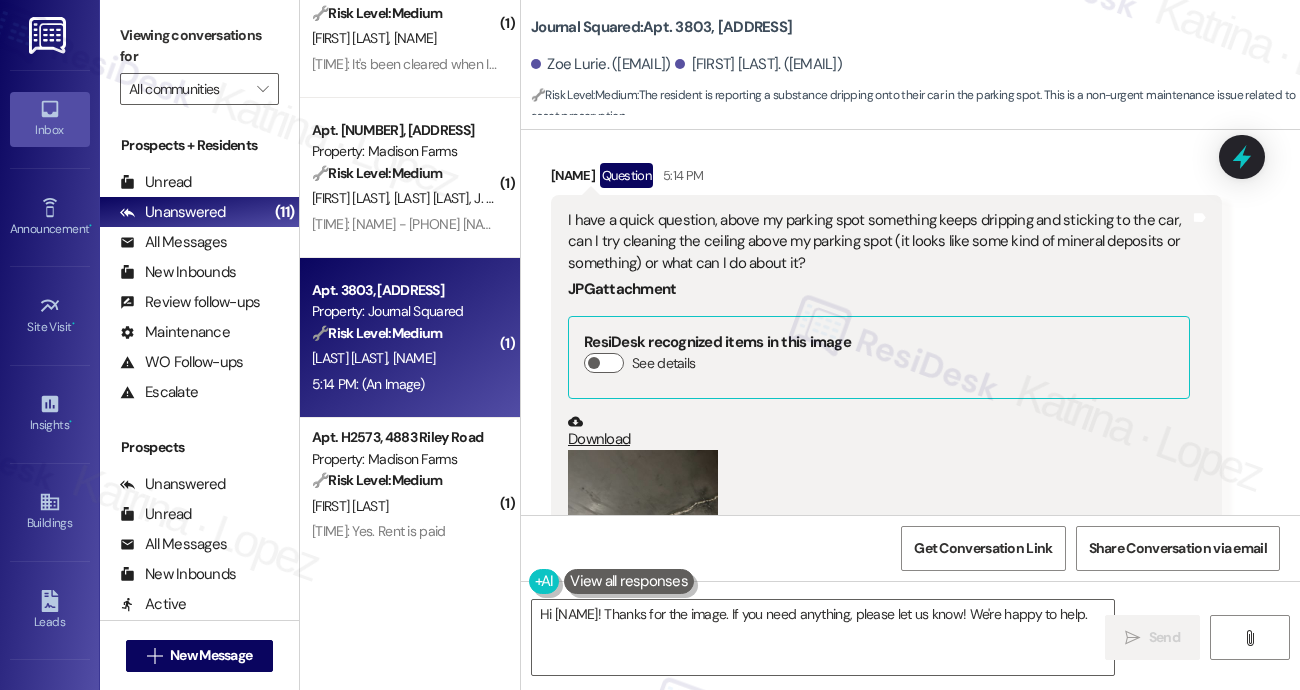 click on "I have a quick question, above my parking spot something keeps dripping and sticking to the car, can I try cleaning the ceiling above my parking spot (it looks like some kind of mineral deposits or something) or what can I do about it?" at bounding box center [879, 242] 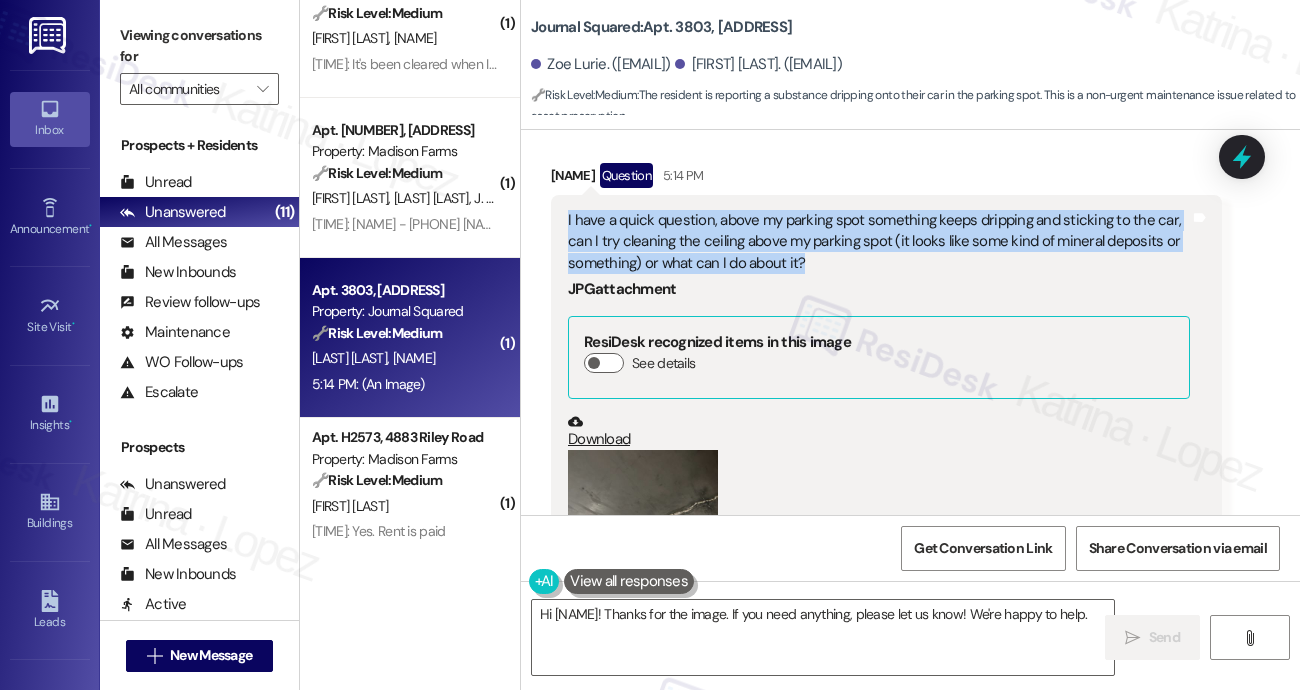click on "I have a quick question, above my parking spot something keeps dripping and sticking to the car, can I try cleaning the ceiling above my parking spot (it looks like some kind of mineral deposits or something) or what can I do about it?" at bounding box center (879, 242) 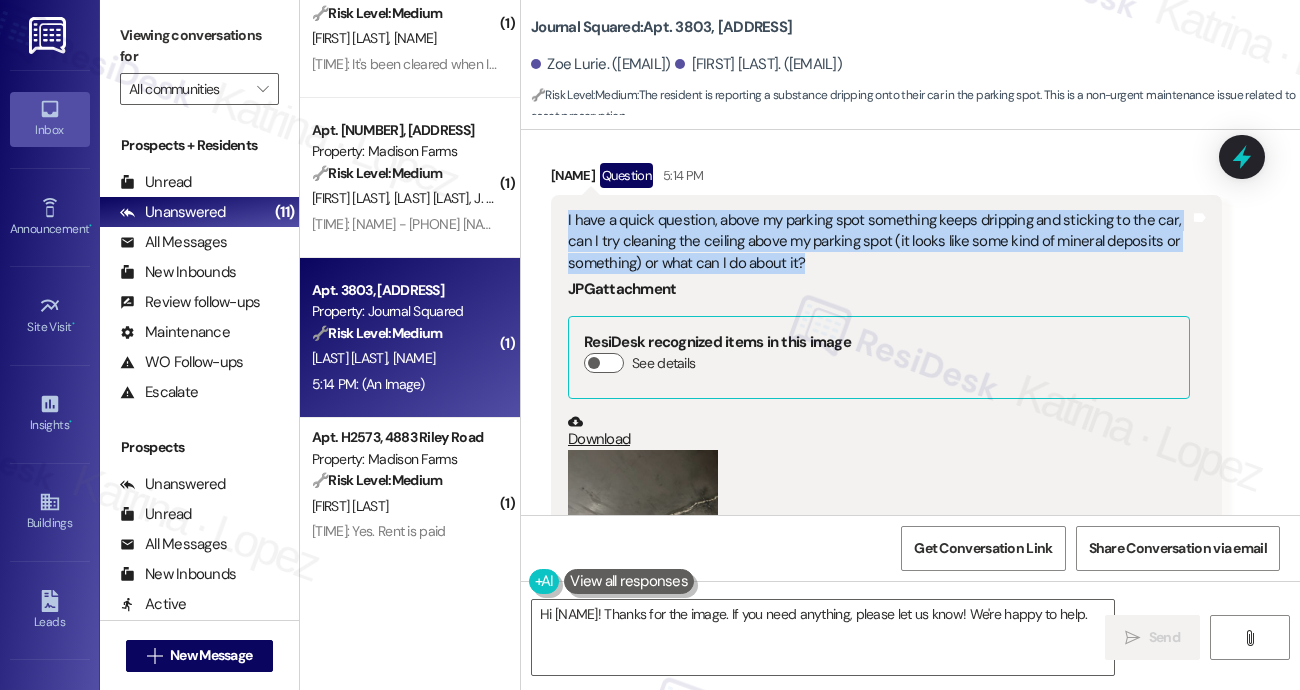 click on "I have a quick question, above my parking spot something keeps dripping and sticking to the car, can I try cleaning the ceiling above my parking spot (it looks like some kind of mineral deposits or something) or what can I do about it?" at bounding box center [879, 242] 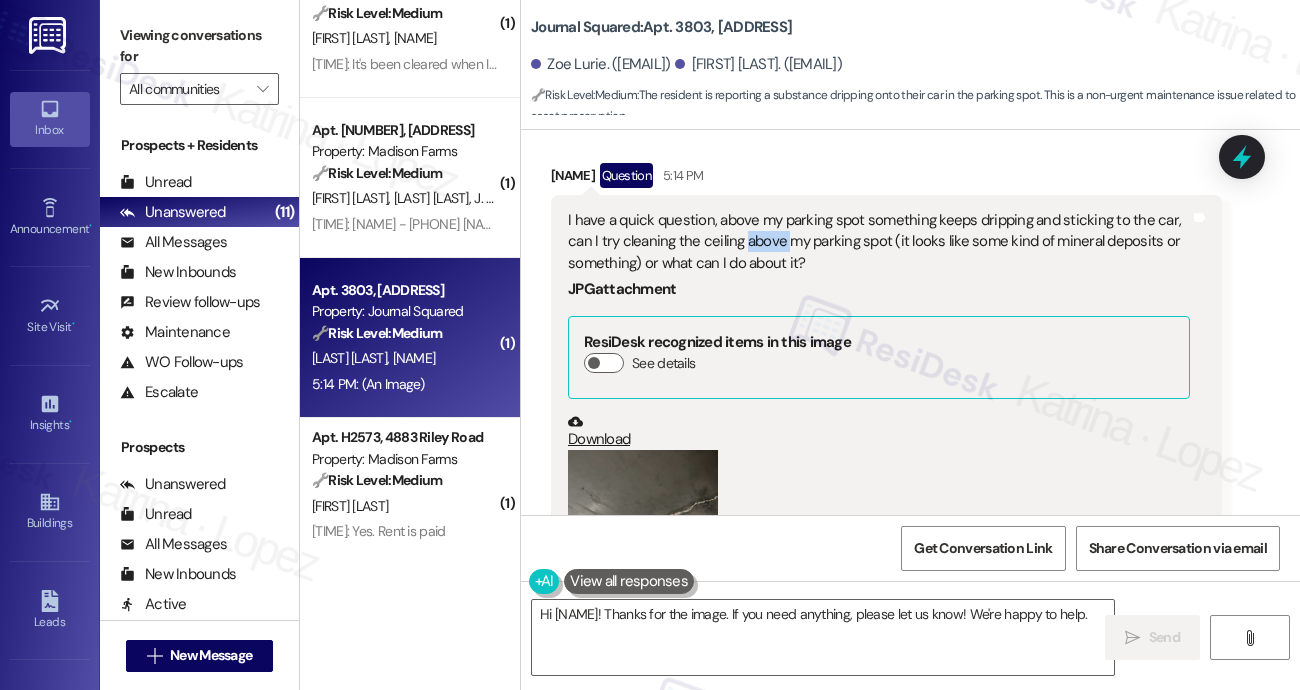 click on "I have a quick question, above my parking spot something keeps dripping and sticking to the car, can I try cleaning the ceiling above my parking spot (it looks like some kind of mineral deposits or something) or what can I do about it?" at bounding box center [879, 242] 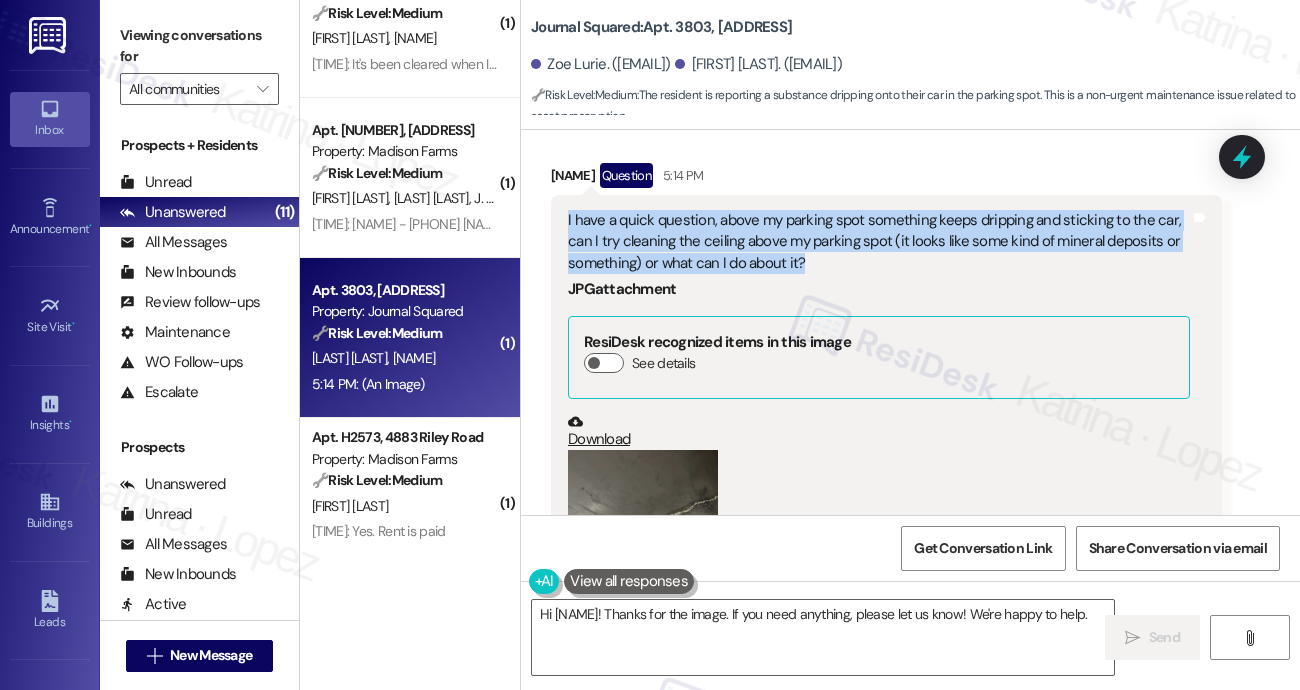 click on "I have a quick question, above my parking spot something keeps dripping and sticking to the car, can I try cleaning the ceiling above my parking spot (it looks like some kind of mineral deposits or something) or what can I do about it?" at bounding box center [879, 242] 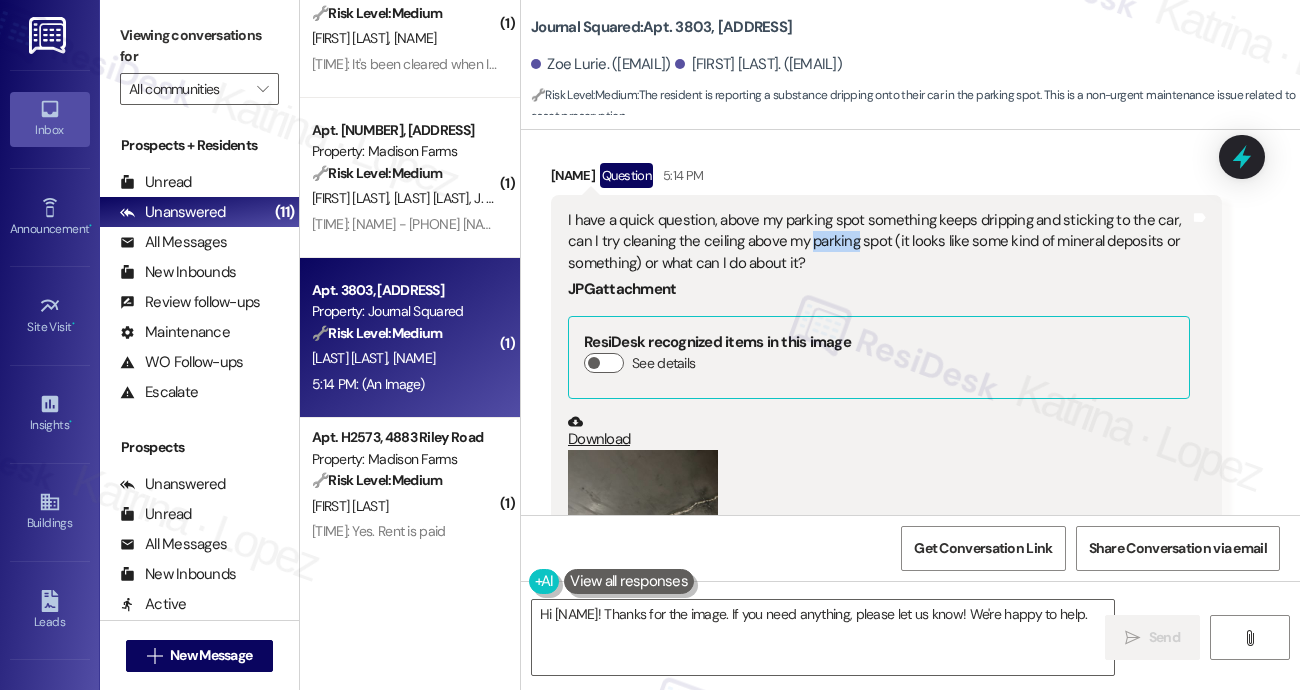 click on "I have a quick question, above my parking spot something keeps dripping and sticking to the car, can I try cleaning the ceiling above my parking spot (it looks like some kind of mineral deposits or something) or what can I do about it?" at bounding box center (879, 242) 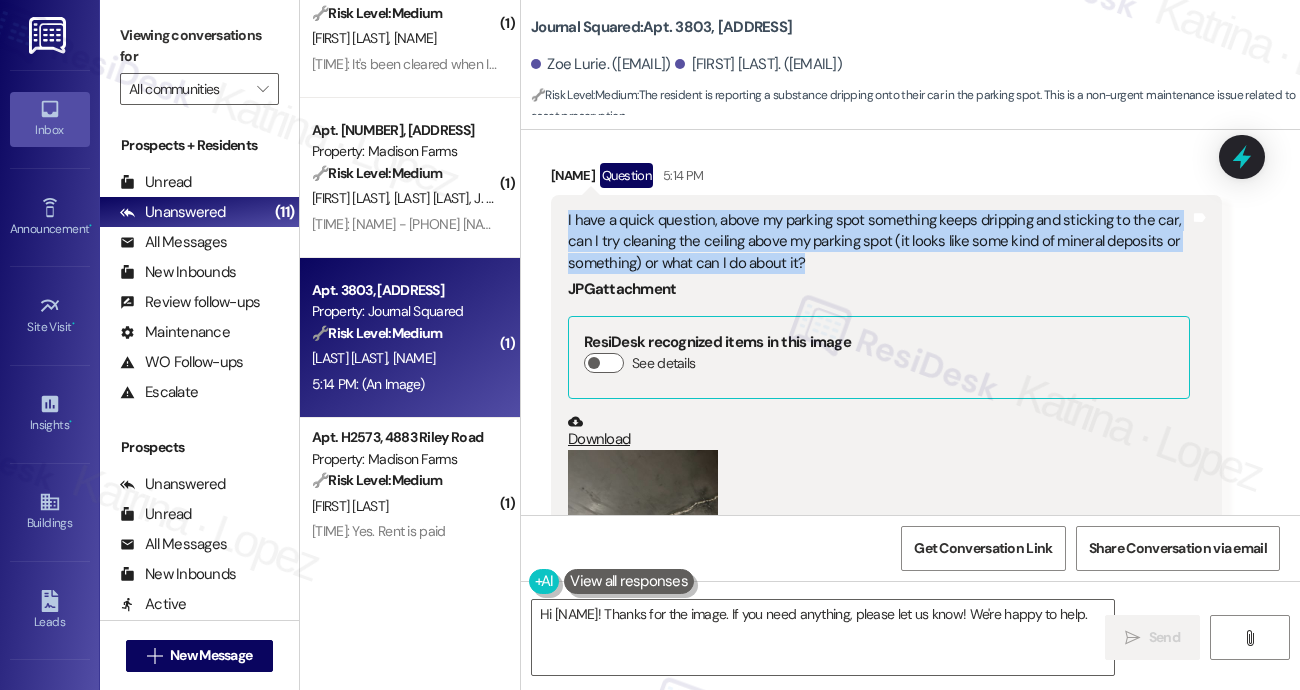 click on "I have a quick question, above my parking spot something keeps dripping and sticking to the car, can I try cleaning the ceiling above my parking spot (it looks like some kind of mineral deposits or something) or what can I do about it?" at bounding box center (879, 242) 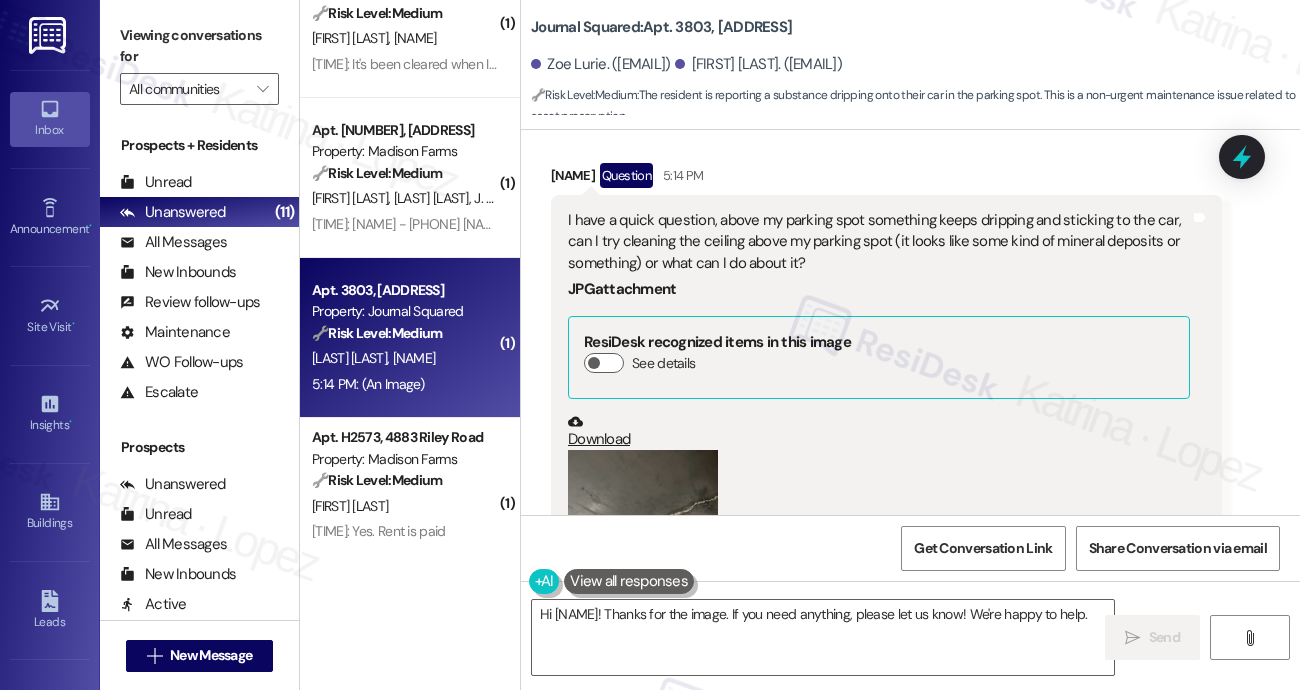 drag, startPoint x: 238, startPoint y: 32, endPoint x: 256, endPoint y: 41, distance: 20.12461 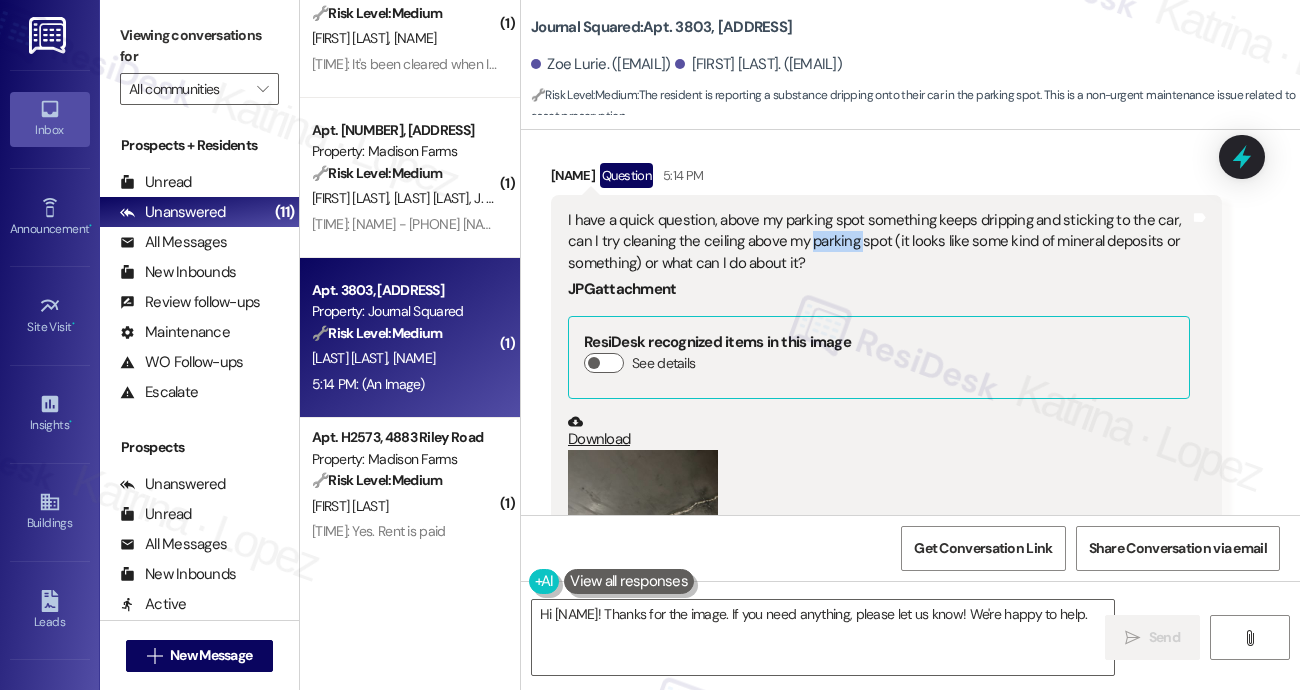 click on "I have a quick question, above my parking spot something keeps dripping and sticking to the car, can I try cleaning the ceiling above my parking spot (it looks like some kind of mineral deposits or something) or what can I do about it?" at bounding box center (879, 242) 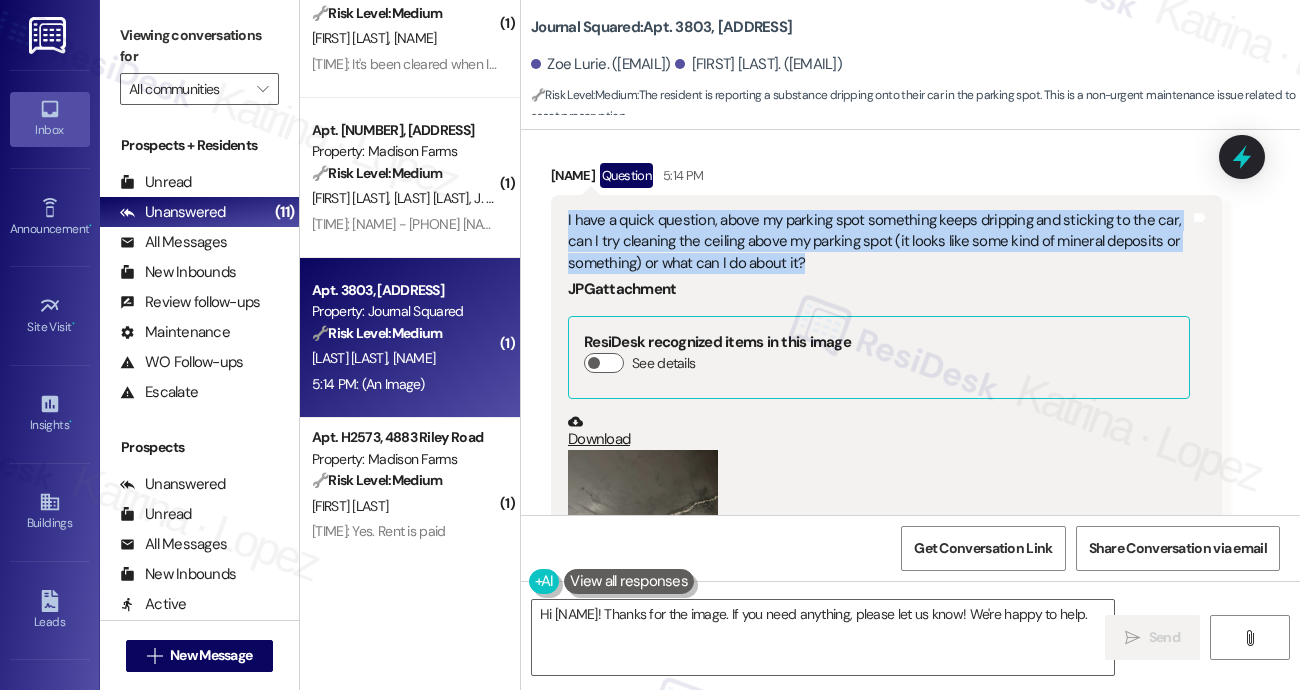 click on "I have a quick question, above my parking spot something keeps dripping and sticking to the car, can I try cleaning the ceiling above my parking spot (it looks like some kind of mineral deposits or something) or what can I do about it?" at bounding box center [879, 242] 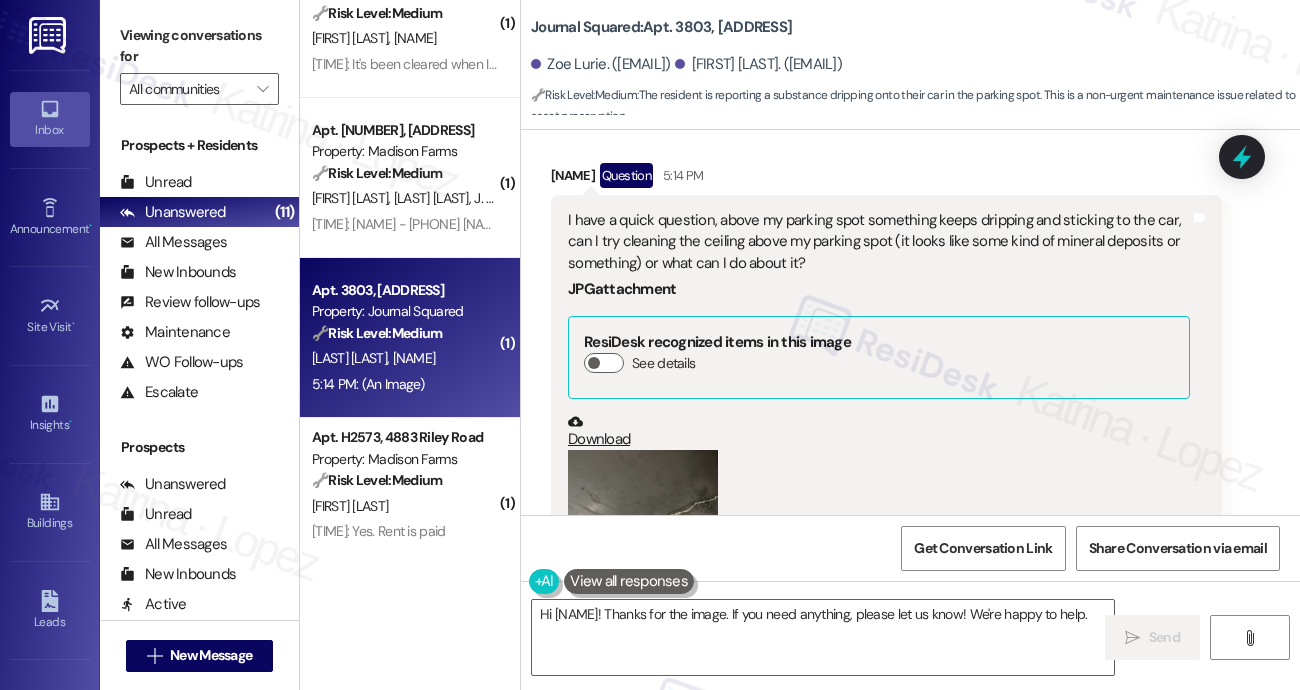 click on "Viewing conversations for" at bounding box center [199, 46] 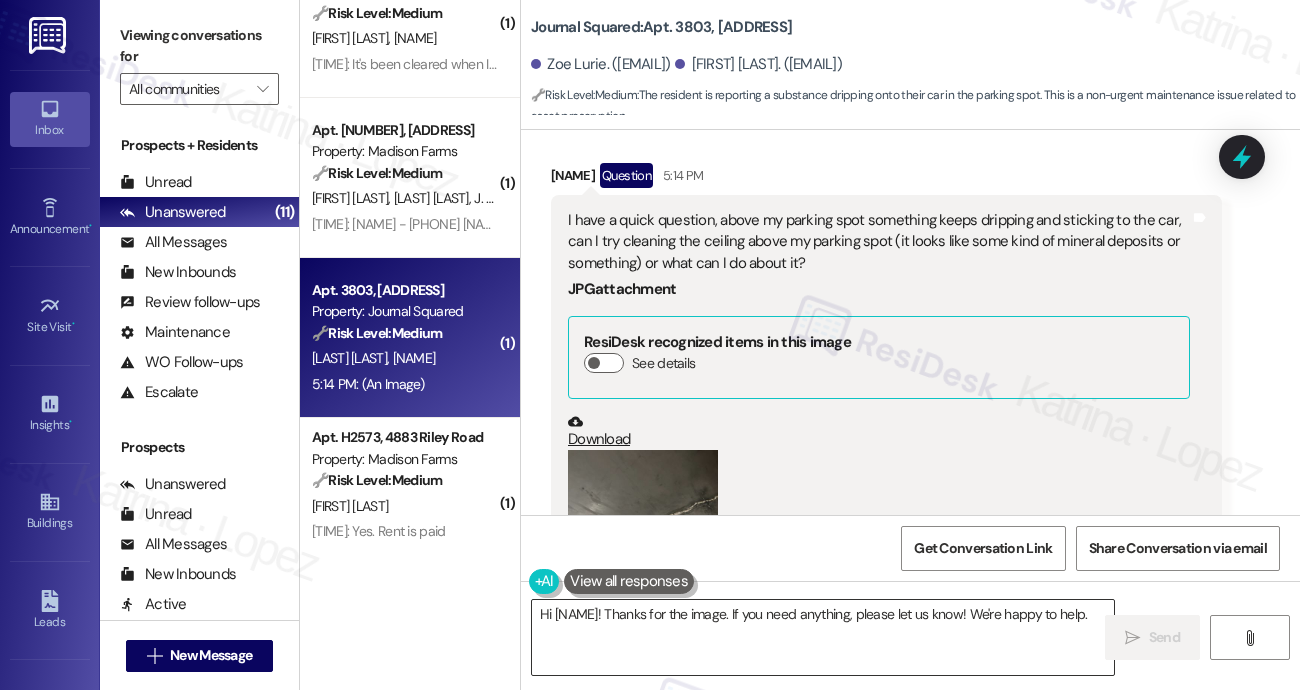 click on "Hi {{first_name}}! Thanks for the image. If you need anything, please let us know! We're happy to help." at bounding box center [823, 637] 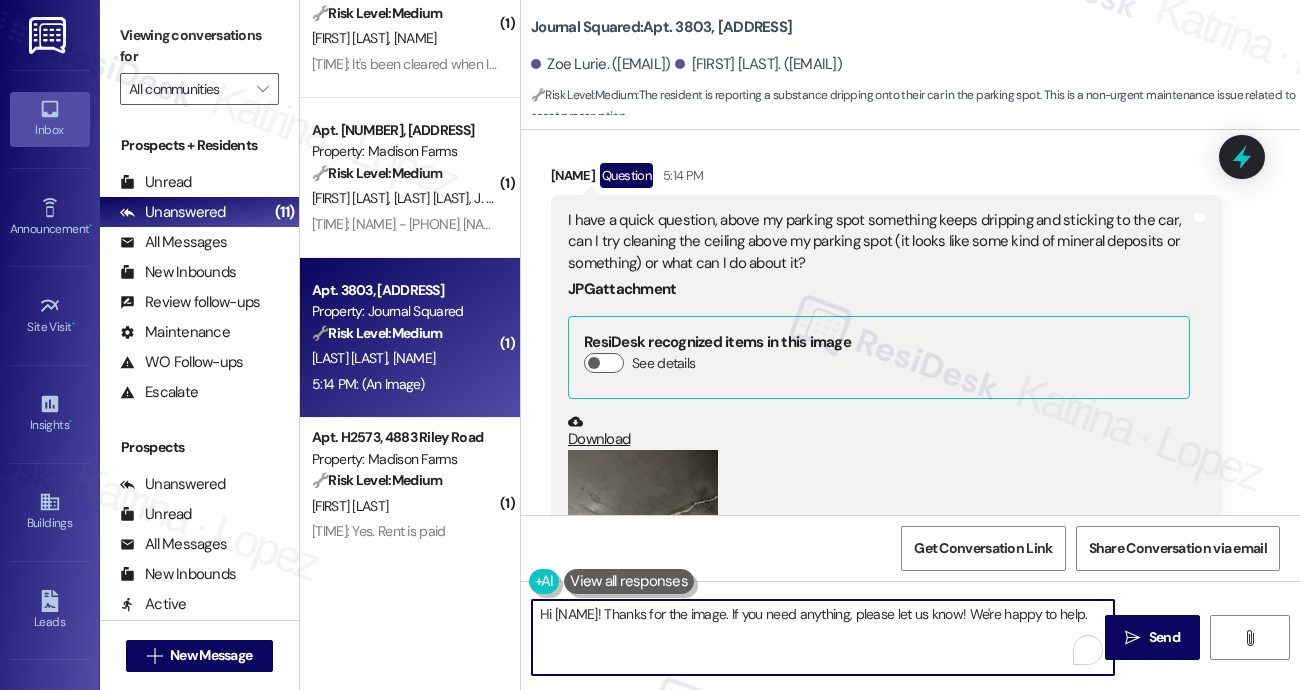 click on "Hi {{first_name}}! Thanks for the image. If you need anything, please let us know! We're happy to help." at bounding box center [823, 637] 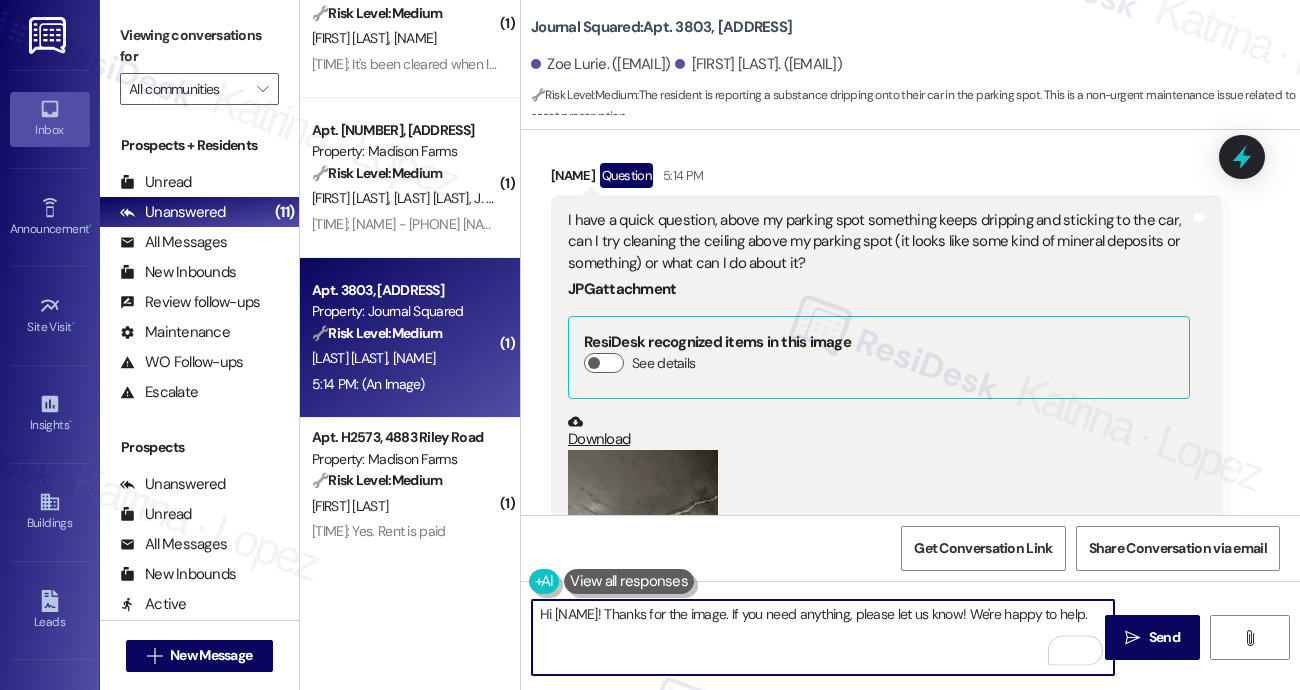 drag, startPoint x: 771, startPoint y: 615, endPoint x: 871, endPoint y: 663, distance: 110.92339 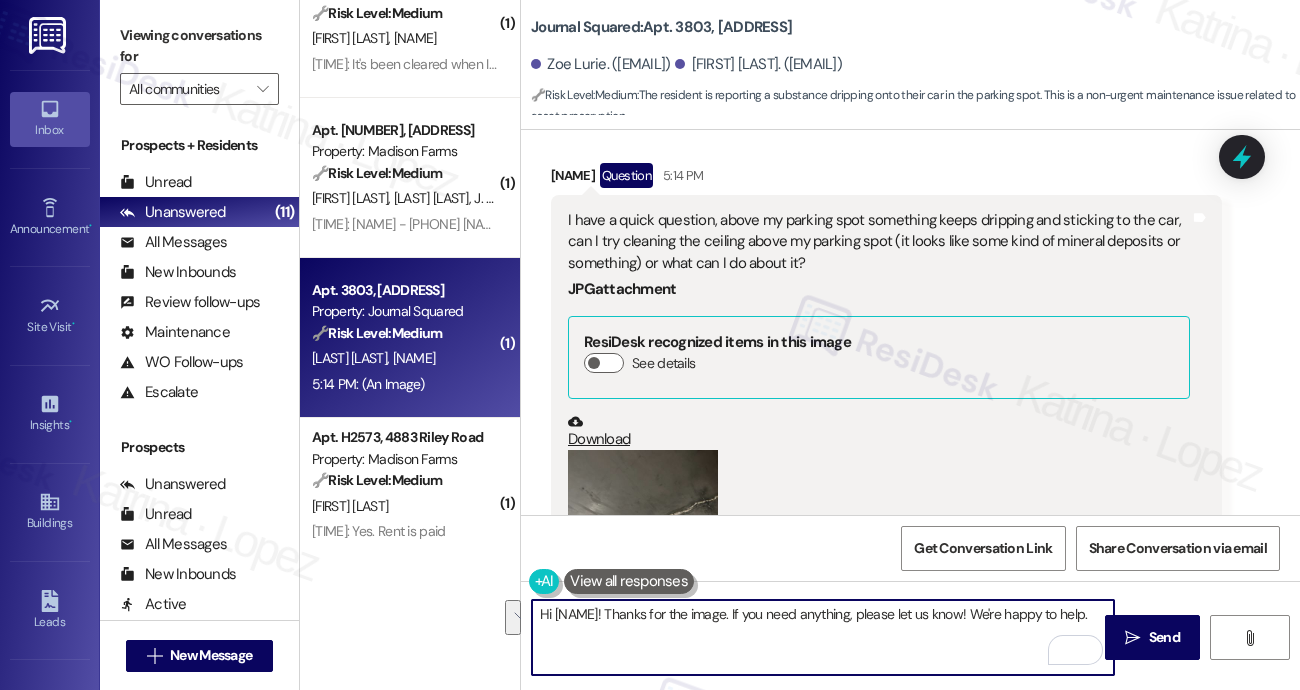 paste on "Hi {{first_name}}, I understand how frustrating it must be to have something dripping onto your car from the ceiling above your parking spot. I’ll share this with the site team and check on what can be done" 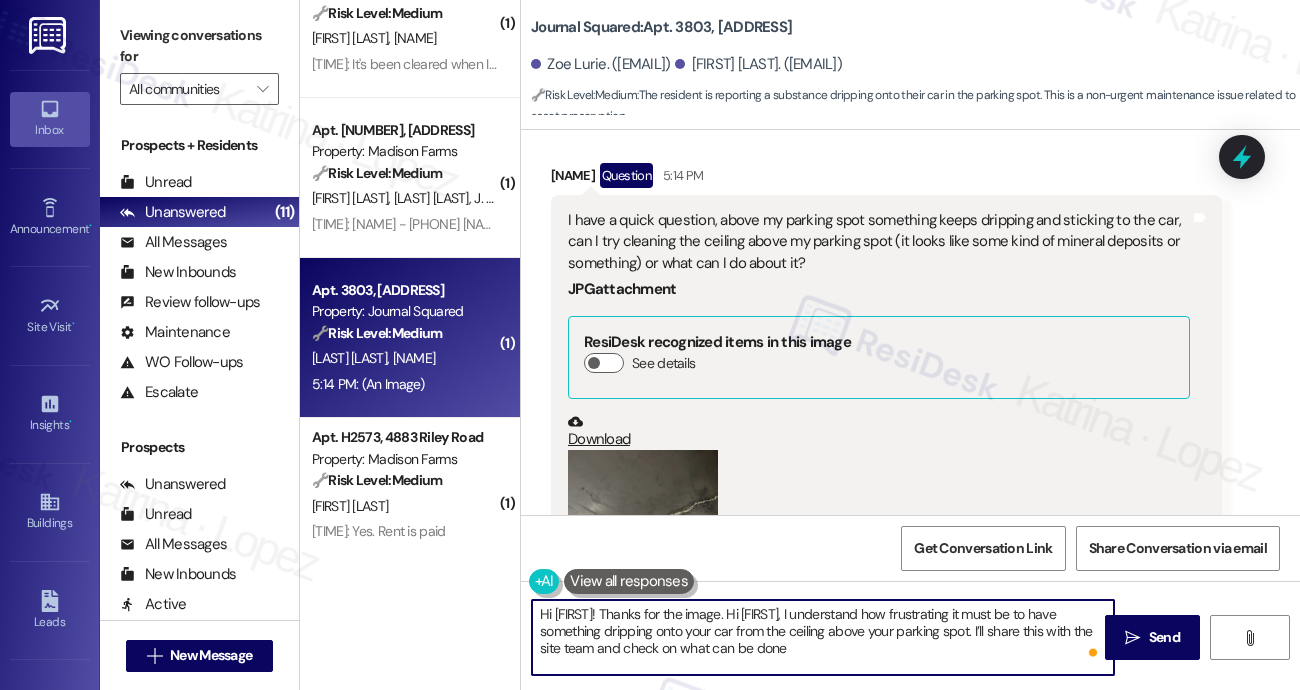 click on "Hi {{first_name}}! Thanks for the image. Hi {{first_name}}, I understand how frustrating it must be to have something dripping onto your car from the ceiling above your parking spot. I’ll share this with the site team and check on what can be done" at bounding box center [823, 637] 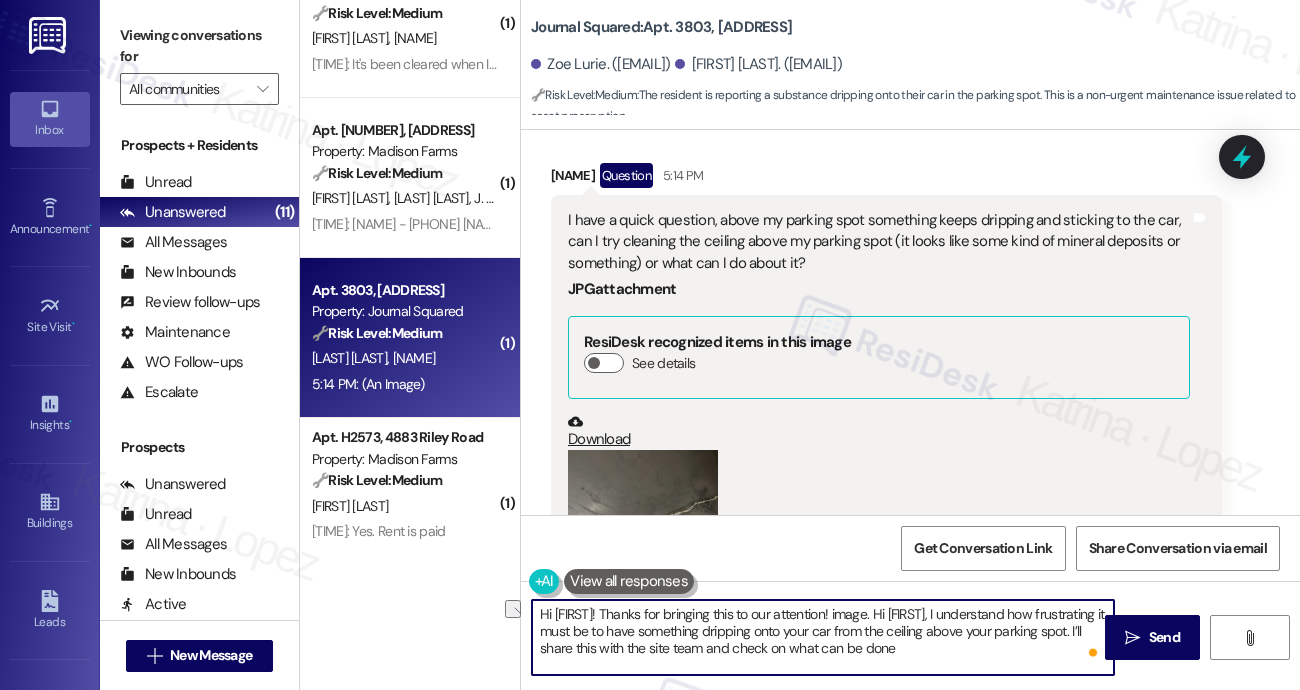 drag, startPoint x: 1020, startPoint y: 614, endPoint x: 917, endPoint y: 615, distance: 103.00485 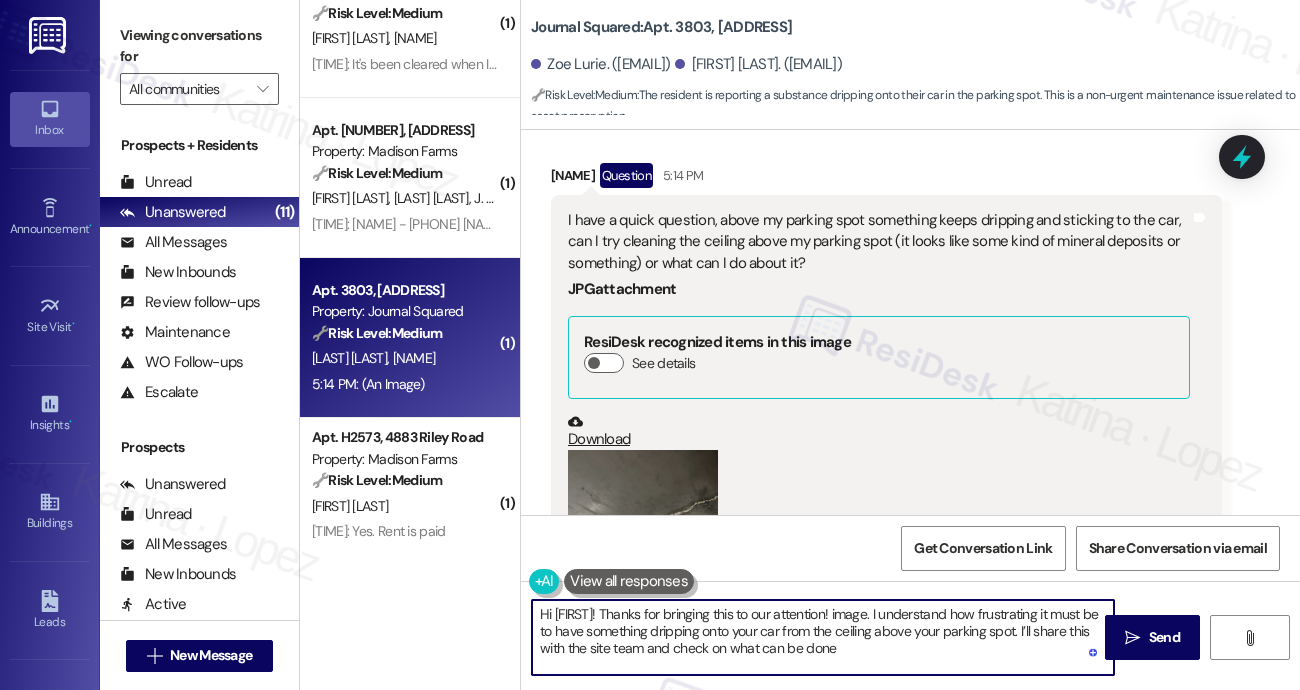 click on "Hi {{first_name}}! Thanks for bringing this to our attention! image. I understand how frustrating it must be to have something dripping onto your car from the ceiling above your parking spot. I’ll share this with the site team and check on what can be done" at bounding box center (823, 637) 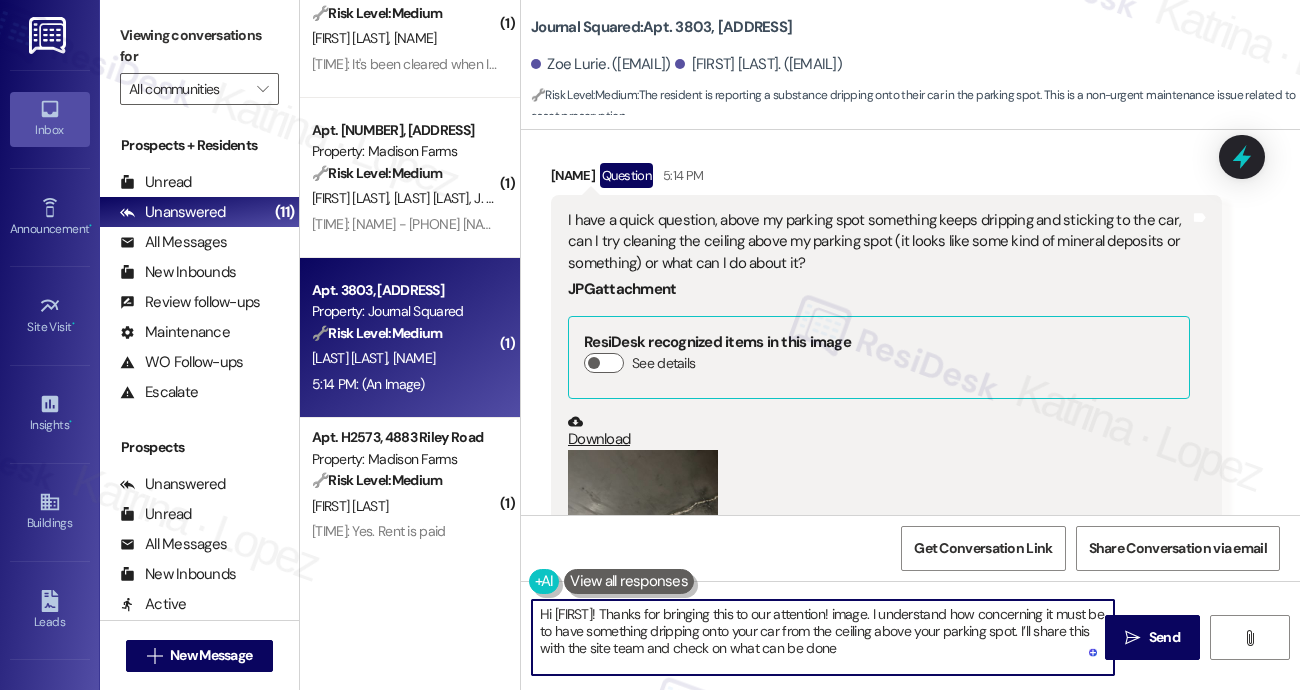 drag, startPoint x: 588, startPoint y: 632, endPoint x: 920, endPoint y: 631, distance: 332.0015 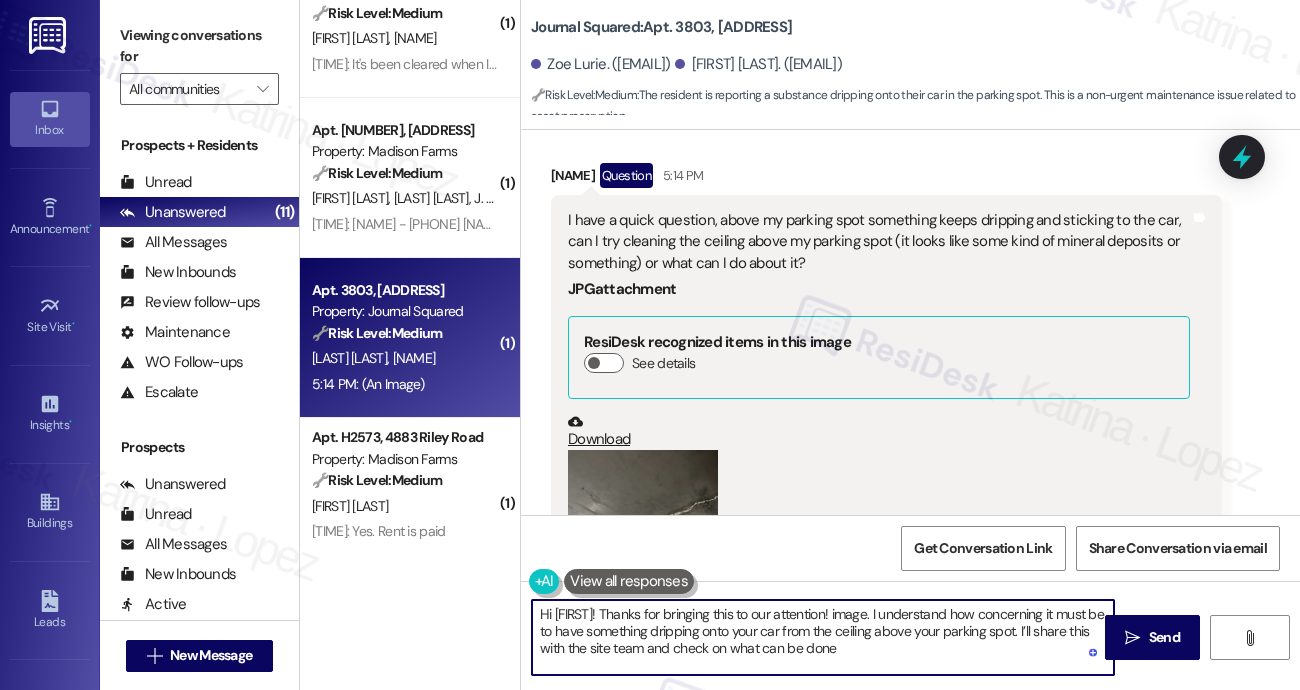 click on "Hi {{first_name}}! Thanks for bringing this to our attention! image. I understand how concerning it must be to have something dripping onto your car from the ceiling above your parking spot. I’ll share this with the site team and check on what can be done" at bounding box center [823, 637] 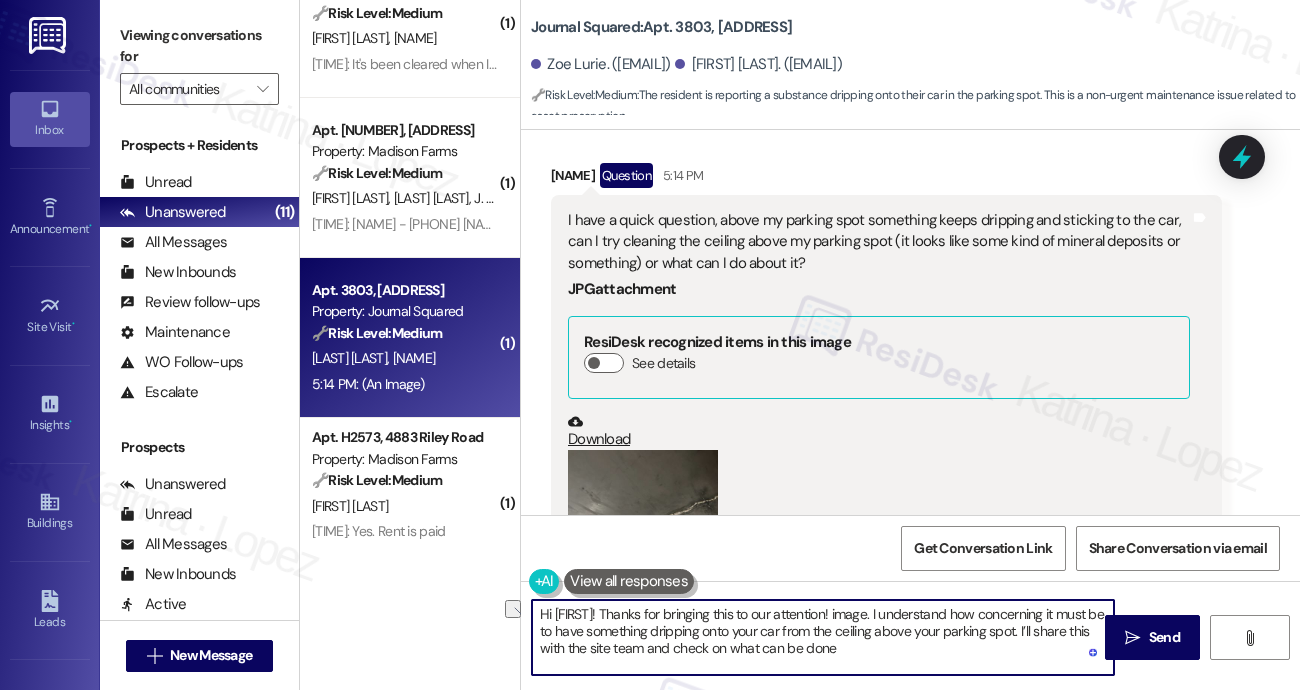click on "Hi {{first_name}}! Thanks for bringing this to our attention! image. I understand how concerning it must be to have something dripping onto your car from the ceiling above your parking spot. I’ll share this with the site team and check on what can be done" at bounding box center [823, 637] 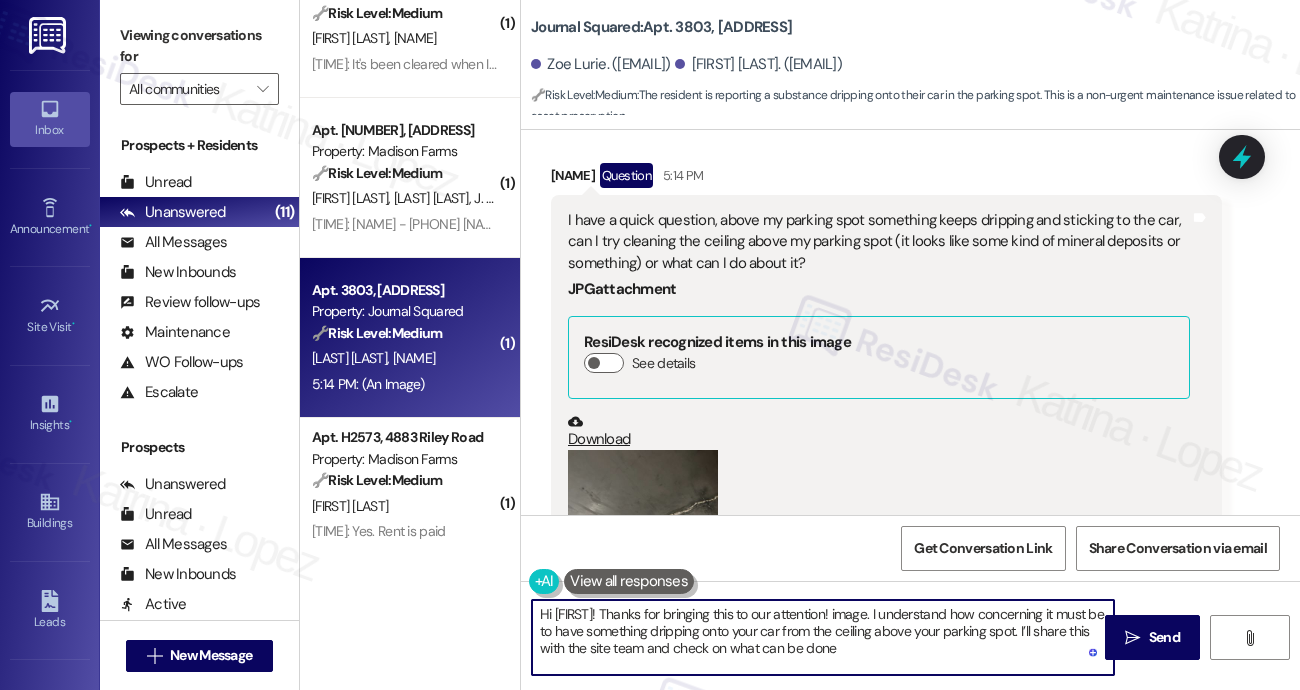 click on "Hi {{first_name}}! Thanks for bringing this to our attention! image. I understand how concerning it must be to have something dripping onto your car from the ceiling above your parking spot. I’ll share this with the site team and check on what can be done" at bounding box center [823, 637] 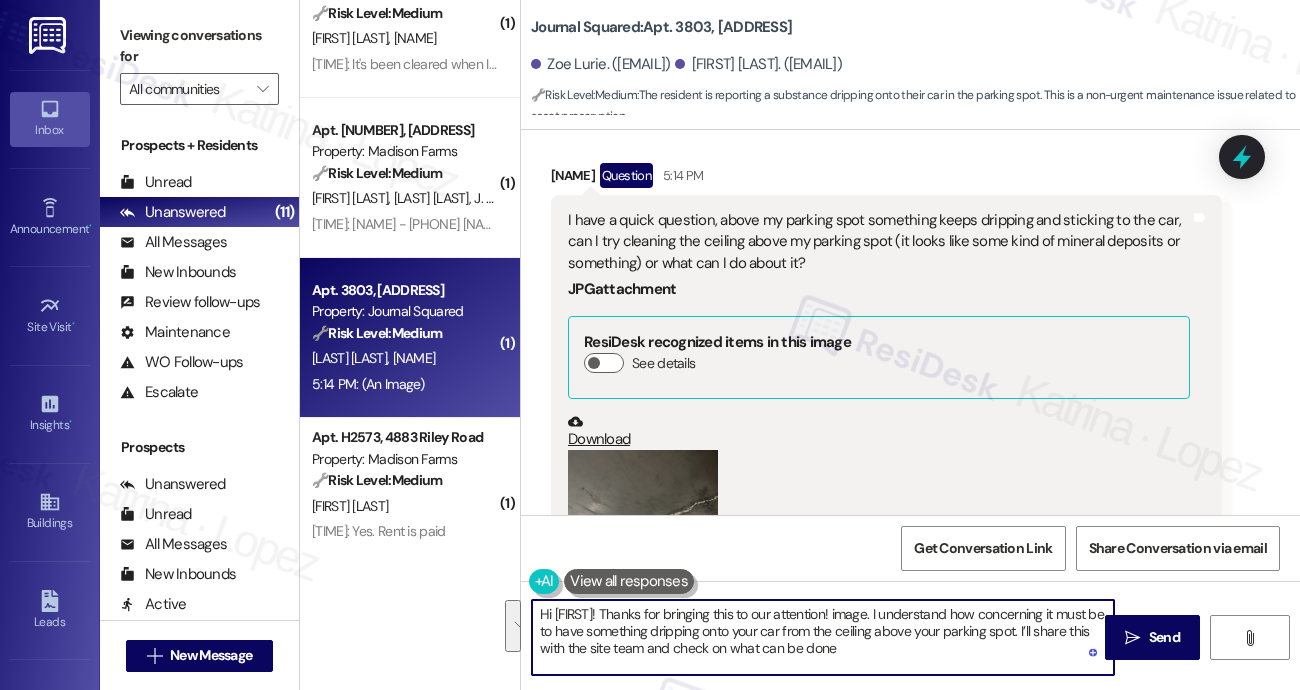 click on "Hi {{first_name}}! Thanks for bringing this to our attention! image. I understand how concerning it must be to have something dripping onto your car from the ceiling above your parking spot. I’ll share this with the site team and check on what can be done" at bounding box center (823, 637) 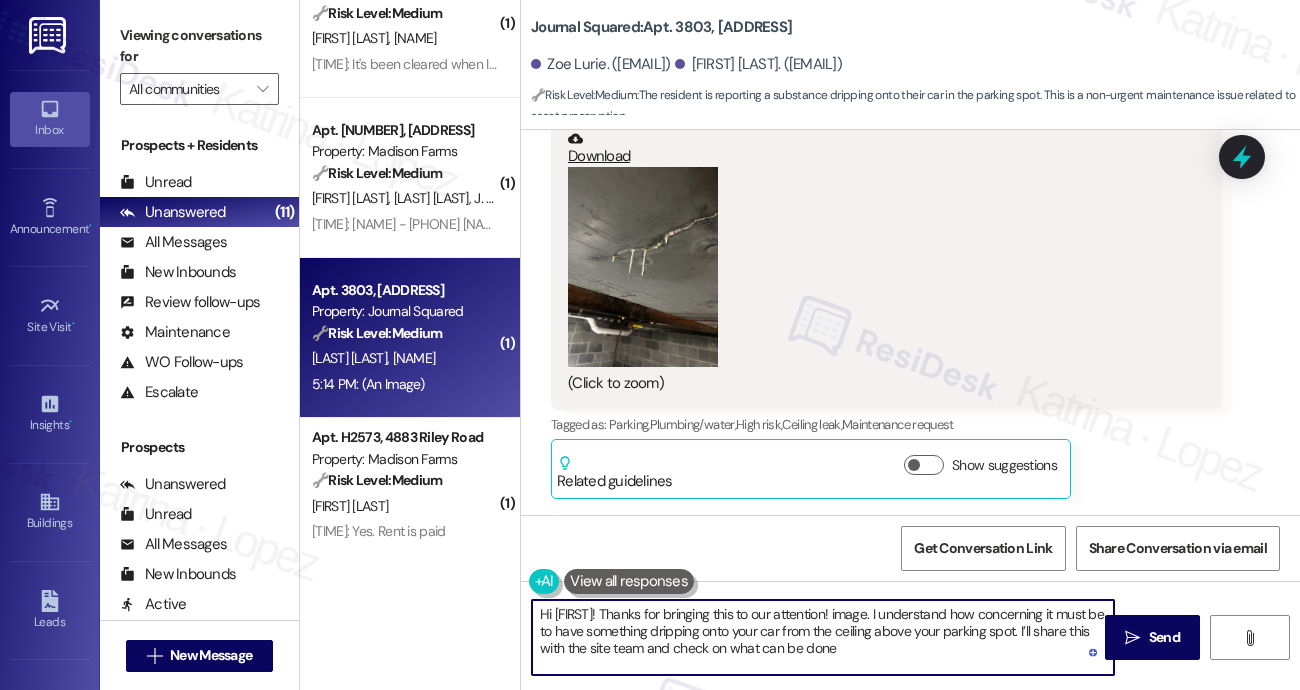 scroll, scrollTop: 5480, scrollLeft: 0, axis: vertical 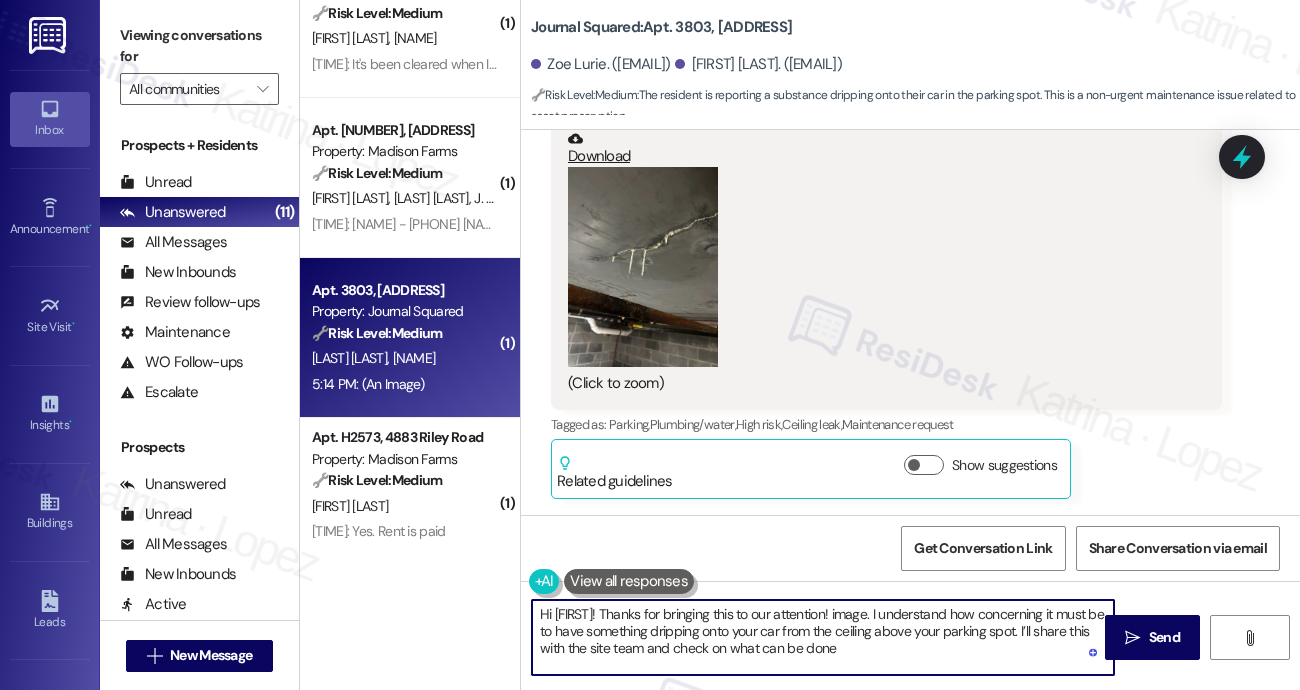 click on "Hi {{first_name}}! Thanks for bringing this to our attention! image. I understand how concerning it must be to have something dripping onto your car from the ceiling above your parking spot. I’ll share this with the site team and check on what can be done" at bounding box center (823, 637) 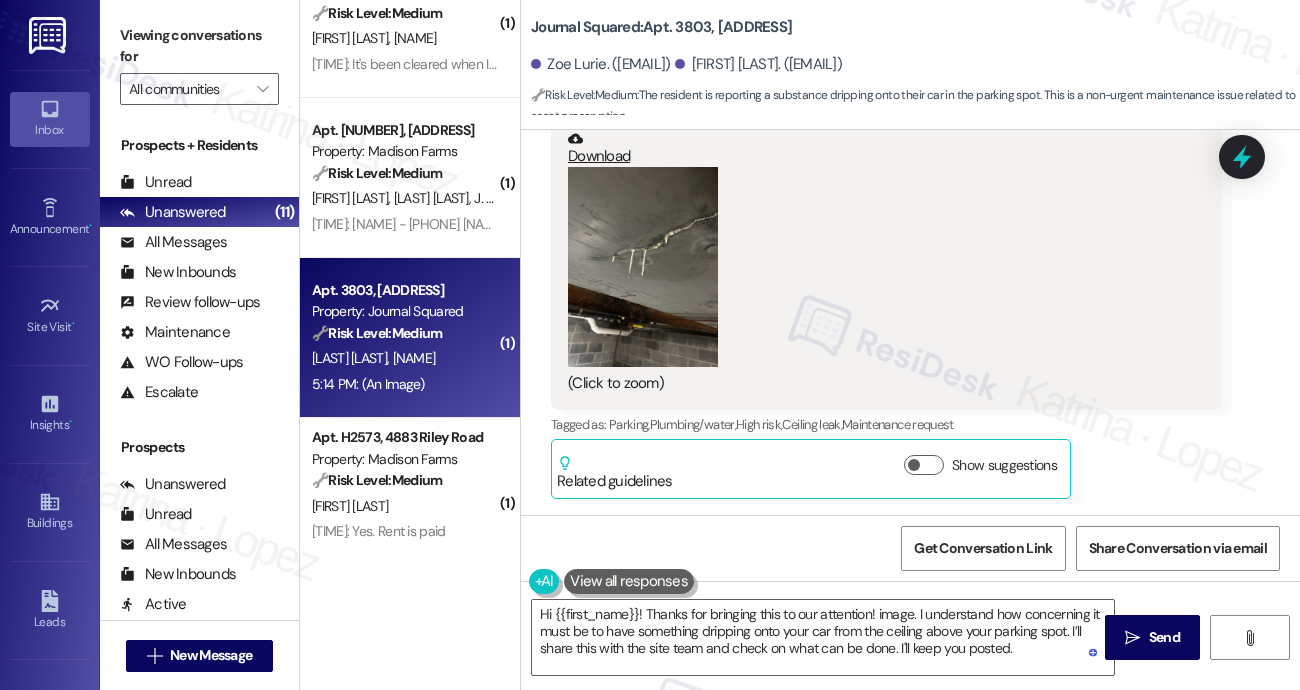 click on "Viewing conversations for" at bounding box center (199, 46) 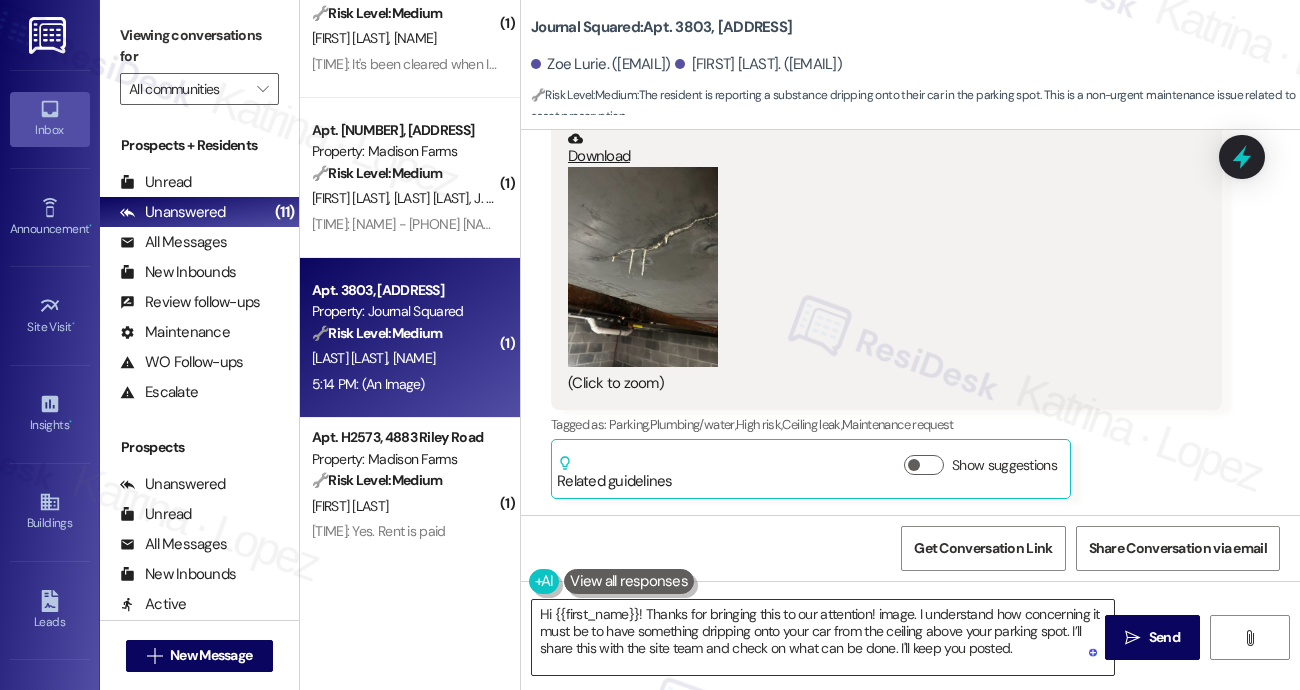 click on "Hi {{first_name}}! Thanks for bringing this to our attention! image. I understand how concerning it must be to have something dripping onto your car from the ceiling above your parking spot. I’ll share this with the site team and check on what can be done. I'll keep you posted." at bounding box center [823, 637] 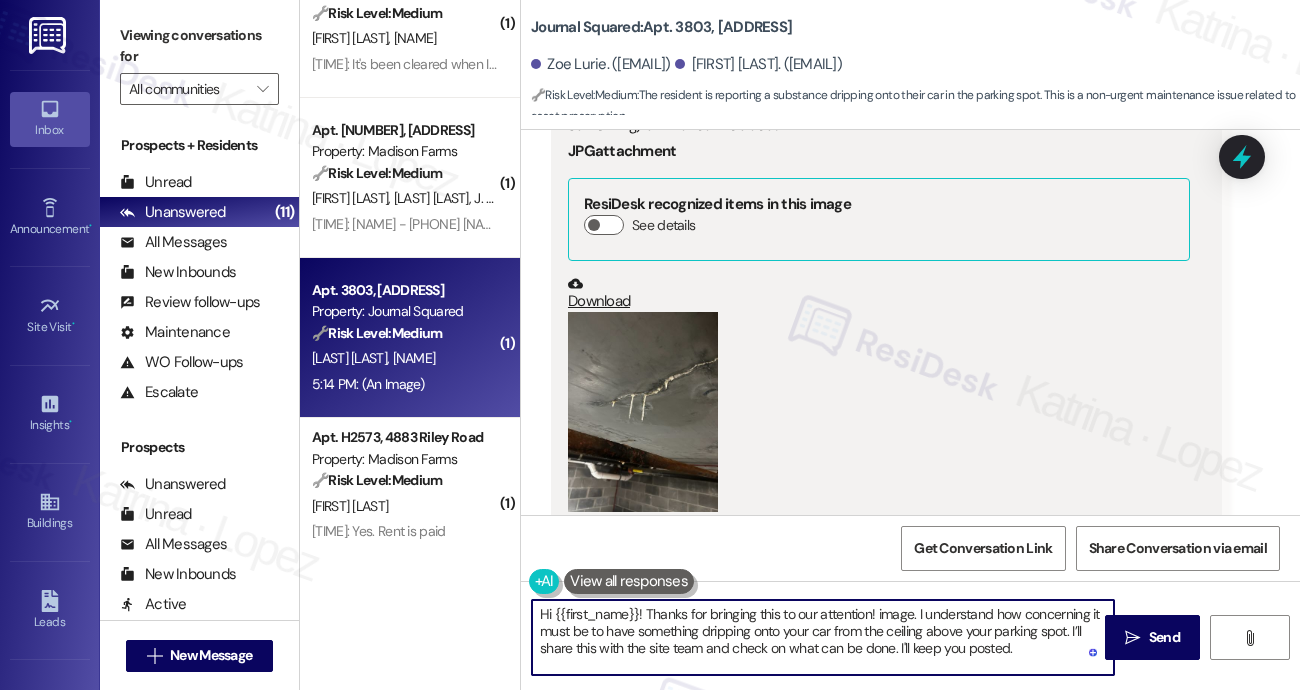 scroll, scrollTop: 5180, scrollLeft: 0, axis: vertical 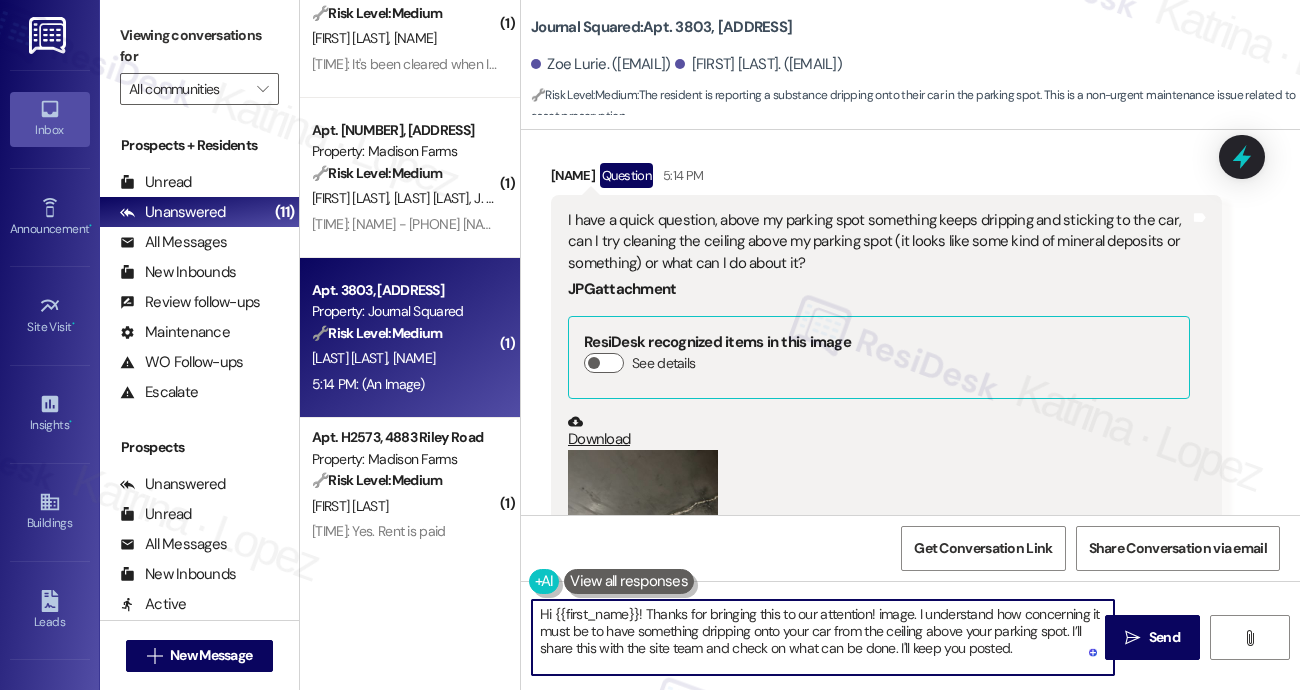 click on "Nick Avloshenko Question 5:14 PM" at bounding box center [886, 179] 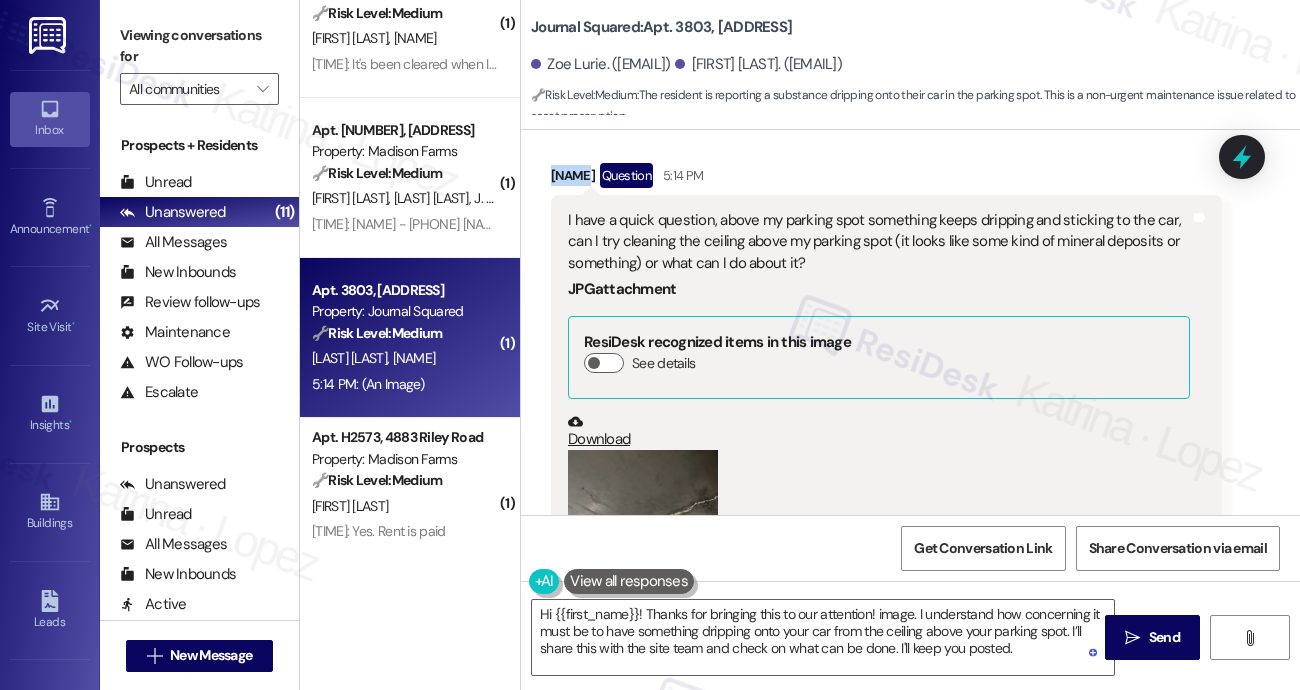 click on "Nick Avloshenko Question 5:14 PM" at bounding box center (886, 179) 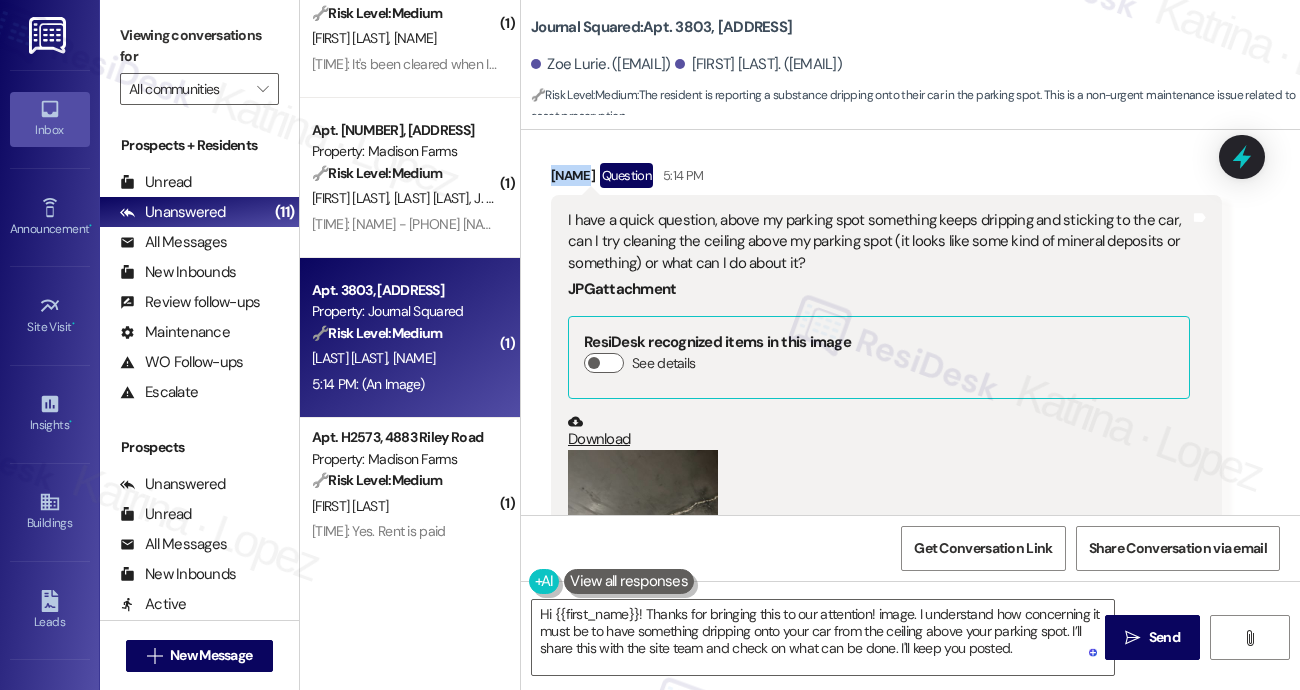 copy on "Nick" 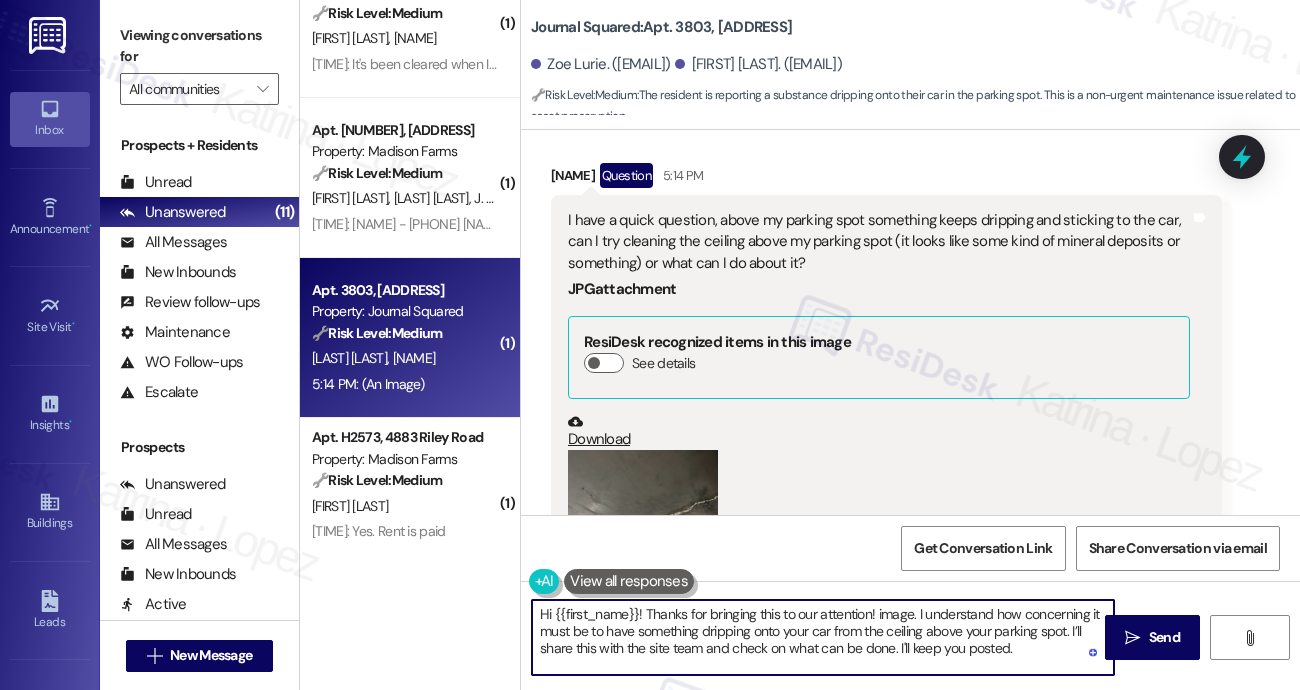 drag, startPoint x: 555, startPoint y: 612, endPoint x: 633, endPoint y: 603, distance: 78.51752 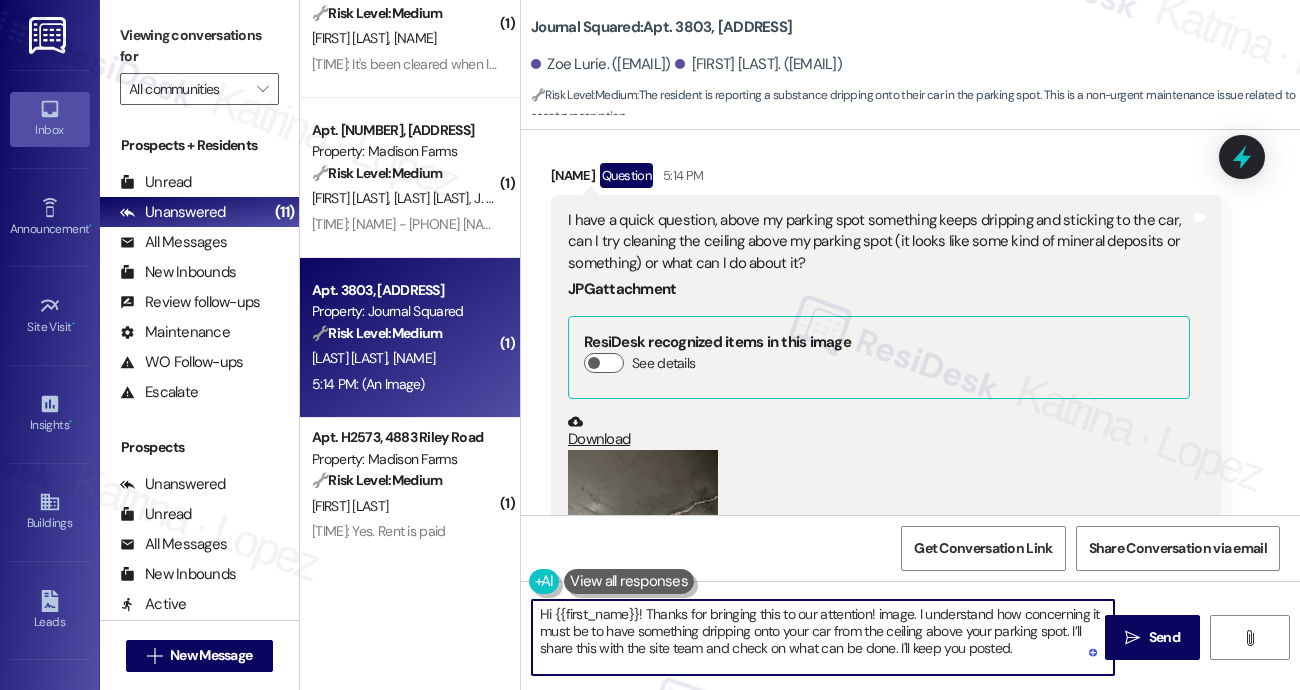 click on "Hi {{first_name}}! Thanks for bringing this to our attention! image. I understand how concerning it must be to have something dripping onto your car from the ceiling above your parking spot. I’ll share this with the site team and check on what can be done. I'll keep you posted." at bounding box center (823, 637) 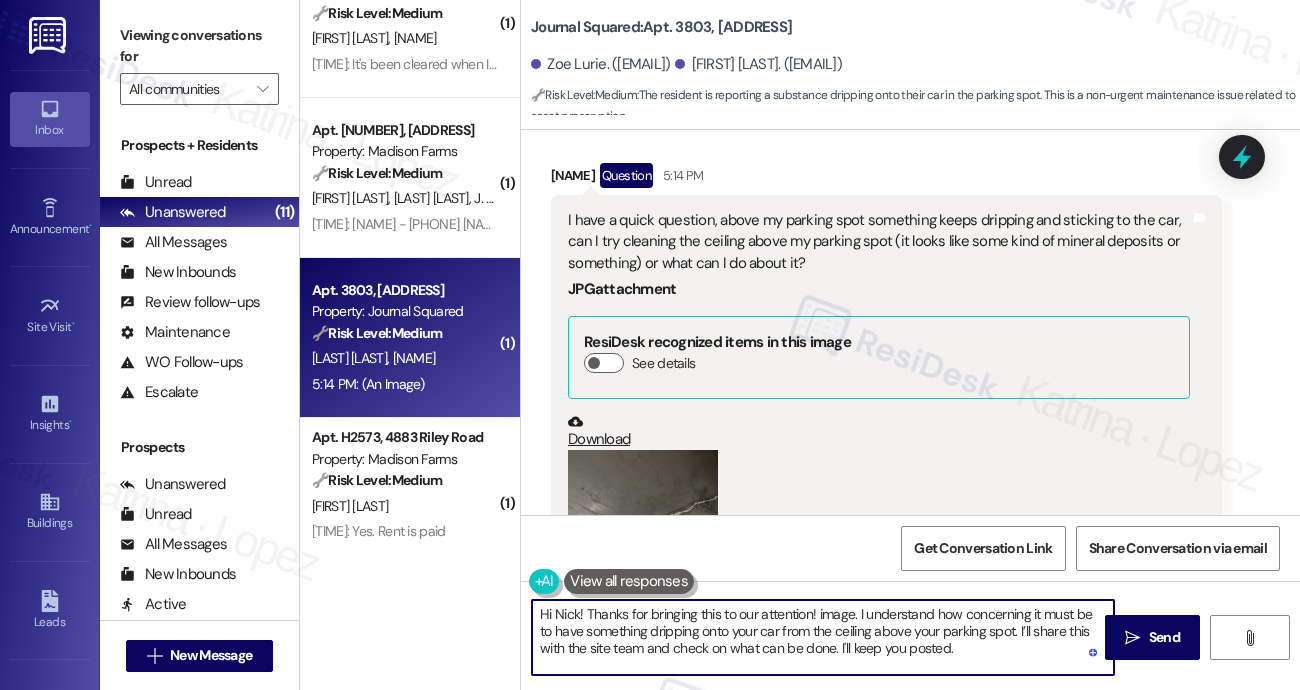 click on "Hi Nick! Thanks for bringing this to our attention! image. I understand how concerning it must be to have something dripping onto your car from the ceiling above your parking spot. I’ll share this with the site team and check on what can be done. I'll keep you posted." at bounding box center [823, 637] 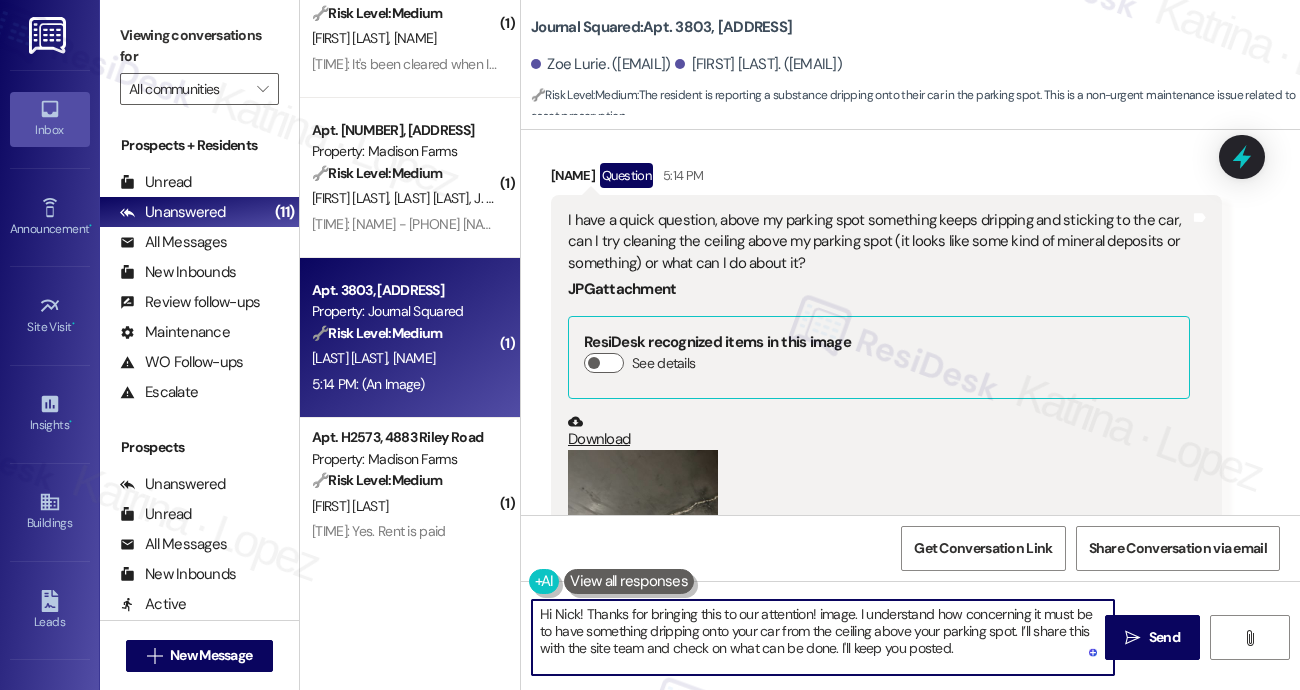 click on "Hi Nick! Thanks for bringing this to our attention! image. I understand how concerning it must be to have something dripping onto your car from the ceiling above your parking spot. I’ll share this with the site team and check on what can be done. I'll keep you posted." at bounding box center [823, 637] 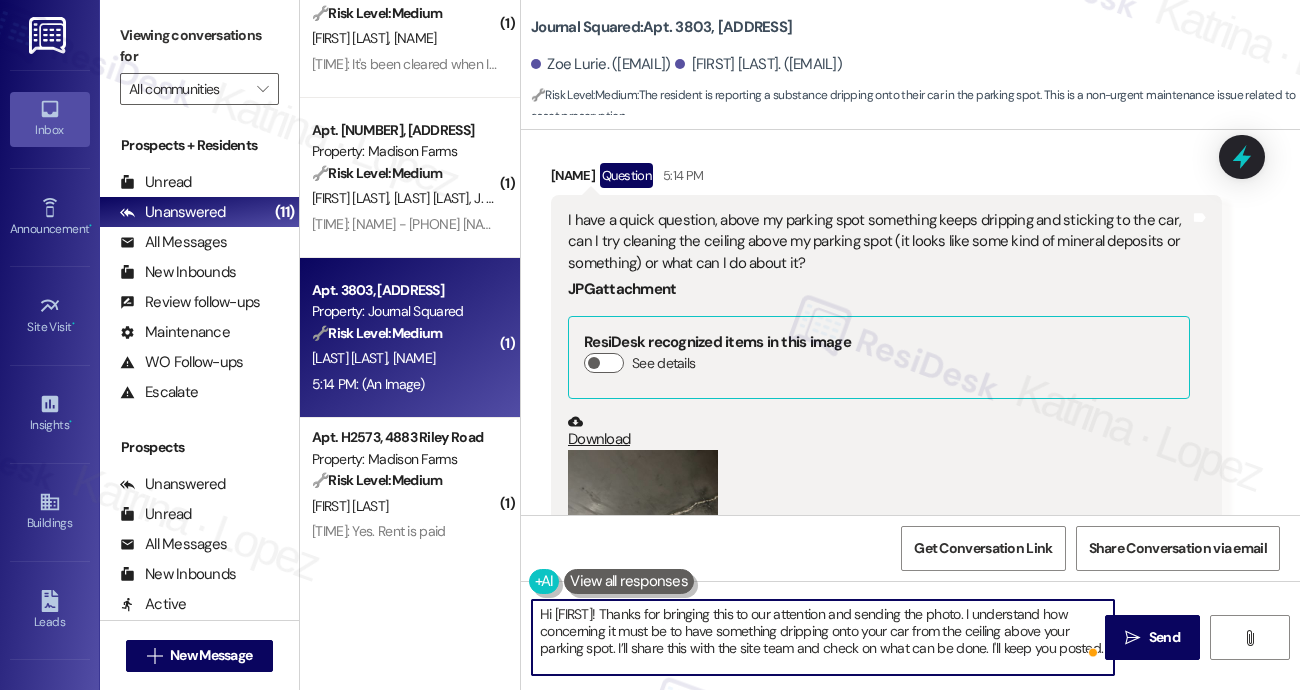 click on "Hi Nick! Thanks for bringing this to our attention and sending the photo. I understand how concerning it must be to have something dripping onto your car from the ceiling above your parking spot. I’ll share this with the site team and check on what can be done. I'll keep you posted." at bounding box center [823, 637] 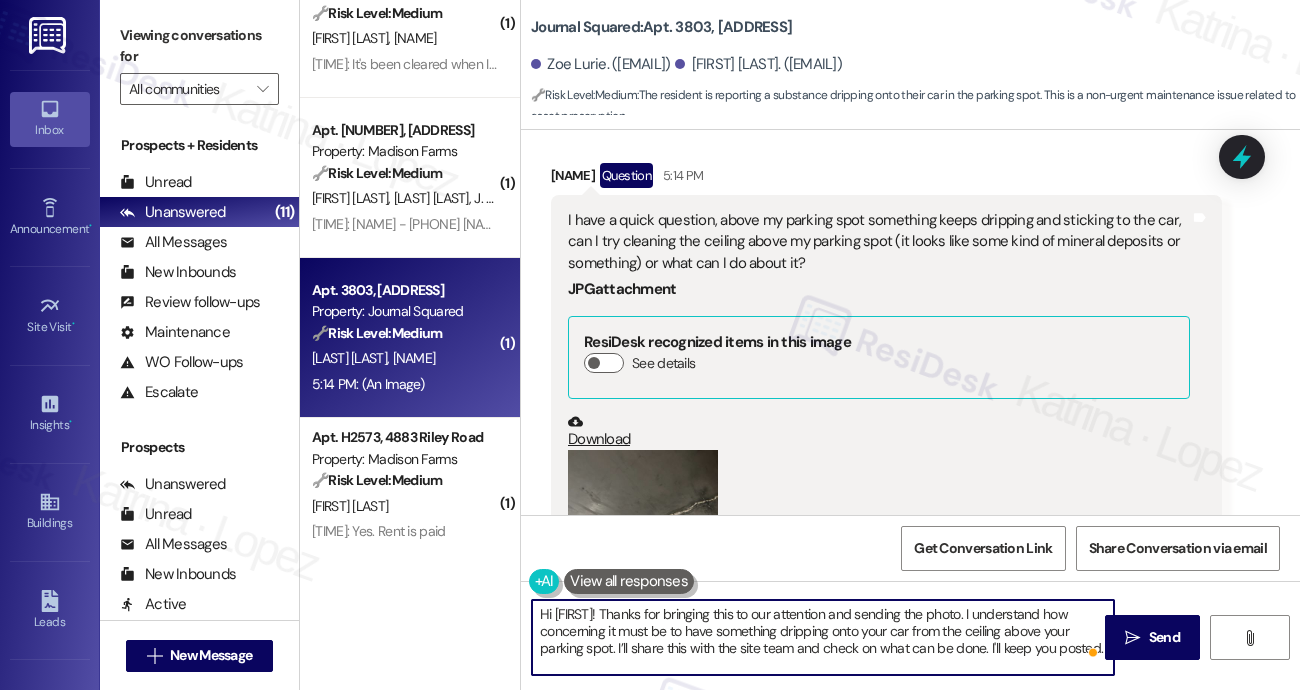 click on "Hi Nick! Thanks for bringing this to our attention and sending the photo. I understand how concerning it must be to have something dripping onto your car from the ceiling above your parking spot. I’ll share this with the site team and check on what can be done. I'll keep you posted." at bounding box center [823, 637] 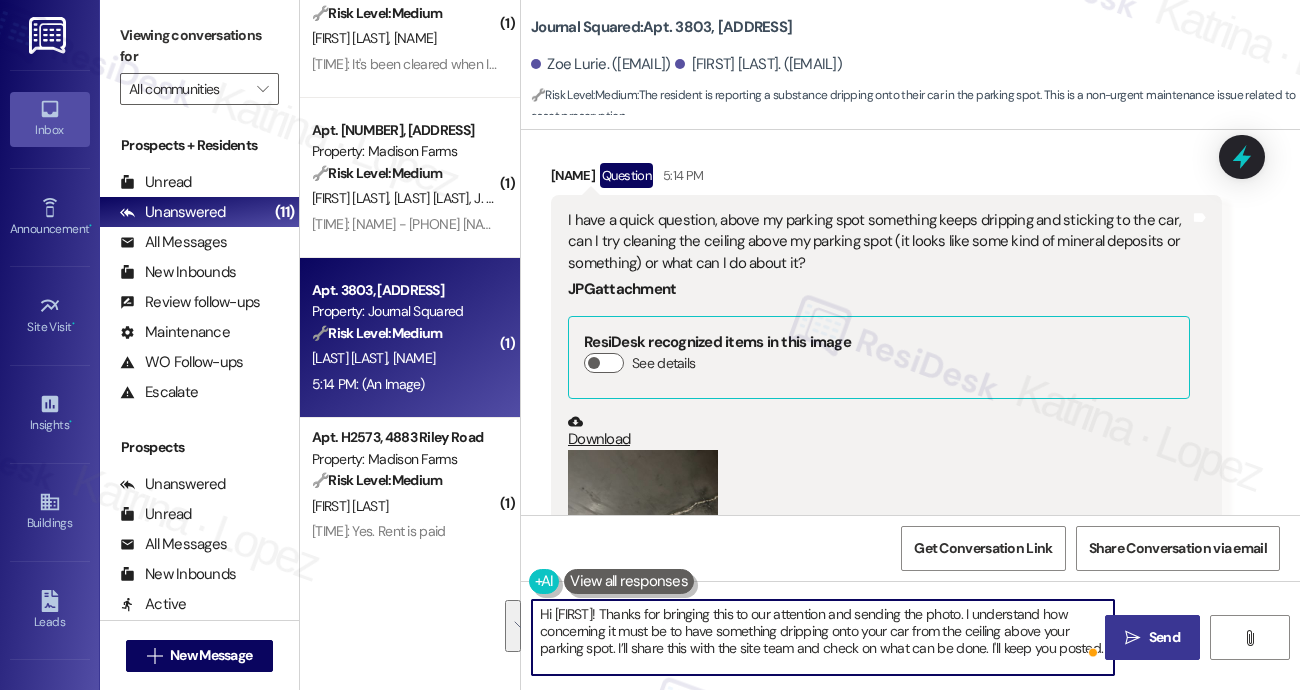 type on "Hi Nick! Thanks for bringing this to our attention and sending the photo. I understand how concerning it must be to have something dripping onto your car from the ceiling above your parking spot. I’ll share this with the site team and check on what can be done. I'll keep you posted." 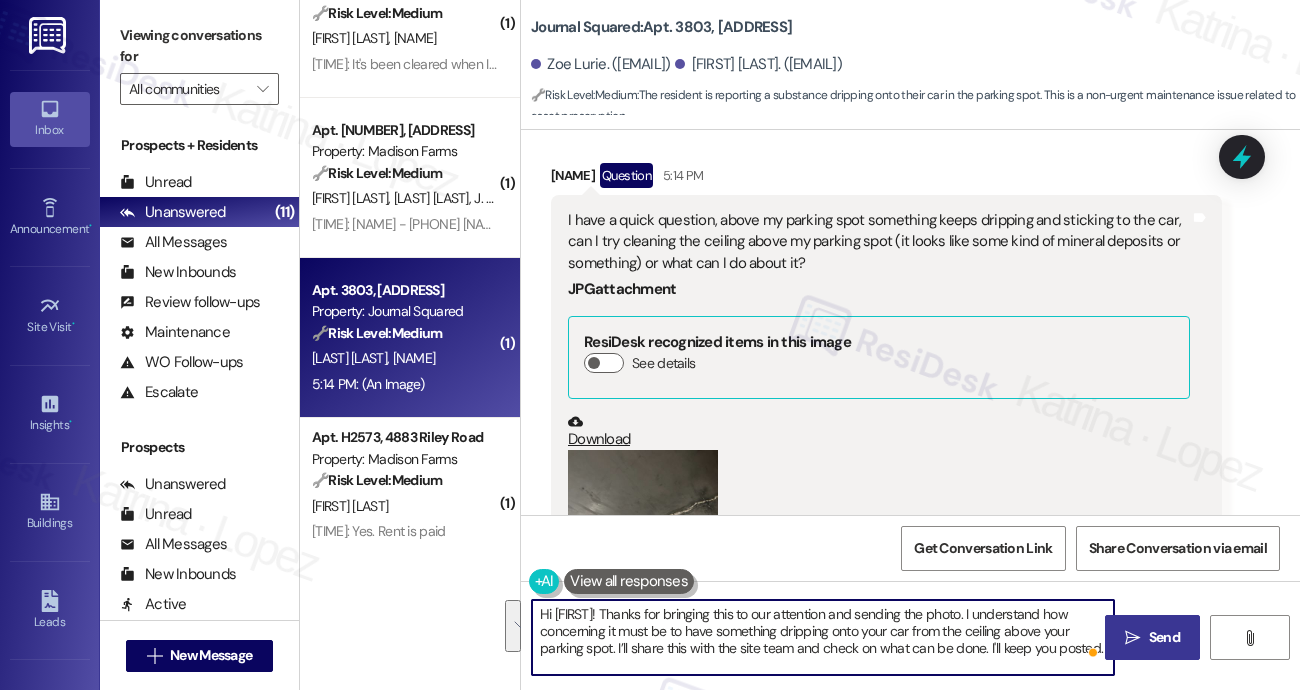 click on "" at bounding box center (1132, 638) 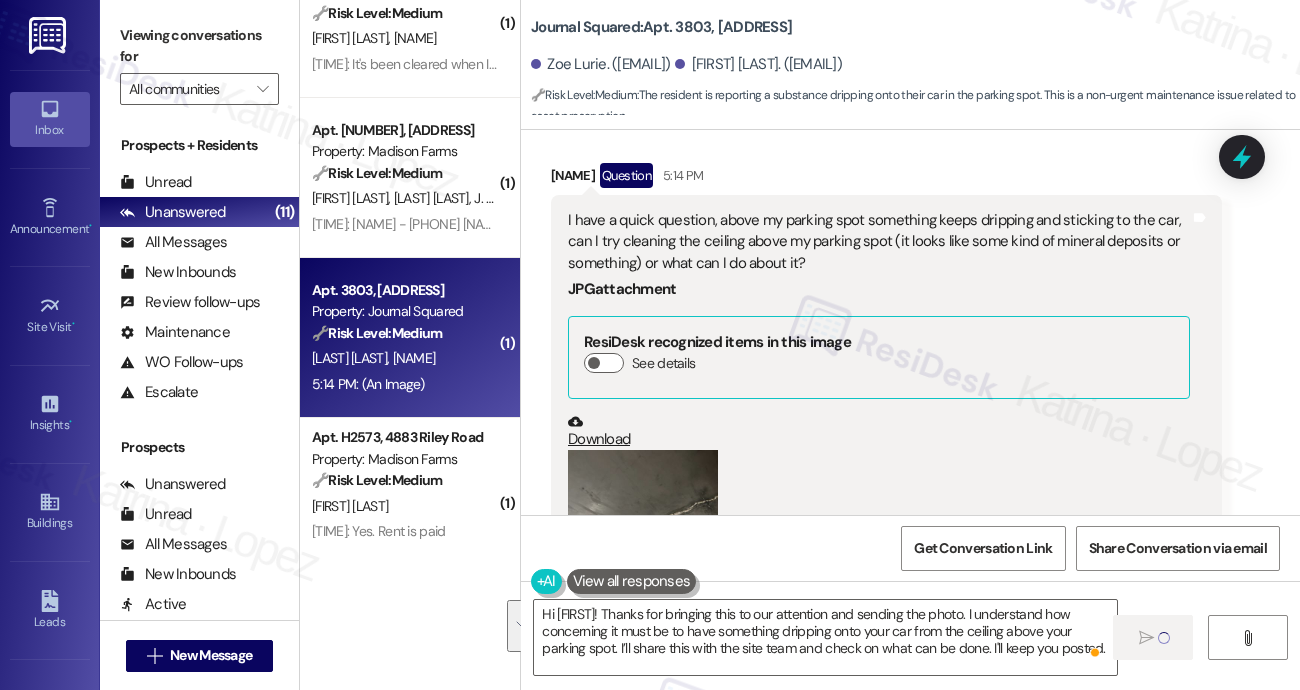 click on "I have a quick question, above my parking spot something keeps dripping and sticking to the car, can I try cleaning the ceiling above my parking spot (it looks like some kind of mineral deposits or something) or what can I do about it?" at bounding box center (879, 242) 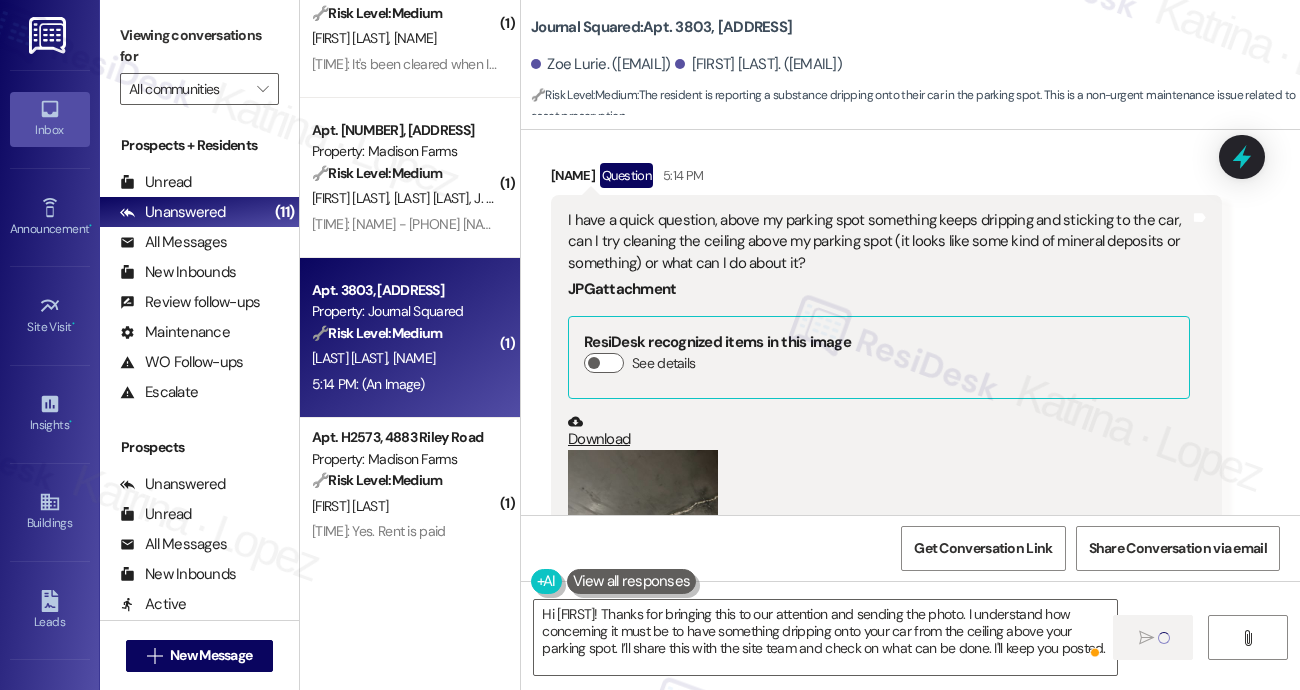 type 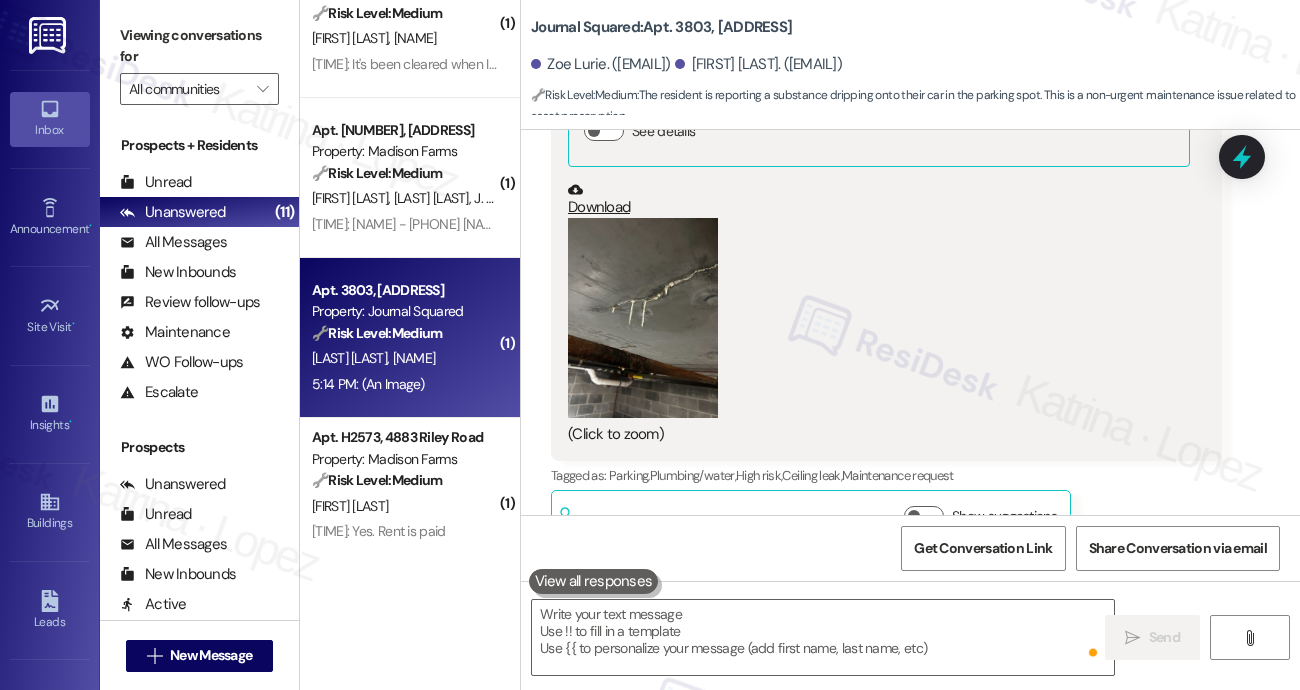 scroll, scrollTop: 5480, scrollLeft: 0, axis: vertical 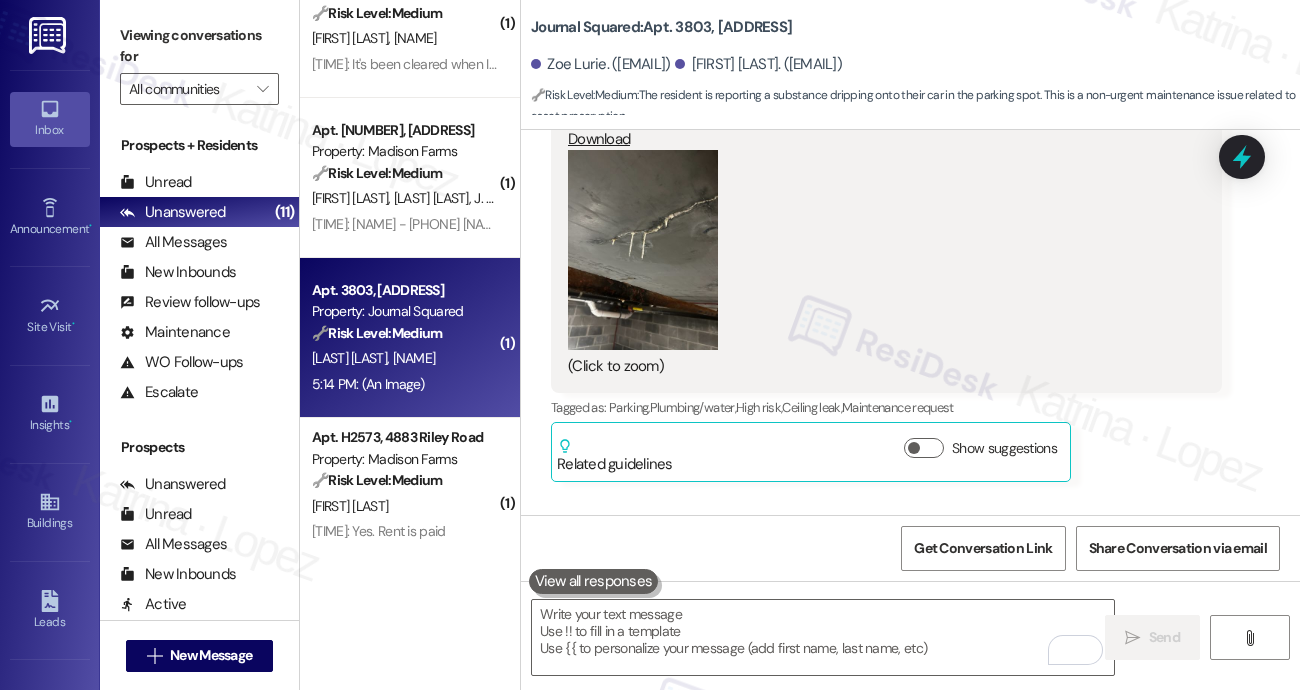 click on "Viewing conversations for" at bounding box center (199, 46) 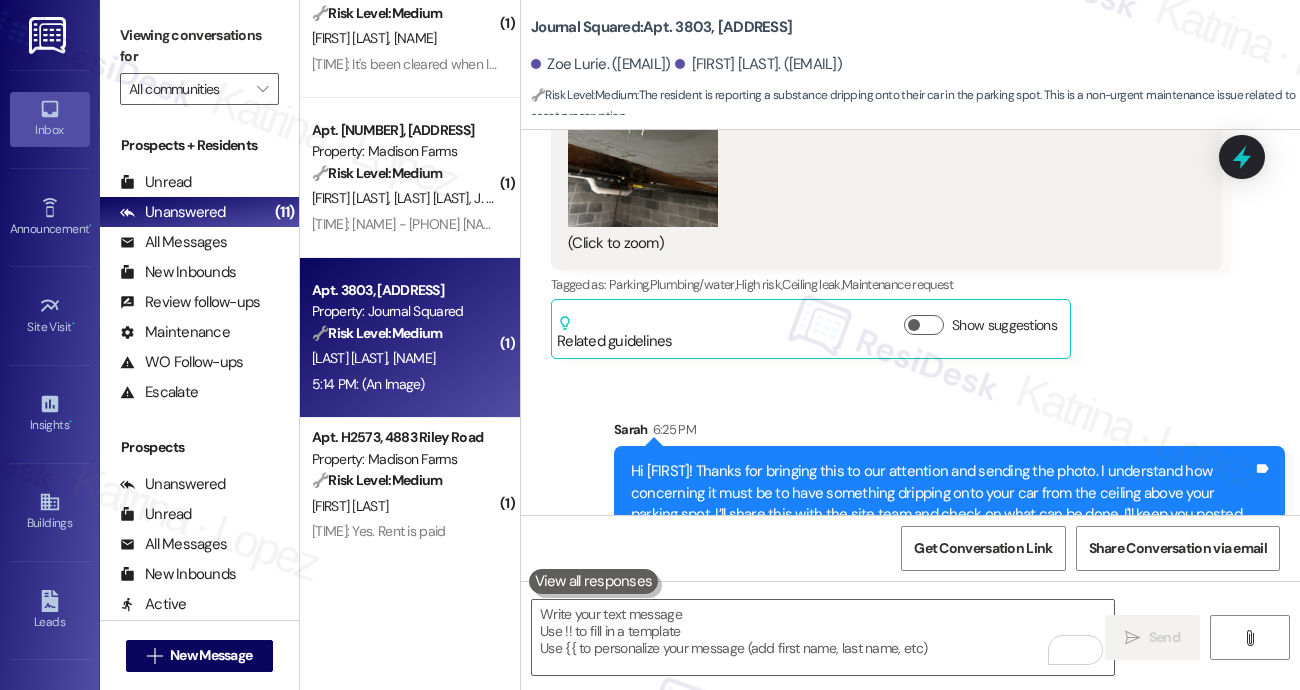 scroll, scrollTop: 5663, scrollLeft: 0, axis: vertical 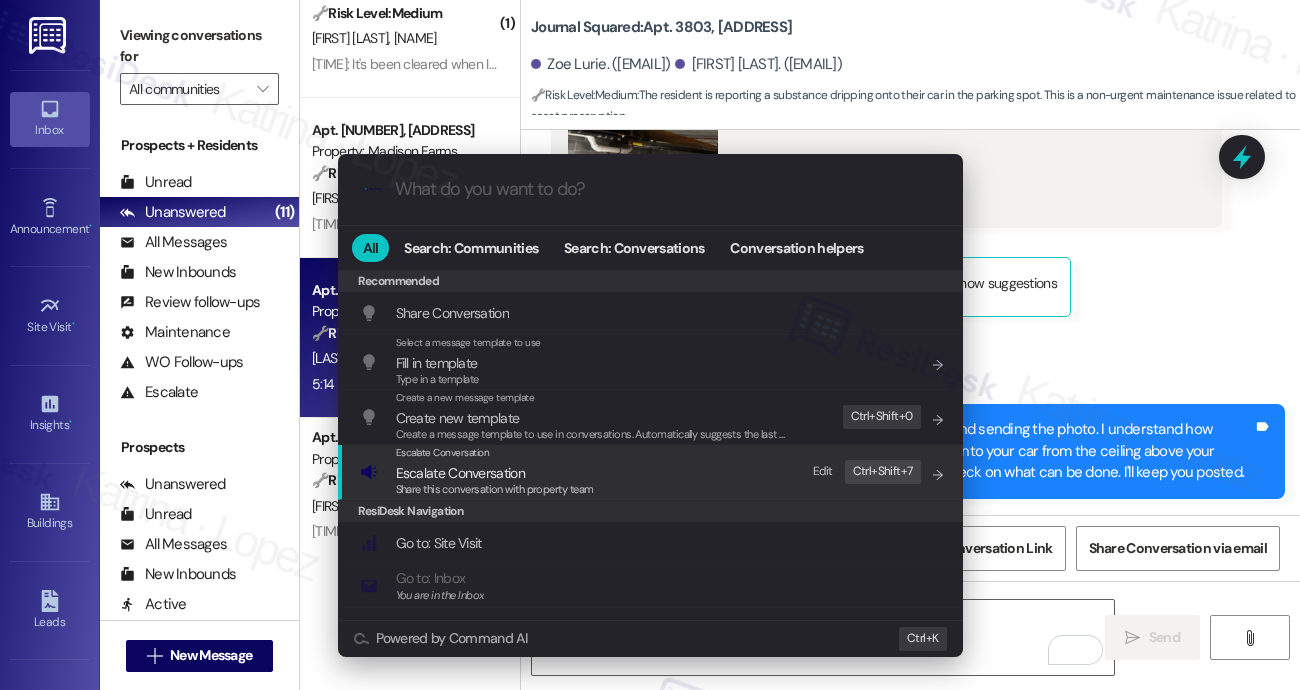 click on "Share this conversation with property team" at bounding box center (495, 489) 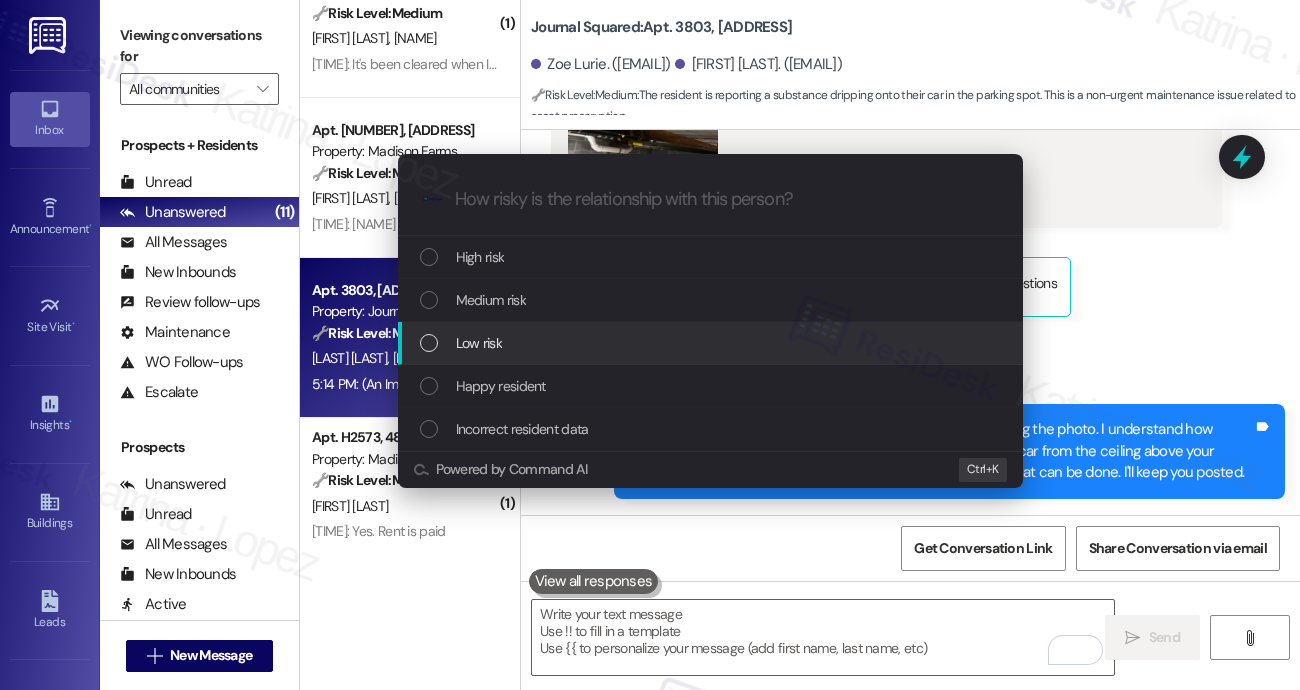 click on "Low risk" at bounding box center [712, 343] 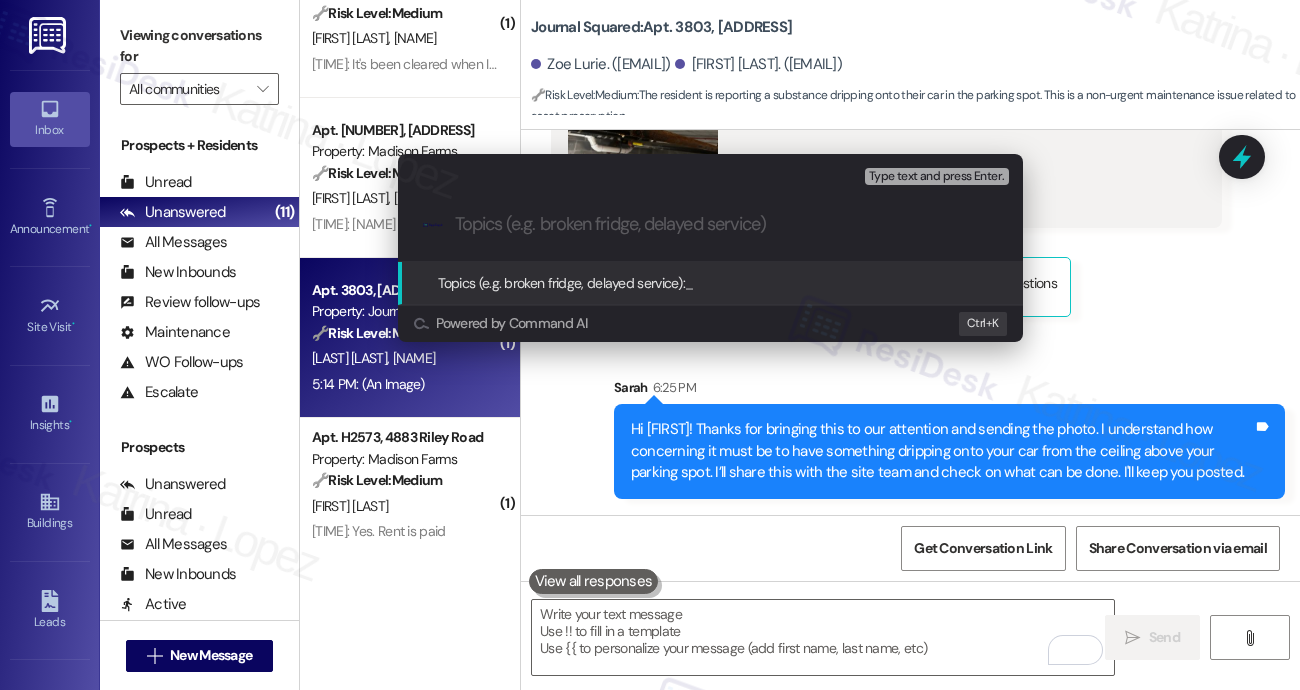 paste on "Dripping and Mineral Deposits Above Parking Spot" 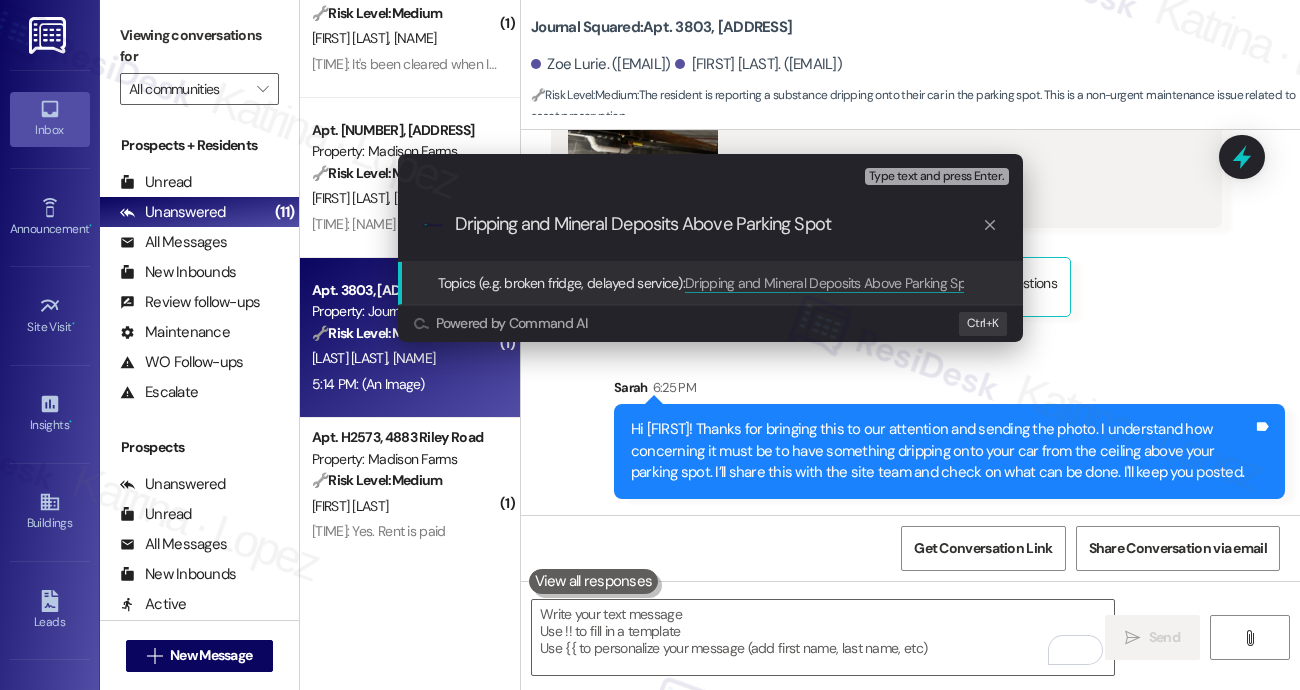 click on "Dripping and Mineral Deposits Above Parking Spot" at bounding box center (718, 224) 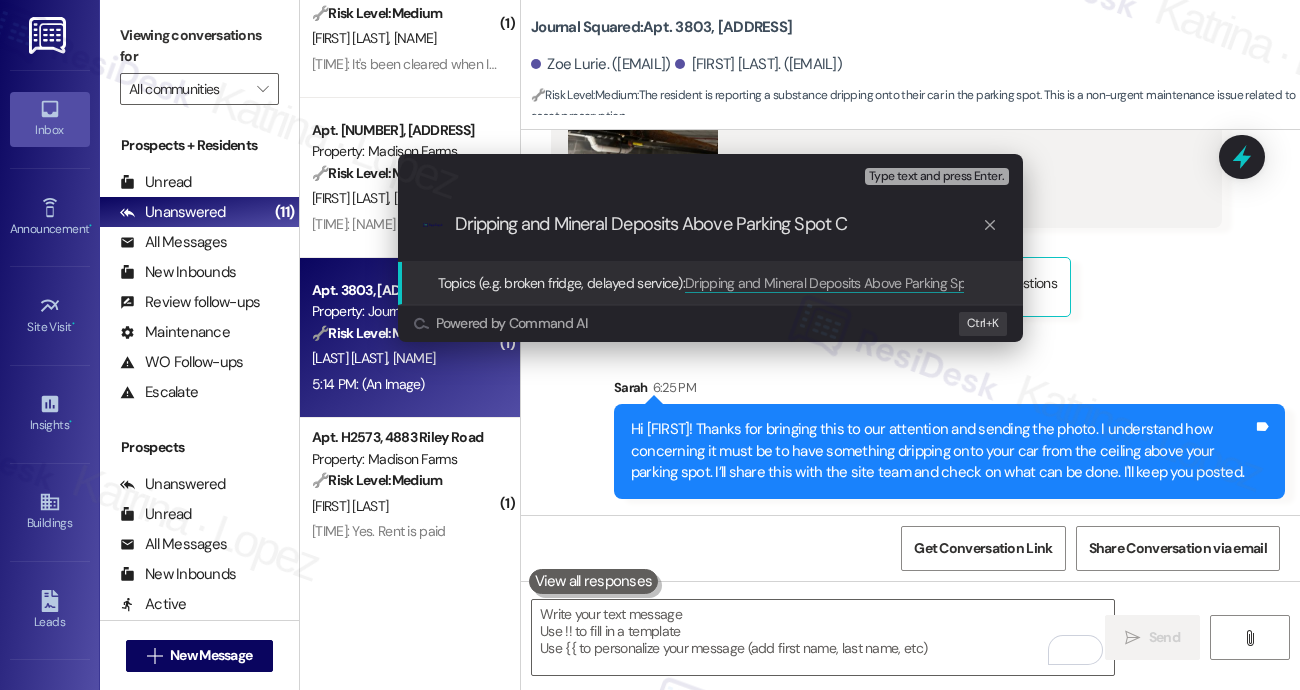 type on "Dripping and Mineral Deposits Above Parking Spot" 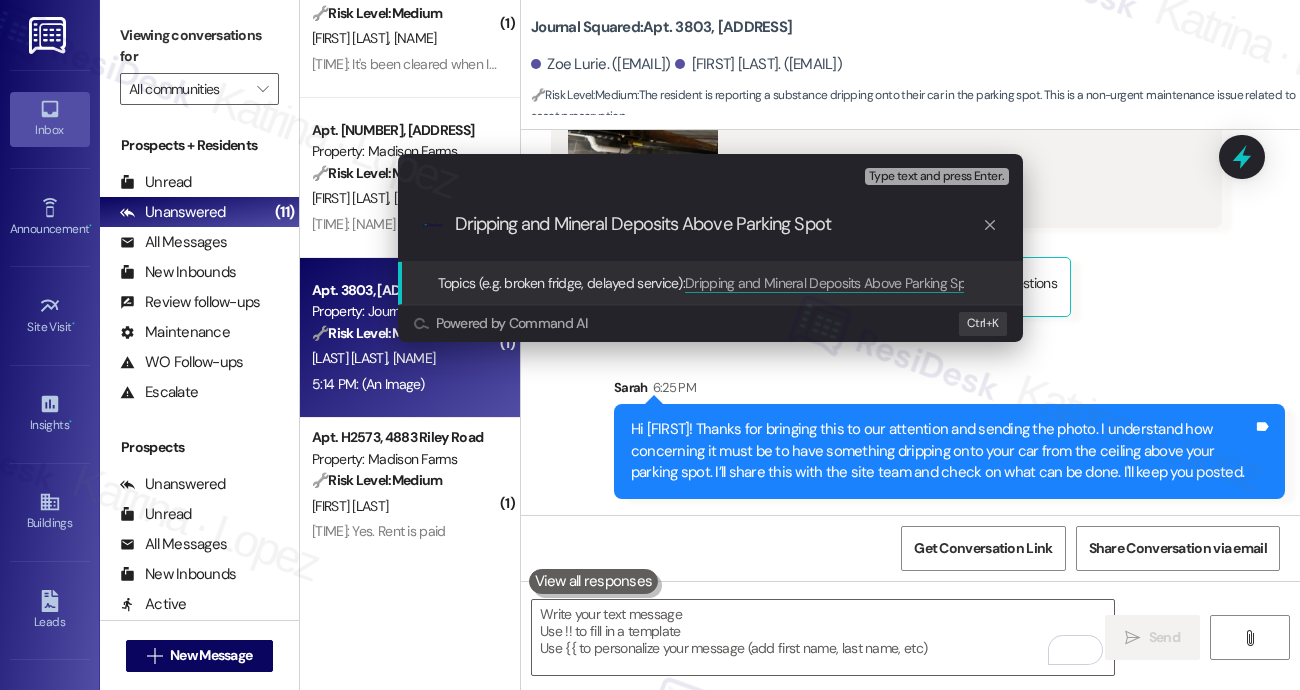 click on "Dripping and Mineral Deposits Above Parking Spot" at bounding box center (718, 224) 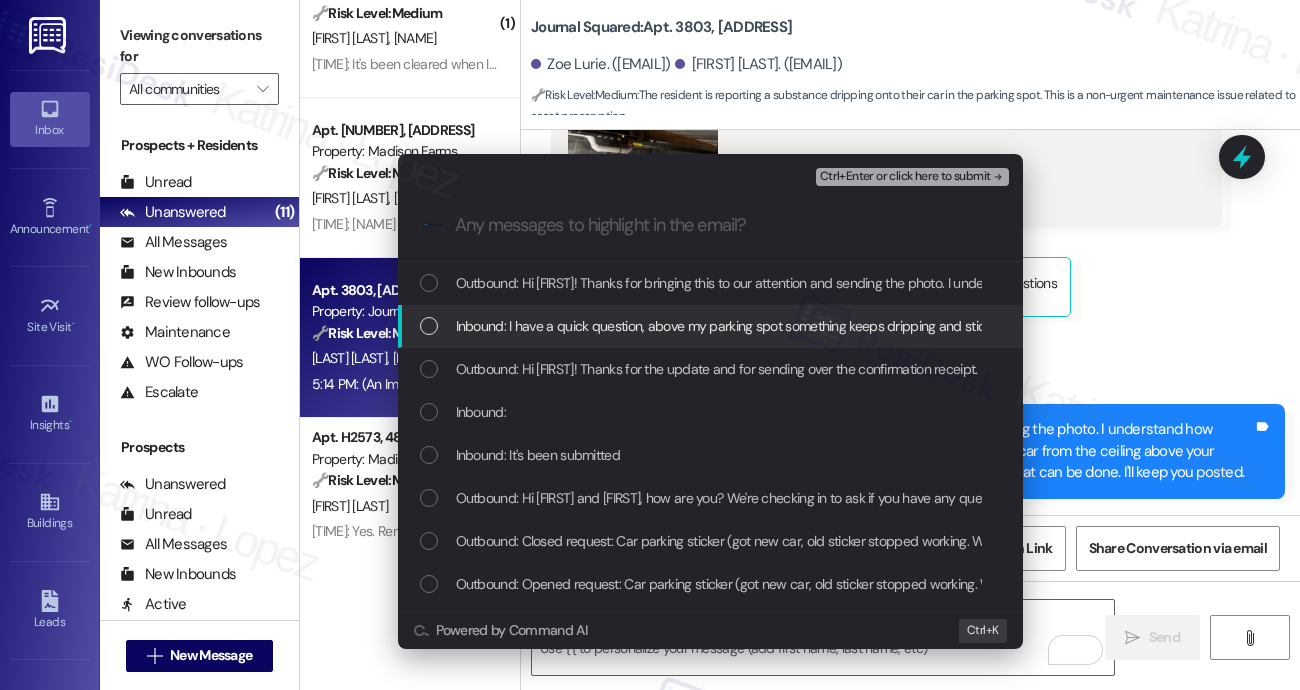 click on "Inbound: I have a quick question, above my parking spot something keeps dripping and sticking to the car, can I try cleaning the ceiling above my parking spot (it looks like some kind of mineral deposits or something) or what can I do about it?" at bounding box center (1153, 326) 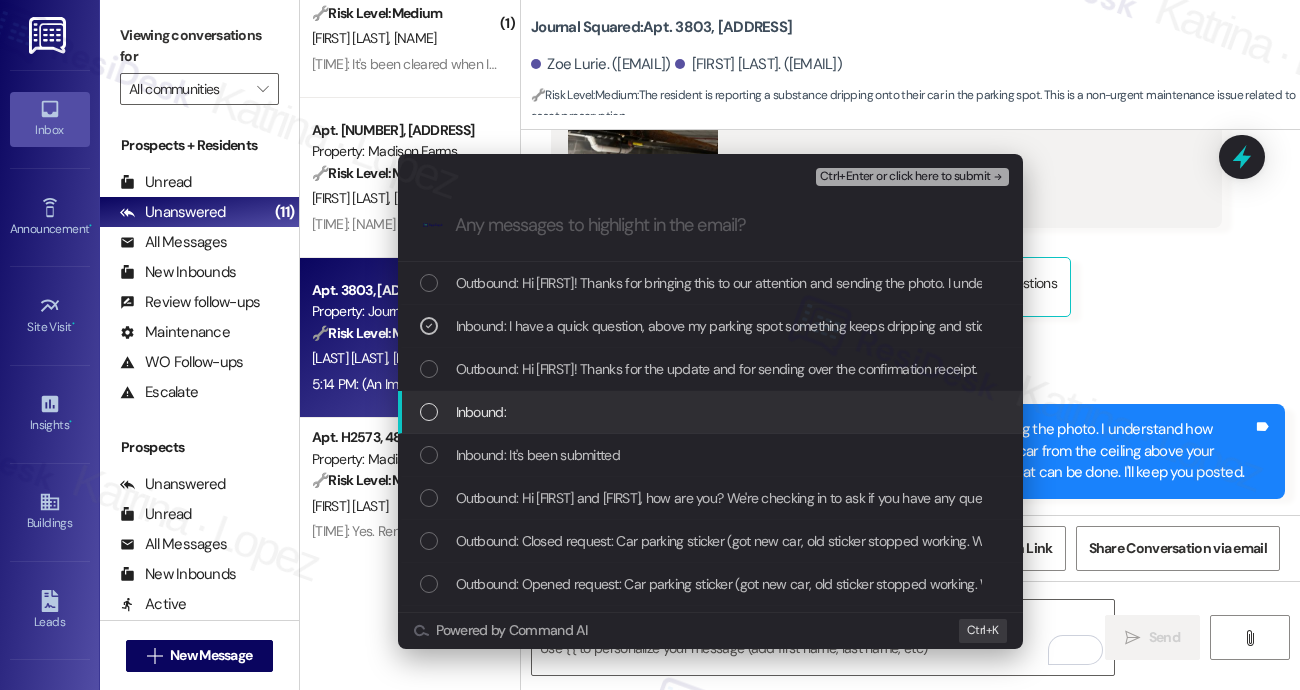 click on "Inbound:" at bounding box center [712, 412] 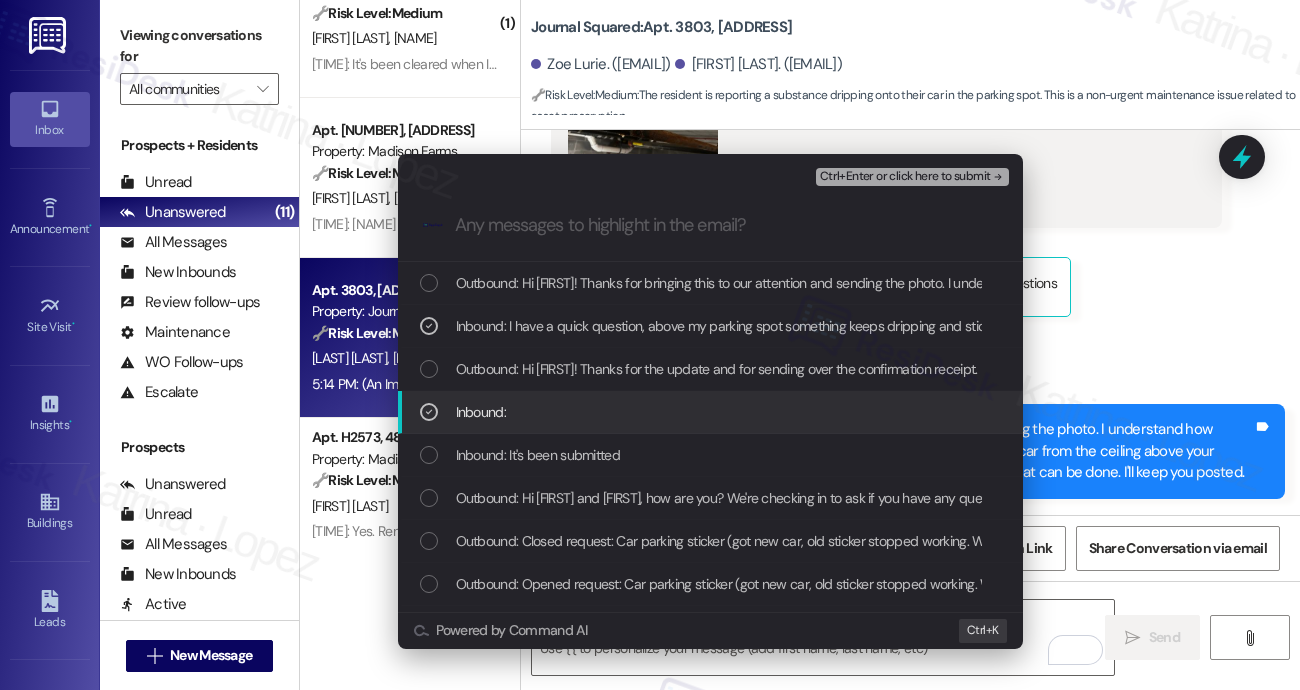 click on "Ctrl+Enter or click here to submit" at bounding box center [905, 177] 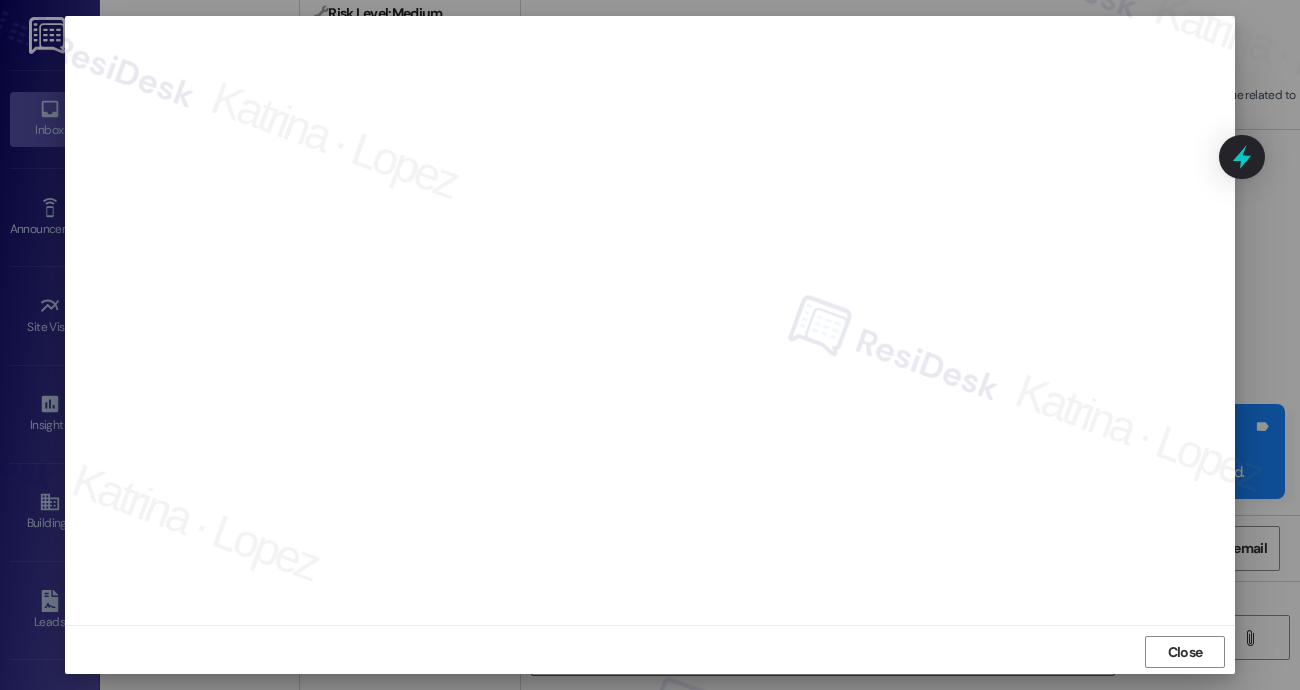 scroll, scrollTop: 16, scrollLeft: 0, axis: vertical 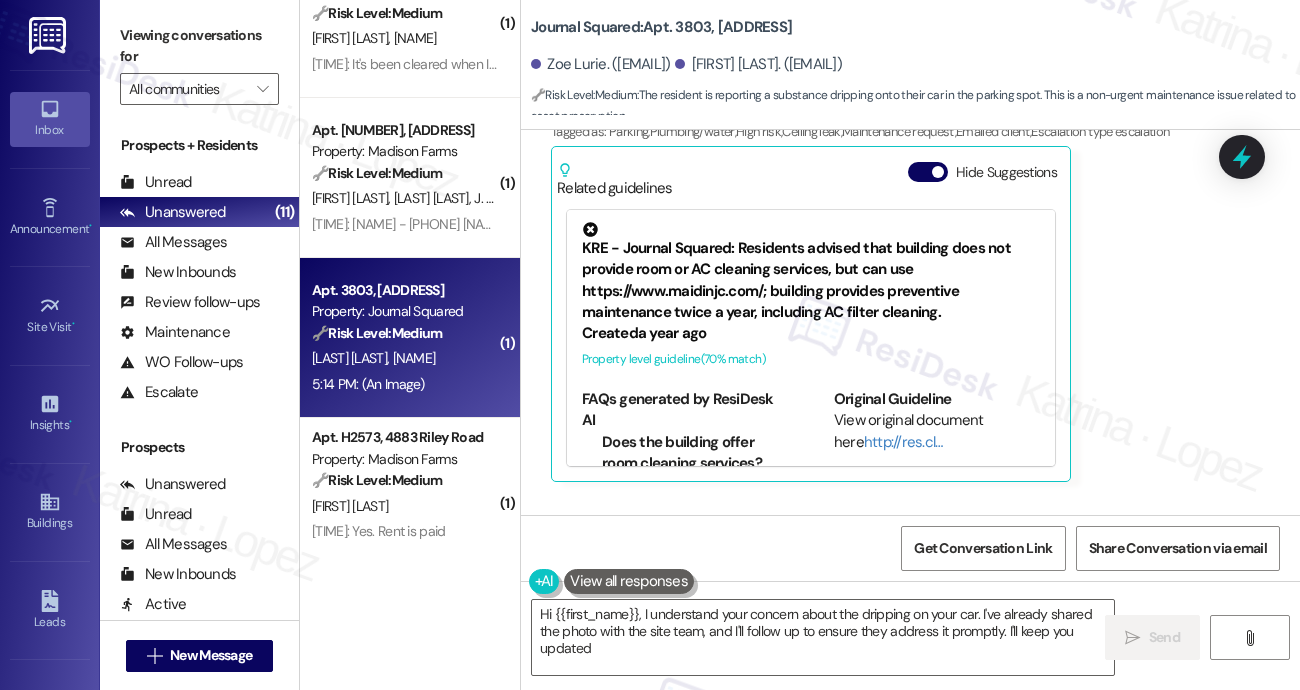 type on "Hi {{first_name}}, I understand your concern about the dripping on your car. I've already shared the photo with the site team, and I'll follow up to ensure they address it promptly. I'll keep you updated!" 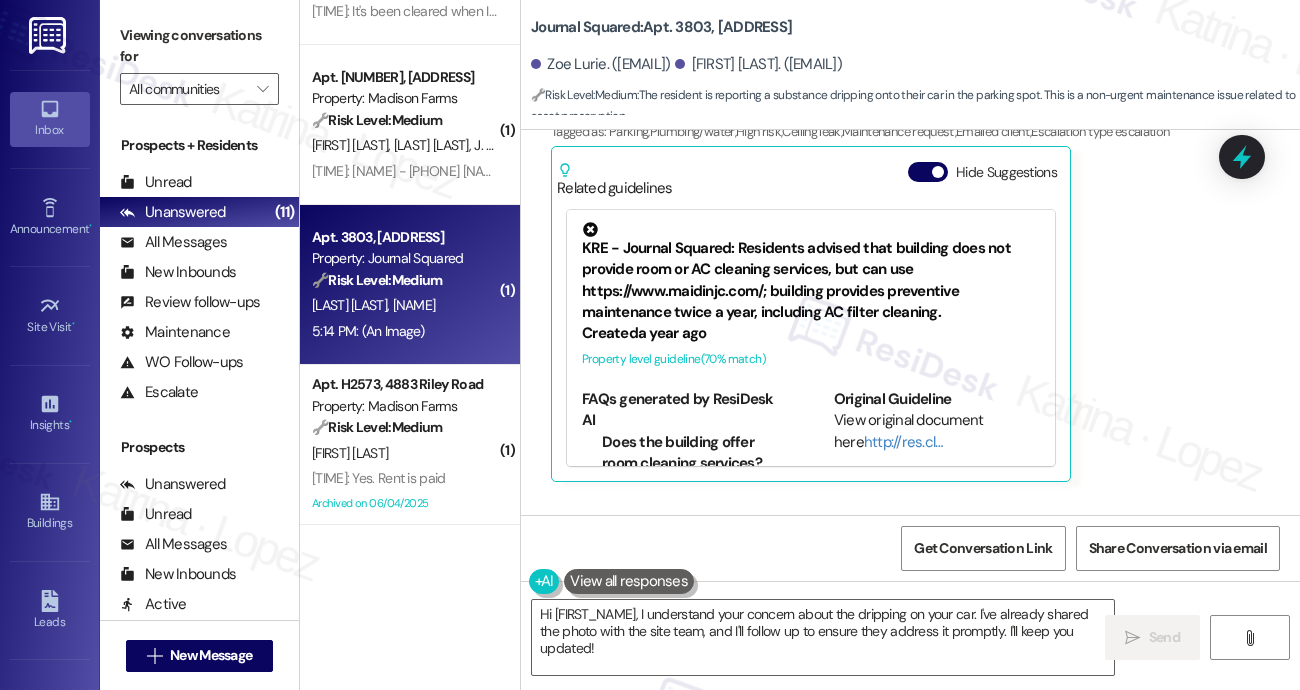 scroll, scrollTop: 322, scrollLeft: 0, axis: vertical 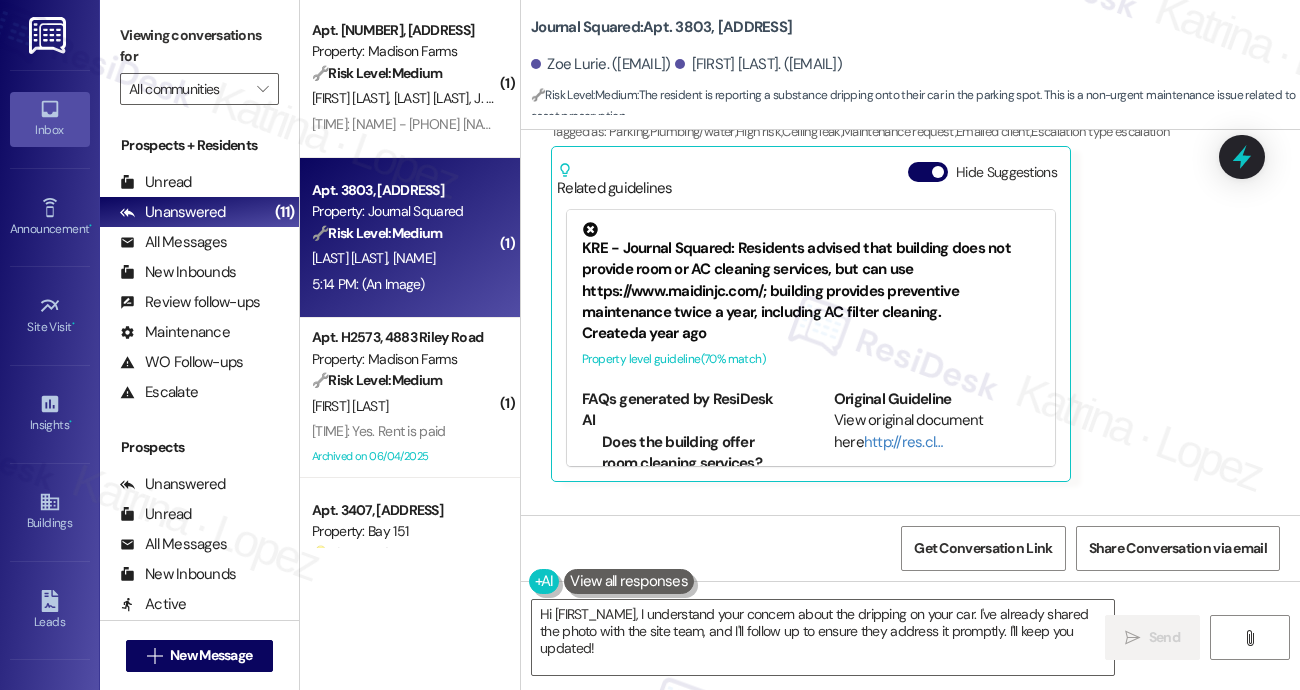 click on "🔧  Risk Level:  Medium" at bounding box center [377, 380] 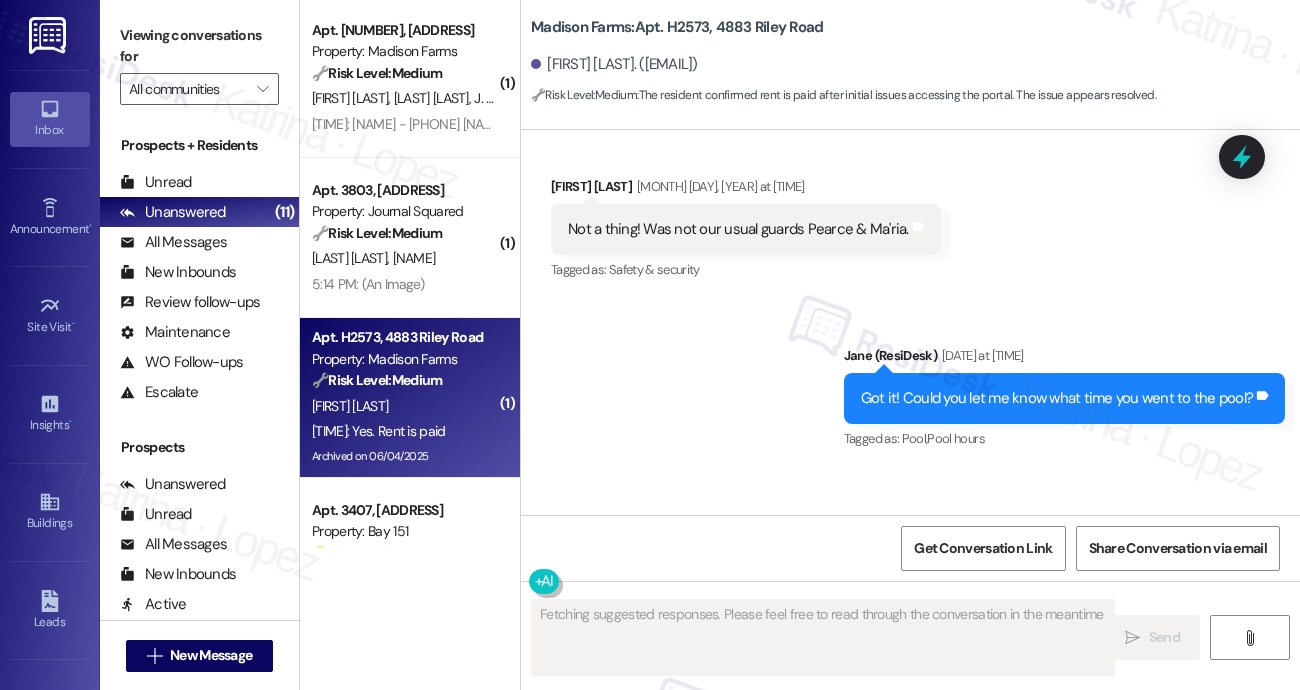 scroll, scrollTop: 12580, scrollLeft: 0, axis: vertical 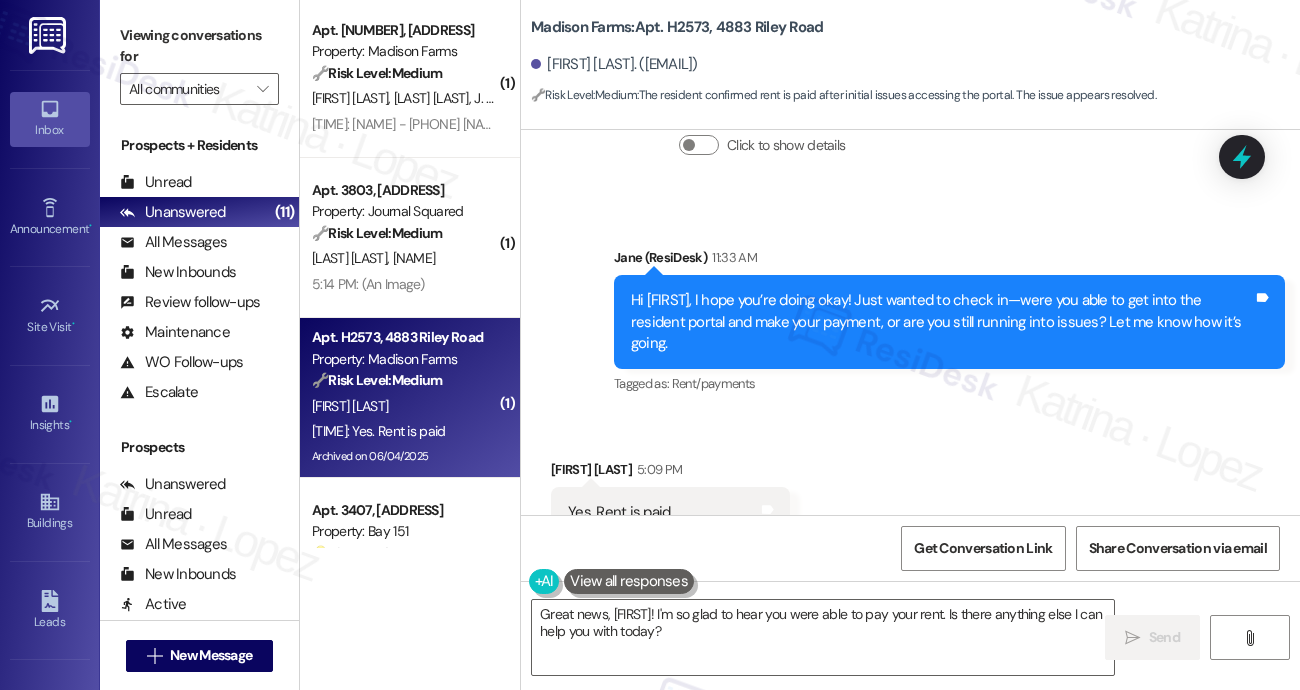 click on "Viewing conversations for" at bounding box center (199, 46) 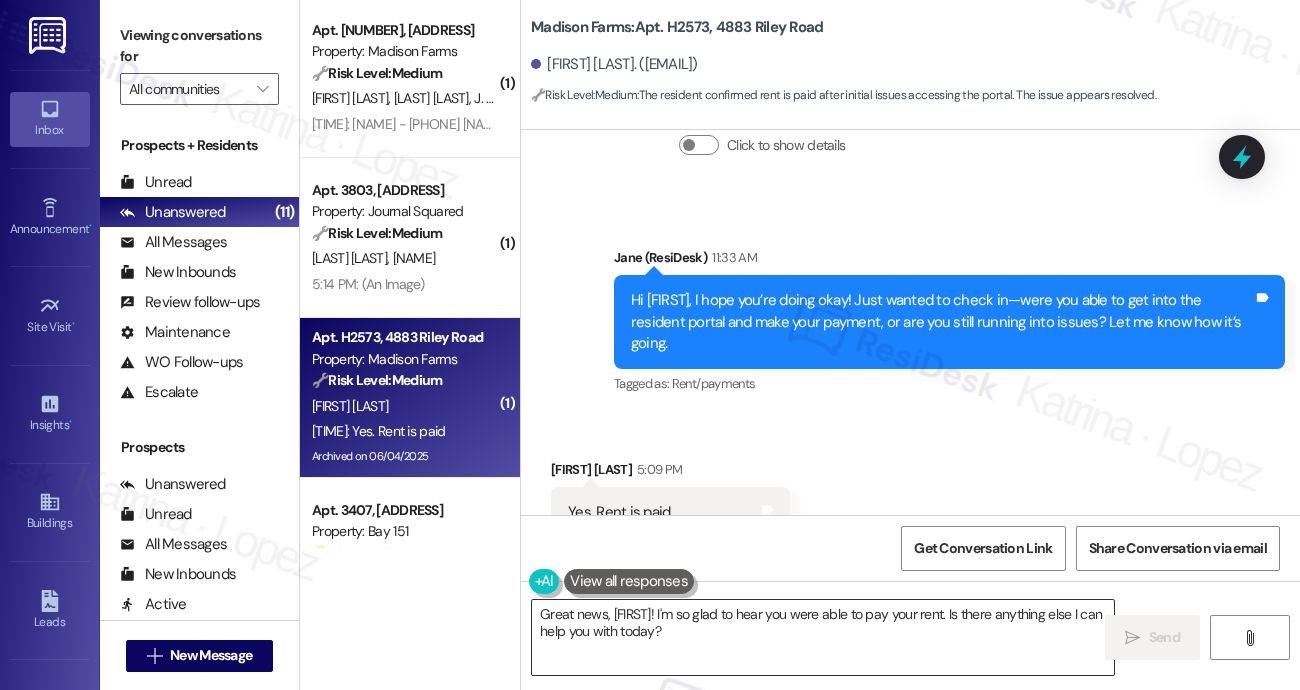 click on "Great news, {{first_name}}! I'm so glad to hear you were able to pay your rent. Is there anything else I can help you with today?" at bounding box center [823, 637] 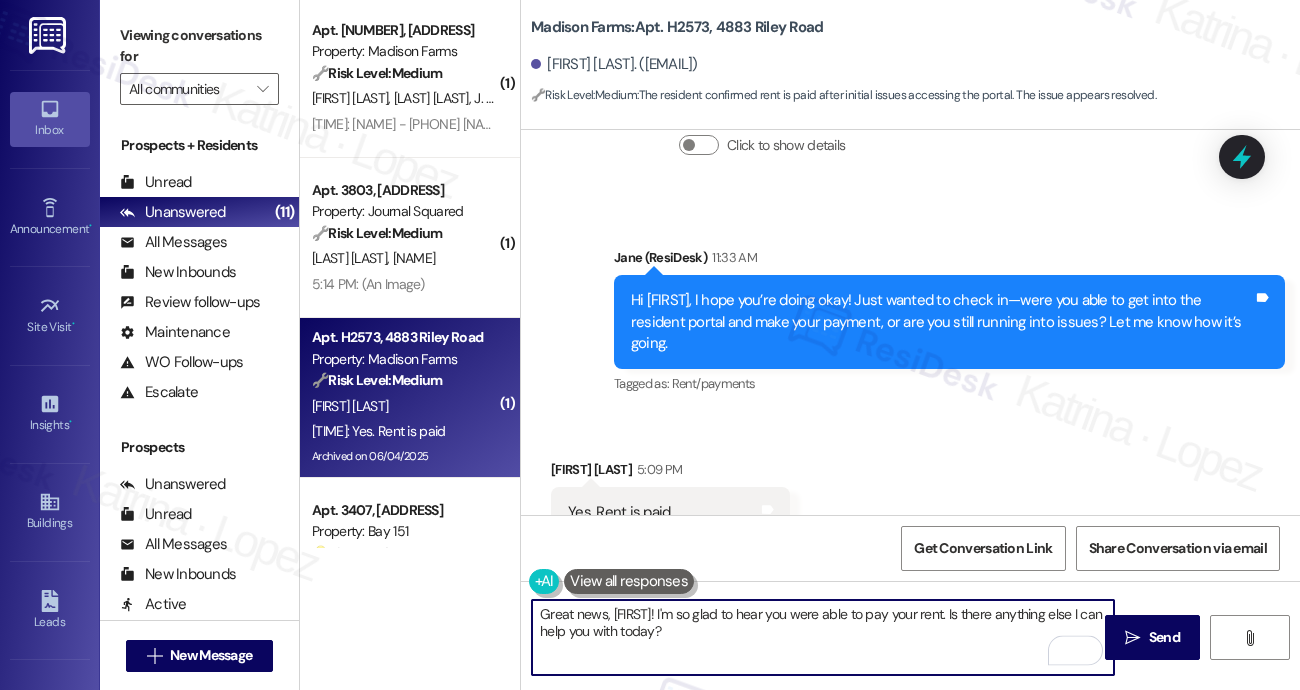 drag, startPoint x: 725, startPoint y: 639, endPoint x: 990, endPoint y: 608, distance: 266.80704 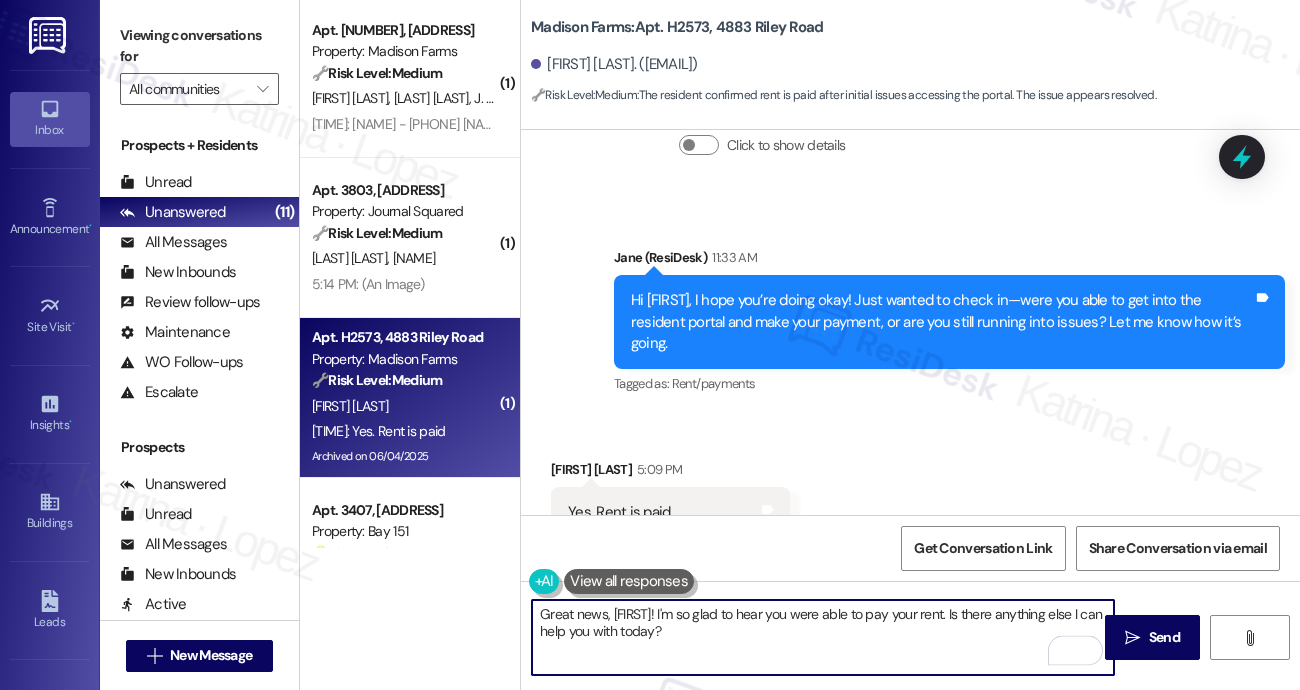 click on "Great news, {{first_name}}! I'm so glad to hear you were able to pay your rent. Is there anything else I can help you with today?" at bounding box center (823, 637) 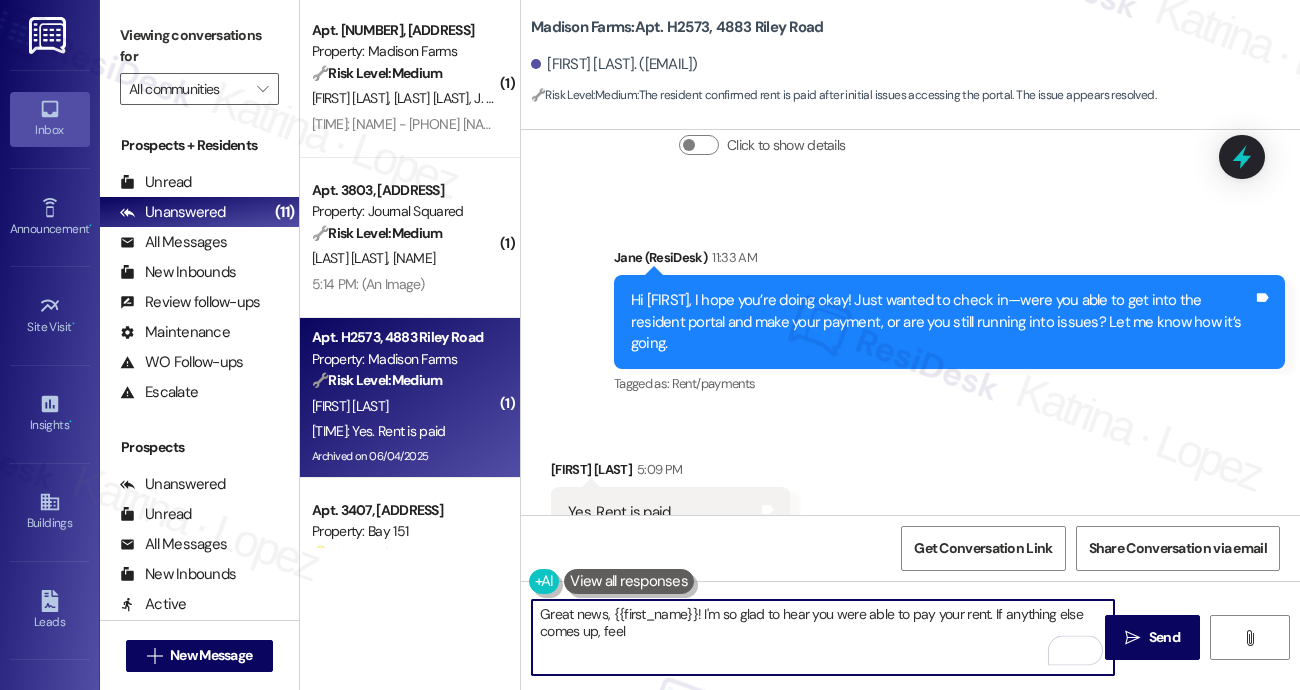 click on "Great news, {{first_name}}! I'm so glad to hear you were able to pay your rent. If anything else comes up, feel" at bounding box center (823, 637) 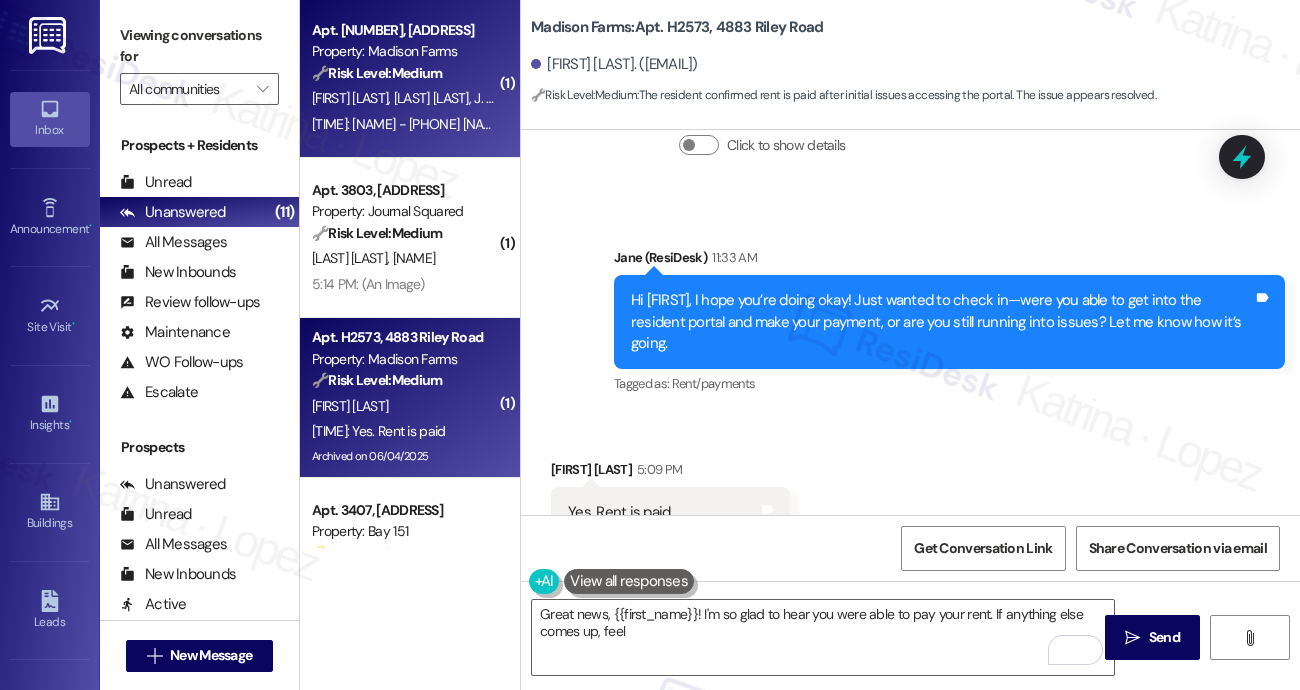 drag, startPoint x: 254, startPoint y: 47, endPoint x: 368, endPoint y: 149, distance: 152.97058 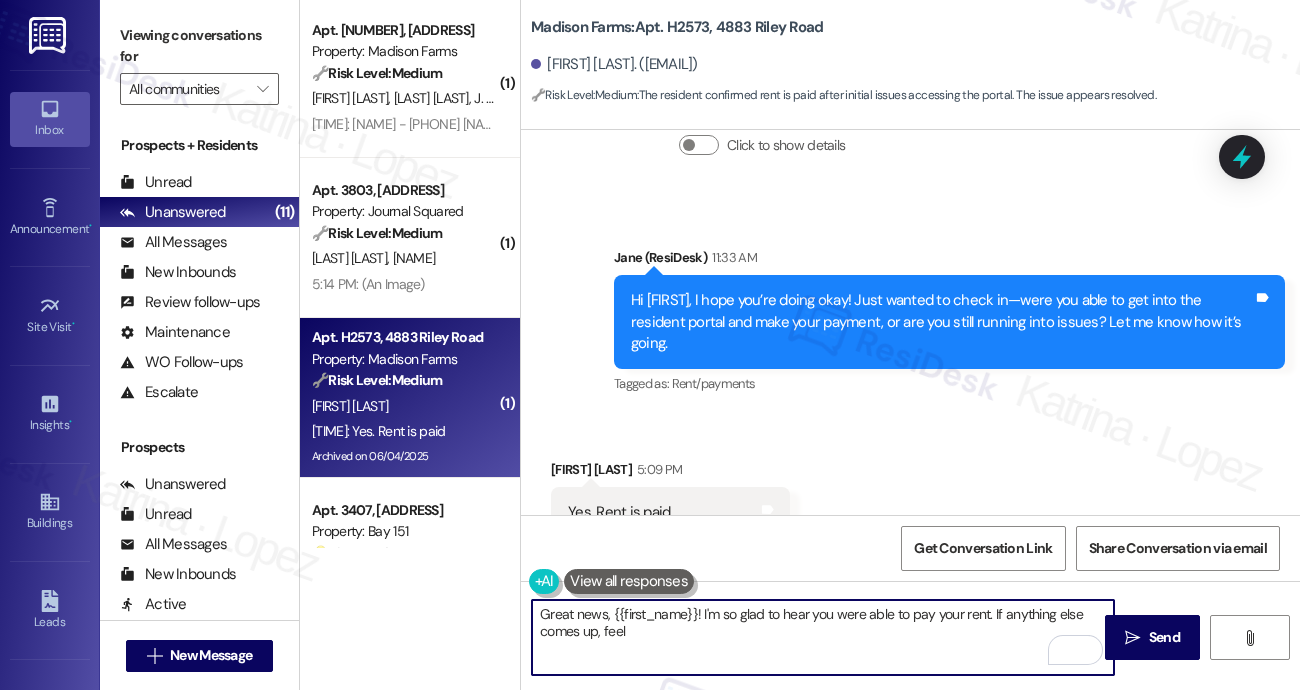 click on "Great news, {{first_name}}! I'm so glad to hear you were able to pay your rent. If anything else comes up, feel" at bounding box center (823, 637) 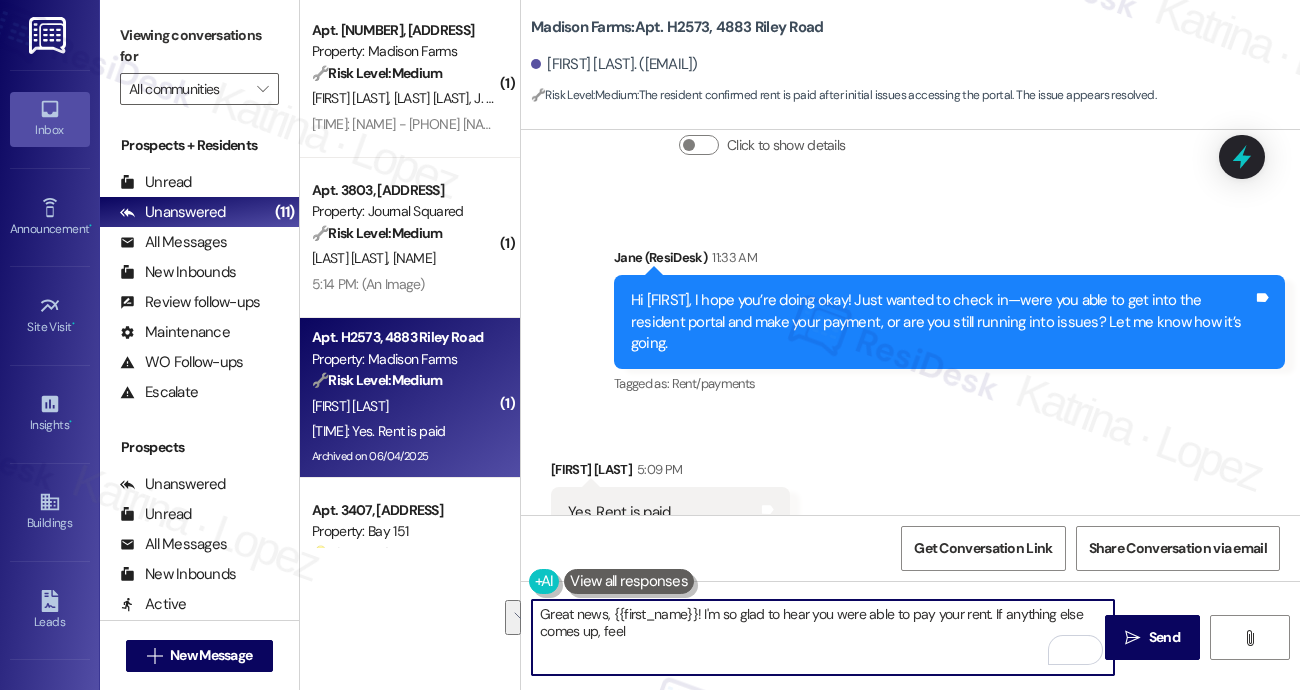 paste on "! Thanks for confirming. If you have any questions or concerns in the future, please feel free to let us know. Have a wonderful evening!" 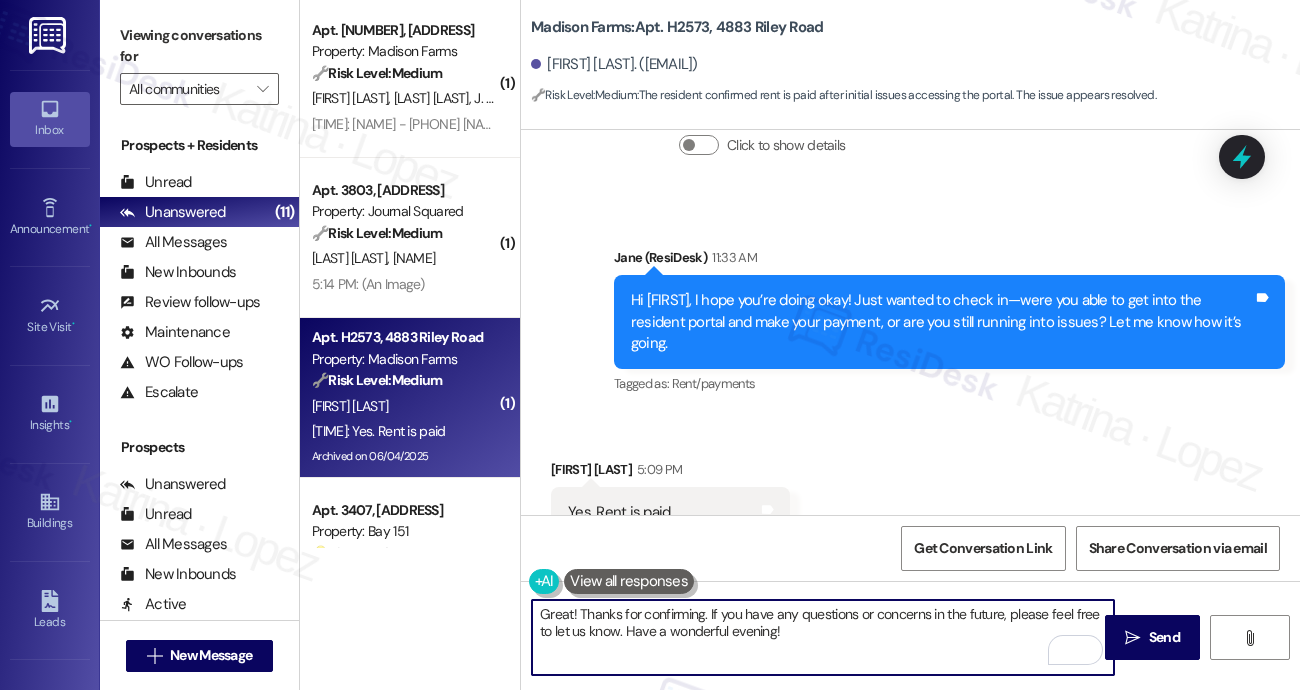 click on "Great! Thanks for confirming. If you have any questions or concerns in the future, please feel free to let us know. Have a wonderful evening!" at bounding box center [823, 637] 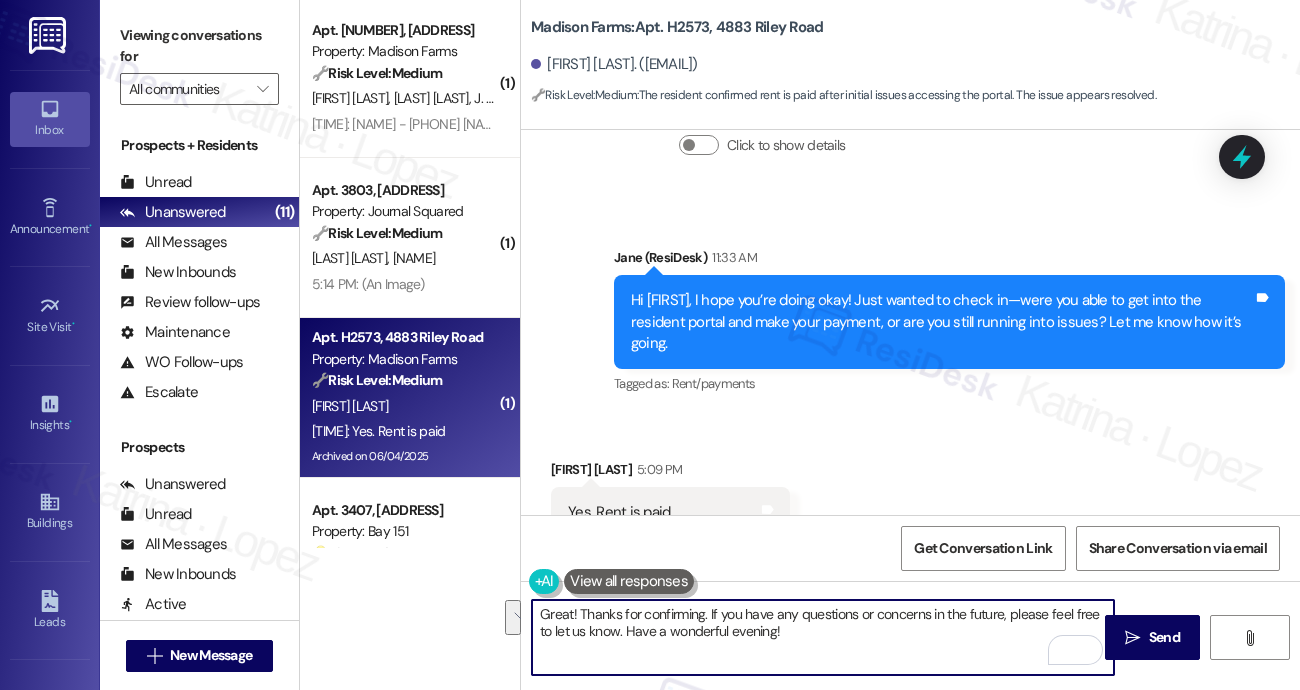 click on "Great! Thanks for confirming. If you have any questions or concerns in the future, please feel free to let us know. Have a wonderful evening!" at bounding box center (823, 637) 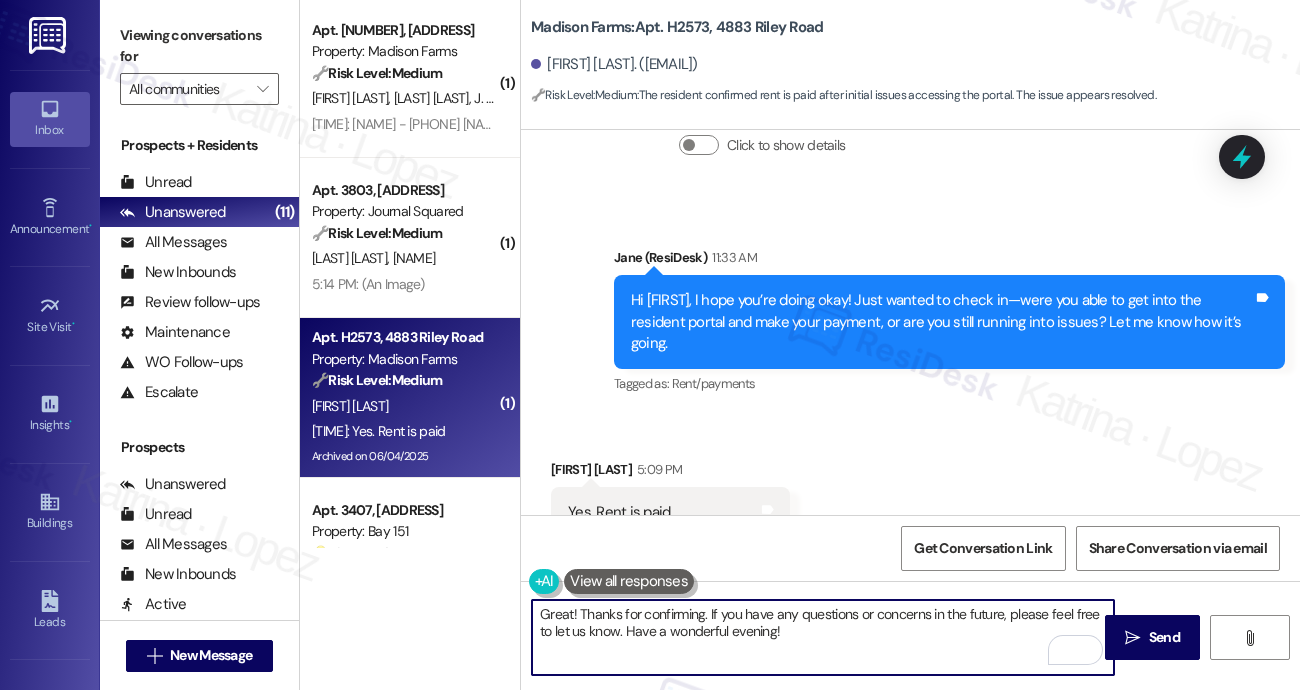 click on "Great! Thanks for confirming. If you have any questions or concerns in the future, please feel free to let us know. Have a wonderful evening!" at bounding box center [823, 637] 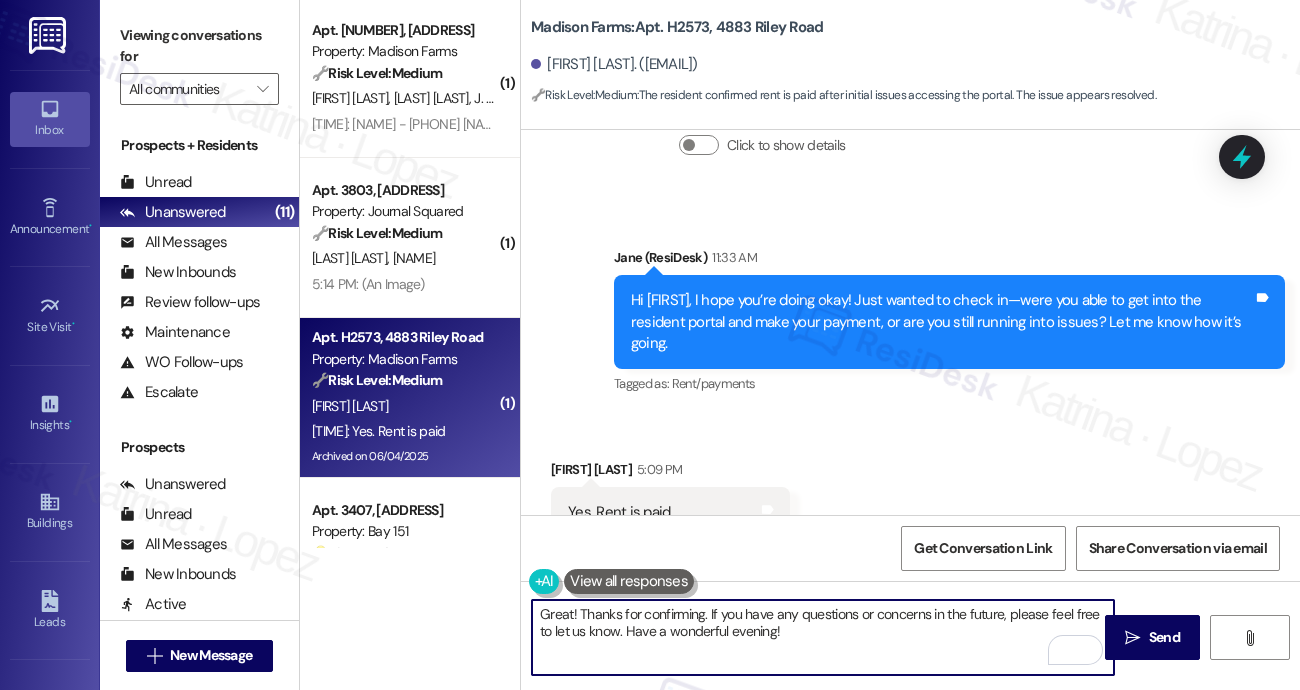 click on "Great! Thanks for confirming. If you have any questions or concerns in the future, please feel free to let us know. Have a wonderful evening!" at bounding box center [823, 637] 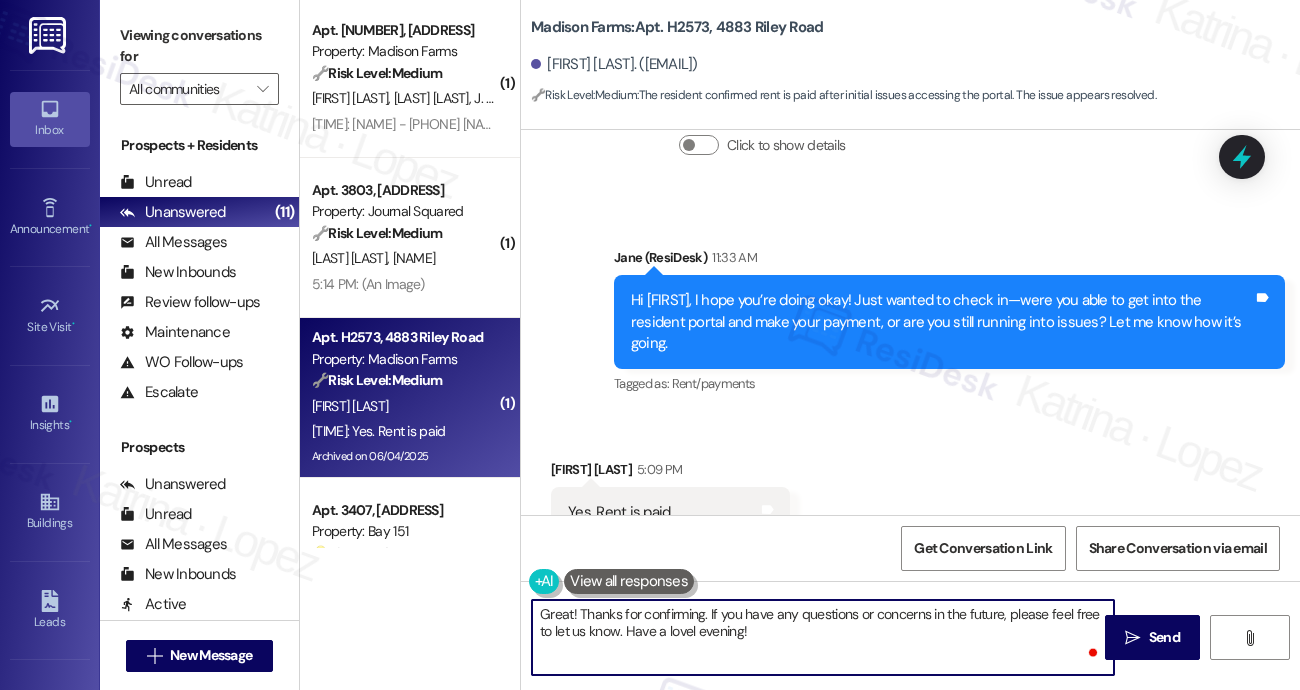type on "Great! Thanks for confirming. If you have any questions or concerns in the future, please feel free to let us know. Have a lovely evening!" 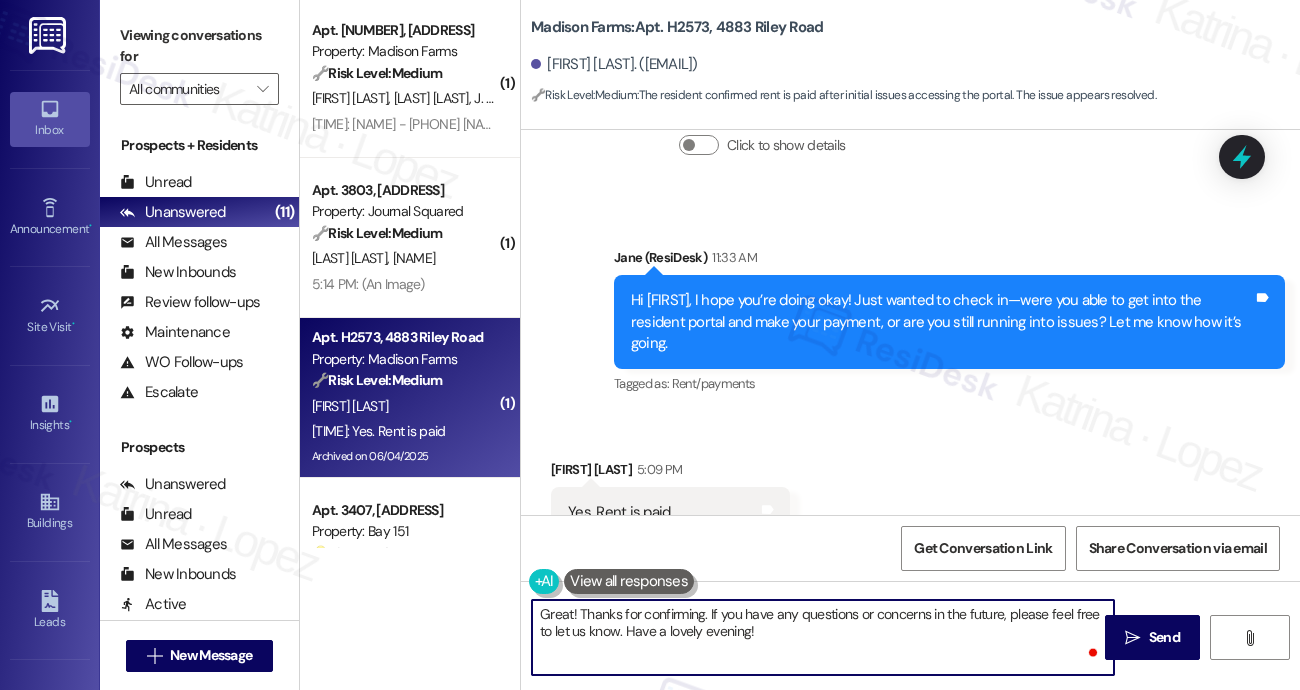 click on "Great! Thanks for confirming. If you have any questions or concerns in the future, please feel free to let us know. Have a lovely evening!" at bounding box center [823, 637] 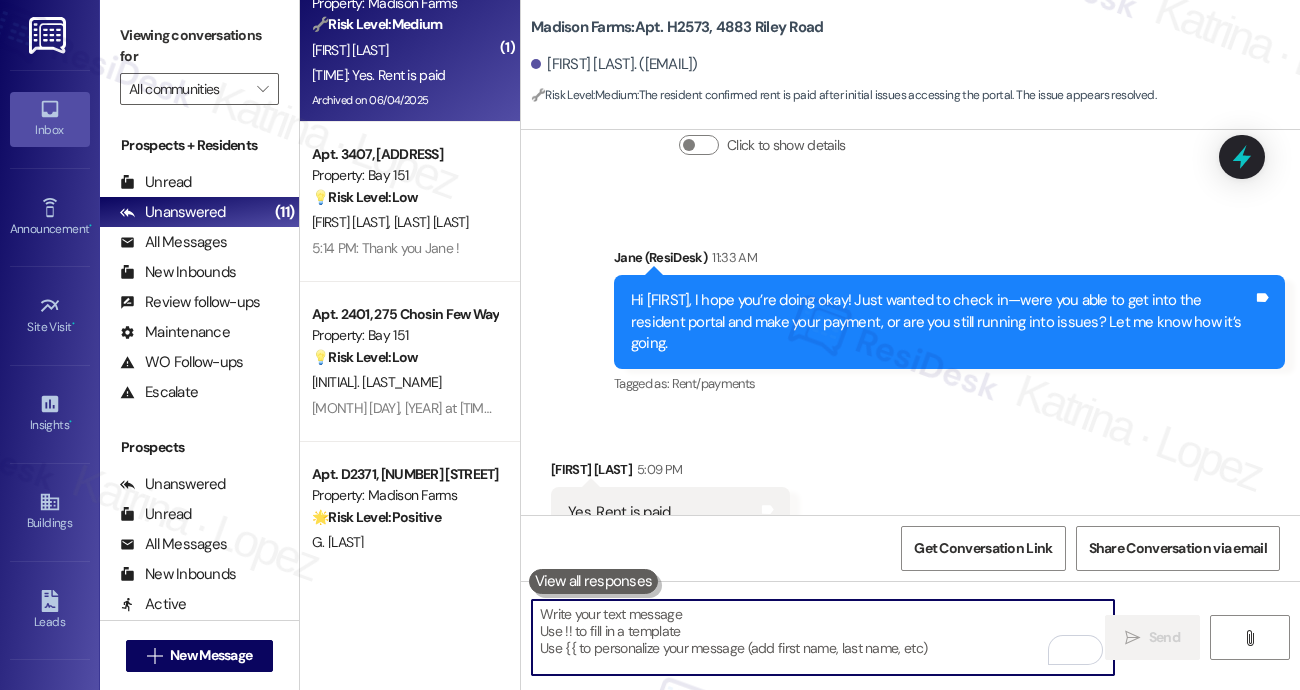 scroll, scrollTop: 722, scrollLeft: 0, axis: vertical 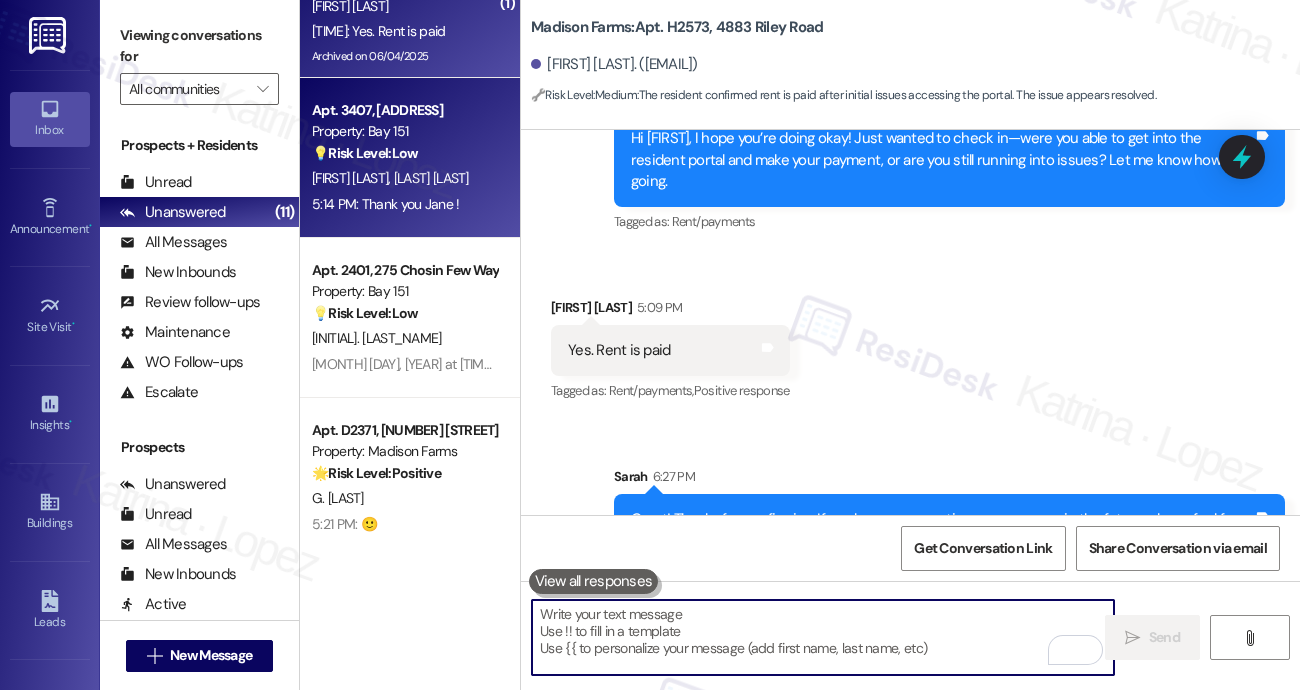type 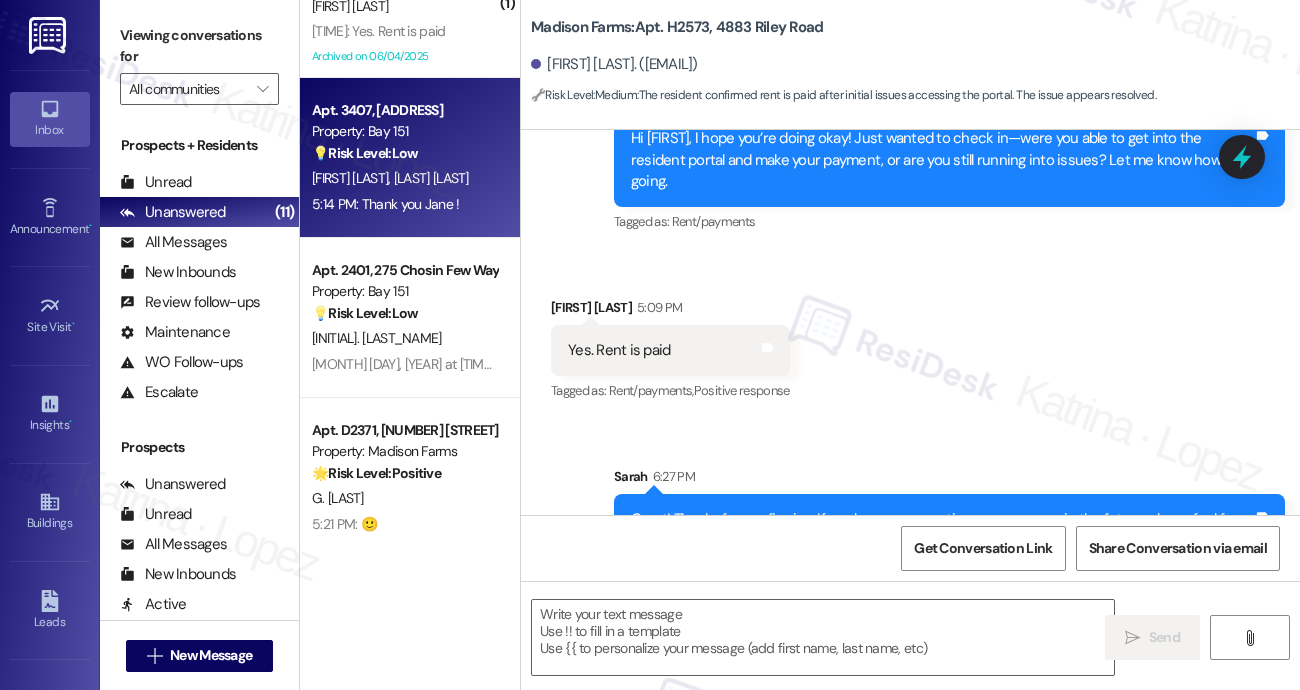 type on "Fetching suggested responses. Please feel free to read through the conversation in the meantime." 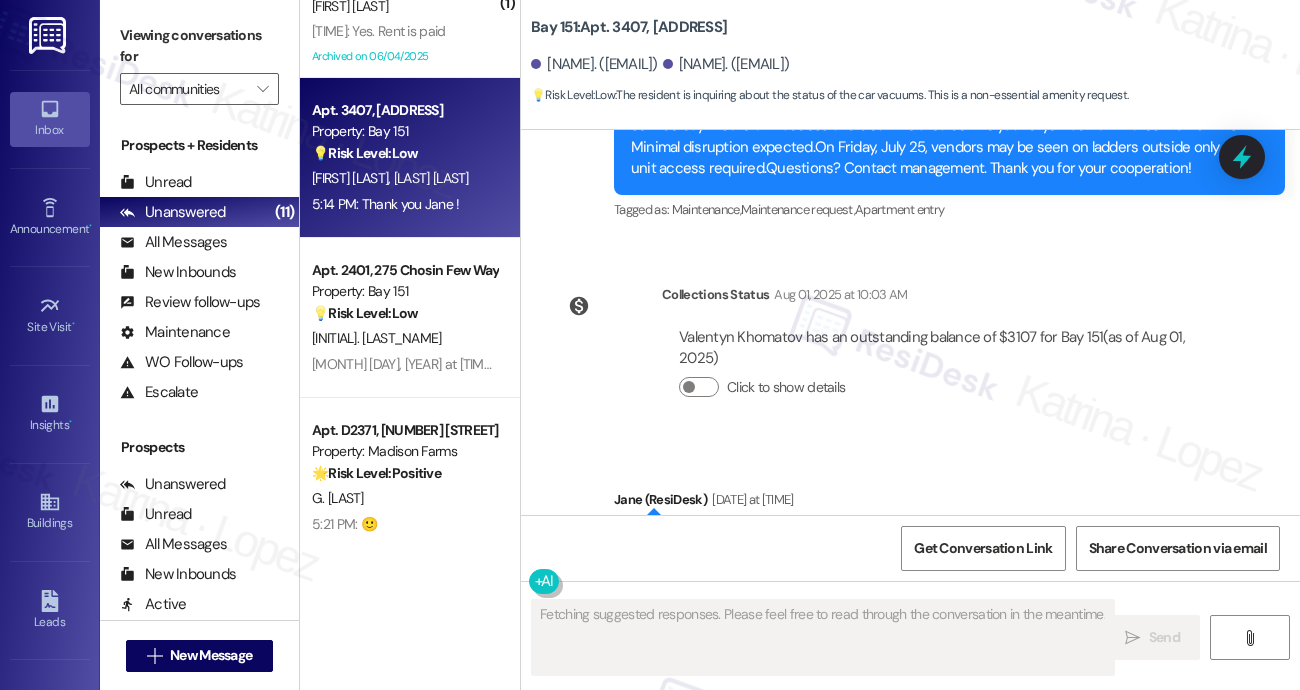 scroll, scrollTop: 14471, scrollLeft: 0, axis: vertical 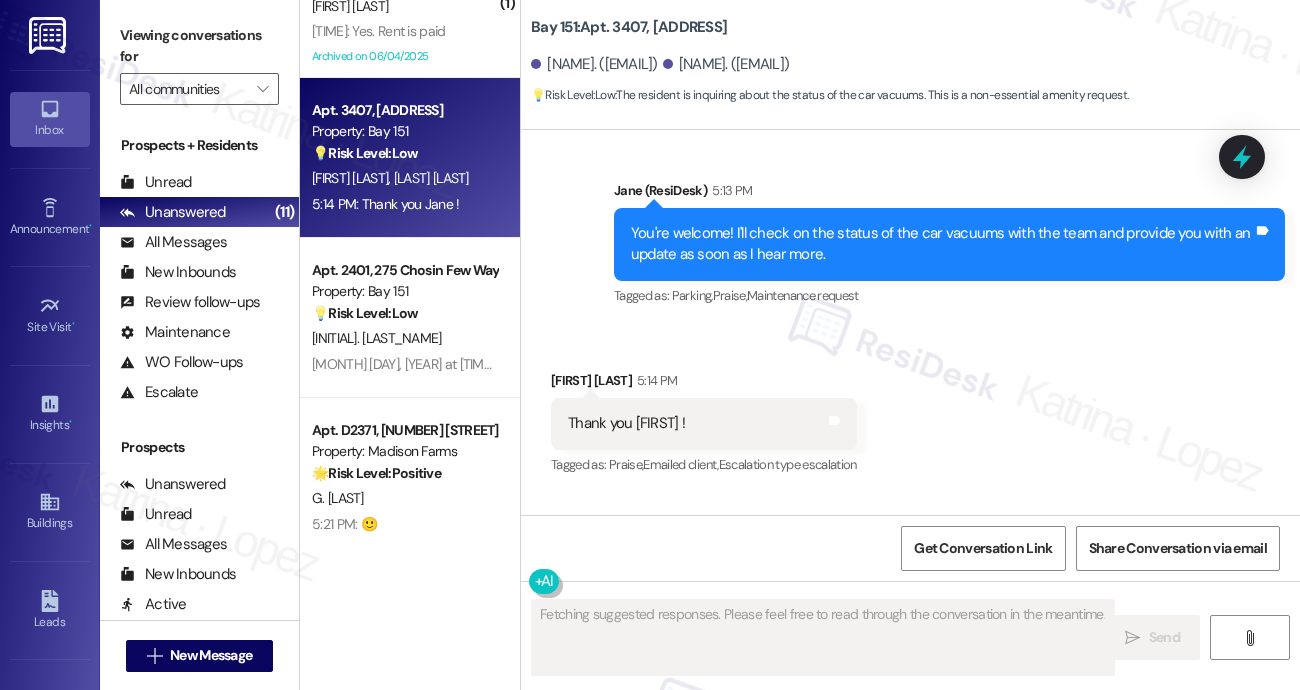 click on "You're welcome! I'll check on the status of the car vacuums with the team and provide you with an update as soon as I hear more." at bounding box center [942, 244] 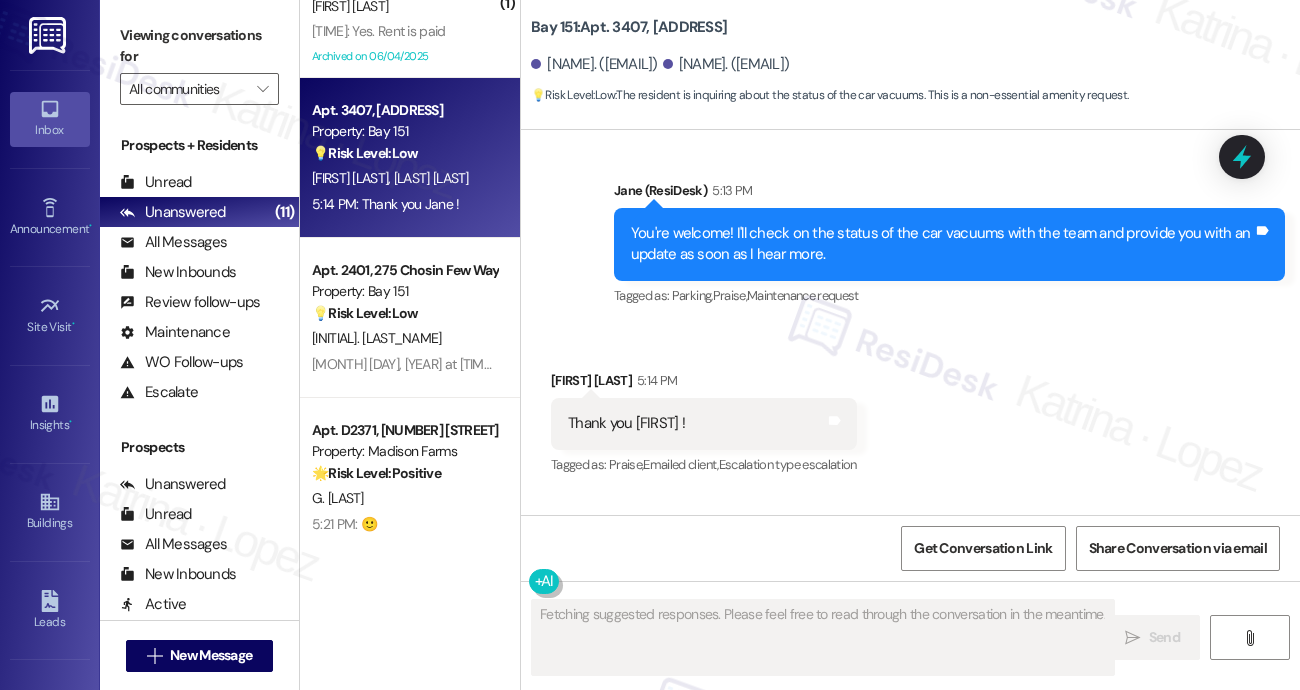 click on "You're welcome! I'll check on the status of the car vacuums with the team and provide you with an update as soon as I hear more." at bounding box center (942, 244) 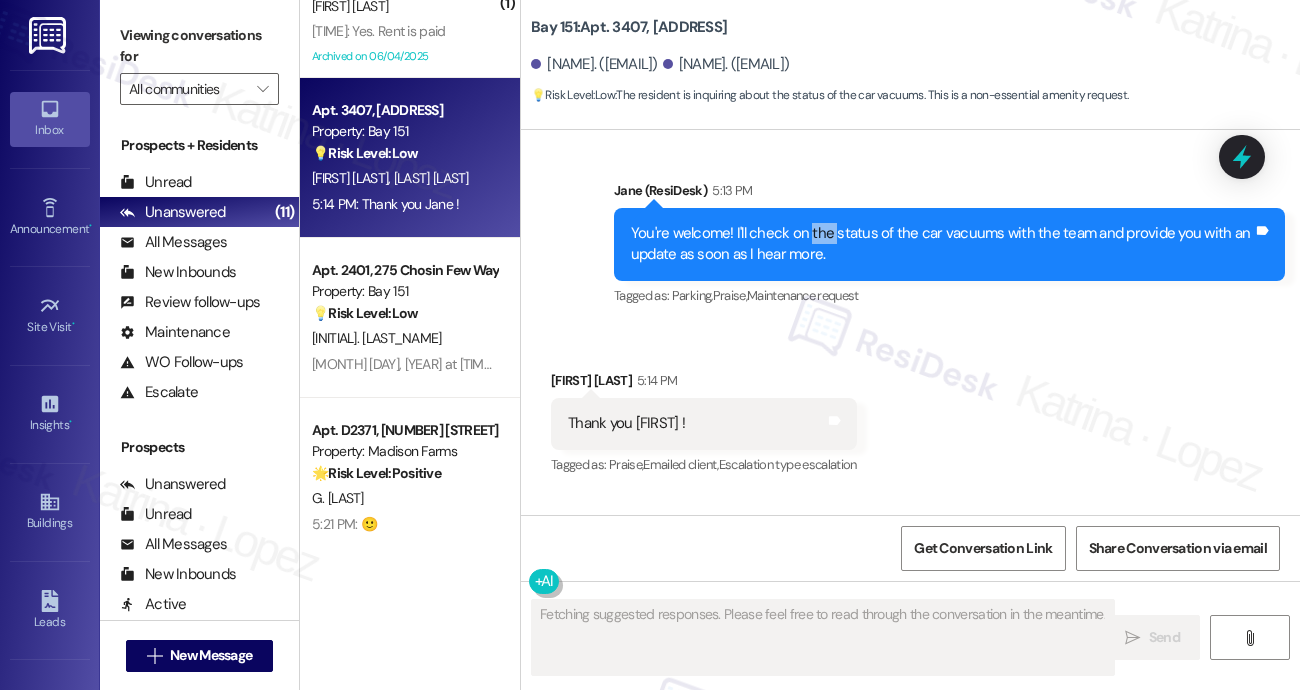 click on "You're welcome! I'll check on the status of the car vacuums with the team and provide you with an update as soon as I hear more." at bounding box center [942, 244] 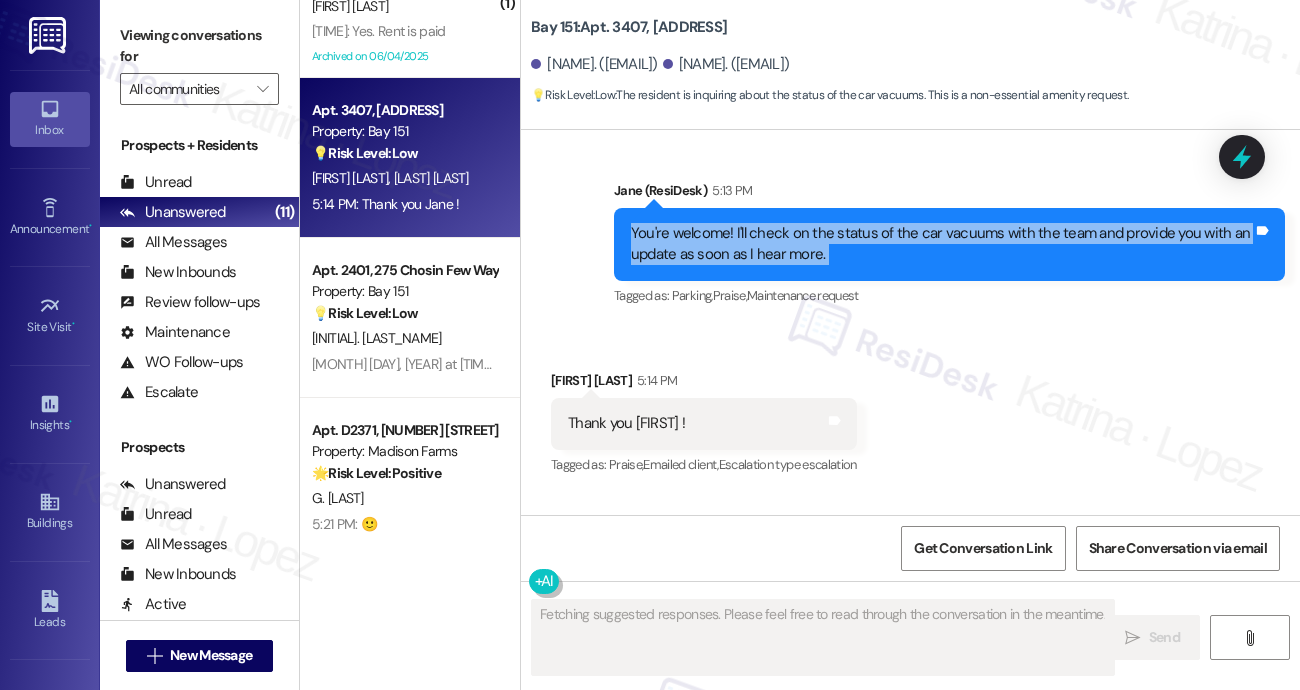 click on "You're welcome! I'll check on the status of the car vacuums with the team and provide you with an update as soon as I hear more." at bounding box center [942, 244] 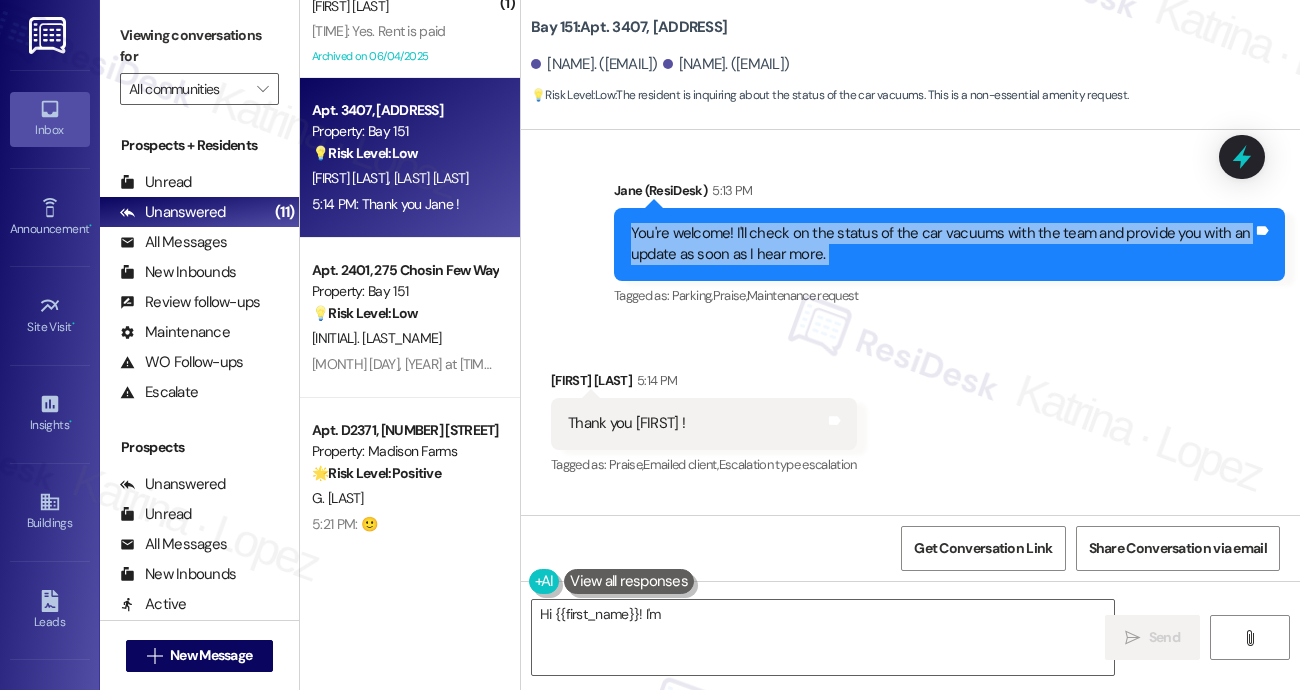 scroll, scrollTop: 14718, scrollLeft: 0, axis: vertical 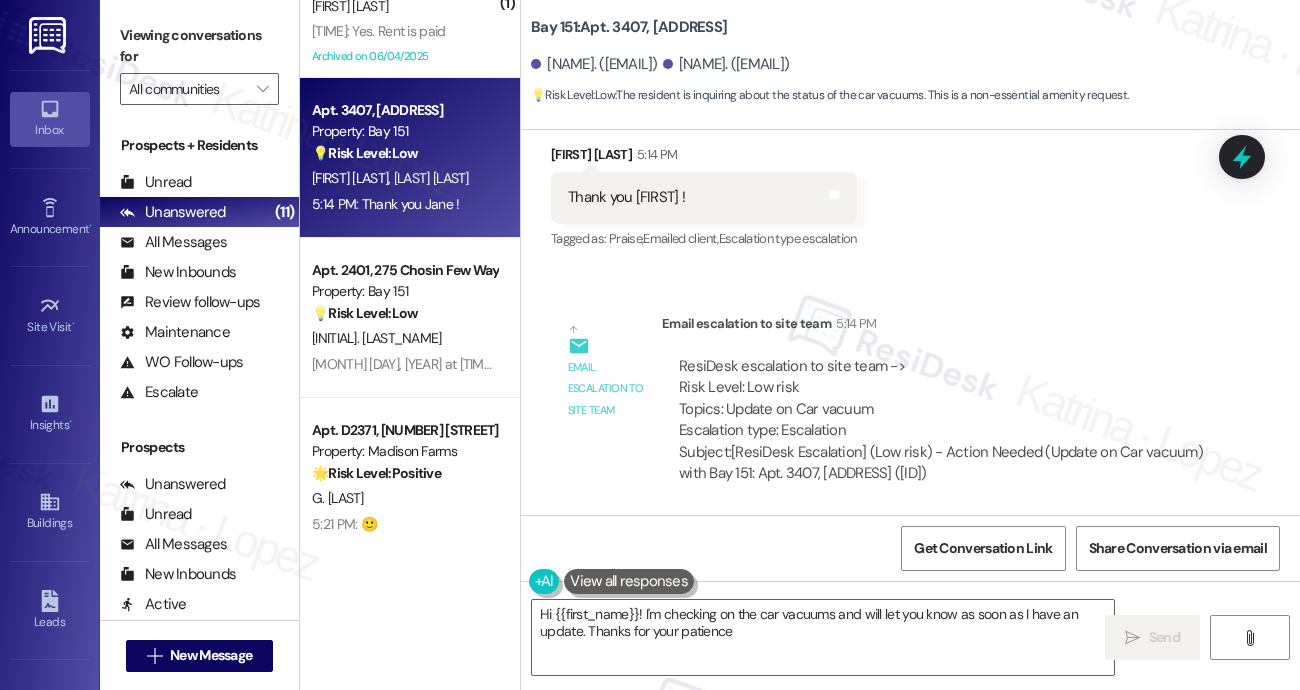 type on "Hi {{first_name}}! I'm checking on the car vacuums and will let you know as soon as I have an update. Thanks for your patience!" 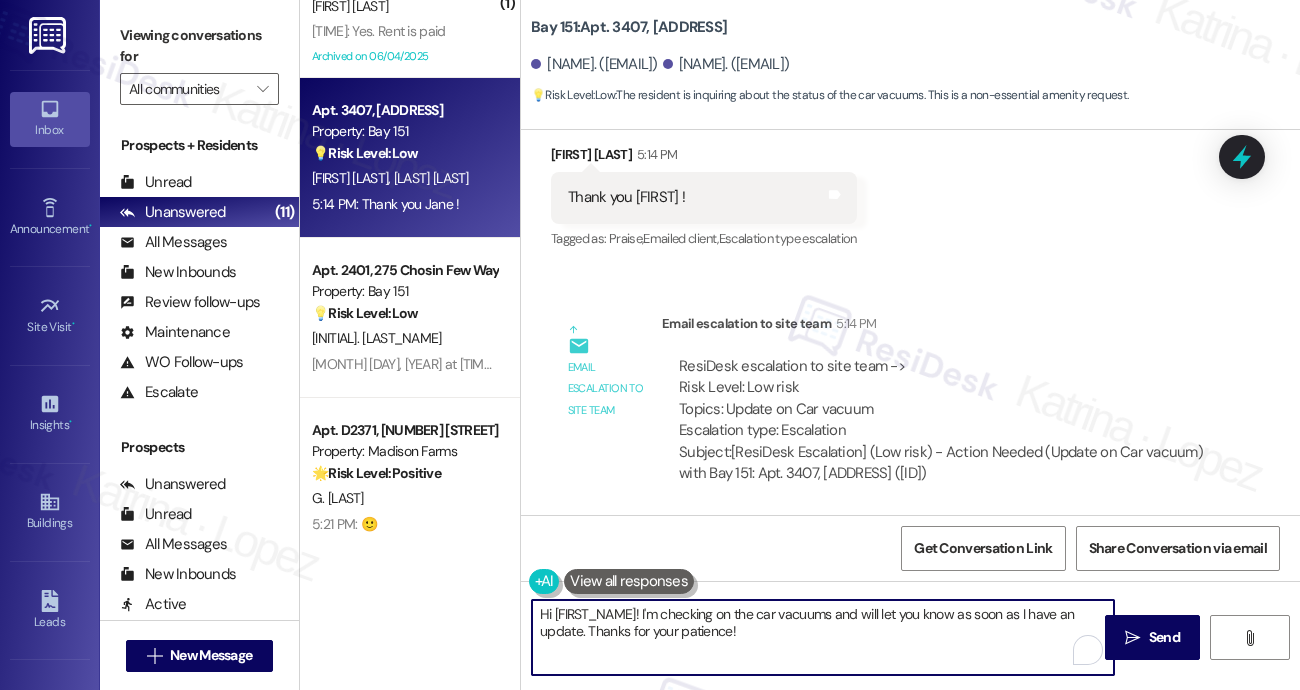 click on "Hi {{first_name}}! I'm checking on the car vacuums and will let you know as soon as I have an update. Thanks for your patience!" at bounding box center (823, 637) 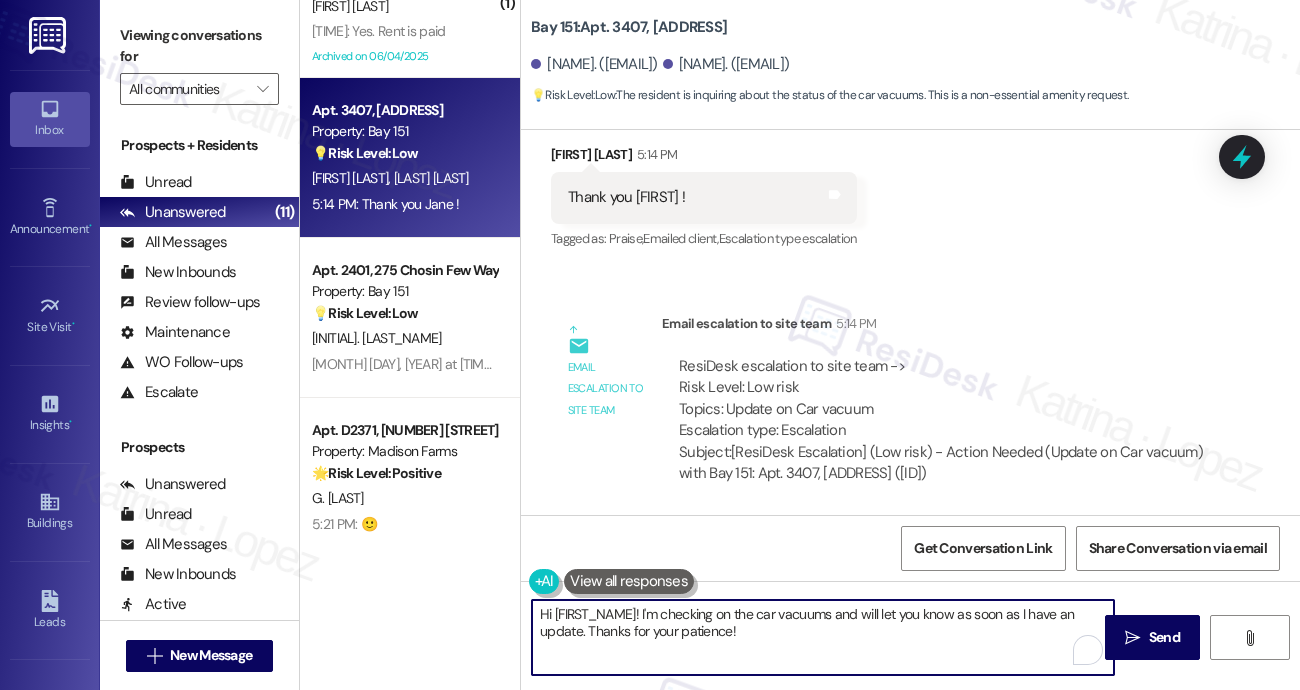 click on "Hi {{first_name}}! I'm checking on the car vacuums and will let you know as soon as I have an update. Thanks for your patience!" at bounding box center [823, 637] 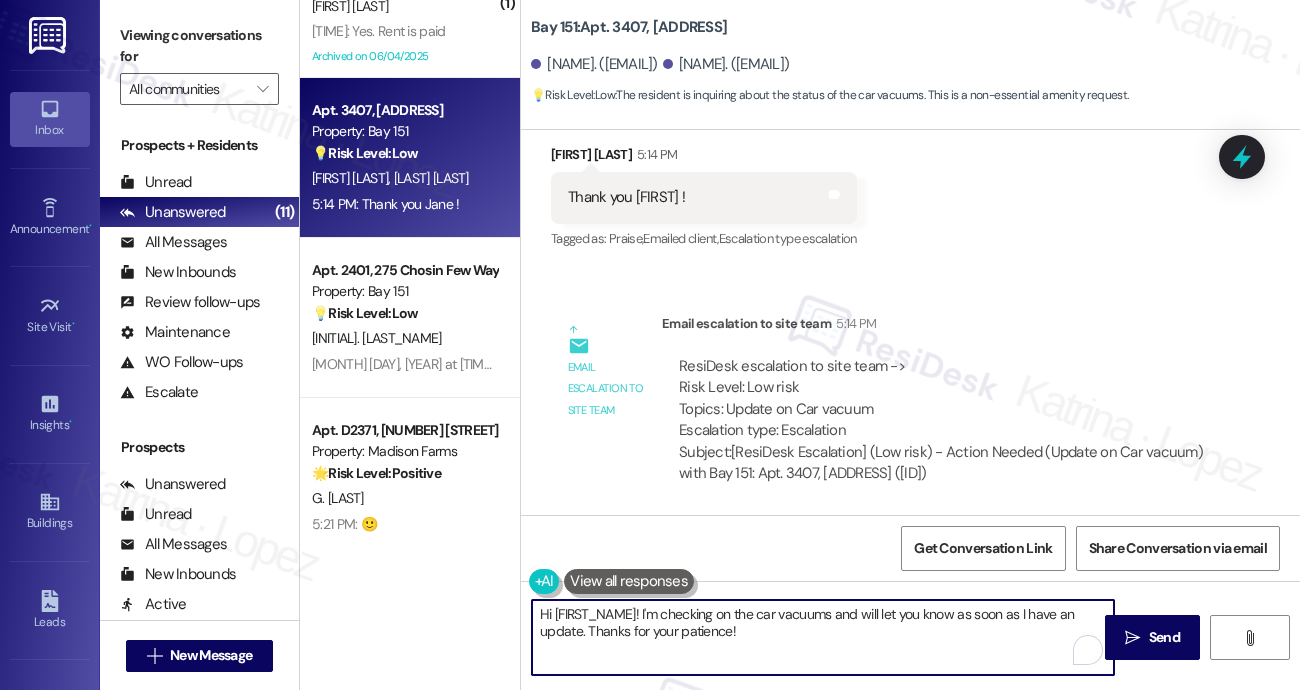 click on "Hi {{first_name}}! I'm checking on the car vacuums and will let you know as soon as I have an update. Thanks for your patience!" at bounding box center [823, 637] 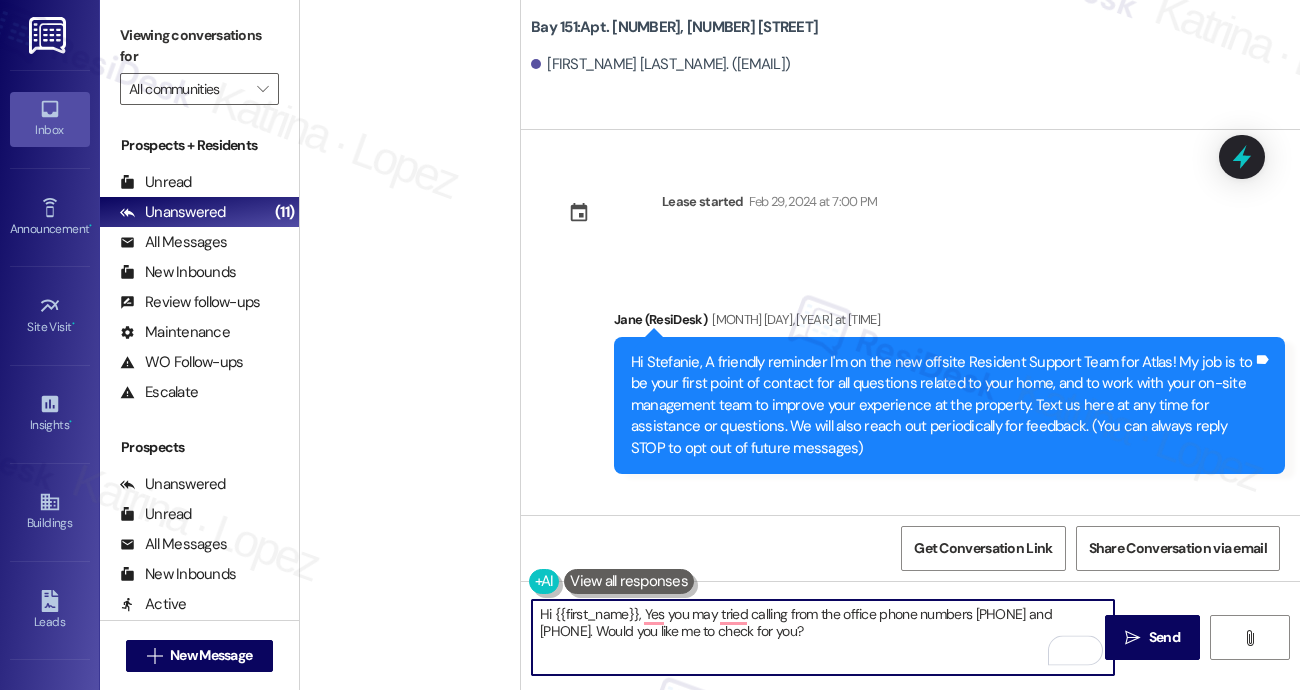 scroll, scrollTop: 0, scrollLeft: 0, axis: both 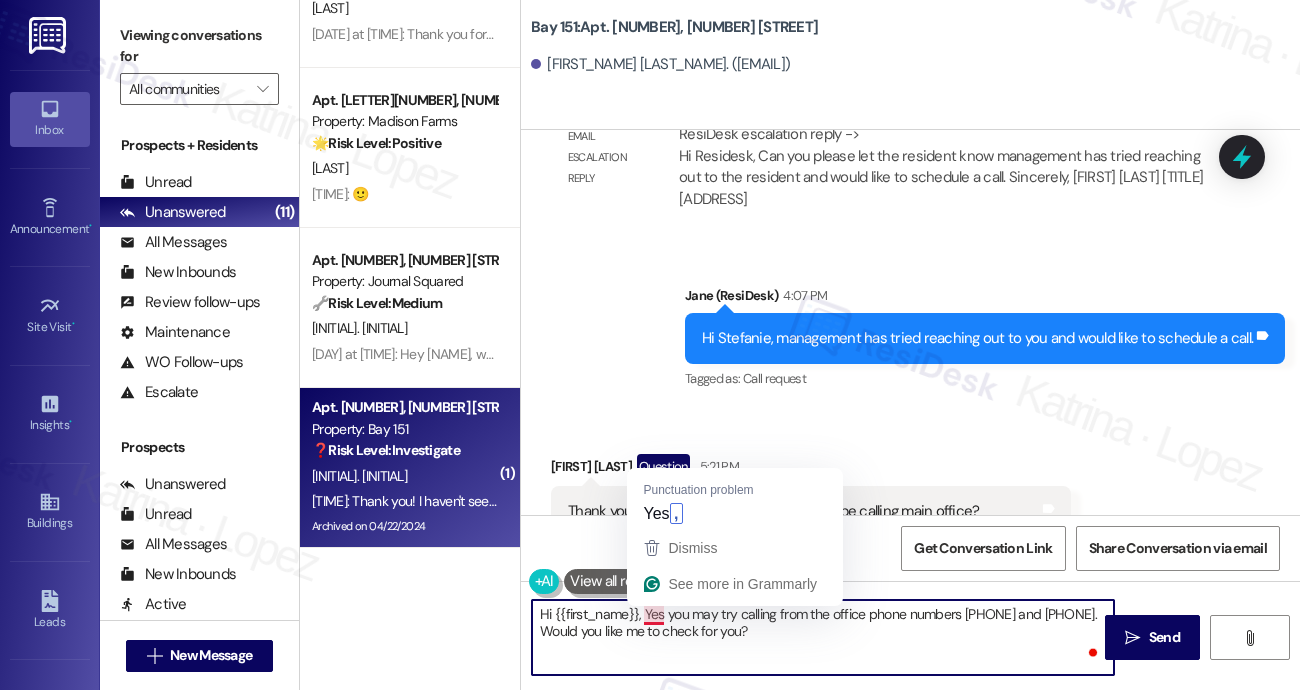 click on "Hi {{first_name}}, Yes you may try calling from the office phone numbers 201-751-2004 and 201-685-8765. Would you like me to check for you?" at bounding box center (823, 637) 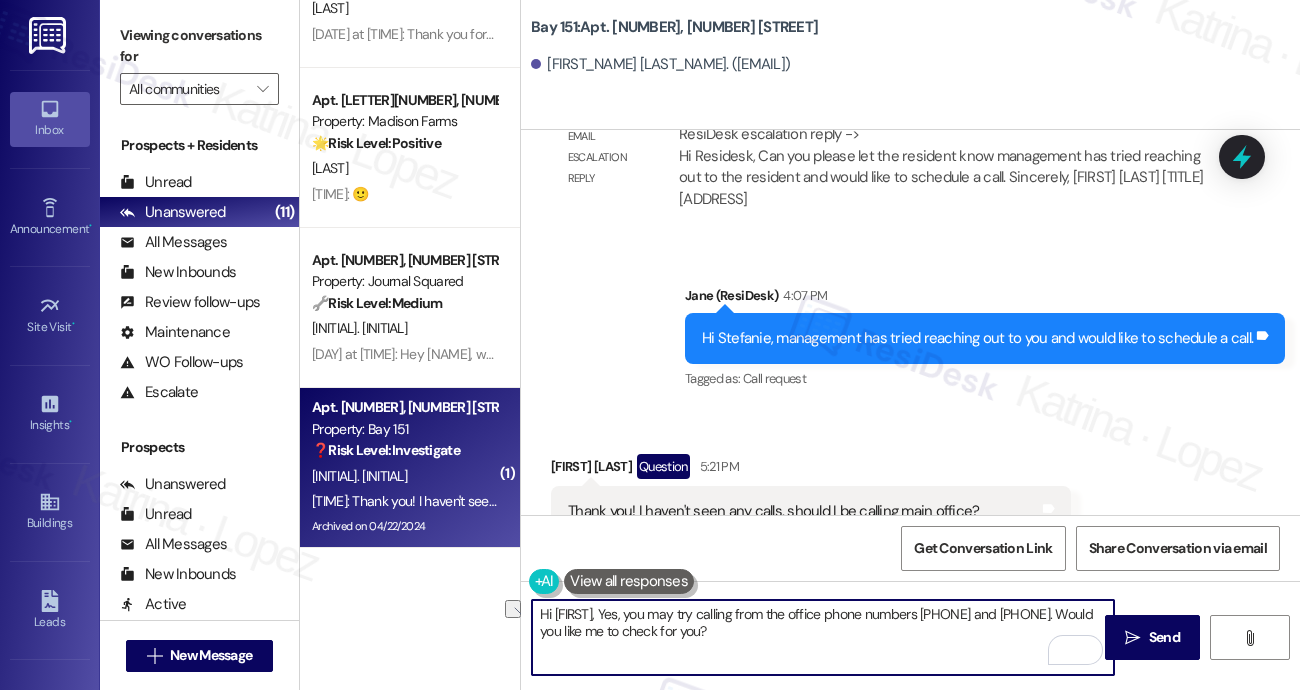 drag, startPoint x: 846, startPoint y: 631, endPoint x: 612, endPoint y: 643, distance: 234.3075 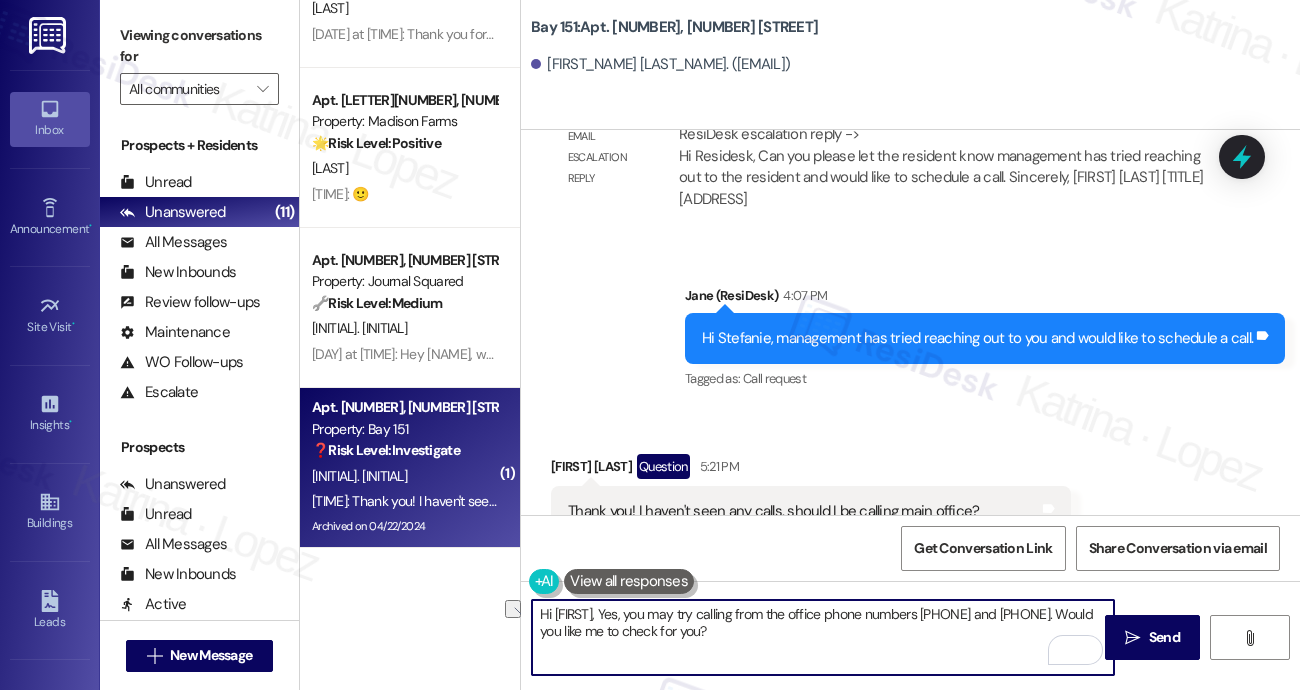 click on "Hi {{first_name}}, Yes, you may try calling from the office phone numbers 201-751-2004 and 201-685-8765. Would you like me to check for you?" at bounding box center [823, 637] 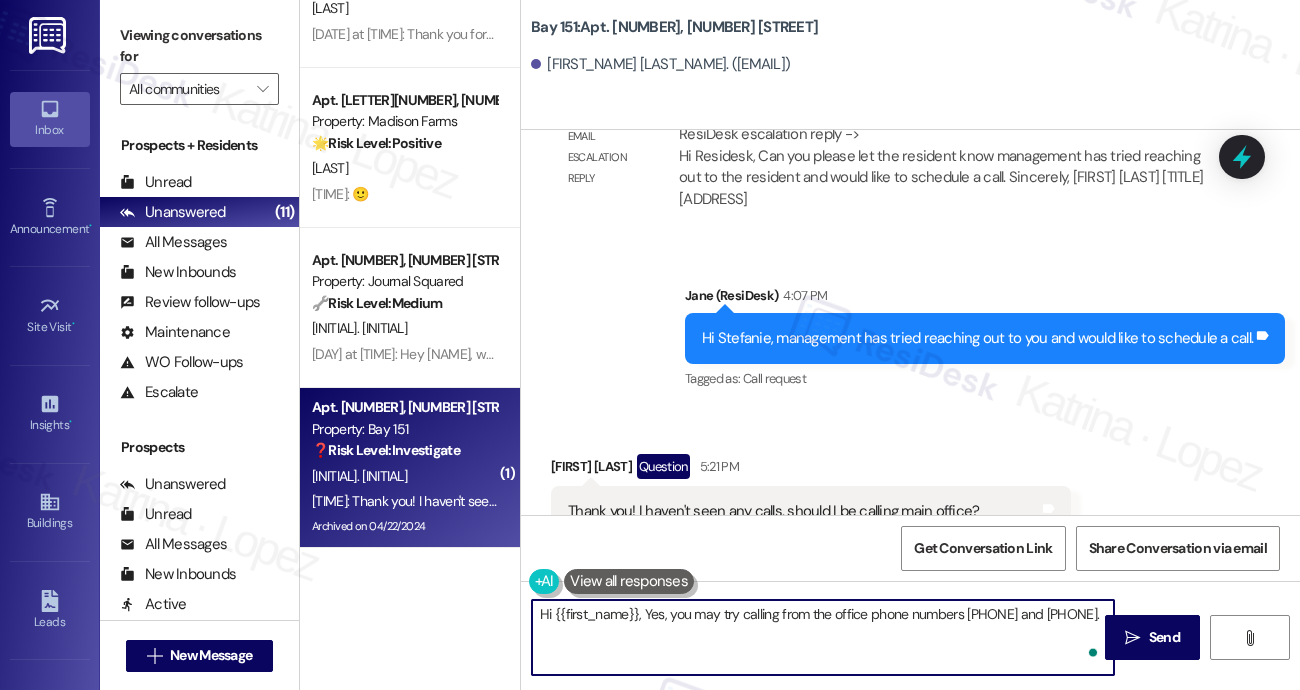 scroll, scrollTop: 73296, scrollLeft: 0, axis: vertical 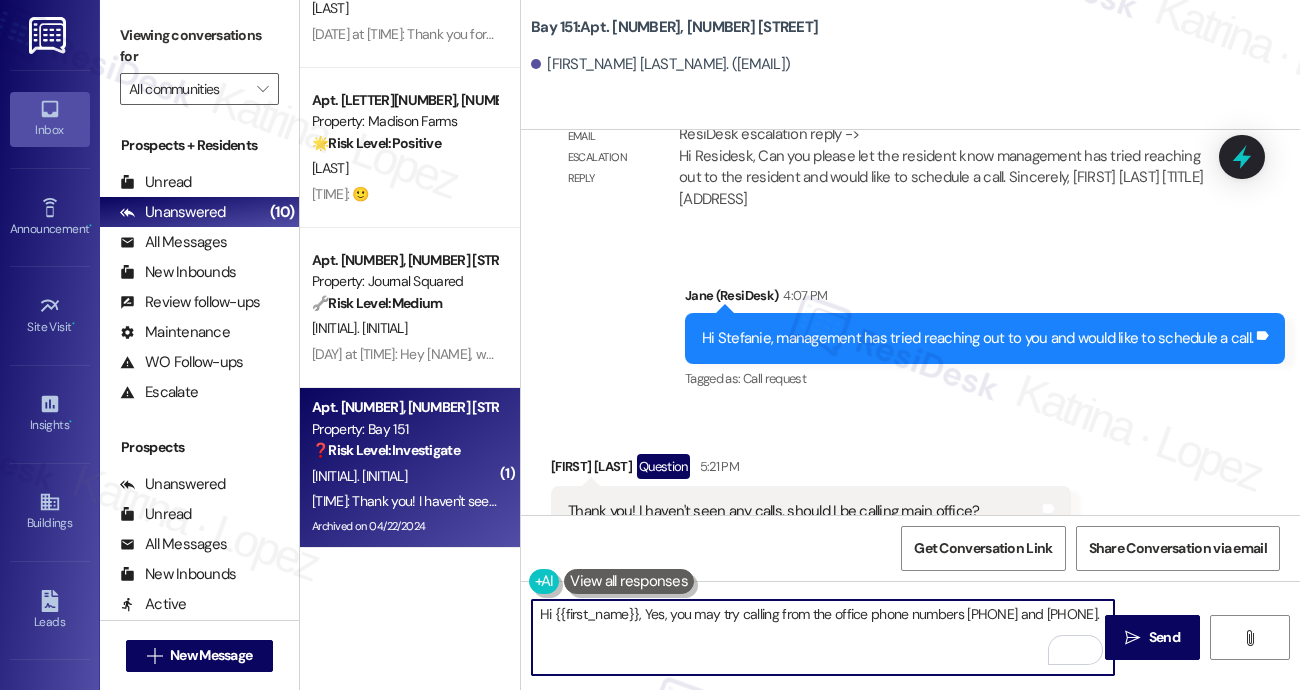 click on "Thank you! I haven't seen any calls, should I be calling main office?" at bounding box center (773, 511) 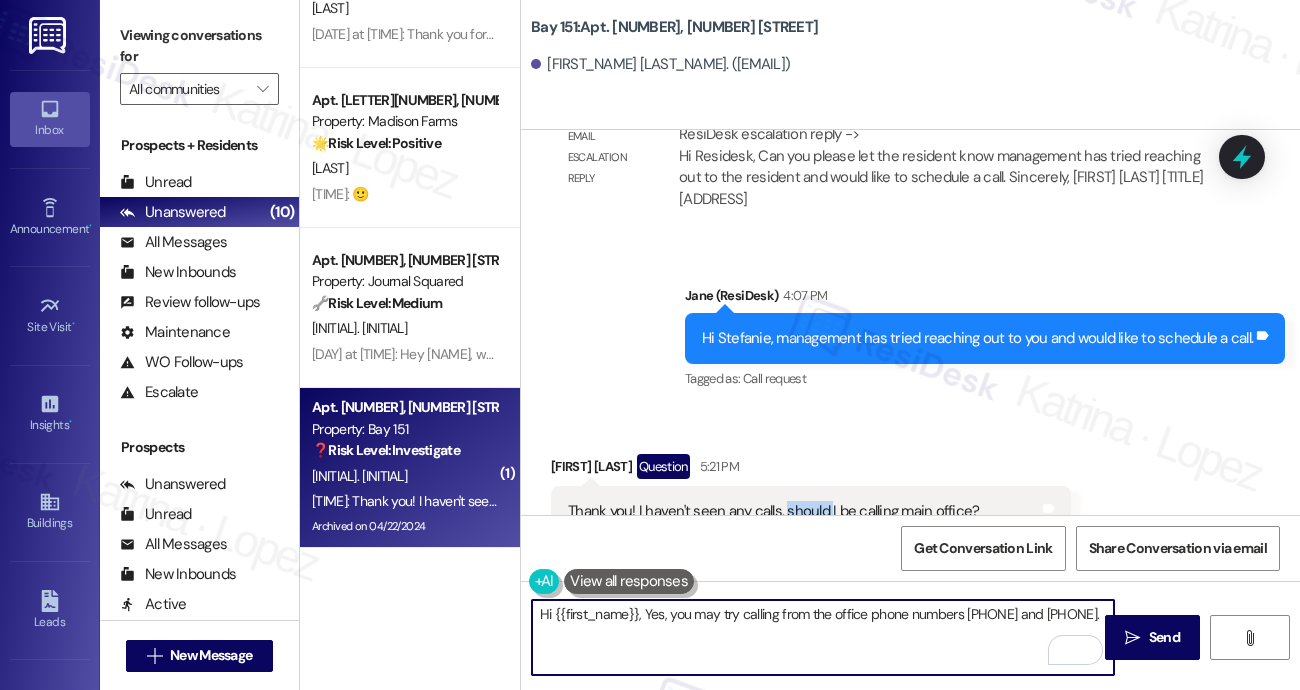 click on "Thank you! I haven't seen any calls, should I be calling main office?" at bounding box center [773, 511] 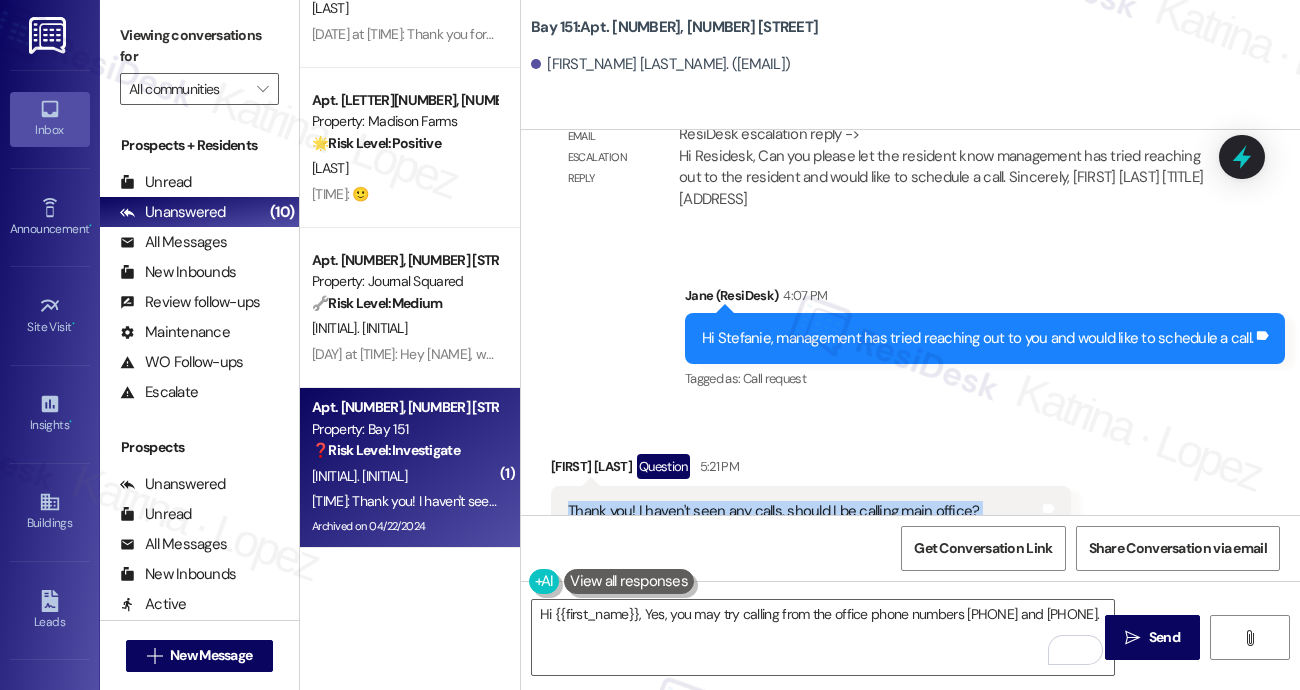 click on "Thank you! I haven't seen any calls, should I be calling main office?" at bounding box center [773, 511] 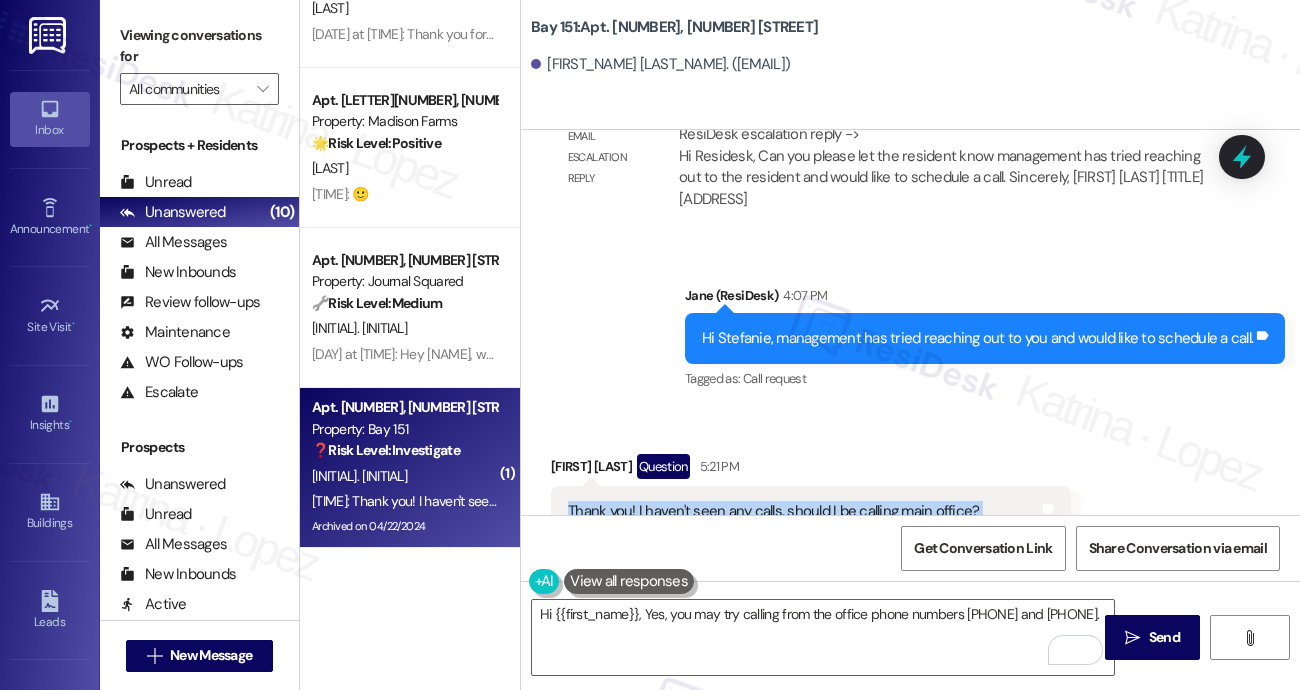 click on "Viewing conversations for" at bounding box center [199, 46] 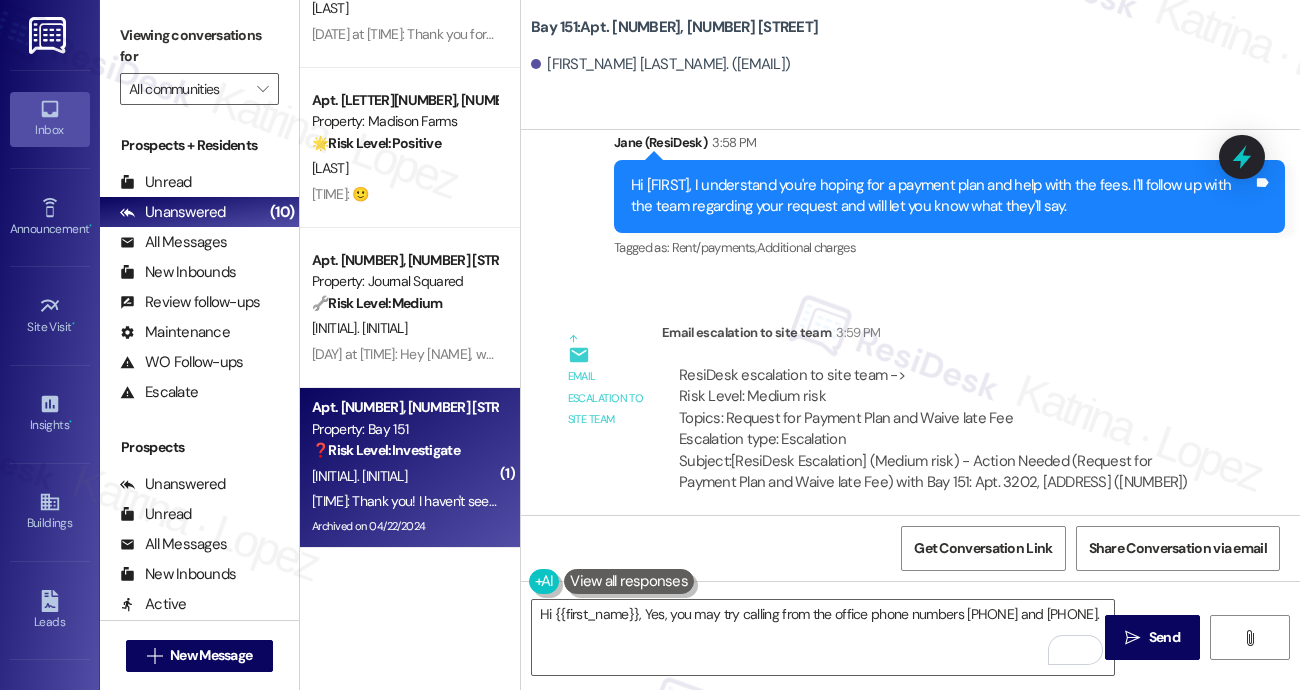 scroll, scrollTop: 72696, scrollLeft: 0, axis: vertical 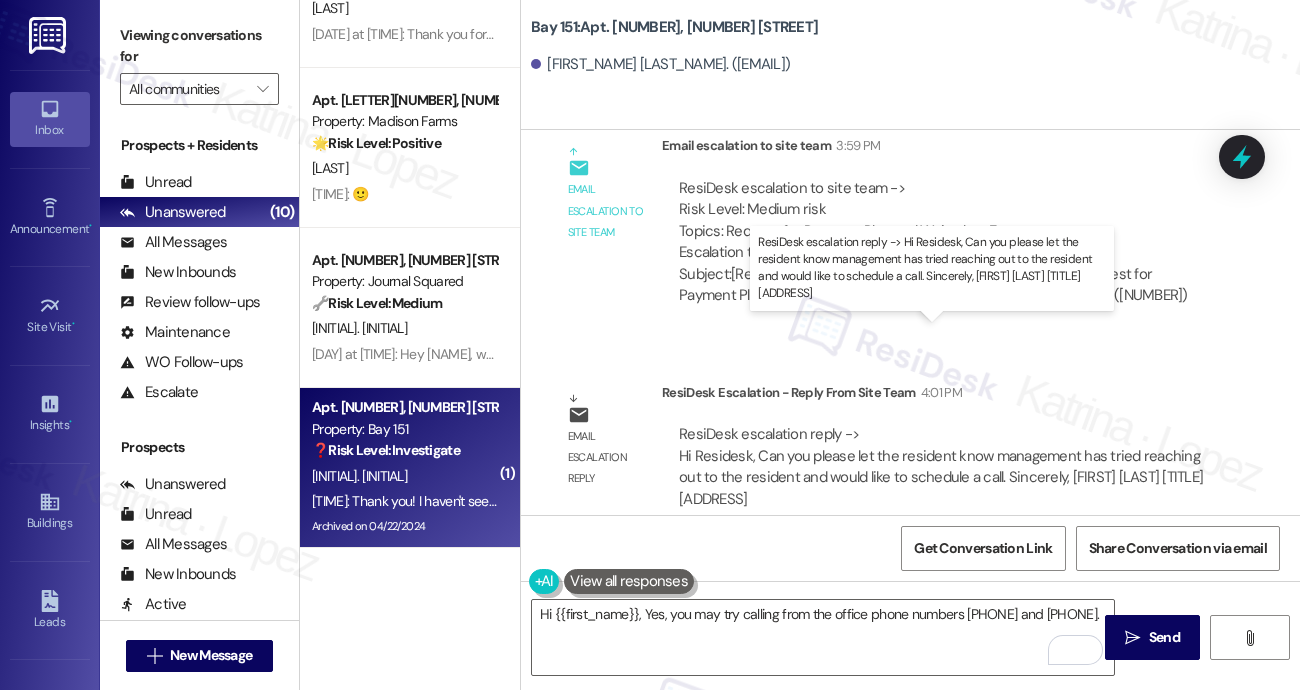 click on "ResiDesk escalation reply ->
Hi Residesk, Can you please let the resident know management has tried reaching out to the resident and would like to schedule a call. Sincerely, Daniel Getzler Property Manager 151 E Centre Street, B ResiDesk escalation reply ->
Hi Residesk, Can you please let the resident know management has tried reaching out to the resident and would like to schedule a call. Sincerely, Daniel Getzler Property Manager 151 E Centre Street, B" at bounding box center (941, 466) 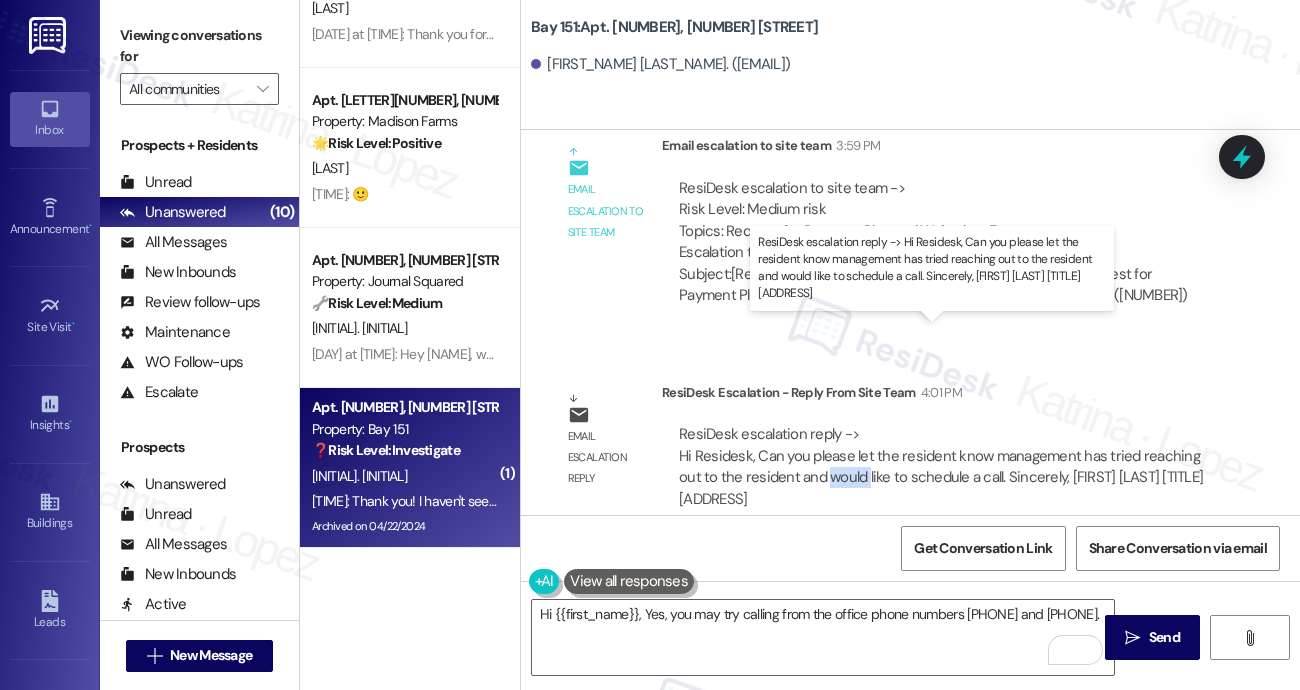 click on "ResiDesk escalation reply ->
Hi Residesk, Can you please let the resident know management has tried reaching out to the resident and would like to schedule a call. Sincerely, Daniel Getzler Property Manager 151 E Centre Street, B ResiDesk escalation reply ->
Hi Residesk, Can you please let the resident know management has tried reaching out to the resident and would like to schedule a call. Sincerely, Daniel Getzler Property Manager 151 E Centre Street, B" at bounding box center (941, 466) 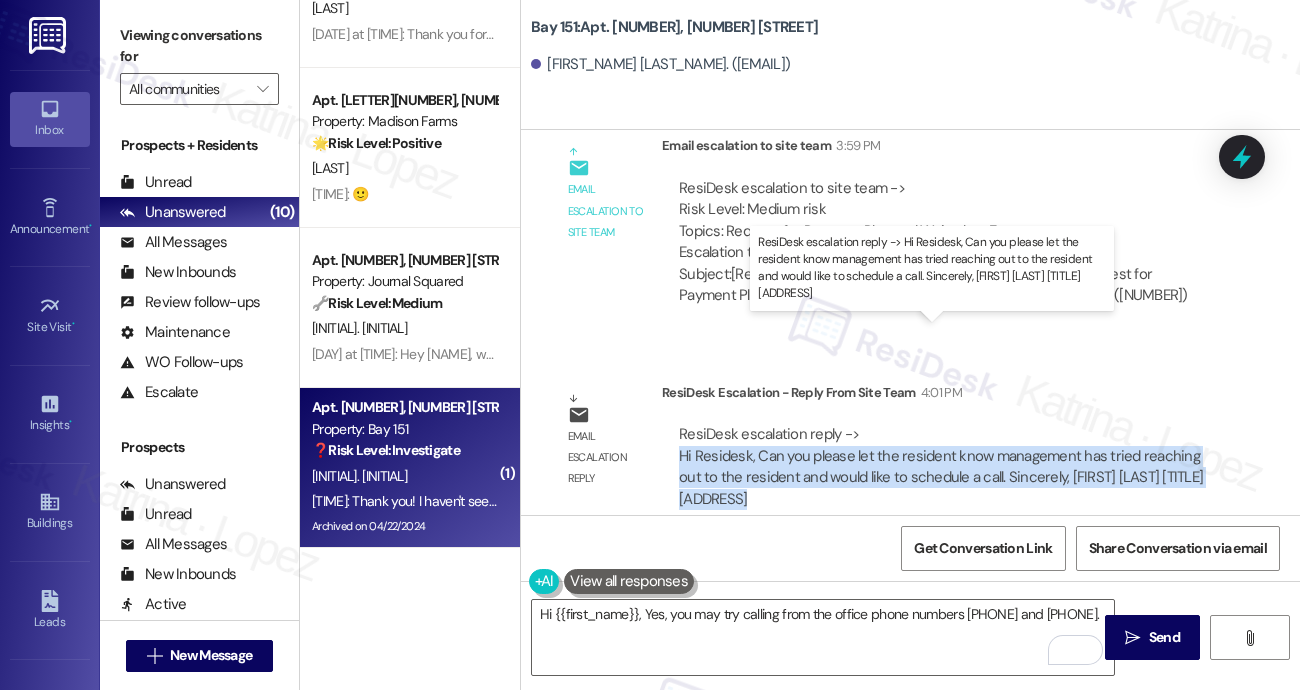 click on "ResiDesk escalation reply ->
Hi Residesk, Can you please let the resident know management has tried reaching out to the resident and would like to schedule a call. Sincerely, Daniel Getzler Property Manager 151 E Centre Street, B ResiDesk escalation reply ->
Hi Residesk, Can you please let the resident know management has tried reaching out to the resident and would like to schedule a call. Sincerely, Daniel Getzler Property Manager 151 E Centre Street, B" at bounding box center (941, 466) 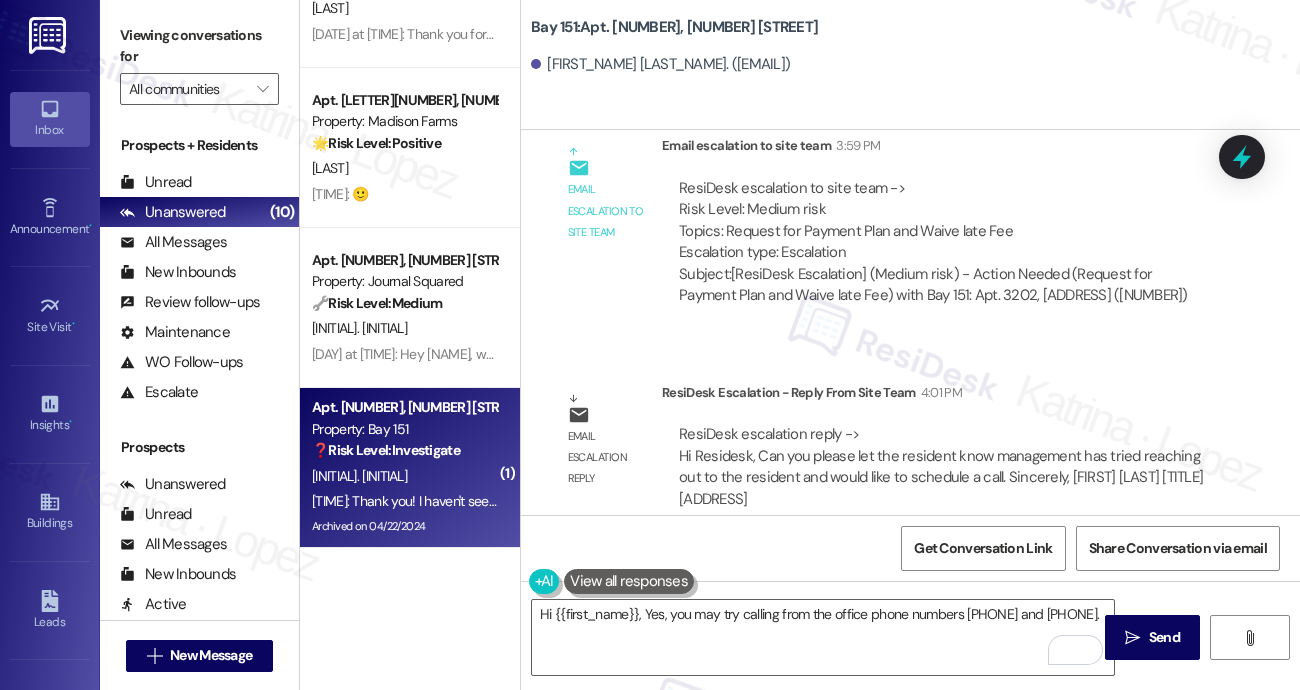 click on "Lease started Feb 29, 2024 at 7:00 PM Announcement, sent via SMS Jane  (ResiDesk) Mar 21, 2024 at 10:24 AM Hi Stefanie, A friendly reminder I'm on the new offsite Resident Support Team for Atlas! My job is to be your first point of contact for all questions related to your home, and to work with your on-site management team to improve your experience at the property. Text us here at any time for assistance or questions. We will also reach out periodically for feedback. (You can always reply STOP to opt out of future messages) Tags and notes Announcement, sent via SMS Jane  (ResiDesk) Mar 21, 2024 at 11:38 AM Tags and notes Tagged as:   Access ,  Click to highlight conversations about Access Apartment entry ,  Click to highlight conversations about Apartment entry Good communication Click to highlight conversations about Good communication WO Opened request: Door on sid... Mar 29, 2024 at 8:00 PM Status :  Closed Show details Announcement, sent via SMS Jane  (ResiDesk) Apr 05, 2024 at 12:46 PM Tags and notes" at bounding box center (910, 322) 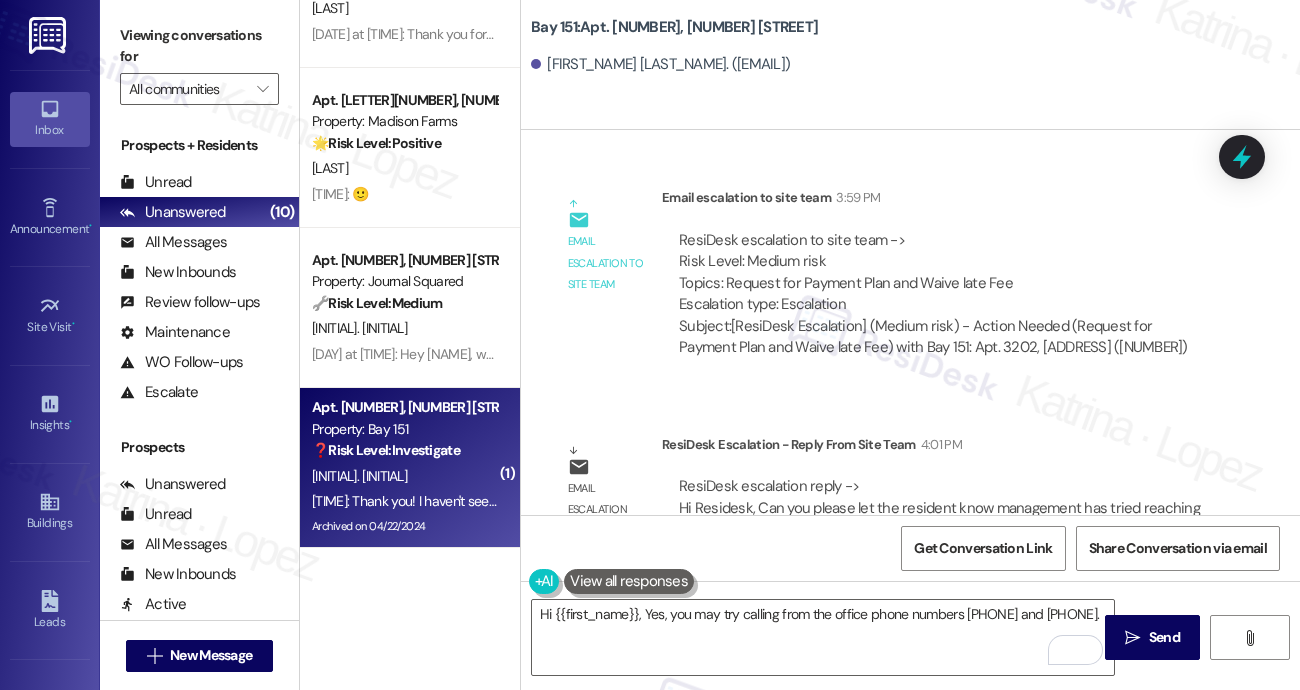 scroll, scrollTop: 72596, scrollLeft: 0, axis: vertical 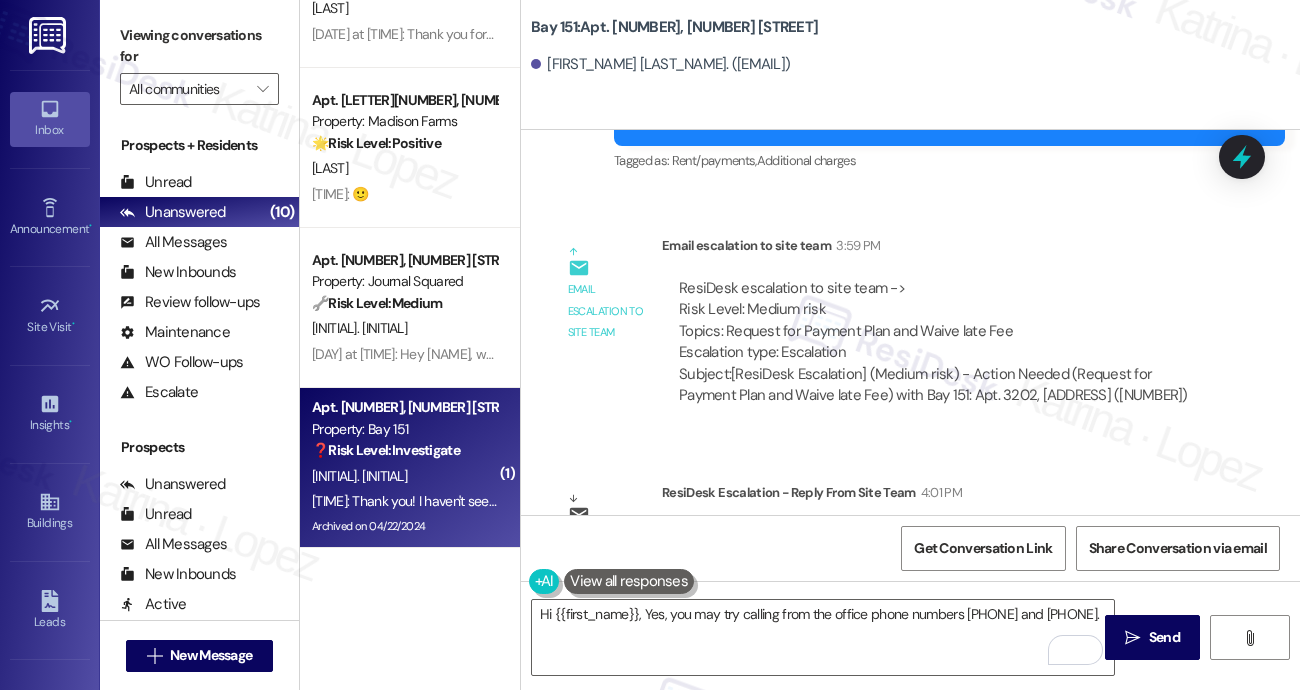 click on "ResiDesk escalation to site team ->
Risk Level: Medium risk
Topics: Request for Payment Plan and Waive late Fee
Escalation type: Escalation" at bounding box center (942, 321) 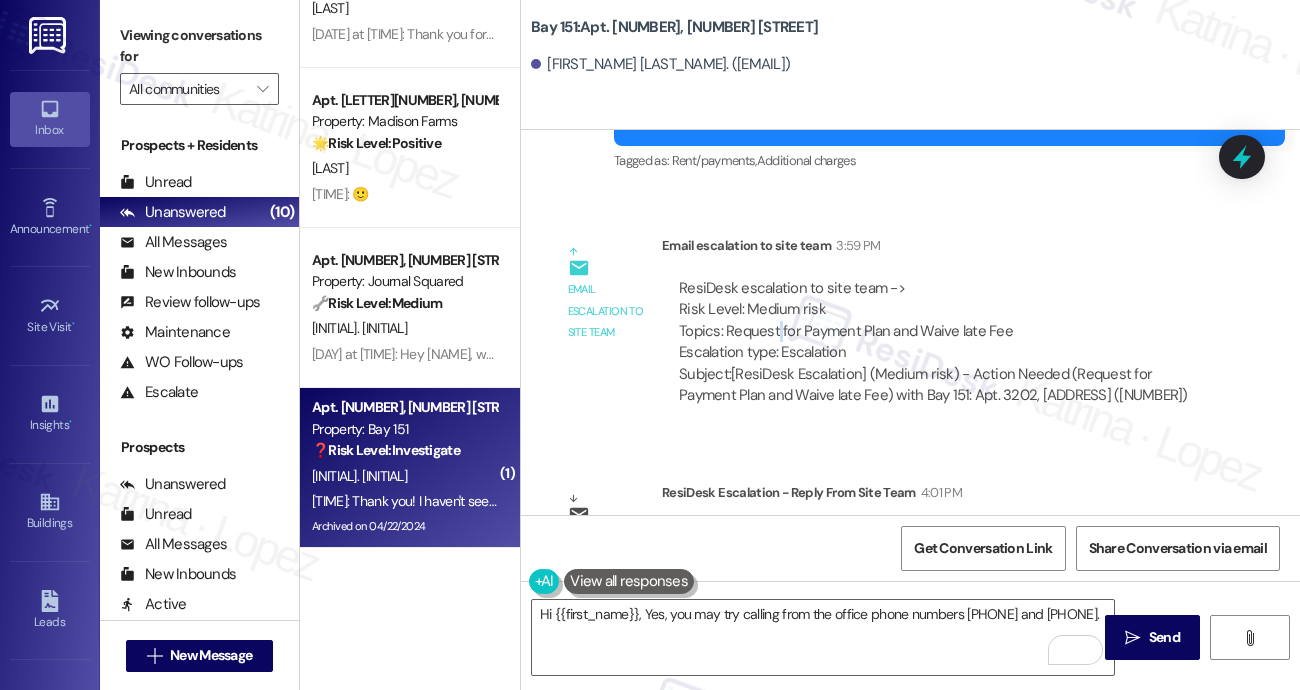 click on "ResiDesk escalation to site team ->
Risk Level: Medium risk
Topics: Request for Payment Plan and Waive late Fee
Escalation type: Escalation" at bounding box center (942, 321) 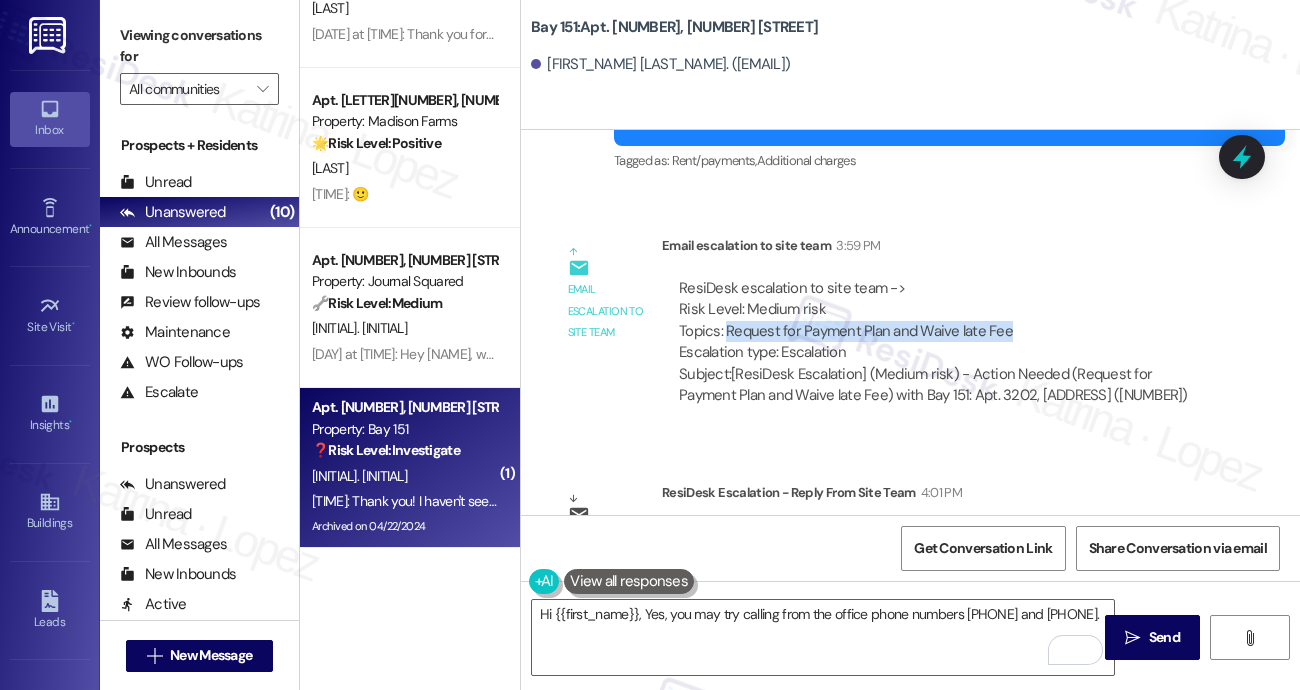 drag, startPoint x: 1015, startPoint y: 223, endPoint x: 726, endPoint y: 222, distance: 289.00174 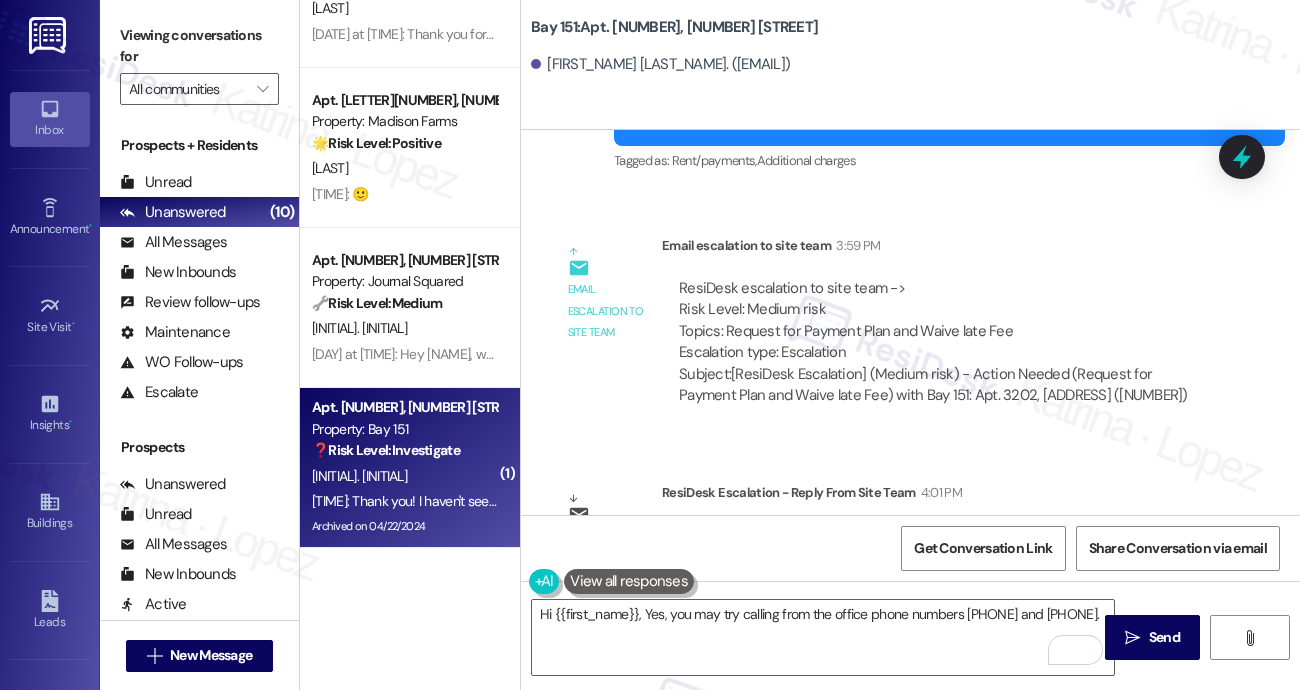 click on "Viewing conversations for" at bounding box center [199, 46] 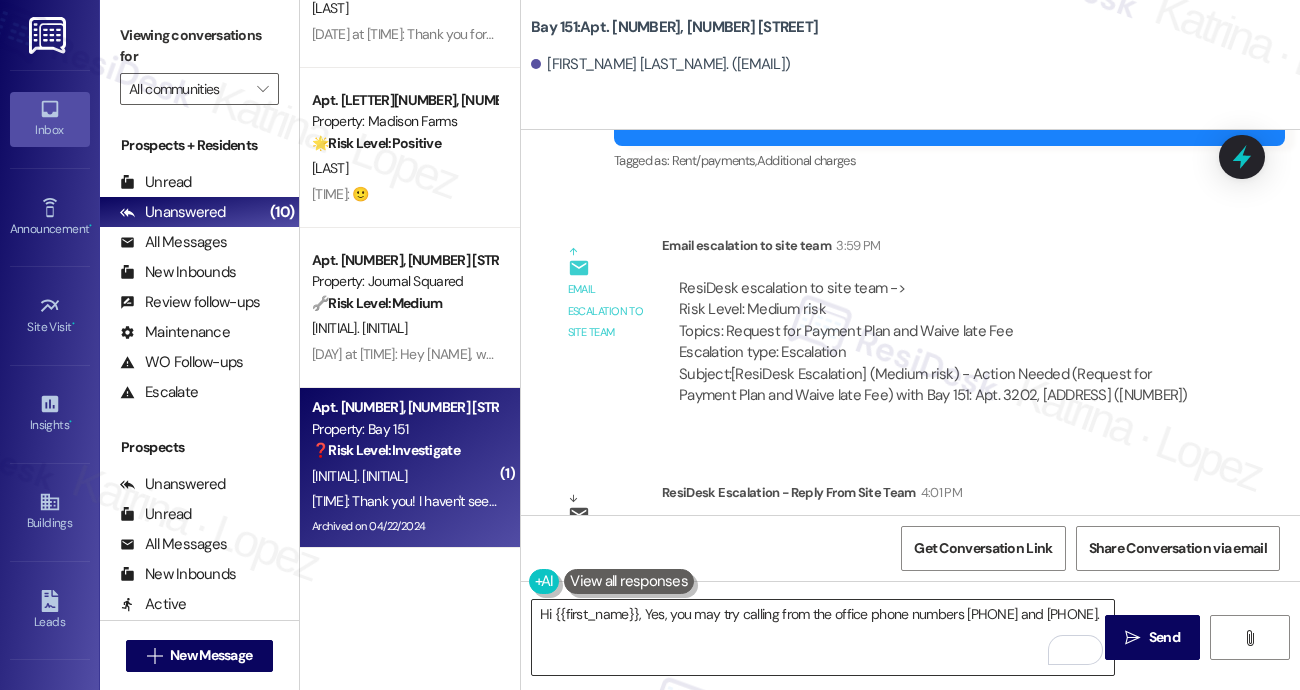 click on "Hi {{first_name}}, Yes, you may try calling from the office phone numbers 201-751-2004 and 201-685-8765." at bounding box center [823, 637] 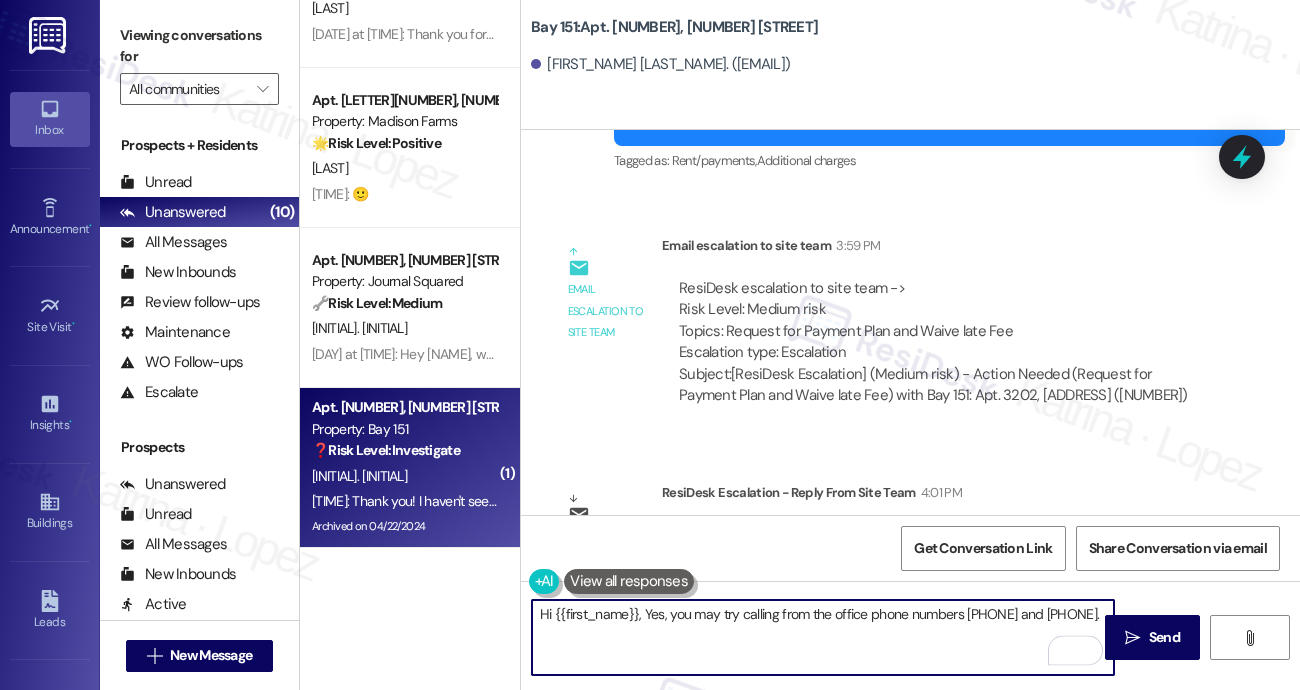 click on "Hi {{first_name}}, Yes, you may try calling from the office phone numbers 201-752-2004 and 201-685-8765." at bounding box center (823, 637) 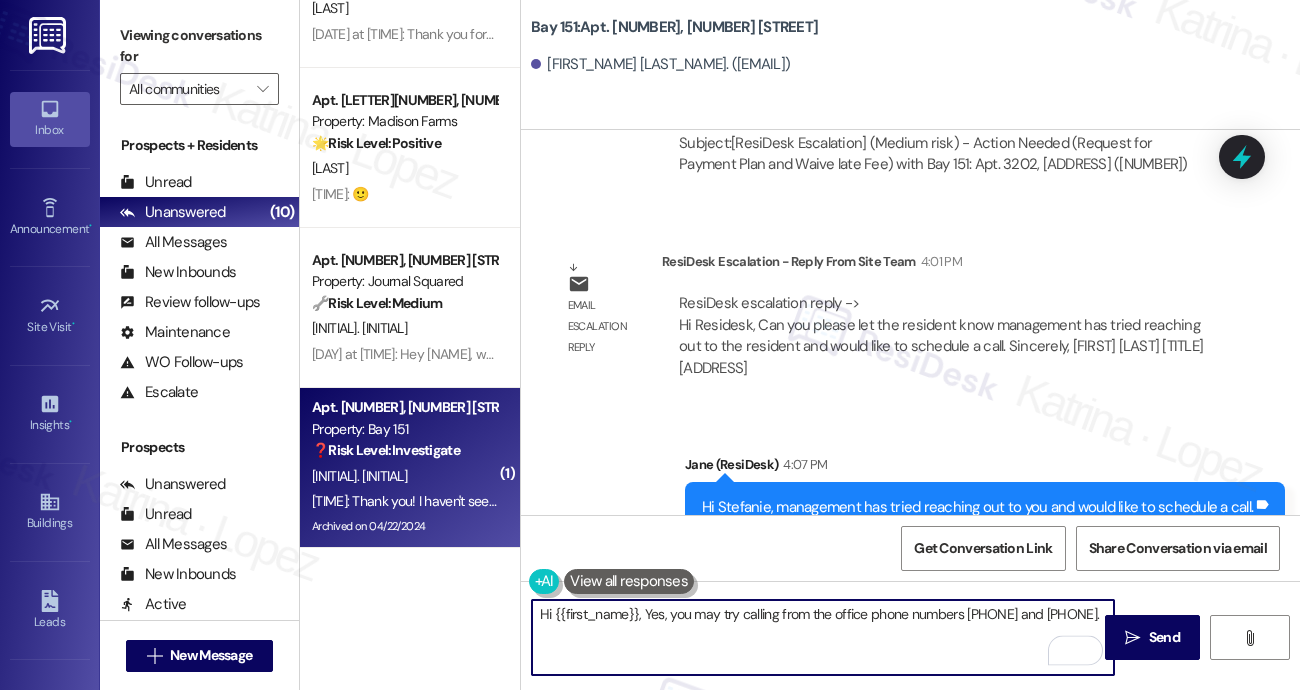 scroll, scrollTop: 73196, scrollLeft: 0, axis: vertical 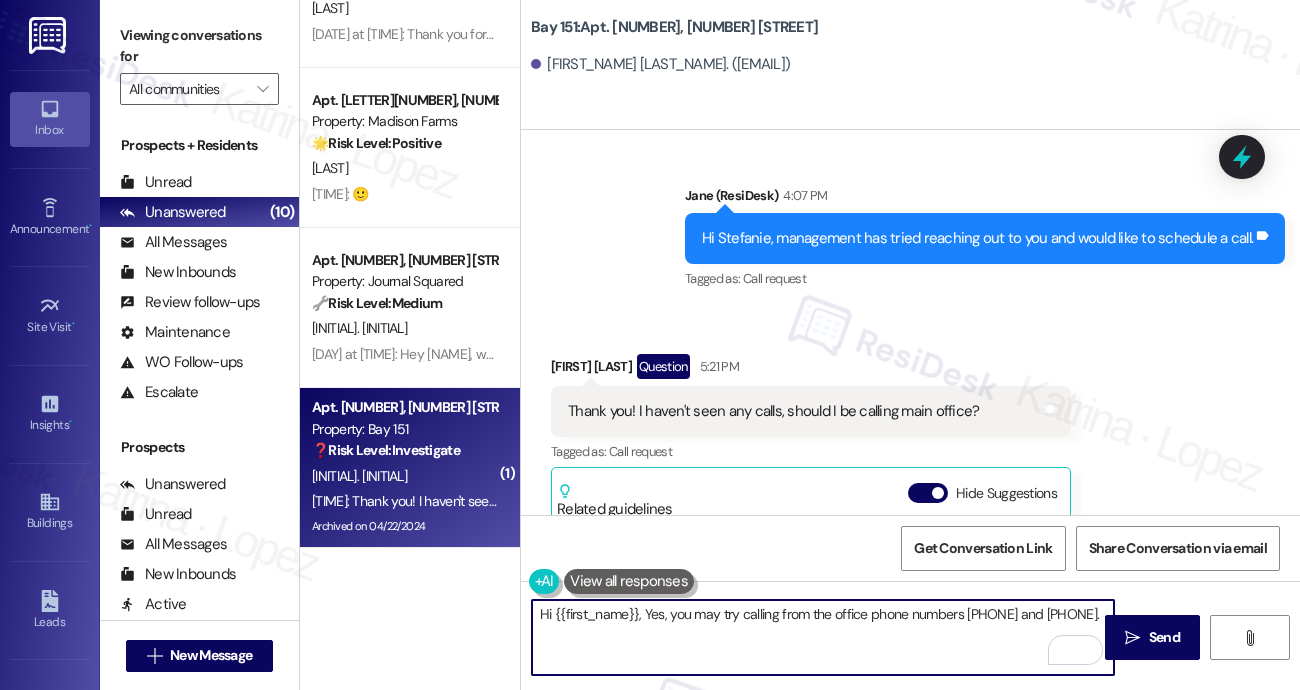 click on "Hi {{first_name}}, Yes, you may try calling from the office phone numbers 201-752-2004 and 201-685-8765." at bounding box center [823, 637] 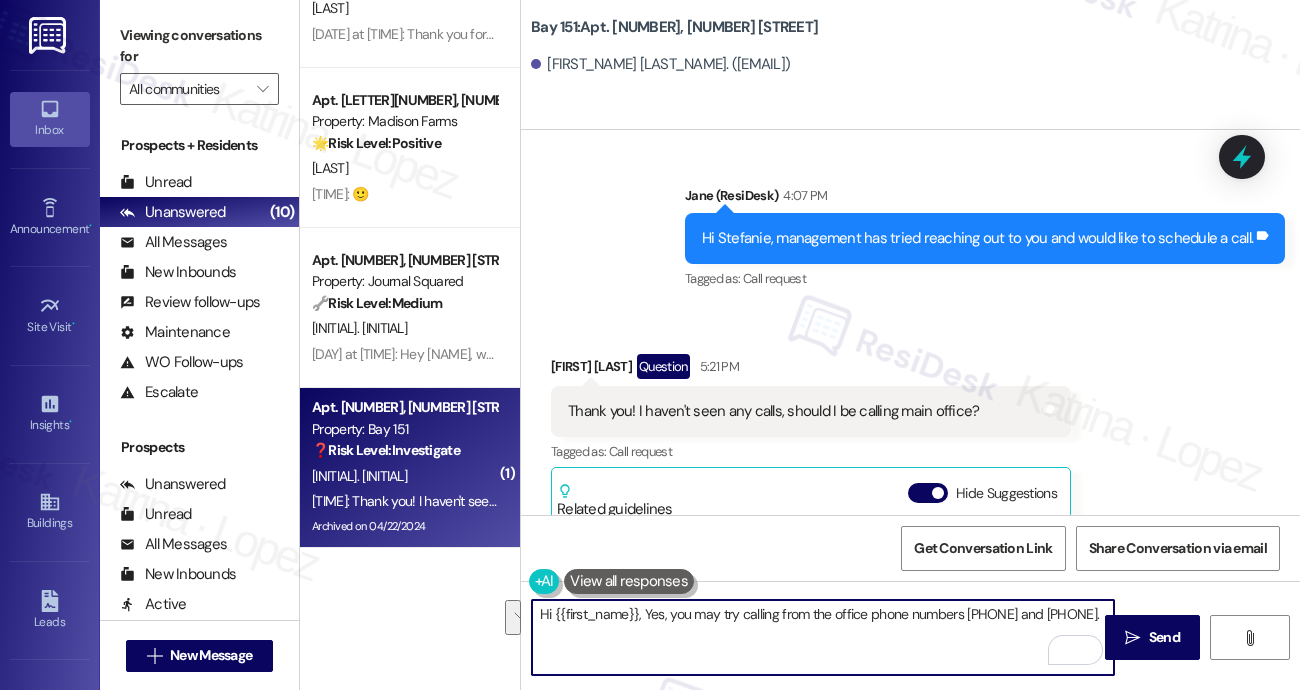 click on "Hi {{first_name}}, Yes, you may try calling from the office phone numbers 201-752-2004 and 201-685-8765." at bounding box center [823, 637] 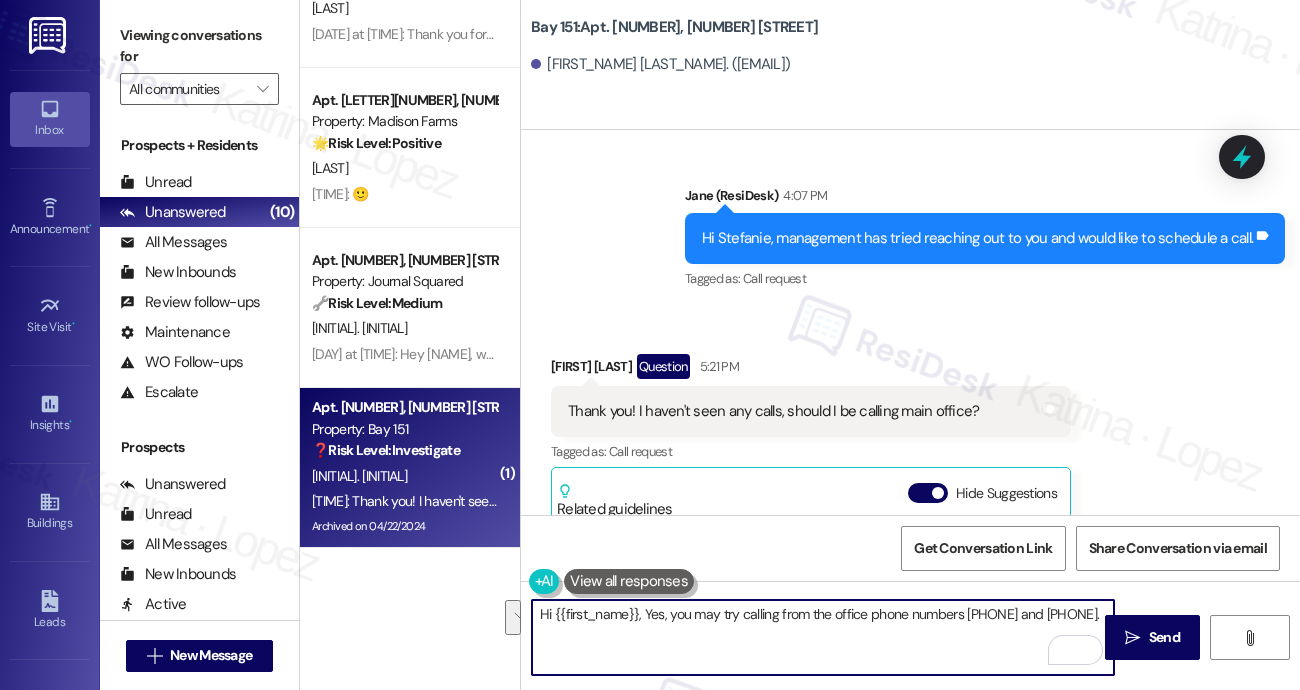 click on "Hi {{first_name}}, Yes, you may try calling from the office phone numbers 201-752-2004 and 201-685-8765." at bounding box center (823, 637) 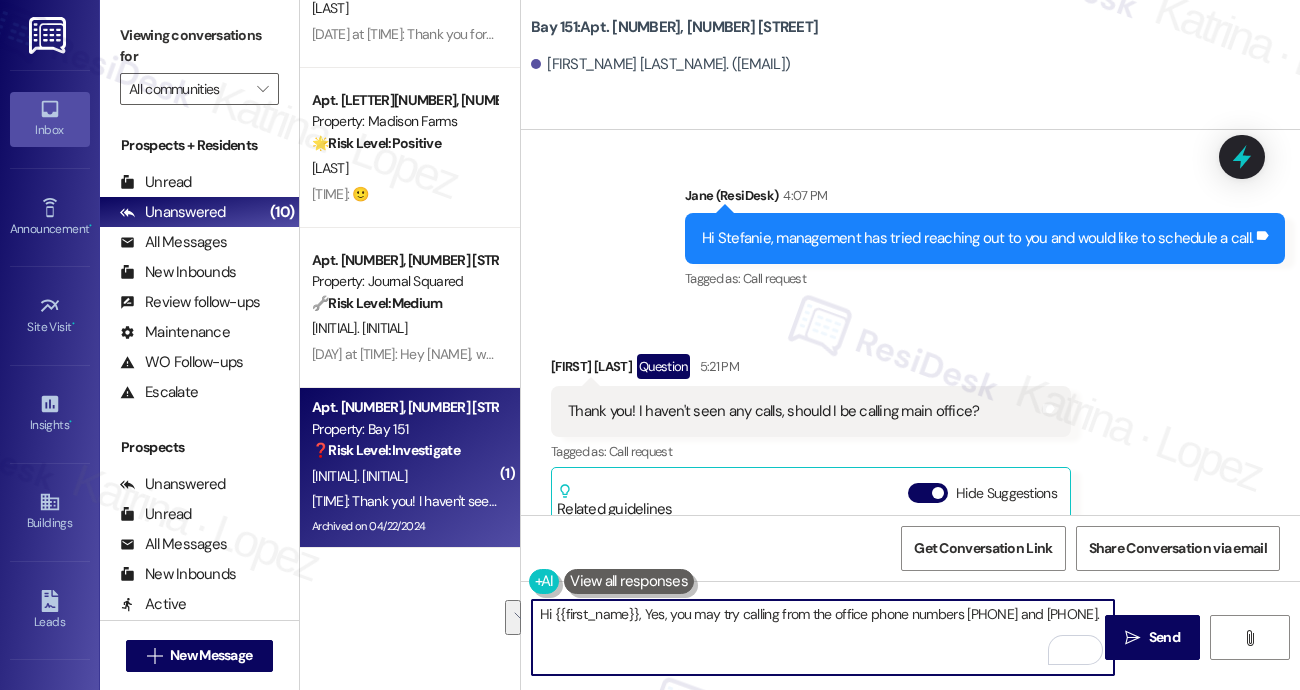 click on "Hi {{first_name}}, Yes, you may try calling from the office phone numbers 201-752-2004 and 201-685-8765." at bounding box center [823, 637] 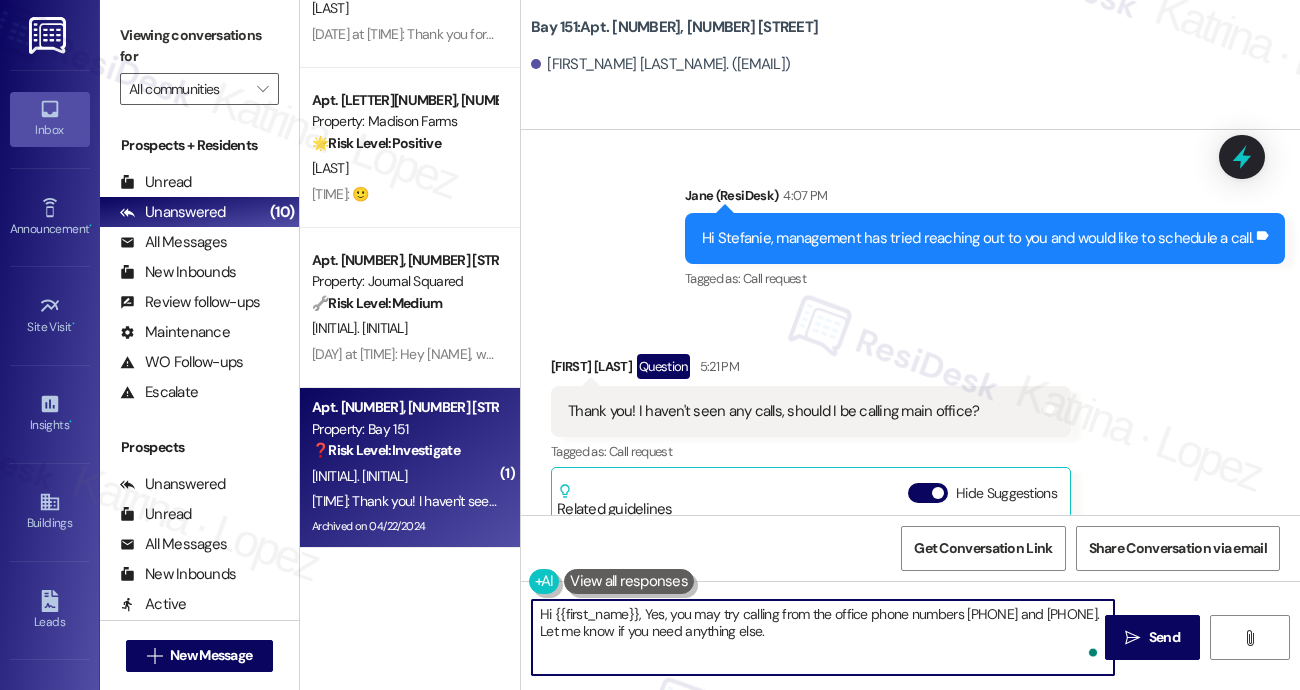 type on "Hi {{first_name}}, Yes, you may try calling from the office phone numbers 201-752-2004 and 201-685-8765. Let me know if you need anything else." 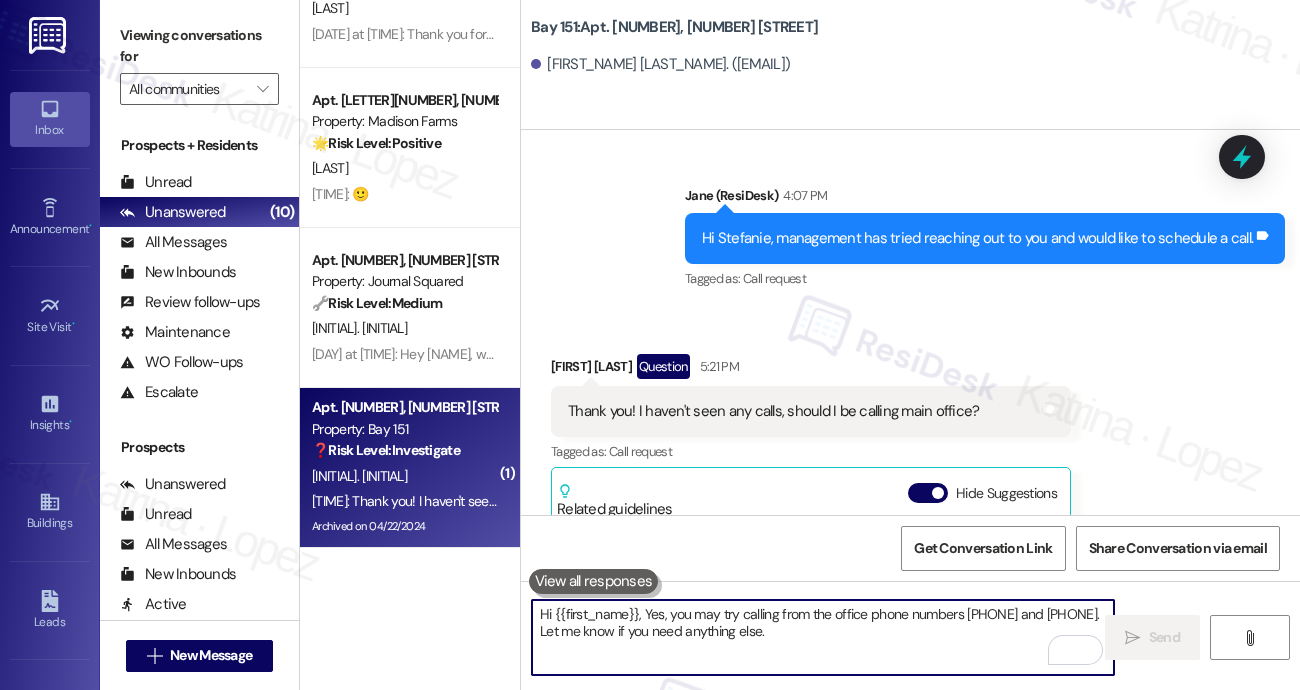 scroll, scrollTop: 73296, scrollLeft: 0, axis: vertical 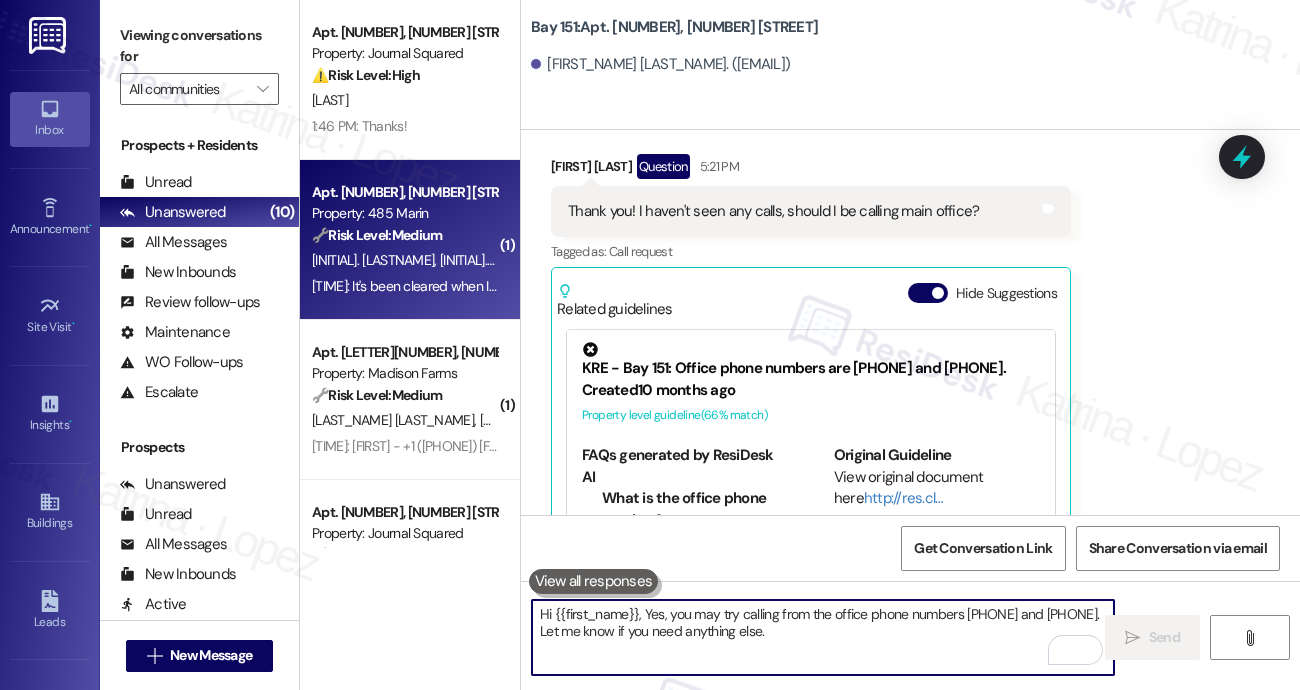 type 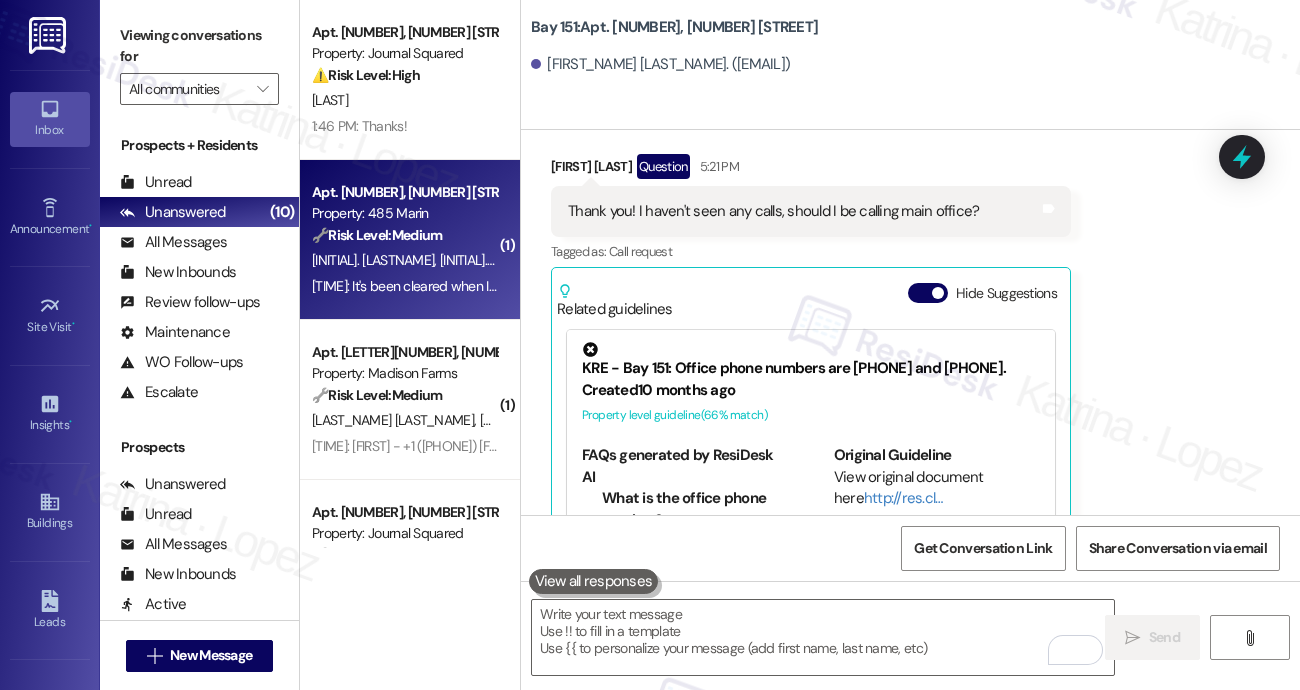 click on "5:32 PM: It's been cleared when I looked at the detailed balance thank you  5:32 PM: It's been cleared when I looked at the detailed balance thank you" at bounding box center [404, 286] 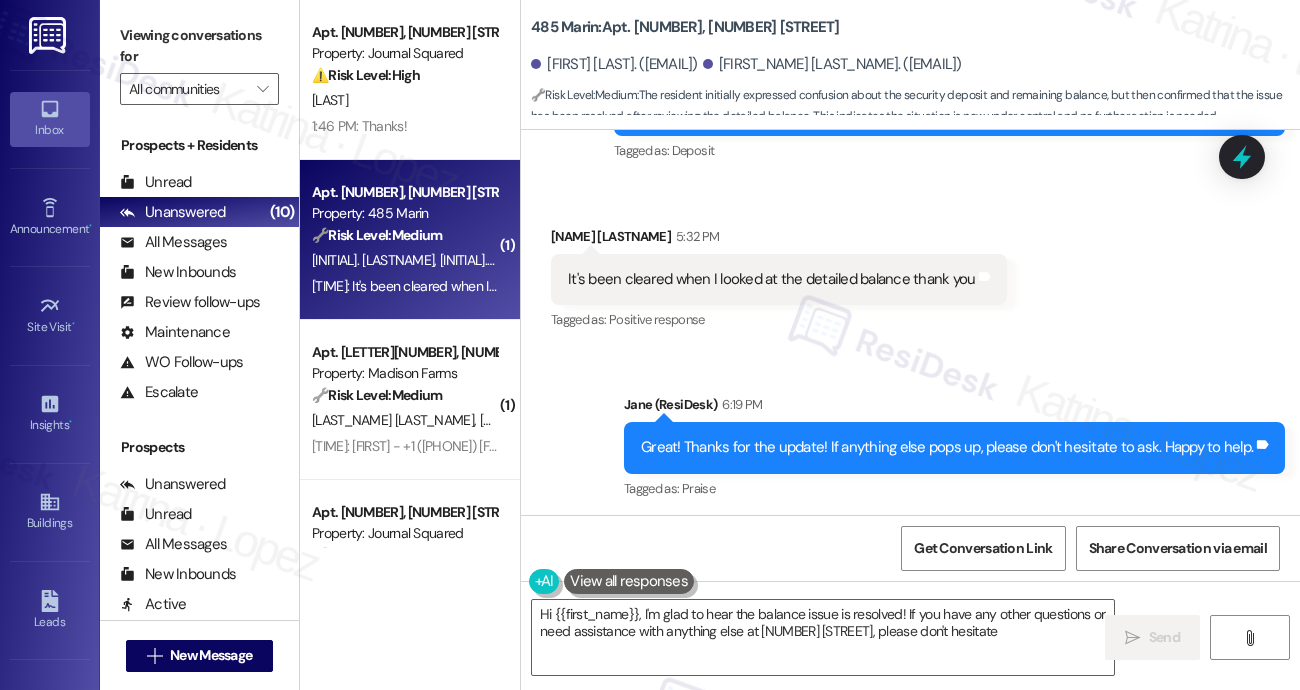 scroll, scrollTop: 1142, scrollLeft: 0, axis: vertical 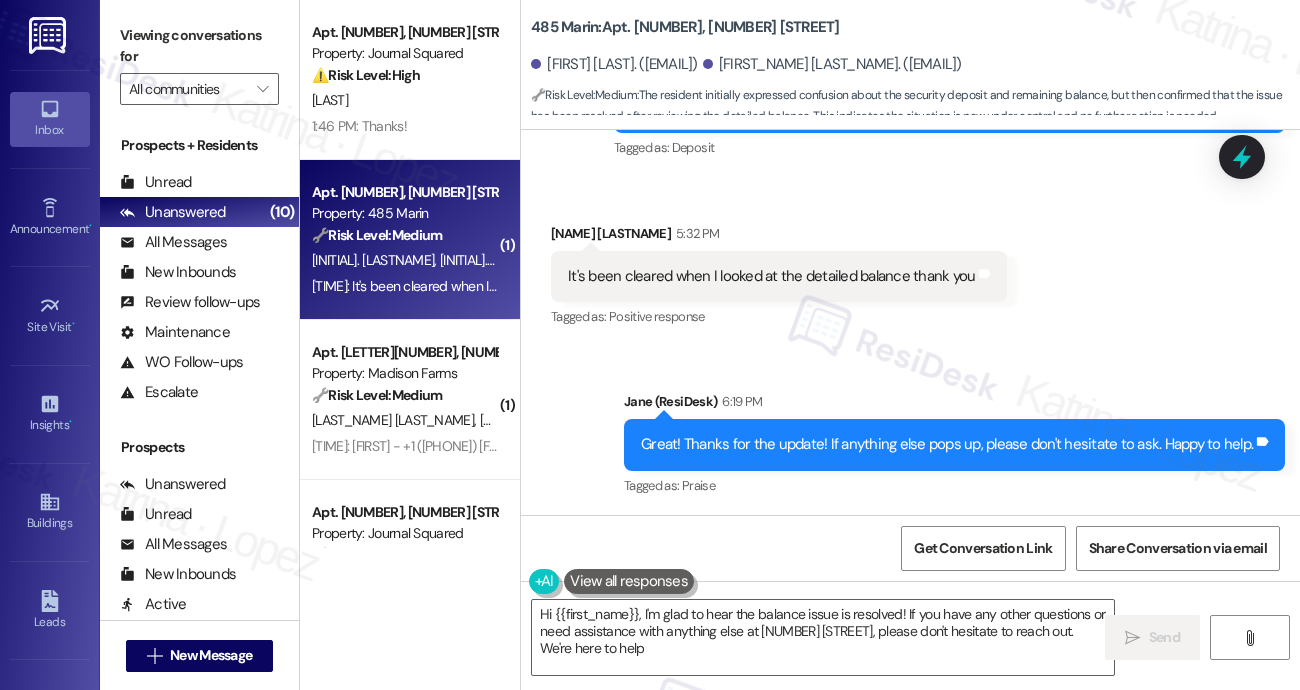 type on "Hi {{first_name}}, I'm glad to hear the balance issue is resolved! If you have any other questions or need assistance with anything else at 485 Marin, please don't hesitate to reach out. We're here to help!" 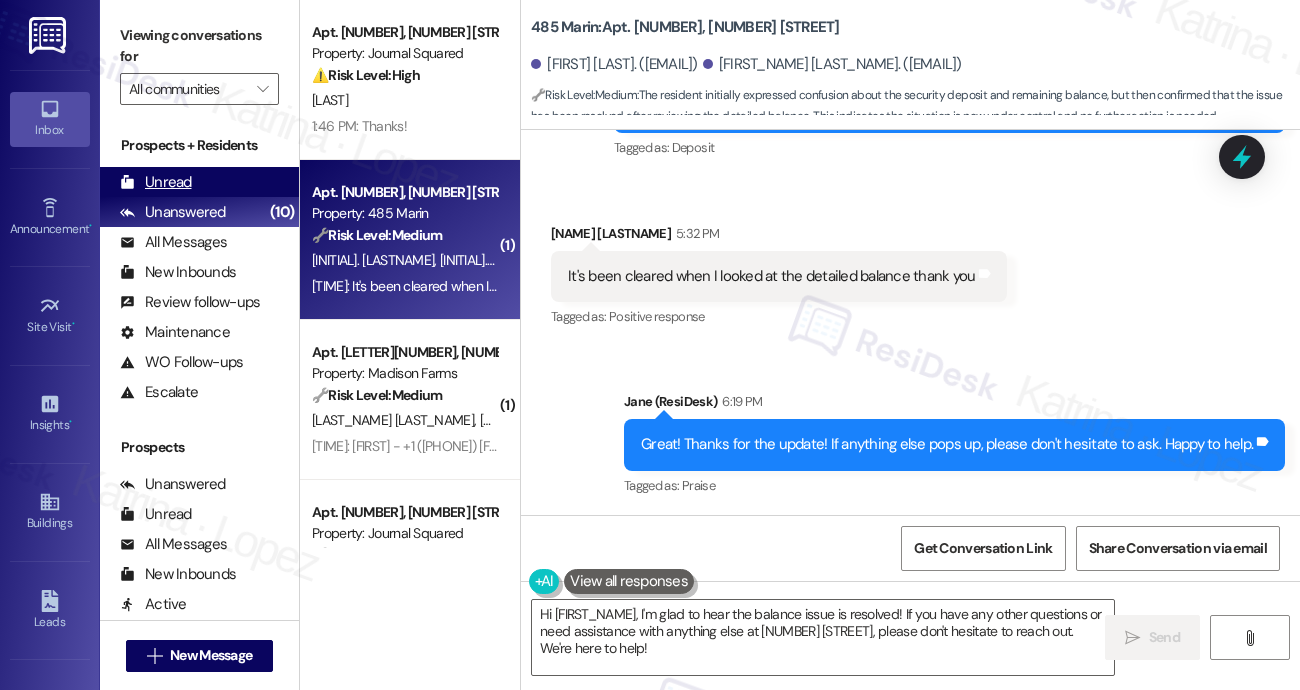 click on "Unread" at bounding box center [156, 182] 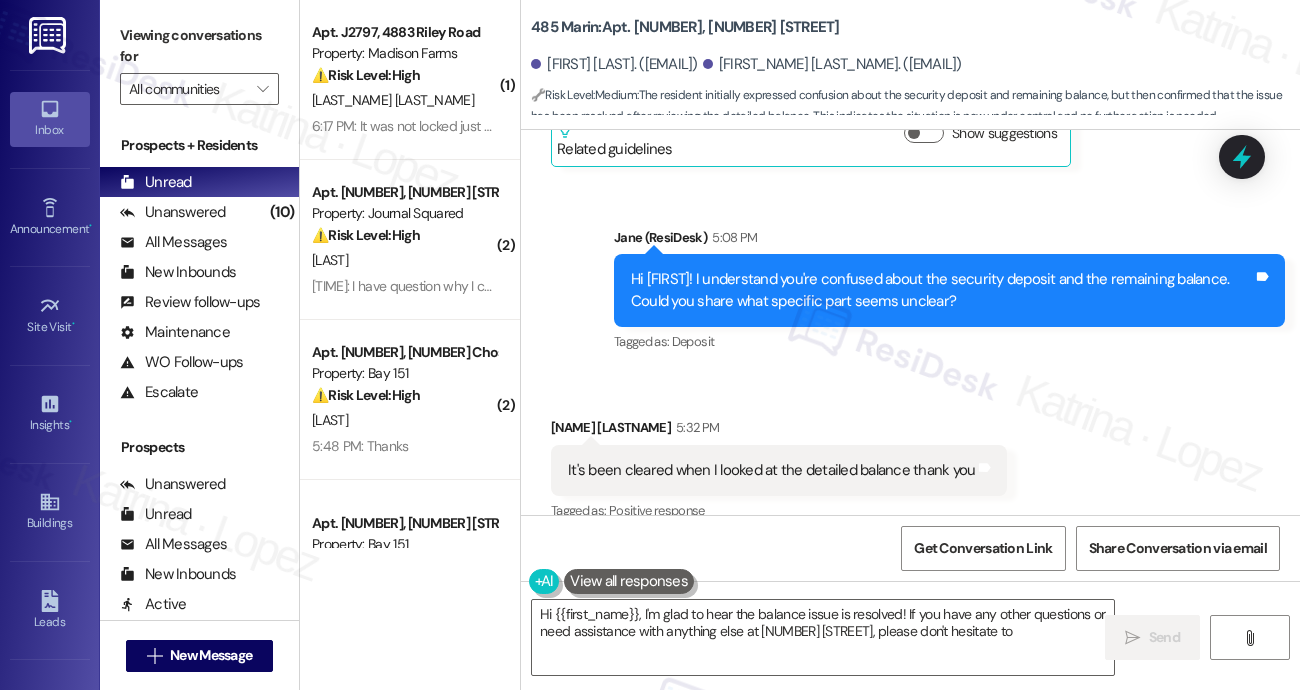scroll, scrollTop: 972, scrollLeft: 0, axis: vertical 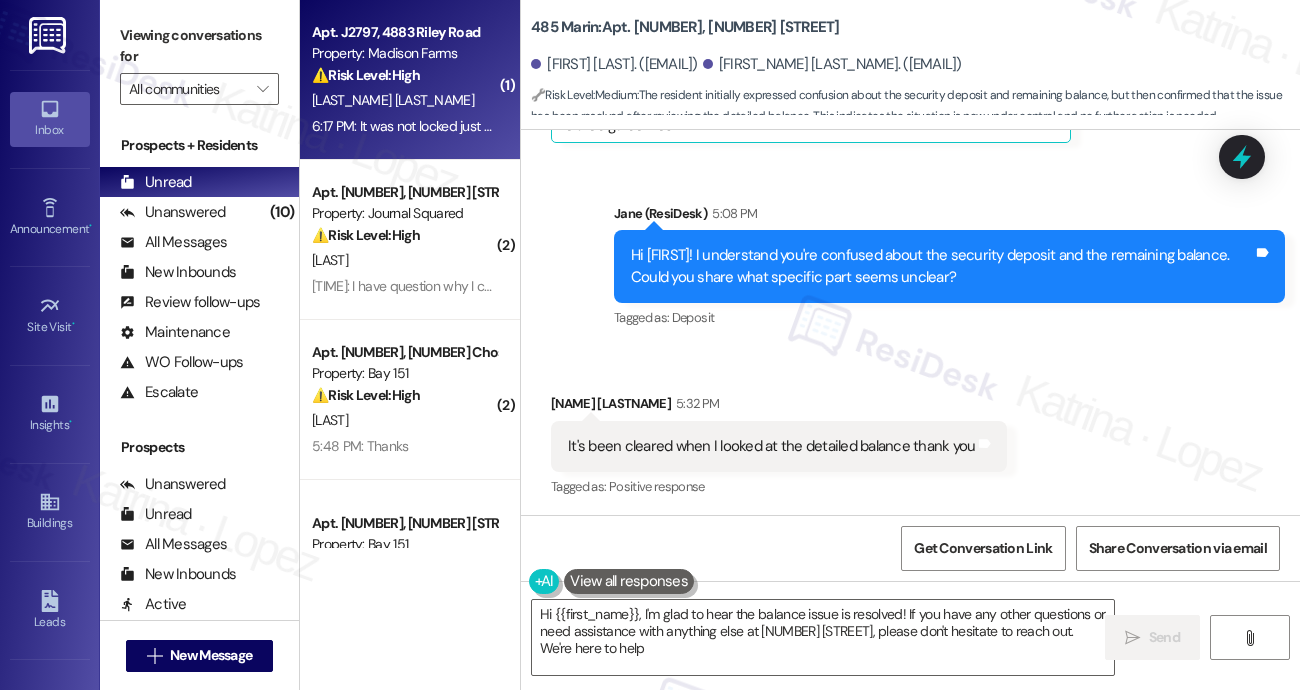 type on "Hi {{first_name}}, I'm glad to hear the balance issue is resolved! If you have any other questions or need assistance with anything else at 485 Marin, please don't hesitate to reach out. We're here to help!" 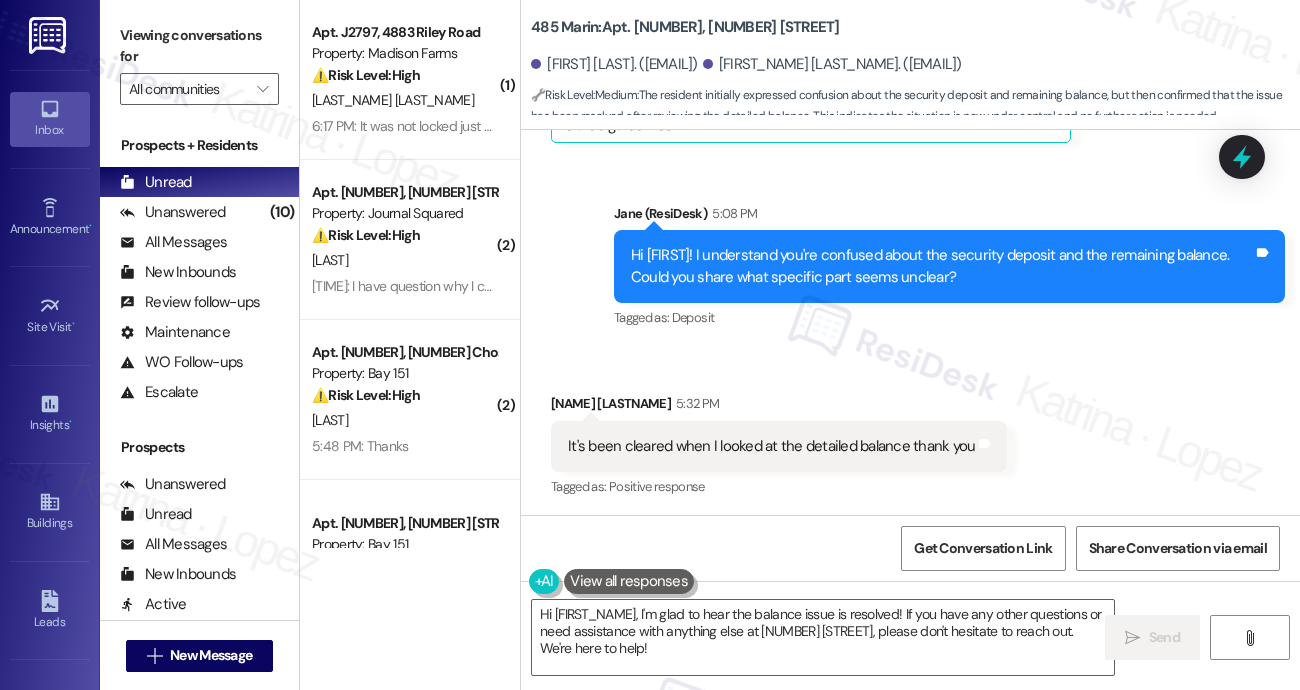 click on "6:17 PM: It was not locked just now when I checked. 6:17 PM: It was not locked just now when I checked." at bounding box center (404, 126) 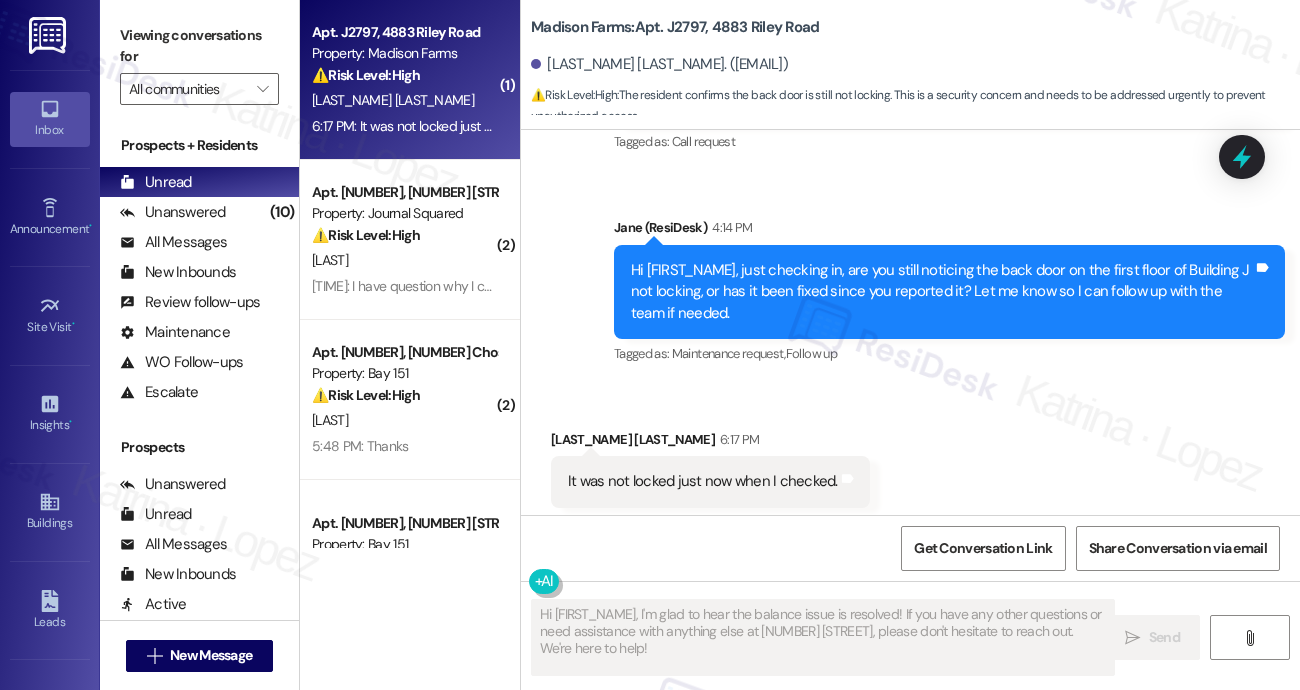 scroll, scrollTop: 2520, scrollLeft: 0, axis: vertical 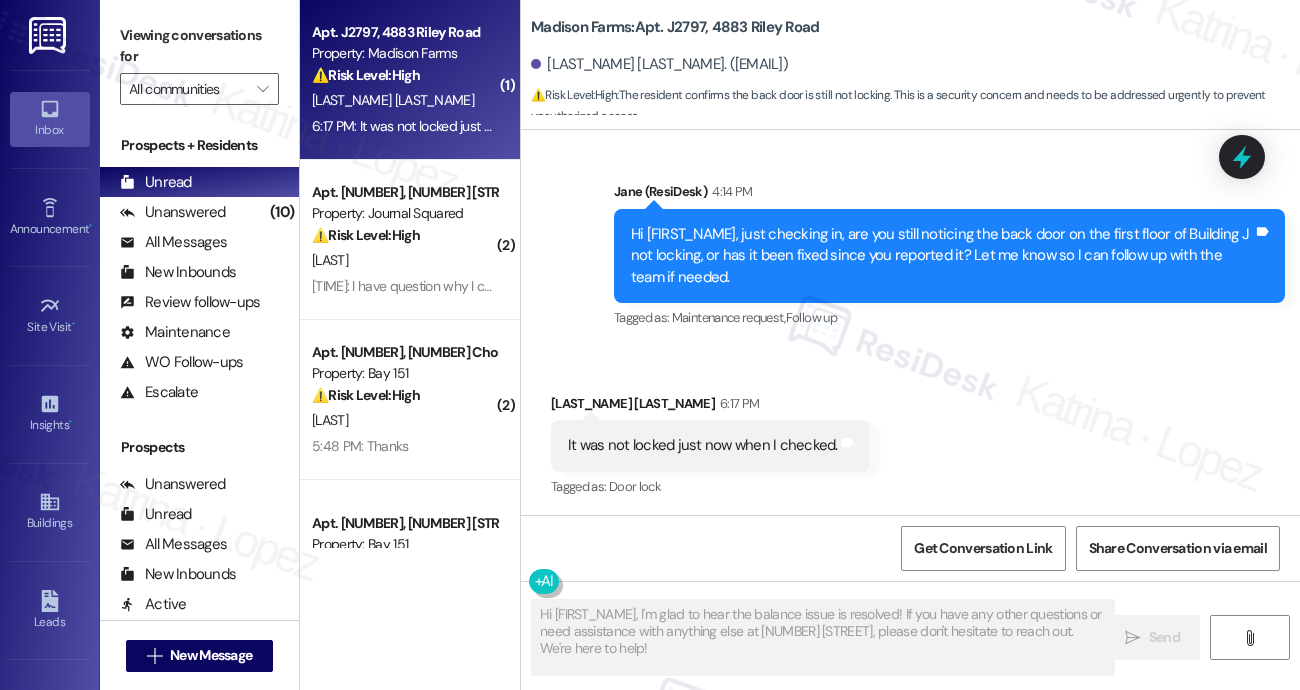 click on "It was not locked just now when I checked." at bounding box center [703, 445] 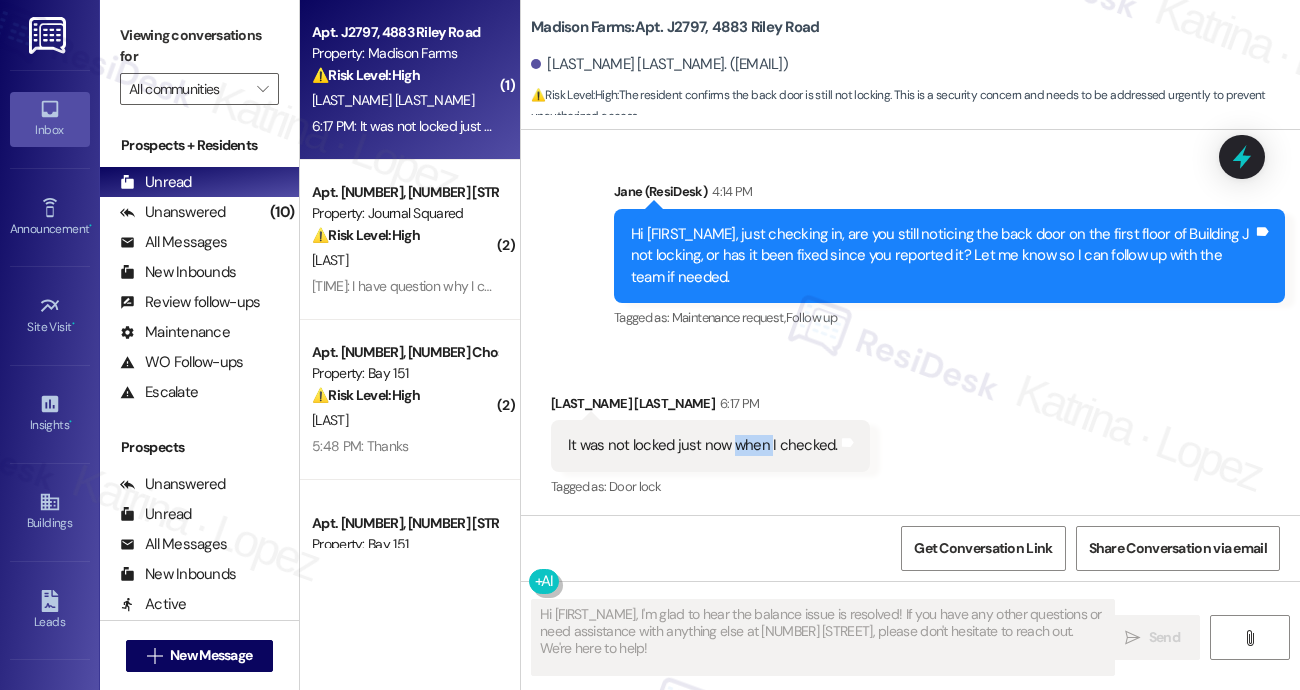 click on "It was not locked just now when I checked." at bounding box center (703, 445) 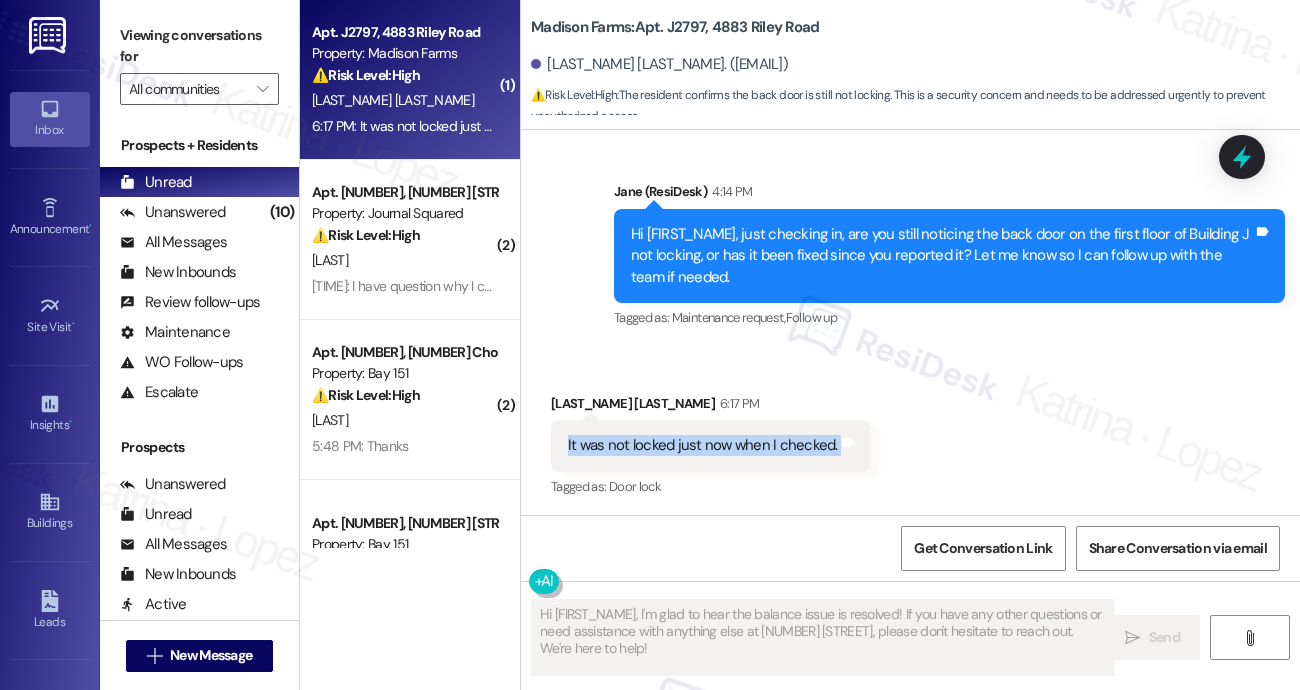 click on "It was not locked just now when I checked." at bounding box center (703, 445) 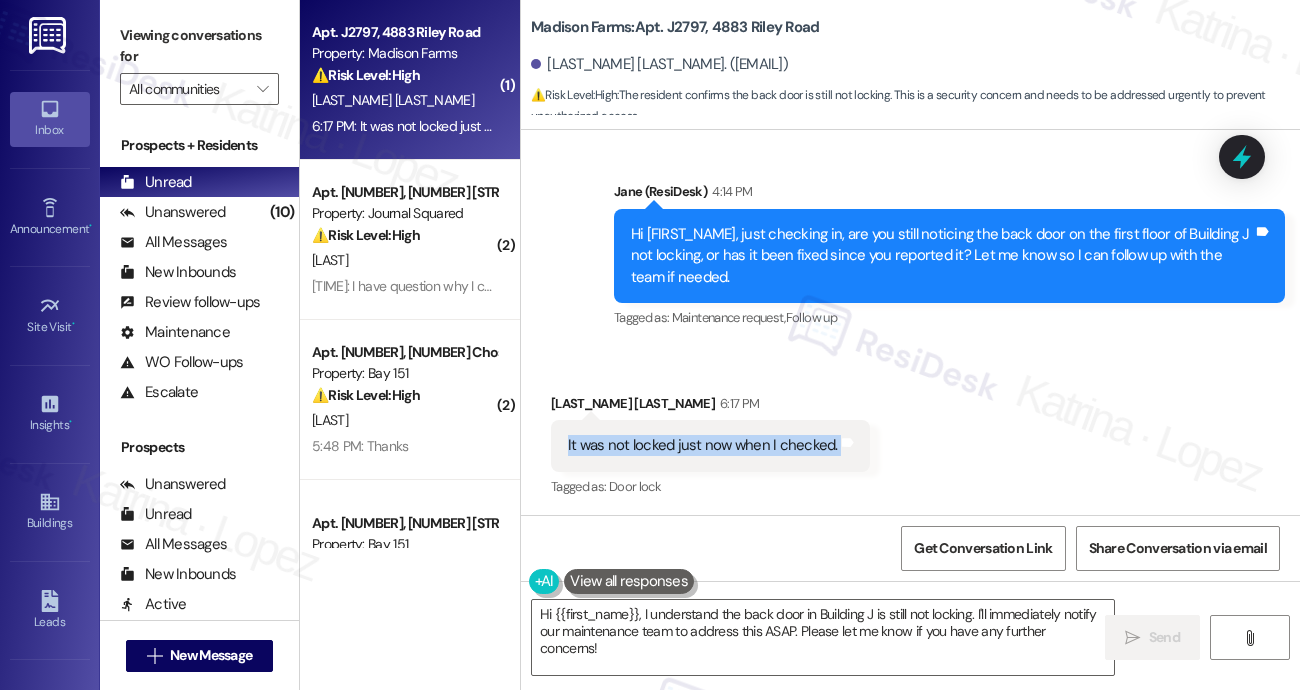 click on "It was not locked just now when I checked." at bounding box center (703, 445) 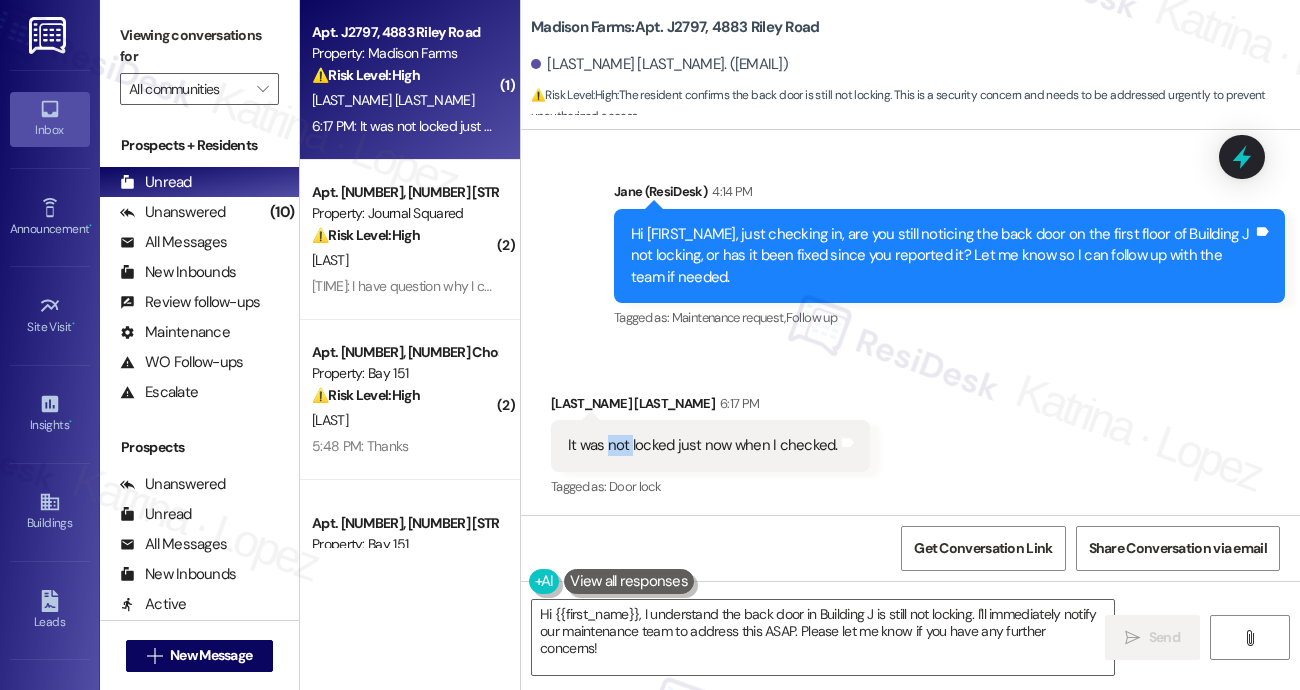 click on "It was not locked just now when I checked." at bounding box center (703, 445) 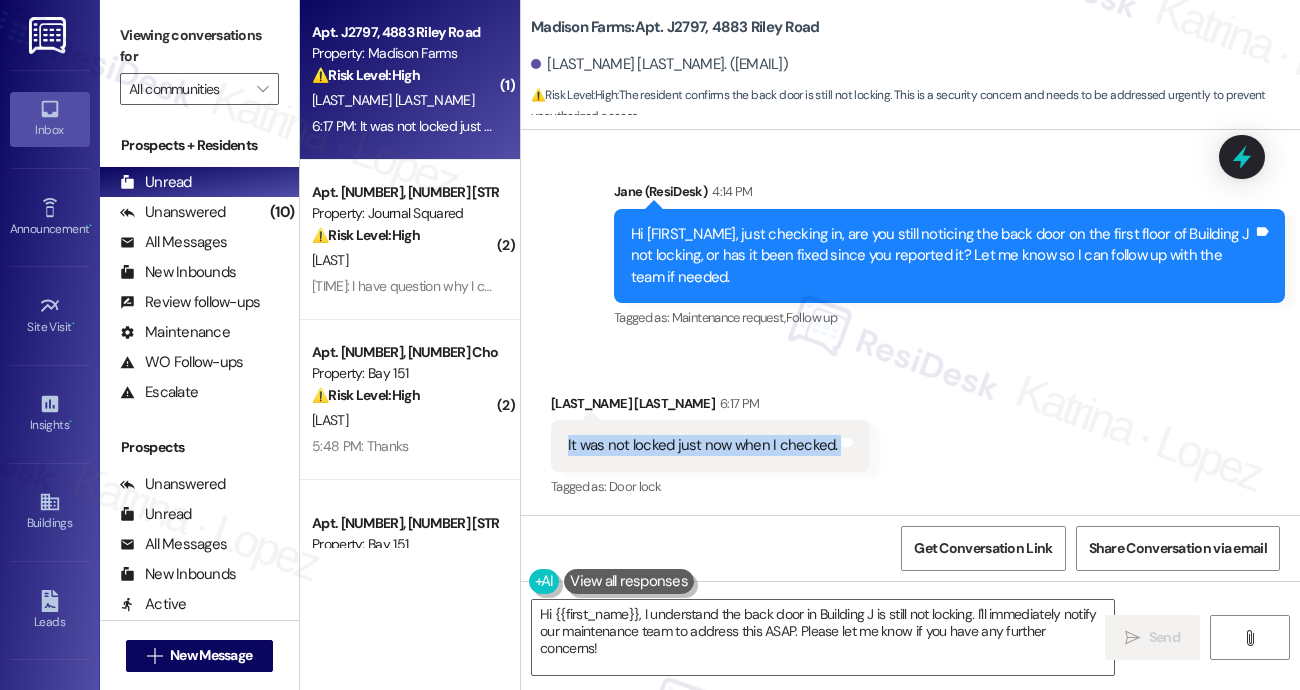 click on "It was not locked just now when I checked." at bounding box center [703, 445] 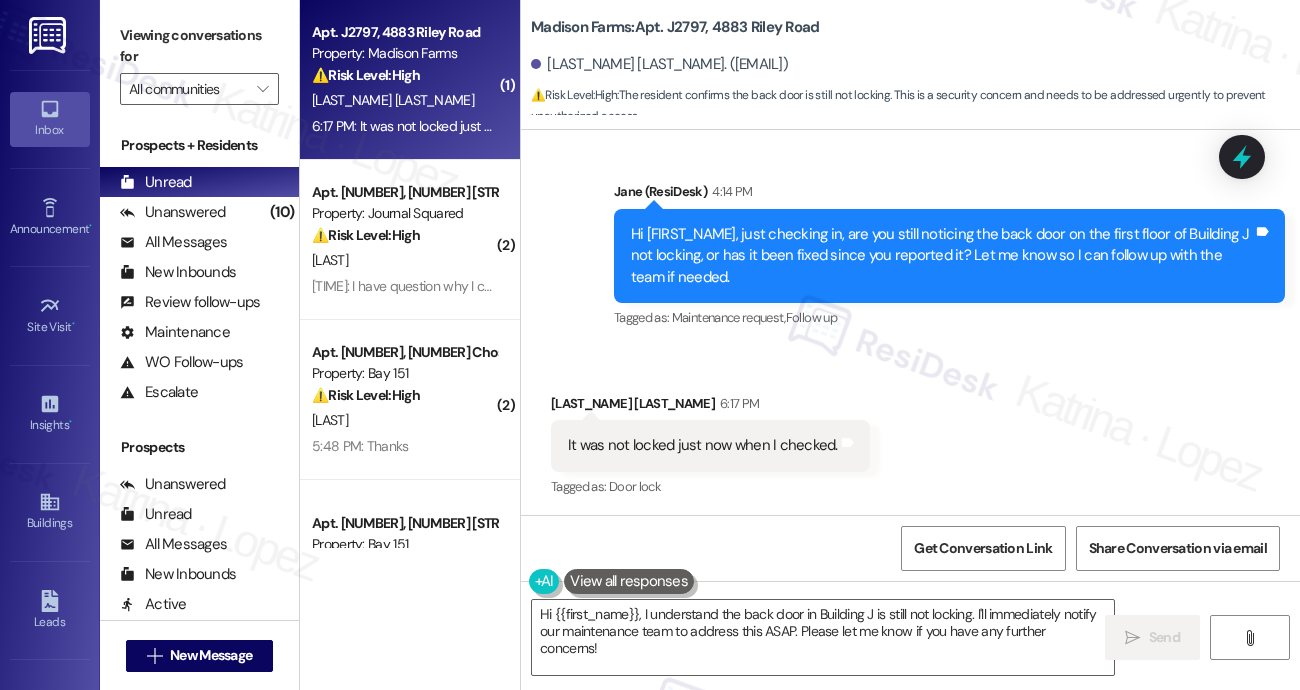 click on "Hi [FIRST]!, just checking in, are you still noticing the back door on the first floor of Building J not locking, or has it been fixed since you reported it? Let me know so I can follow up with the team if needed." at bounding box center [942, 256] 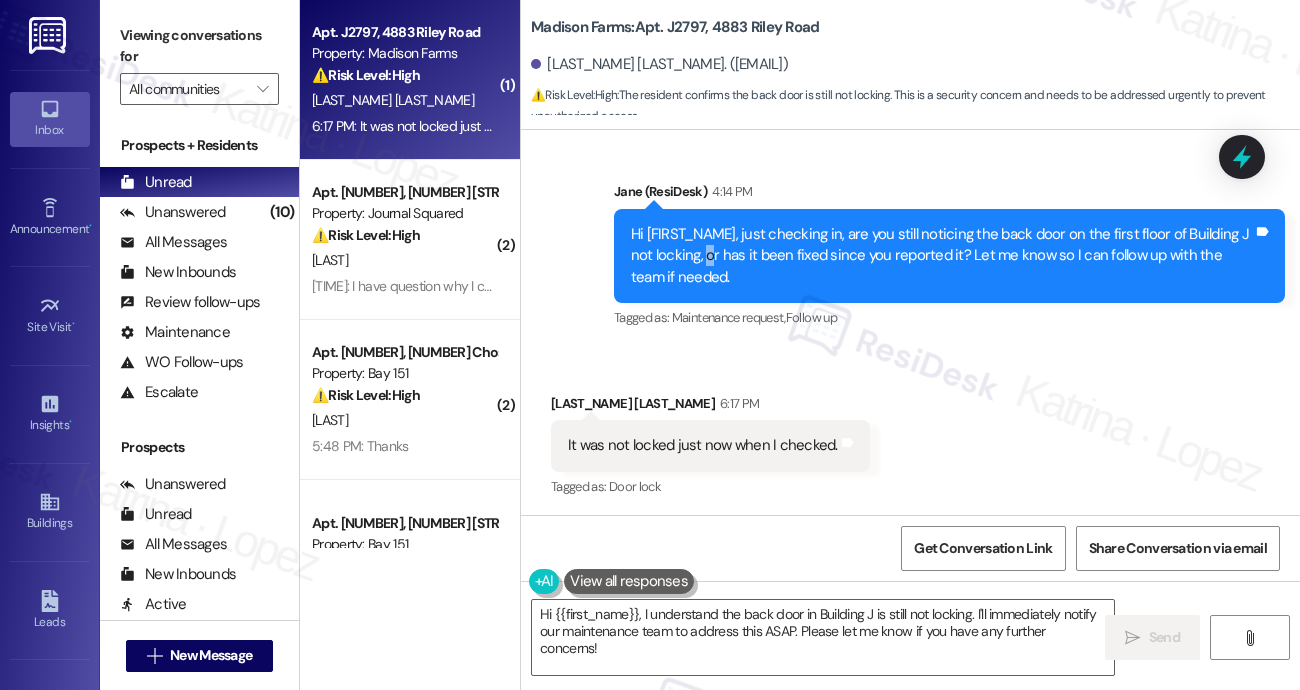 click on "Hi [FIRST]!, just checking in, are you still noticing the back door on the first floor of Building J not locking, or has it been fixed since you reported it? Let me know so I can follow up with the team if needed." at bounding box center (942, 256) 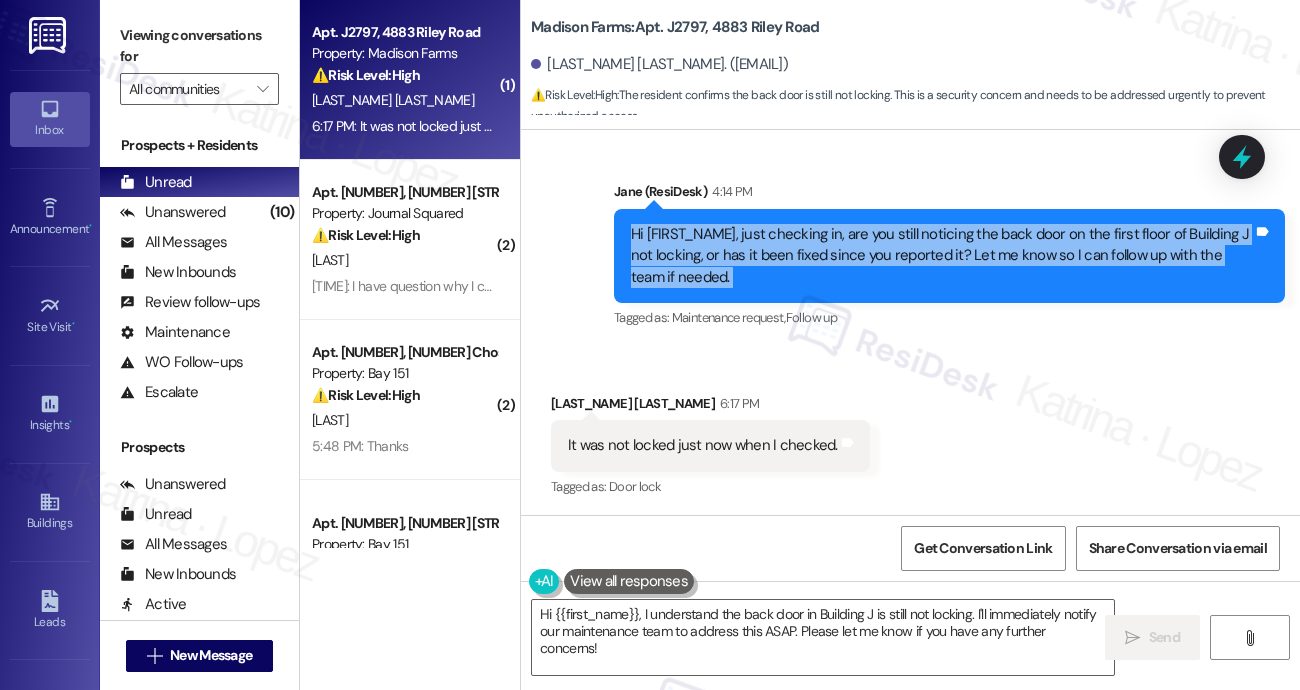 click on "Hi [FIRST]!, just checking in, are you still noticing the back door on the first floor of Building J not locking, or has it been fixed since you reported it? Let me know so I can follow up with the team if needed." at bounding box center (942, 256) 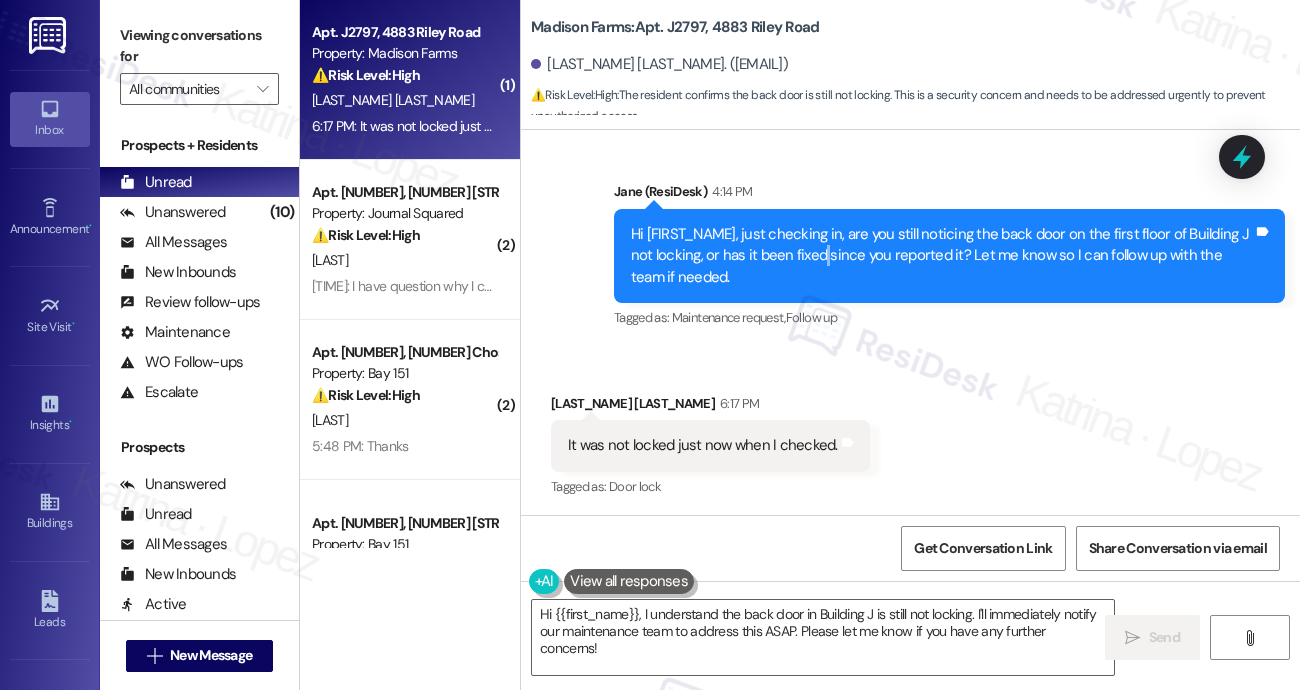 click on "Hi [FIRST]!, just checking in, are you still noticing the back door on the first floor of Building J not locking, or has it been fixed since you reported it? Let me know so I can follow up with the team if needed." at bounding box center (942, 256) 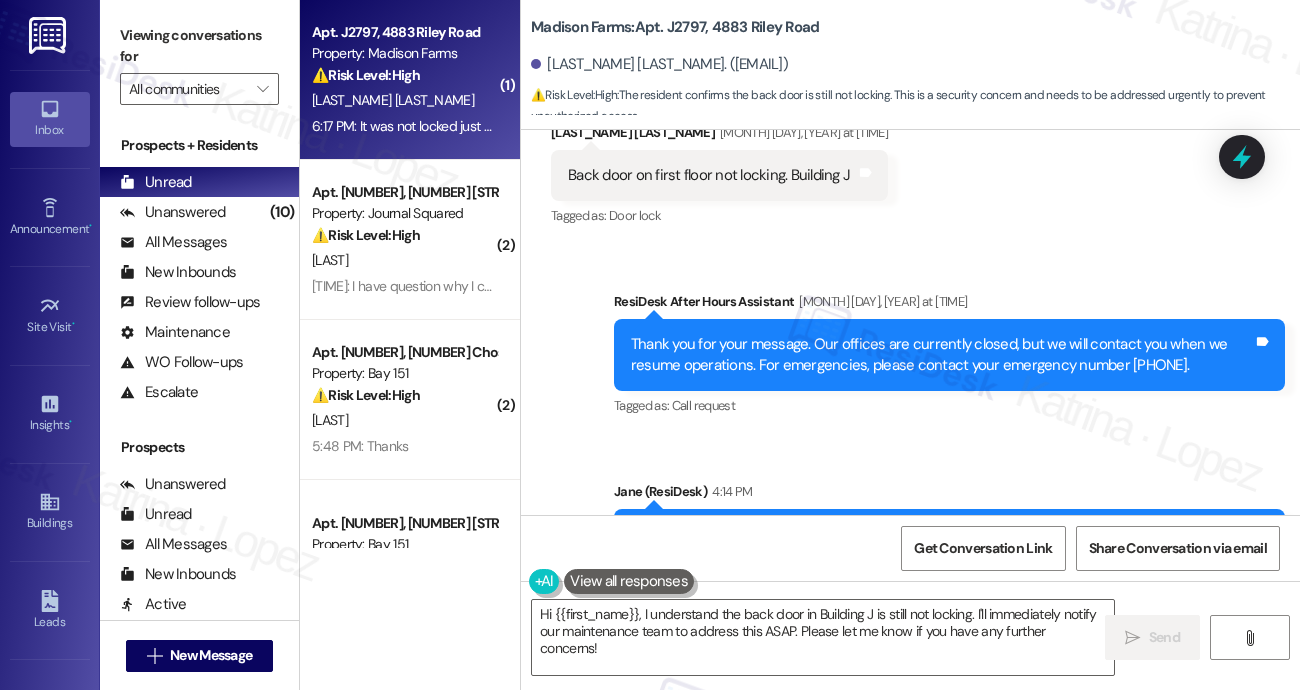 click on "Back door on first floor not locking. Building J Tags and notes" at bounding box center [719, 175] 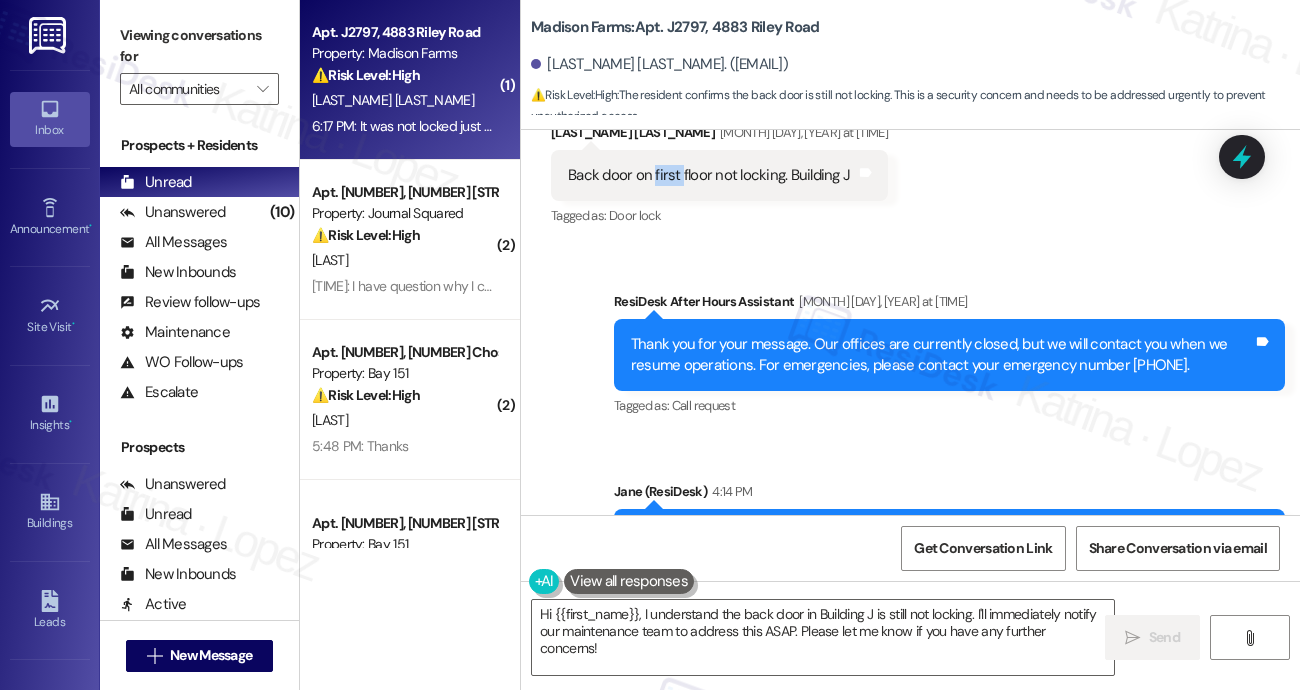 click on "Back door on first floor not locking. Building J Tags and notes" at bounding box center (719, 175) 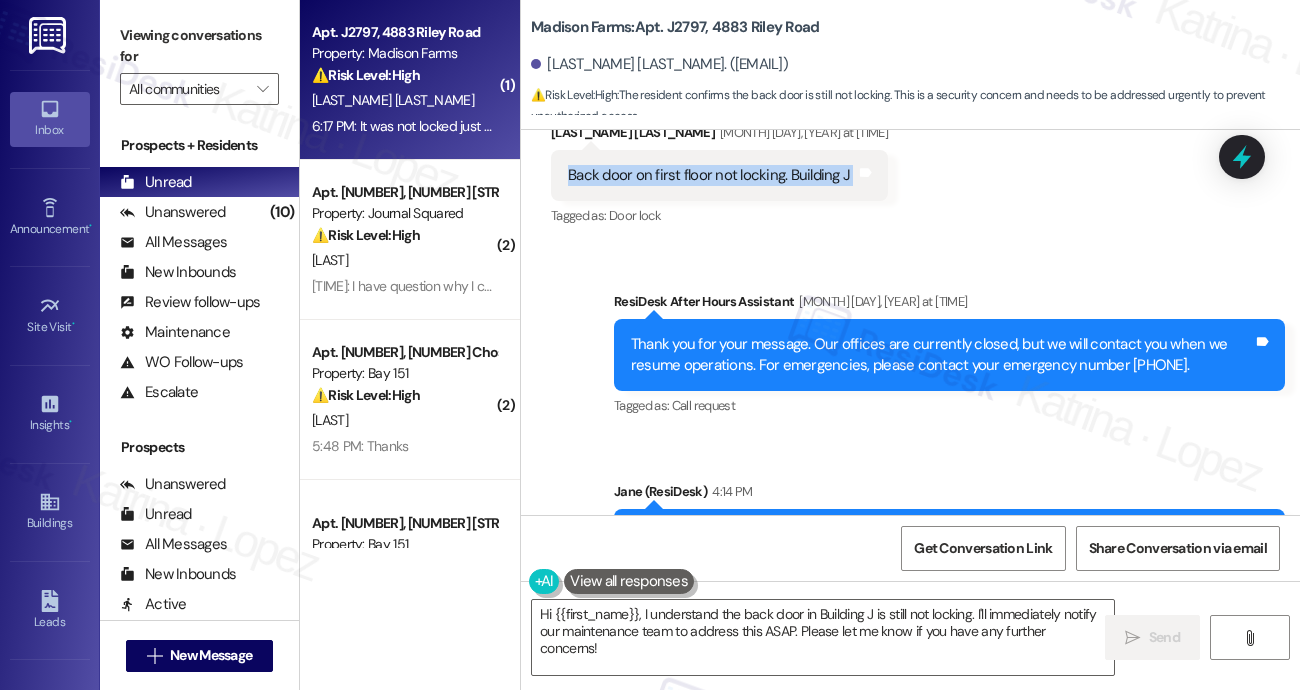 click on "Back door on first floor not locking. Building J Tags and notes" at bounding box center [719, 175] 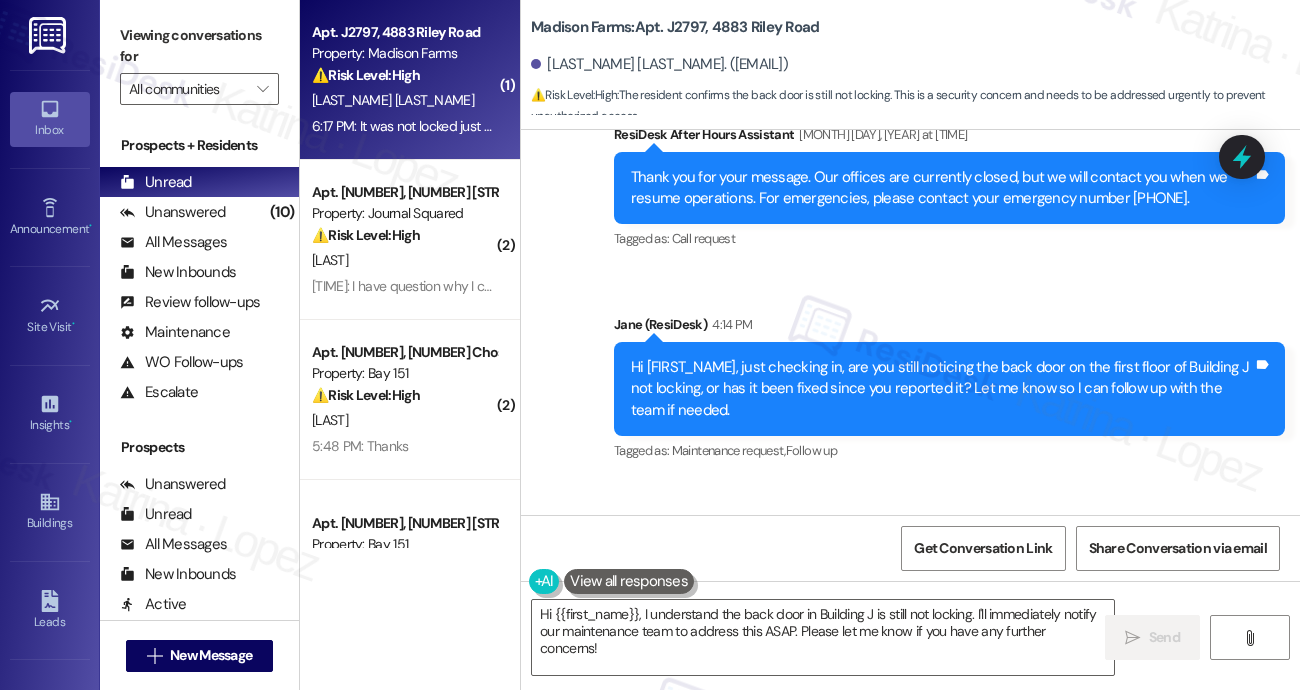 scroll, scrollTop: 2521, scrollLeft: 0, axis: vertical 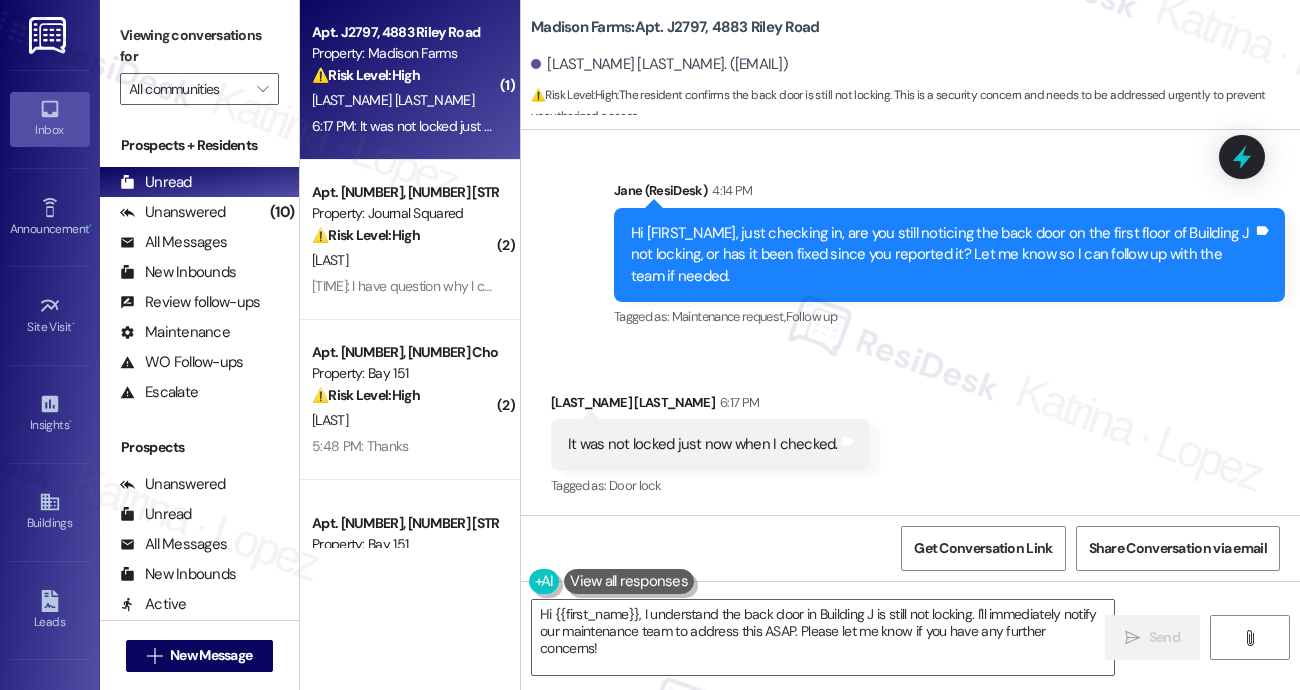 click on "It was not locked just now when I checked." at bounding box center (703, 444) 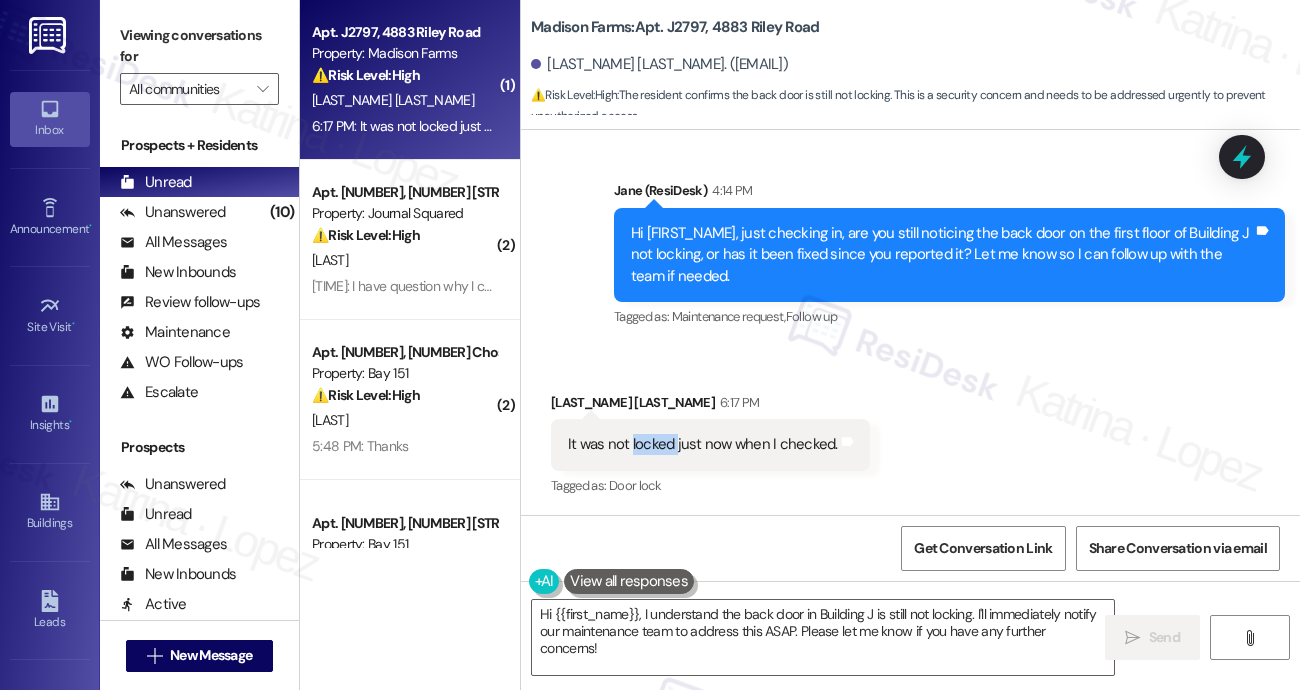 click on "It was not locked just now when I checked." at bounding box center [703, 444] 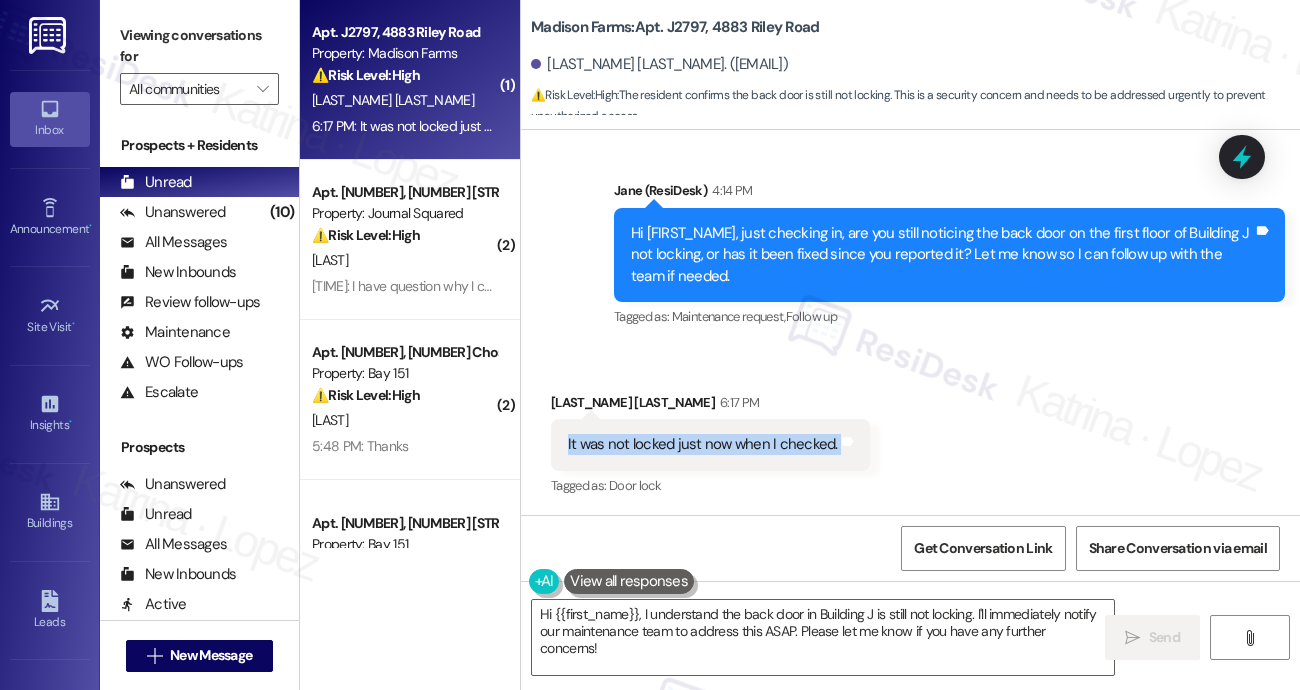 click on "It was not locked just now when I checked." at bounding box center (703, 444) 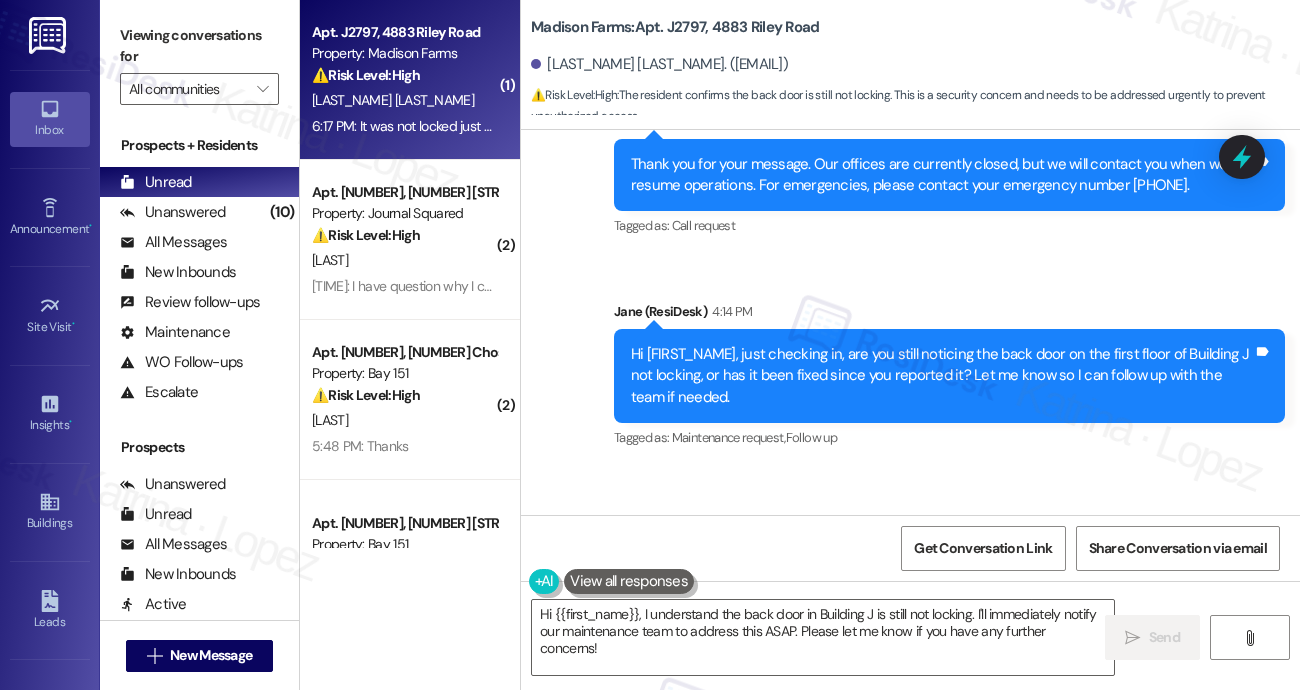 scroll, scrollTop: 2521, scrollLeft: 0, axis: vertical 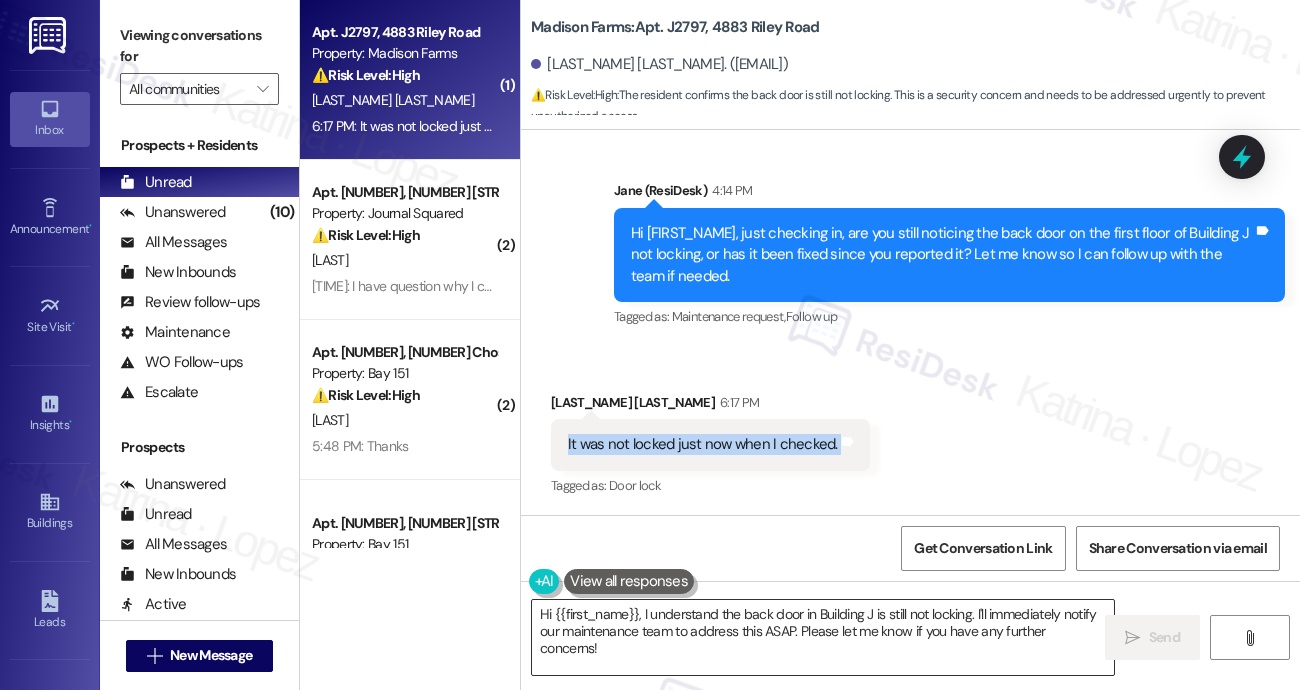 click on "Hi {{first_name}}, I understand the back door in Building J is still not locking. I'll immediately notify our maintenance team to address this ASAP. Please let me know if you have any further concerns!" at bounding box center [823, 637] 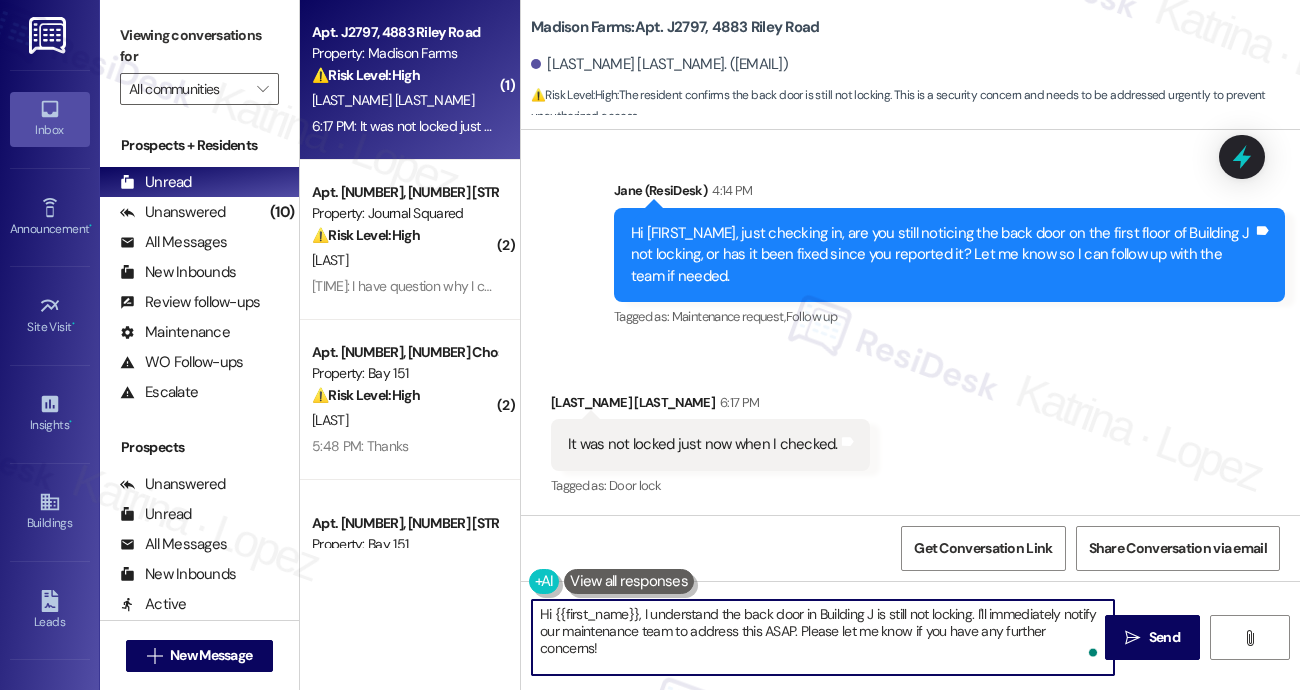 click on "Hi {{first_name}}, I understand the back door in Building J is still not locking. I'll immediately notify our maintenance team to address this ASAP. Please let me know if you have any further concerns!" at bounding box center [823, 637] 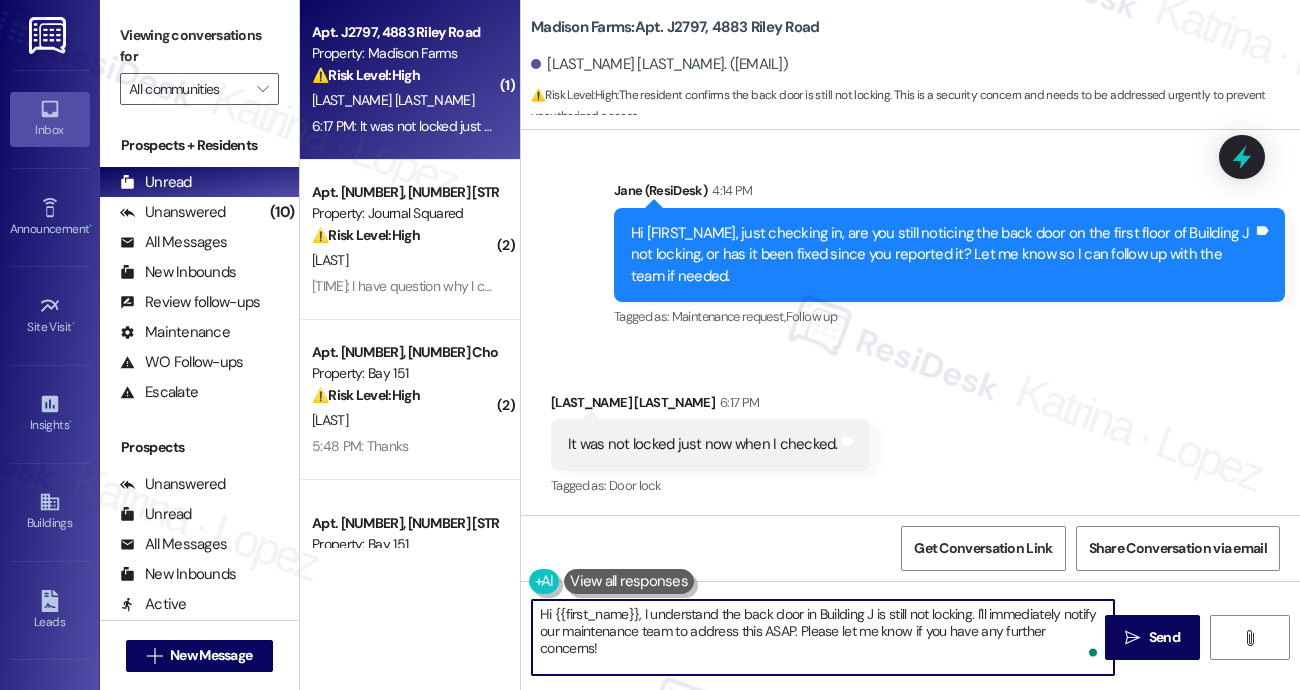 click on "Hi {{first_name}}, I understand the back door in Building J is still not locking. I'll immediately notify our maintenance team to address this ASAP. Please let me know if you have any further concerns!" at bounding box center (823, 637) 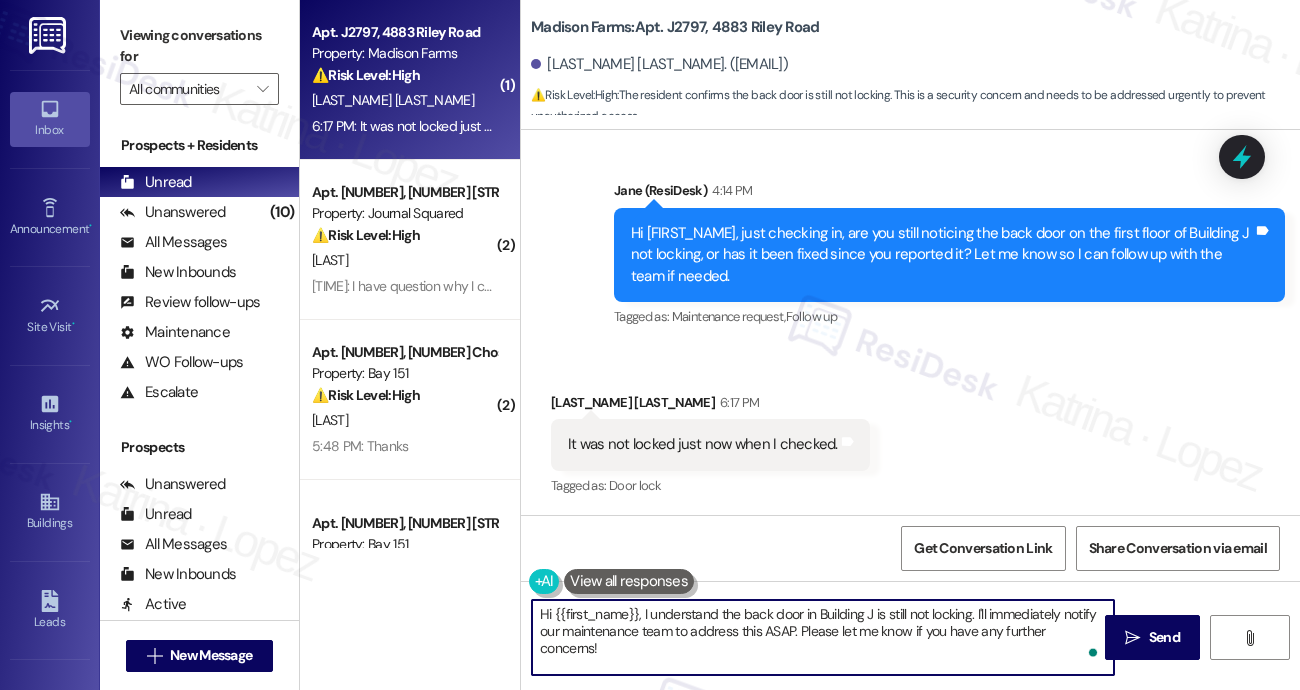 click on "Hi {{first_name}}, I understand the back door in Building J is still not locking. I'll immediately notify our maintenance team to address this ASAP. Please let me know if you have any further concerns!" at bounding box center [823, 637] 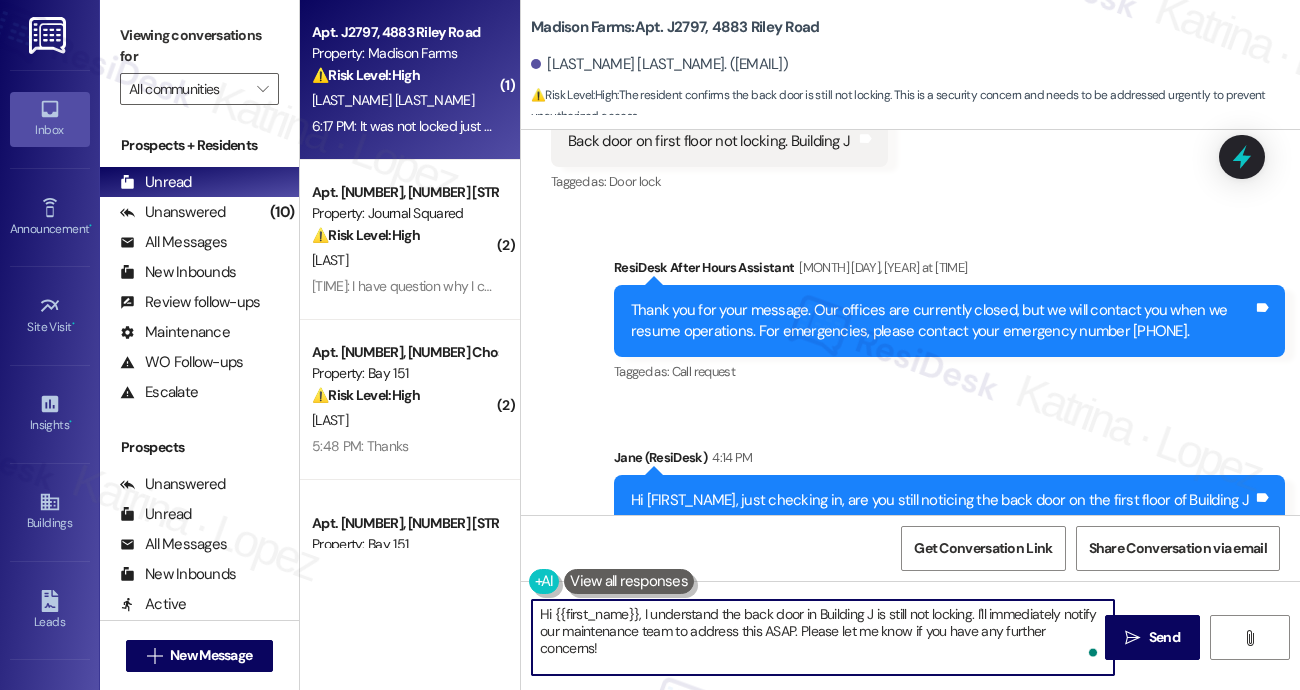 scroll, scrollTop: 2121, scrollLeft: 0, axis: vertical 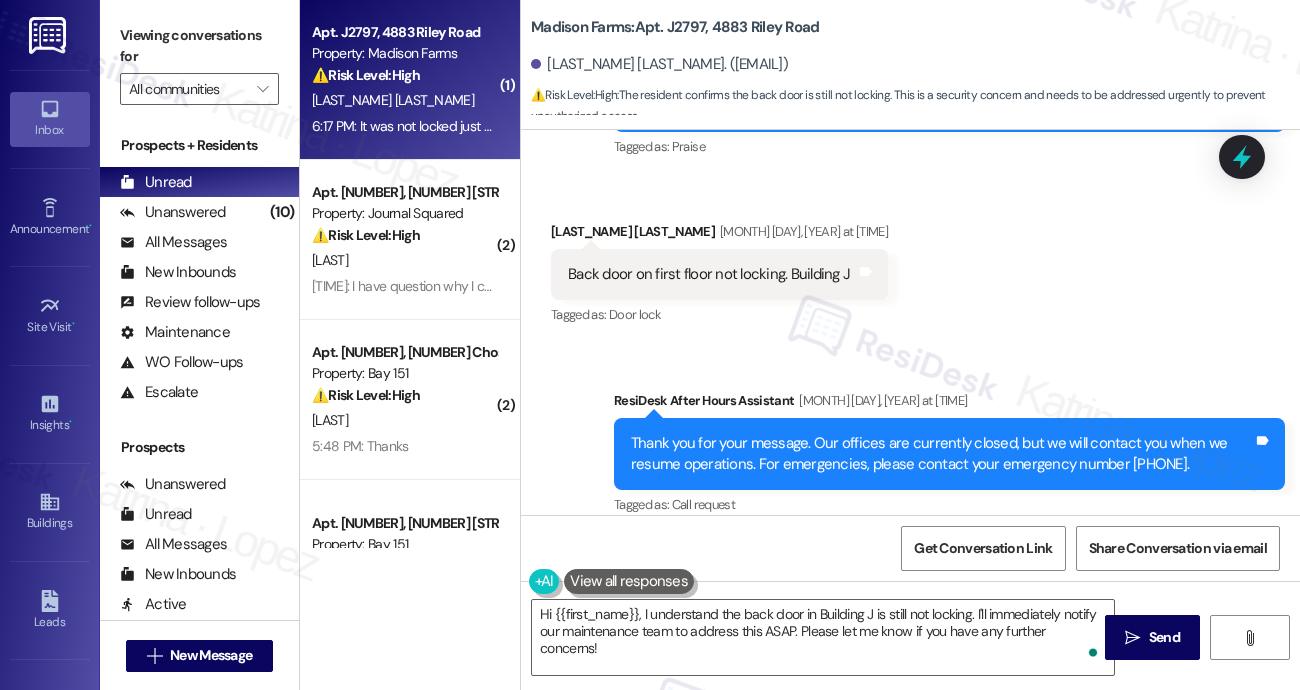 click on "Viewing conversations for" at bounding box center (199, 46) 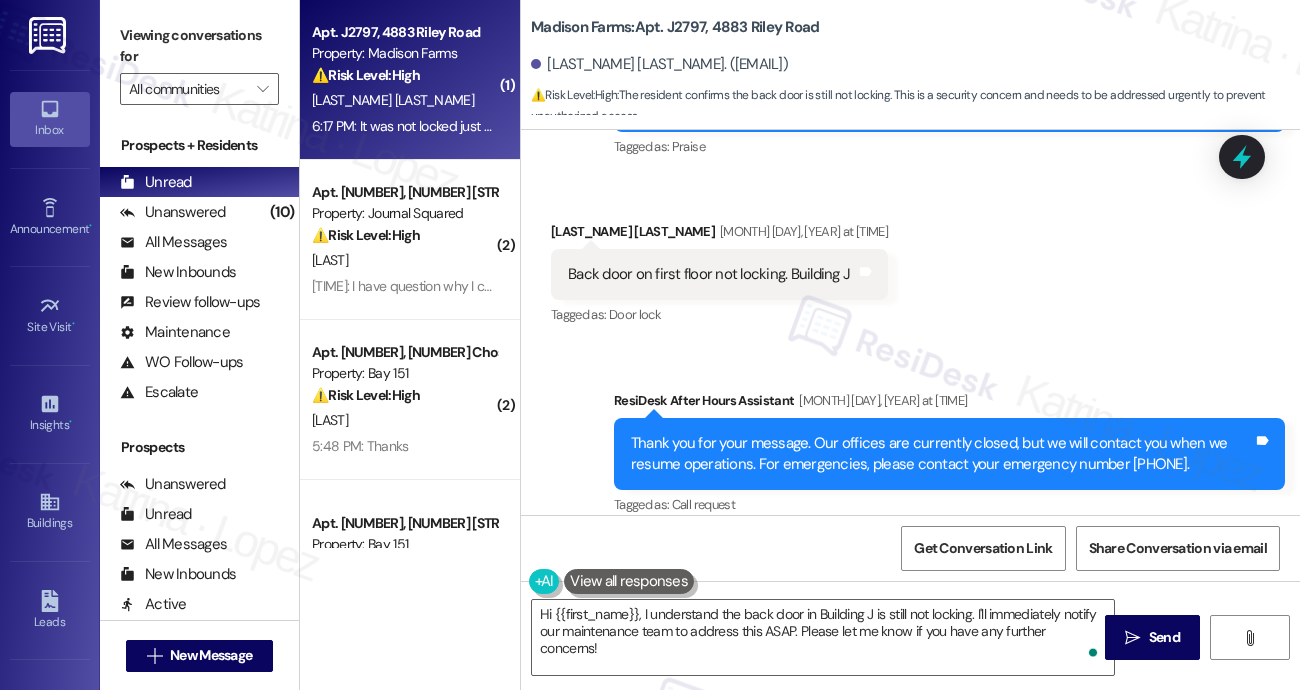 click on "Viewing conversations for" at bounding box center (199, 46) 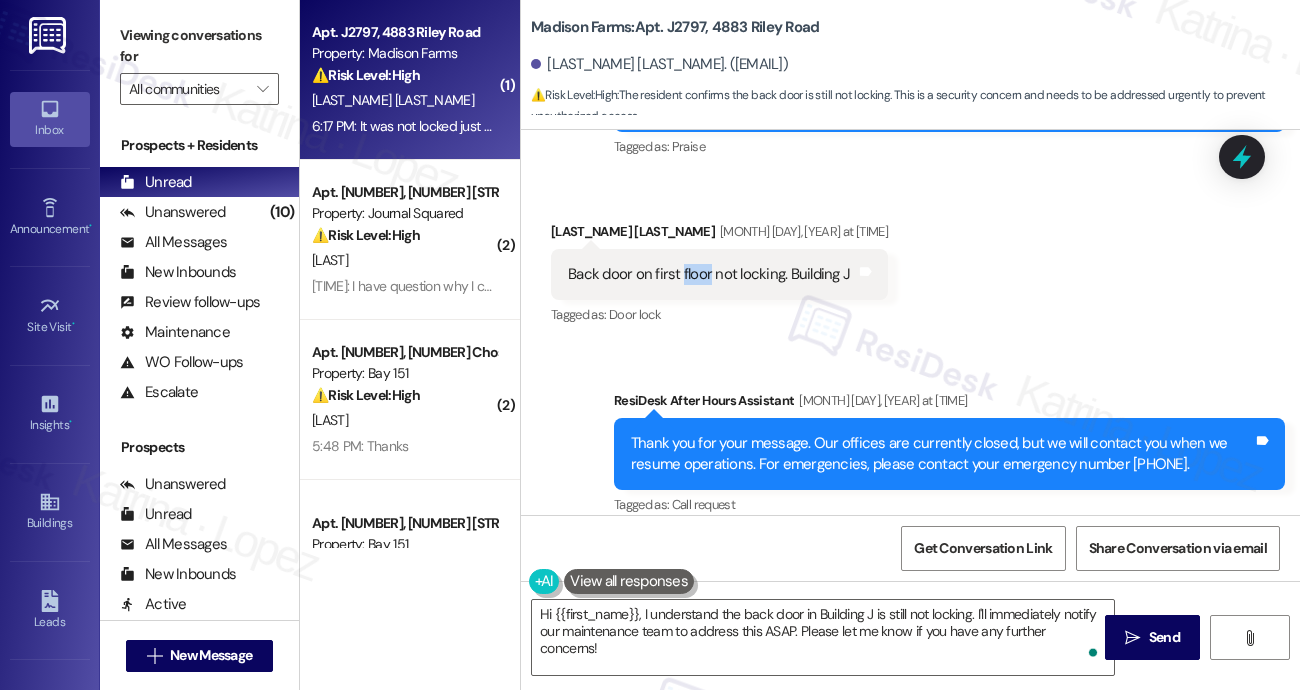 click on "Back door on first floor not locking. Building J" at bounding box center (709, 274) 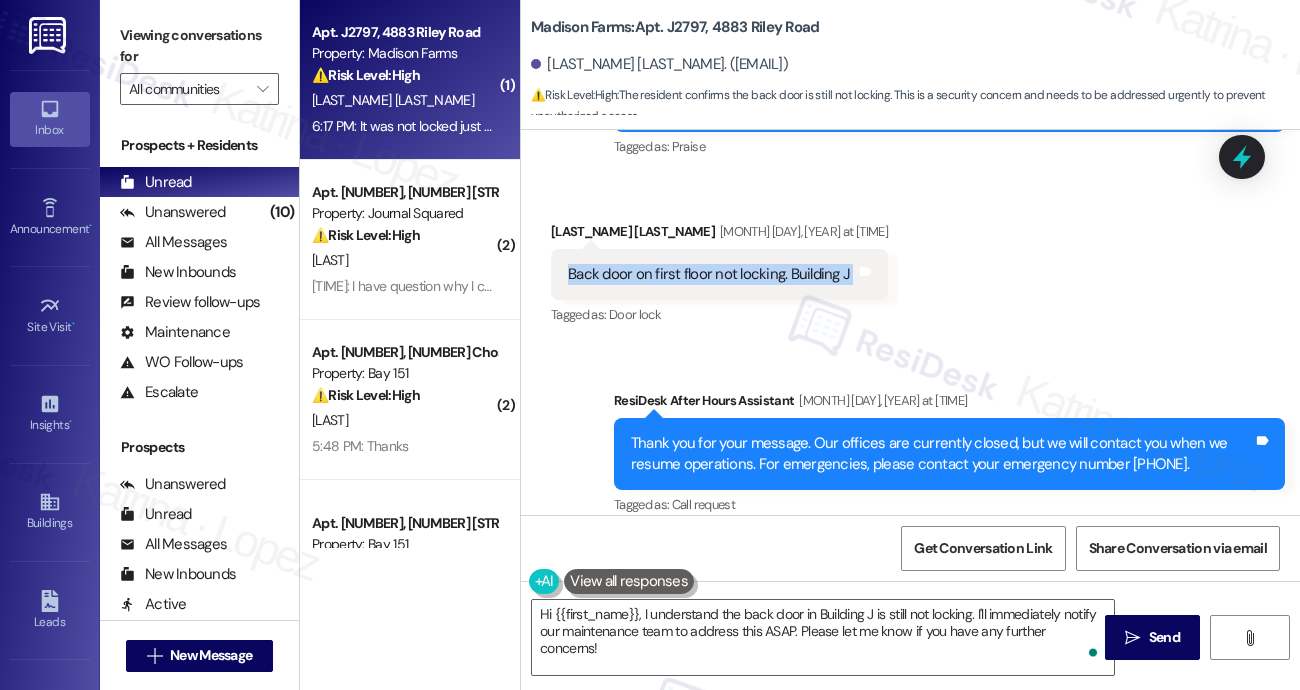 click on "Back door on first floor not locking. Building J" at bounding box center [709, 274] 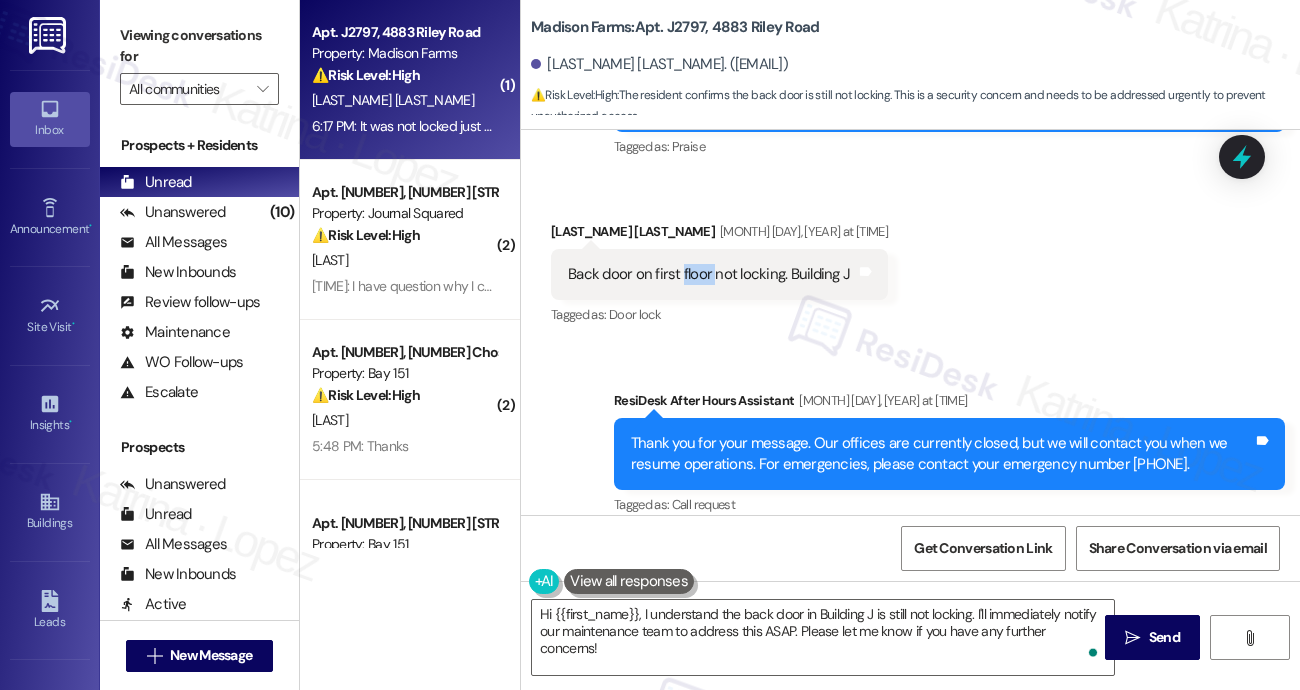 click on "Back door on first floor not locking. Building J Tags and notes" at bounding box center (719, 274) 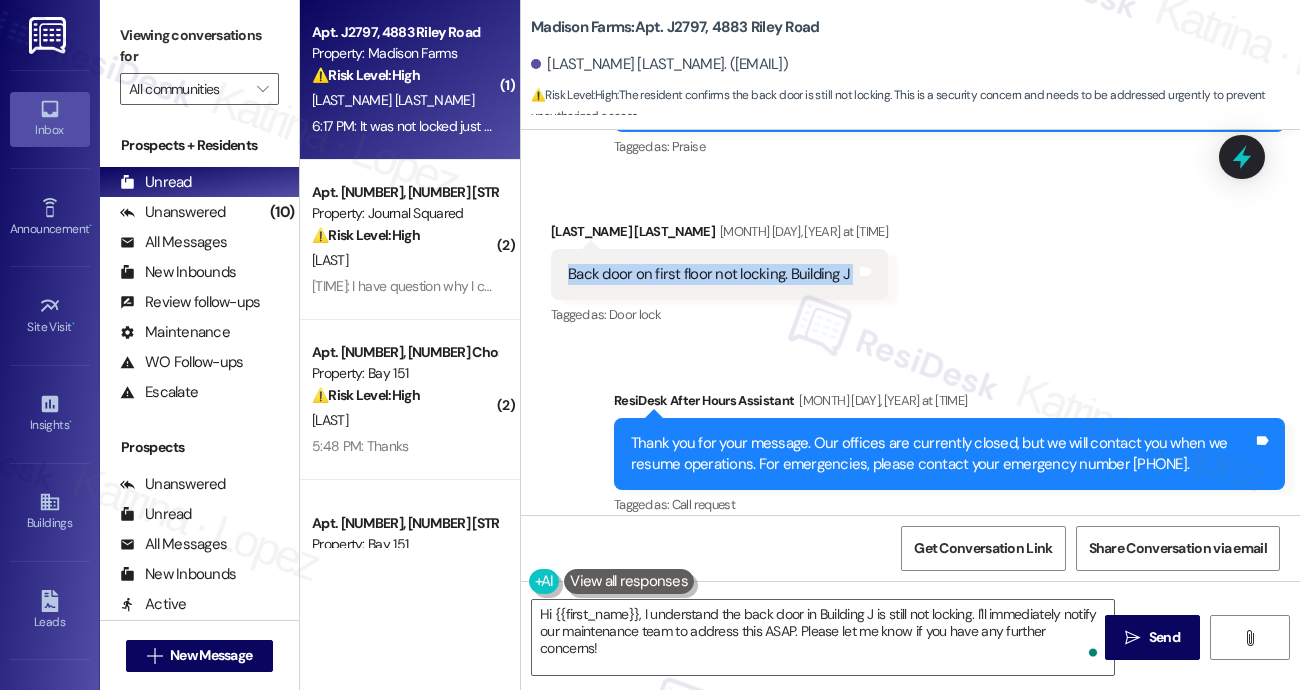 drag, startPoint x: 696, startPoint y: 257, endPoint x: 720, endPoint y: 289, distance: 40 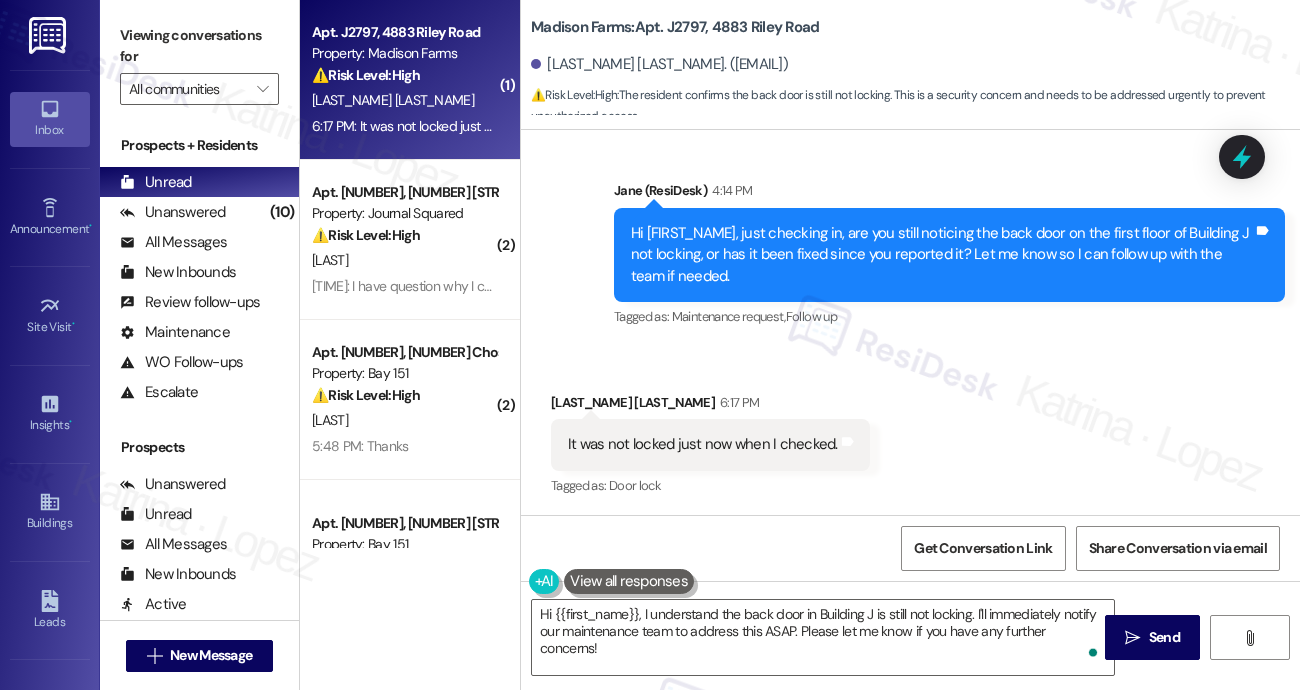 click on "It was not locked just now when I checked." at bounding box center (703, 444) 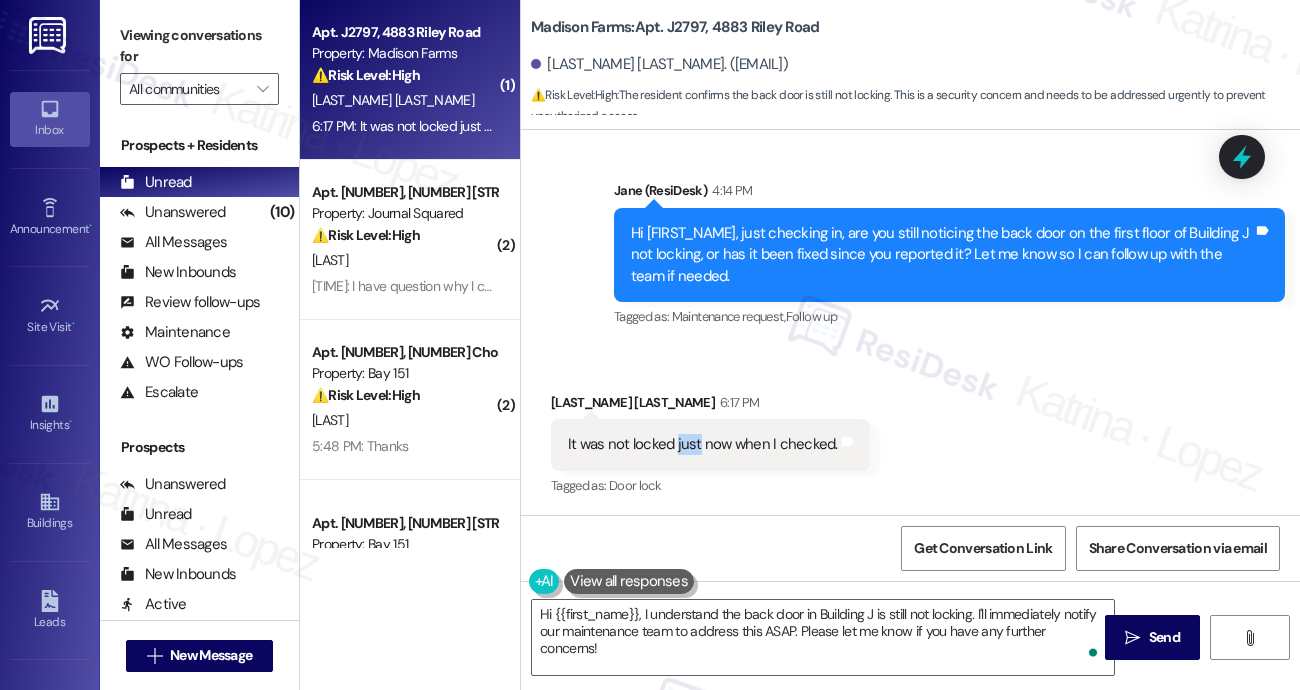 click on "It was not locked just now when I checked." at bounding box center [703, 444] 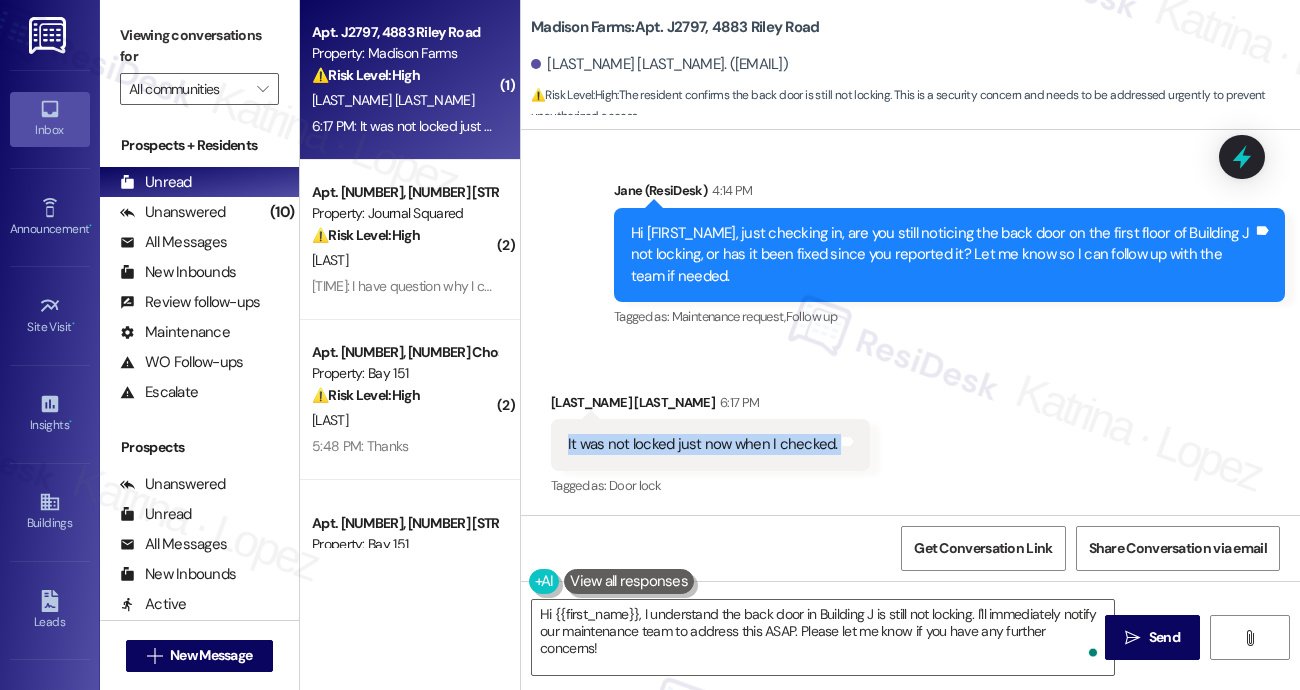 click on "It was not locked just now when I checked." at bounding box center [703, 444] 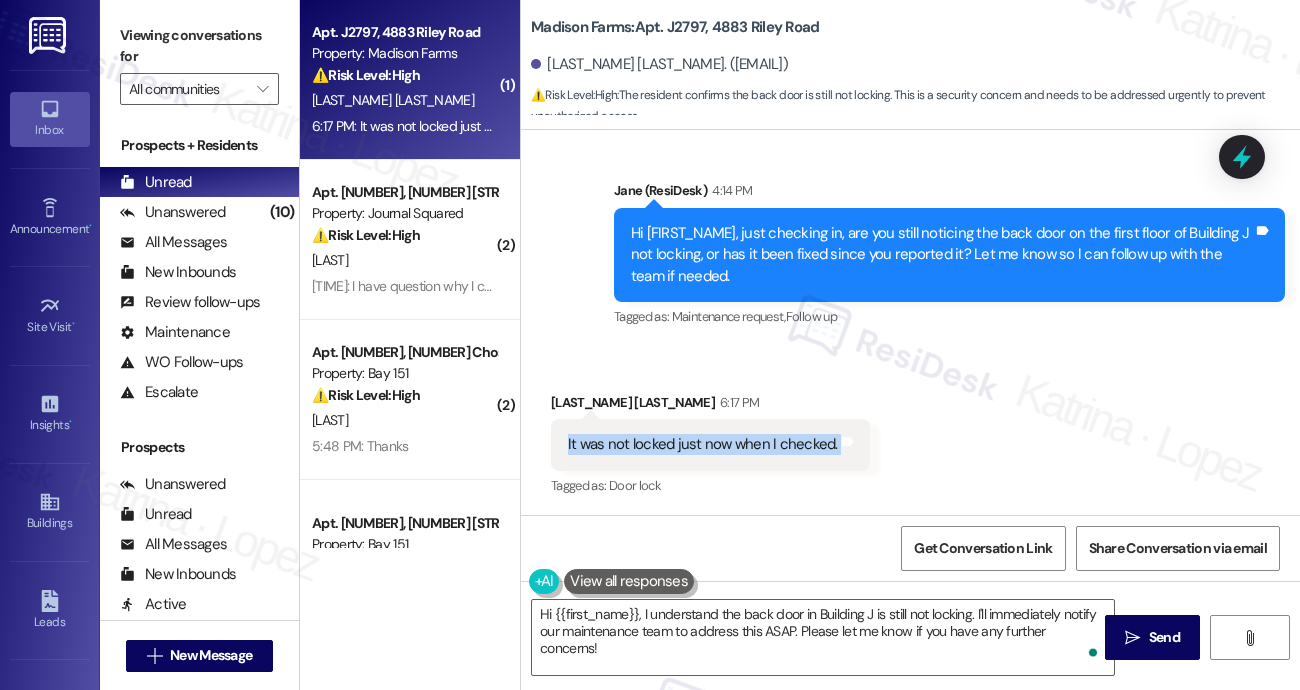 click on "It was not locked just now when I checked." at bounding box center [703, 444] 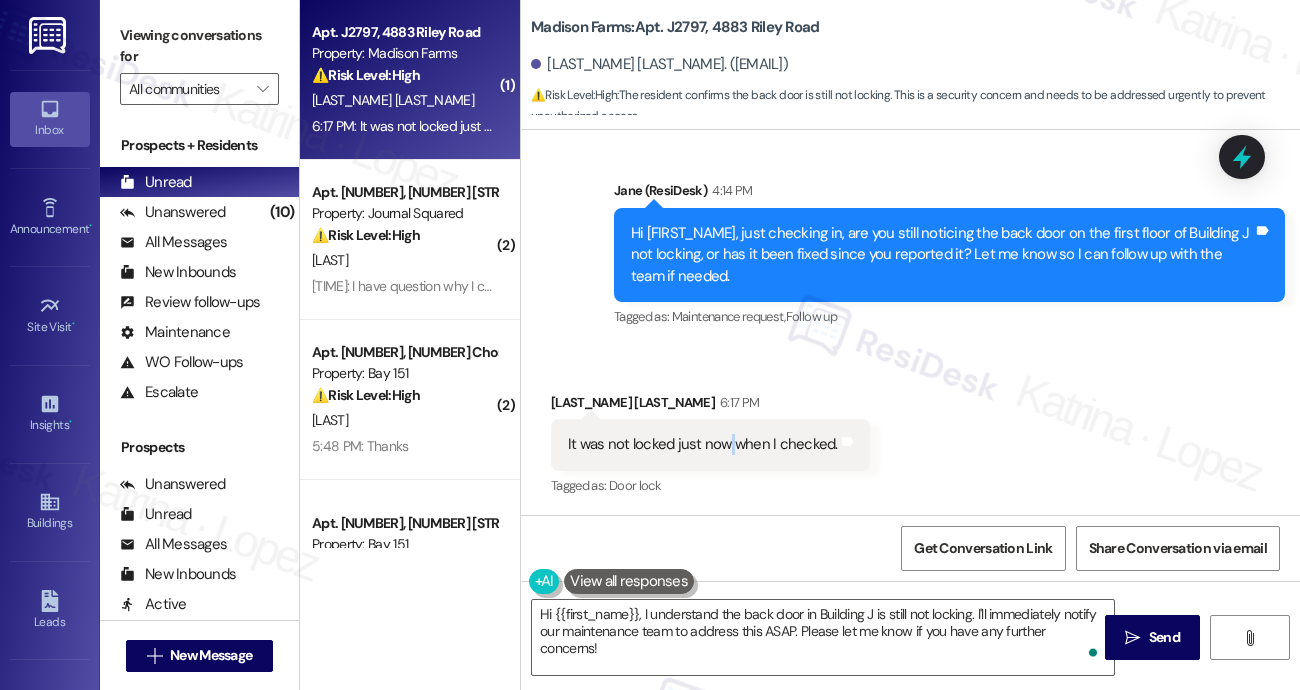 click on "It was not locked just now when I checked." at bounding box center (703, 444) 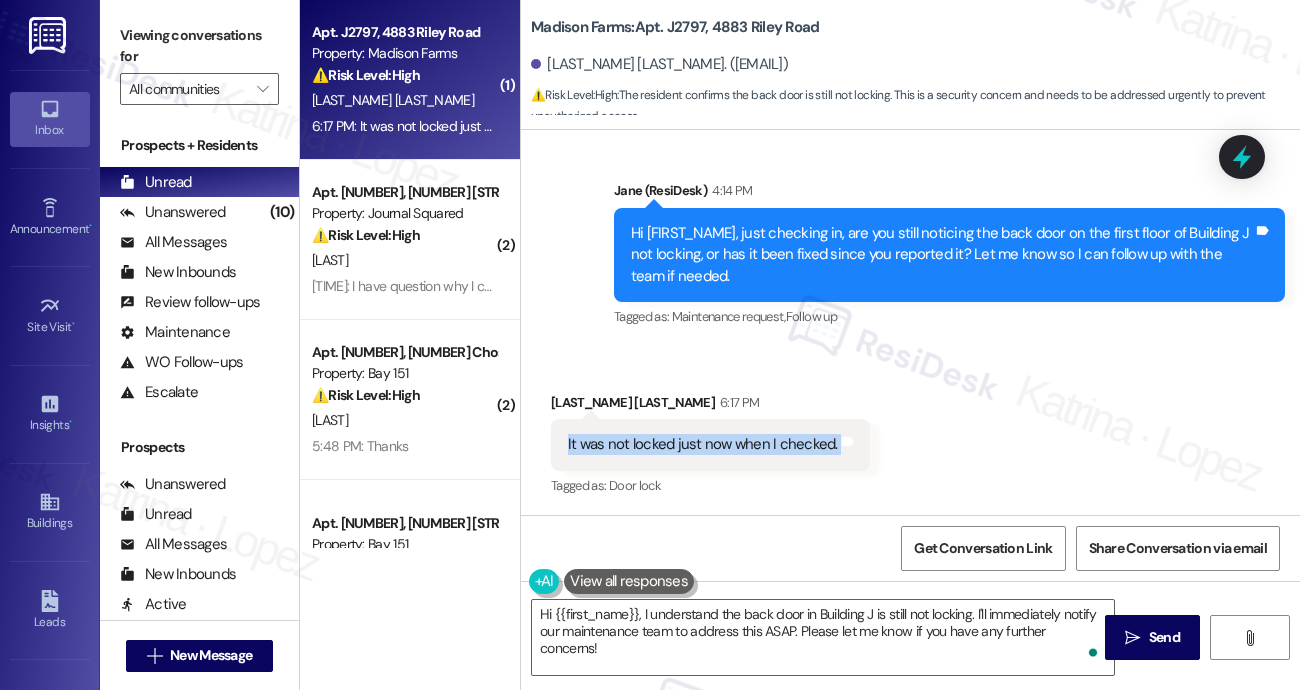 click on "It was not locked just now when I checked." at bounding box center (703, 444) 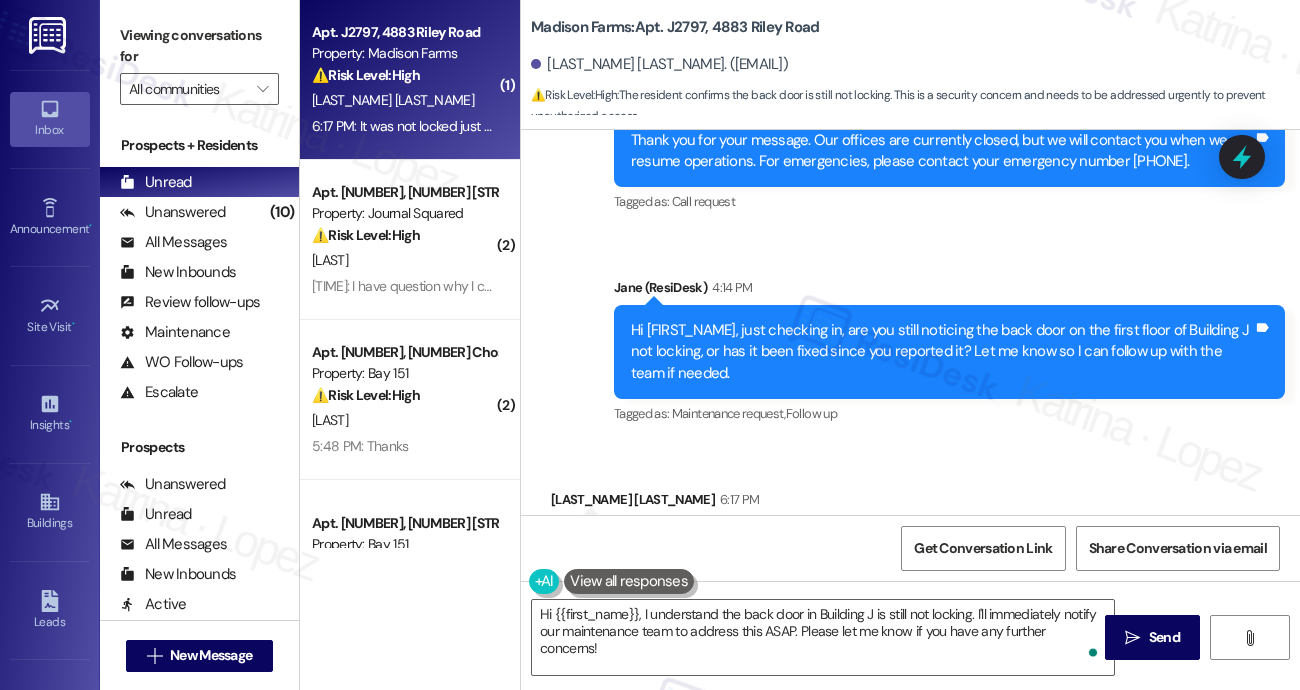 scroll, scrollTop: 2521, scrollLeft: 0, axis: vertical 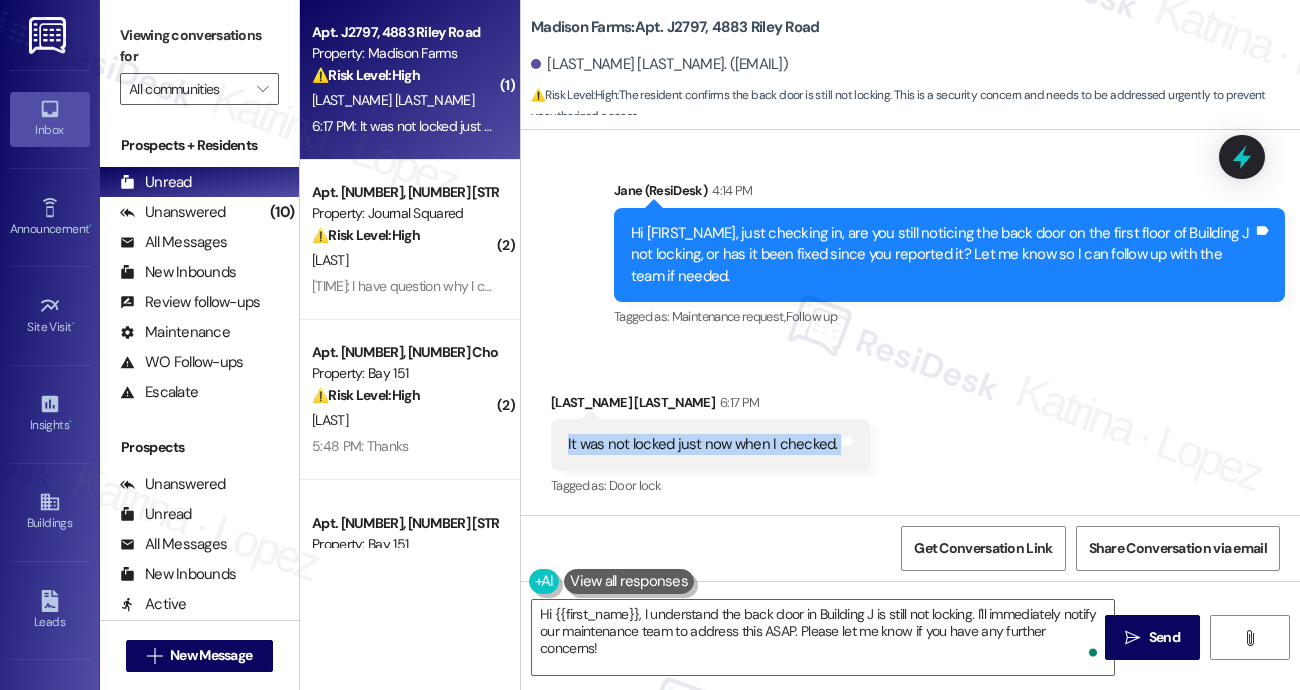 click on "It was not locked just now when I checked." at bounding box center (703, 444) 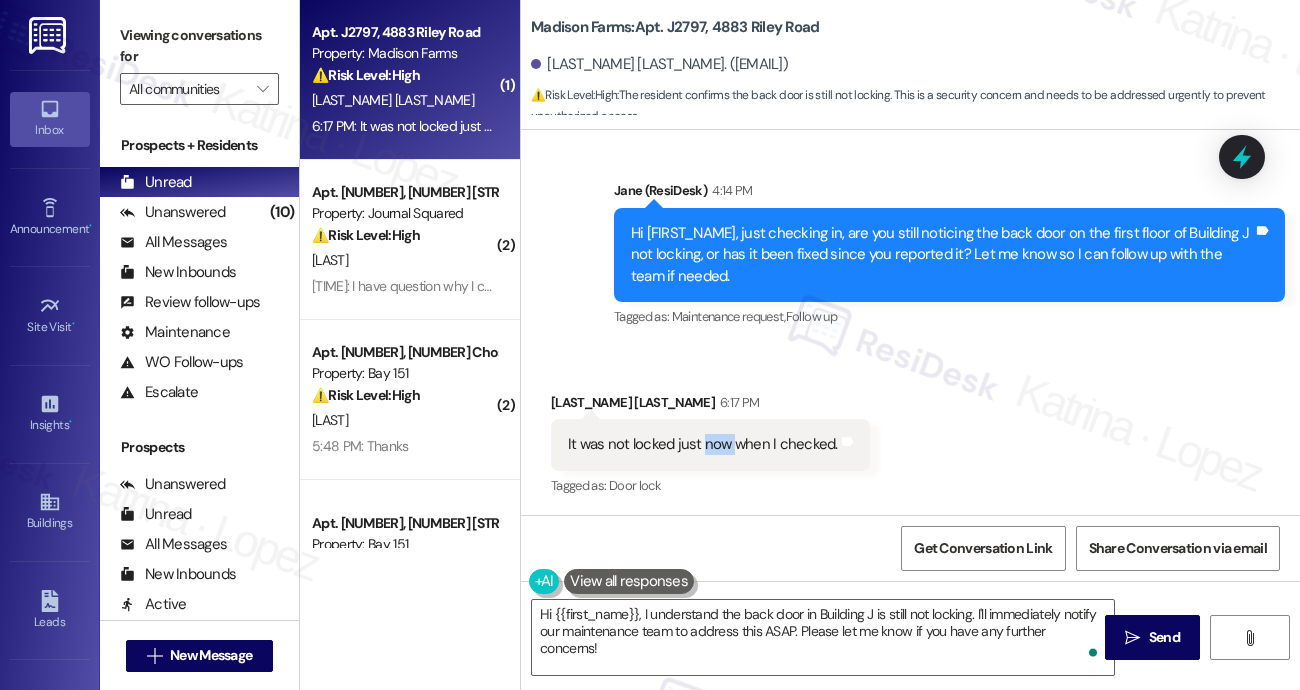 click on "It was not locked just now when I checked." at bounding box center (703, 444) 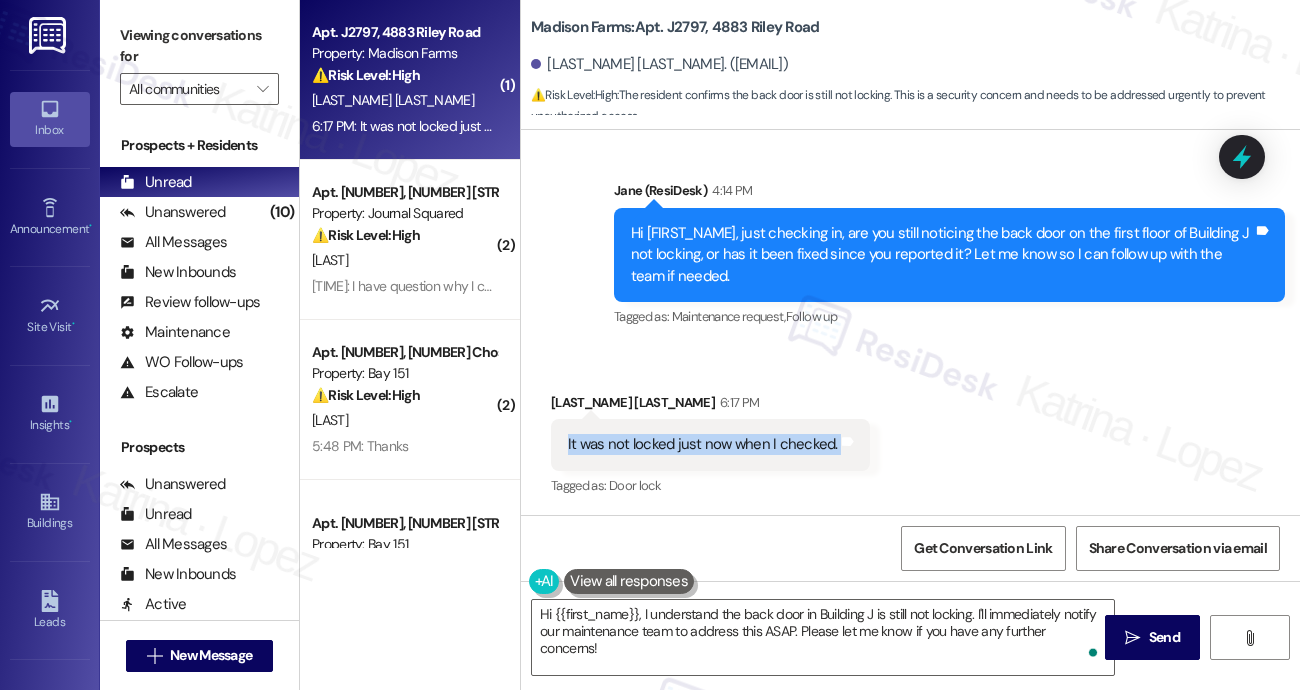 click on "It was not locked just now when I checked." at bounding box center [703, 444] 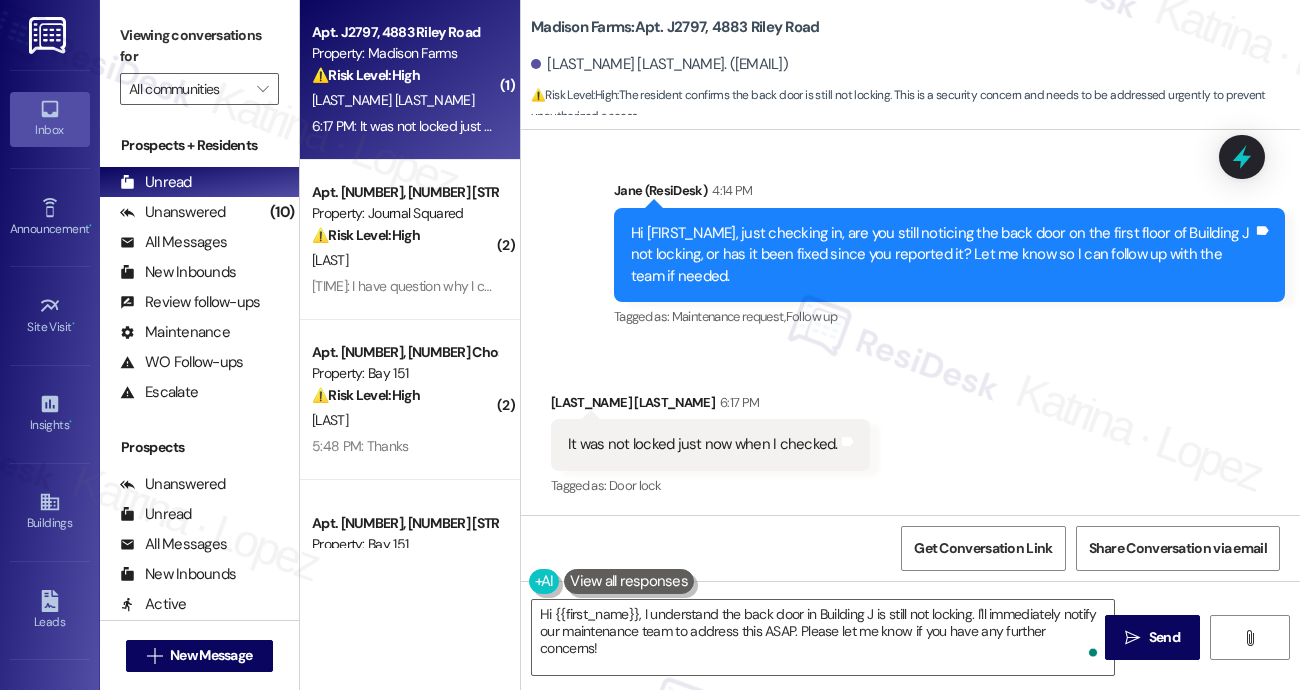 drag, startPoint x: 239, startPoint y: 34, endPoint x: 276, endPoint y: 43, distance: 38.078865 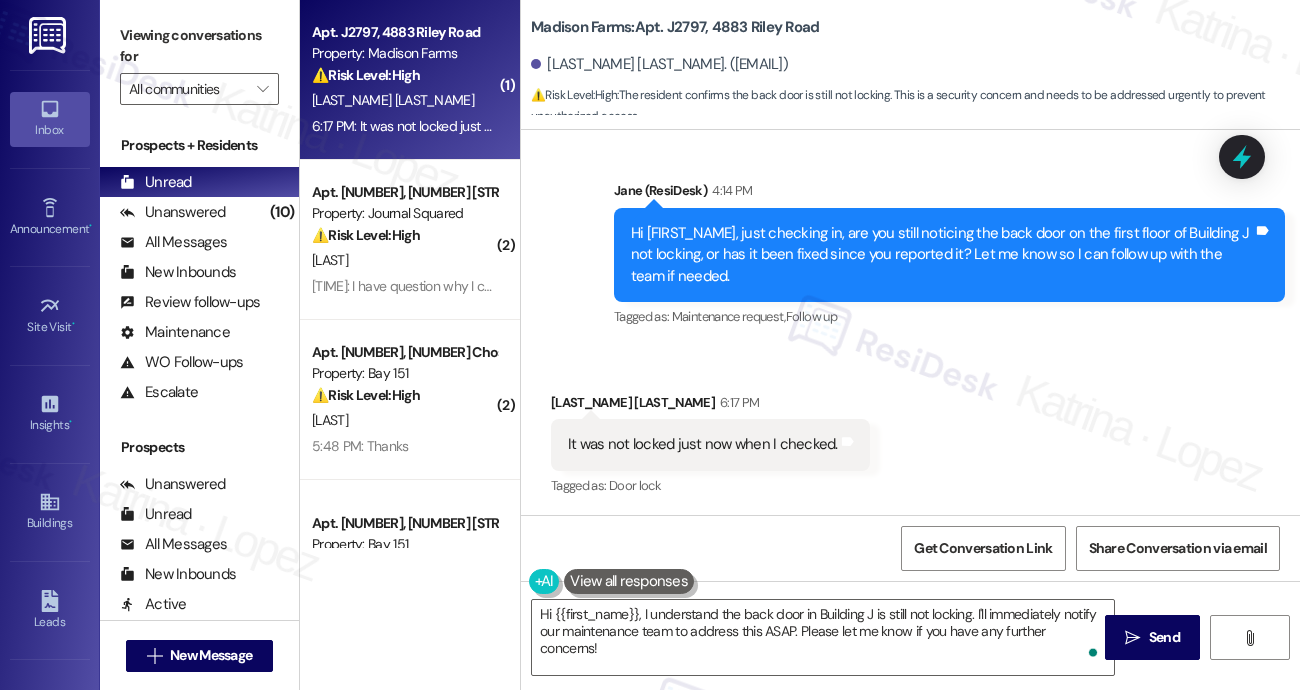 click on "Viewing conversations for" at bounding box center [199, 46] 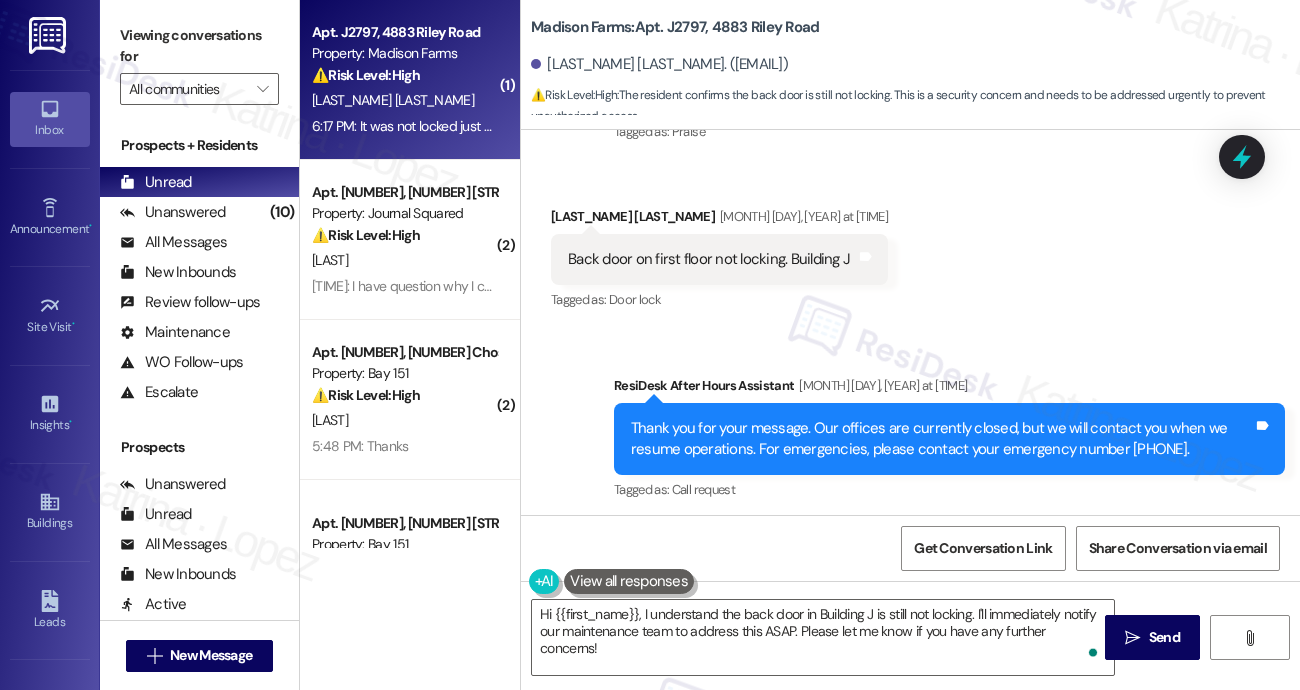 scroll, scrollTop: 2121, scrollLeft: 0, axis: vertical 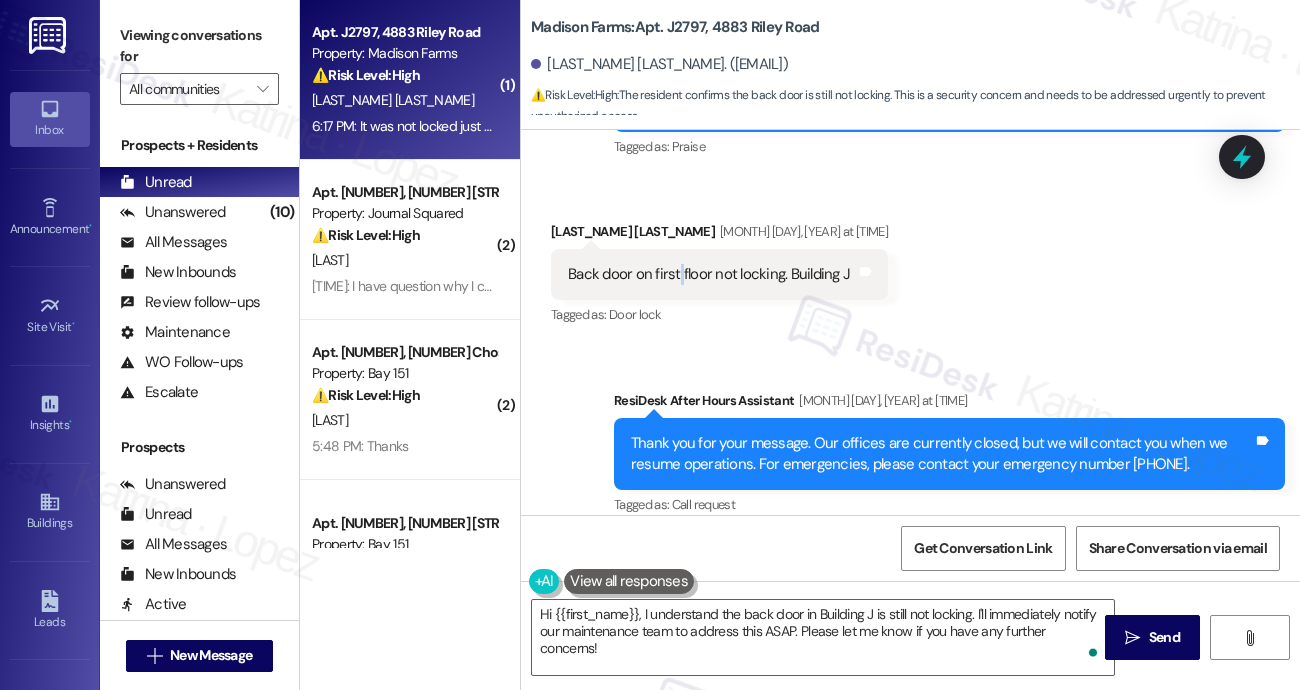 click on "Back door on first floor not locking. Building J Tags and notes" at bounding box center (719, 274) 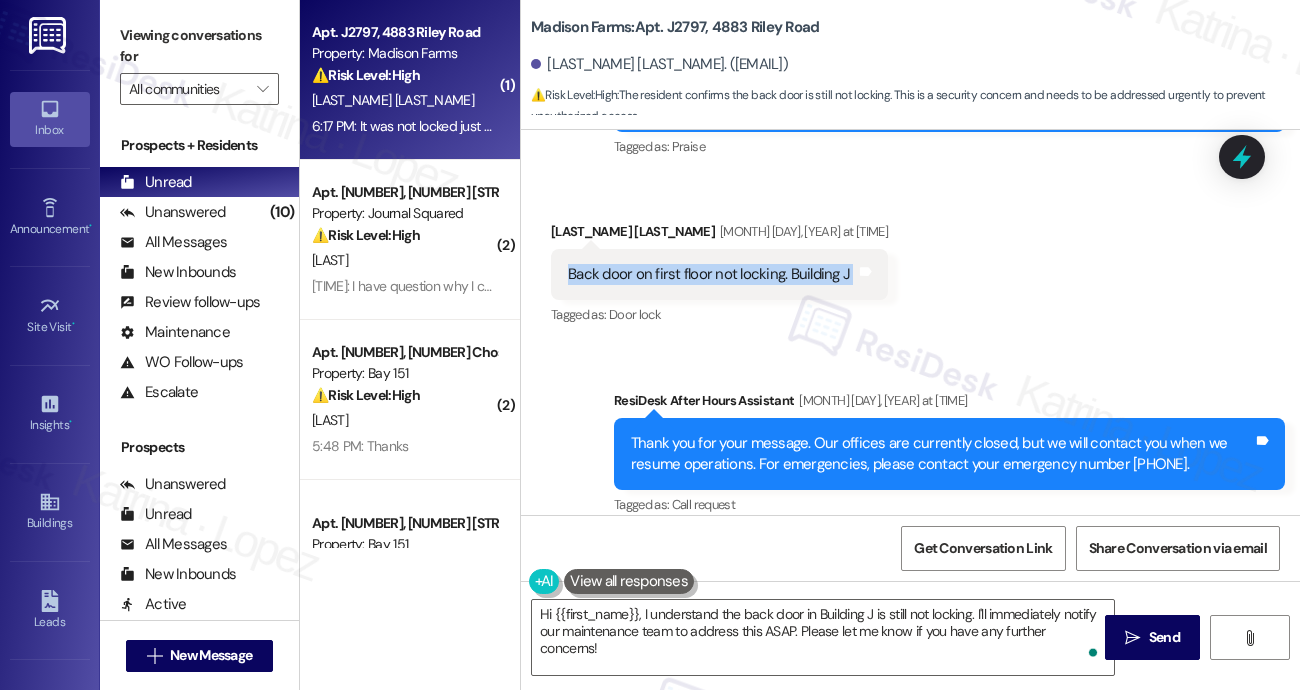 click on "Back door on first floor not locking. Building J Tags and notes" at bounding box center [719, 274] 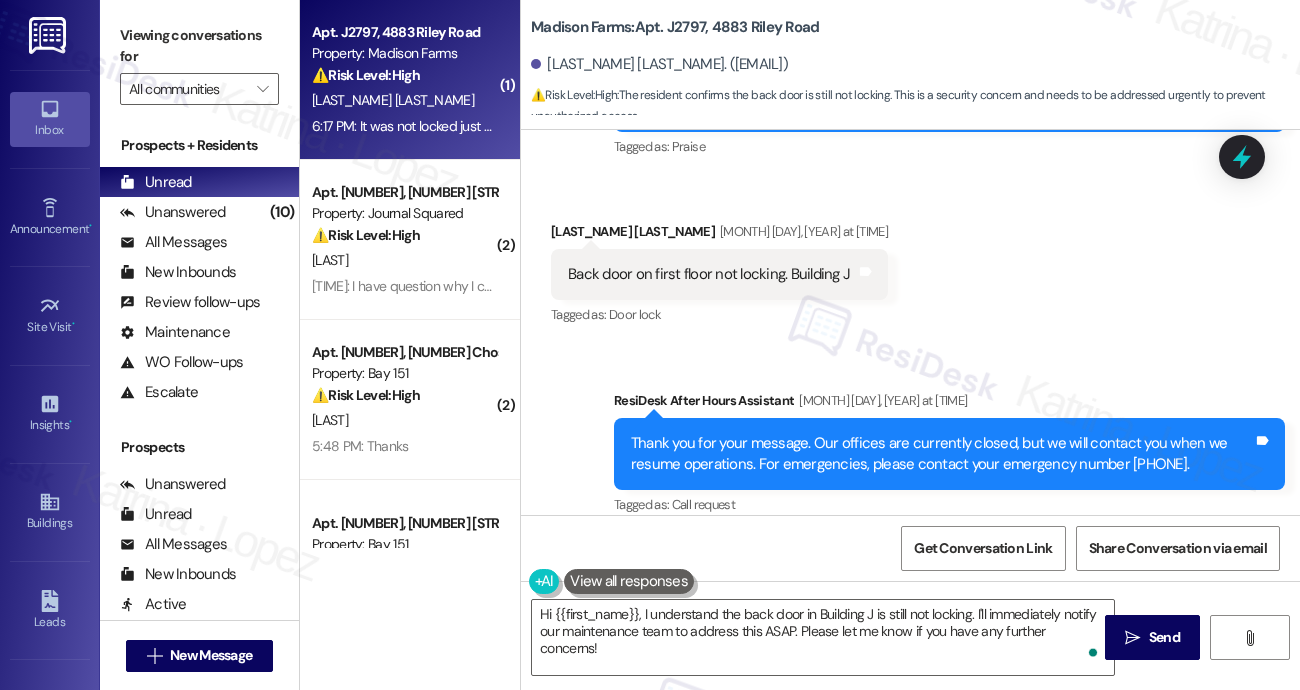 click on "Viewing conversations for" at bounding box center [199, 46] 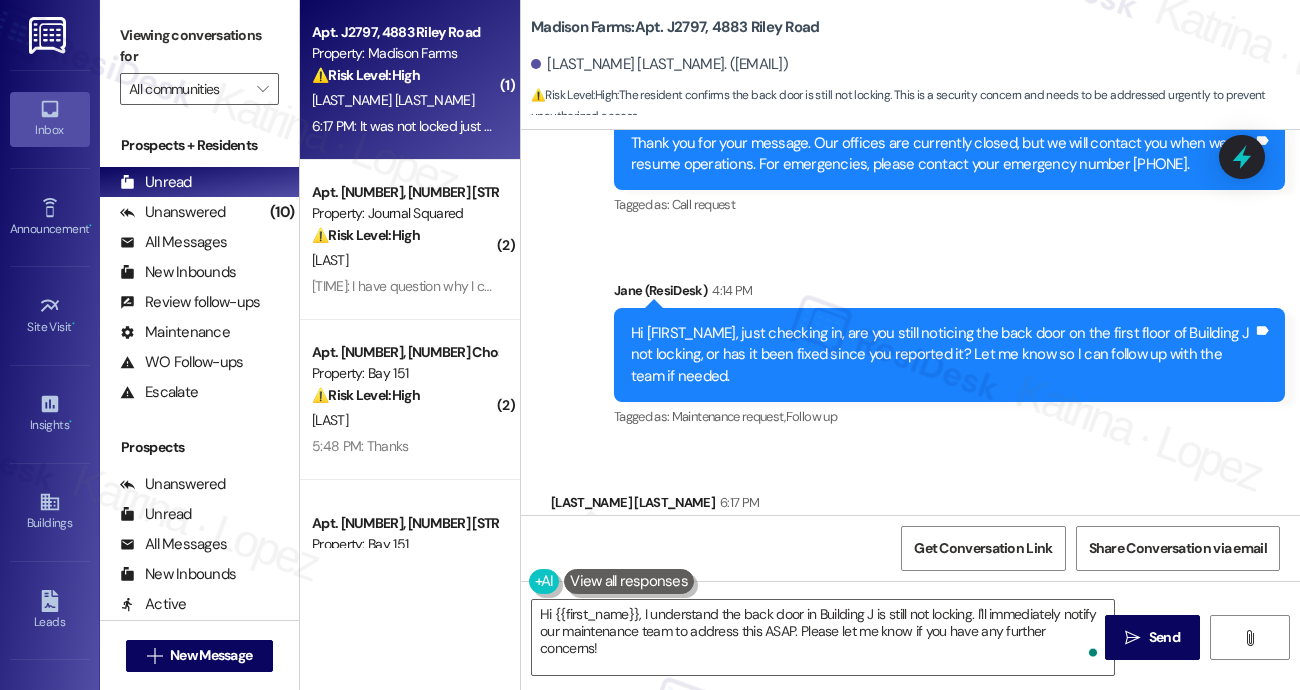 scroll, scrollTop: 2521, scrollLeft: 0, axis: vertical 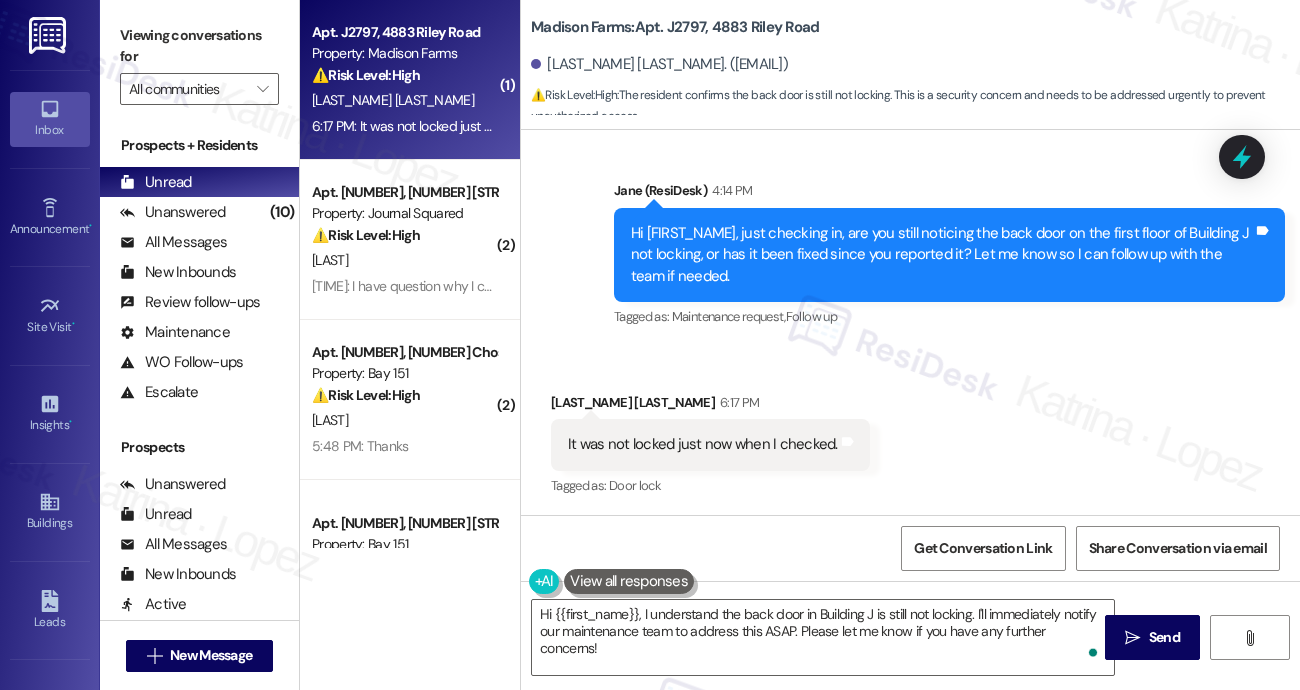 click on "It was not locked just now when I checked. Tags and notes" at bounding box center [710, 444] 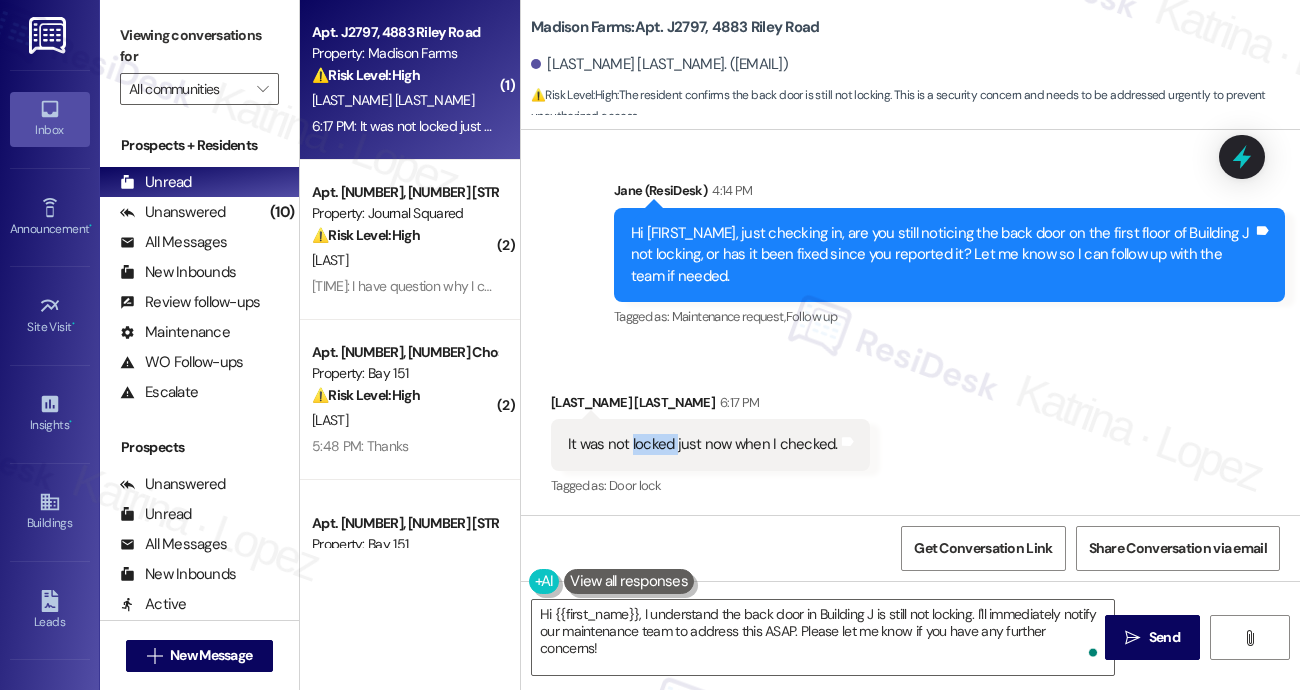 click on "It was not locked just now when I checked." at bounding box center [703, 444] 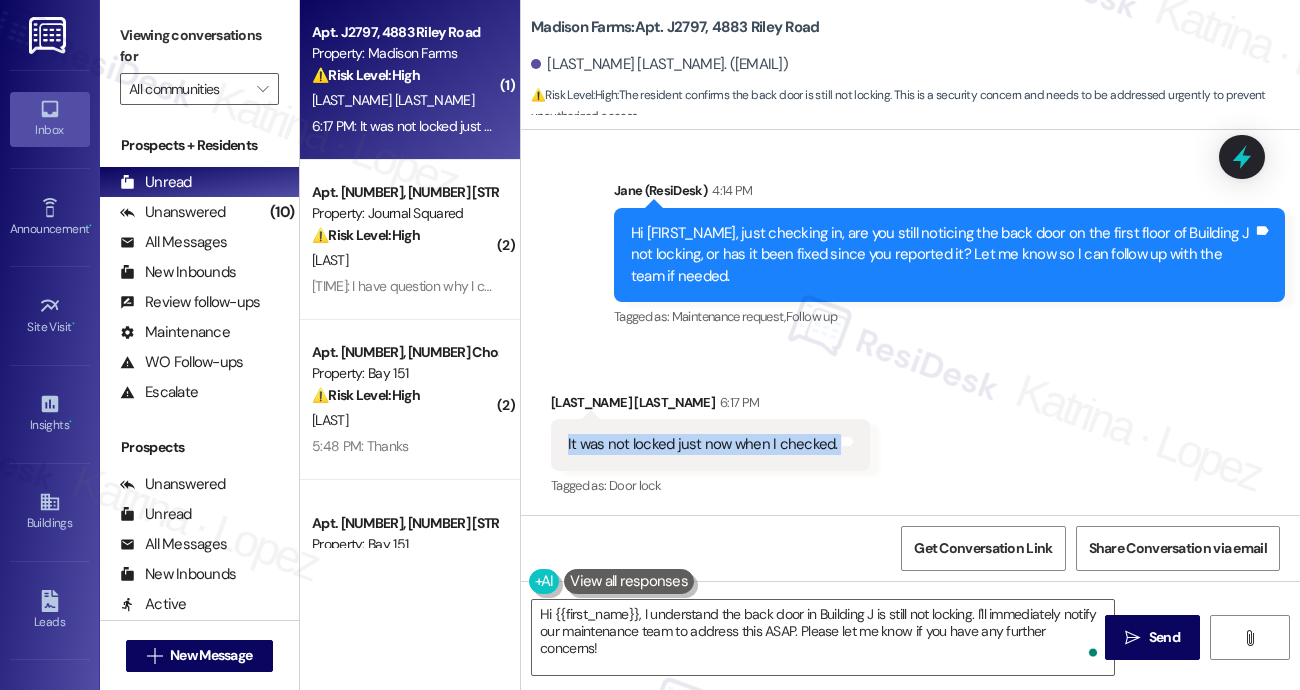 click on "It was not locked just now when I checked." at bounding box center [703, 444] 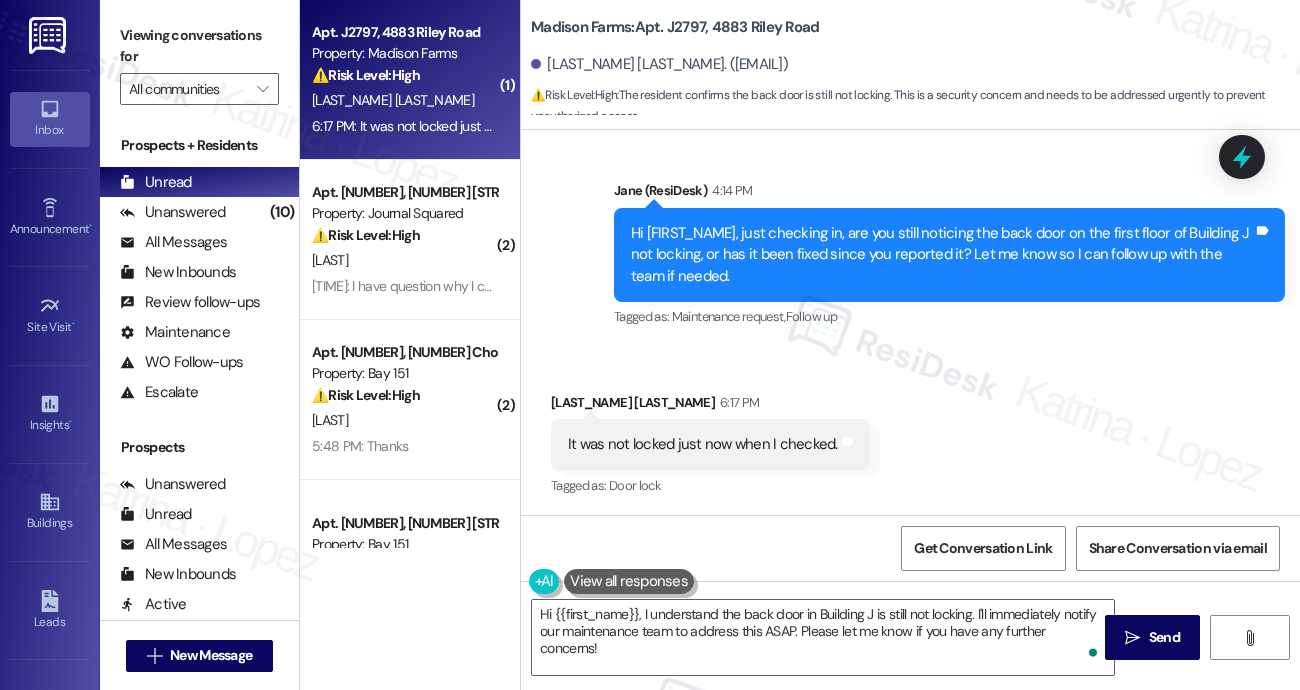 click on "Viewing conversations for" at bounding box center [199, 46] 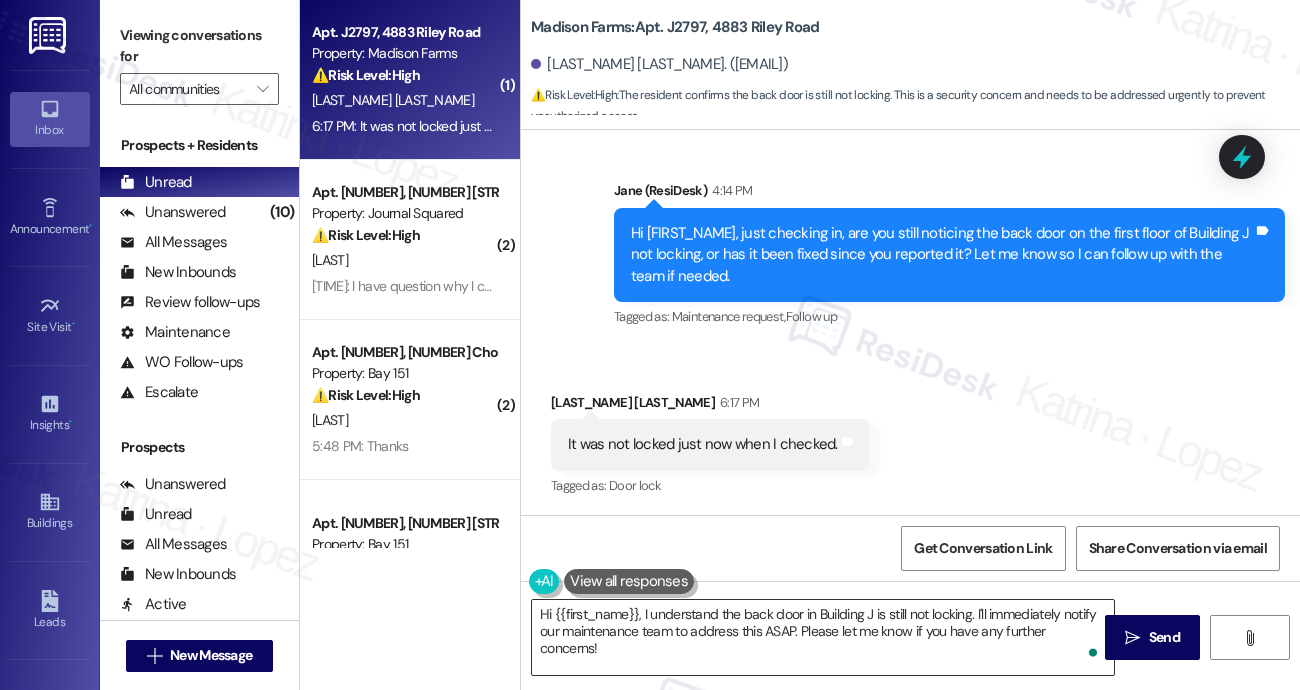 click on "Hi {{first_name}}, I understand the back door in Building J is still not locking. I'll immediately notify our maintenance team to address this ASAP. Please let me know if you have any further concerns!" at bounding box center (823, 637) 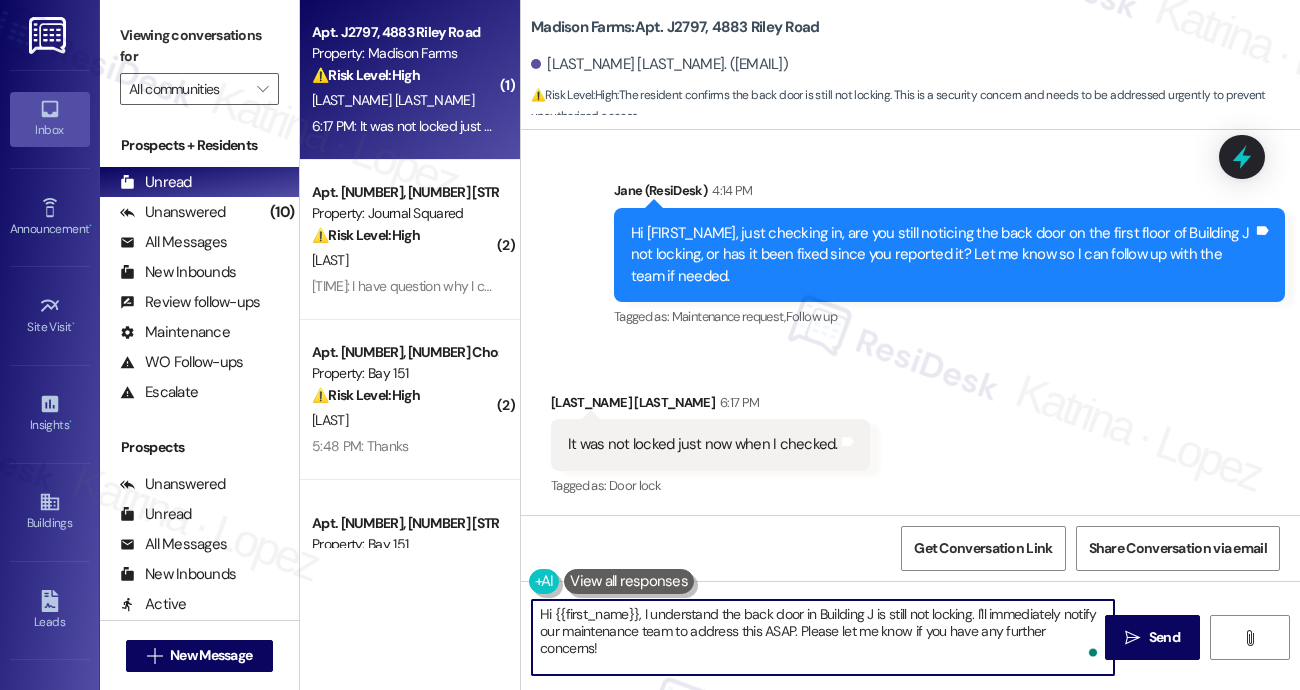 click on "Hi {{first_name}}, I understand the back door in Building J is still not locking. I'll immediately notify our maintenance team to address this ASAP. Please let me know if you have any further concerns!" at bounding box center (823, 637) 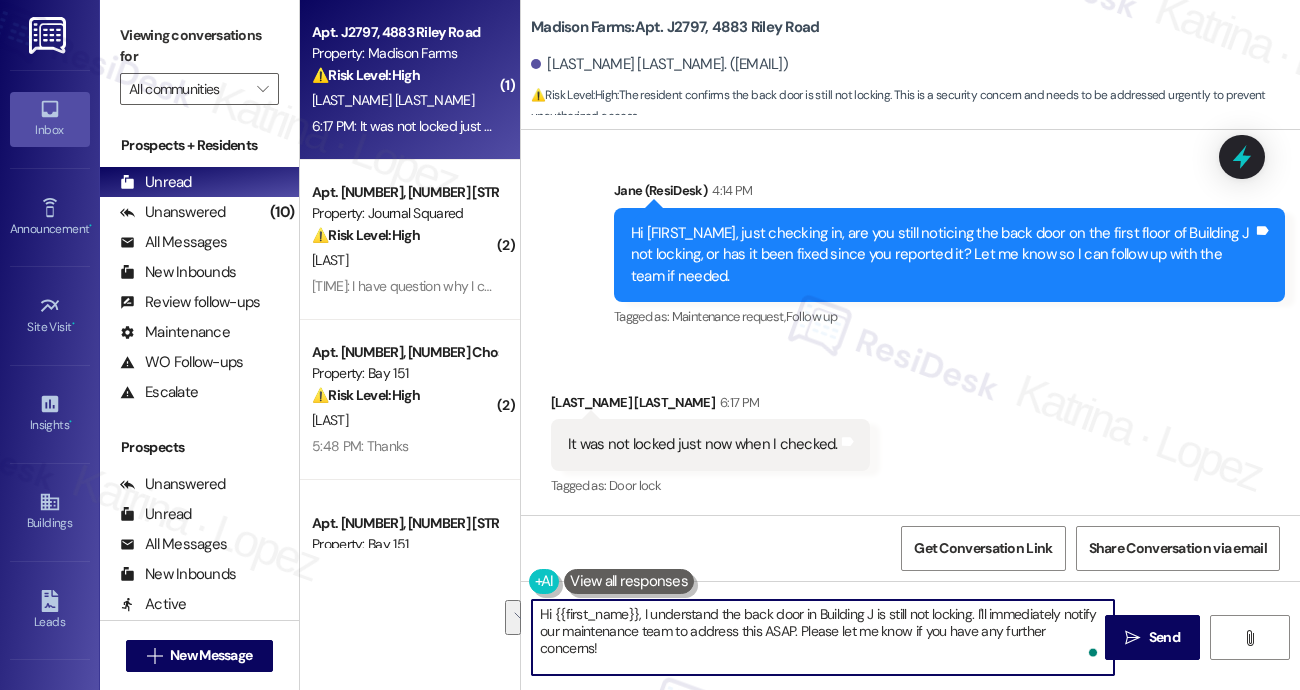 paste on "as this been happening often, or was today the first time you noticed it unlocked? Also, do you know if it’s not latching properly or if it seems to have been left open?" 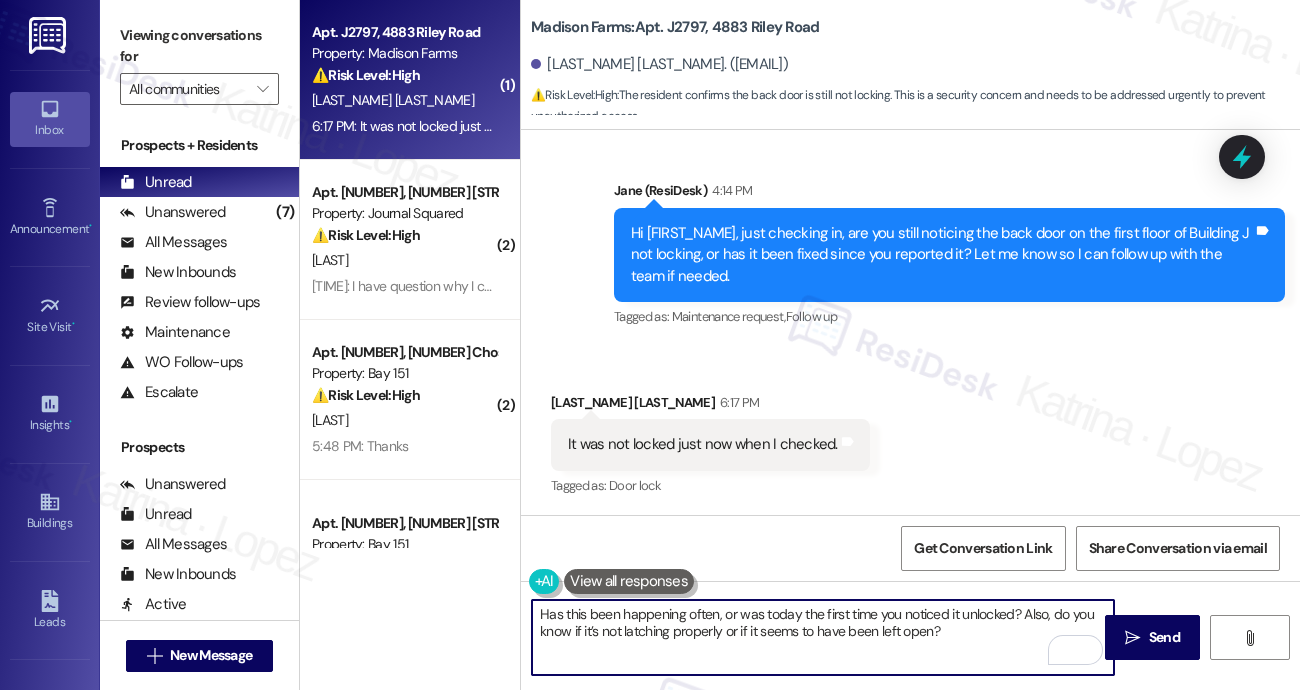 click on "Has this been happening often, or was today the first time you noticed it unlocked? Also, do you know if it’s not latching properly or if it seems to have been left open?" at bounding box center (823, 637) 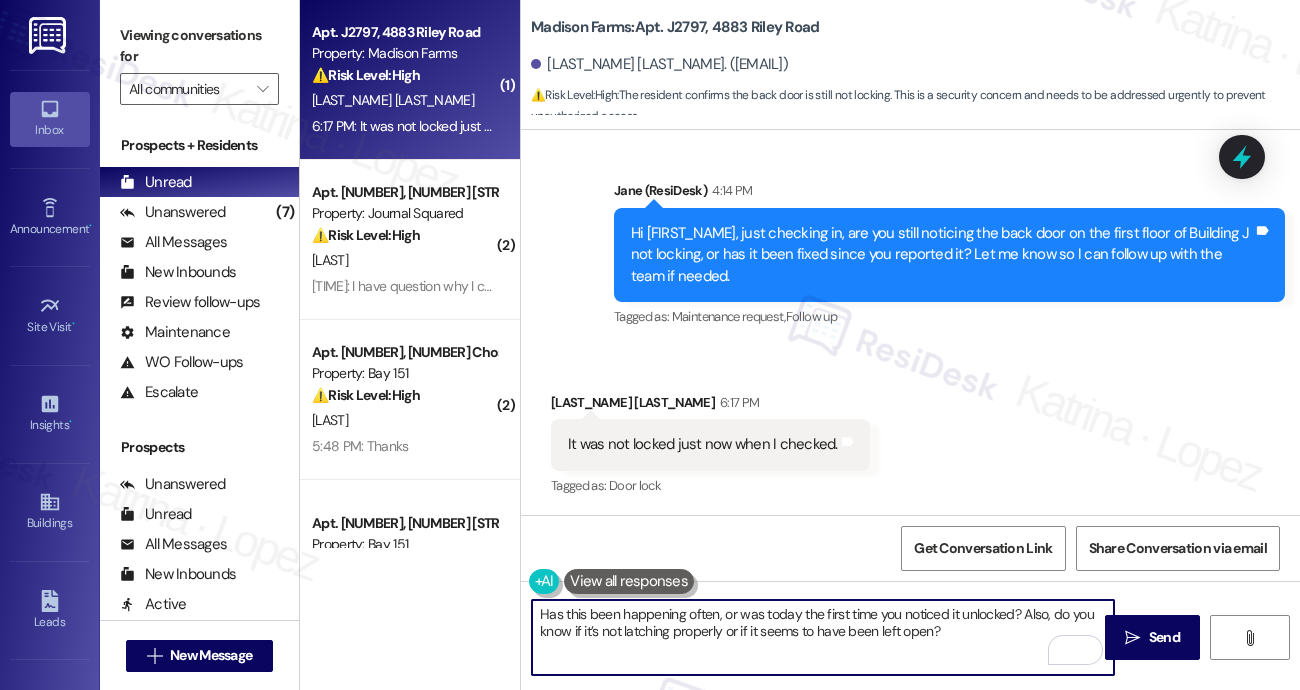 click on "Has this been happening often, or was today the first time you noticed it unlocked? Also, do you know if it’s not latching properly or if it seems to have been left open?" at bounding box center [823, 637] 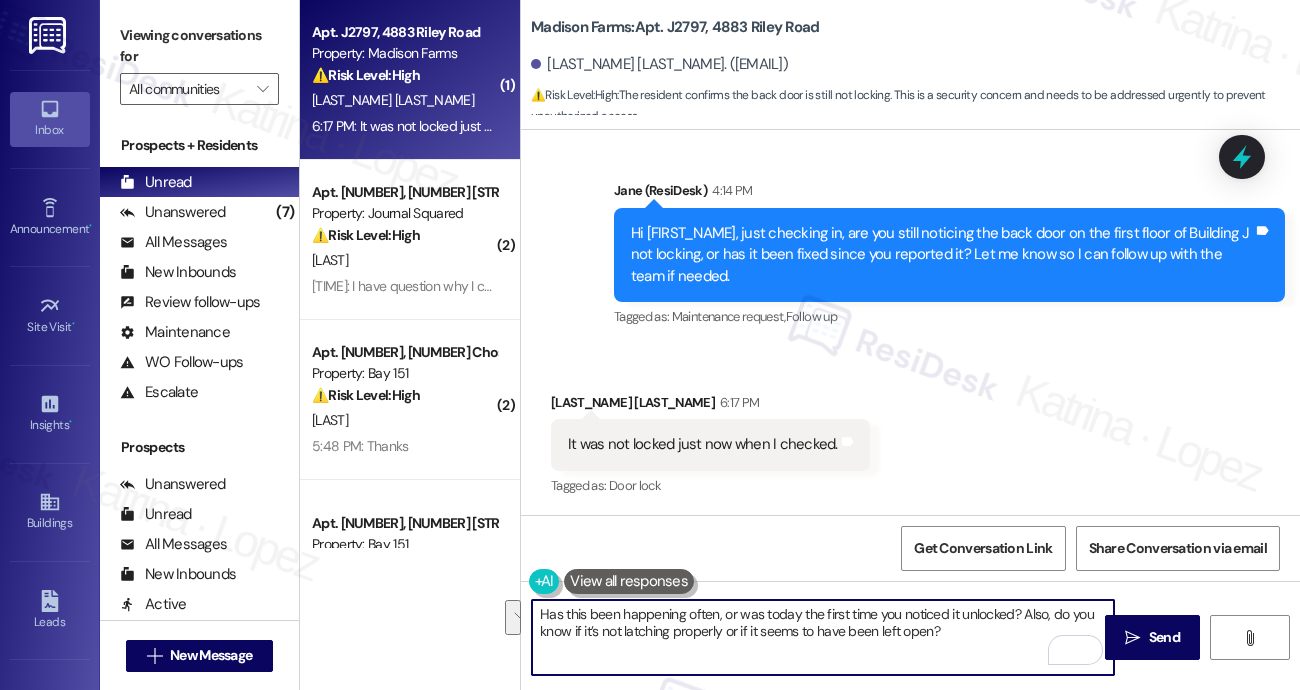 click on "Received via SMS Denise Veres 6:17 PM It was not locked just now when I checked. Tags and notes Tagged as:   Door lock Click to highlight conversations about Door lock" at bounding box center [910, 431] 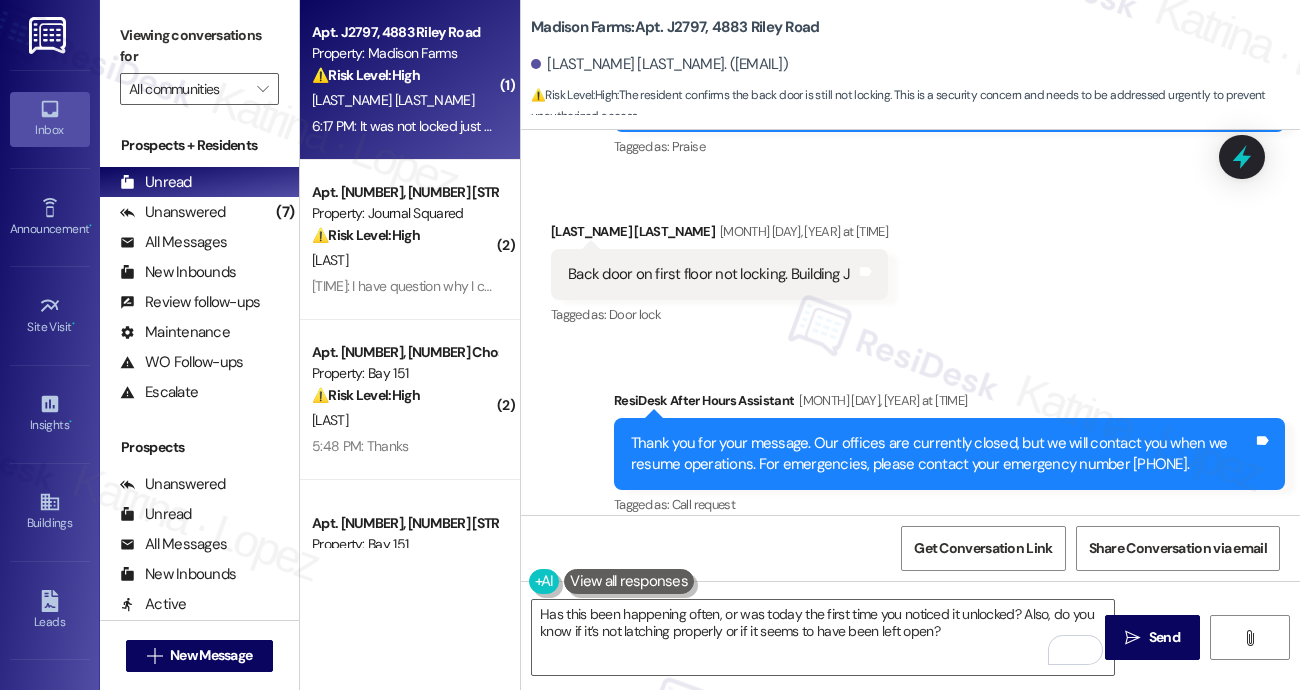 scroll, scrollTop: 2521, scrollLeft: 0, axis: vertical 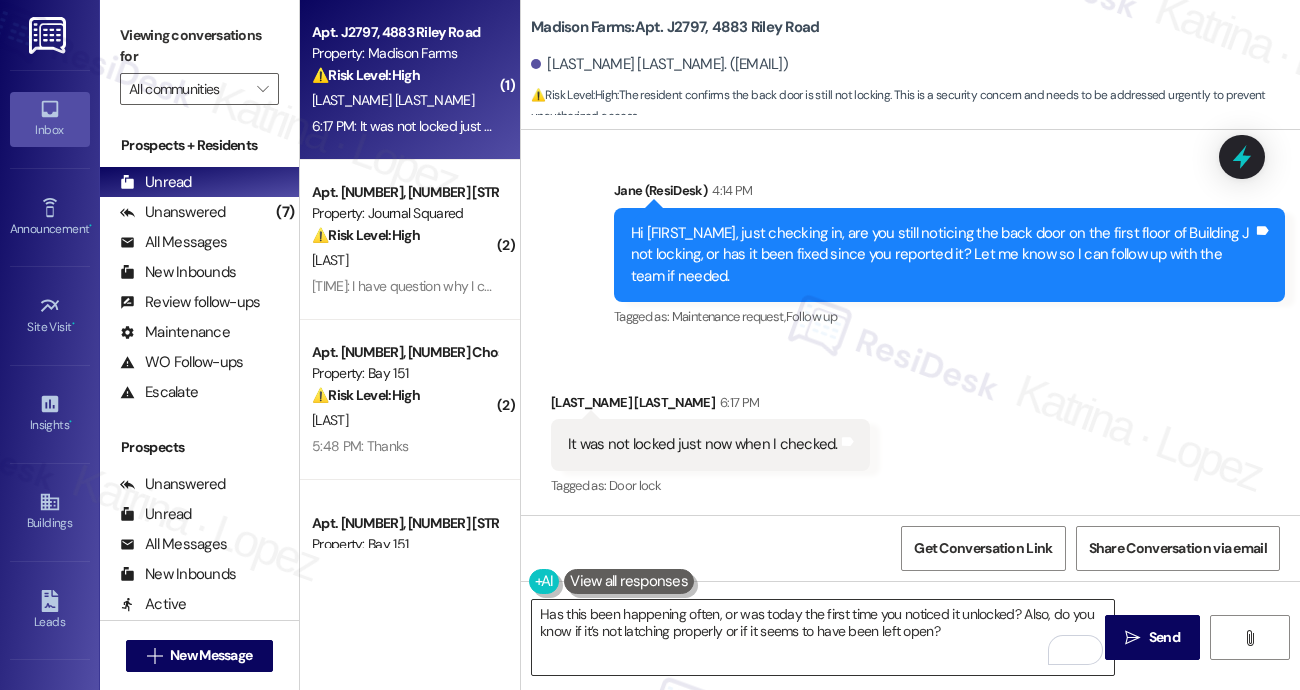 click on "Has this been happening often, or was today the first time you noticed it unlocked? Also, do you know if it’s not latching properly or if it seems to have been left open?" at bounding box center (823, 637) 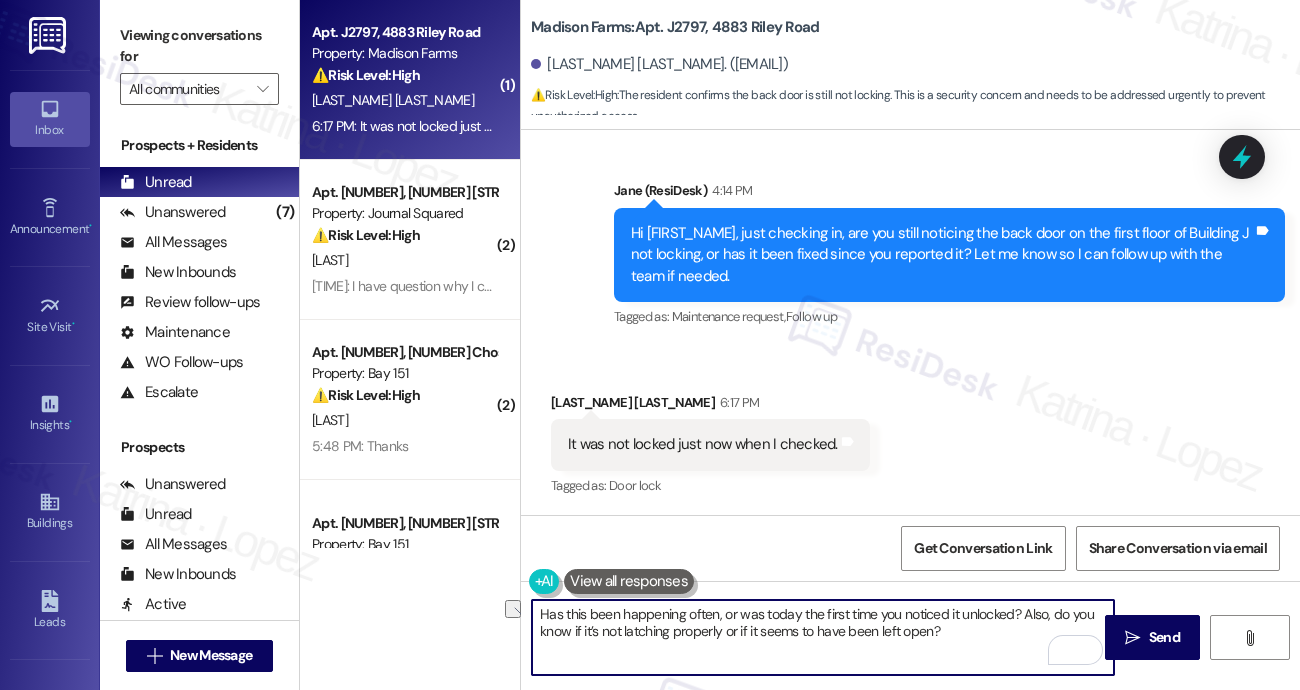 drag, startPoint x: 723, startPoint y: 615, endPoint x: 1015, endPoint y: 593, distance: 292.8276 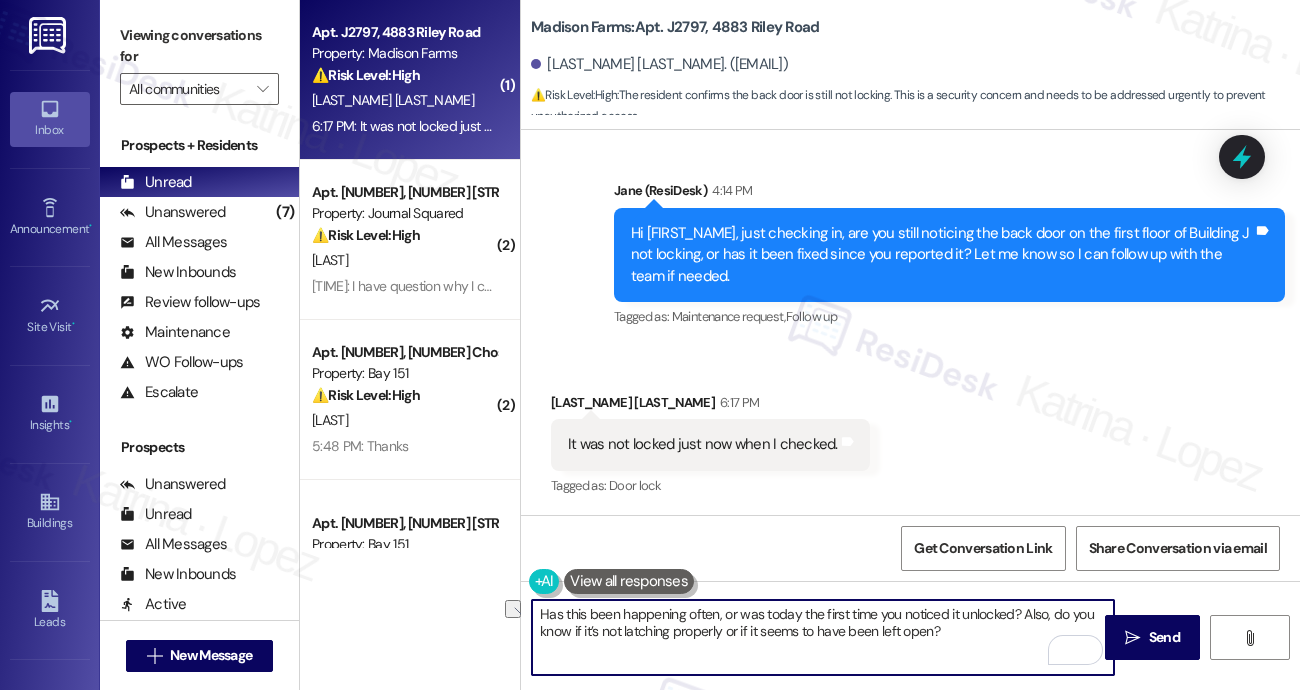 click on "Has this been happening often, or was today the first time you noticed it unlocked? Also, do you know if it’s not latching properly or if it seems to have been left open?  Send " at bounding box center (910, 656) 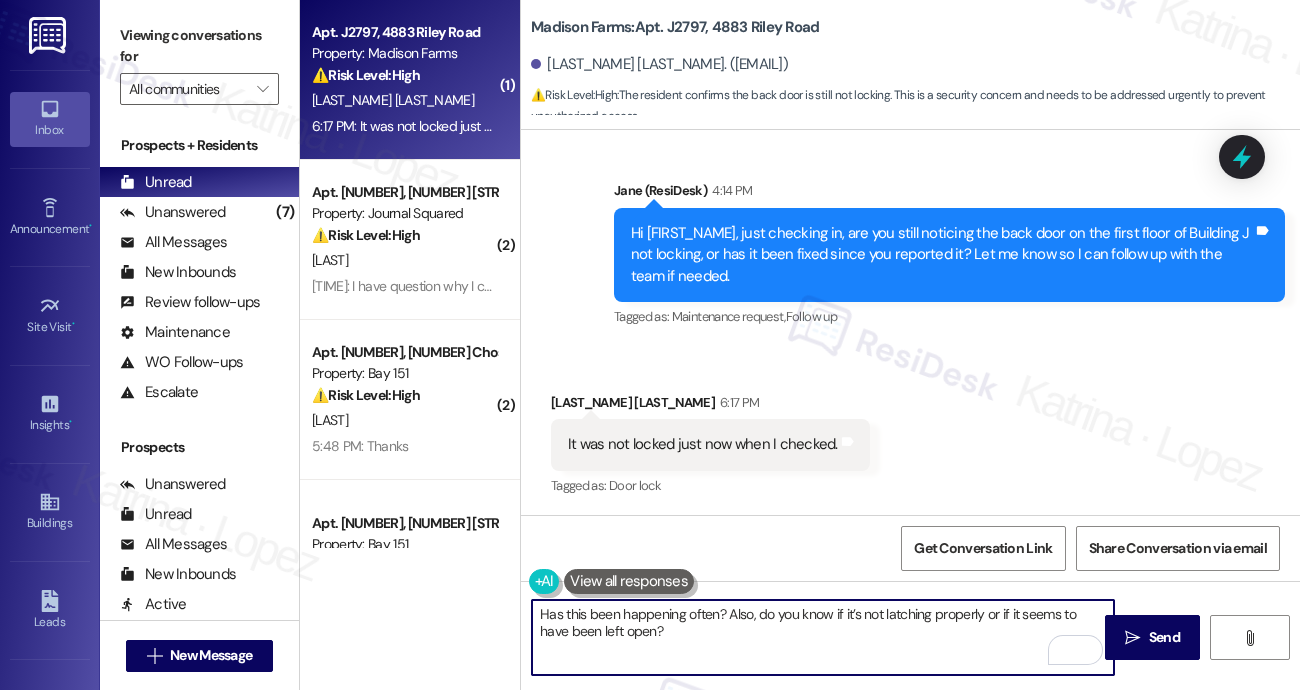click on "Has this been happening often? Also, do you know if it’s not latching properly or if it seems to have been left open?" at bounding box center [823, 637] 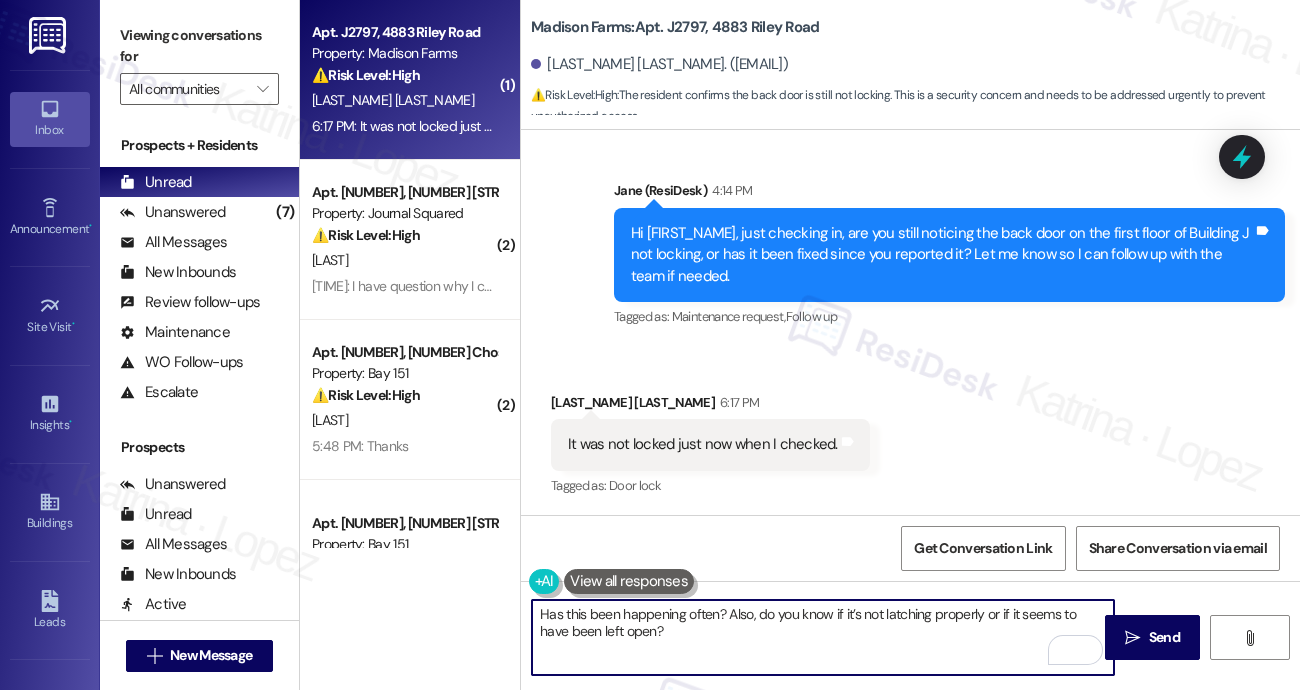 click on "Has this been happening often? Also, do you know if it’s not latching properly or if it seems to have been left open?" at bounding box center (823, 637) 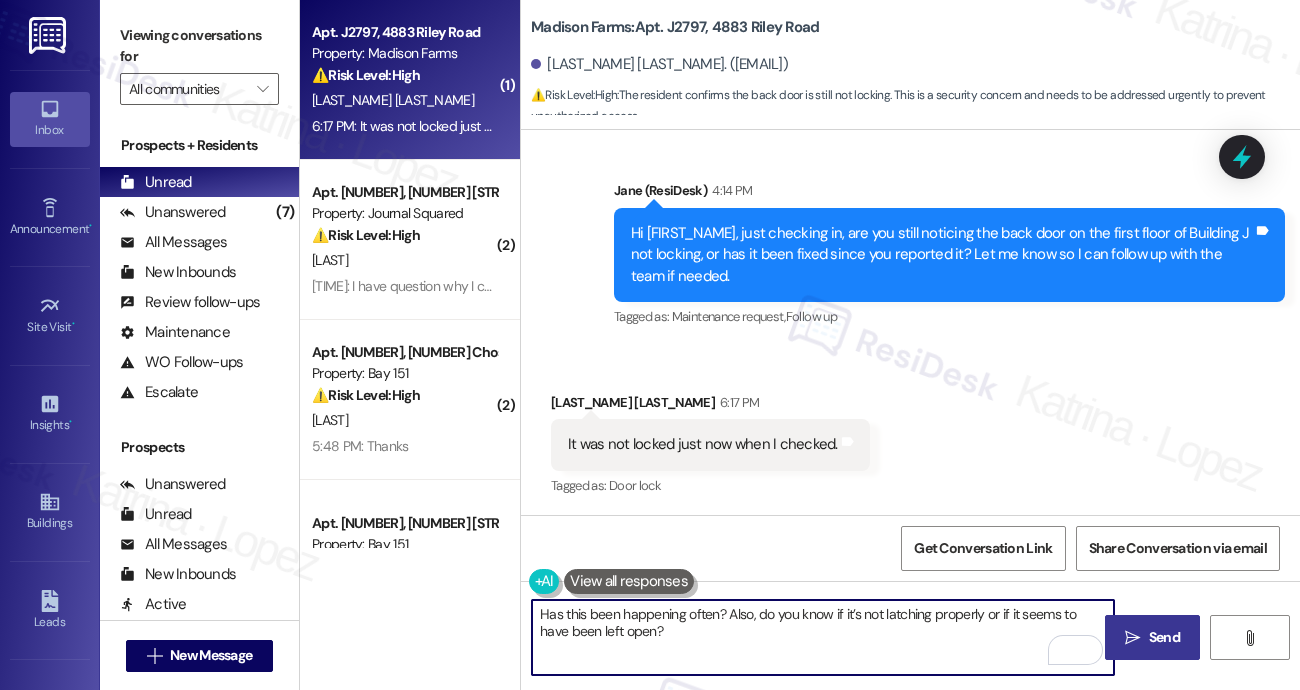 type on "Has this been happening often? Also, do you know if it’s not latching properly or if it seems to have been left open?" 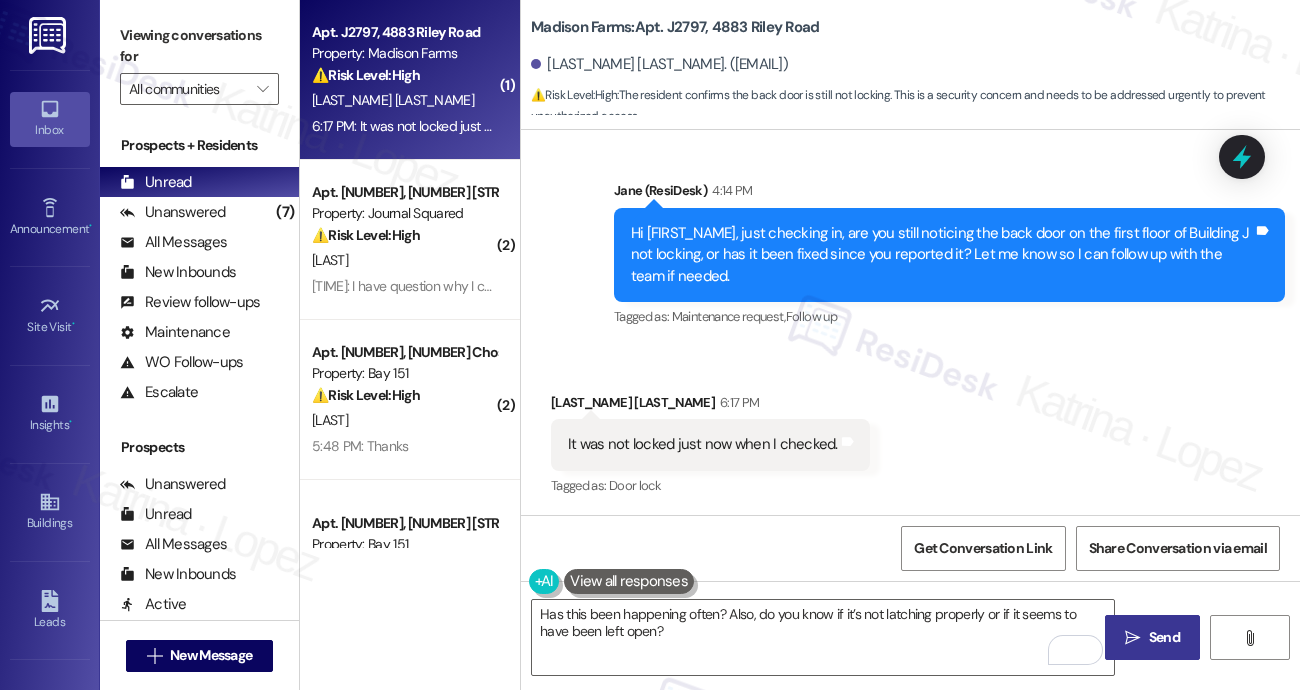 click on " Send" at bounding box center [1152, 637] 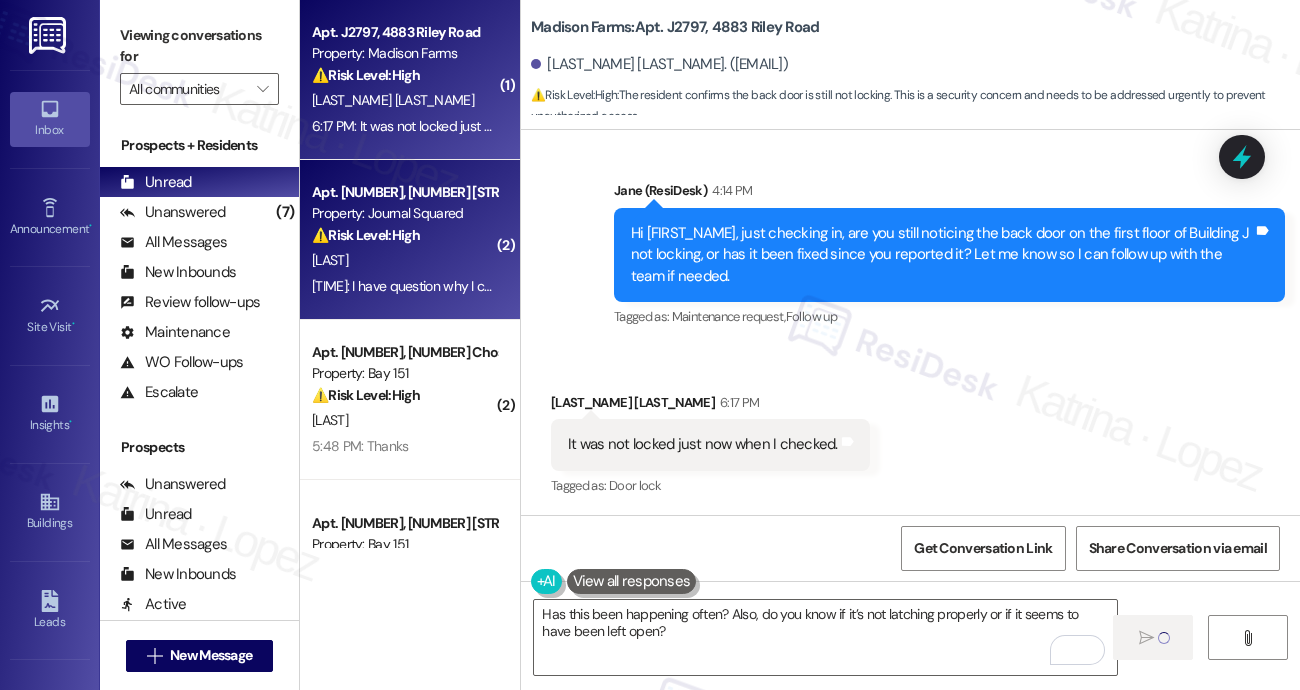 type 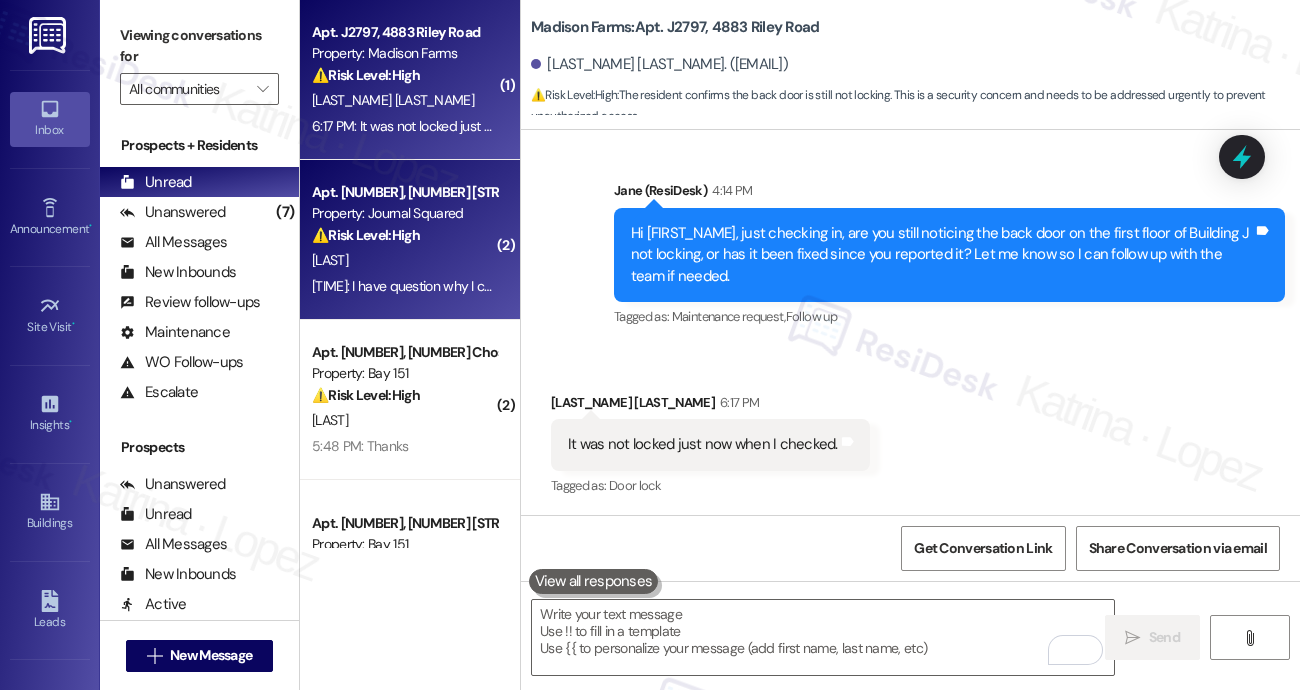 scroll, scrollTop: 2520, scrollLeft: 0, axis: vertical 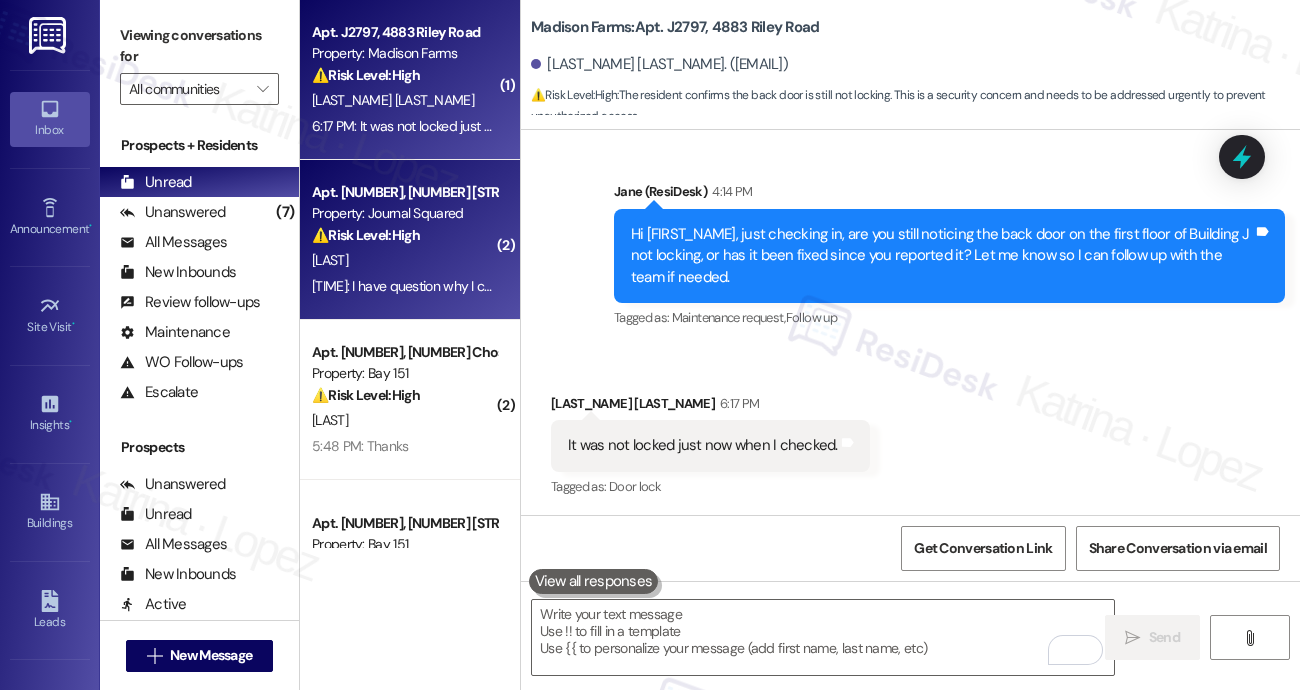 click on "Apt. [NUMBER], [NUMBER] [STREET] [STREET_NAME]" at bounding box center [404, 192] 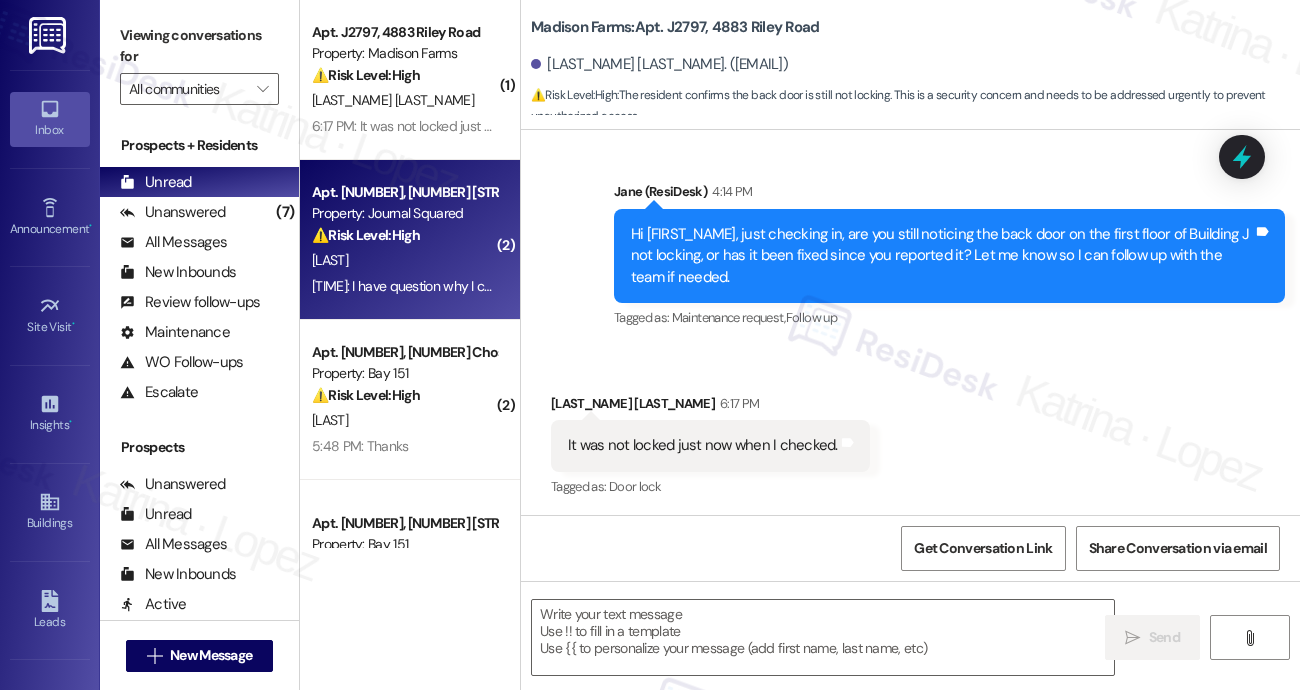 type on "Fetching suggested responses. Please feel free to read through the conversation in the meantime." 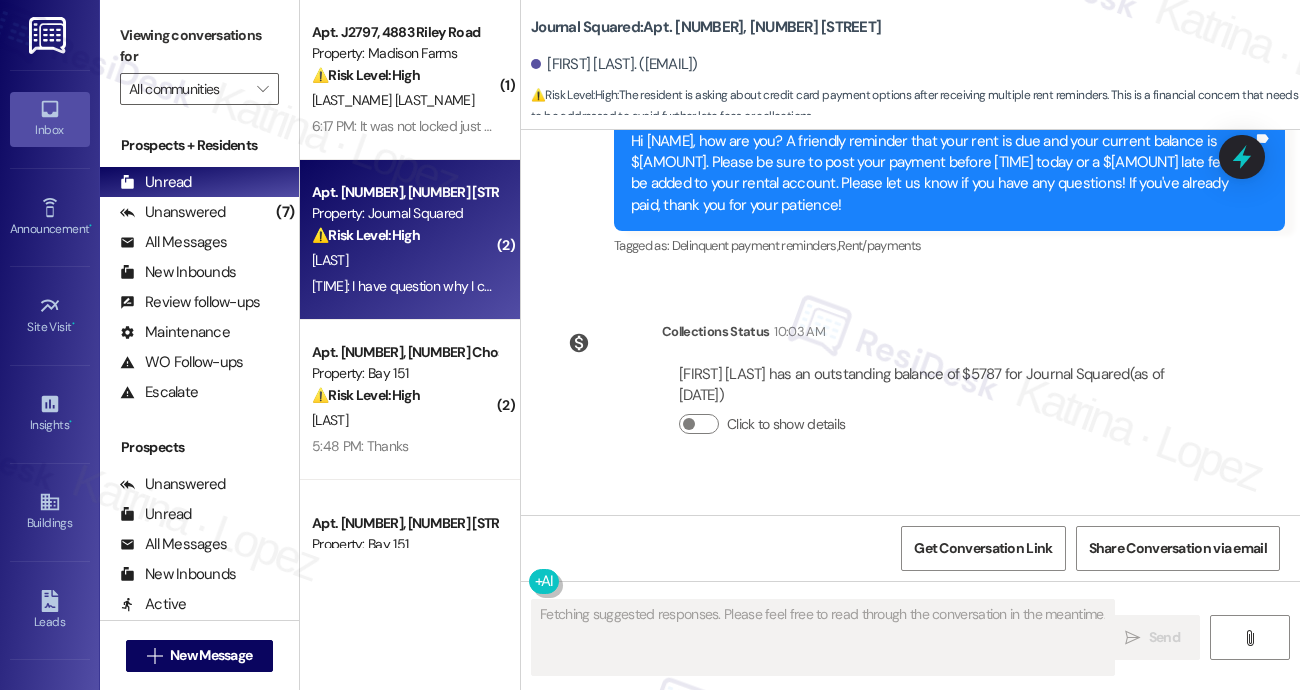 scroll, scrollTop: 11350, scrollLeft: 0, axis: vertical 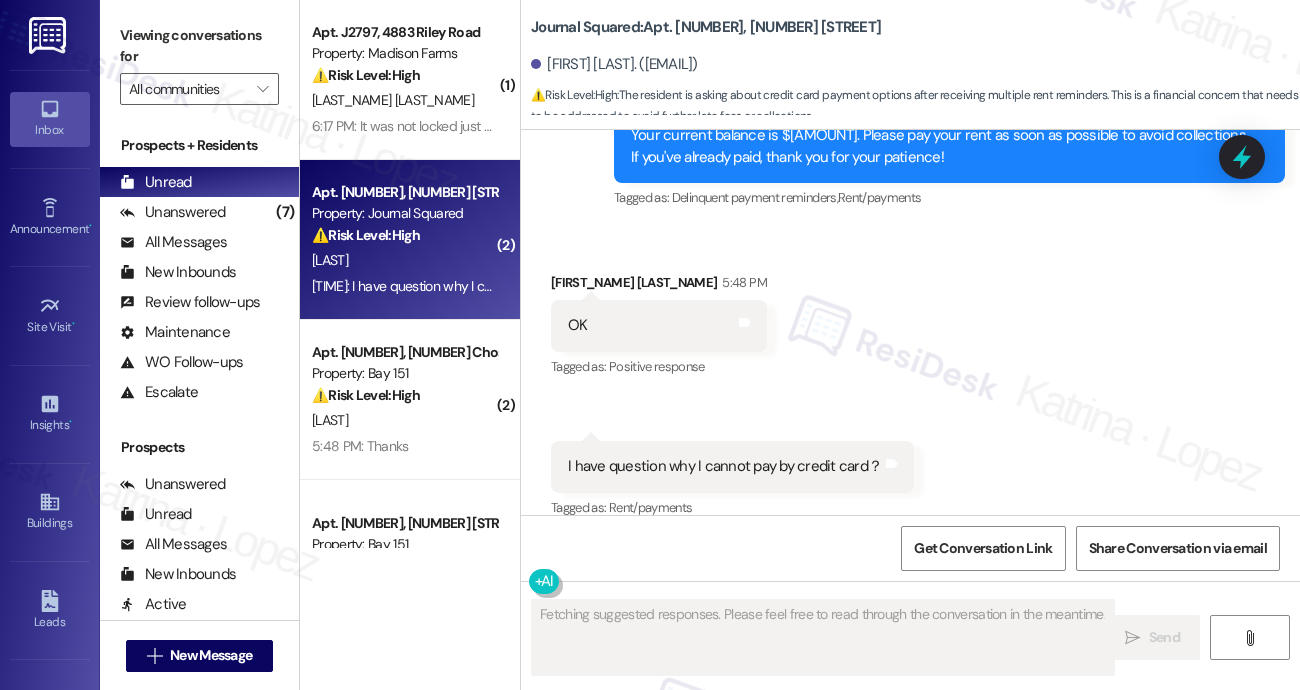 click on "I have question why I cannot pay by credit card？" at bounding box center (725, 466) 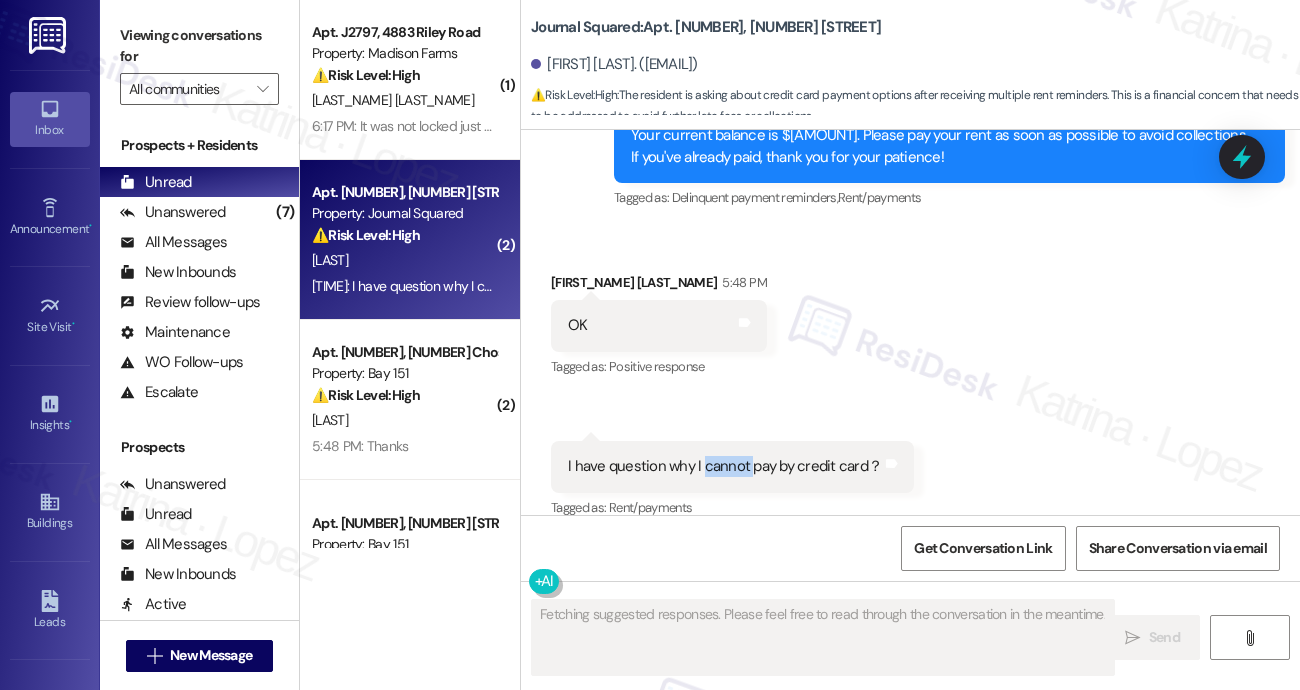 click on "I have question why I cannot pay by credit card？" at bounding box center (725, 466) 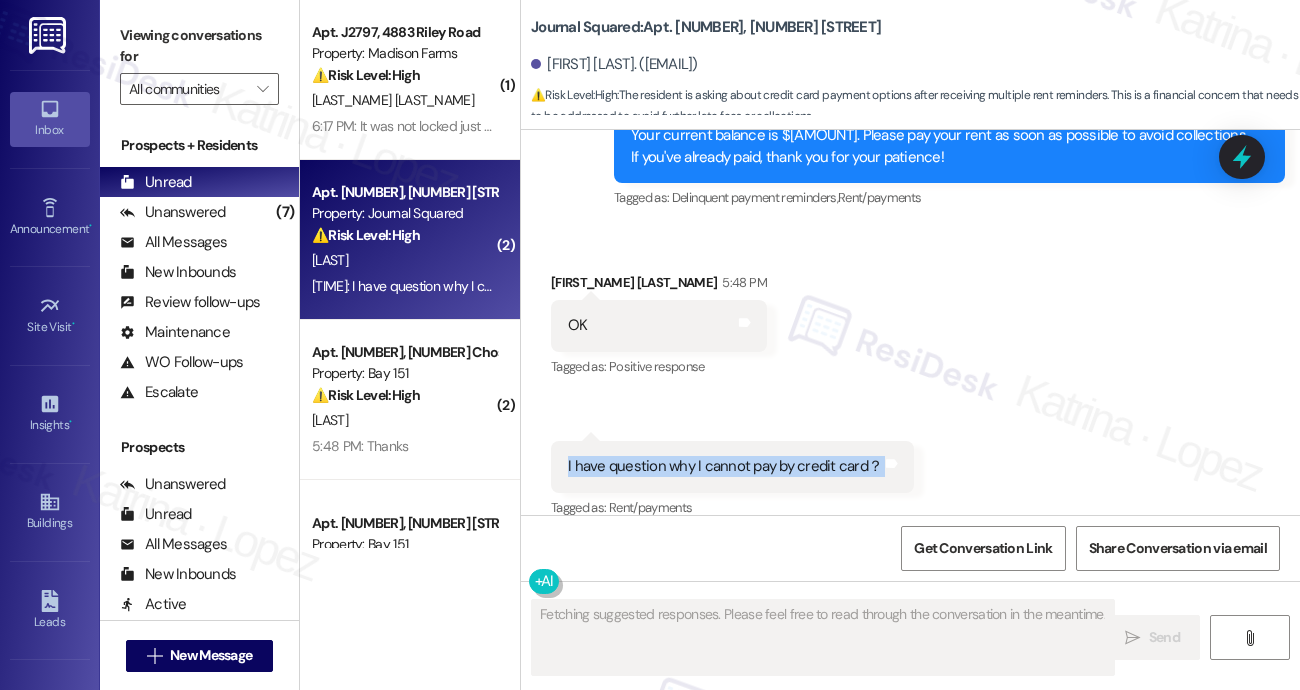 click on "I have question why I cannot pay by credit card？" at bounding box center (725, 466) 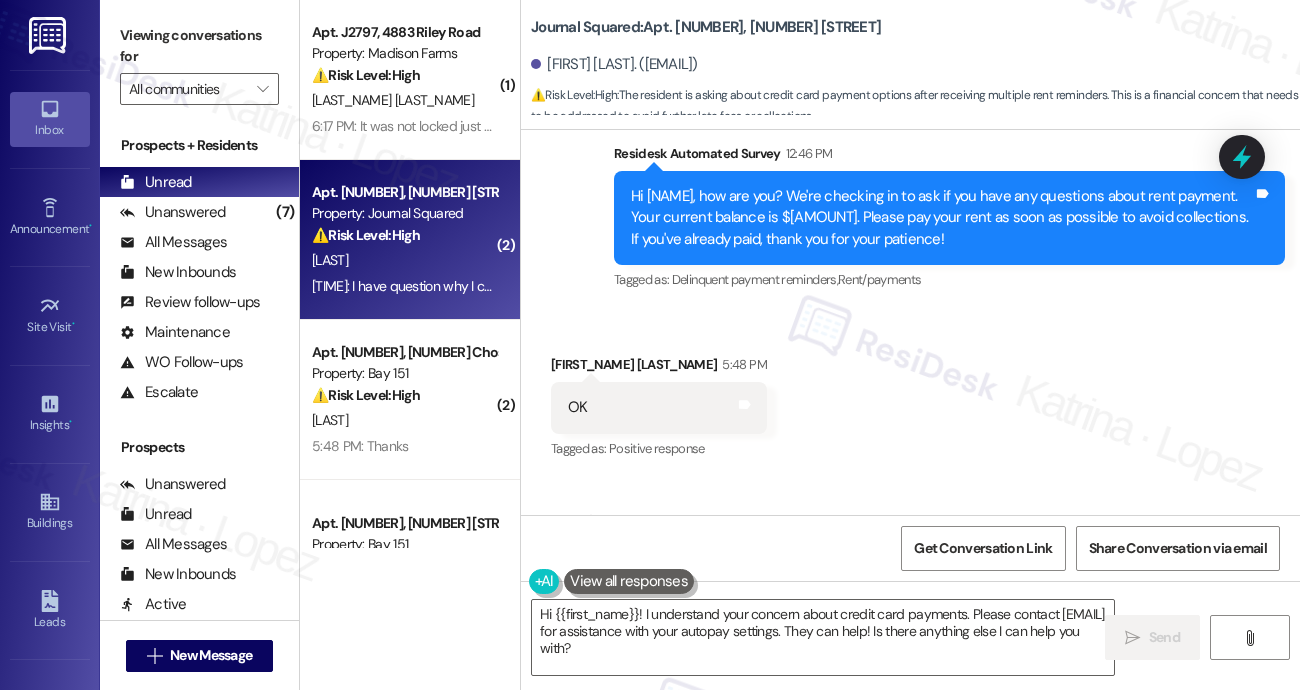 scroll, scrollTop: 11351, scrollLeft: 0, axis: vertical 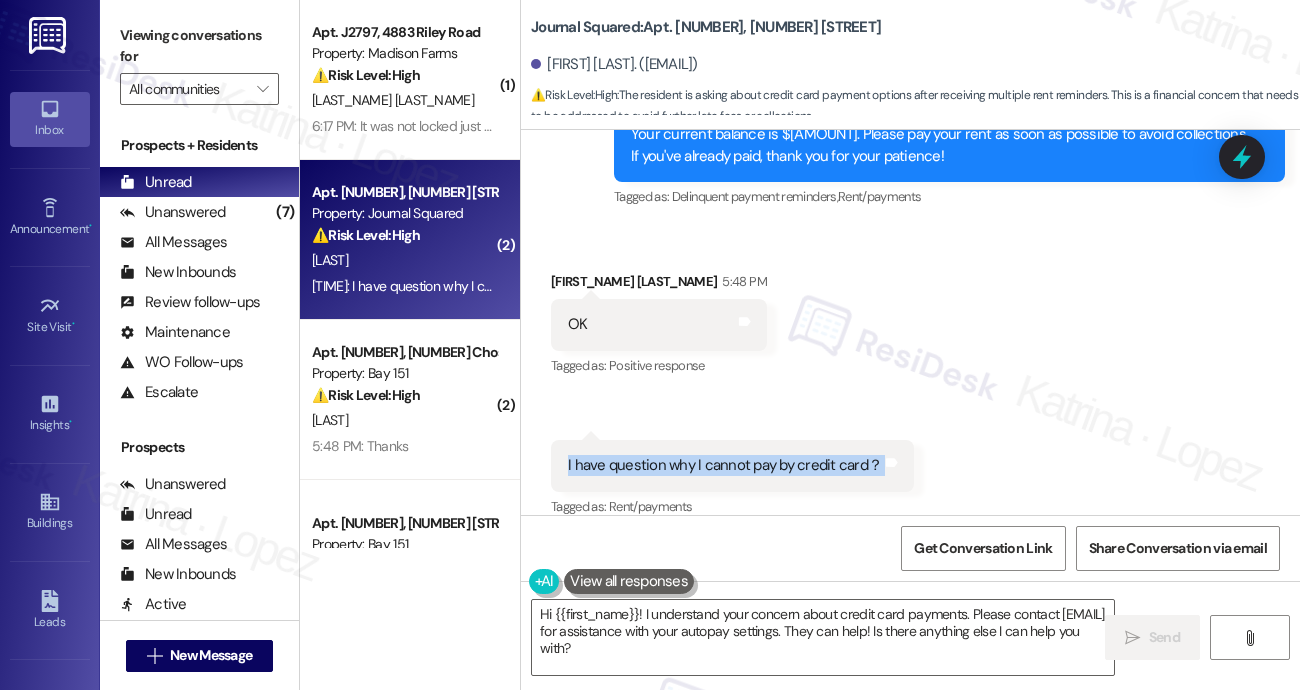 click on "I have question why I cannot pay by credit card？" at bounding box center (725, 465) 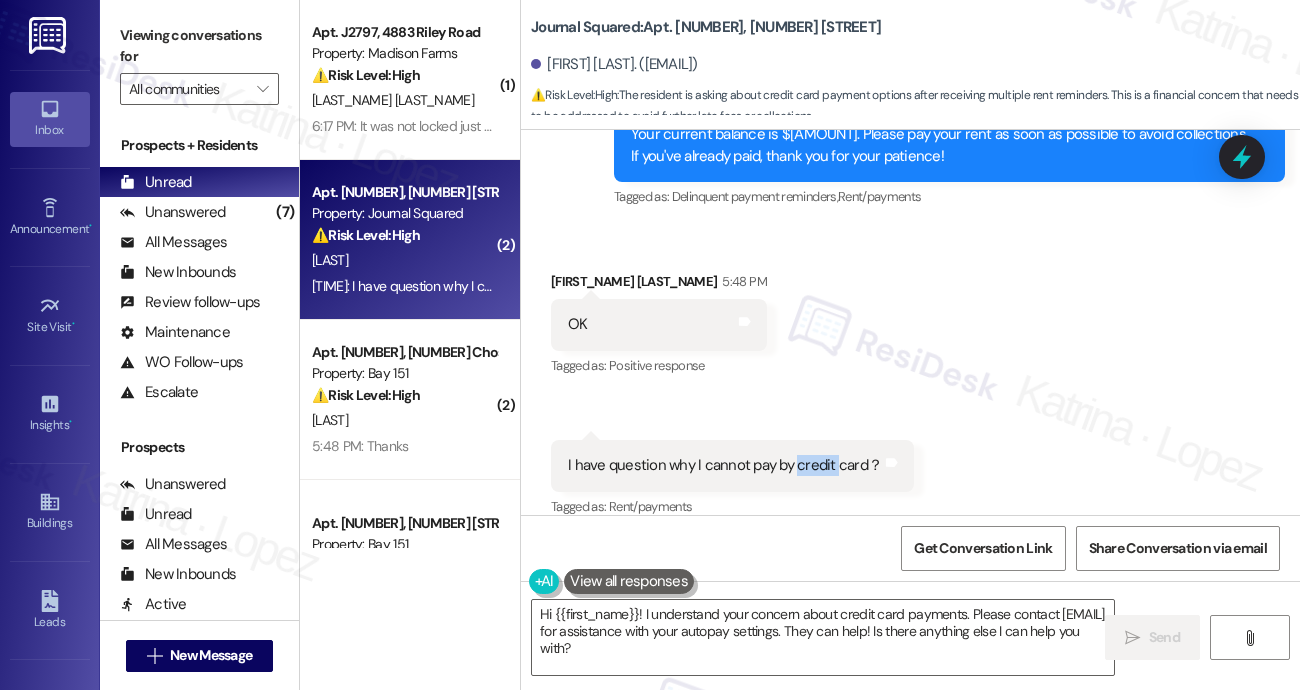 click on "I have question why I cannot pay by credit card？" at bounding box center (725, 465) 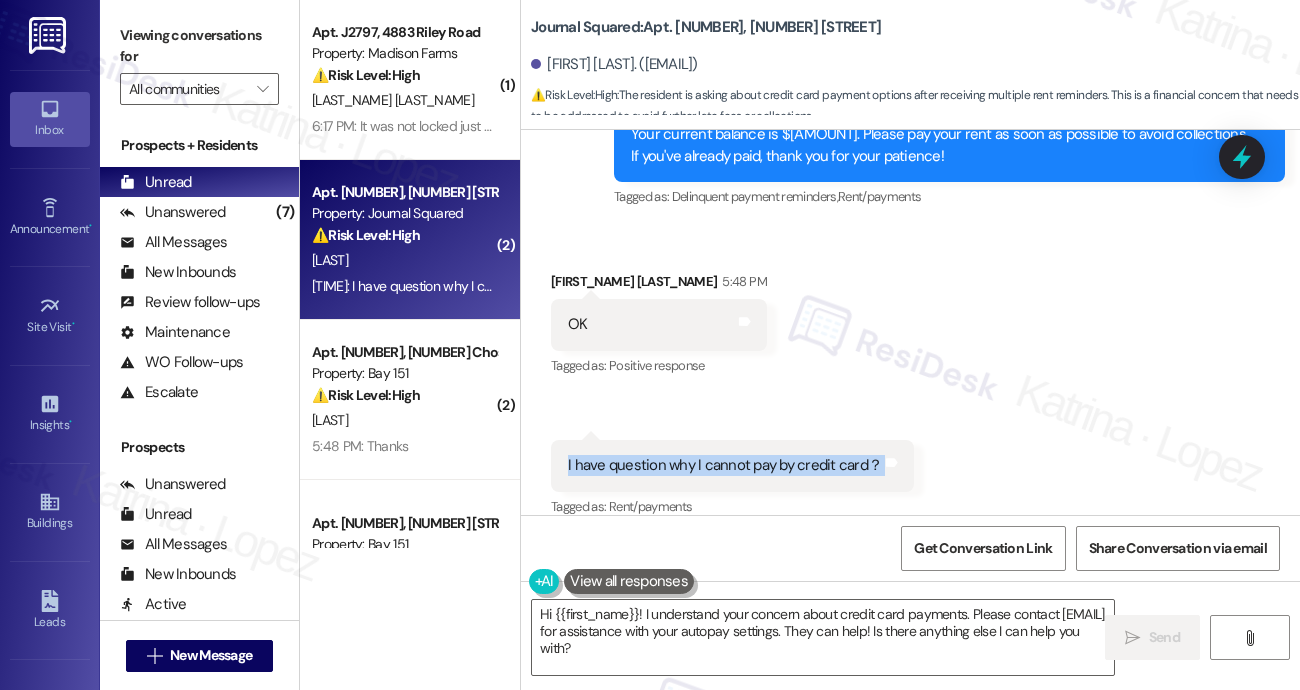 click on "I have question why I cannot pay by credit card？" at bounding box center (725, 465) 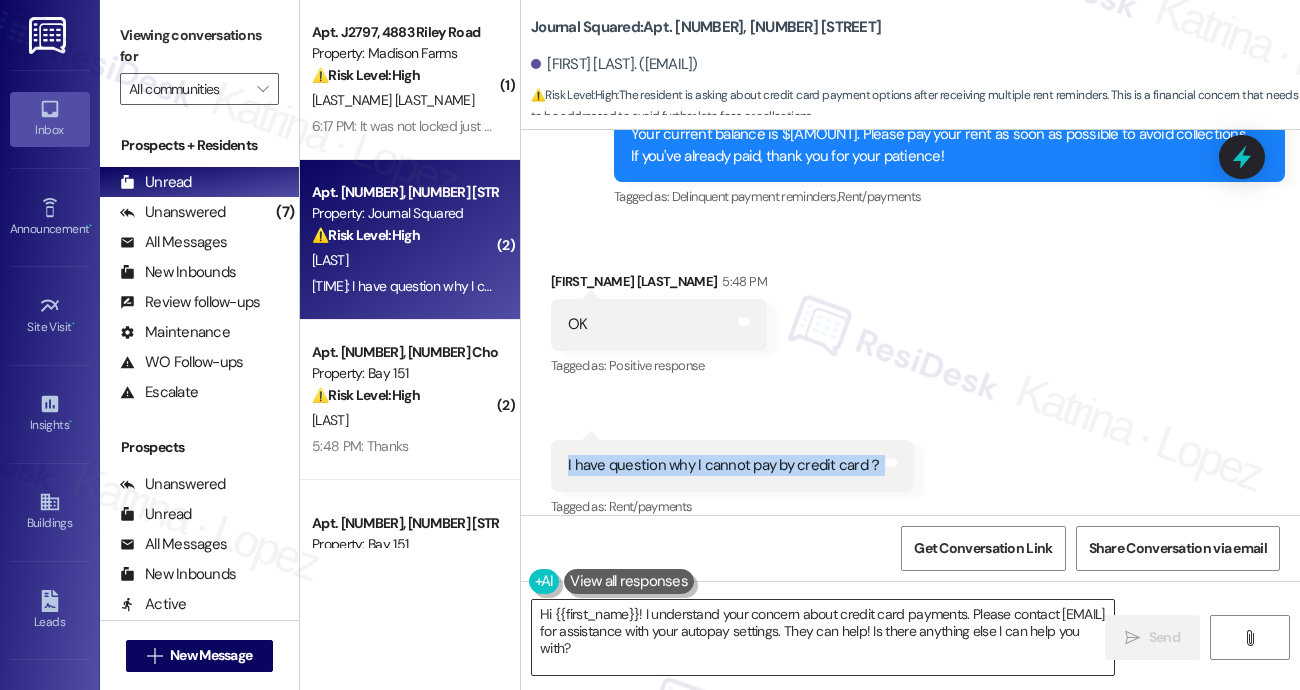 click on "Hi {{first_name}}! I understand your concern about credit card payments. Please contact residentportalhelp@thekregroup.com for assistance with your autopay settings. They can help! Is there anything else I can help you with?" at bounding box center [823, 637] 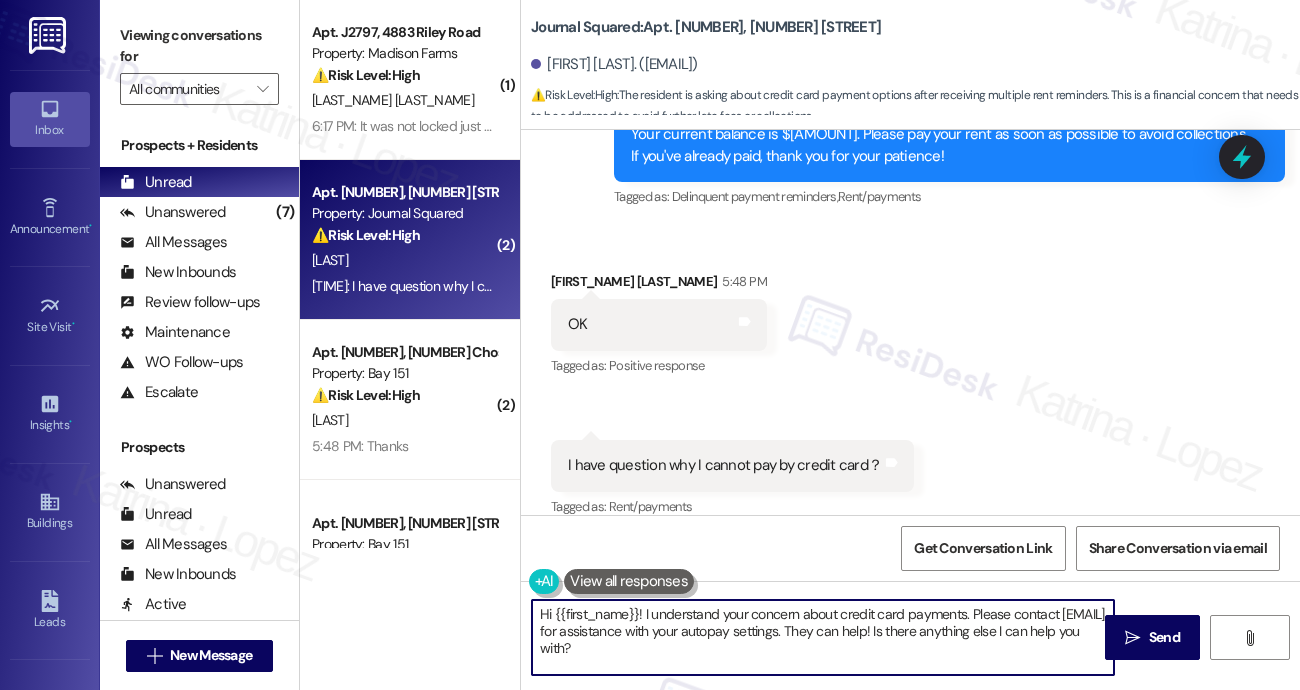 click on "Hi {{first_name}}! I understand your concern about credit card payments. Please contact residentportalhelp@thekregroup.com for assistance with your autopay settings. They can help! Is there anything else I can help you with?" at bounding box center [823, 637] 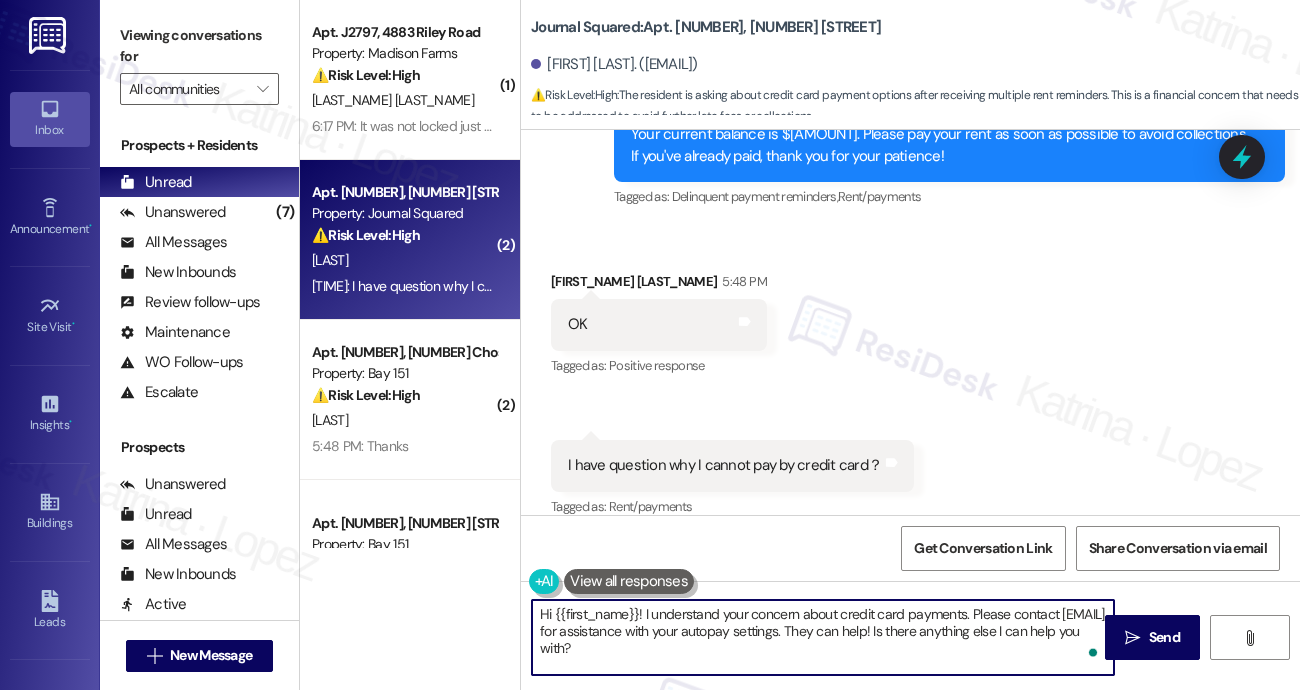 click on "Hi {{first_name}}! I understand your concern about credit card payments. Please contact residentportalhelp@thekregroup.com for assistance with your autopay settings. They can help! Is there anything else I can help you with?" at bounding box center [823, 637] 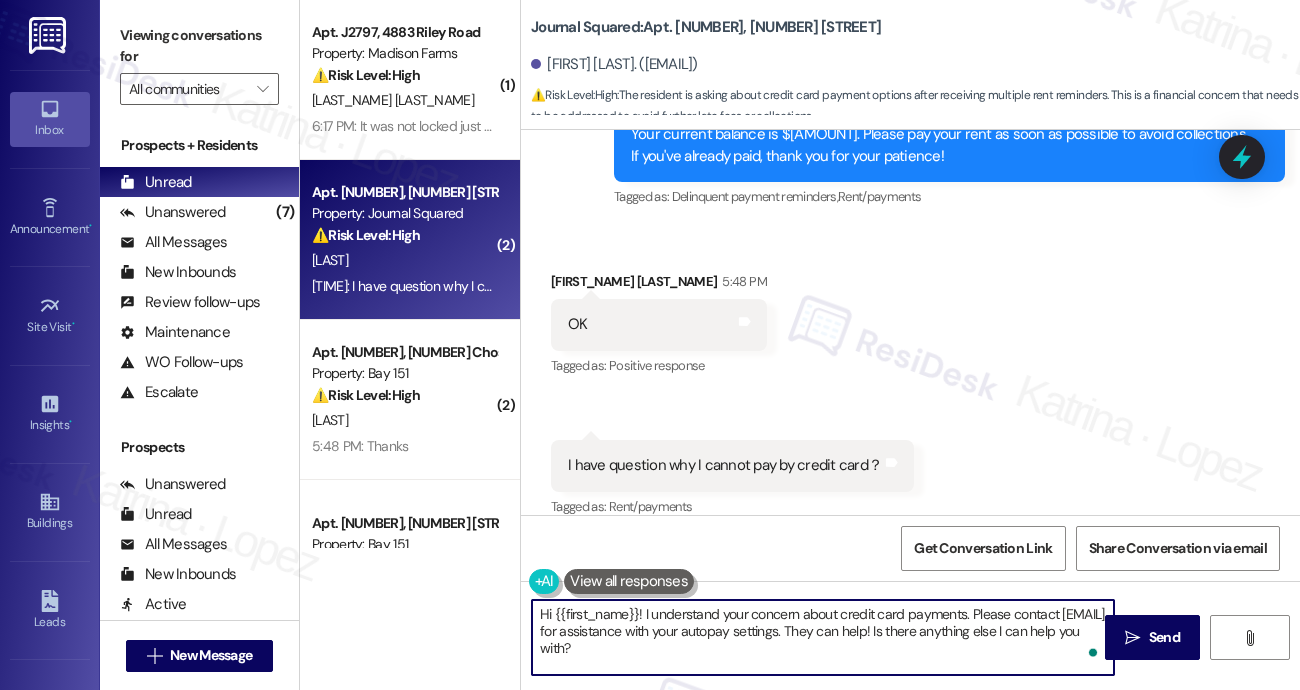 click on "Hi {{first_name}}! I understand your concern about credit card payments. Please contact residentportalhelp@thekregroup.com for assistance with your autopay settings. They can help! Is there anything else I can help you with?" at bounding box center (823, 637) 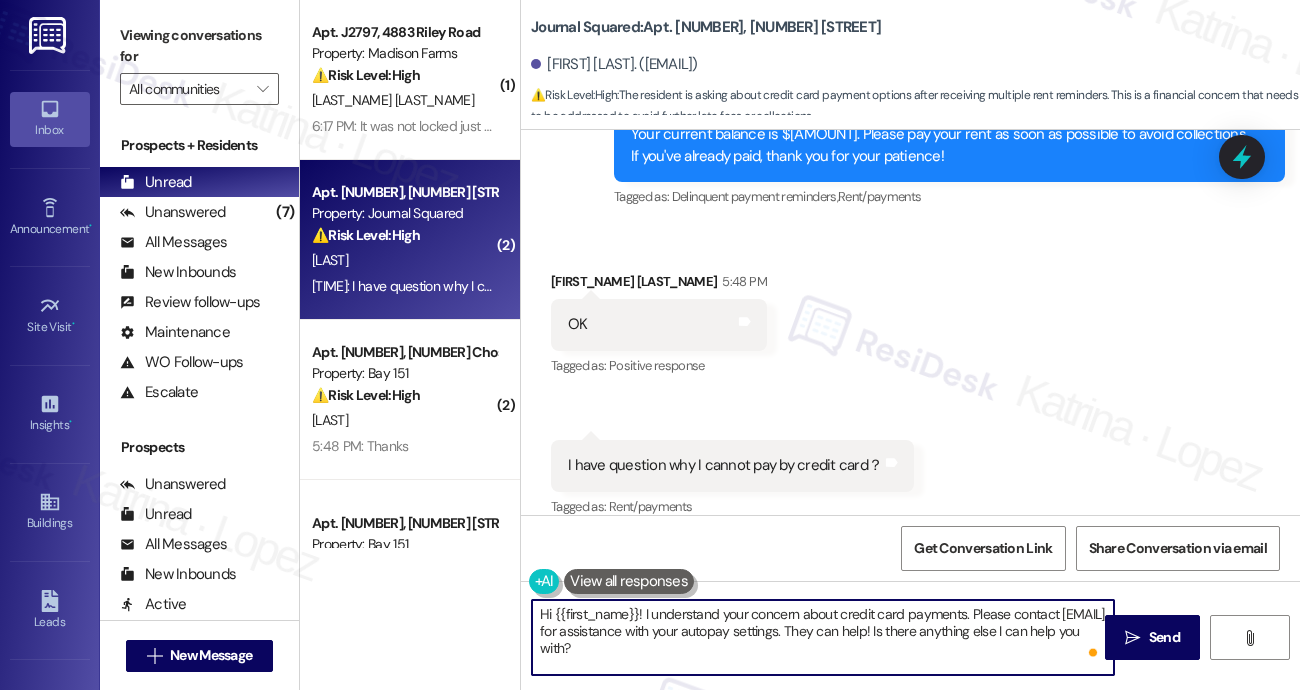 click on "Received via SMS Mingzhi Kang 5:48 PM OK Tags and notes Tagged as:   Positive response Click to highlight conversations about Positive response Received via SMS 5:53 PM Mingzhi Kang   Neutral 5:53 PM I have question why I cannot pay by credit card？ Tags and notes Tagged as:   Rent/payments Click to highlight conversations about Rent/payments" at bounding box center (910, 381) 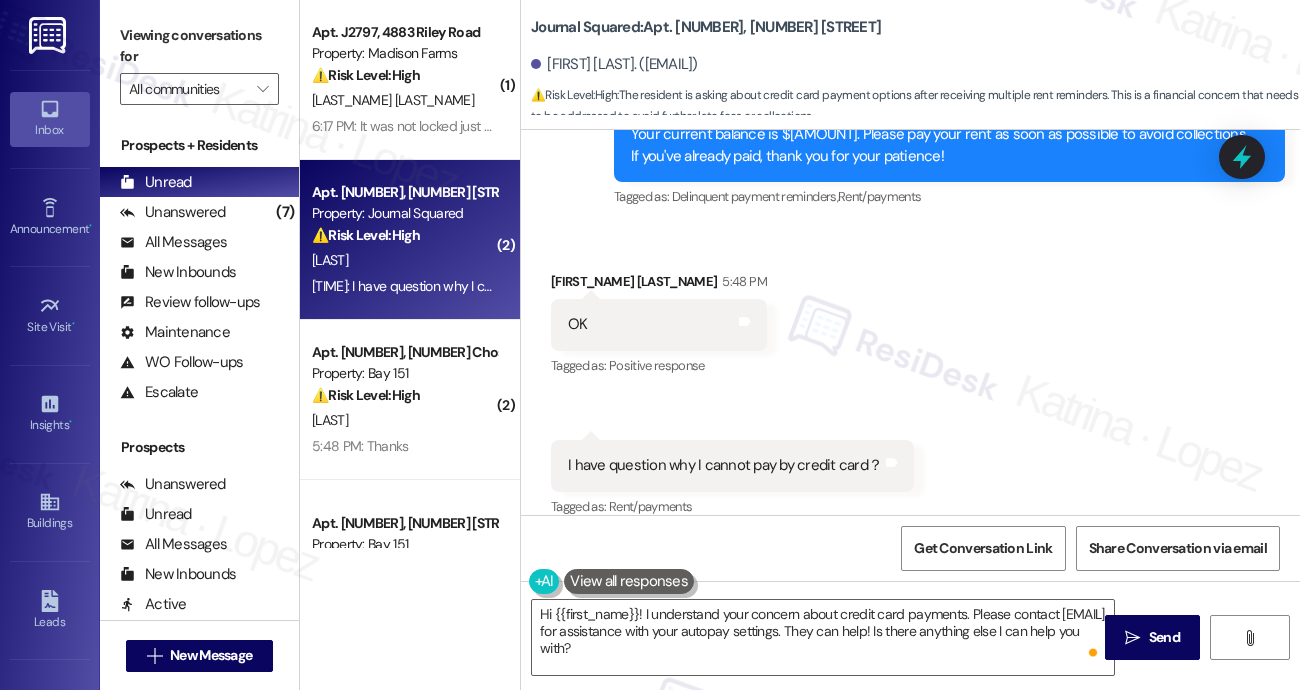 scroll, scrollTop: 11051, scrollLeft: 0, axis: vertical 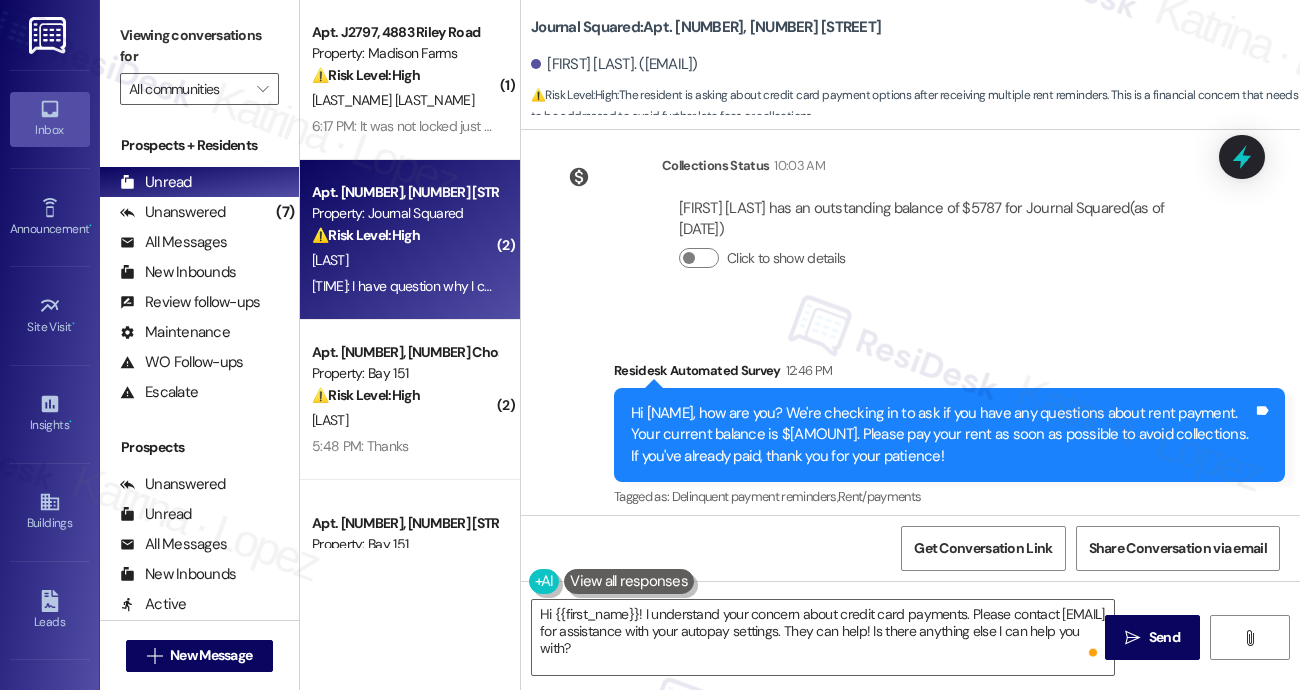 click on "Hi [FIRST], how are you? We're checking in to ask if you have any questions about rent payment. Your current balance is {$5787.00}. Please pay your rent as soon as possible to avoid collections. If you've already paid, thank you for your patience!" at bounding box center (942, 435) 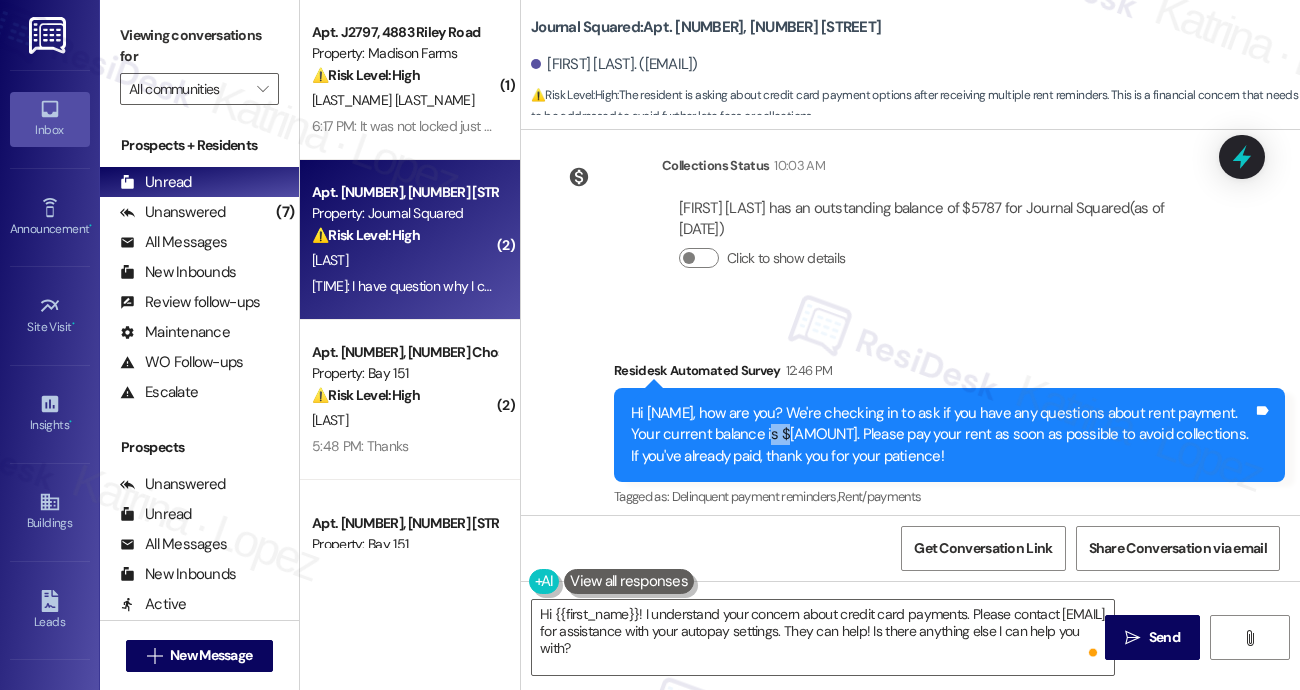 click on "Hi [FIRST], how are you? We're checking in to ask if you have any questions about rent payment. Your current balance is {$5787.00}. Please pay your rent as soon as possible to avoid collections. If you've already paid, thank you for your patience!" at bounding box center (942, 435) 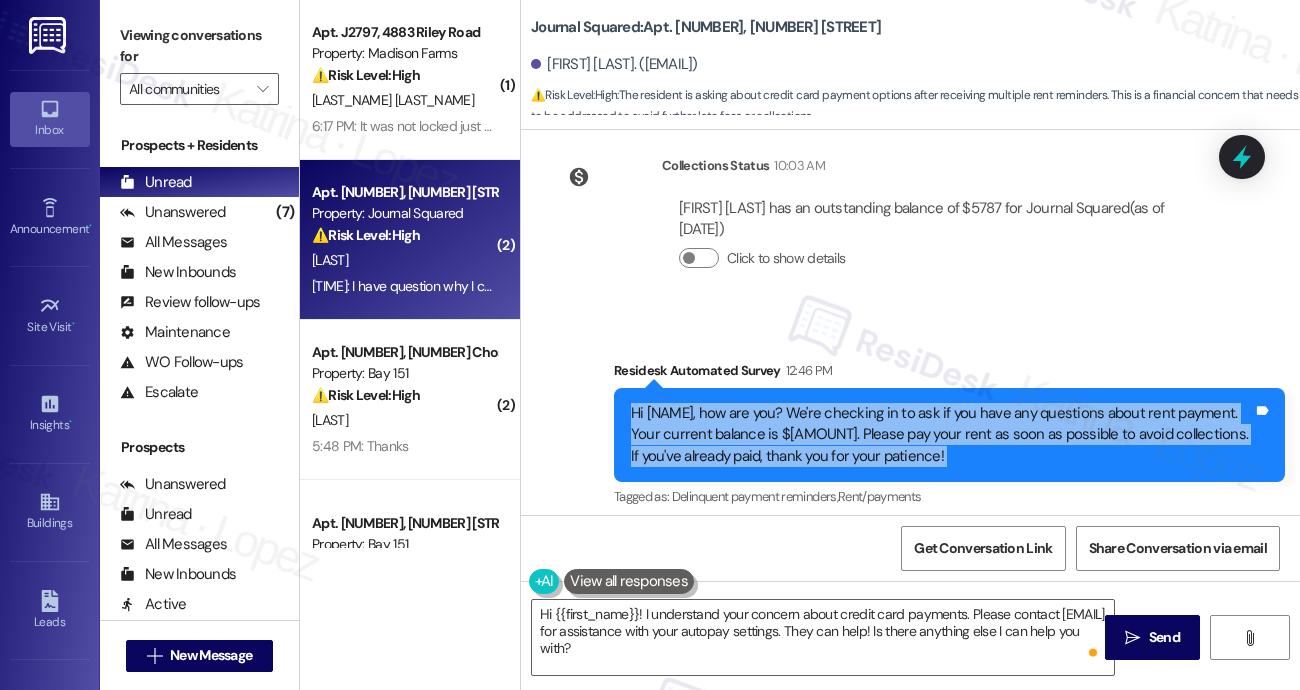 click on "Hi [FIRST], how are you? We're checking in to ask if you have any questions about rent payment. Your current balance is {$5787.00}. Please pay your rent as soon as possible to avoid collections. If you've already paid, thank you for your patience!" at bounding box center [942, 435] 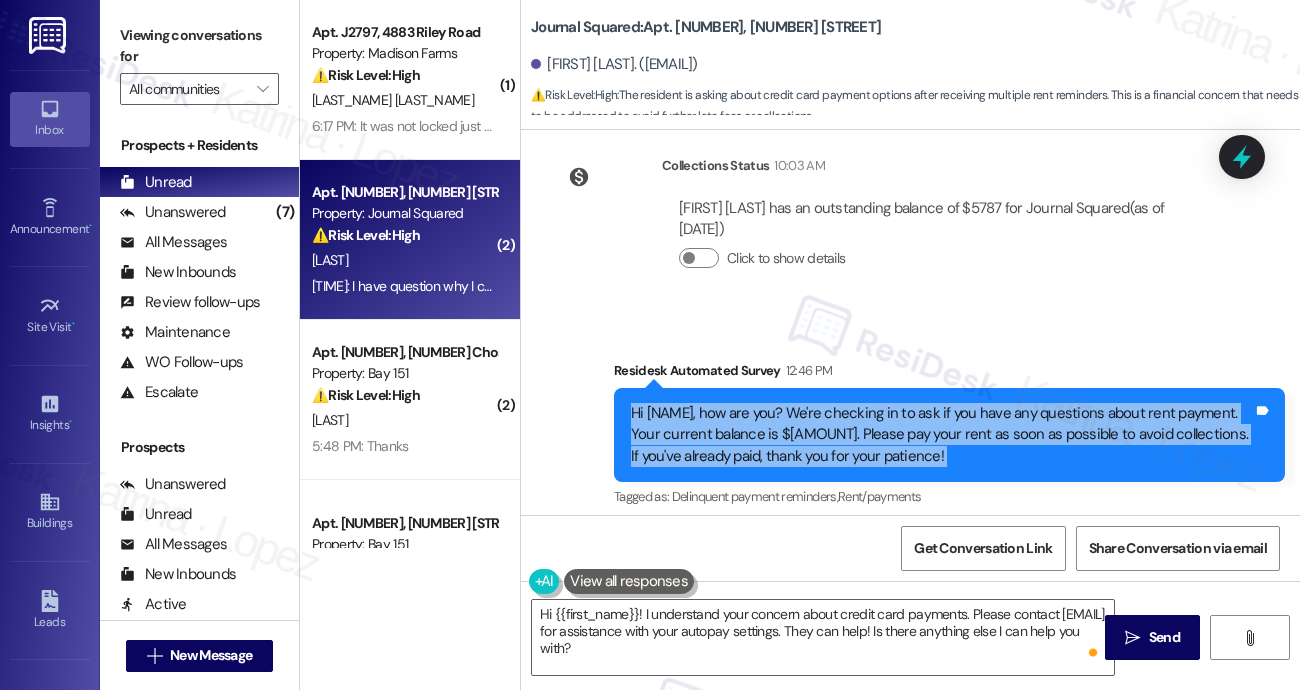 scroll, scrollTop: 11351, scrollLeft: 0, axis: vertical 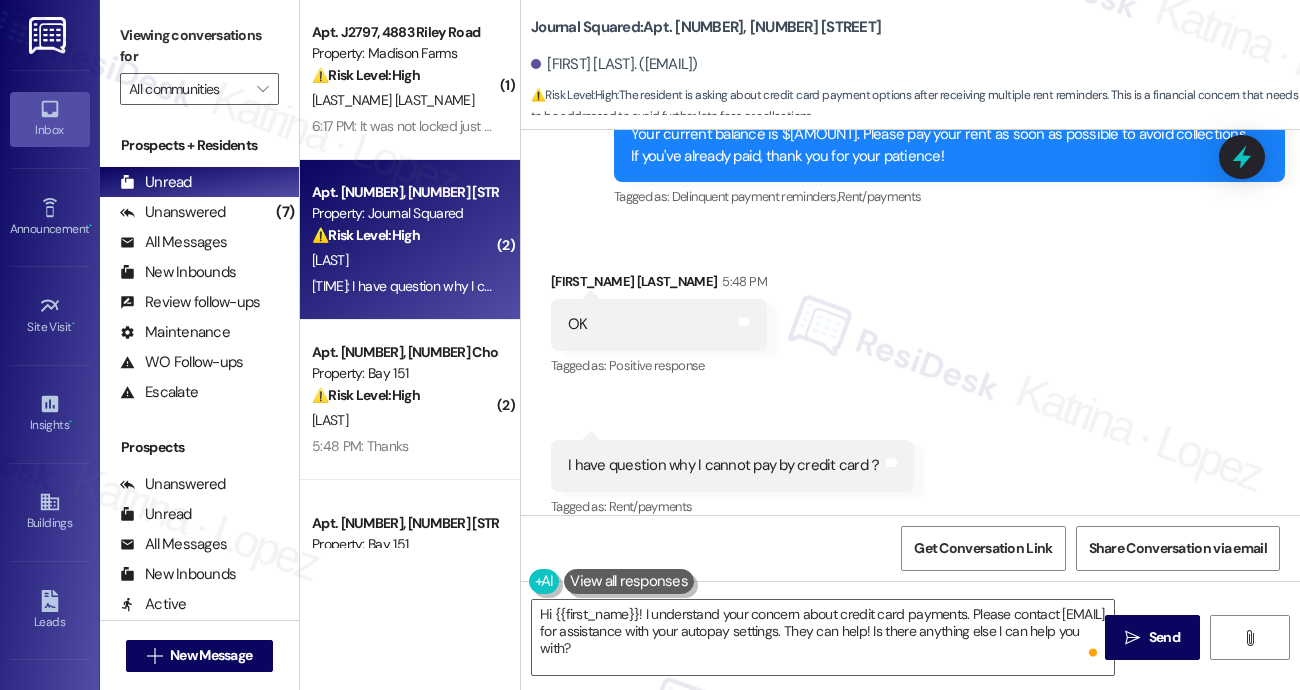 click on "Viewing conversations for All communities " at bounding box center (199, 62) 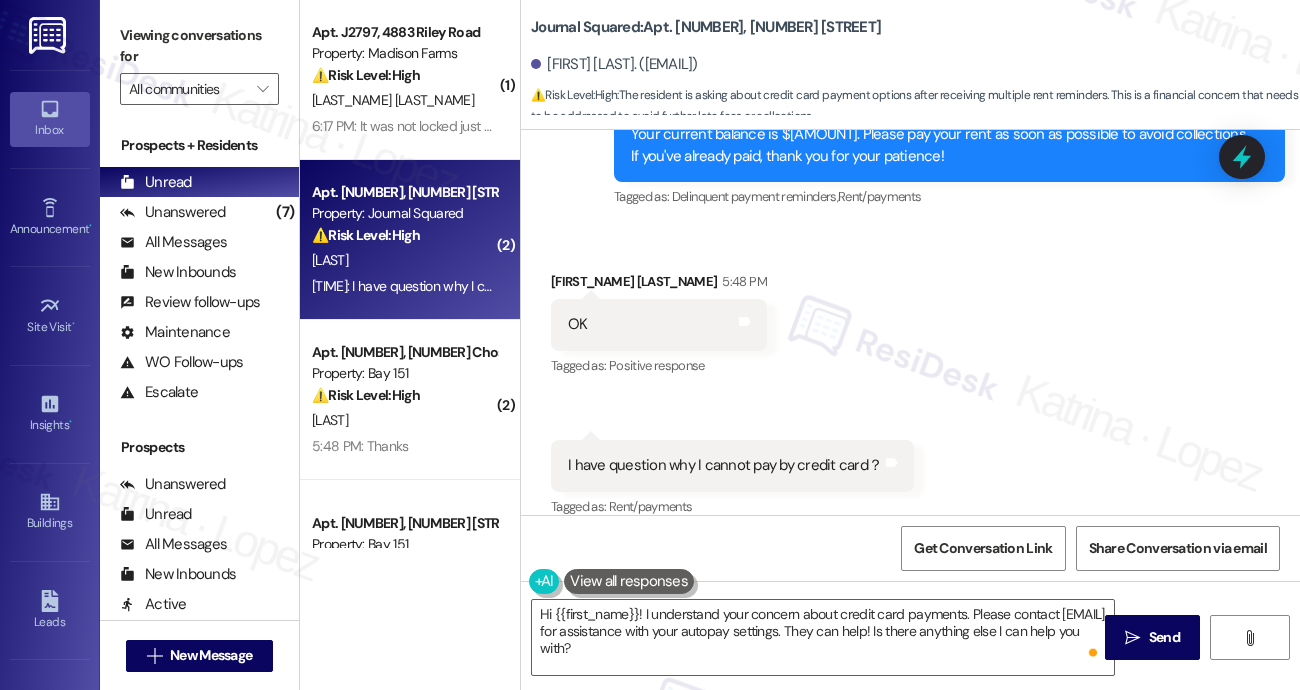 click on "Journal Squared:  Apt. 3303, 595 Pavonia Ave" at bounding box center [706, 27] 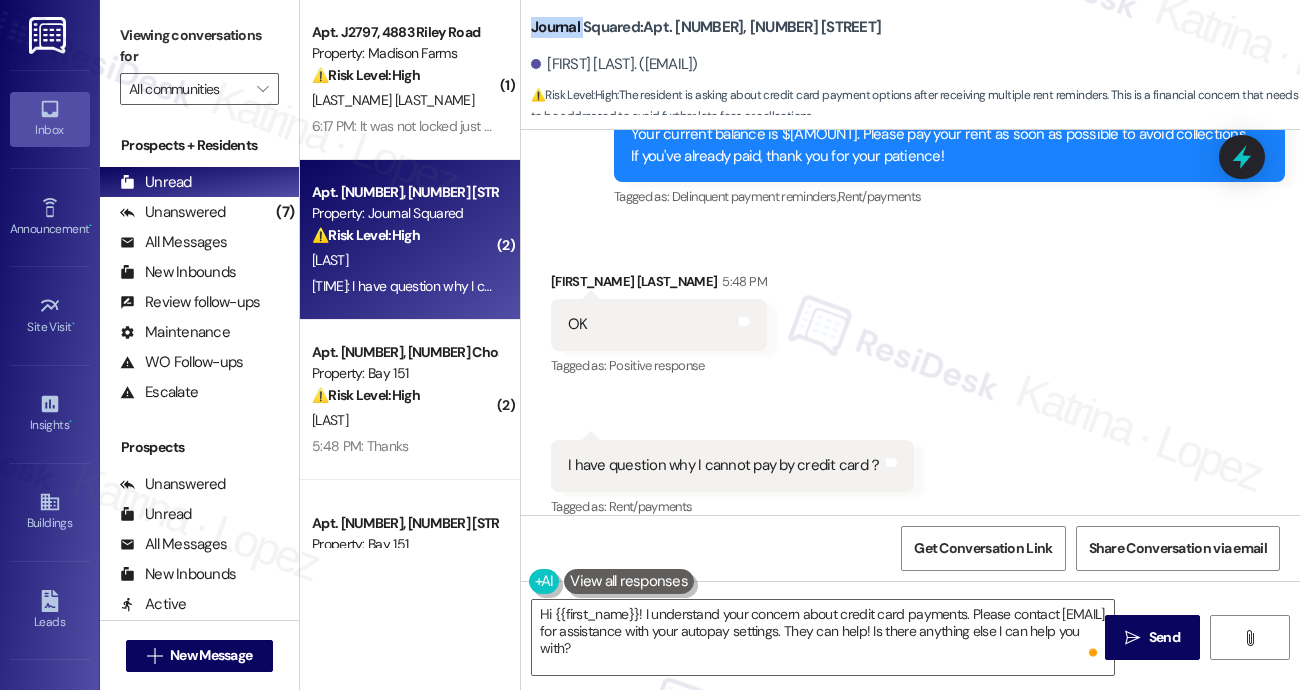 click on "Journal Squared:  Apt. 3303, 595 Pavonia Ave" at bounding box center [706, 27] 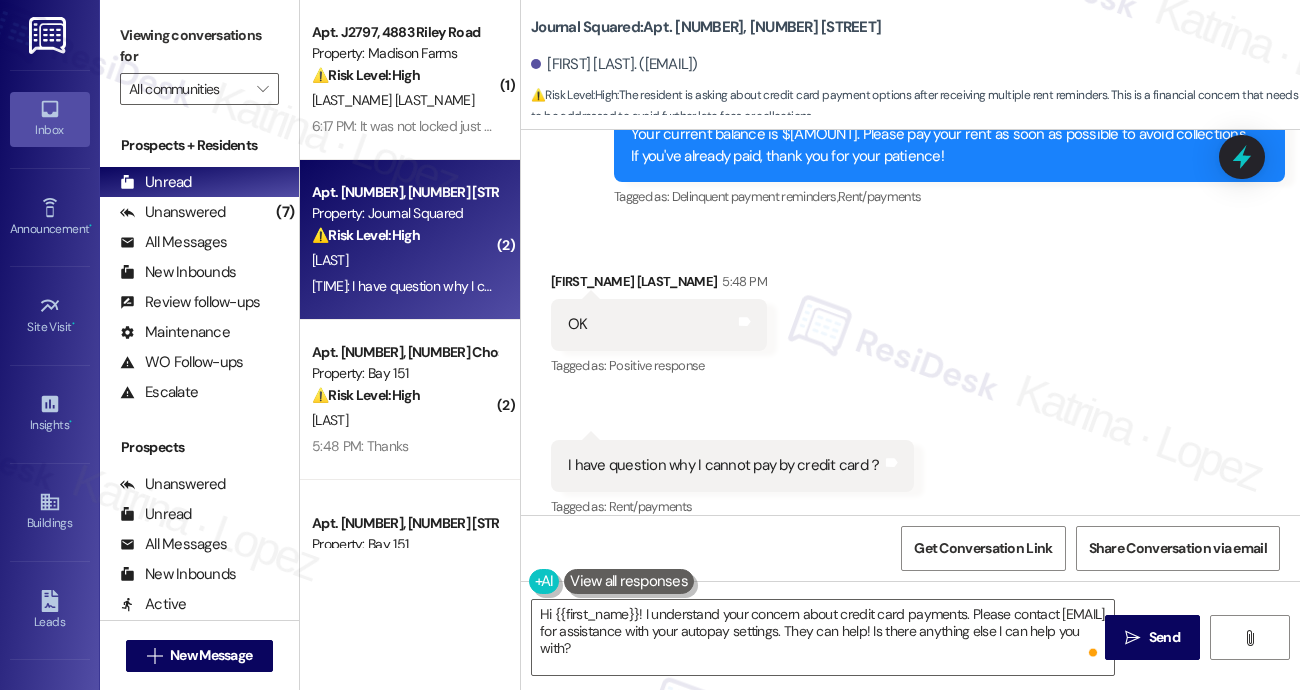 click on "Viewing conversations for" at bounding box center [199, 46] 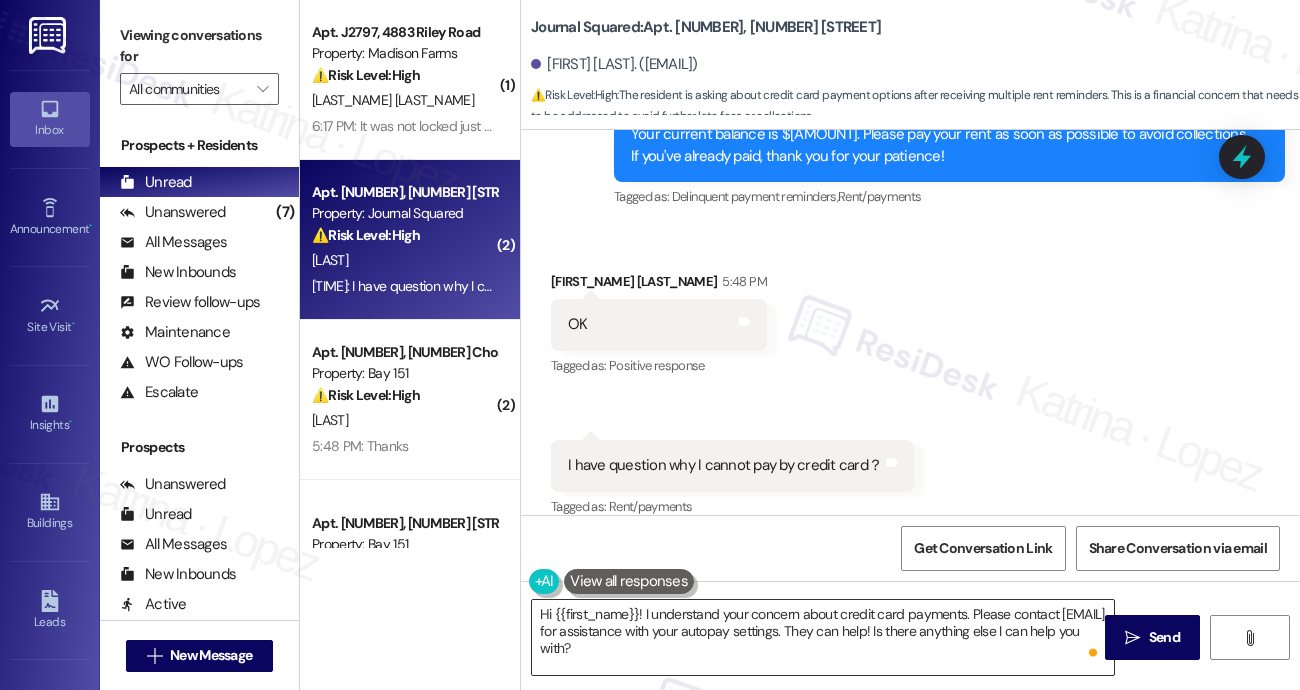 click on "Hi {{first_name}}! I understand your concern about credit card payments. Please contact residentportalhelp@thekregroup.com for assistance with your autopay settings. They can help! Is there anything else I can help you with?" at bounding box center [823, 637] 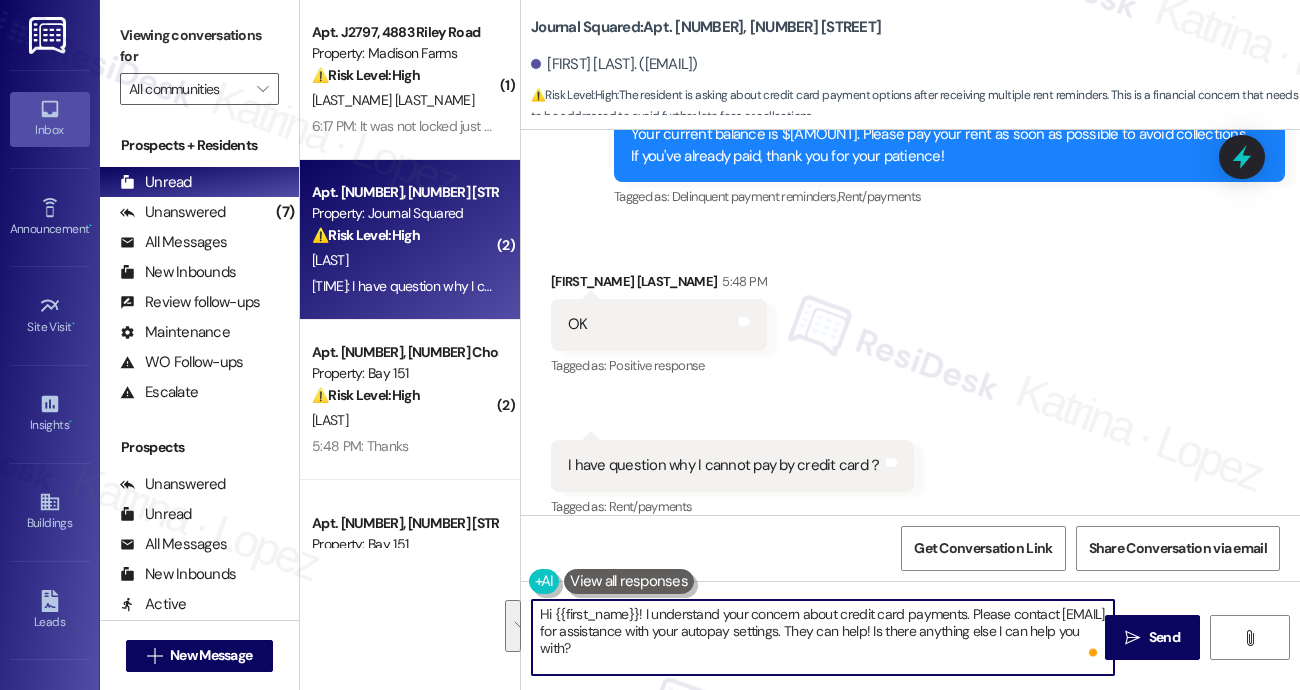 drag, startPoint x: 780, startPoint y: 653, endPoint x: 644, endPoint y: 616, distance: 140.94325 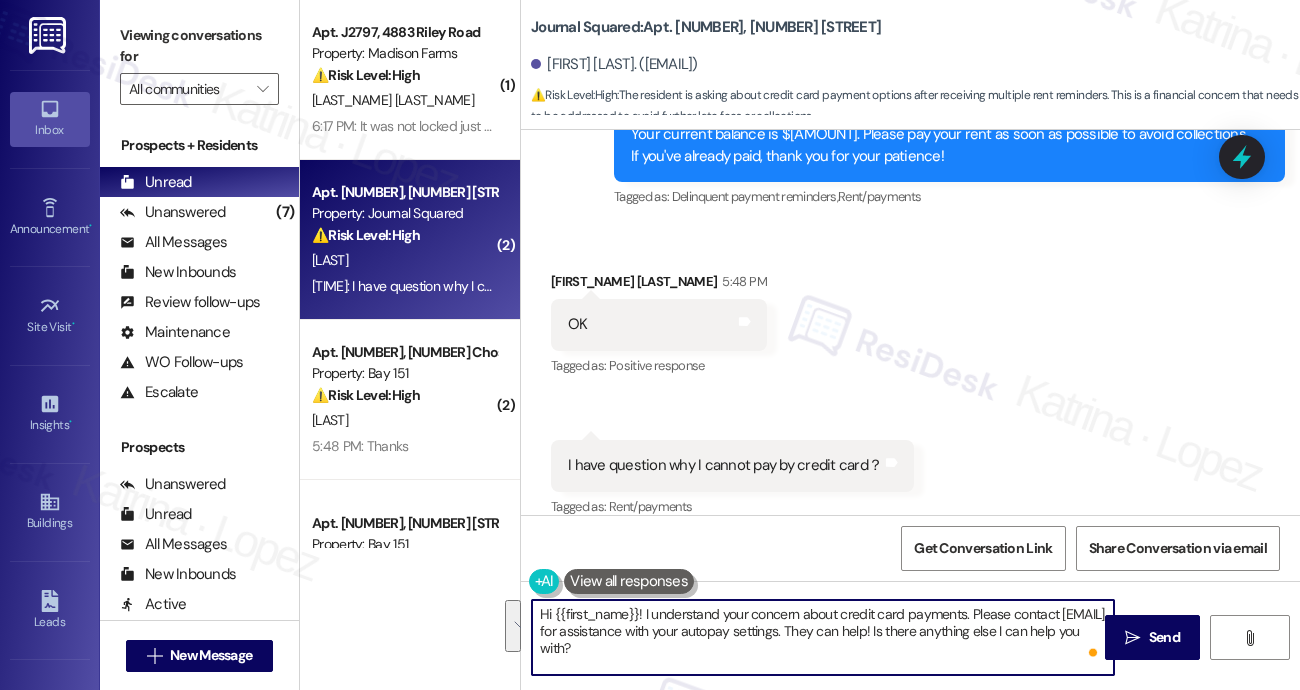 click on "Hi {{first_name}}! I understand your concern about credit card payments. Please contact residentportalhelp@thekregroup.com for assistance with your autopay settings. They can help! Is there anything else I can help you with?" at bounding box center (823, 637) 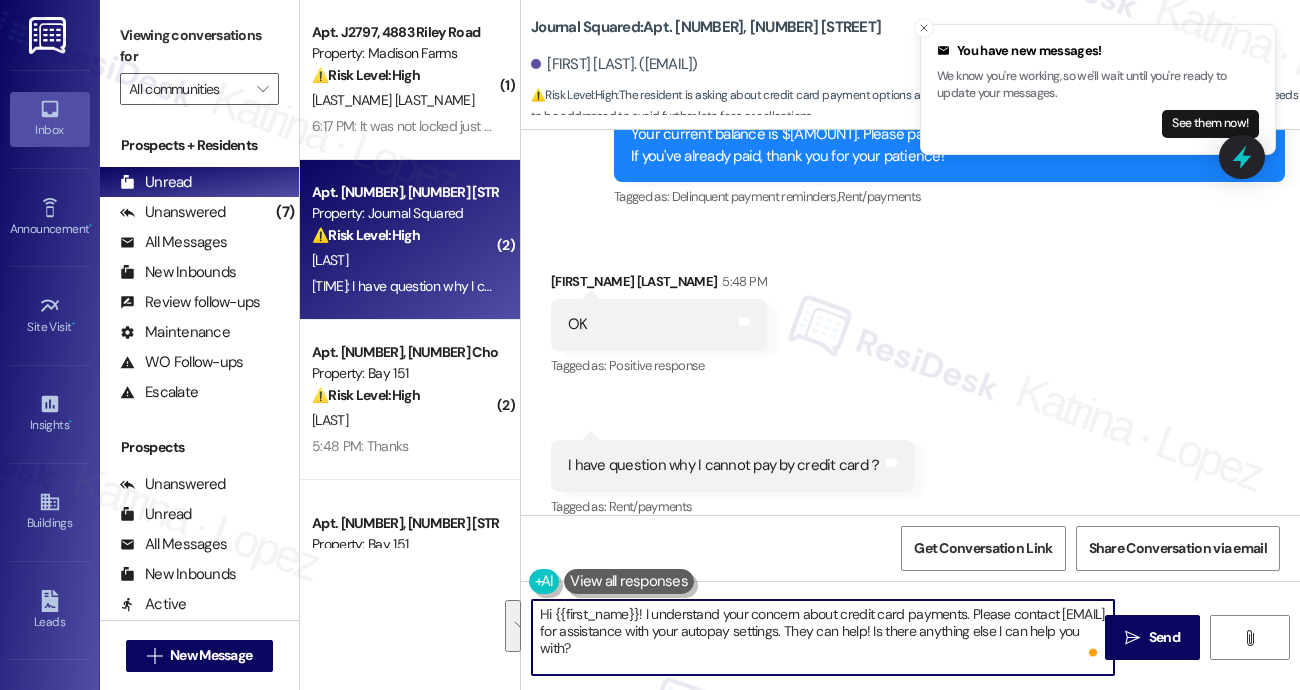click on "Hi {{first_name}}! I understand your concern about credit card payments. Please contact residentportalhelp@thekregroup.com for assistance with your autopay settings. They can help! Is there anything else I can help you with?" at bounding box center [823, 637] 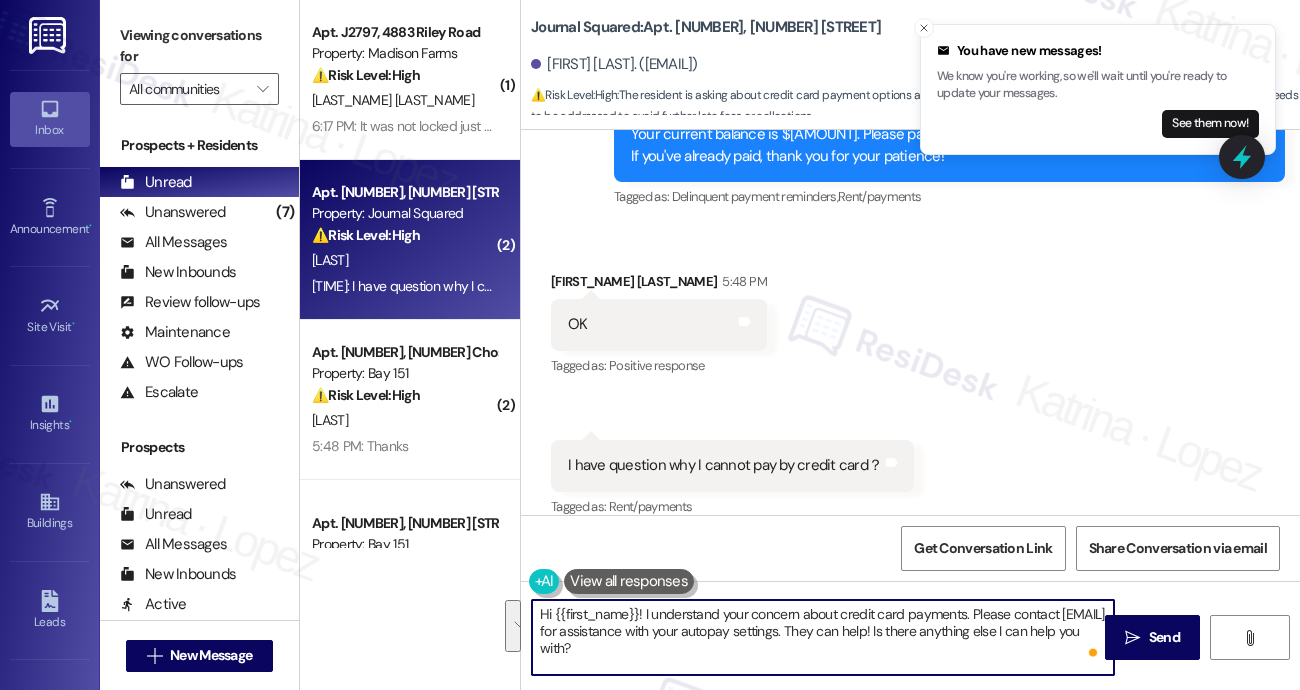 click on "Hi {{first_name}}! I understand your concern about credit card payments. Please contact residentportalhelp@thekregroup.com for assistance with your autopay settings. They can help! Is there anything else I can help you with?" at bounding box center [823, 637] 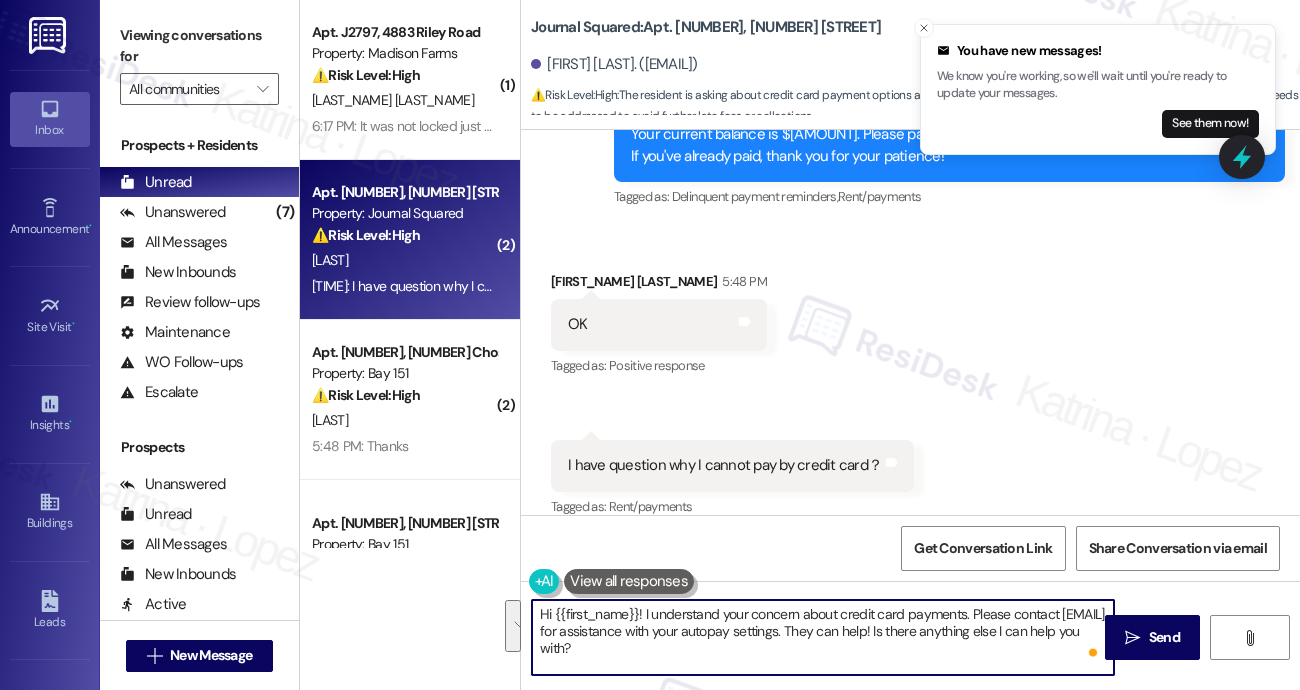 paste on "there has always been a service fee associated with card payments. The amount is determined by the banking instutions. If they pay using a checking or savings account, there is no service fee." 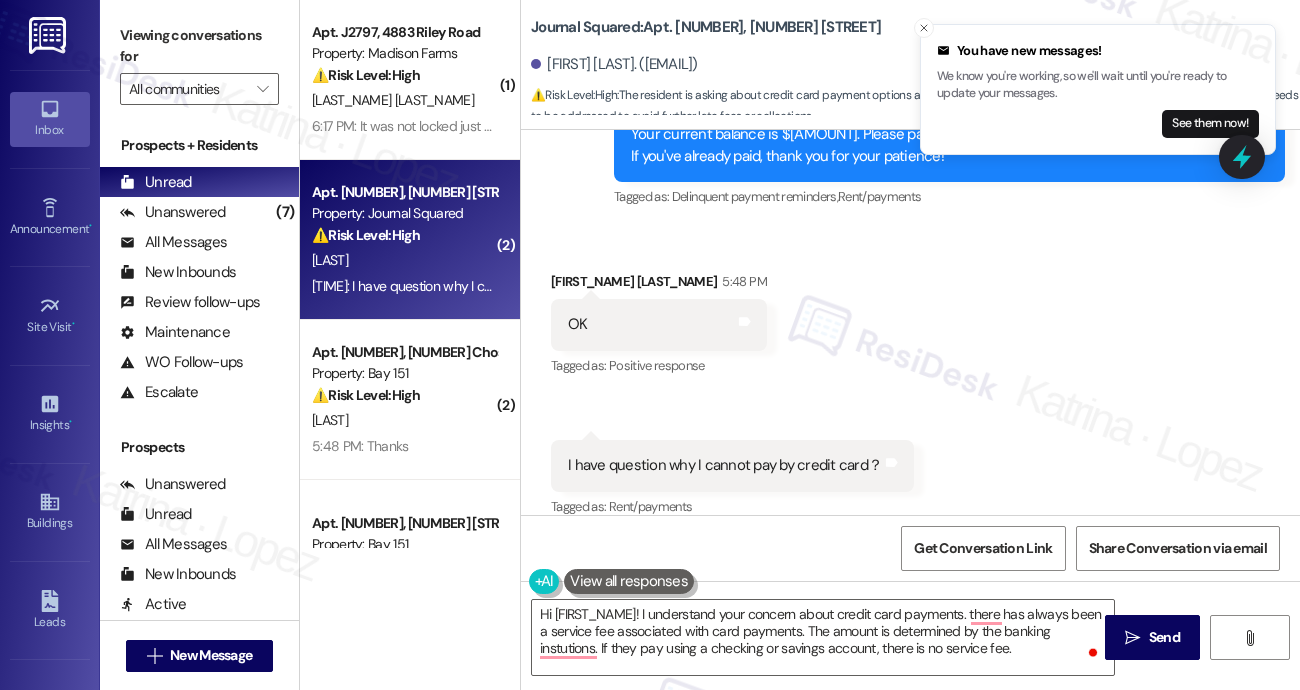 click on "I have question why I cannot pay by credit card？ Tags and notes" at bounding box center [732, 465] 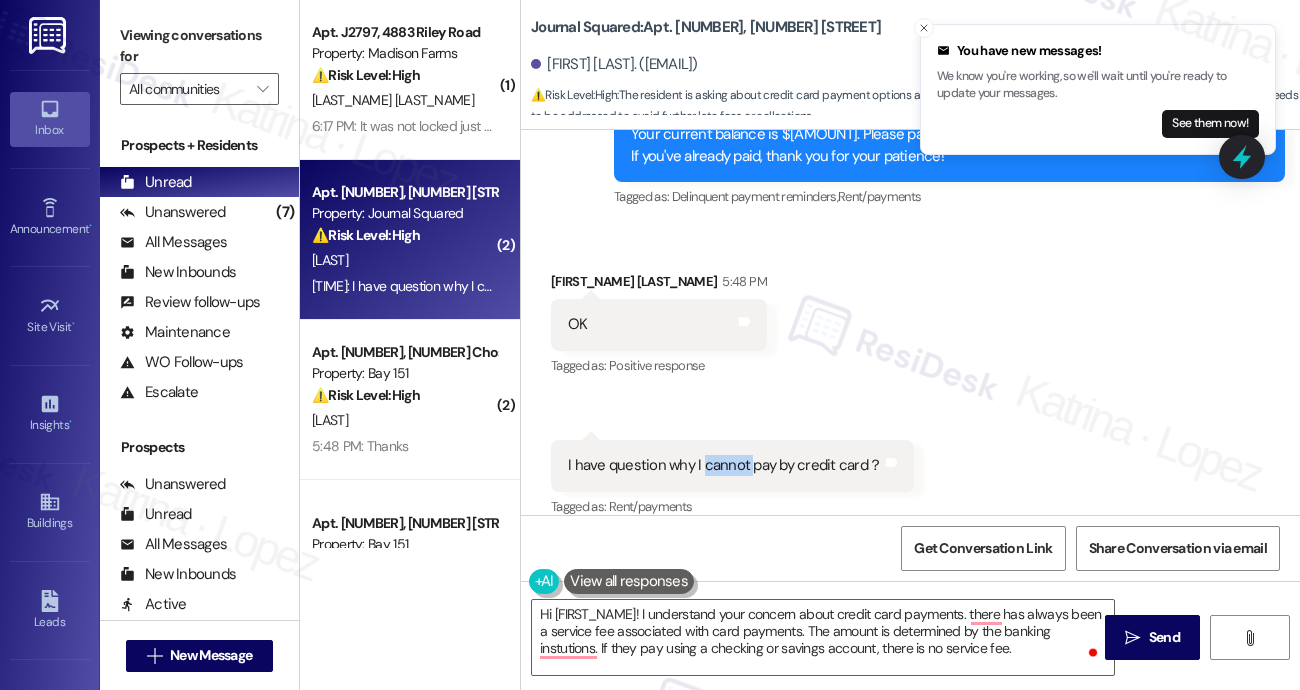 click on "I have question why I cannot pay by credit card？ Tags and notes" at bounding box center [732, 465] 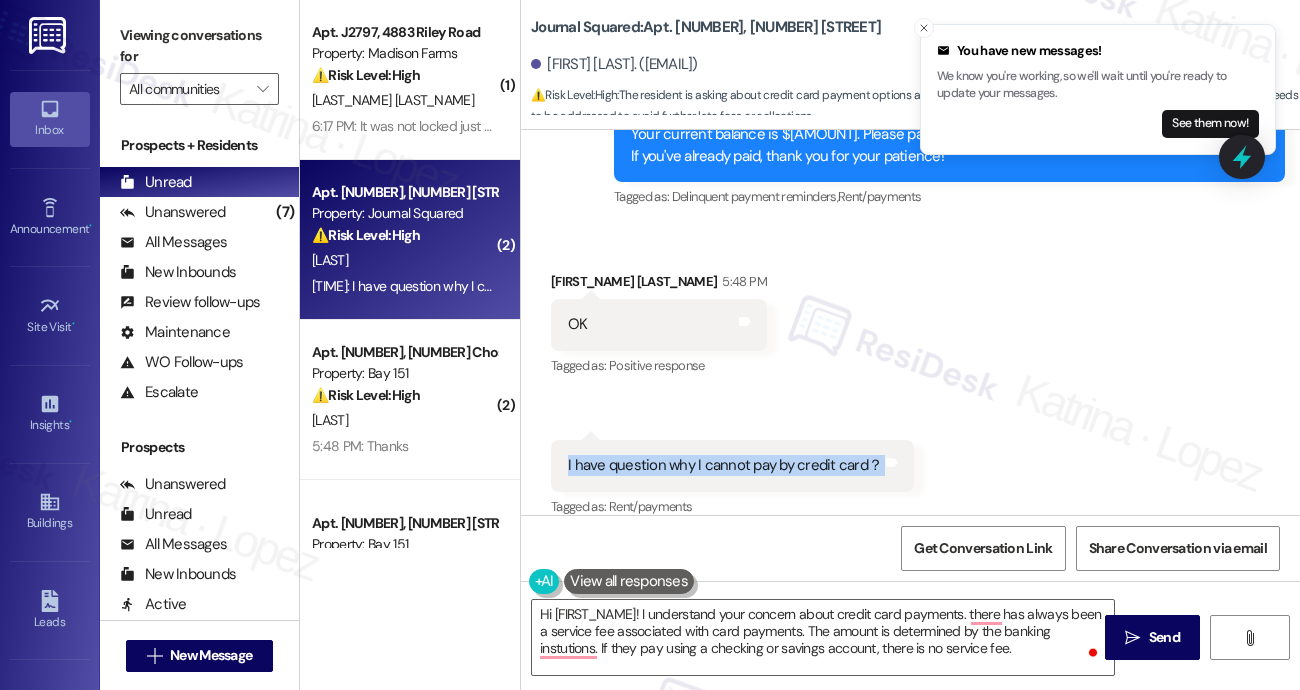 click on "I have question why I cannot pay by credit card？ Tags and notes" at bounding box center (732, 465) 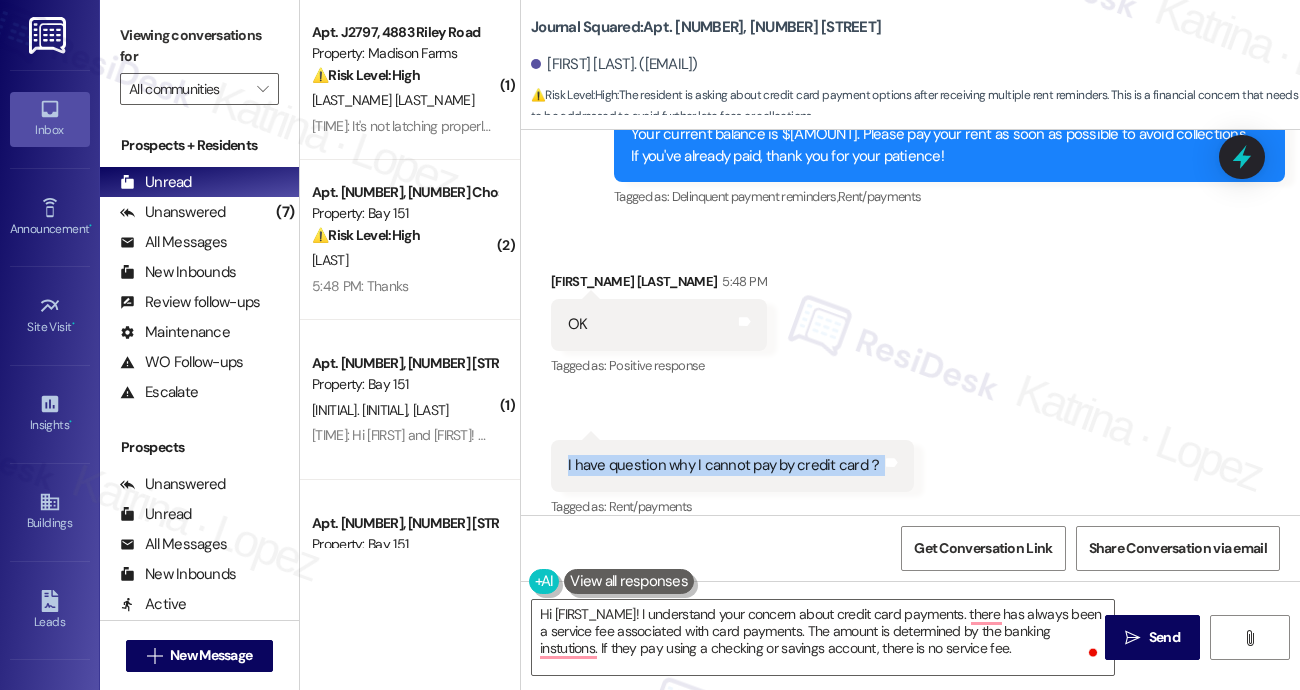 click on "Viewing conversations for" at bounding box center (199, 46) 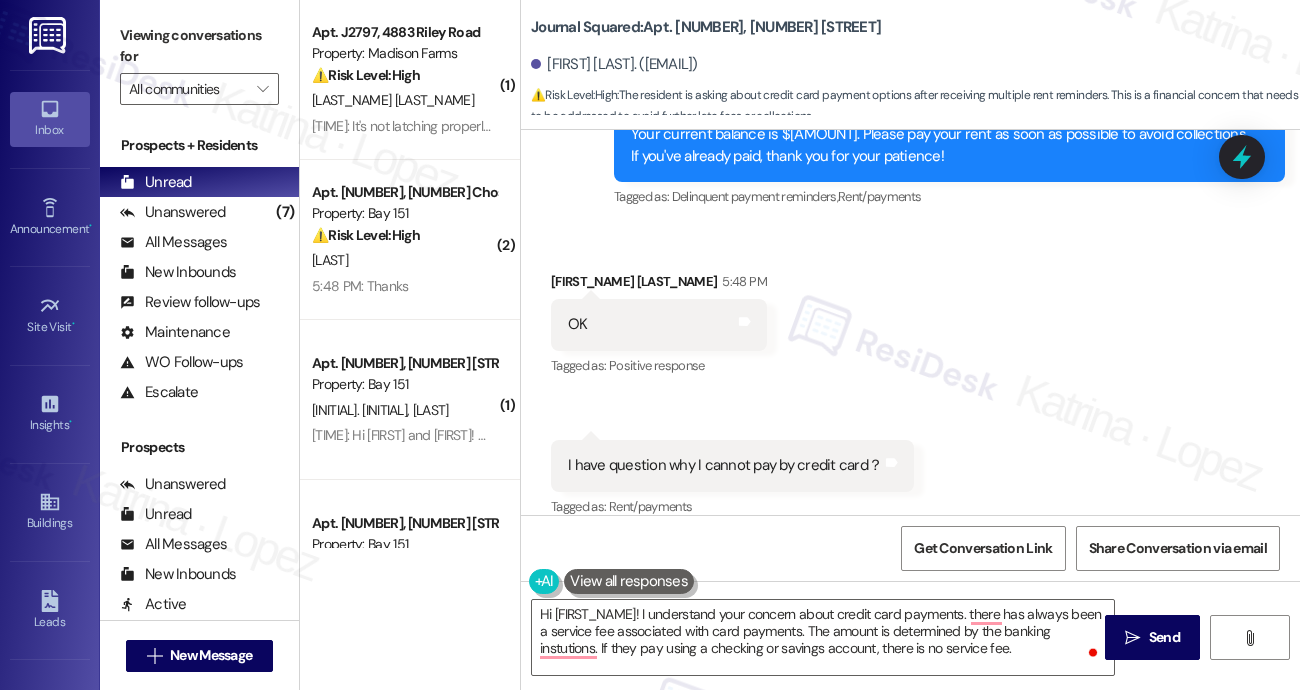 click on "Viewing conversations for" at bounding box center (199, 46) 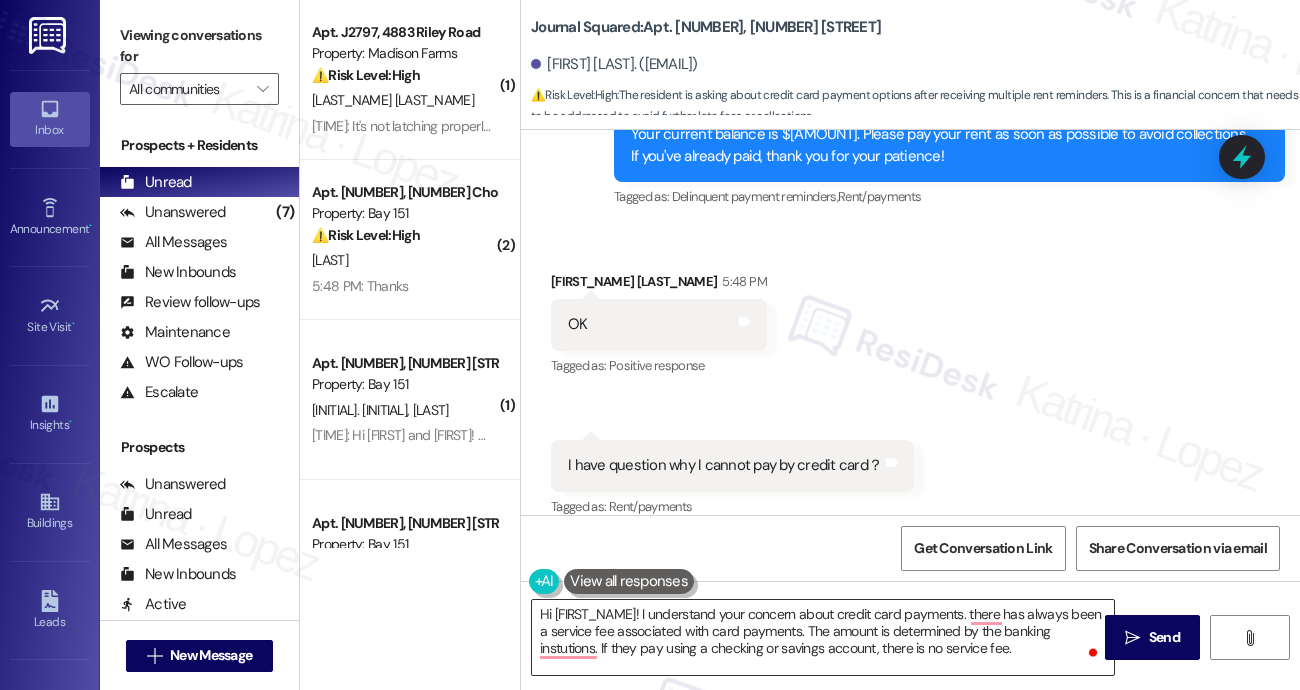 click on "Hi {{first_name}}! I understand your concern about credit card payments. there has always been a service fee associated with card payments. The amount is determined by the banking instutions. If they pay using a checking or savings account, there is no service fee." at bounding box center (823, 637) 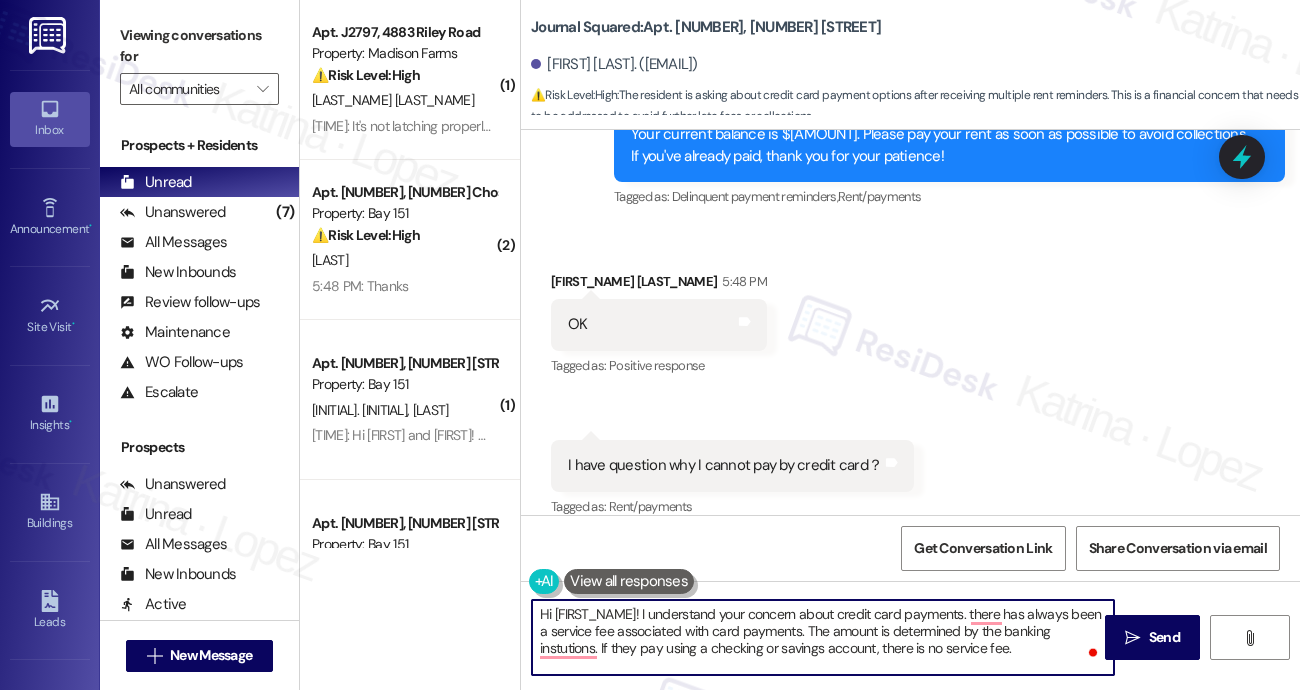 click on "Hi {{first_name}}! I understand your concern about credit card payments. there has always been a service fee associated with card payments. The amount is determined by the banking instutions. If they pay using a checking or savings account, there is no service fee." at bounding box center [823, 637] 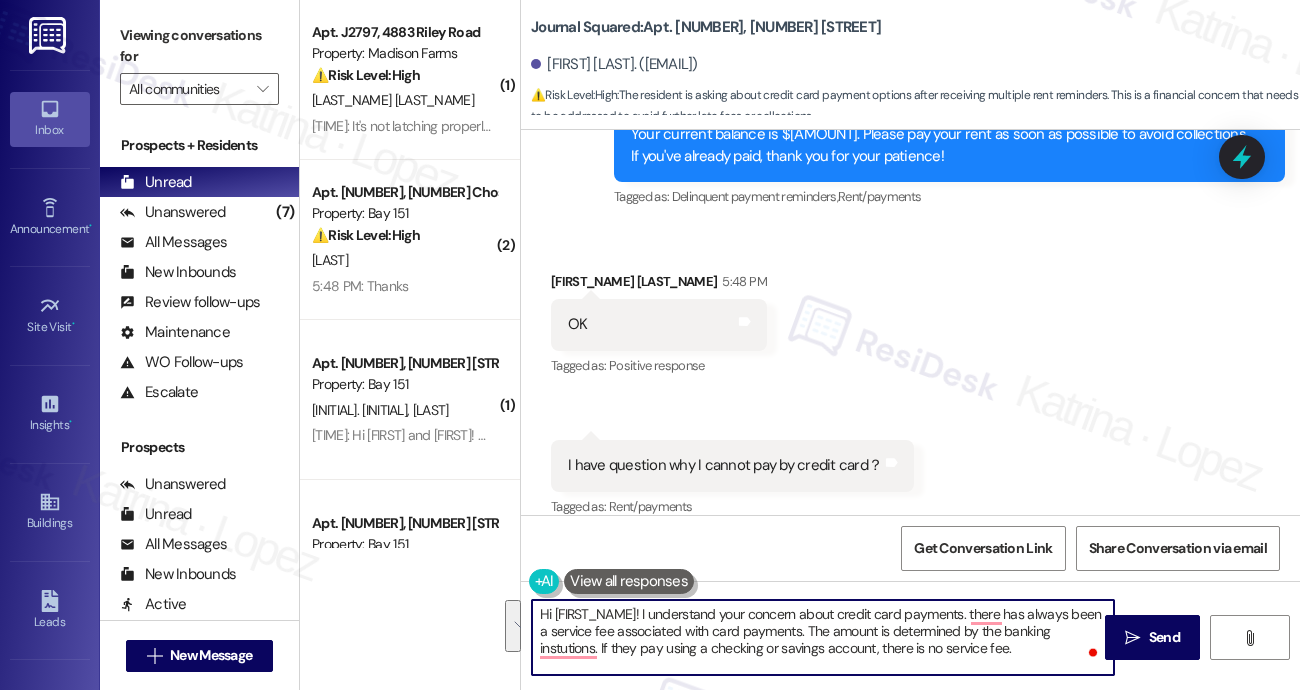 paste on ", I understand you’re having trouble paying by credit card. When you try, do you see an error message, or is the credit card option not showing at all" 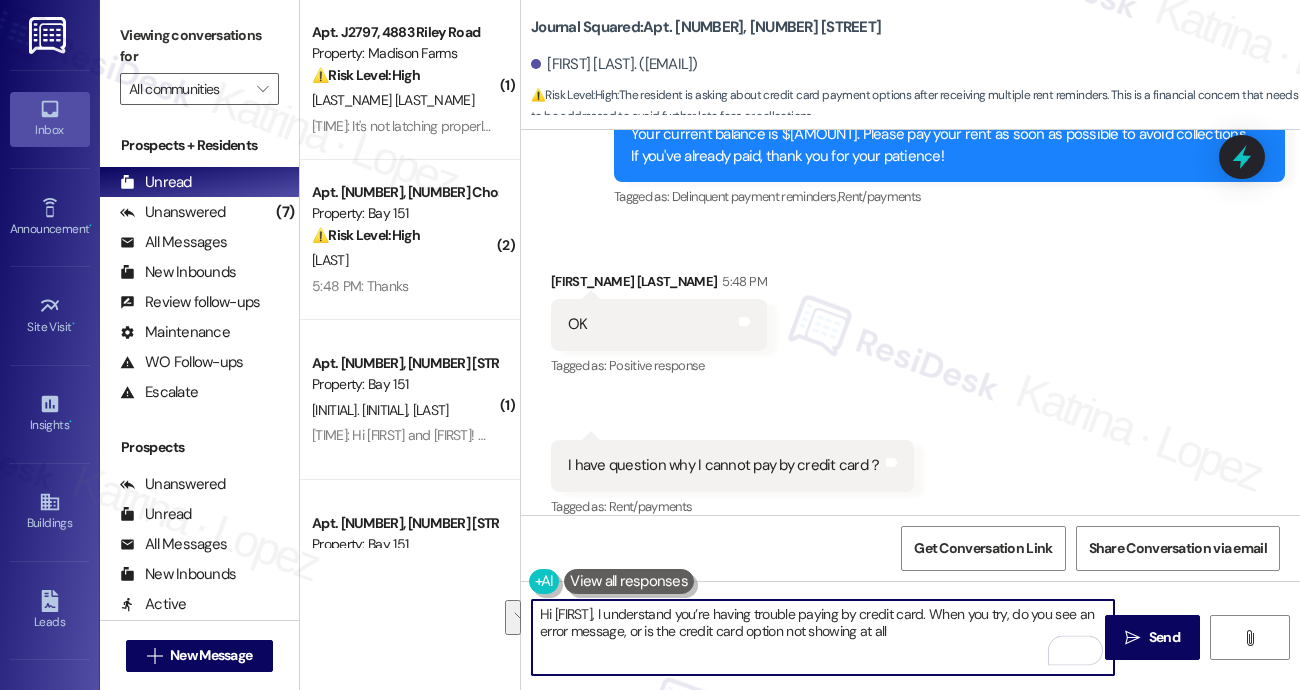 drag, startPoint x: 973, startPoint y: 624, endPoint x: 808, endPoint y: 599, distance: 166.8832 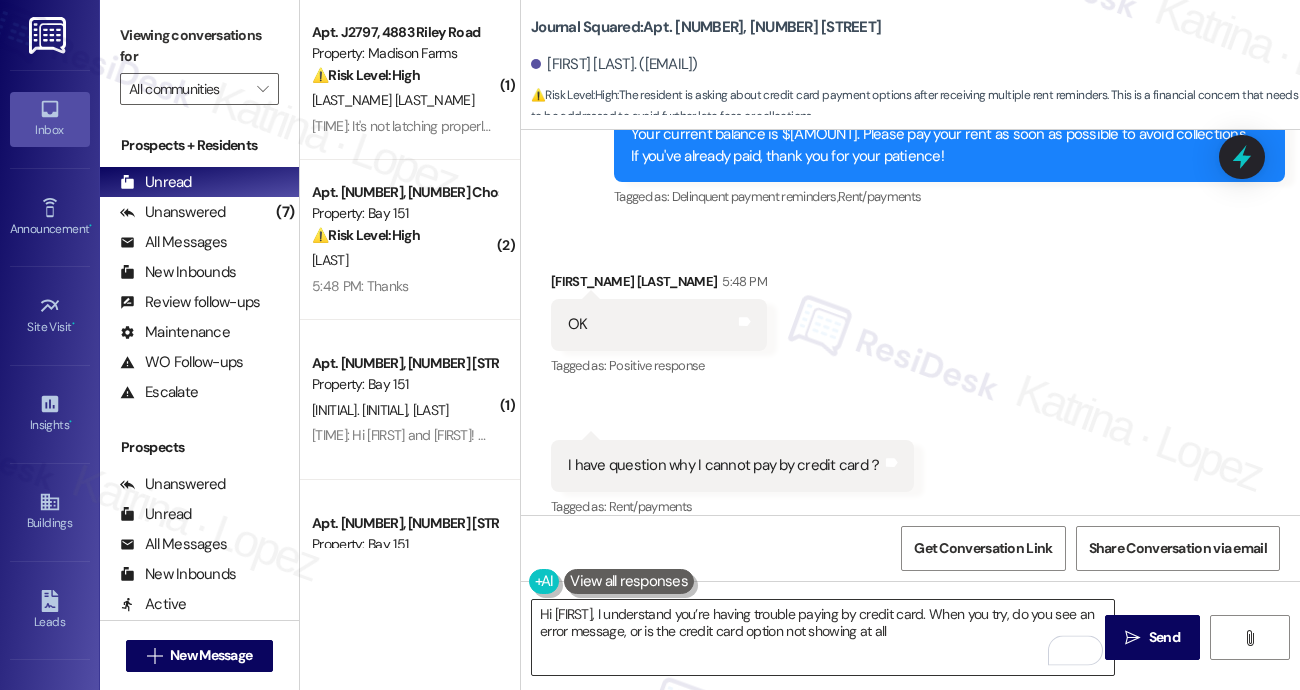 click on "Hi {{first_name}}, I understand you’re having trouble paying by credit card. When you try, do you see an error message, or is the credit card option not showing at all" at bounding box center (823, 637) 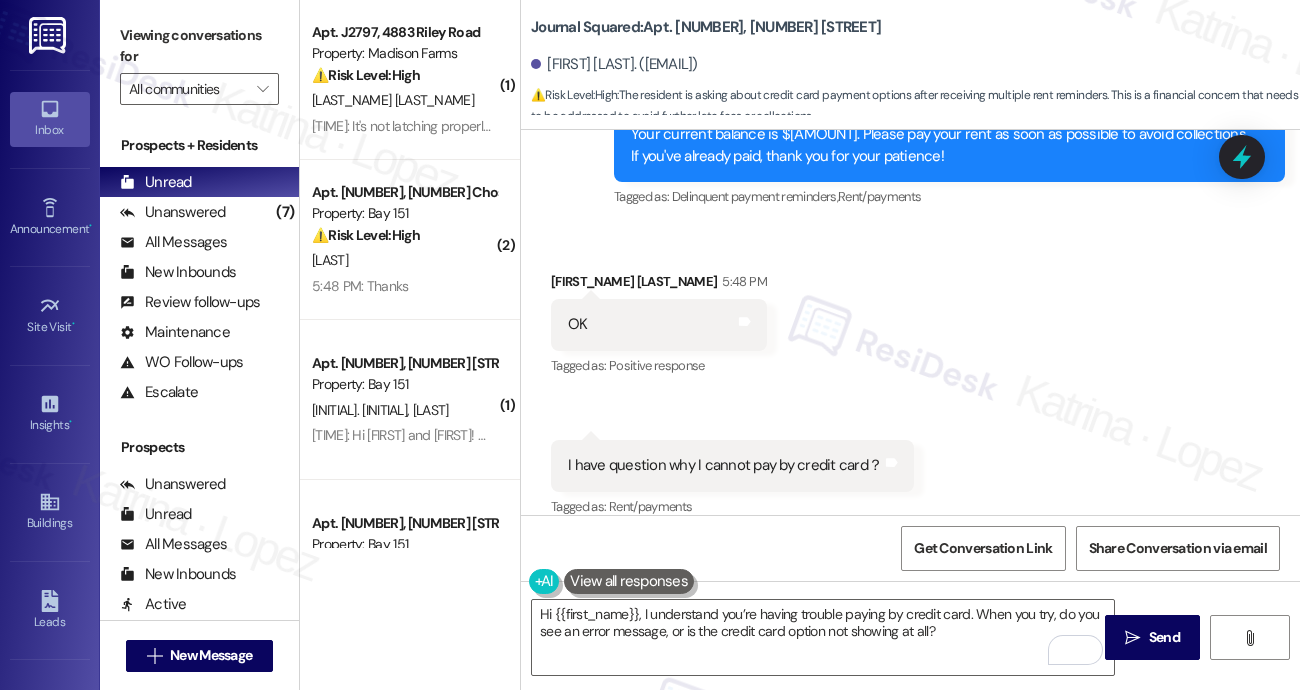 click on "Viewing conversations for" at bounding box center (199, 46) 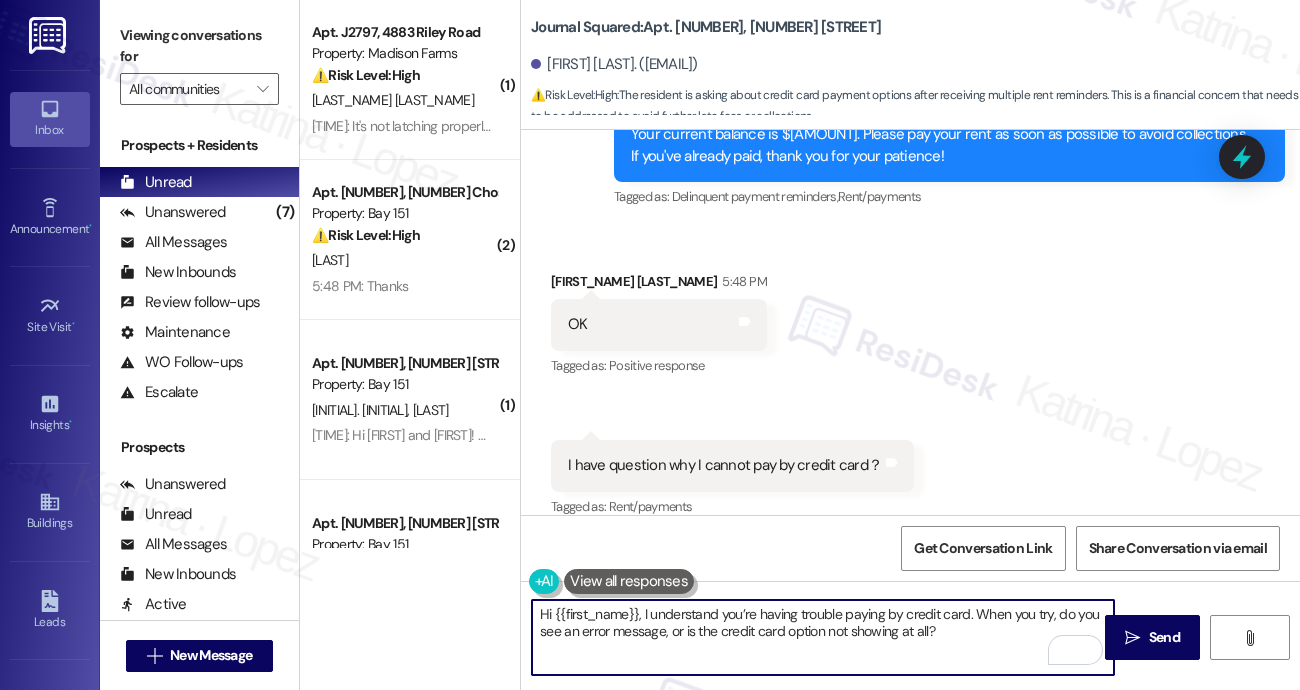 click on "Hi {{first_name}}, I understand you’re having trouble paying by credit card. When you try, do you see an error message, or is the credit card option not showing at all?" at bounding box center [823, 637] 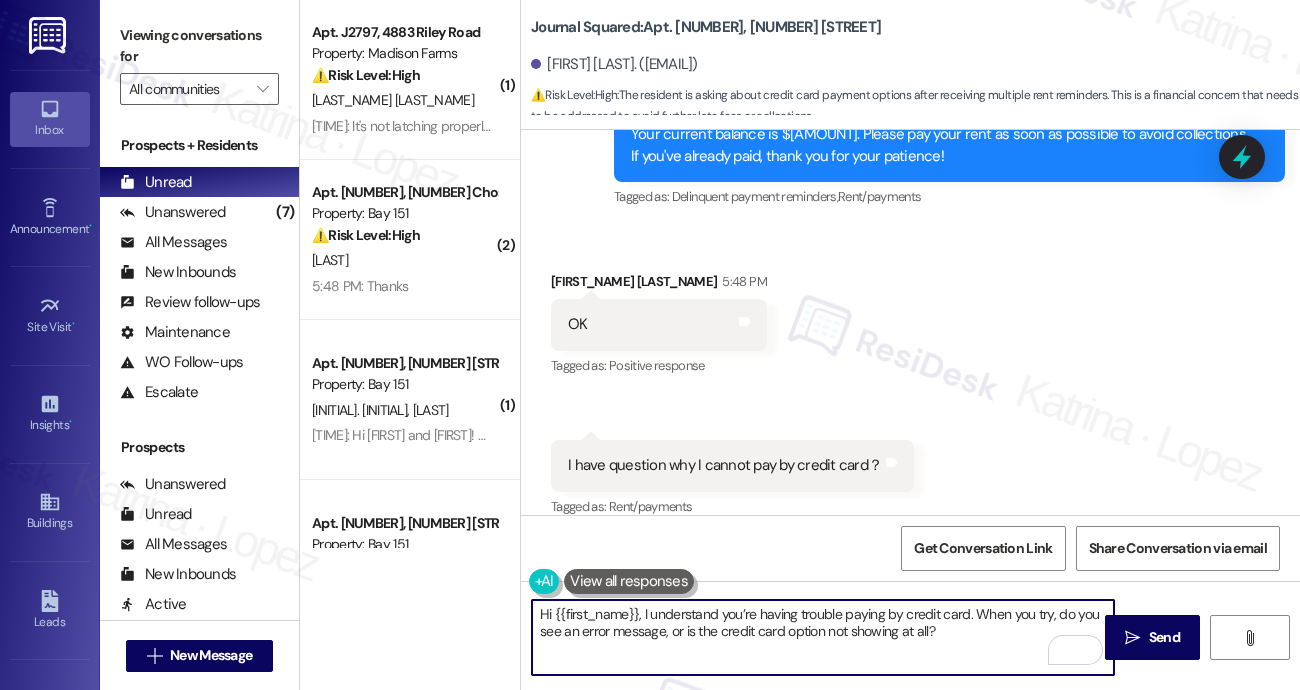 paste on "have you been able to use a credit card for payments before, or is this your first time trying?" 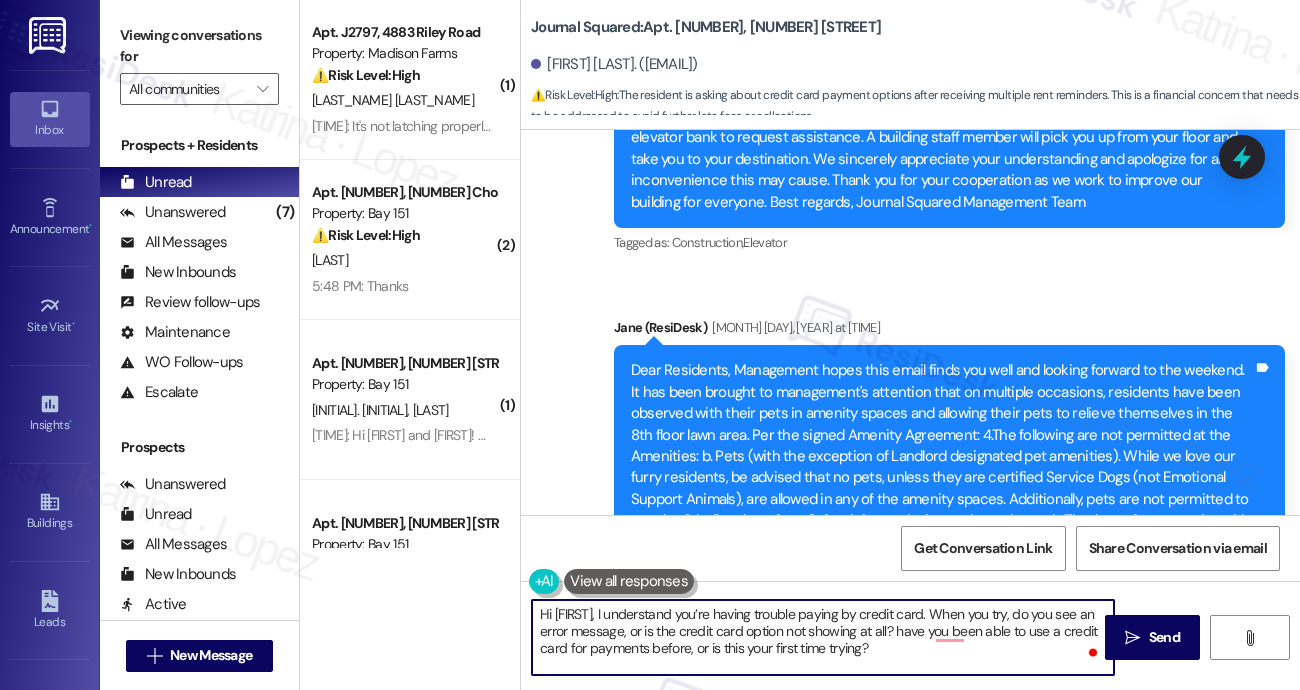 scroll, scrollTop: 4551, scrollLeft: 0, axis: vertical 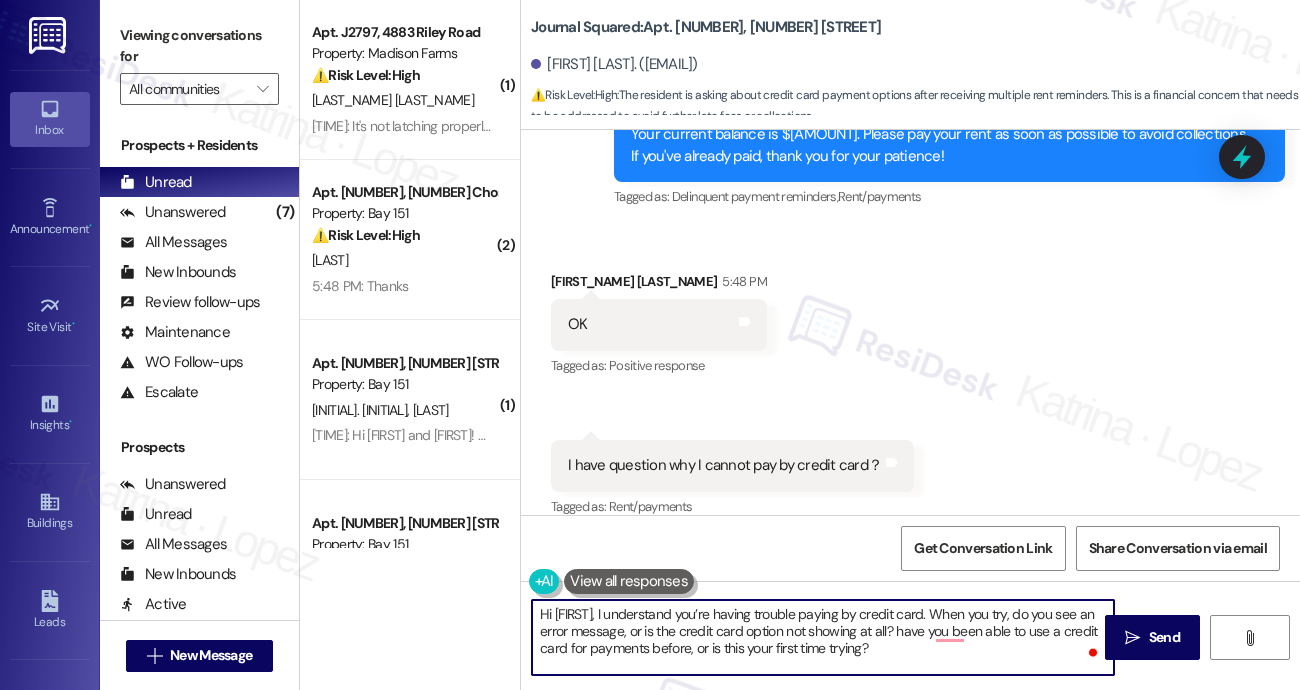 click on "I have question why I cannot pay by credit card？" at bounding box center (725, 465) 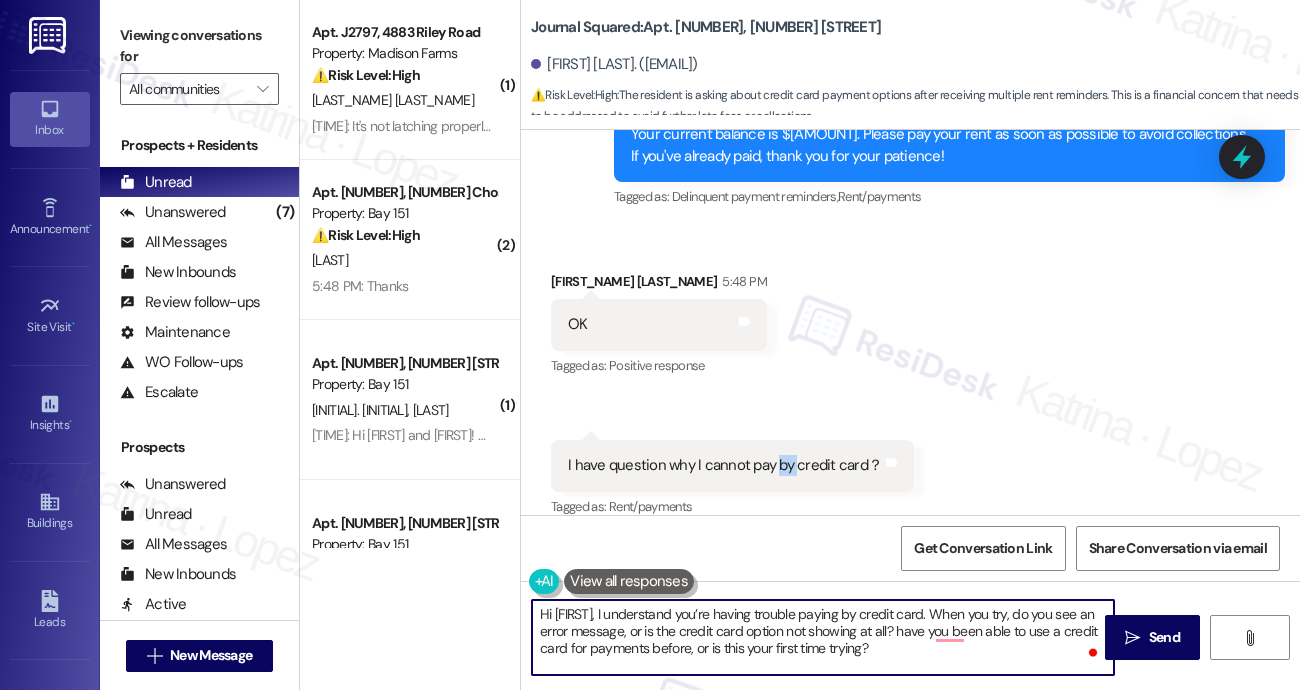 click on "I have question why I cannot pay by credit card？" at bounding box center (725, 465) 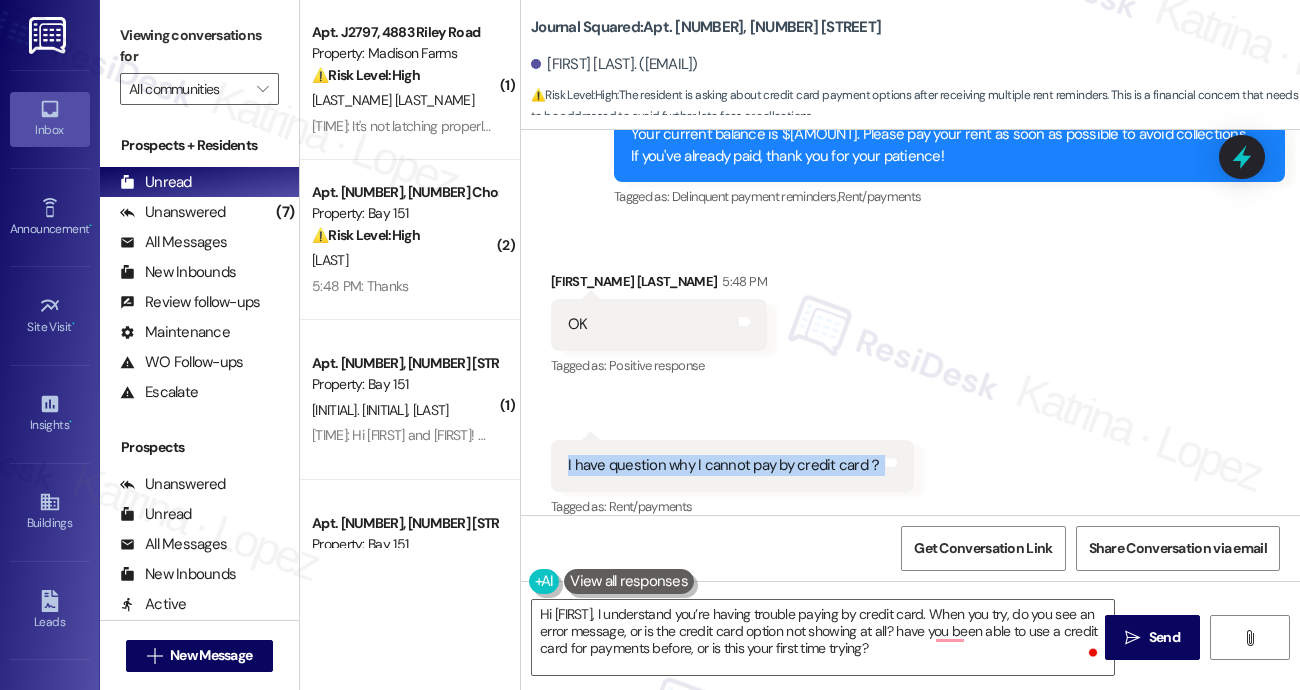 click on "I have question why I cannot pay by credit card？" at bounding box center (725, 465) 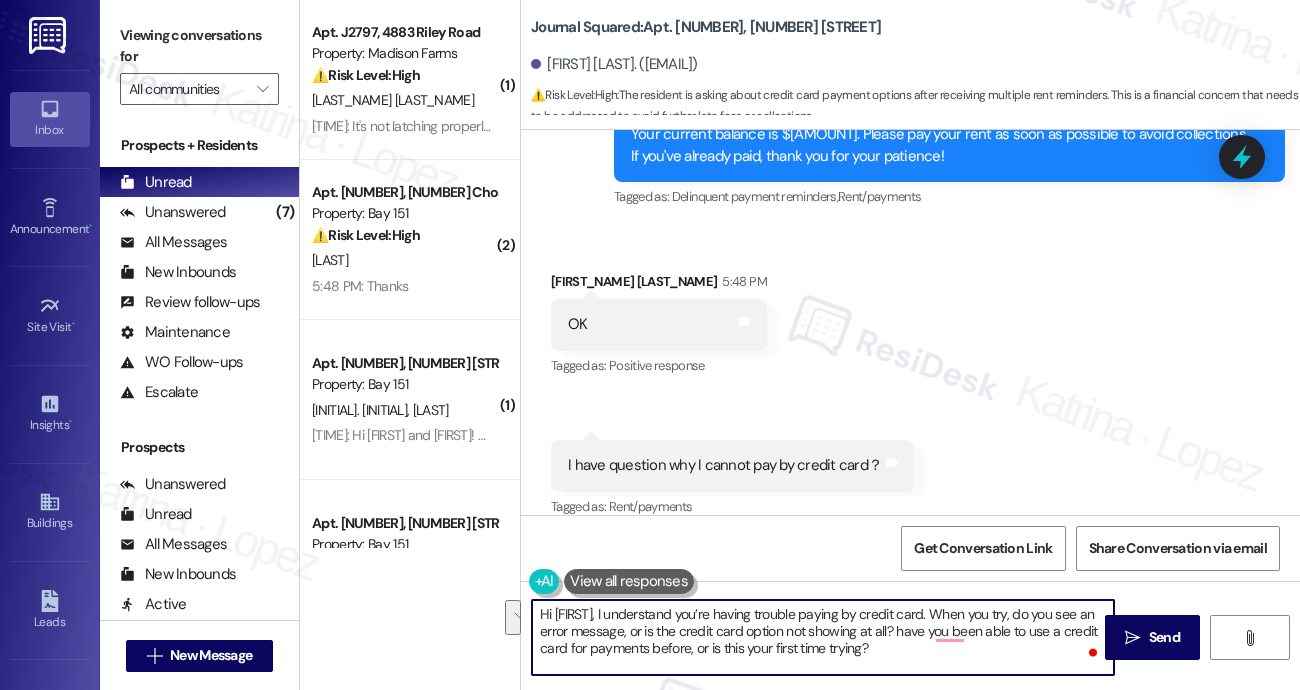 drag, startPoint x: 933, startPoint y: 651, endPoint x: 932, endPoint y: 630, distance: 21.023796 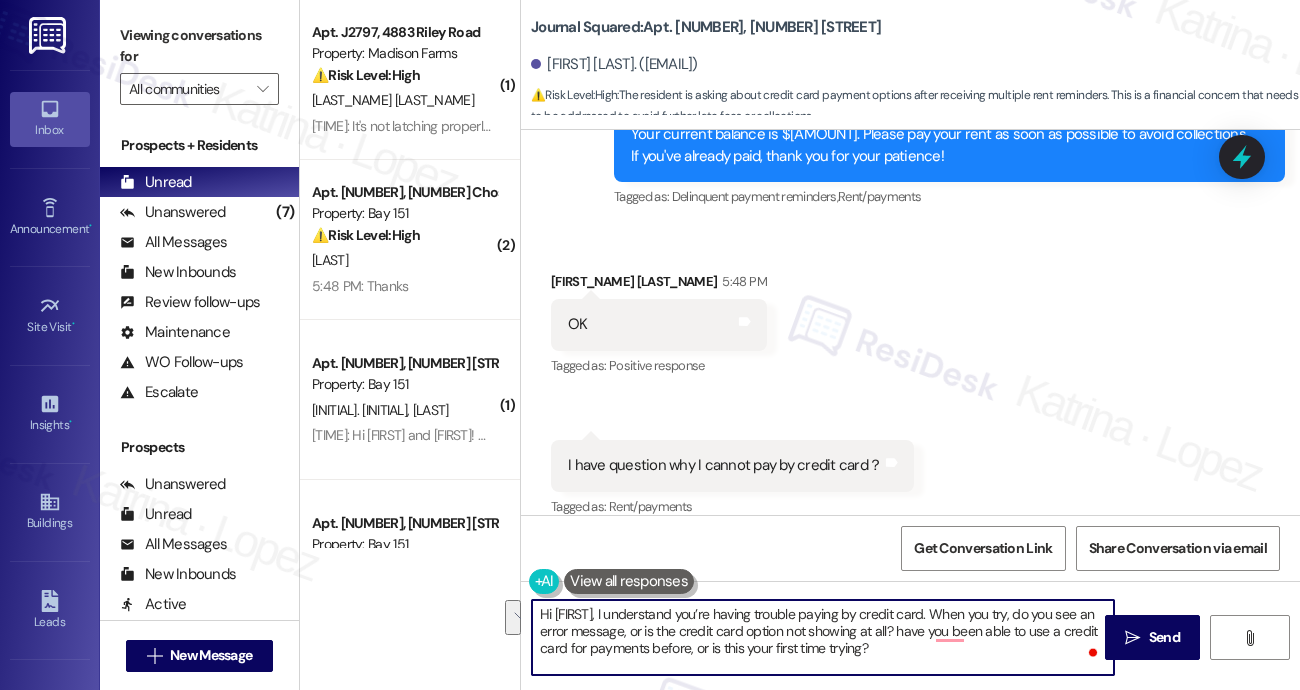 click on "Hi {{first_name}}, I understand you’re having trouble paying by credit card. When you try, do you see an error message, or is the credit card option not showing at all? have you been able to use a credit card for payments before, or is this your first time trying?" at bounding box center (823, 637) 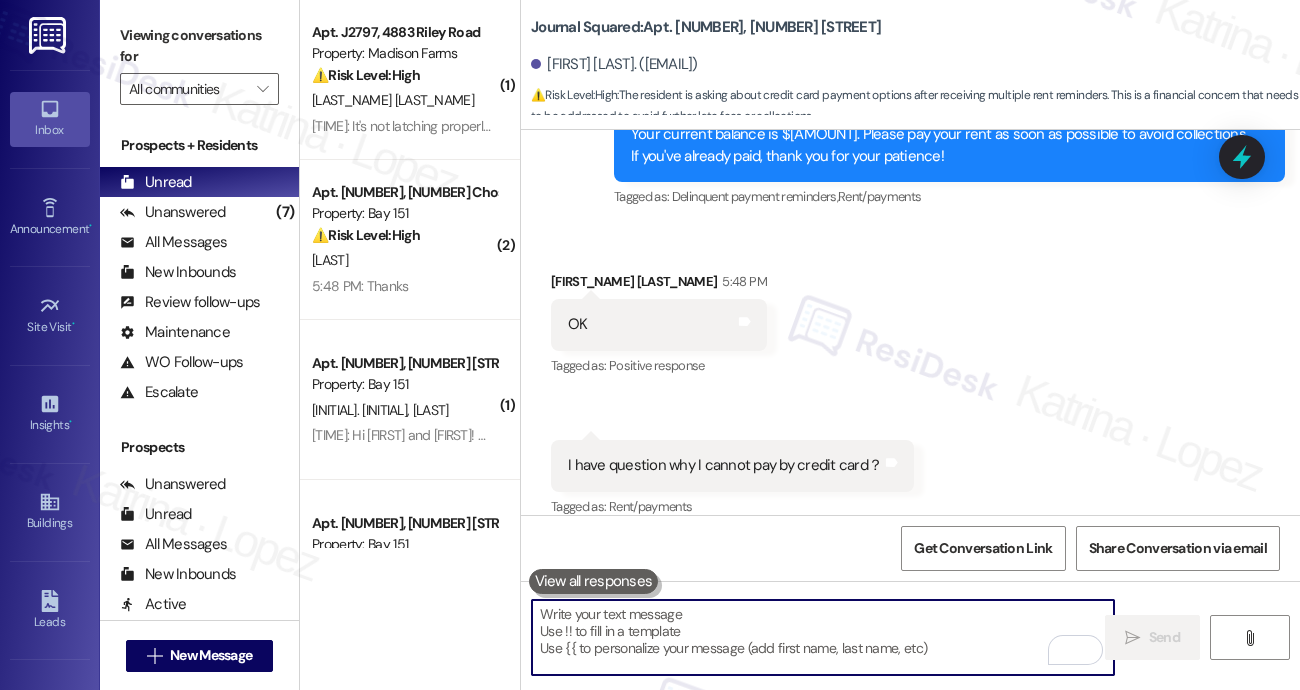 scroll, scrollTop: 11350, scrollLeft: 0, axis: vertical 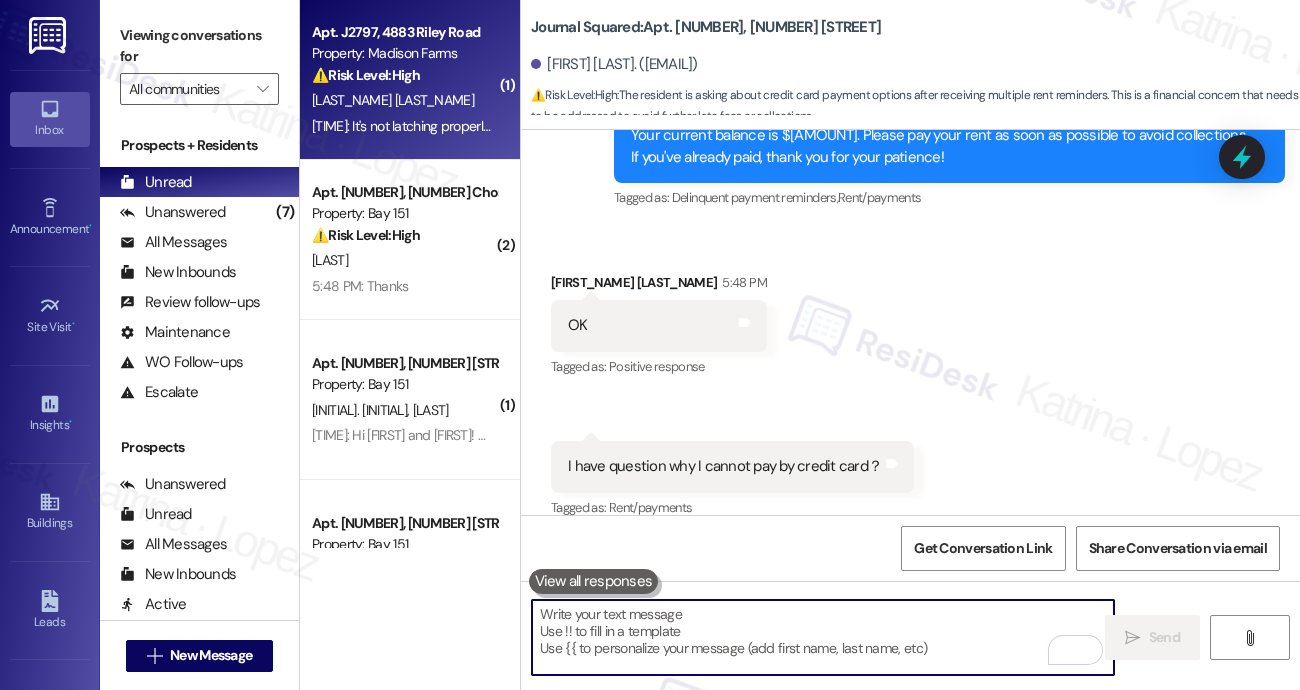 type 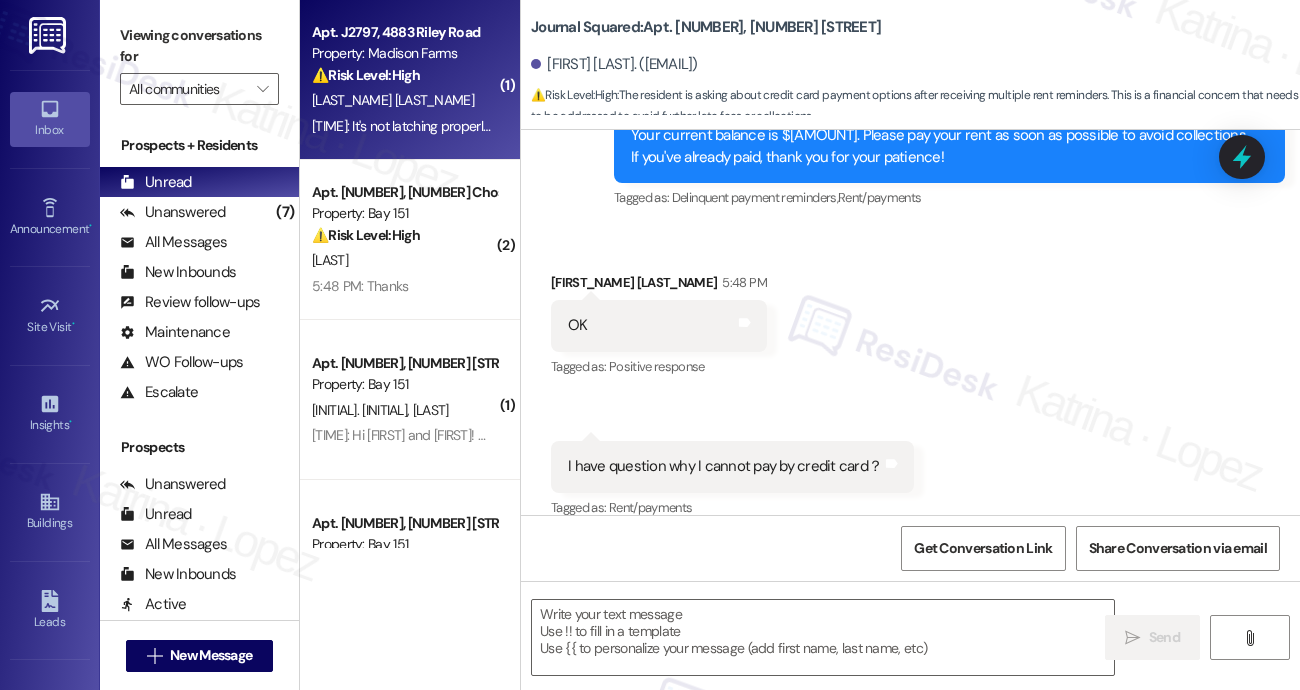 type on "Fetching suggested responses. Please feel free to read through the conversation in the meantime." 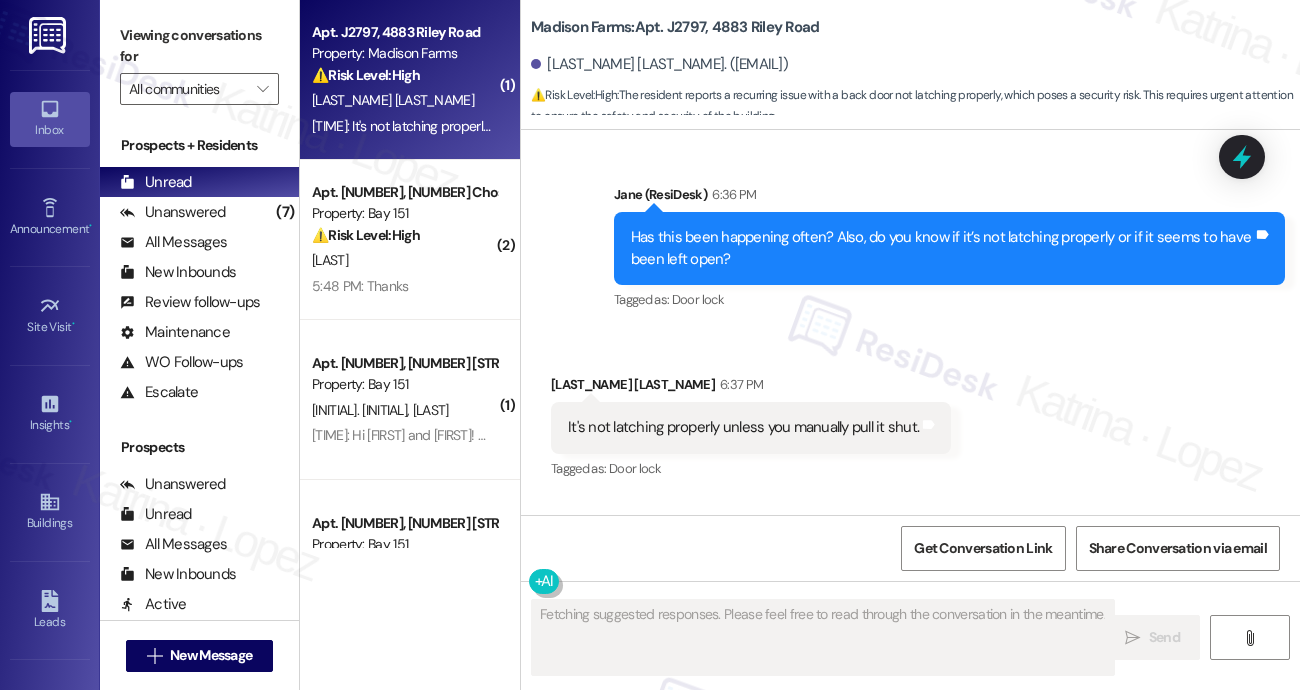 scroll, scrollTop: 3020, scrollLeft: 0, axis: vertical 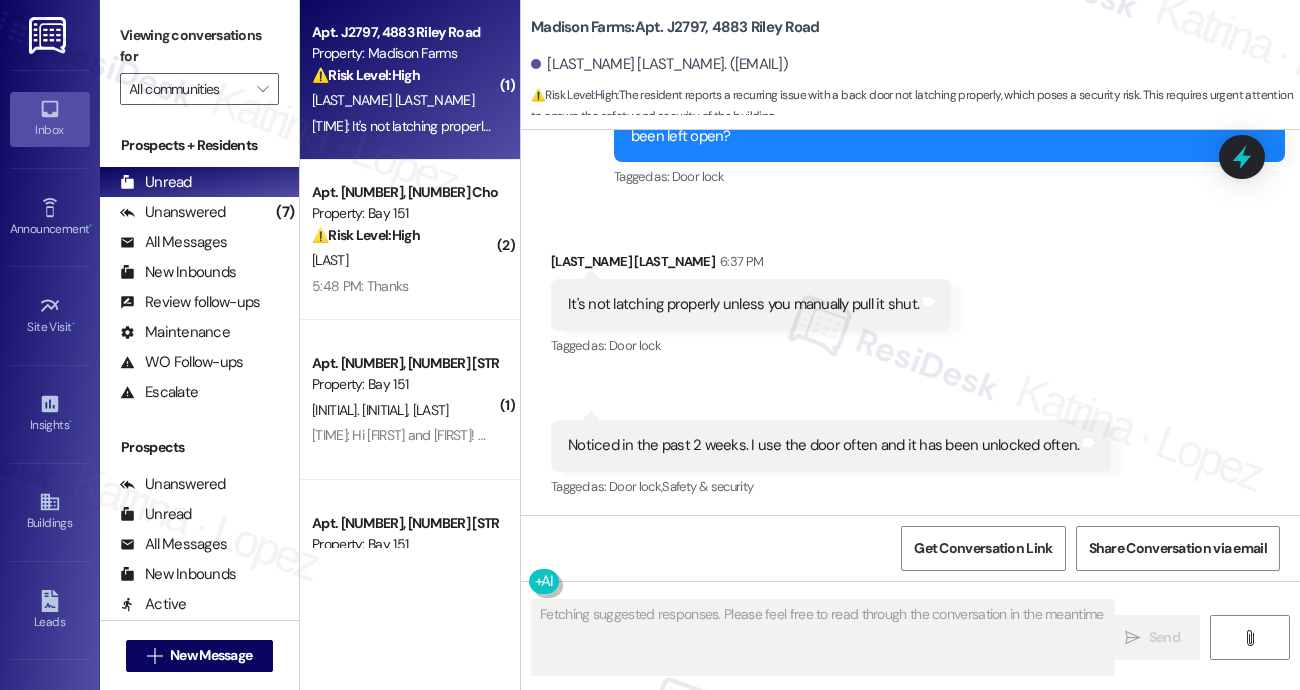 click on "It's not latching properly unless you manually pull it shut." at bounding box center (743, 304) 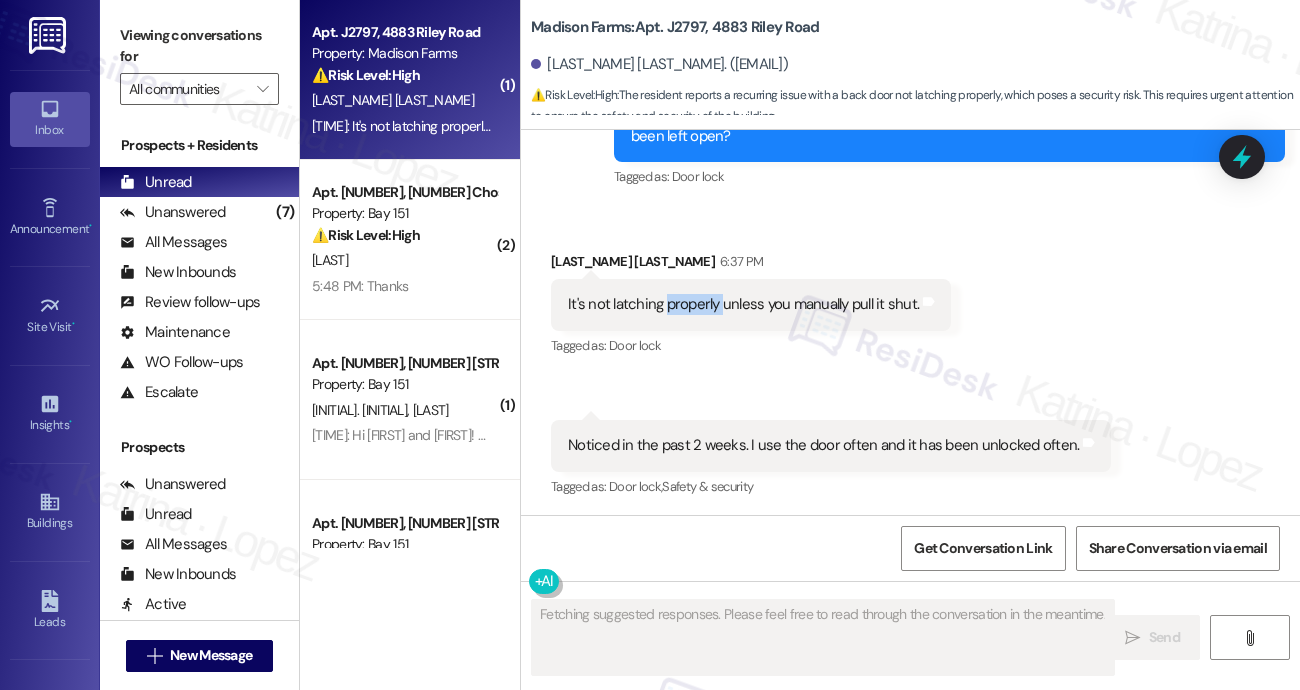 click on "It's not latching properly unless you manually pull it shut." at bounding box center (743, 304) 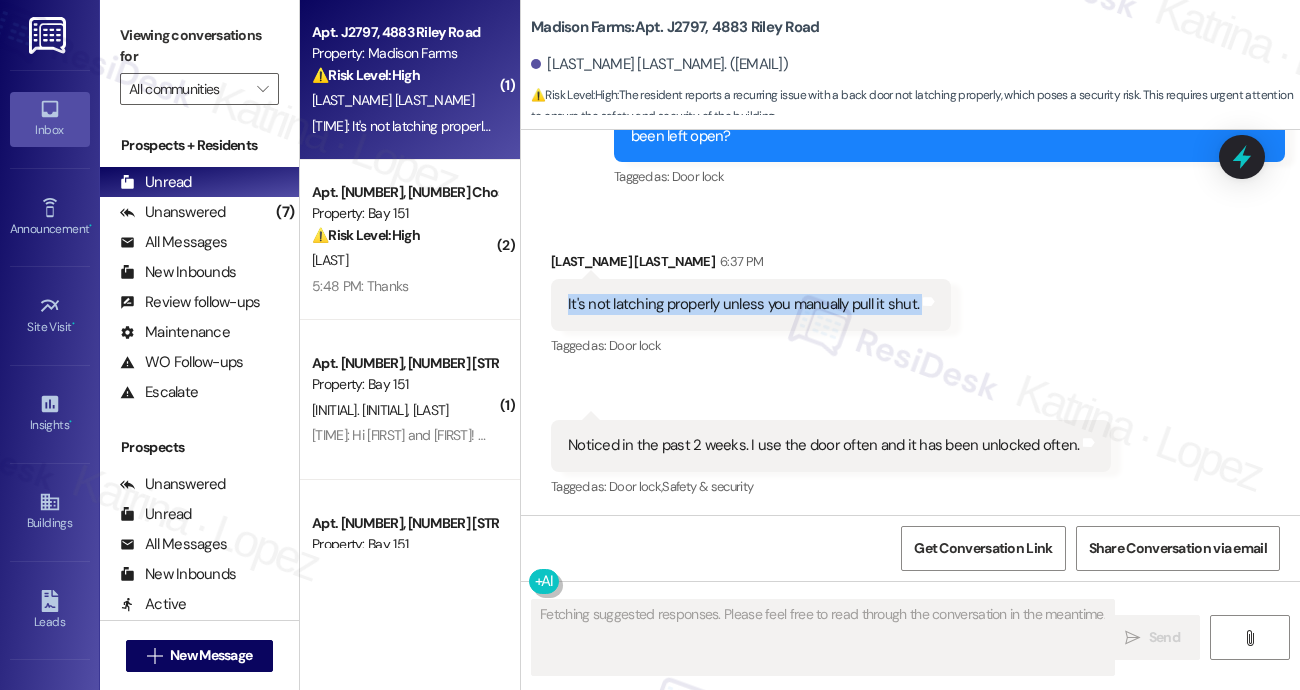 click on "It's not latching properly unless you manually pull it shut." at bounding box center (743, 304) 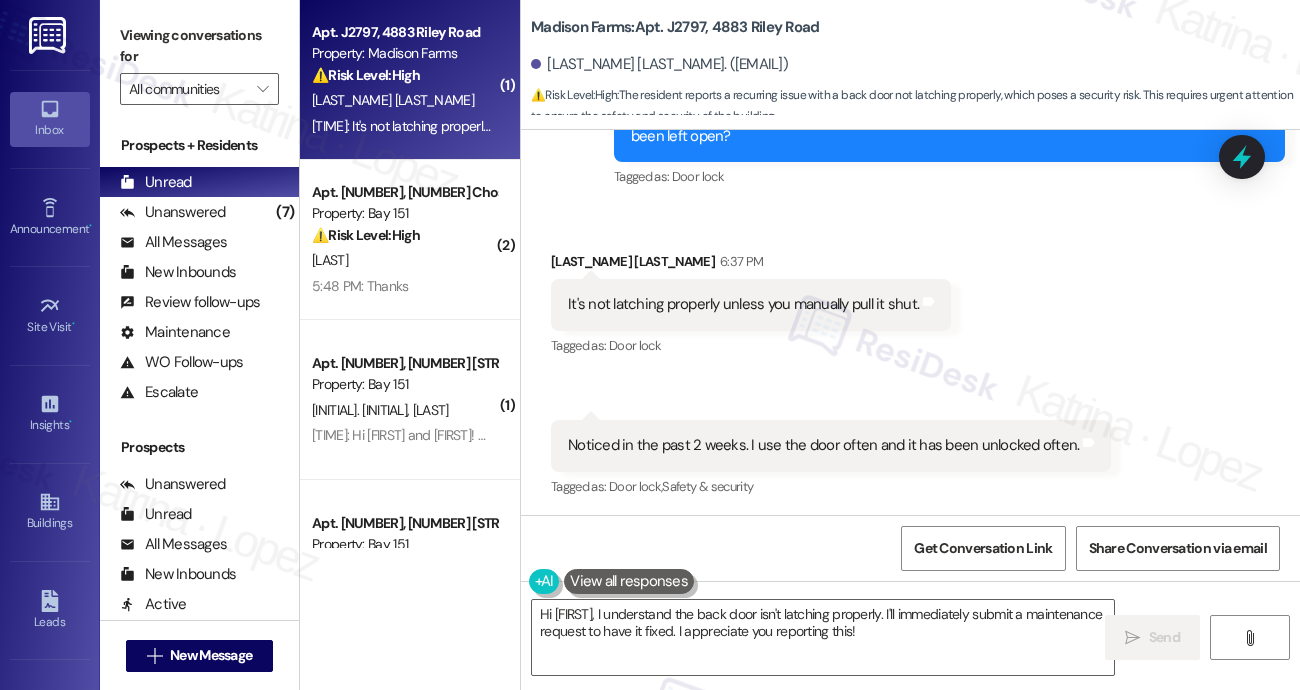 click on "Noticed in the past 2 weeks. I use the door often and it has been unlocked often." at bounding box center (823, 445) 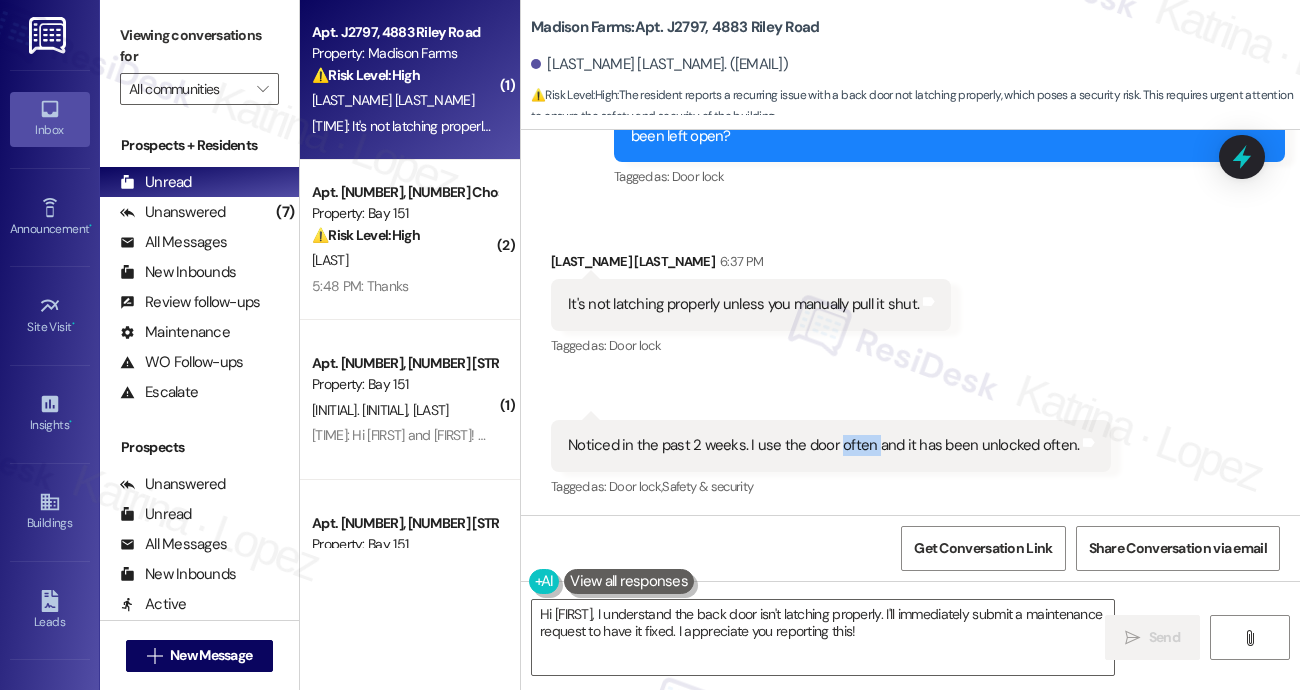 click on "Noticed in the past 2 weeks. I use the door often and it has been unlocked often." at bounding box center (823, 445) 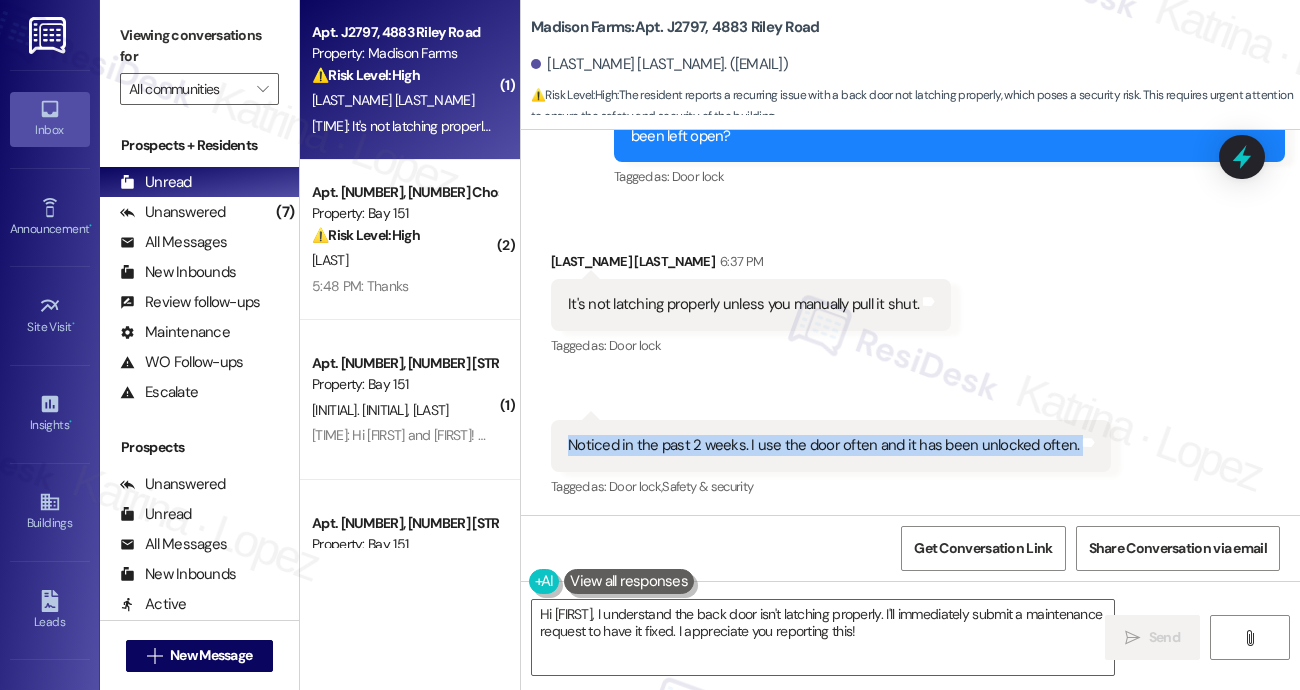 click on "Noticed in the past 2 weeks. I use the door often and it has been unlocked often." at bounding box center (823, 445) 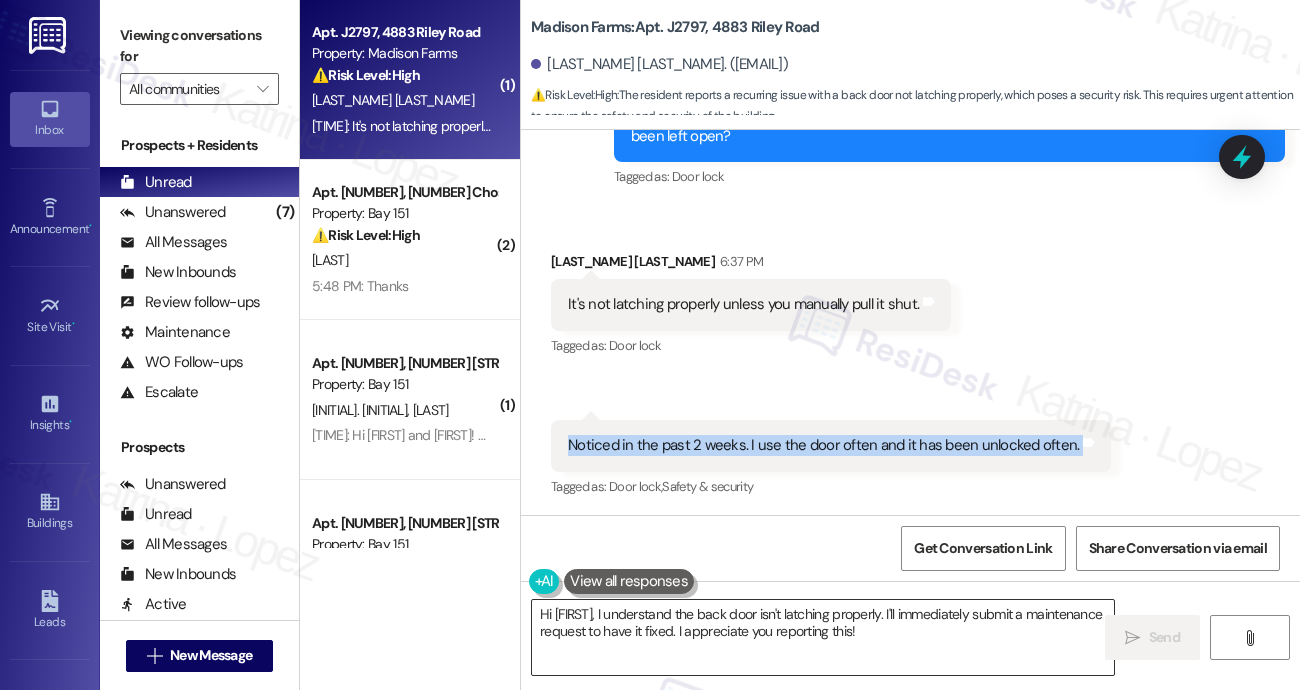 click on "Hi {{first_name}}, I understand the back door isn't latching properly. I'll immediately submit a maintenance request to have it fixed. I appreciate you reporting this!" at bounding box center (823, 637) 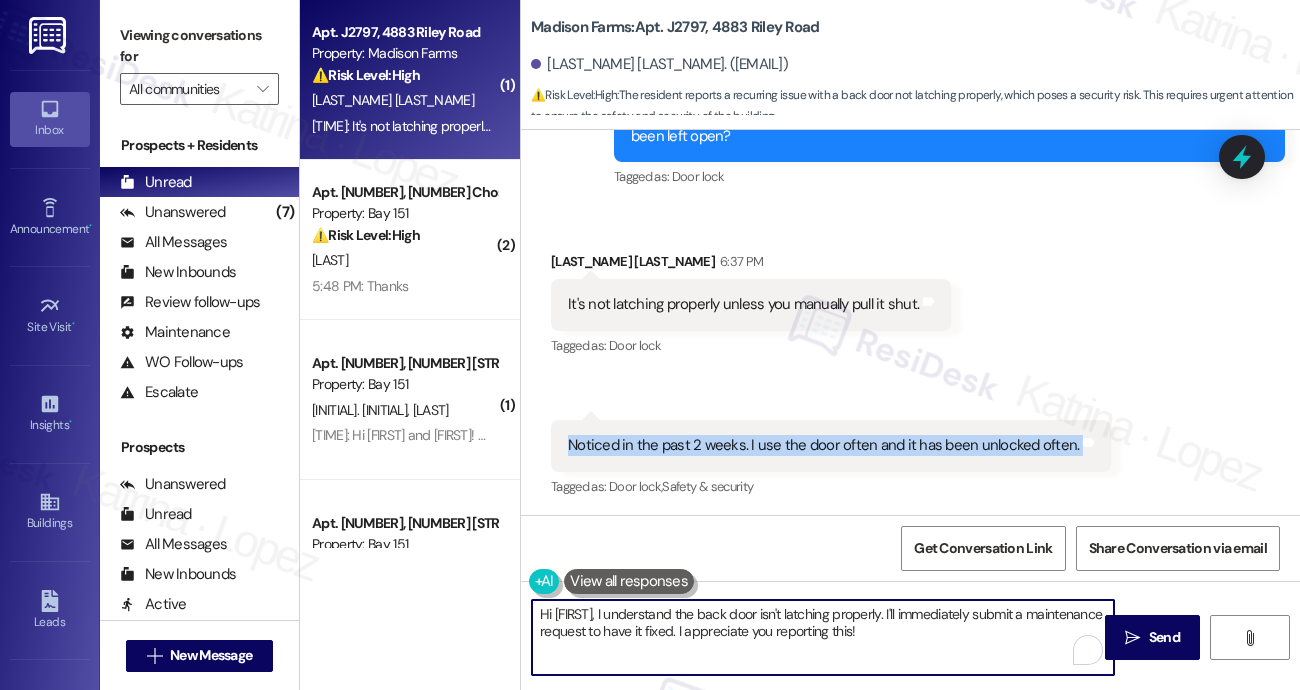 click on "Hi {{first_name}}, I understand the back door isn't latching properly. I'll immediately submit a maintenance request to have it fixed. I appreciate you reporting this!" at bounding box center (823, 637) 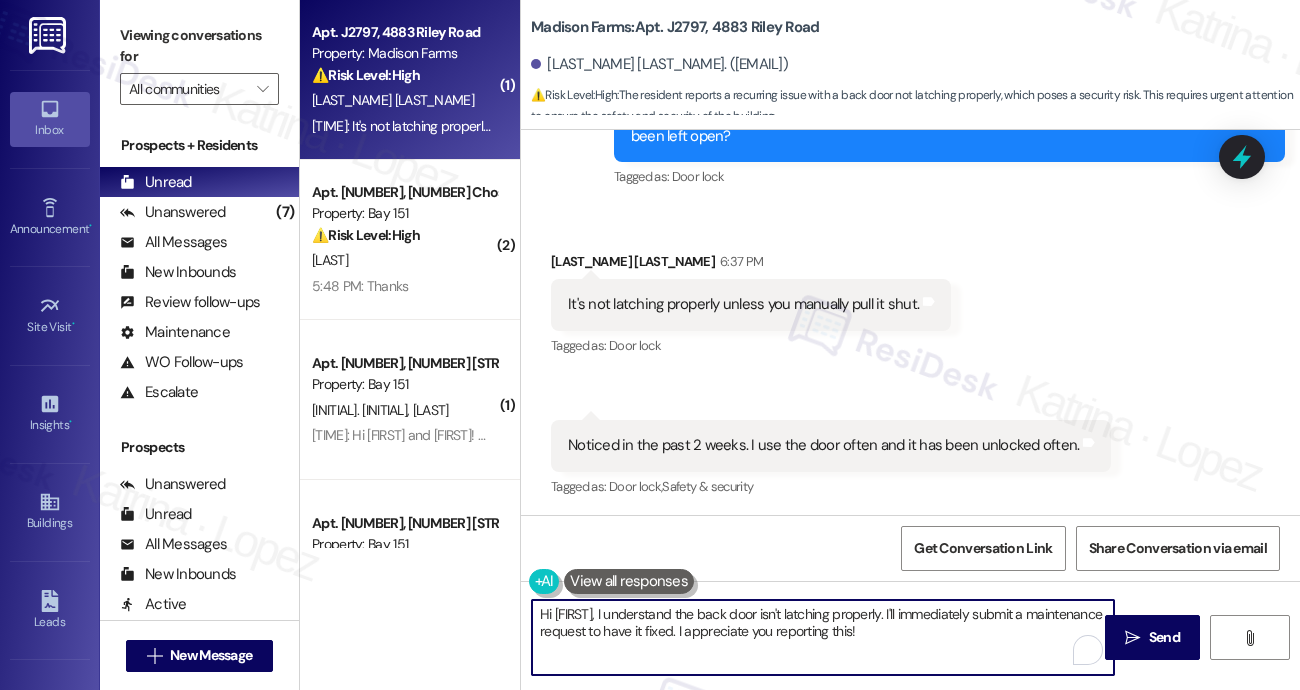 click on "Hi {{first_name}}, I understand the back door isn't latching properly. I'll immediately submit a maintenance request to have it fixed. I appreciate you reporting this!" at bounding box center (823, 637) 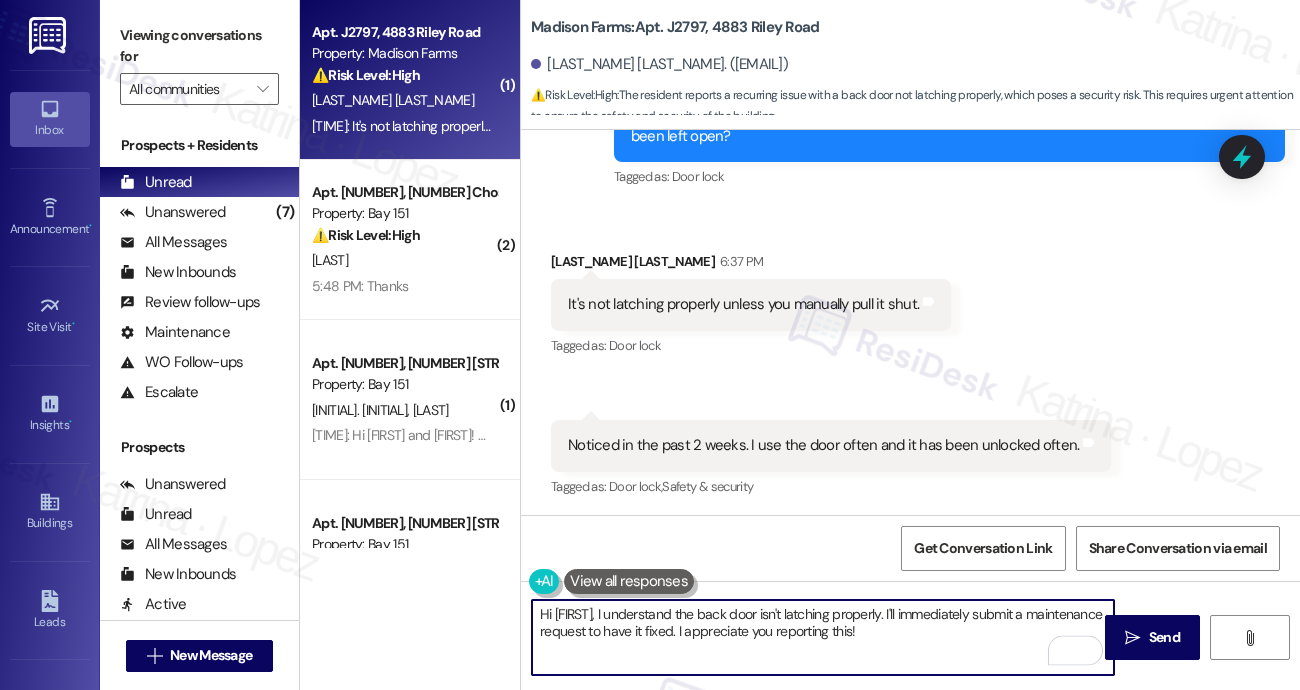 click on "Hi {{first_name}}, I understand the back door isn't latching properly. I'll immediately submit a maintenance request to have it fixed. I appreciate you reporting this!" at bounding box center [823, 637] 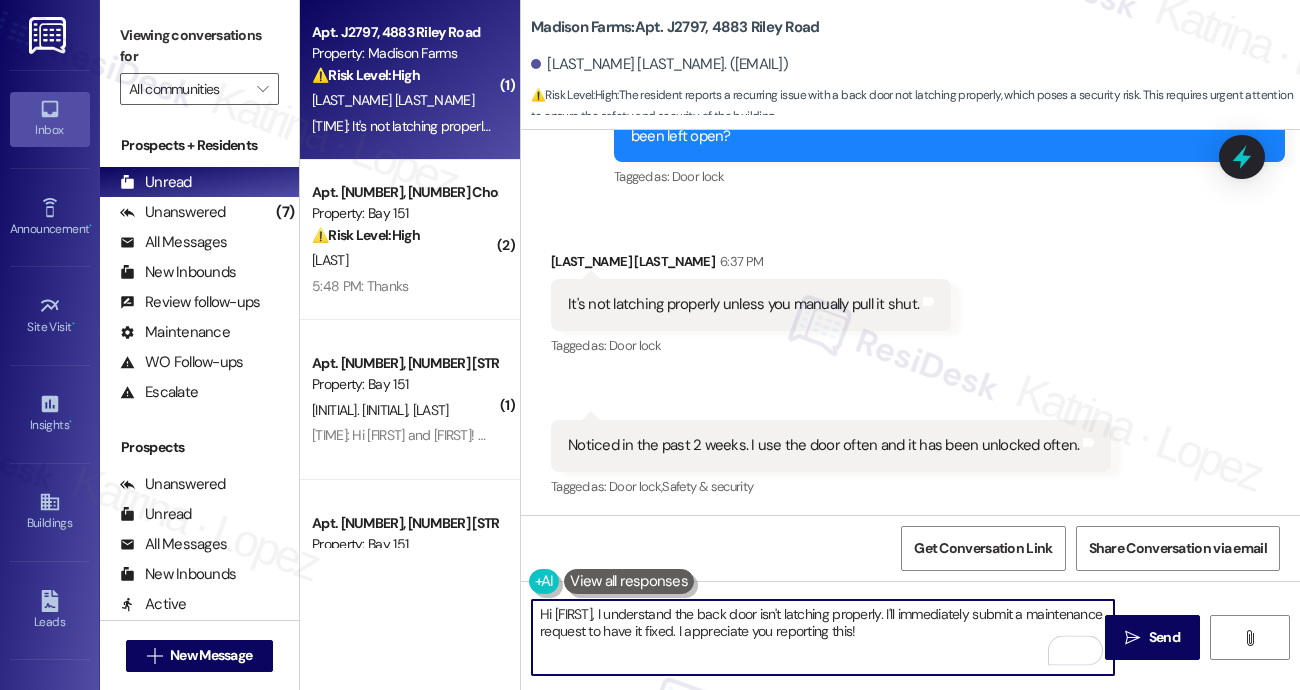 click on "Hi {{first_name}}, I understand the back door isn't latching properly. I'll immediately submit a maintenance request to have it fixed. I appreciate you reporting this!" at bounding box center [823, 637] 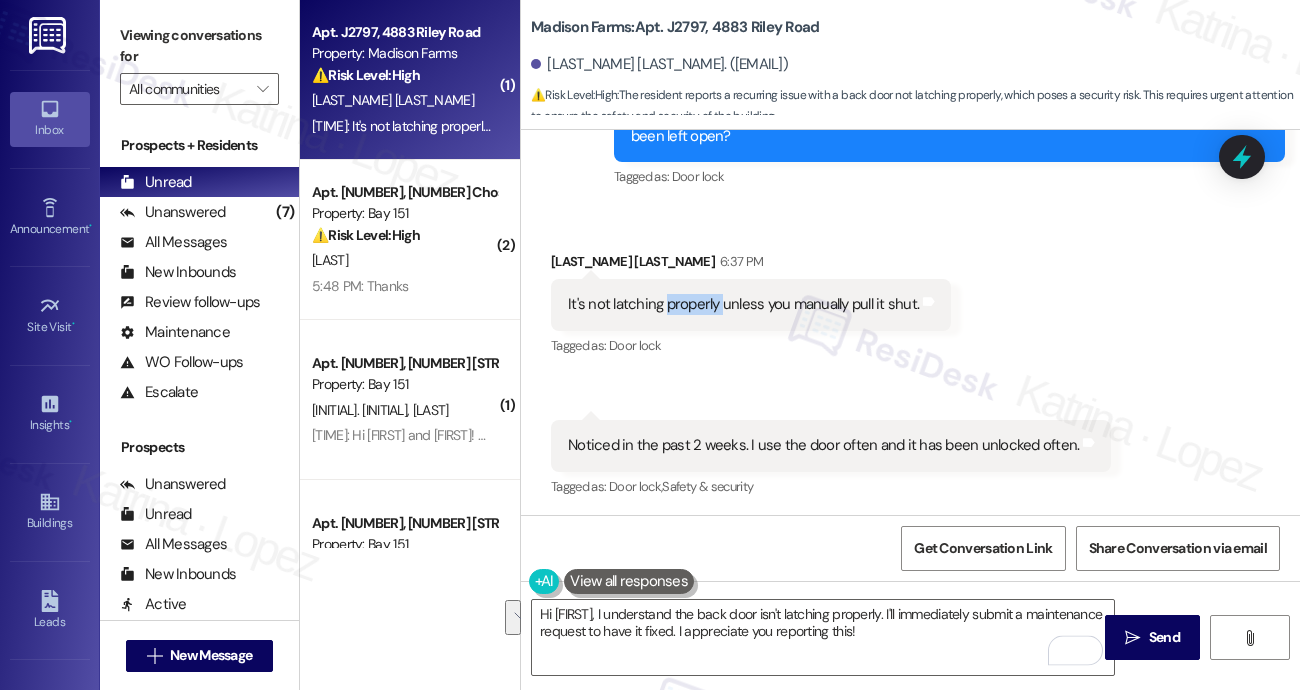 click on "It's not latching properly unless you manually pull it shut." at bounding box center [743, 304] 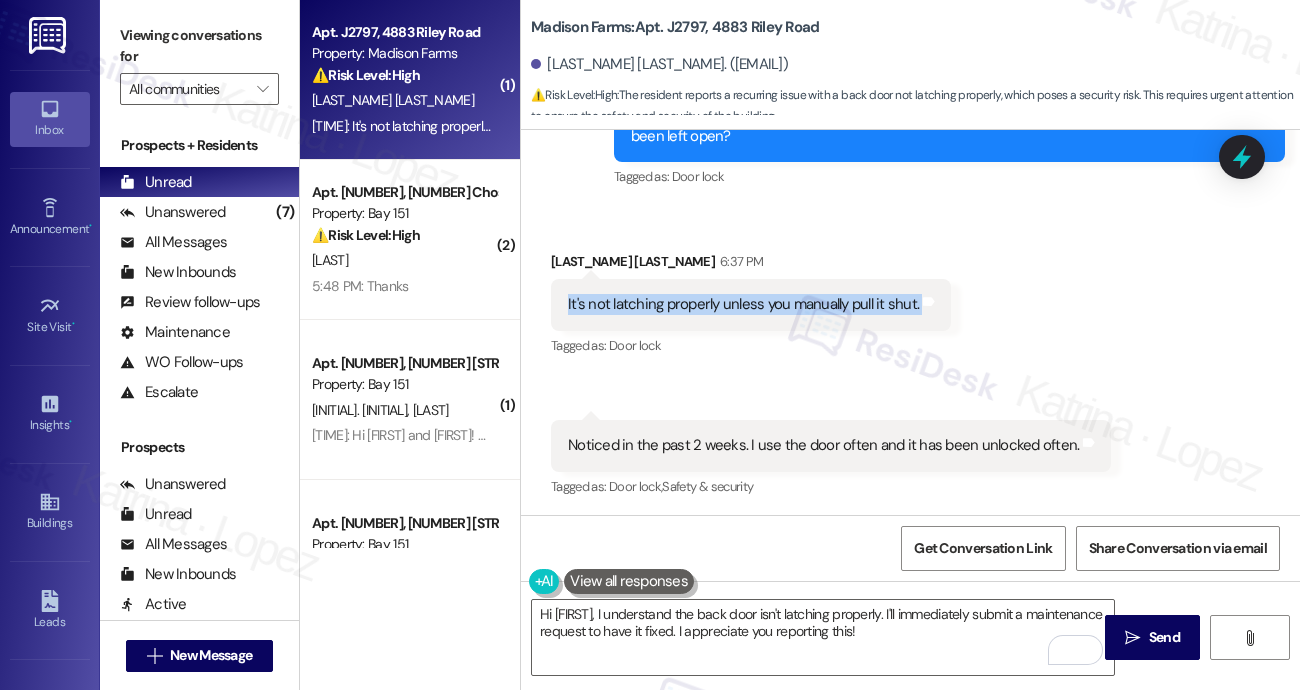 click on "It's not latching properly unless you manually pull it shut." at bounding box center (743, 304) 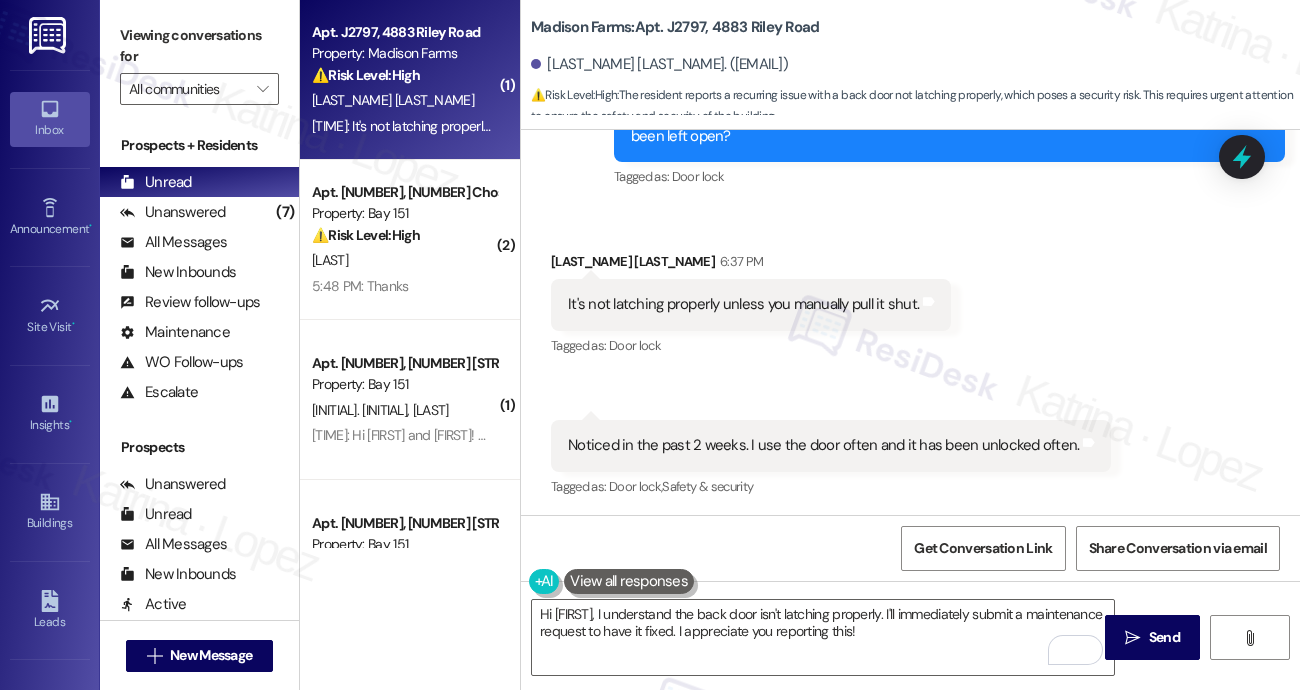 click on "Received via SMS Denise Veres 6:37 PM It's not latching properly unless you manually pull it shut. Tags and notes Tagged as:   Door lock Click to highlight conversations about Door lock Received via SMS 6:38 PM Denise Veres 6:38 PM Noticed in the past 2 weeks. I use the door often and it has been unlocked often. Tags and notes Tagged as:   Door lock ,  Click to highlight conversations about Door lock Safety & security Click to highlight conversations about Safety & security" at bounding box center [910, 361] 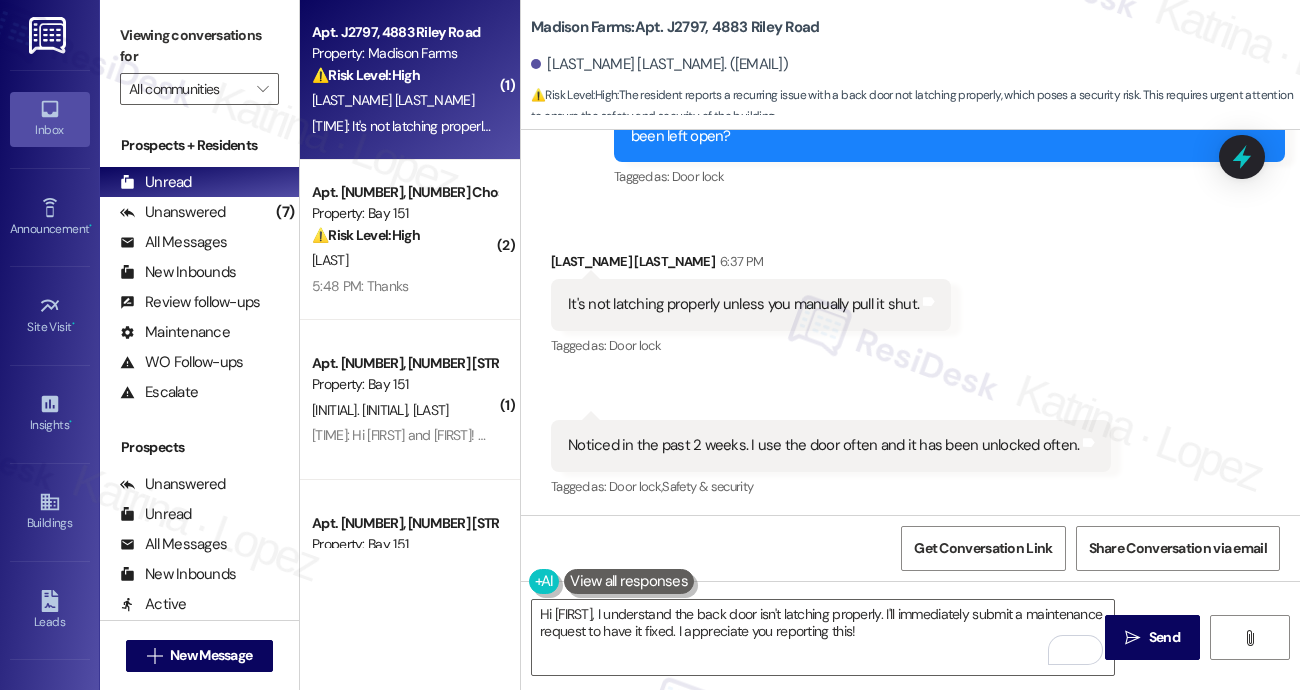 click on "Viewing conversations for" at bounding box center [199, 46] 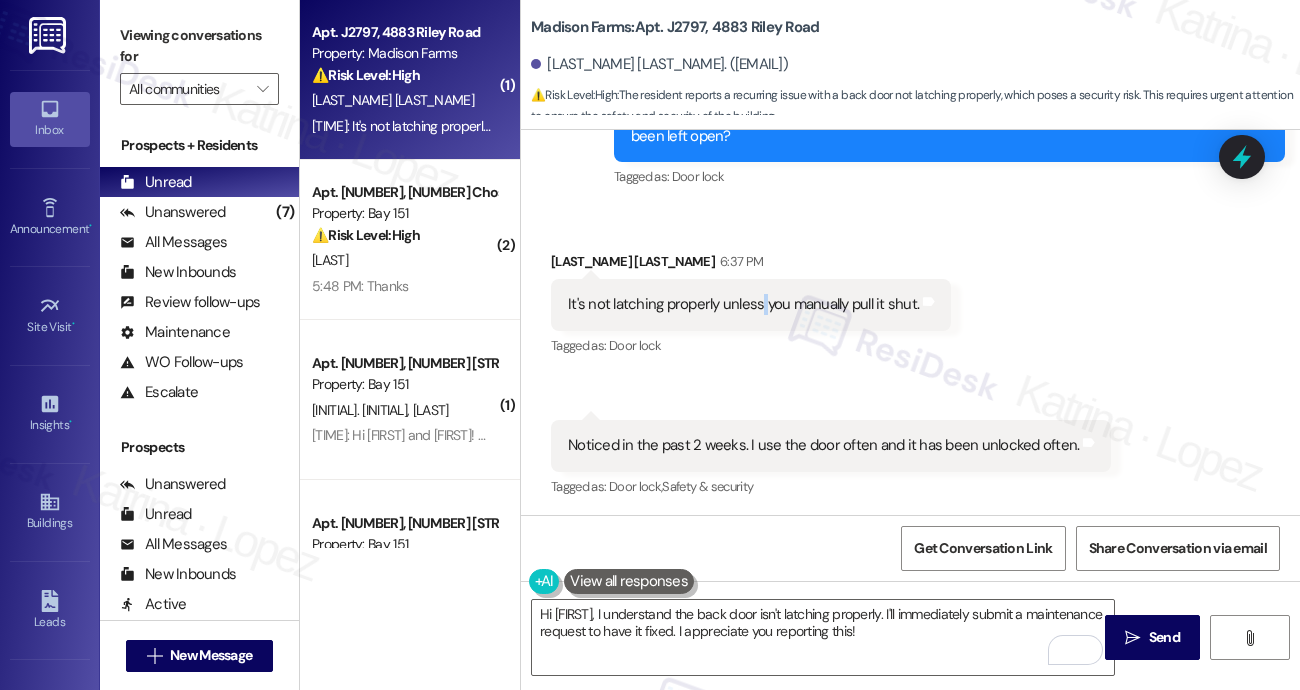 click on "It's not latching properly unless you manually pull it shut." at bounding box center (743, 304) 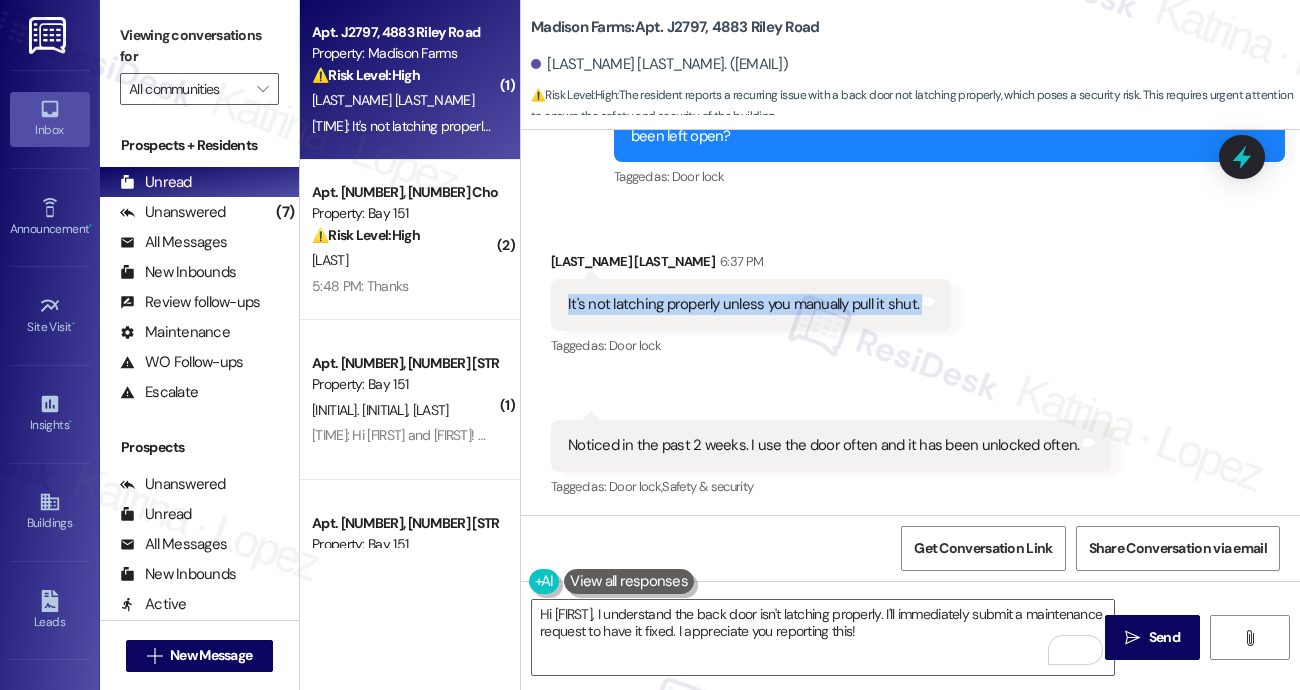 click on "It's not latching properly unless you manually pull it shut." at bounding box center [743, 304] 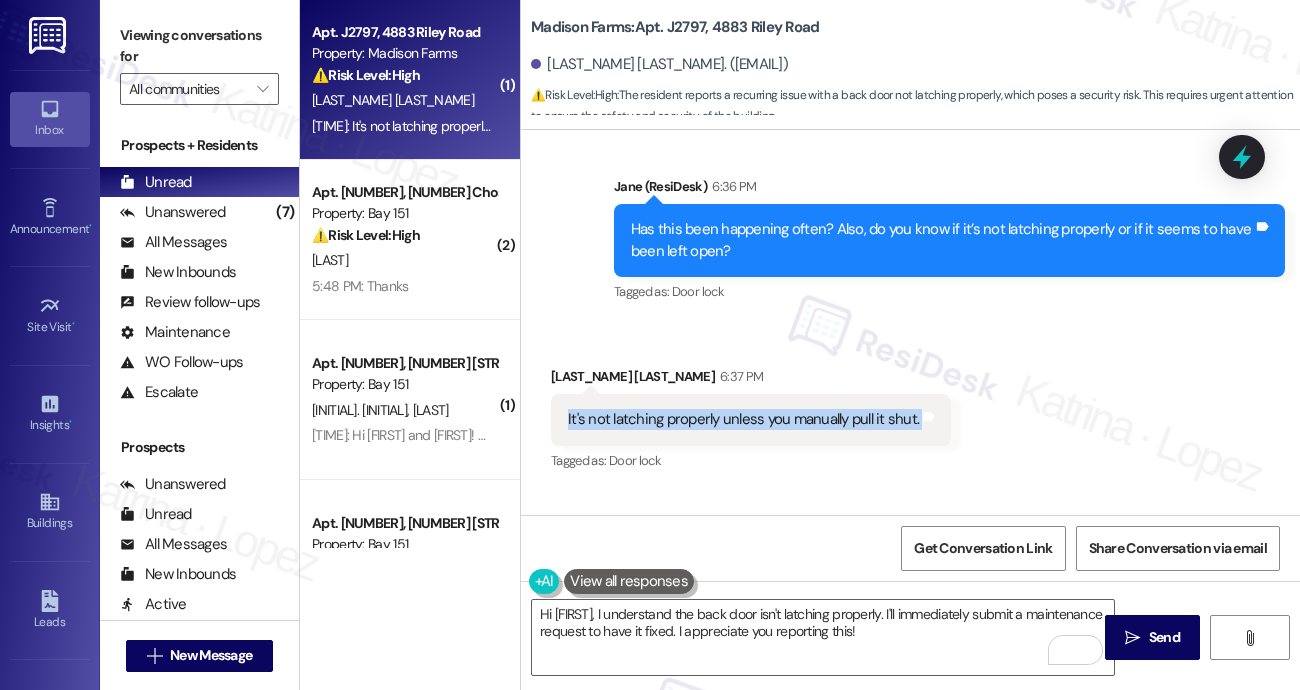 scroll, scrollTop: 2820, scrollLeft: 0, axis: vertical 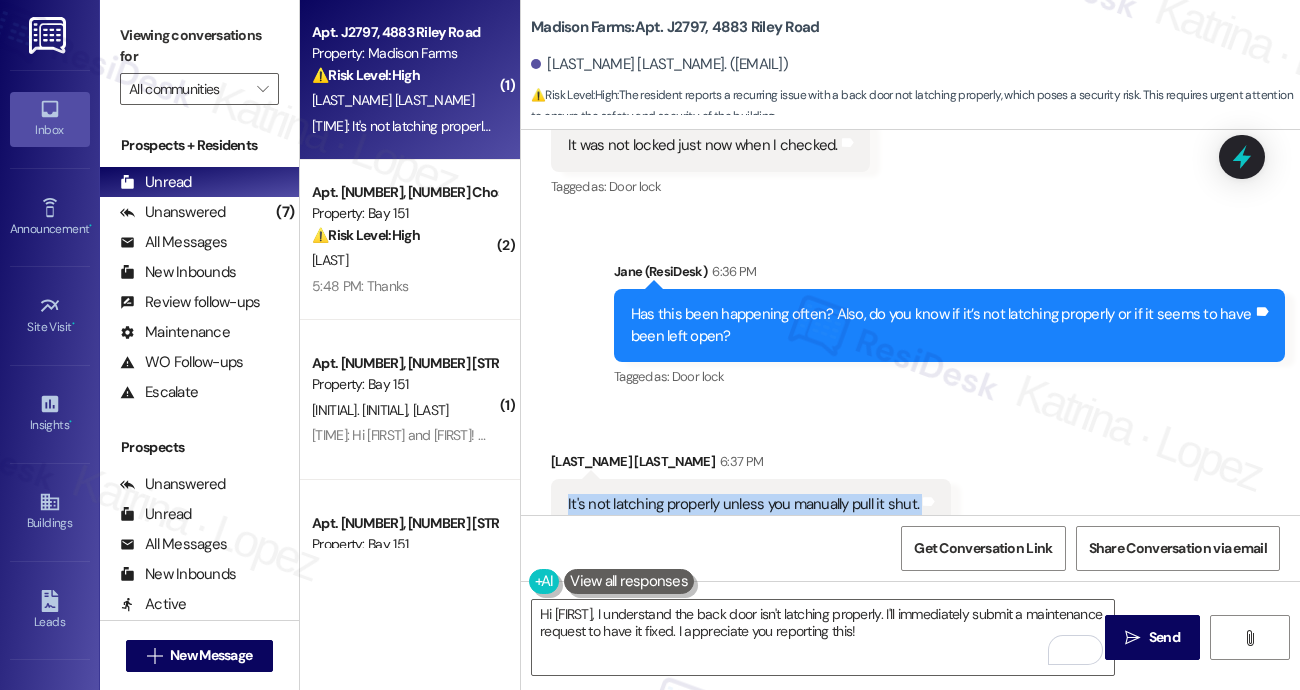 click on "Has this been happening often? Also, do you know if it’s not latching properly or if it seems to have been left open?" at bounding box center [942, 325] 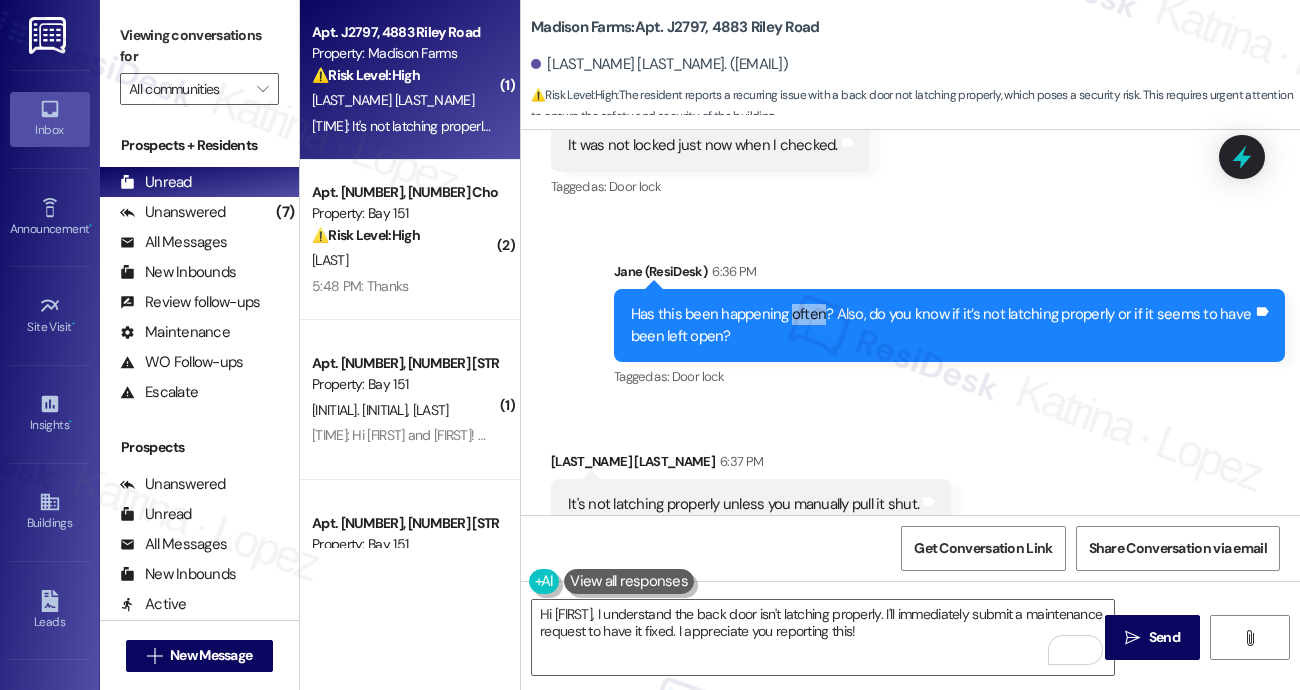 click on "Has this been happening often? Also, do you know if it’s not latching properly or if it seems to have been left open?" at bounding box center [942, 325] 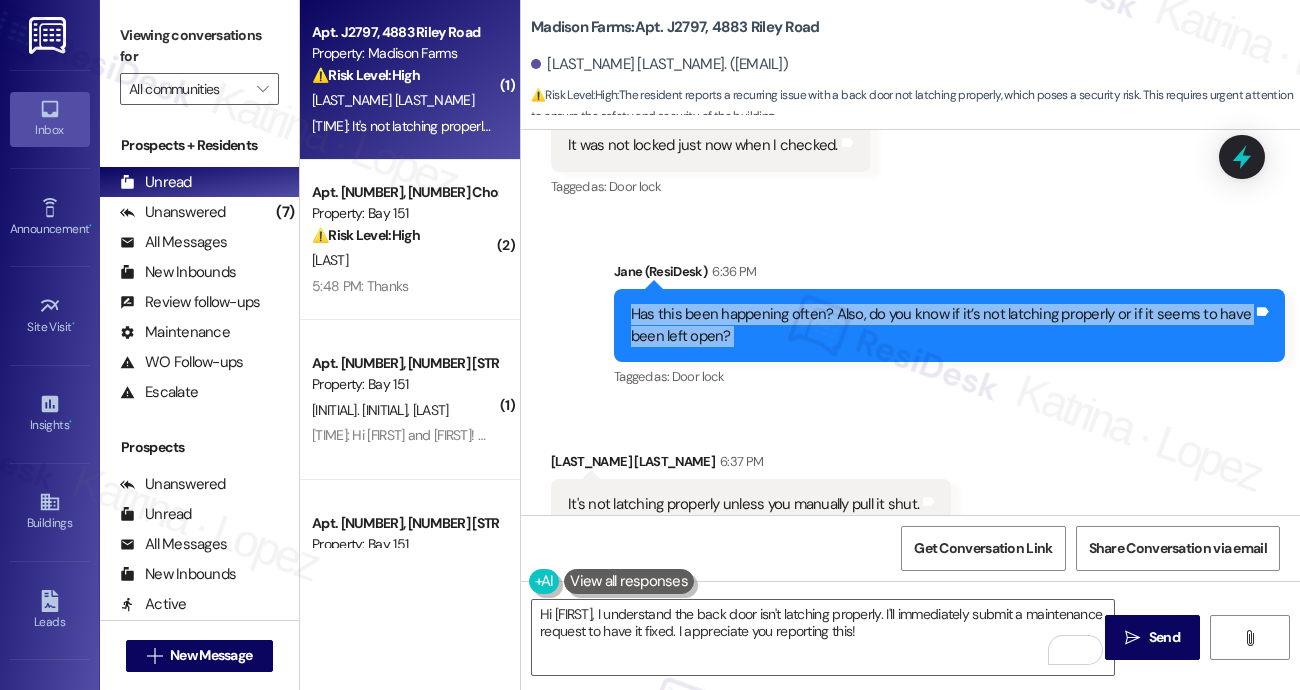 click on "Has this been happening often? Also, do you know if it’s not latching properly or if it seems to have been left open?" at bounding box center (942, 325) 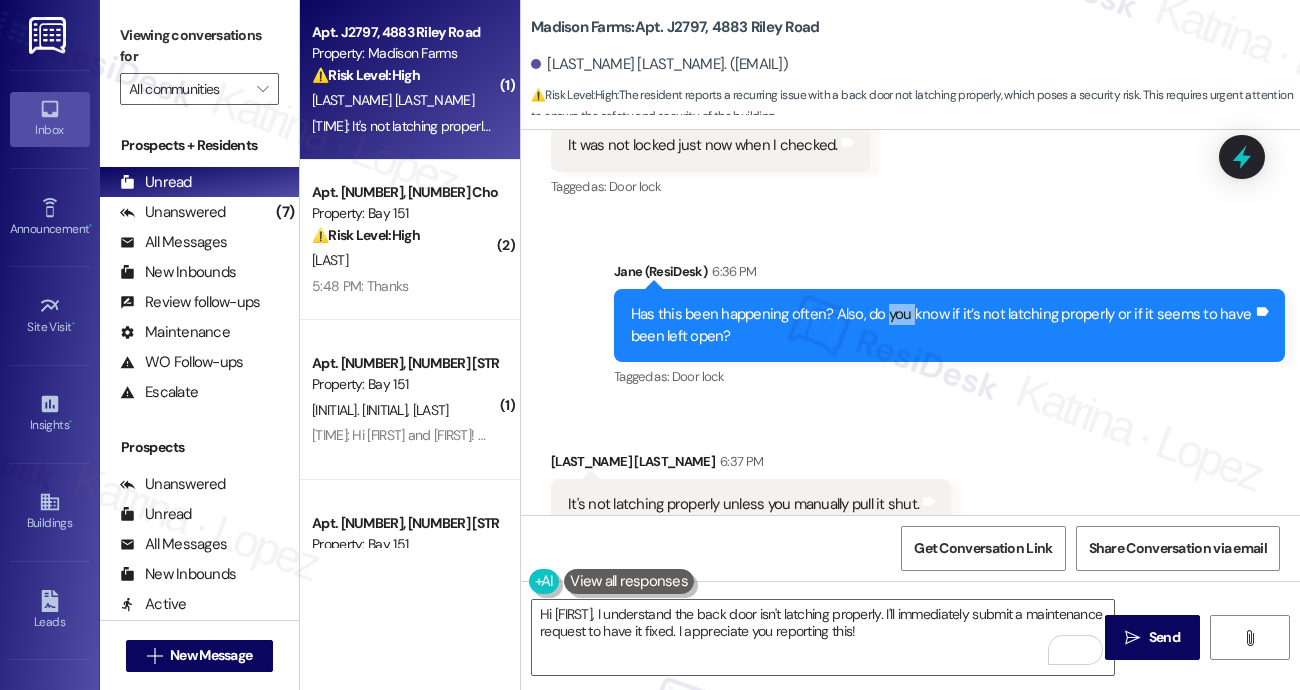 click on "Has this been happening often? Also, do you know if it’s not latching properly or if it seems to have been left open?" at bounding box center (942, 325) 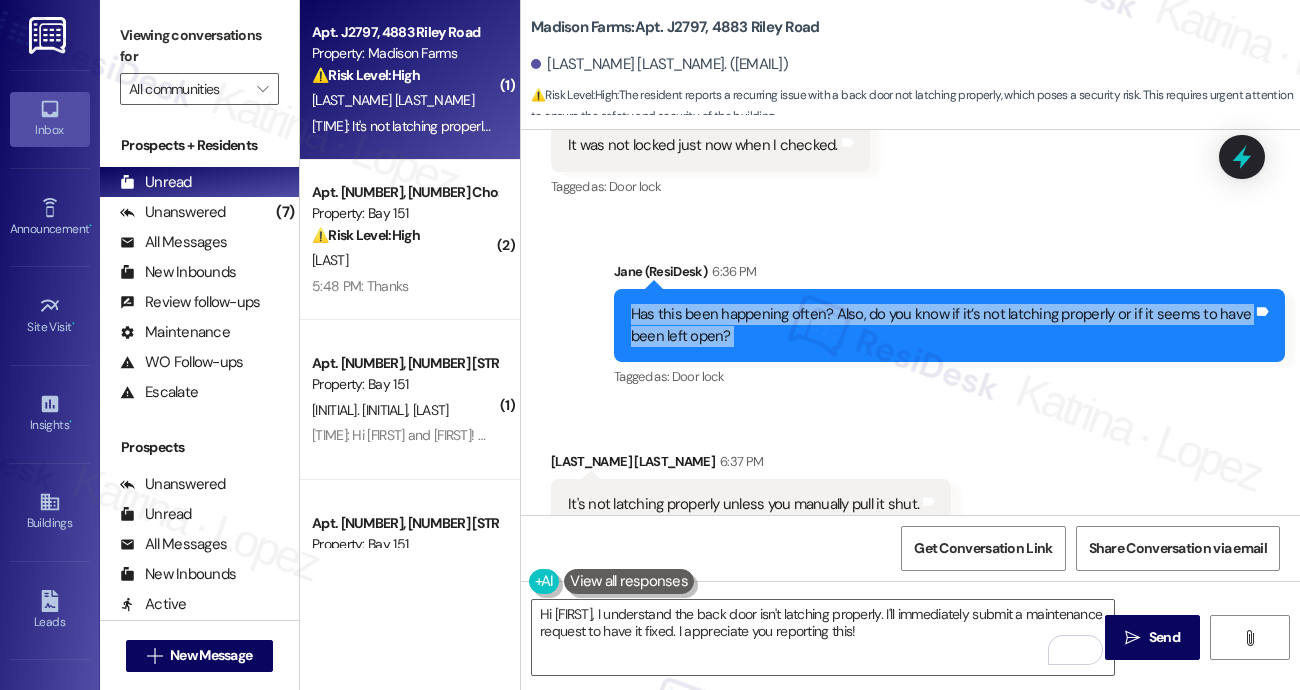 click on "Has this been happening often? Also, do you know if it’s not latching properly or if it seems to have been left open?" at bounding box center (942, 325) 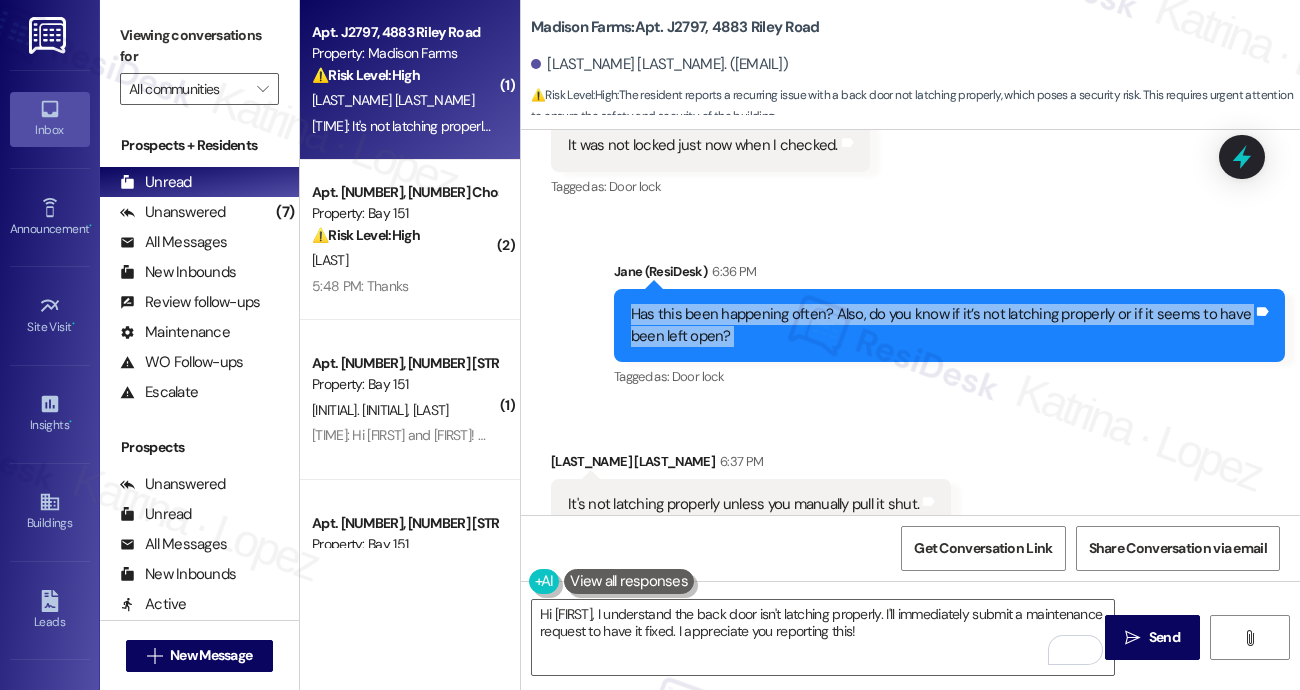 click on "Viewing conversations for" at bounding box center (199, 46) 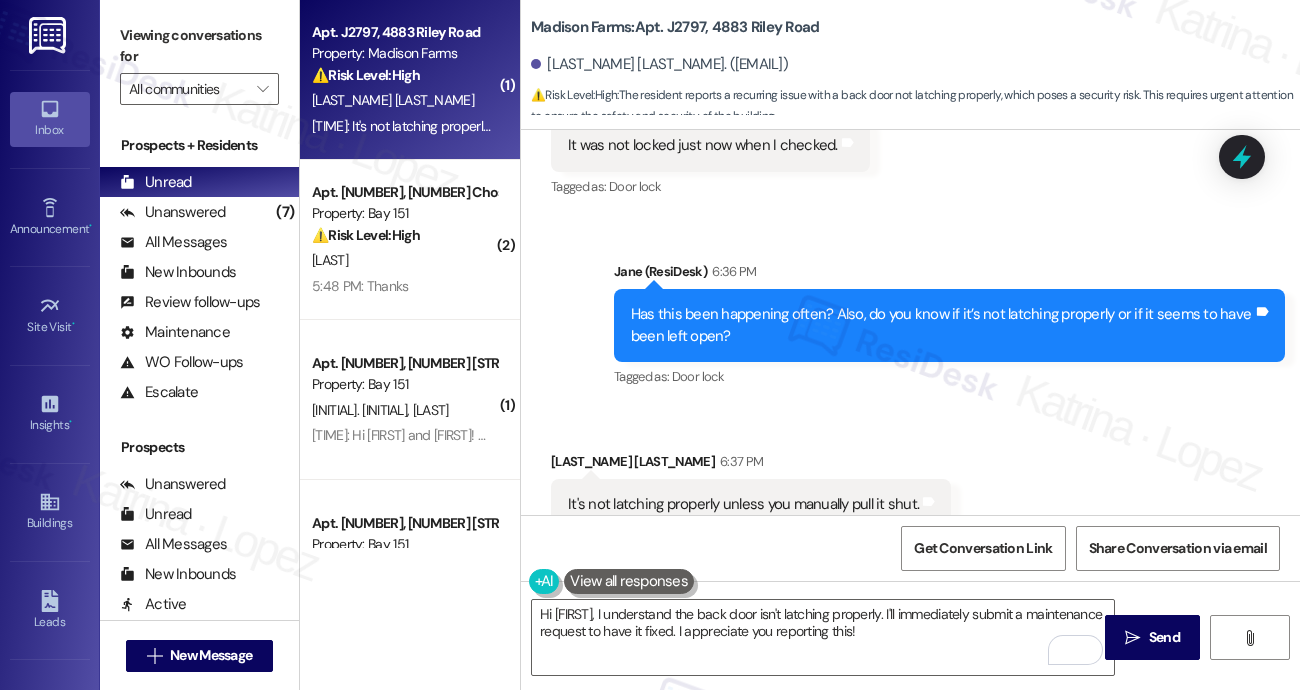 click on "Madison Farms:  Apt. J2797, 4883 Riley Road" at bounding box center (675, 27) 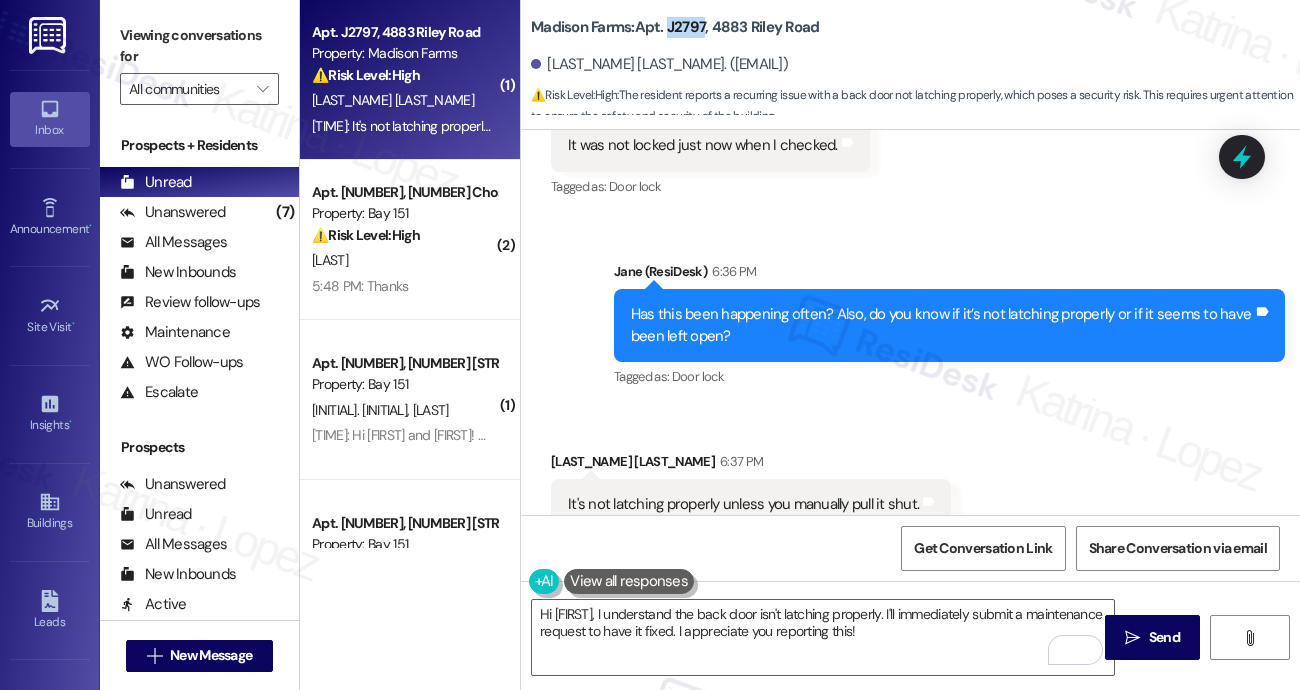 click on "Madison Farms:  Apt. J2797, 4883 Riley Road" at bounding box center [675, 27] 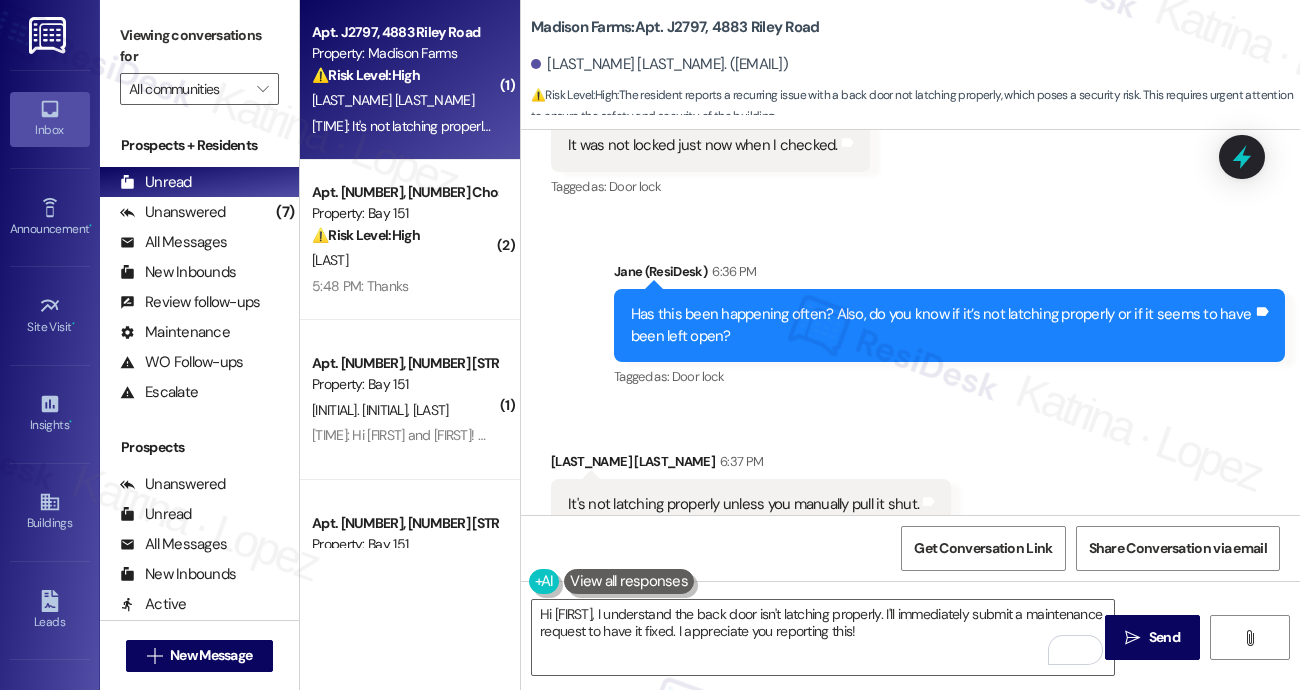 click on "Viewing conversations for" at bounding box center [199, 46] 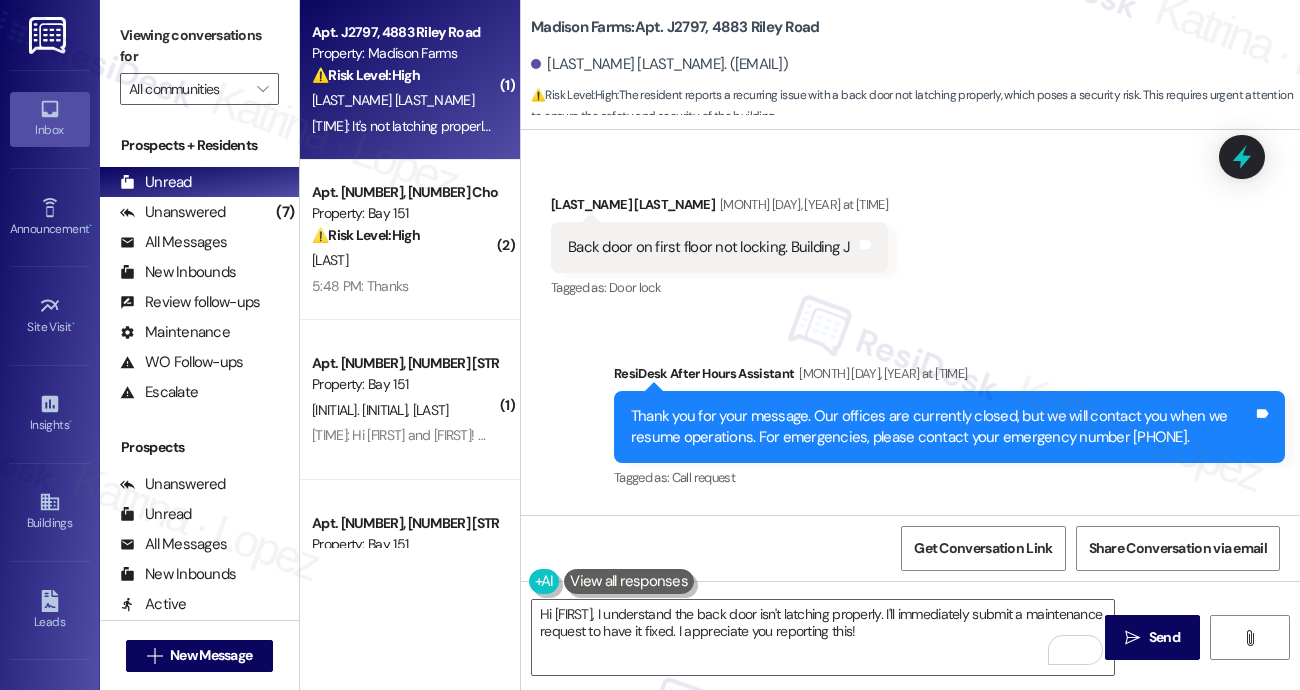 scroll, scrollTop: 2121, scrollLeft: 0, axis: vertical 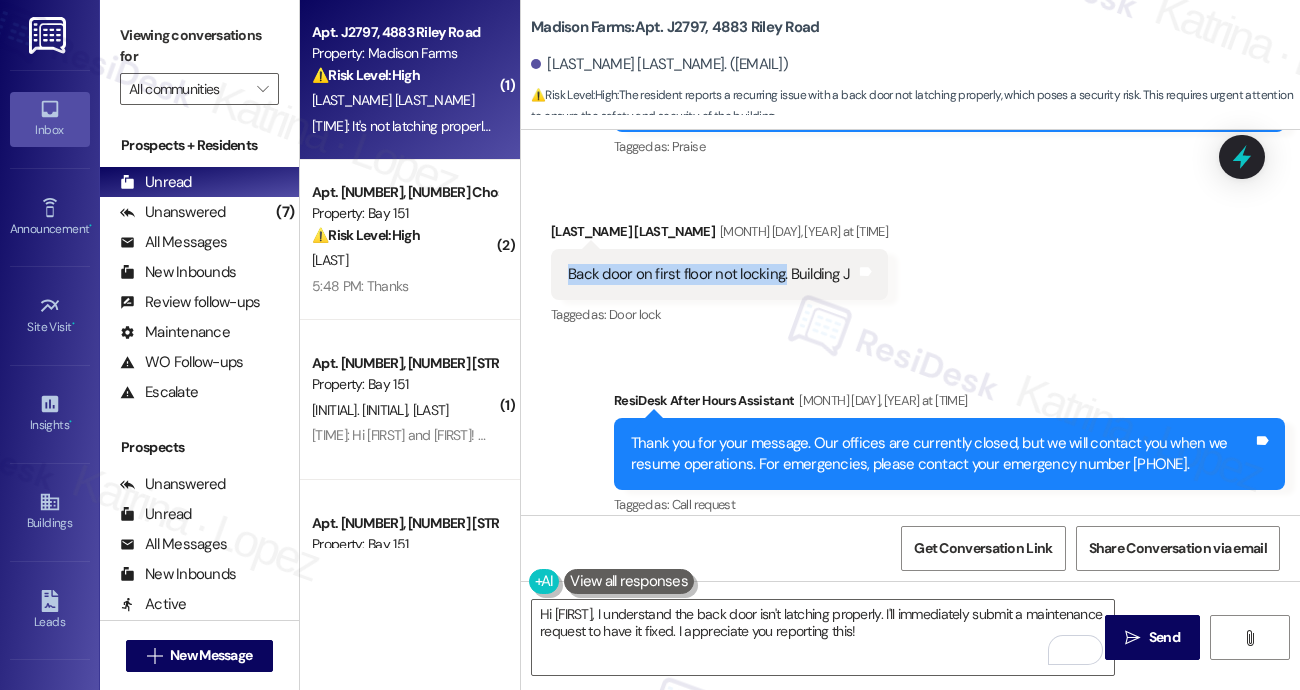 drag, startPoint x: 567, startPoint y: 271, endPoint x: 782, endPoint y: 276, distance: 215.05814 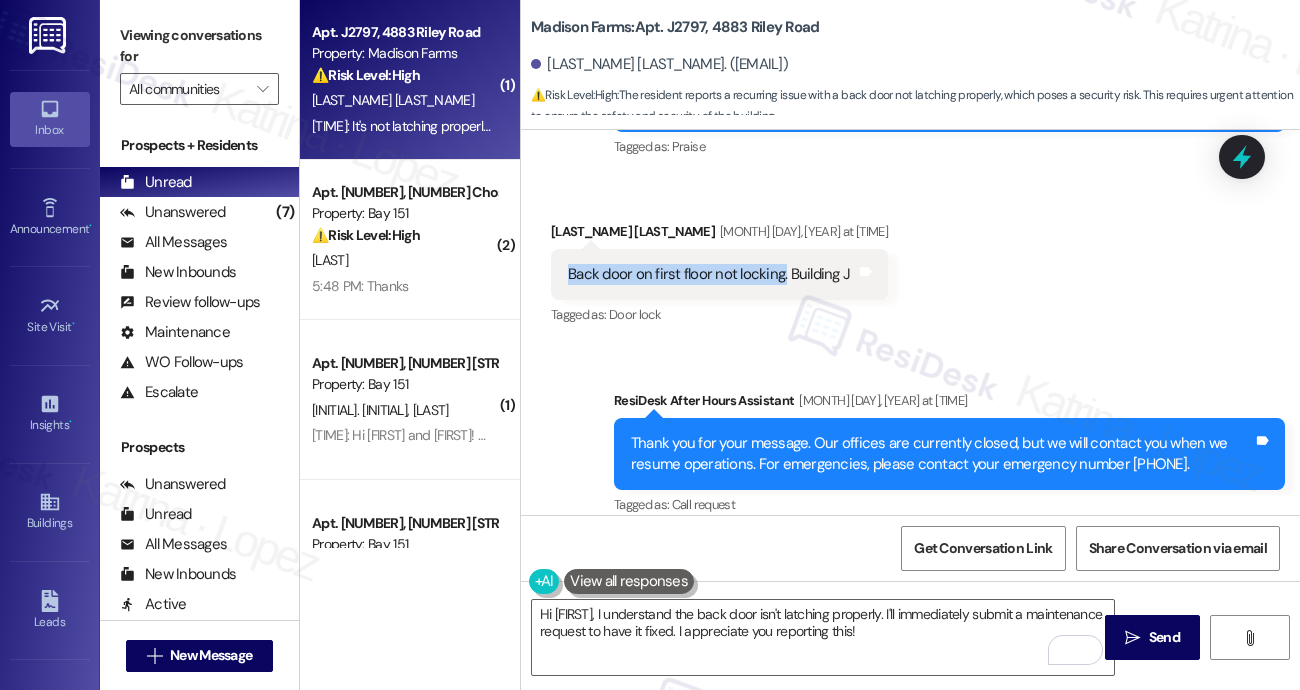 click on "Back door on first floor not locking. Building J" at bounding box center [709, 274] 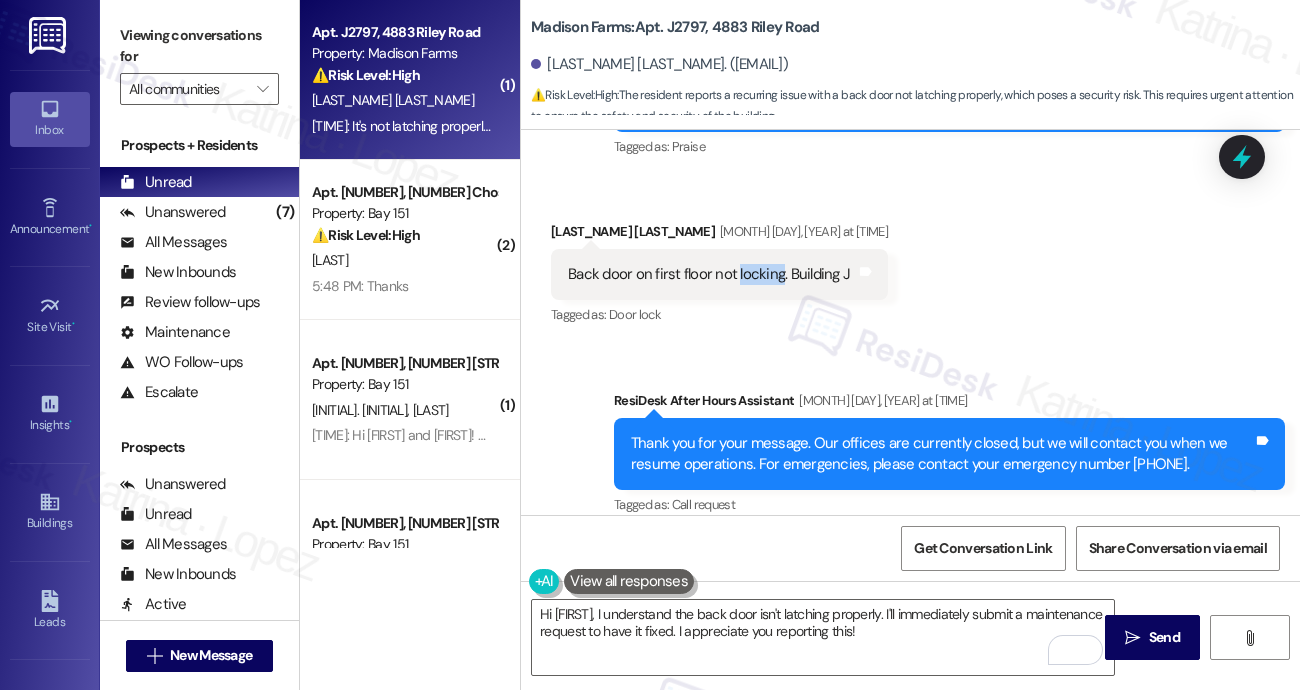 click on "Back door on first floor not locking. Building J" at bounding box center [709, 274] 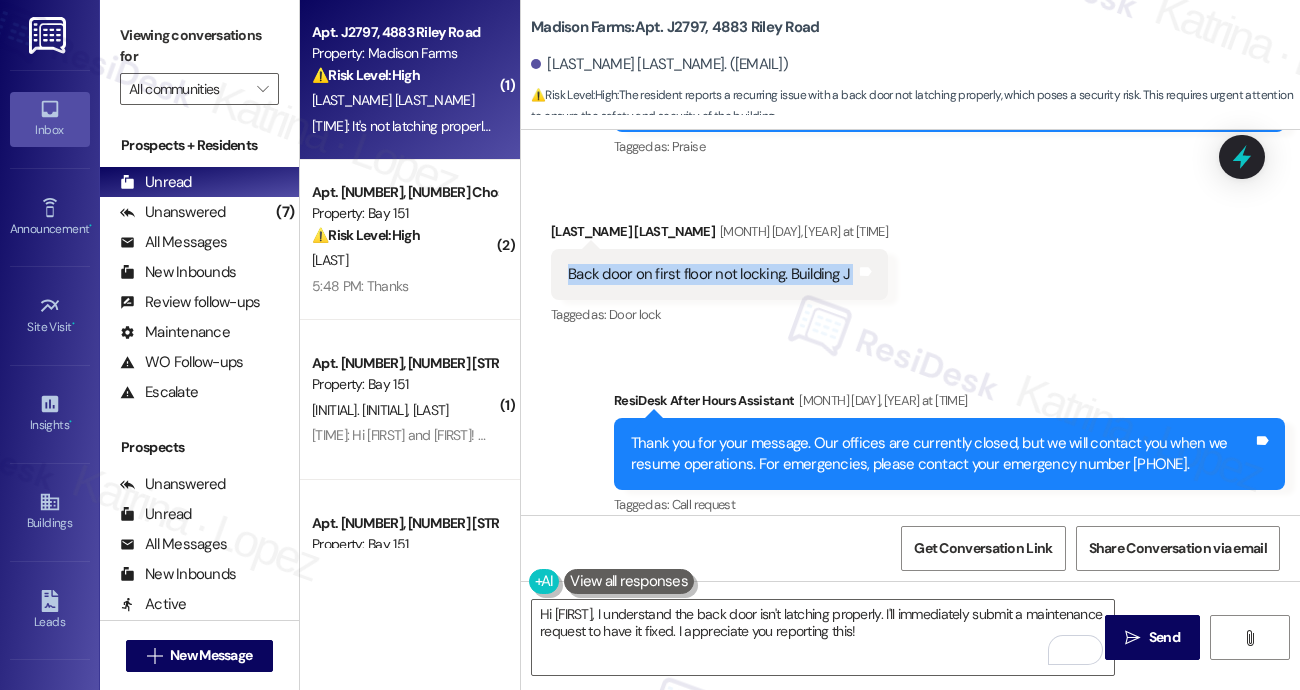 click on "Back door on first floor not locking. Building J" at bounding box center (709, 274) 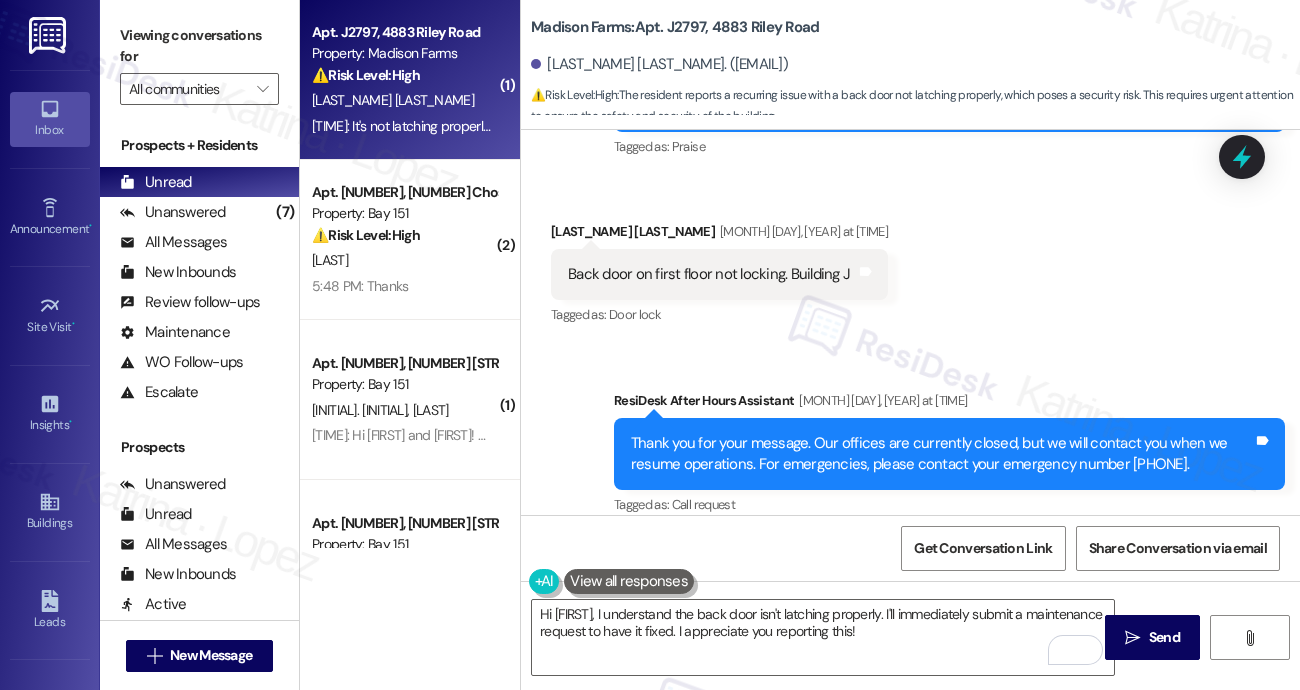 click on "Viewing conversations for" at bounding box center [199, 46] 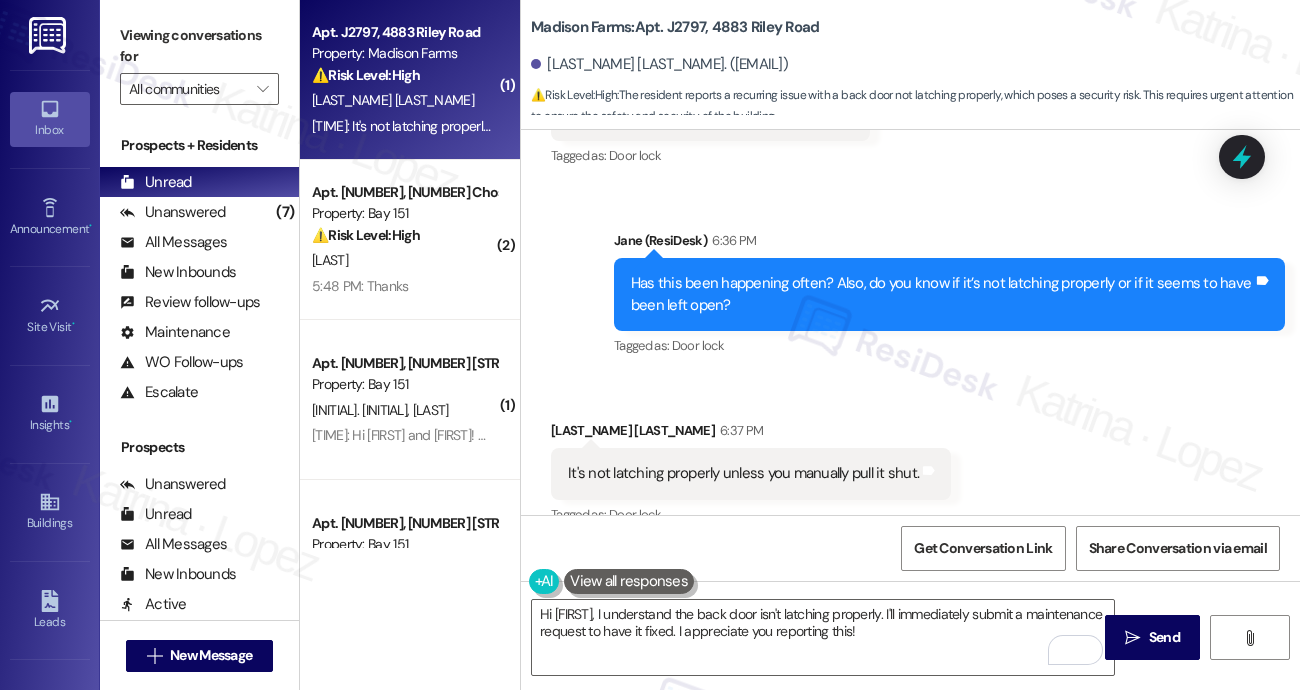 scroll, scrollTop: 3021, scrollLeft: 0, axis: vertical 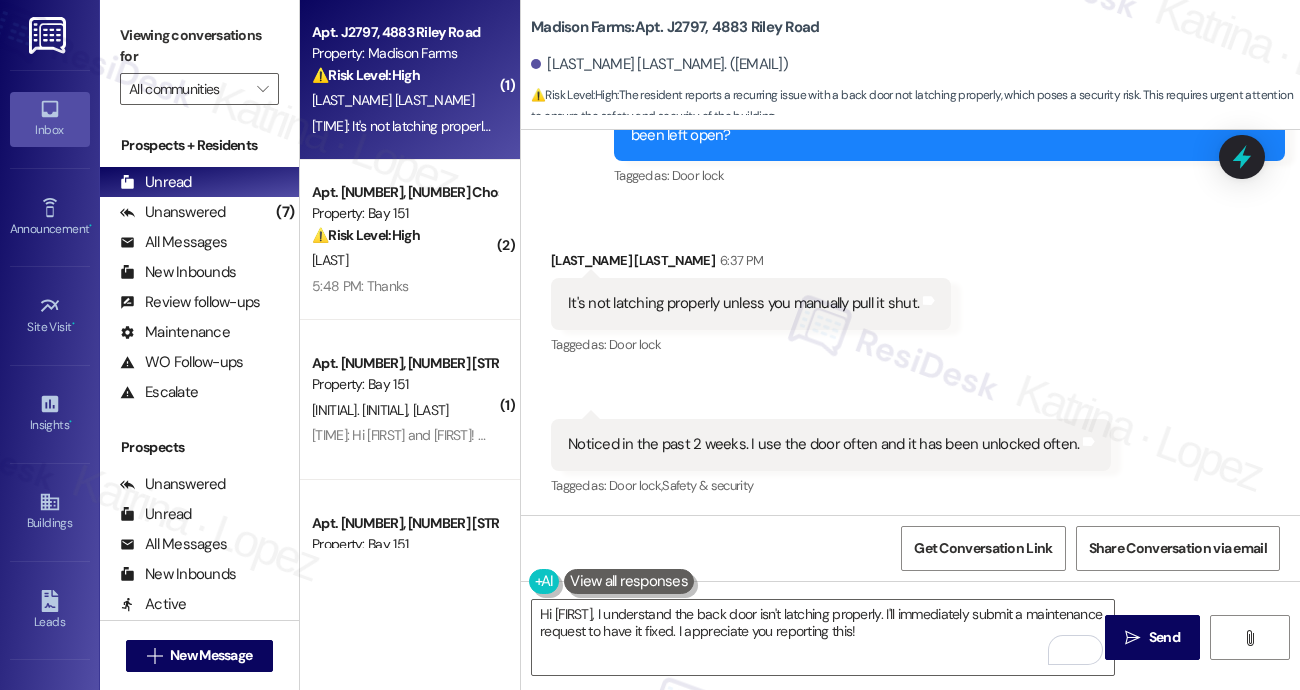 click on "It's not latching properly unless you manually pull it shut." at bounding box center [743, 303] 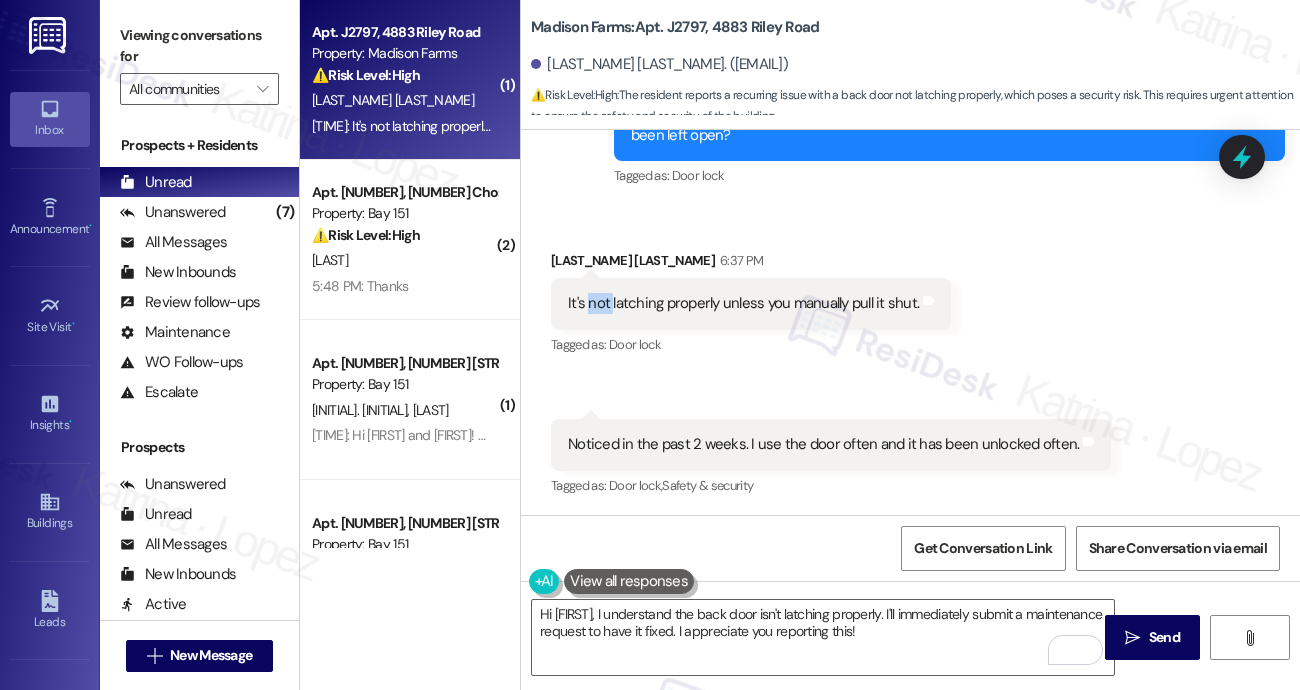 click on "It's not latching properly unless you manually pull it shut." at bounding box center [743, 303] 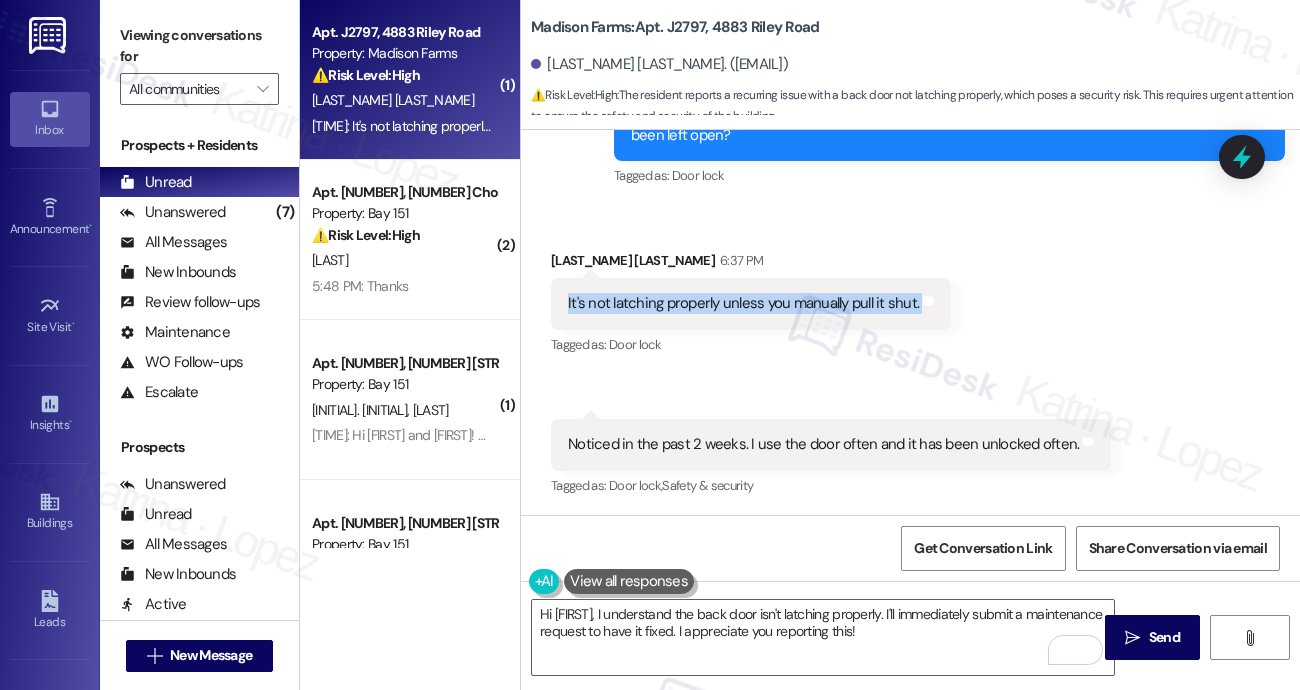 click on "It's not latching properly unless you manually pull it shut." at bounding box center (743, 303) 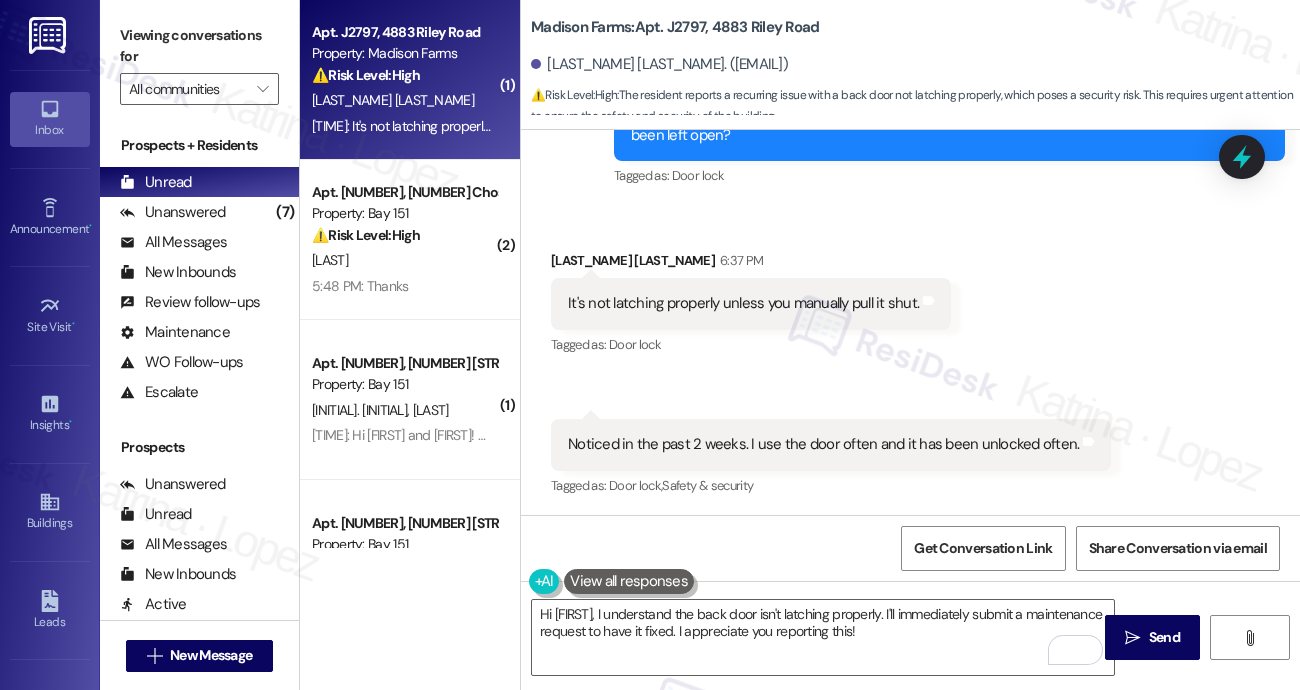 click on "Viewing conversations for" at bounding box center (199, 46) 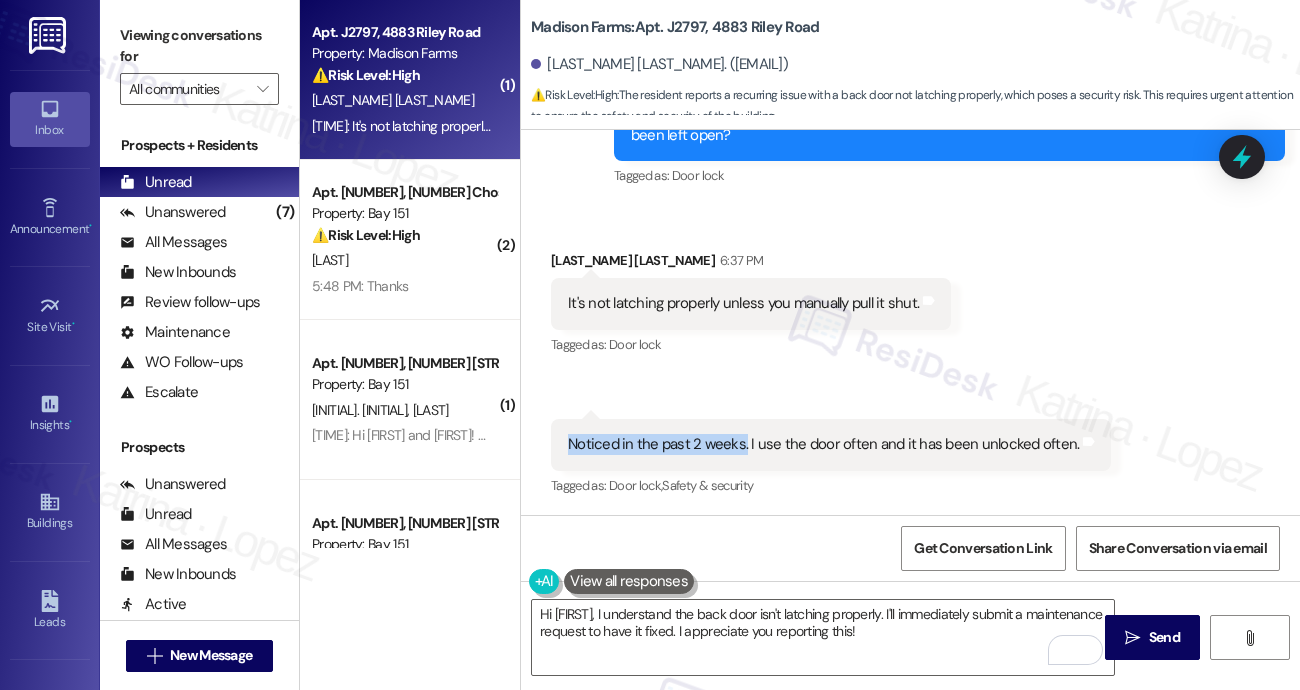 drag, startPoint x: 743, startPoint y: 444, endPoint x: 536, endPoint y: 438, distance: 207.08694 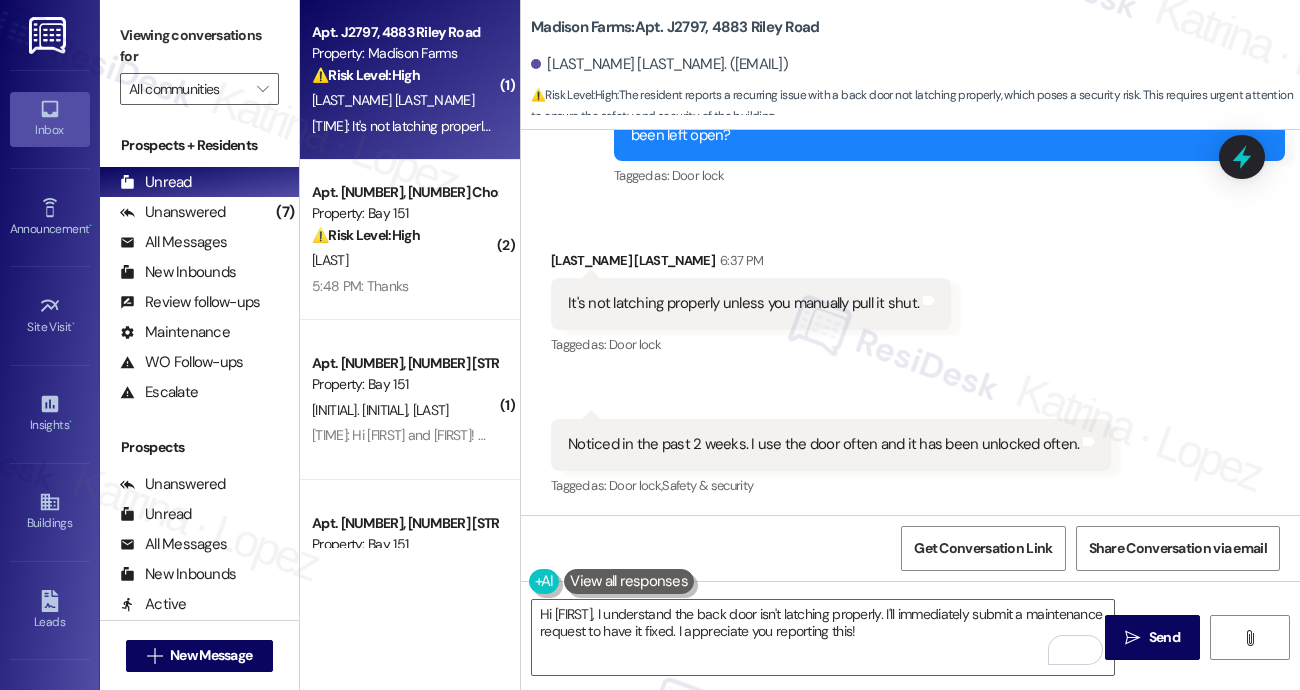 click on "Viewing conversations for" at bounding box center [199, 46] 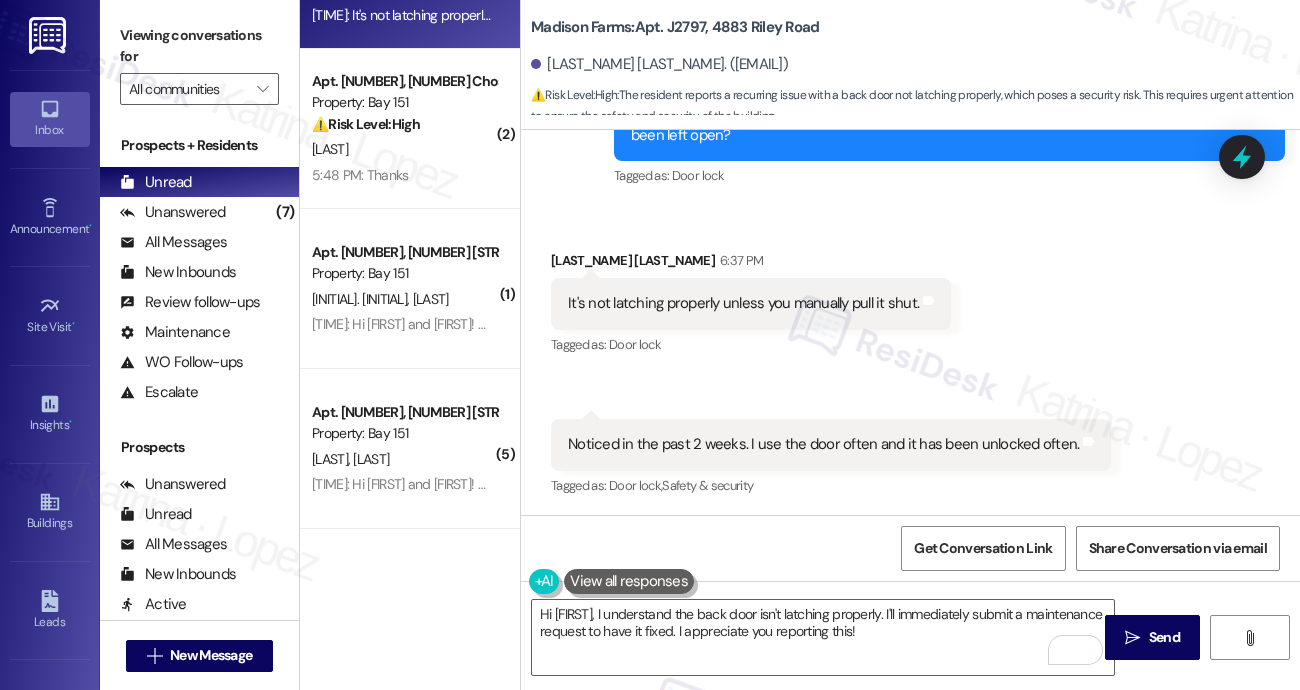 scroll, scrollTop: 0, scrollLeft: 0, axis: both 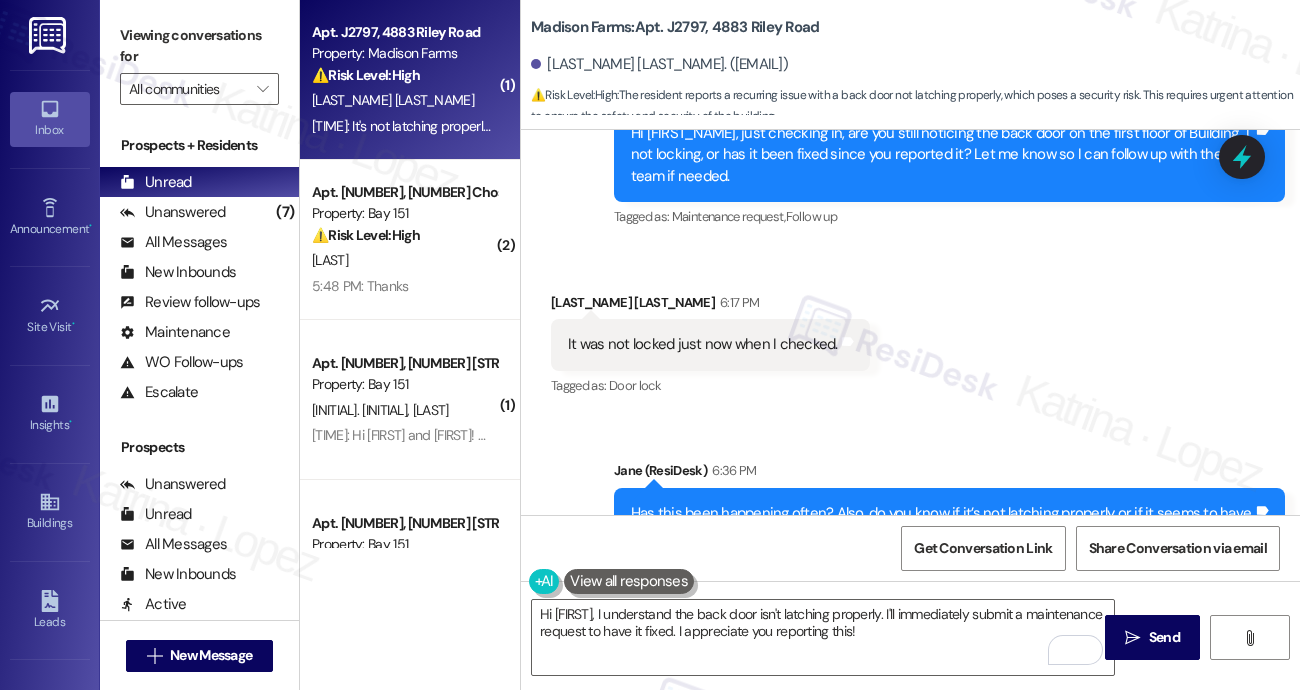 click on "Viewing conversations for" at bounding box center [199, 46] 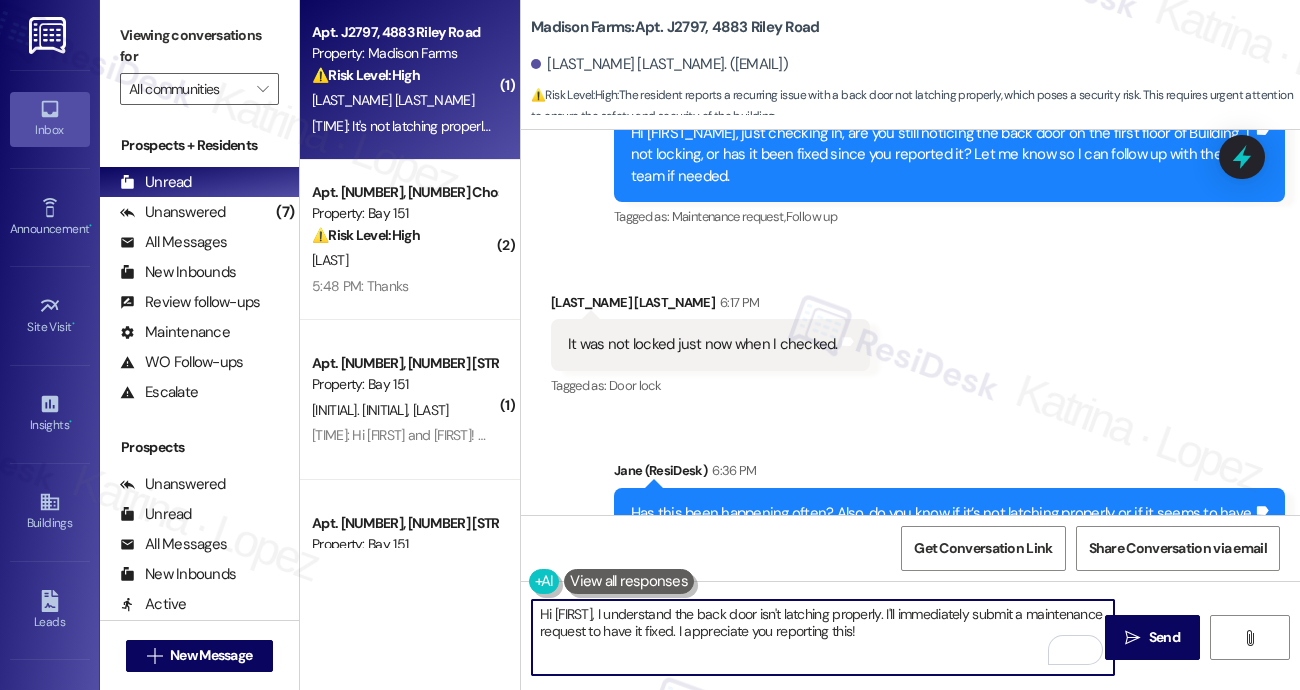 click on "Hi {{first_name}}, I understand the back door isn't latching properly. I'll immediately submit a maintenance request to have it fixed. I appreciate you reporting this!" at bounding box center (823, 637) 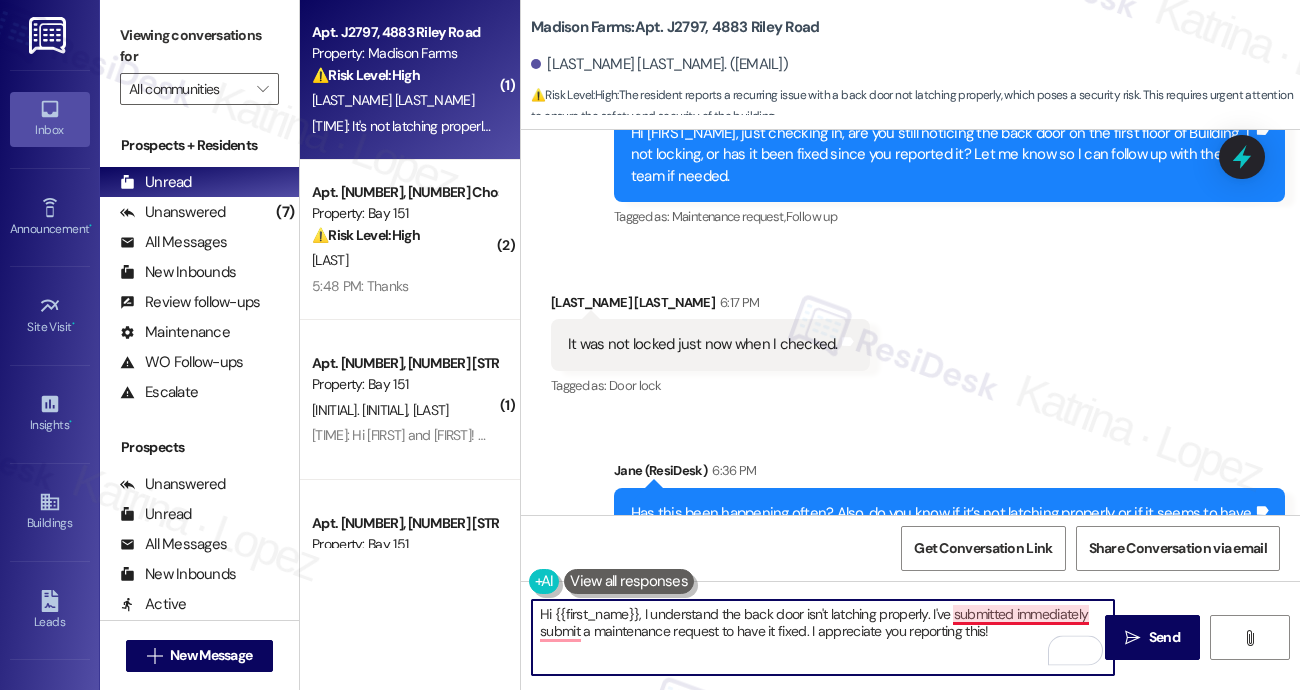 click on "Hi {{first_name}}, I understand the back door isn't latching properly. I've submitted immediately submit a maintenance request to have it fixed. I appreciate you reporting this!" at bounding box center (823, 637) 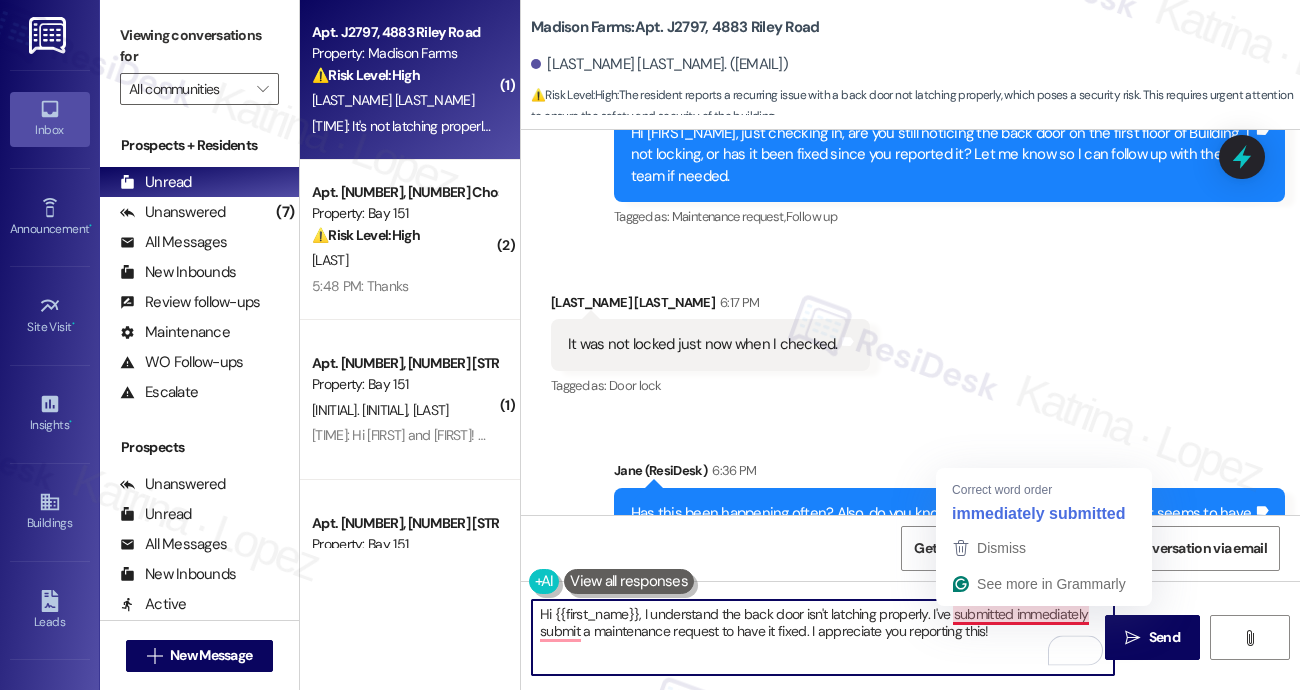 click on "Hi {{first_name}}, I understand the back door isn't latching properly. I've submitted immediately submit a maintenance request to have it fixed. I appreciate you reporting this!" at bounding box center [823, 637] 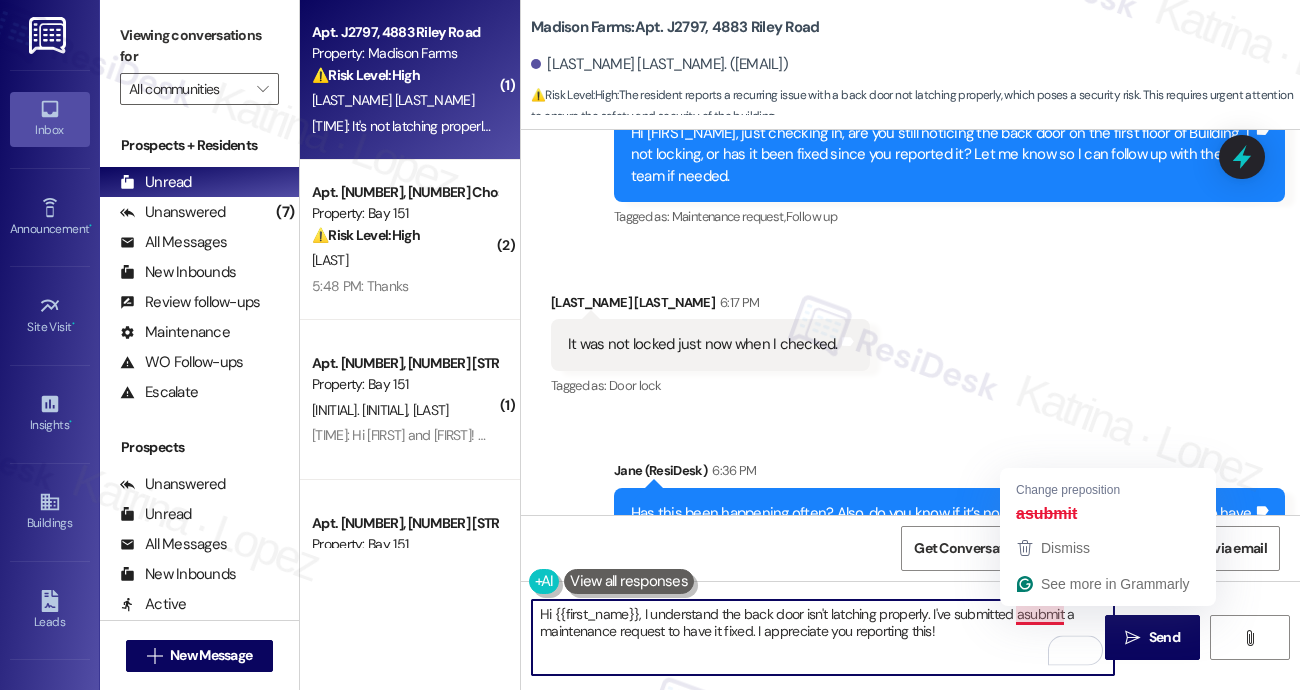 click on "Hi {{first_name}}, I understand the back door isn't latching properly. I've submitted asubmit a maintenance request to have it fixed. I appreciate you reporting this!" at bounding box center (823, 637) 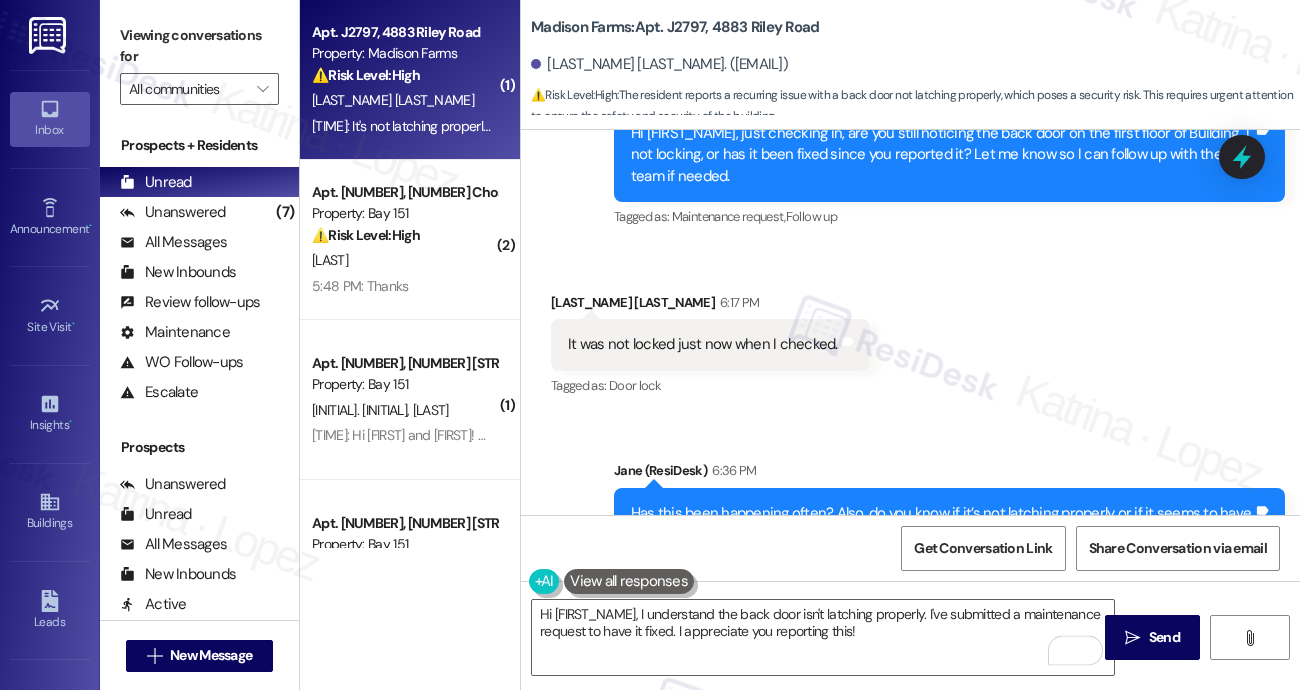 click on "Received via SMS Denise Veres 6:17 PM It was not locked just now when I checked. Tags and notes Tagged as:   Door lock Click to highlight conversations about Door lock" at bounding box center [910, 331] 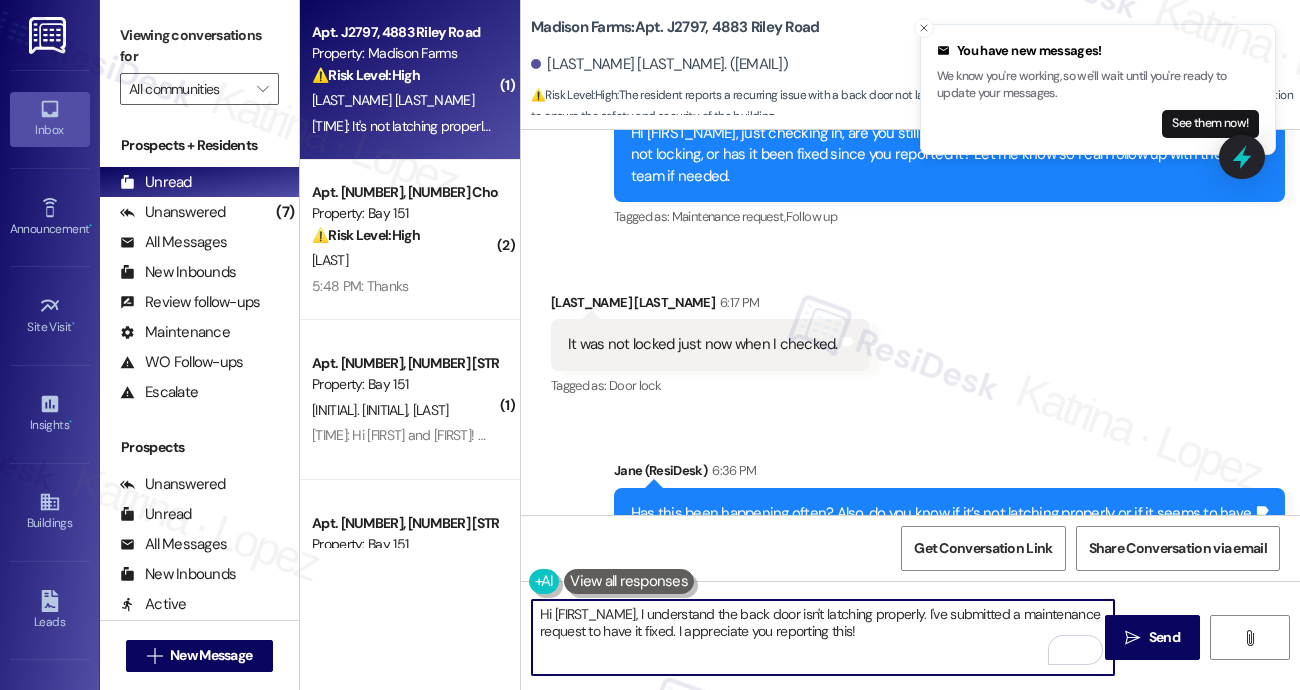 drag, startPoint x: 928, startPoint y: 611, endPoint x: 514, endPoint y: 611, distance: 414 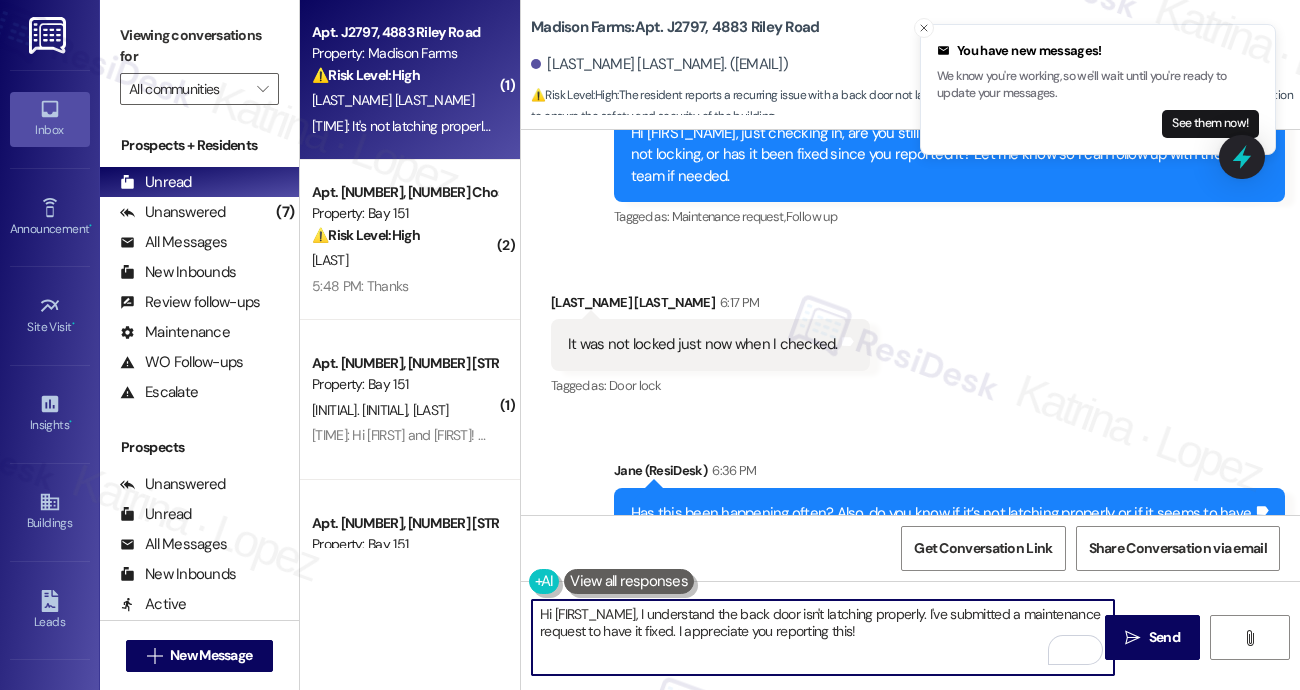click on "( [NUMBER] ) Apt. J[NUMBER], [NUMBER] [STREET] Property: Madison Farms ⚠️  Risk Level:  High The resident reports a back door not latching properly, which poses a security risk to the building. This requires urgent attention to ensure the safety and security of the residents and property. [FIRST] [LAST] [TIME]: It's not latching properly unless you manually pull it shut. [TIME]: It's not latching properly unless you manually pull it shut. ( [NUMBER] ) Apt. [NUMBER], [NUMBER] [STREET] Property: Bay 151 ⚠️  Risk Level:  High The resident is disputing a late fee associated with amenity and lease extension fees, claiming they were unaware of the charges. This involves a financial concern and potential resident dissatisfaction, requiring investigation and resolution. [FIRST] [LAST] [TIME]: Thanks [TIME]: Thanks ( [NUMBER] ) Apt. [NUMBER], [NUMBER] [STREET] Property: Bay 151 [FIRST] [LAST] [FIRST] [LAST] ( [NUMBER] ) Apt. [NUMBER], [NUMBER] [STREET] Property: Bay 151 [FIRST] [LAST] [FIRST] [LAST] ( [NUMBER] ) Apt. [NUMBER], [NUMBER] [STREET] Property: Bay 151 [FIRST] [LAST] ( [NUMBER] ) [FIRST] [LAST]" at bounding box center (800, 345) 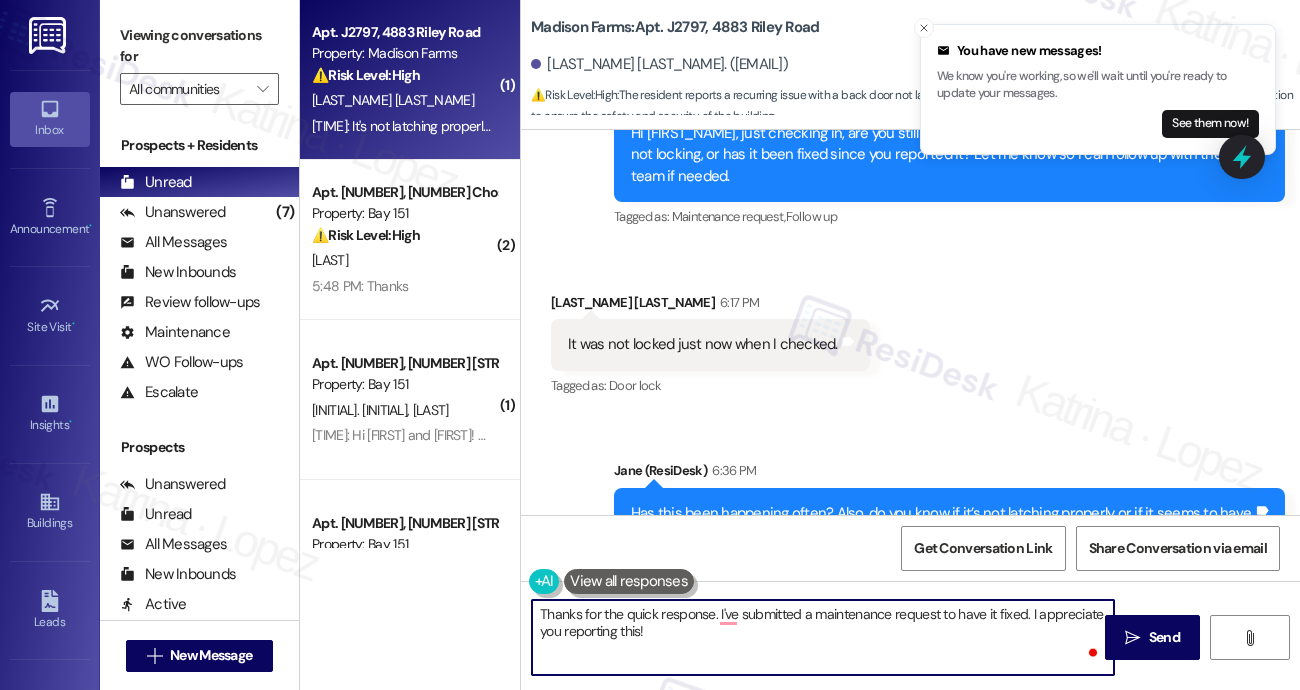 click on "Thanks for the quick response. I've submitted a maintenance request to have it fixed. I appreciate you reporting this!" at bounding box center (823, 637) 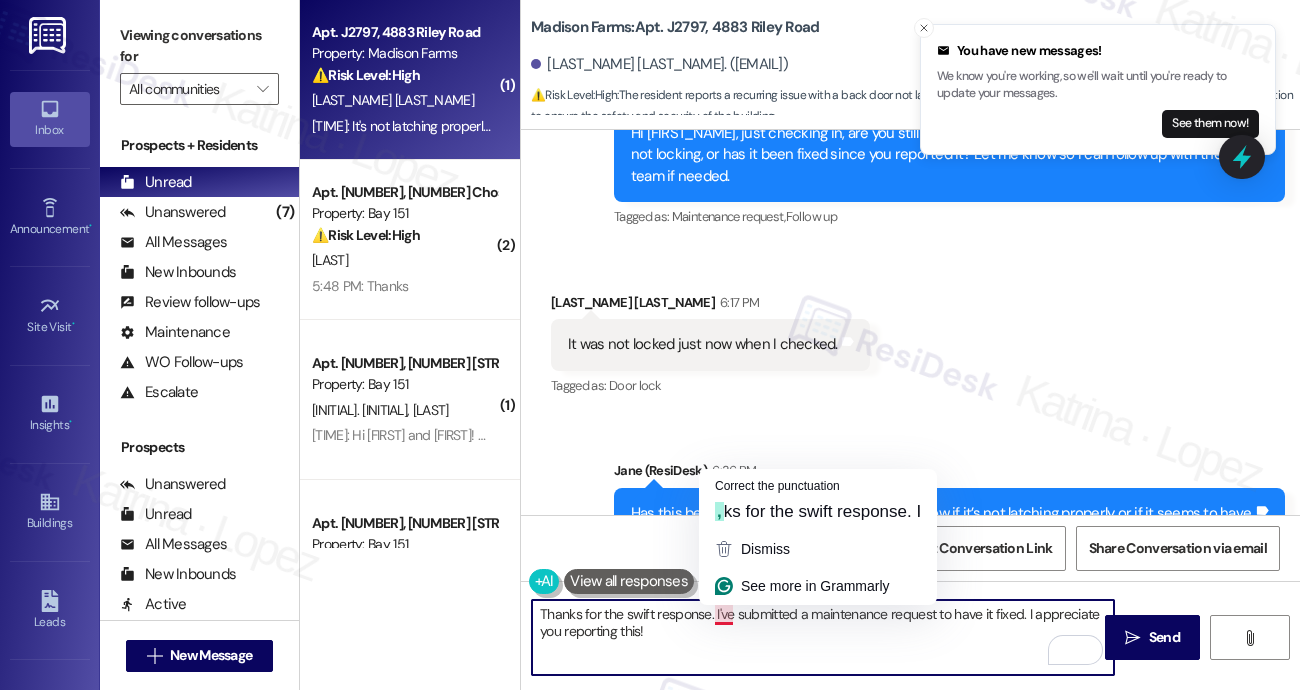 click on "Thanks for the swift response. I've submitted a maintenance request to have it fixed. I appreciate you reporting this!" at bounding box center (823, 637) 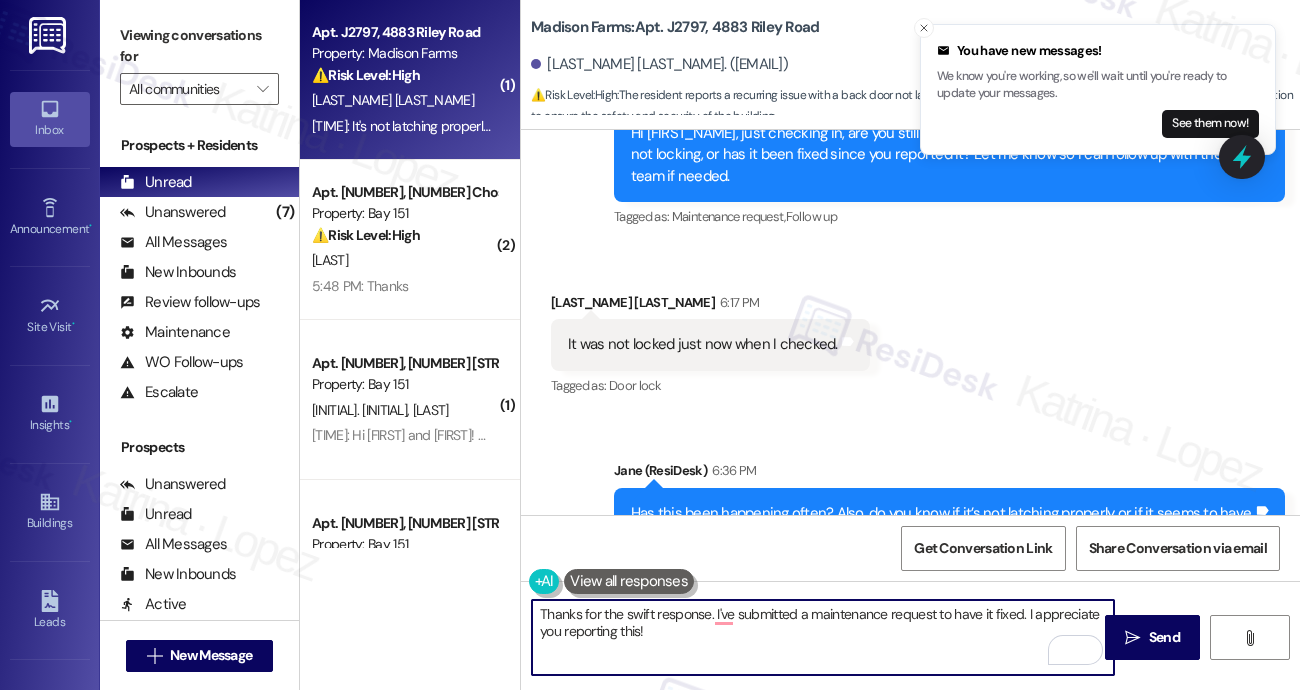 click on "Thanks for the swift response. I've submitted a maintenance request to have it fixed. I appreciate you reporting this!" at bounding box center [823, 637] 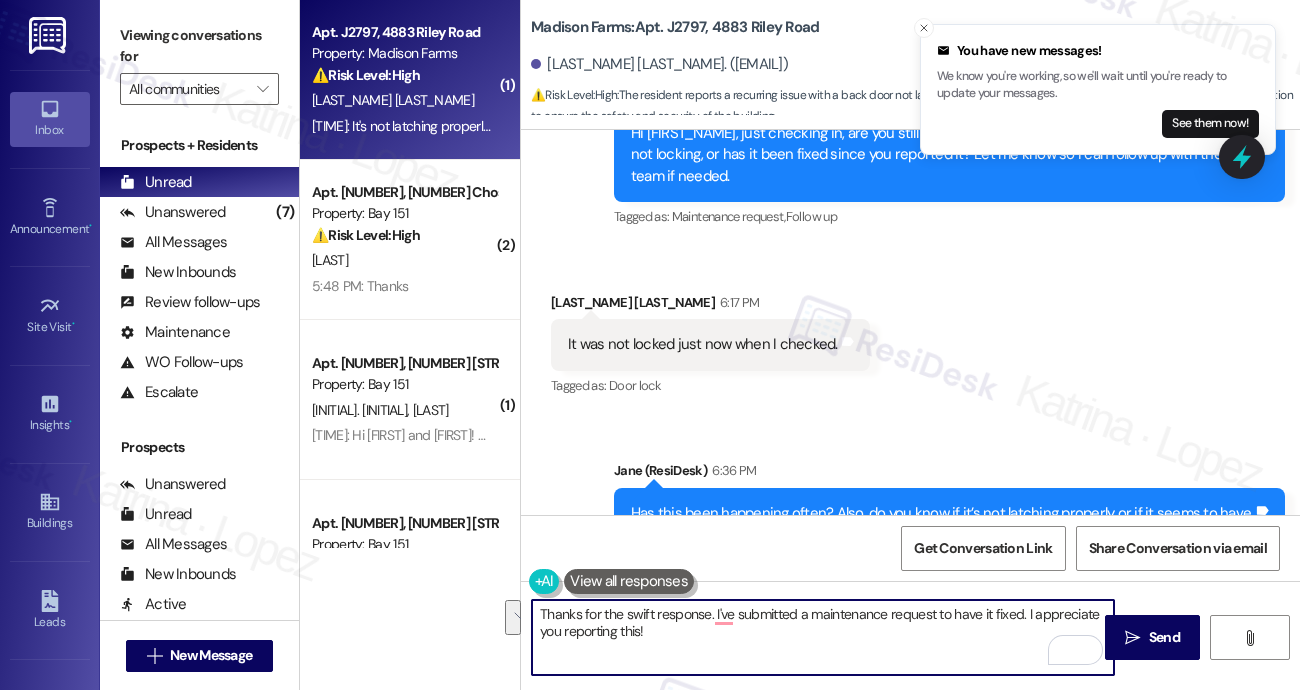 click on "Thanks for the swift response. I've submitted a maintenance request to have it fixed. I appreciate you reporting this!" at bounding box center [823, 637] 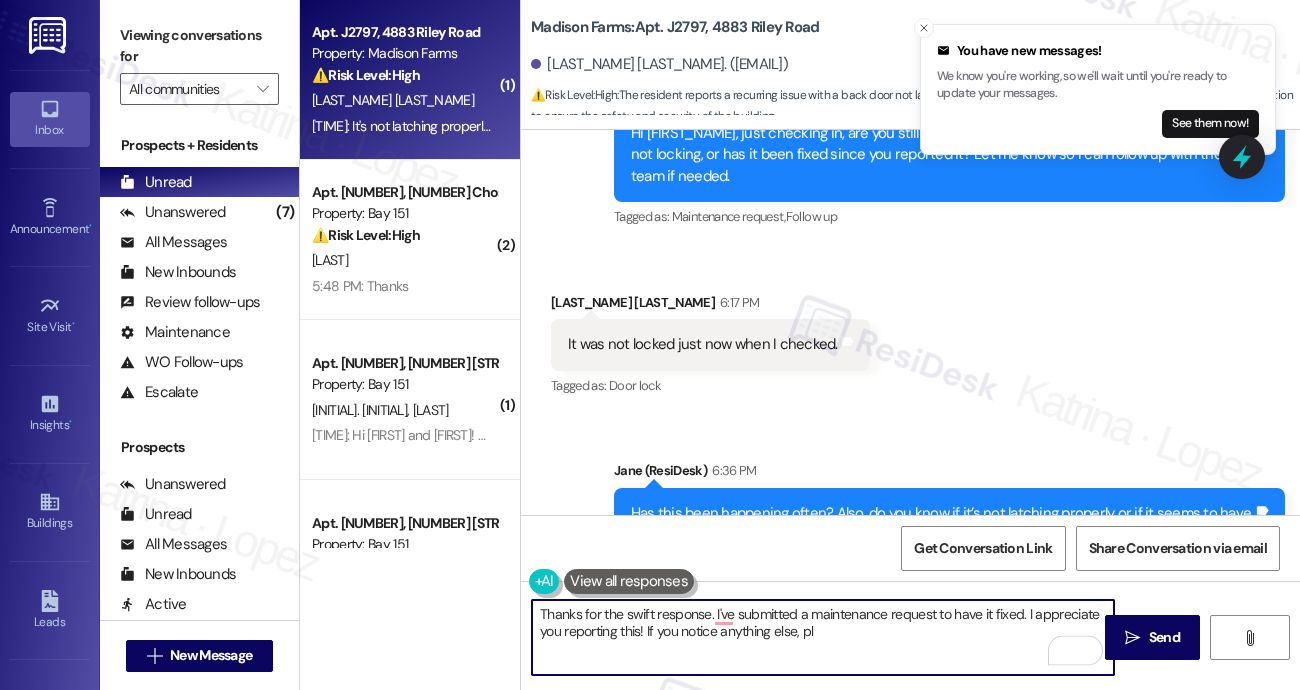 type on "Thanks for the swift response. I've submitted a maintenance request to have it fixed. I appreciate you reporting this! If you notice anything else, ple" 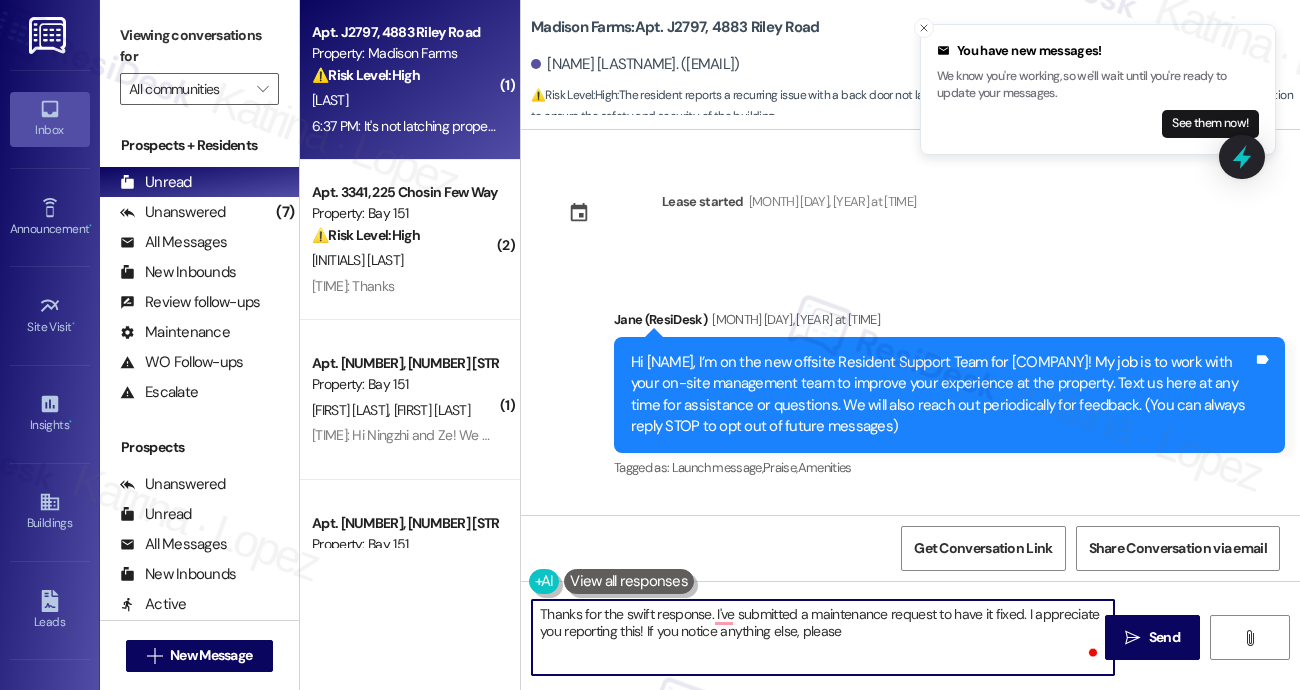 scroll, scrollTop: 0, scrollLeft: 0, axis: both 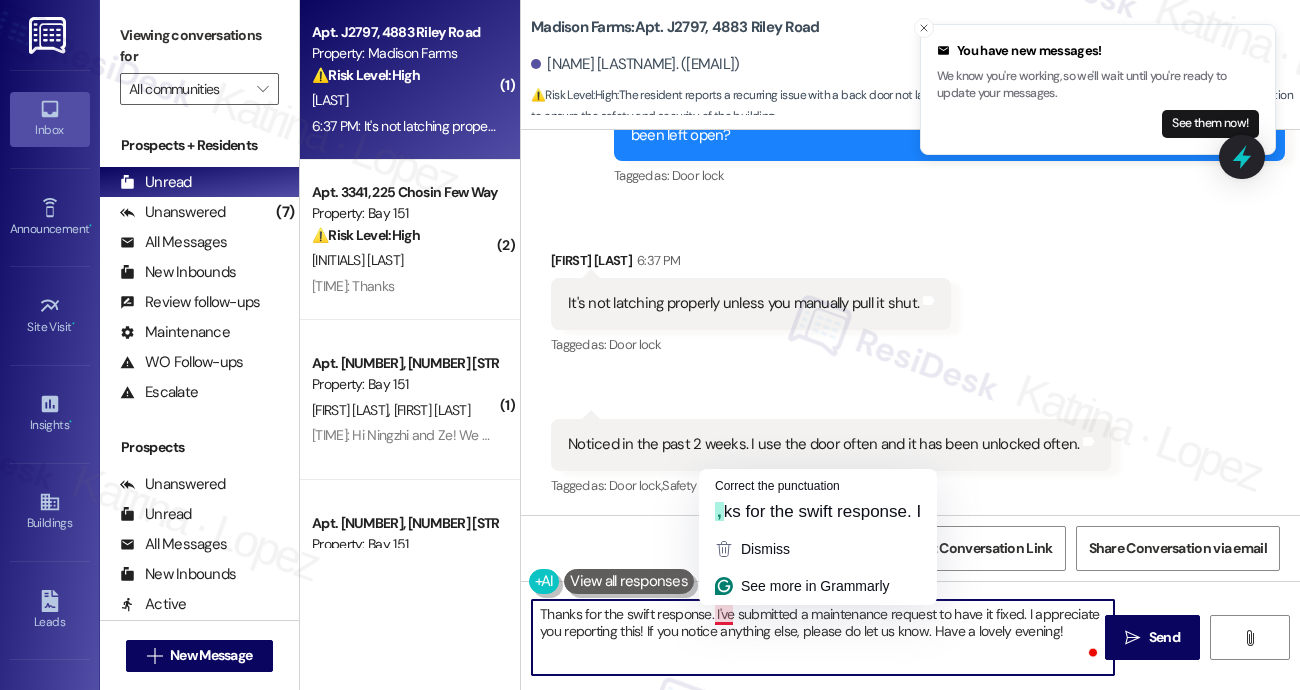 click on "Thanks for the swift response. I've submitted a maintenance request to have it fixed. I appreciate you reporting this! If you notice anything else, please do let us know. Have a lovely evening!" at bounding box center [823, 637] 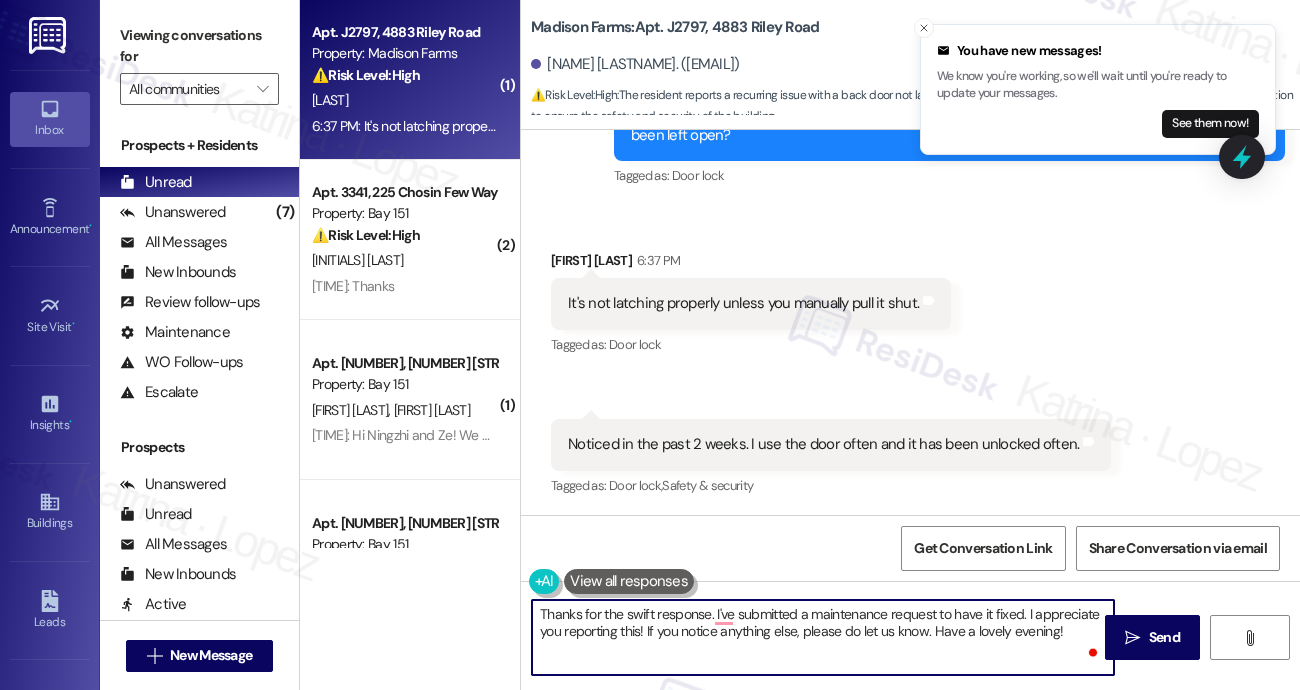 click on "Thanks for the swift response. I've submitted a maintenance request to have it fixed. I appreciate you reporting this! If you notice anything else, please do let us know. Have a lovely evening!" at bounding box center [823, 637] 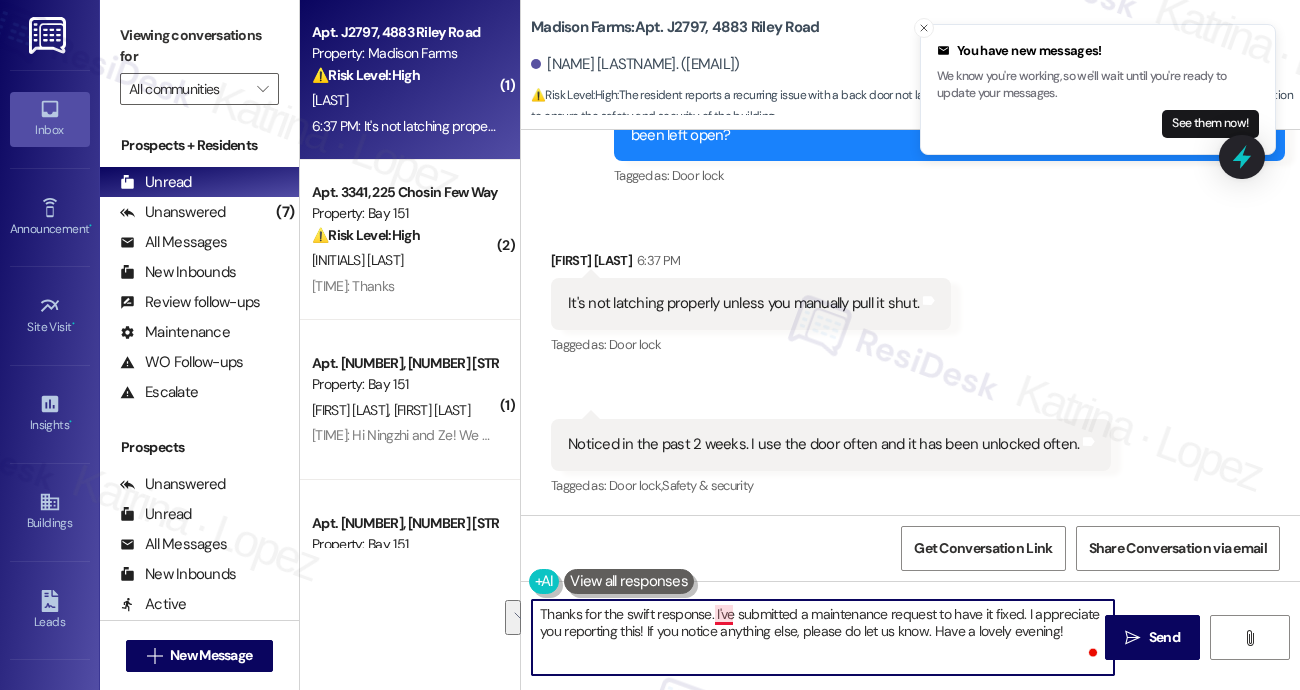 click on "Thanks for the swift response. I've submitted a maintenance request to have it fixed. I appreciate you reporting this! If you notice anything else, please do let us know. Have a lovely evening!" at bounding box center (823, 637) 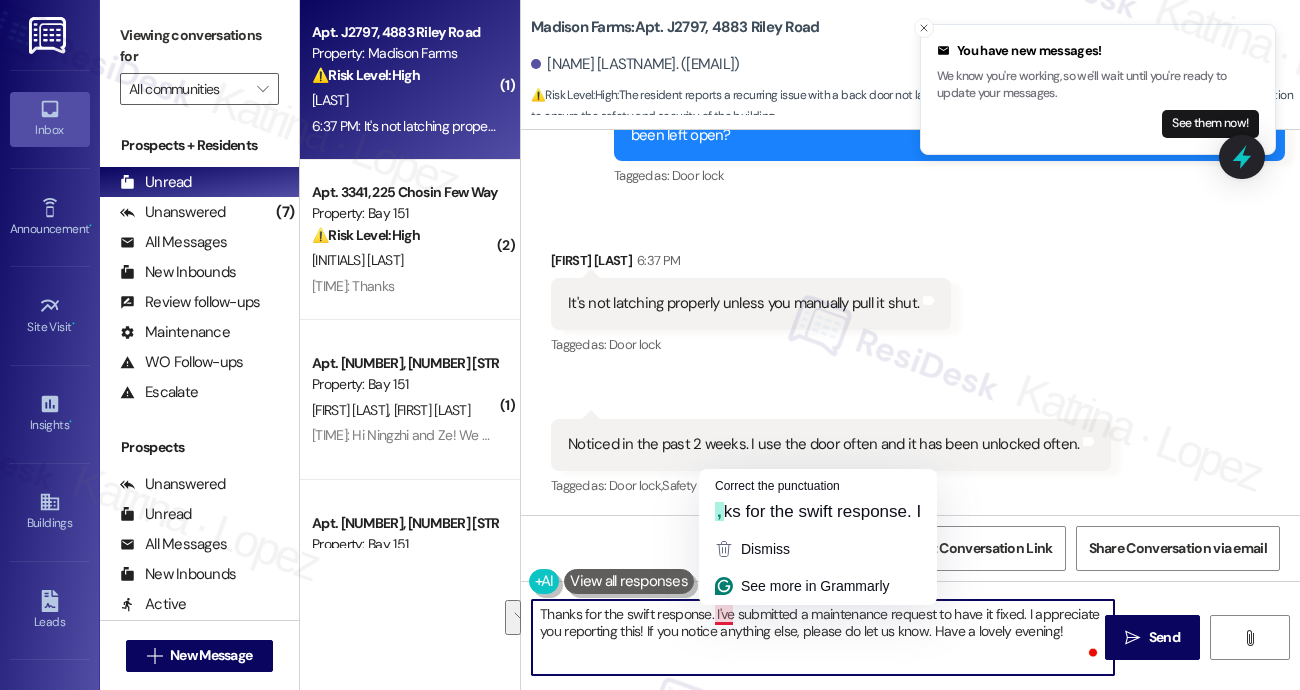 click on "Thanks for the swift response. I've submitted a maintenance request to have it fixed. I appreciate you reporting this! If you notice anything else, please do let us know. Have a lovely evening!" at bounding box center (823, 637) 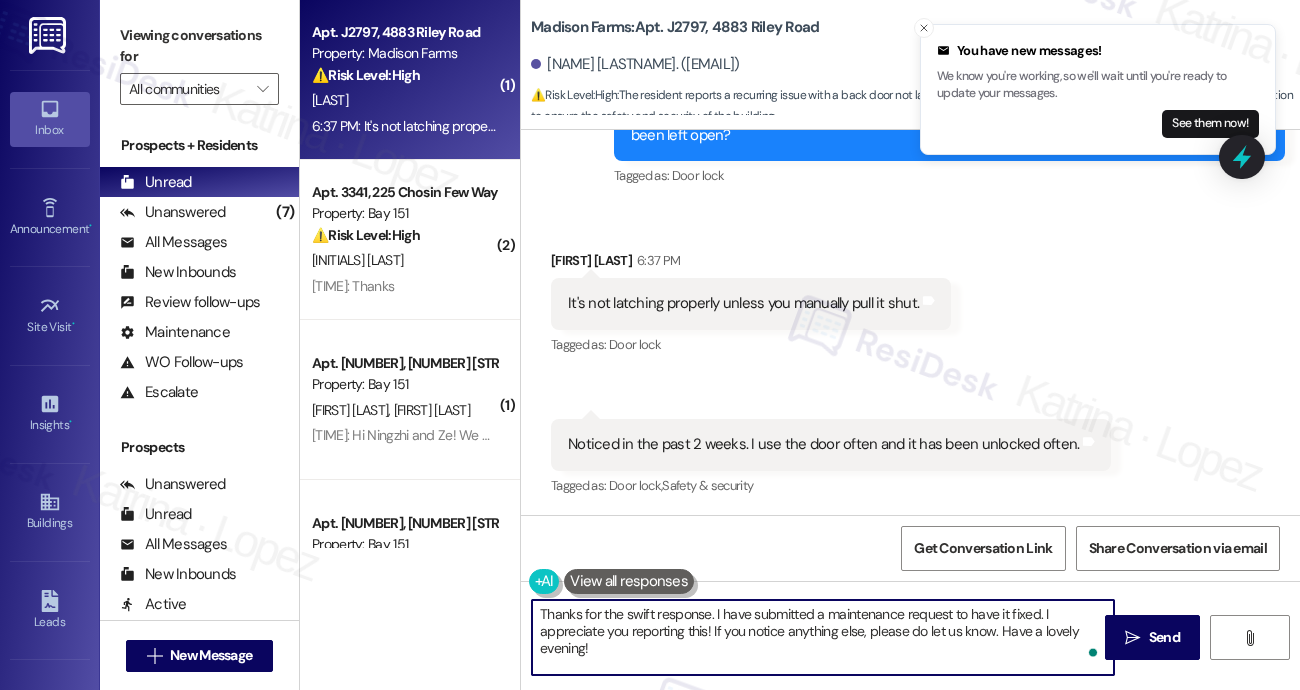 click on "Thanks for the swift response. I have submitted a maintenance request to have it fixed. I appreciate you reporting this! If you notice anything else, please do let us know. Have a lovely evening!" at bounding box center [823, 637] 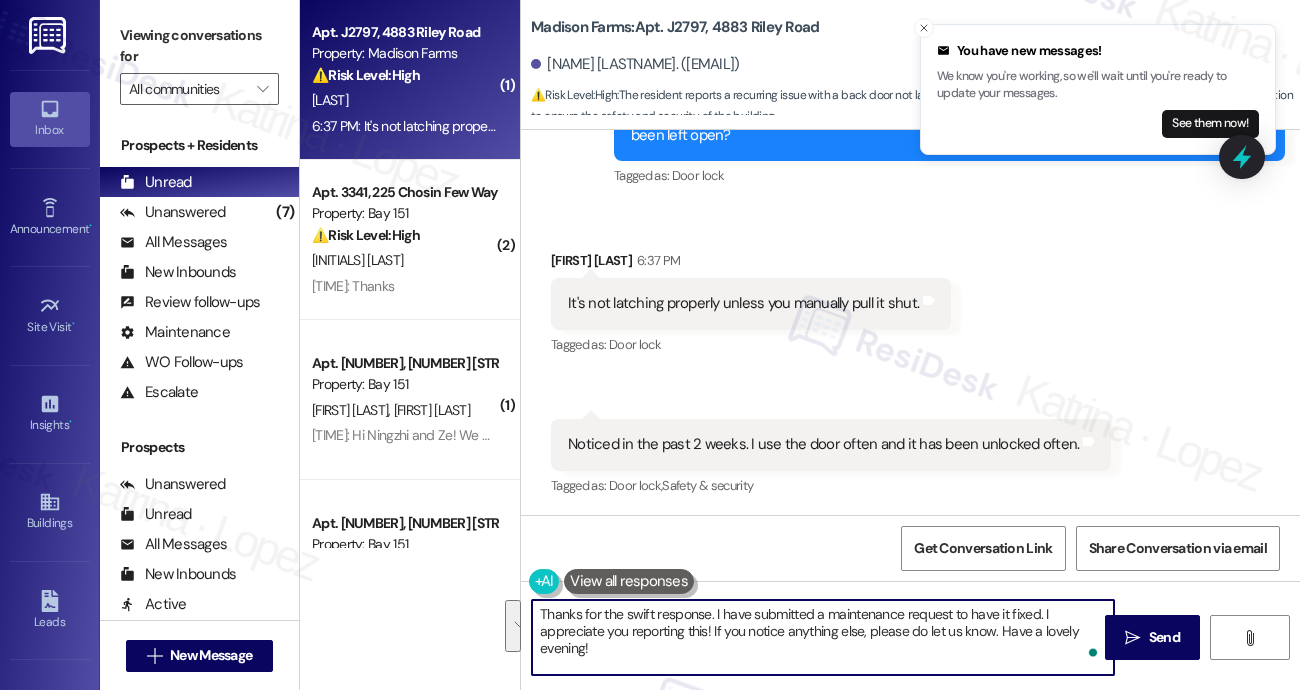 click on "Thanks for the swift response. I have submitted a maintenance request to have it fixed. I appreciate you reporting this! If you notice anything else, please do let us know. Have a lovely evening!" at bounding box center (823, 637) 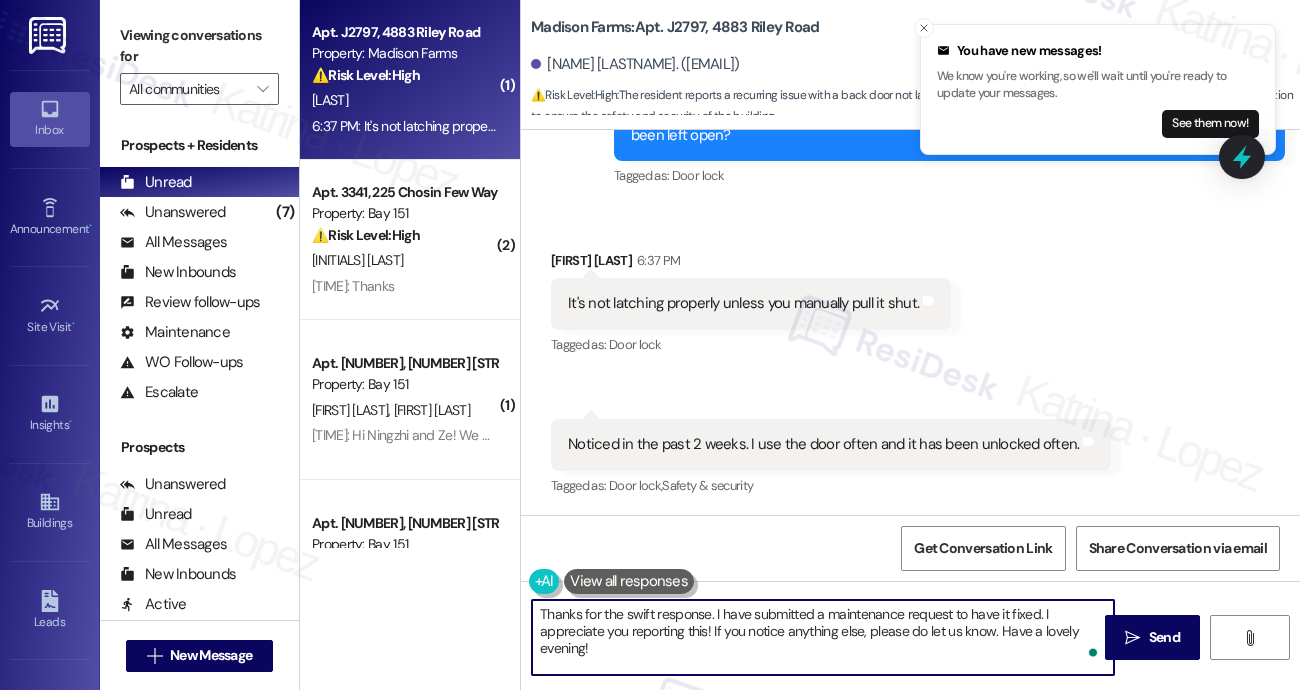 click on "Thanks for the swift response. I have submitted a maintenance request to have it fixed. I appreciate you reporting this! If you notice anything else, please do let us know. Have a lovely evening!" at bounding box center [823, 637] 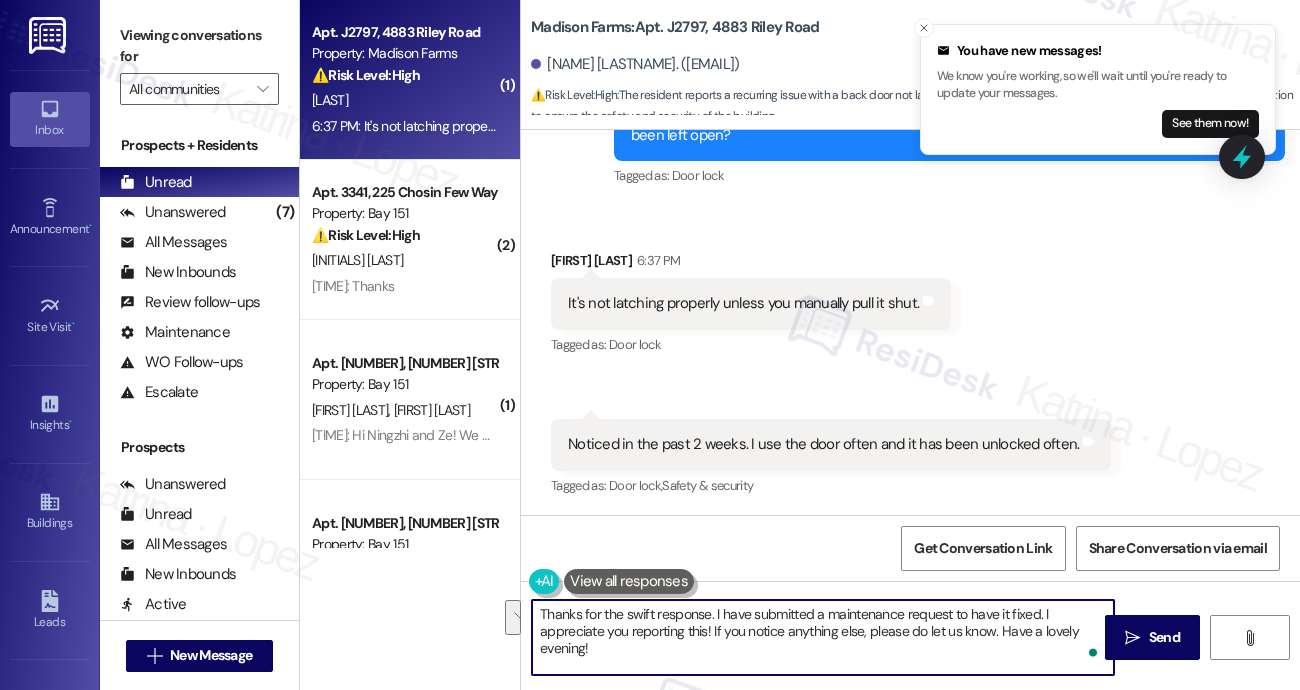 drag, startPoint x: 718, startPoint y: 649, endPoint x: 1005, endPoint y: 632, distance: 287.50305 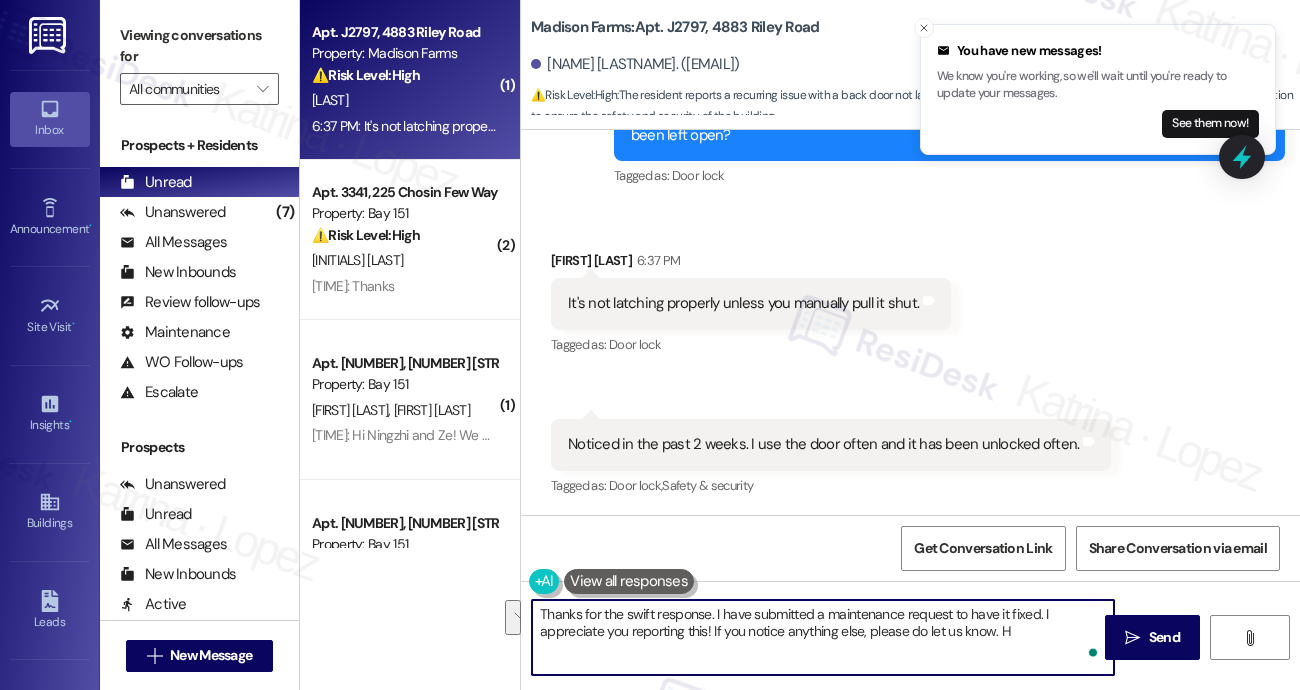type on "Thanks for the swift response. I have submitted a maintenance request to have it fixed. I appreciate you reporting this! If you notice anything else, please do let us know." 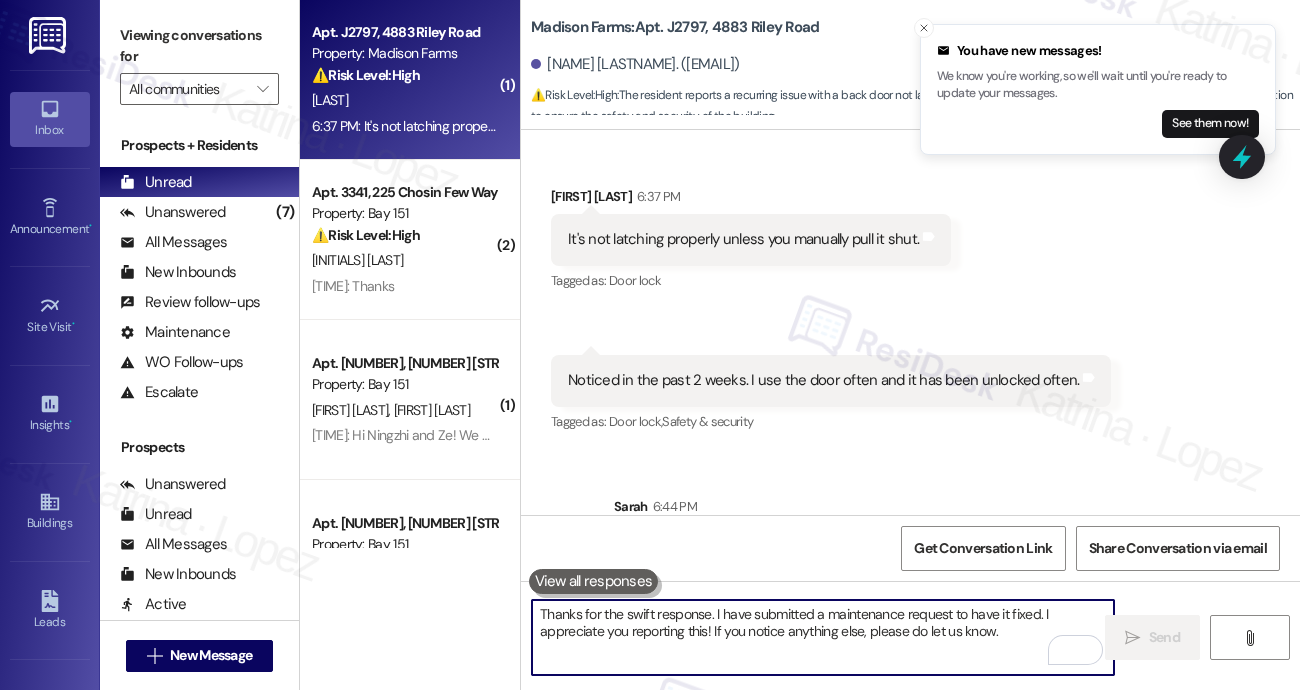 scroll, scrollTop: 3182, scrollLeft: 0, axis: vertical 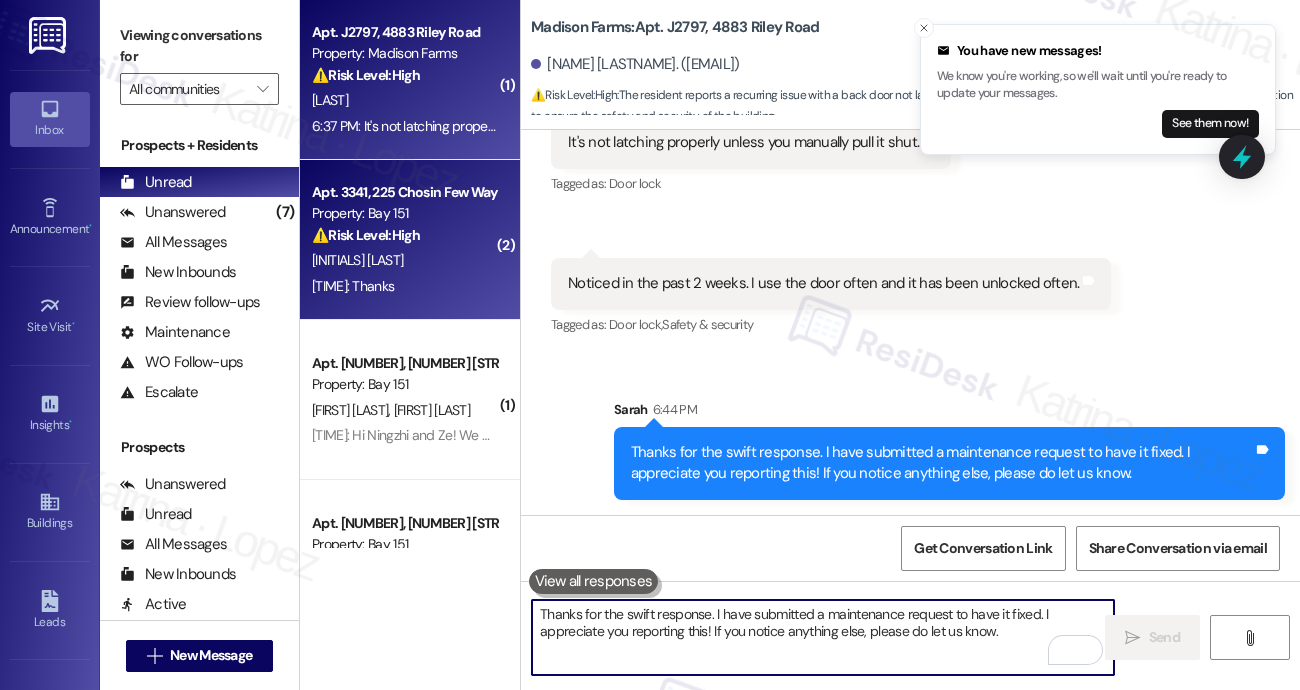 type 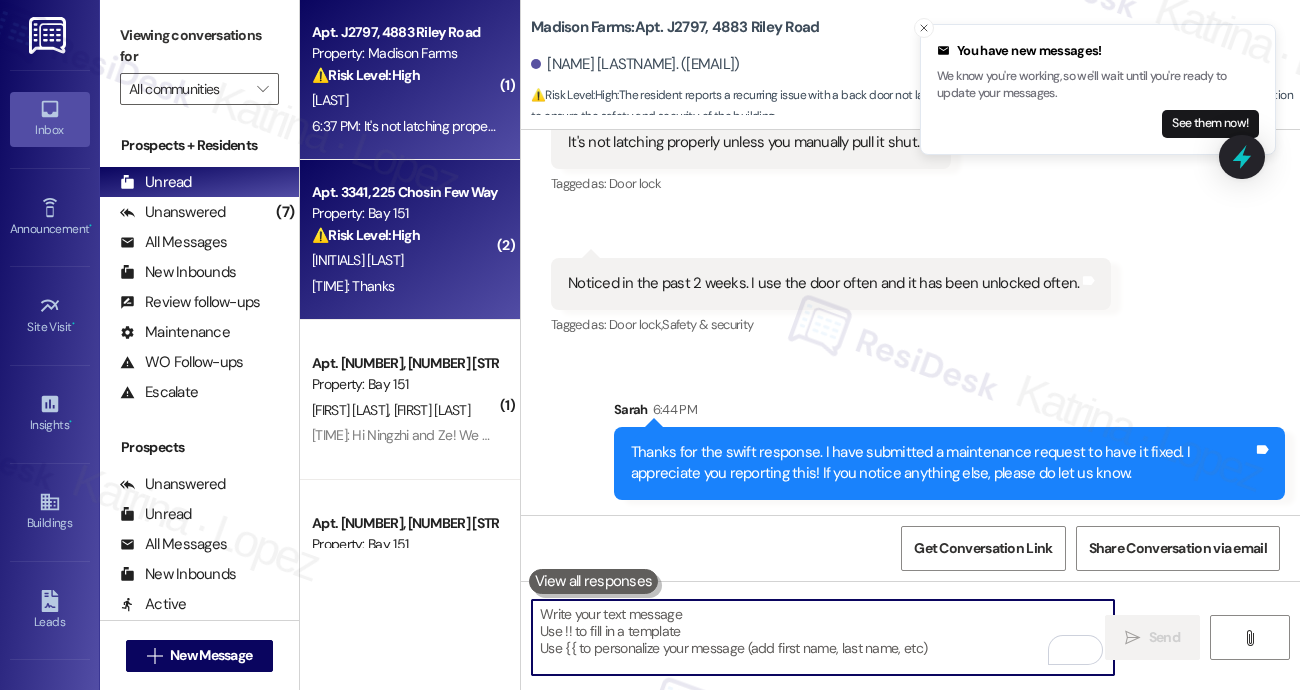 click on "[INITIALS] [LAST]" at bounding box center (404, 260) 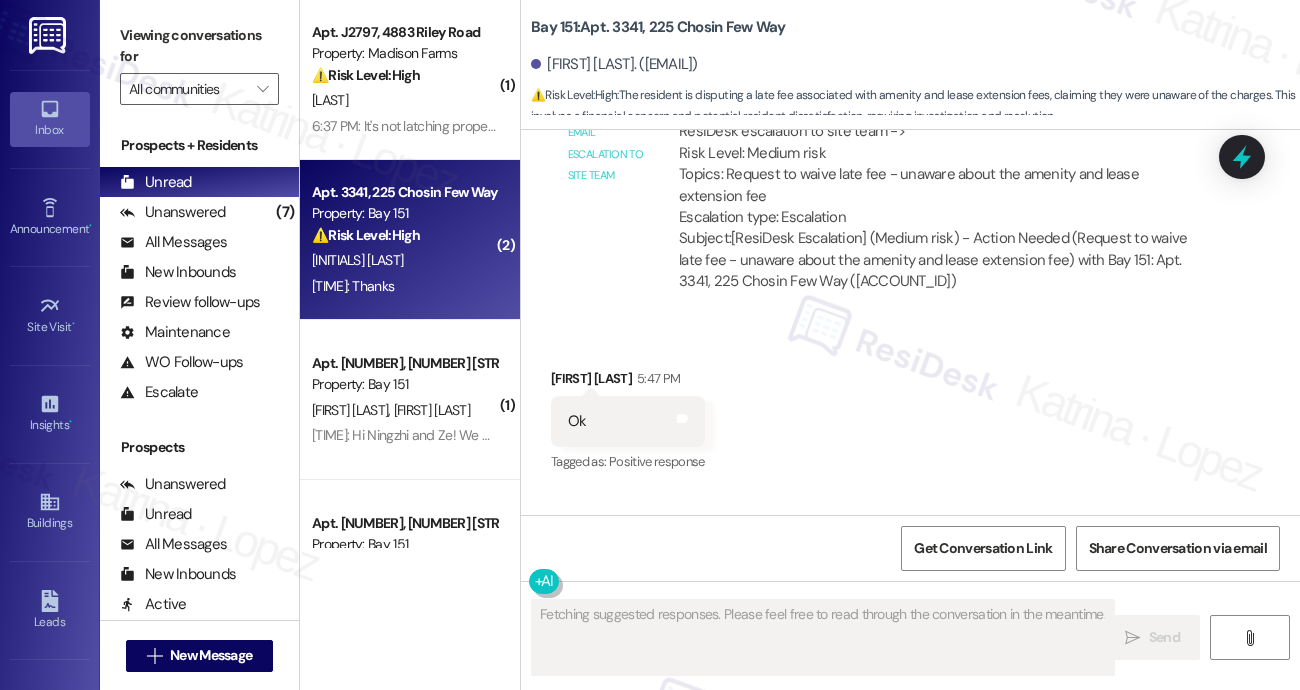 scroll, scrollTop: 37314, scrollLeft: 0, axis: vertical 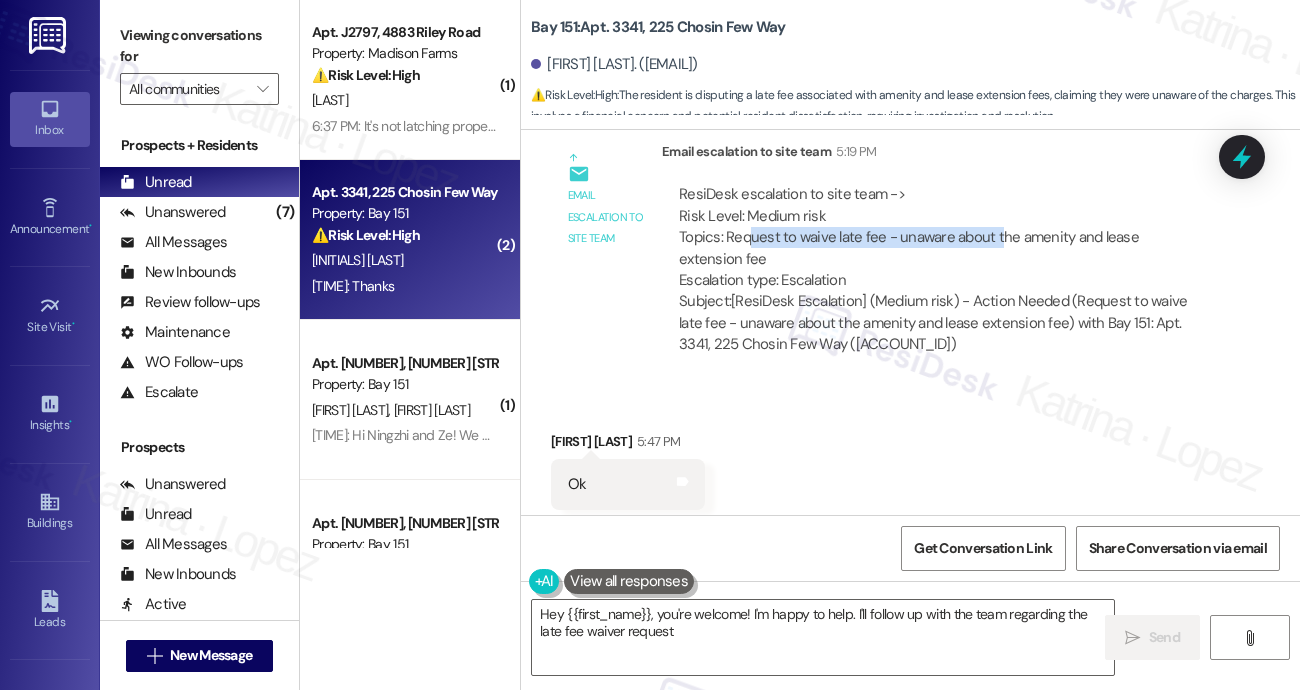 drag, startPoint x: 748, startPoint y: 255, endPoint x: 993, endPoint y: 265, distance: 245.204 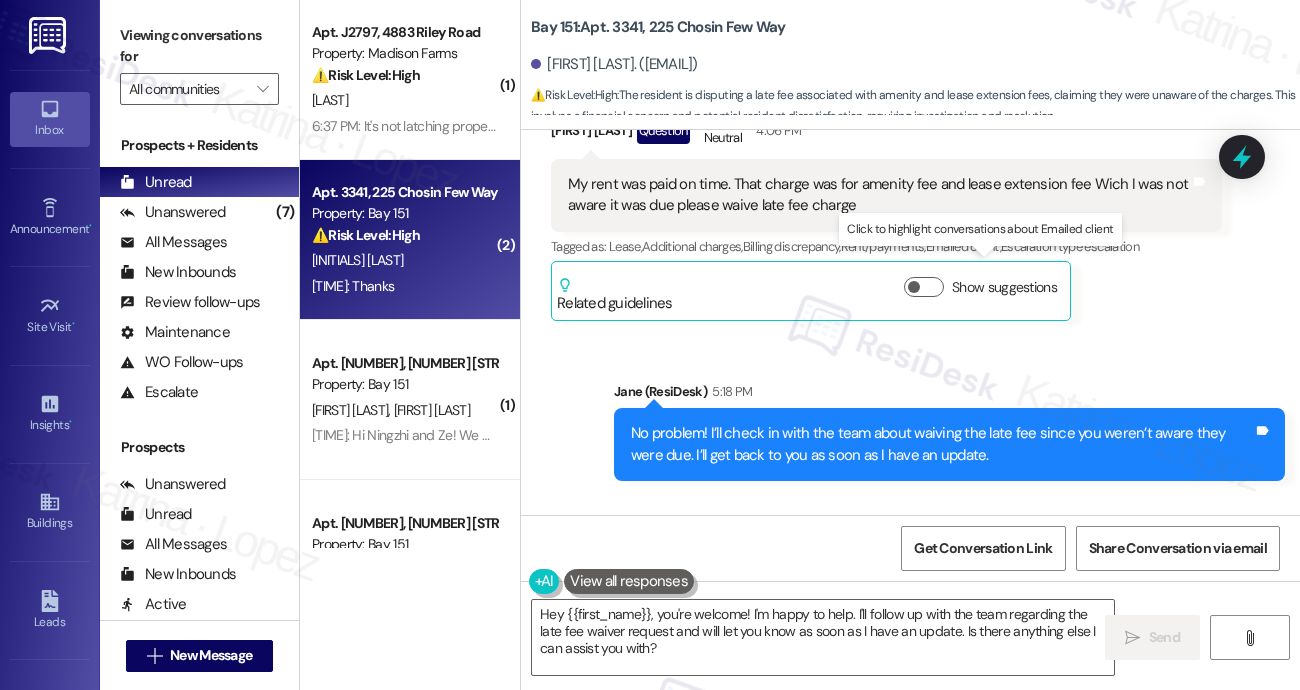 scroll, scrollTop: 37515, scrollLeft: 0, axis: vertical 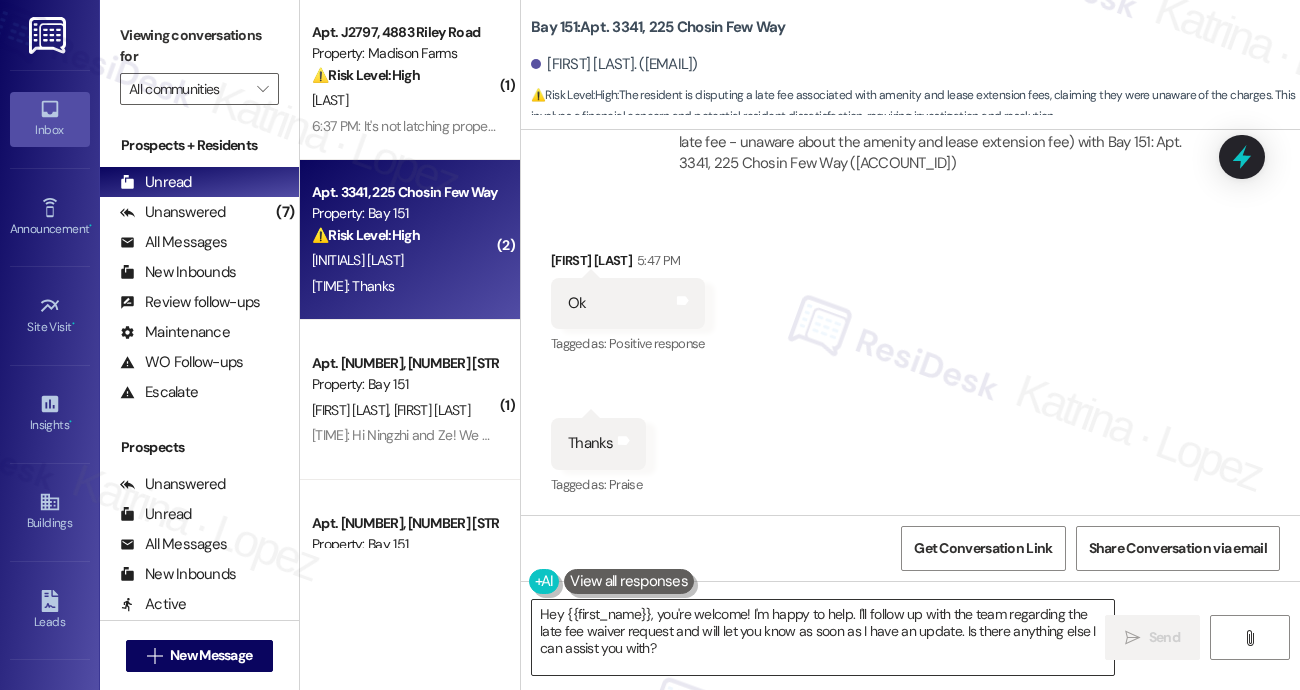 click on "Hey {{first_name}}, you're welcome! I'm happy to help. I'll follow up with the team regarding the late fee waiver request and will let you know as soon as I have an update. Is there anything else I can assist you with?" at bounding box center (823, 637) 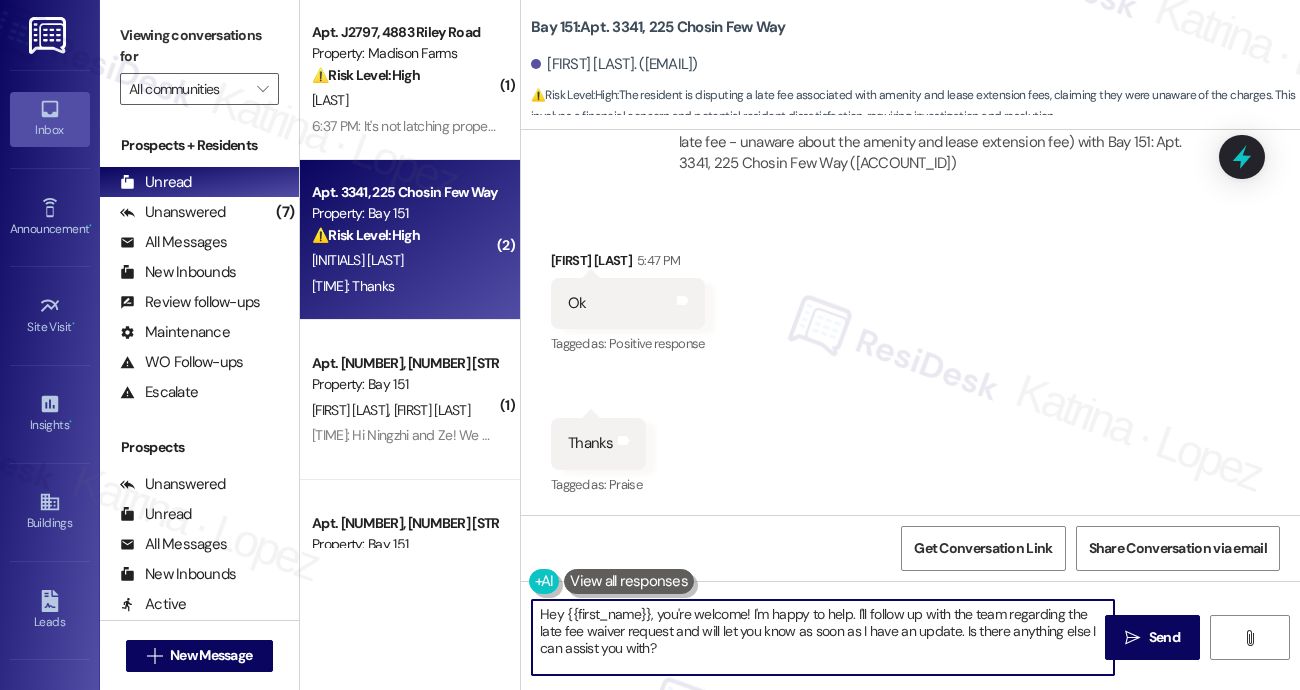 click on "Hey {{first_name}}, you're welcome! I'm happy to help. I'll follow up with the team regarding the late fee waiver request and will let you know as soon as I have an update. Is there anything else I can assist you with?" at bounding box center (823, 637) 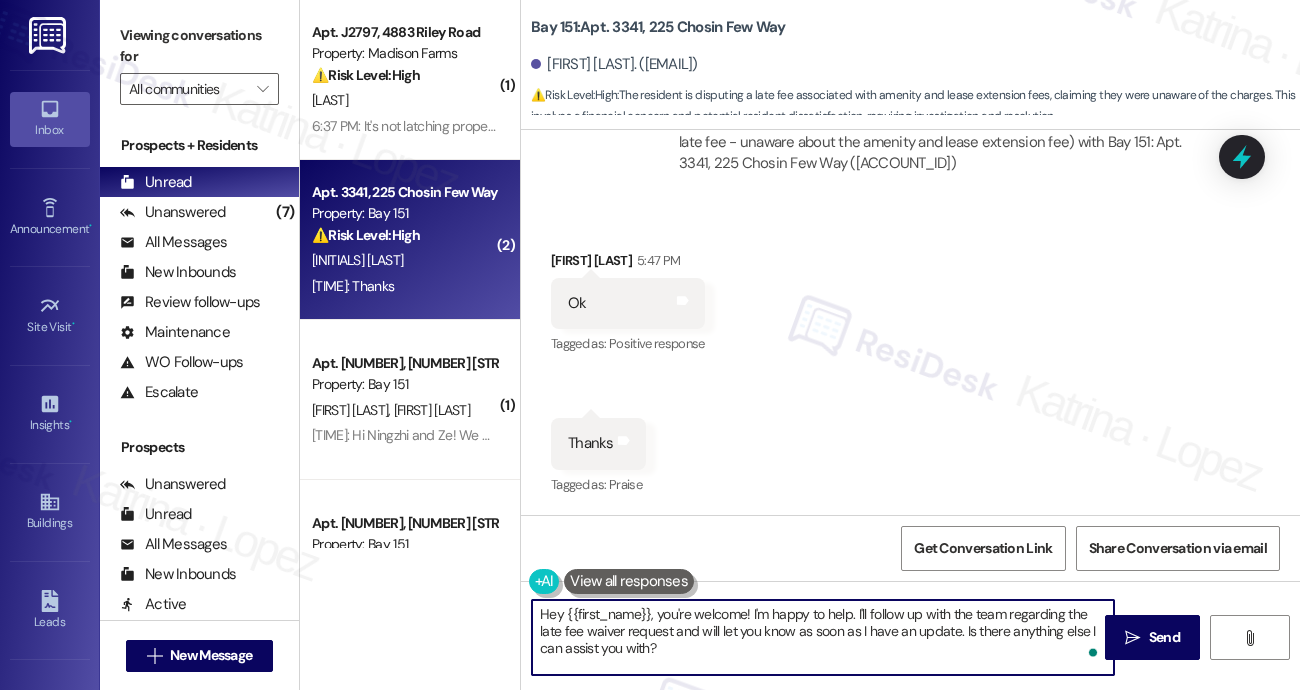 click on "Hey {{first_name}}, you're welcome! I'm happy to help. I'll follow up with the team regarding the late fee waiver request and will let you know as soon as I have an update. Is there anything else I can assist you with?" at bounding box center (823, 637) 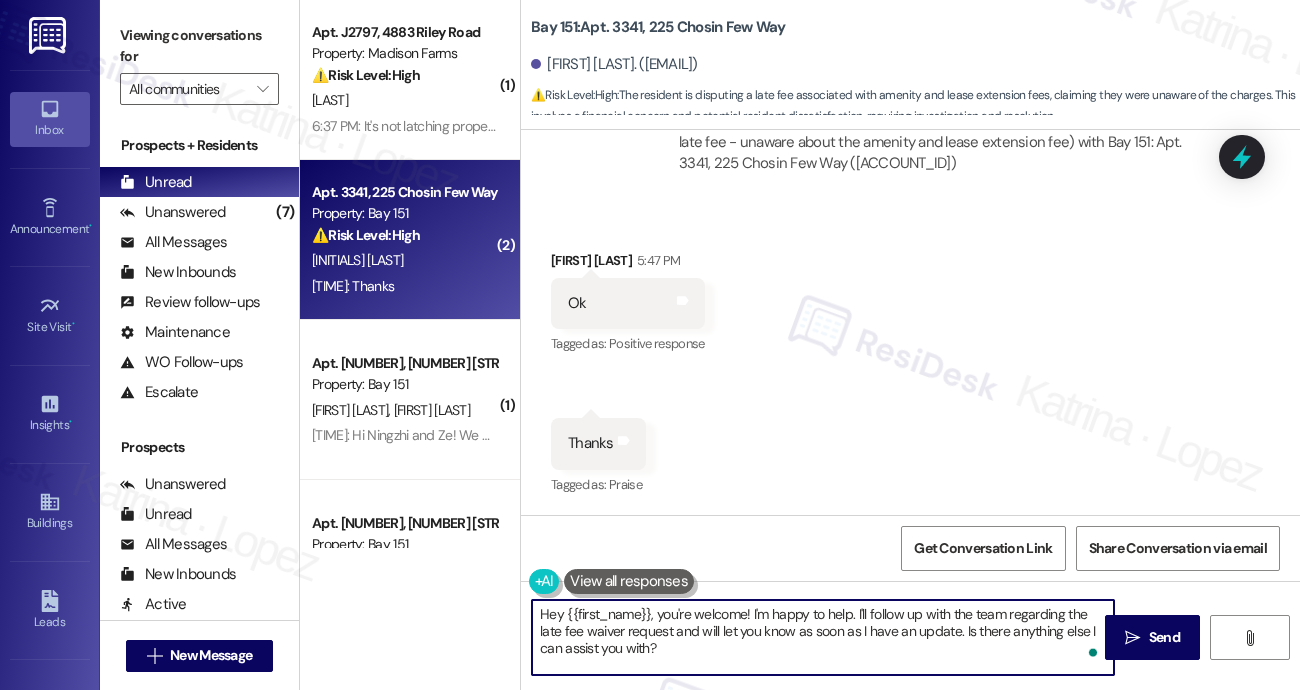 click on "Hey {{first_name}}, you're welcome! I'm happy to help. I'll follow up with the team regarding the late fee waiver request and will let you know as soon as I have an update. Is there anything else I can assist you with?" at bounding box center (823, 637) 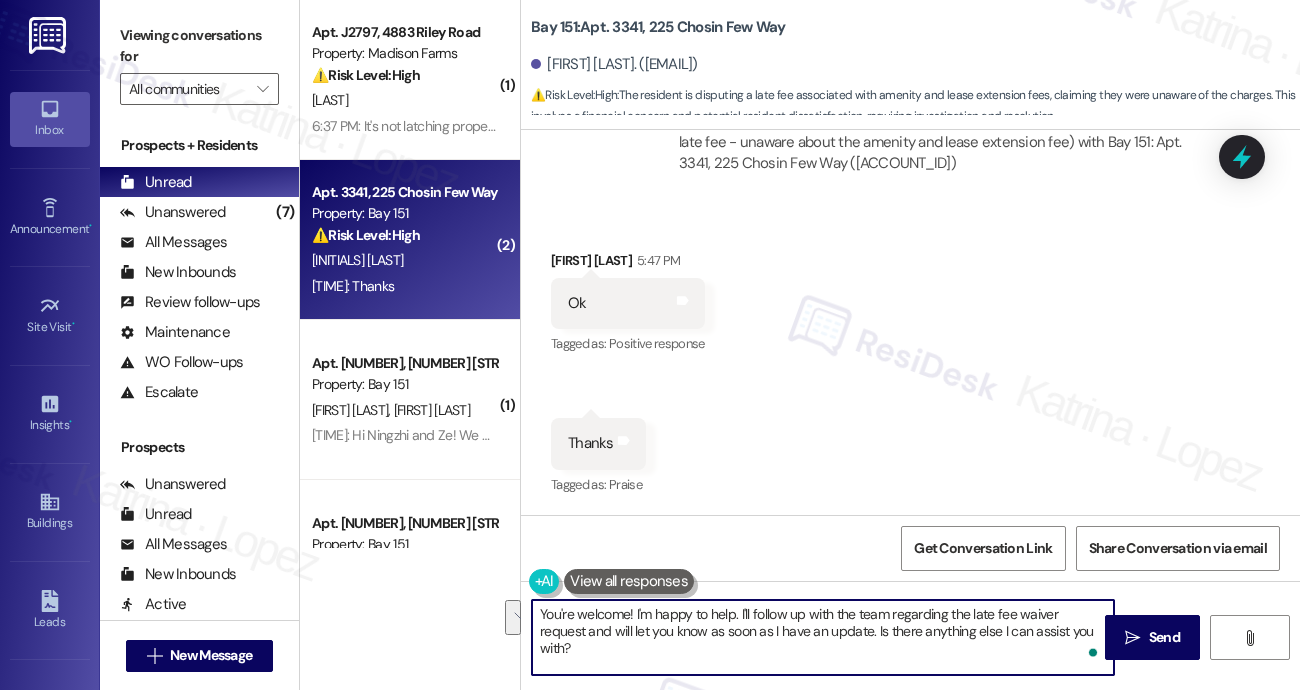 drag, startPoint x: 1077, startPoint y: 638, endPoint x: 639, endPoint y: 615, distance: 438.60345 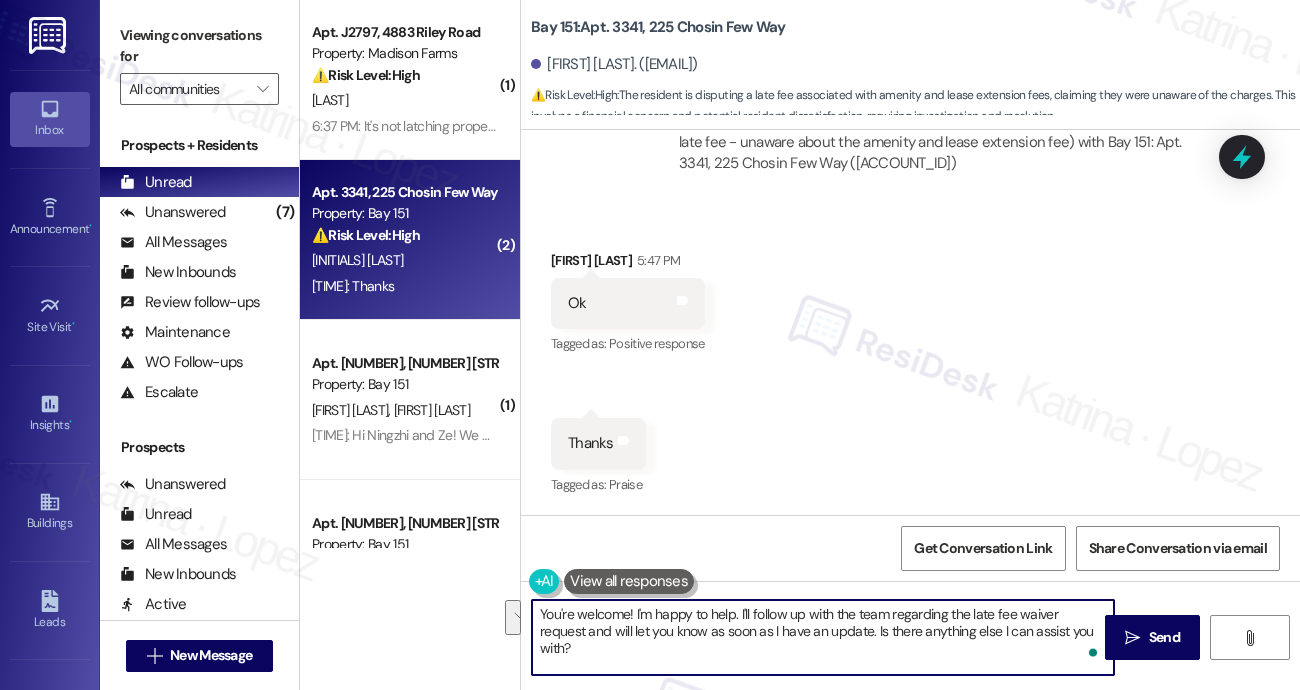 click on "You're welcome! I'm happy to help. I'll follow up with the team regarding the late fee waiver request and will let you know as soon as I have an update. Is there anything else I can assist you with?" at bounding box center (823, 637) 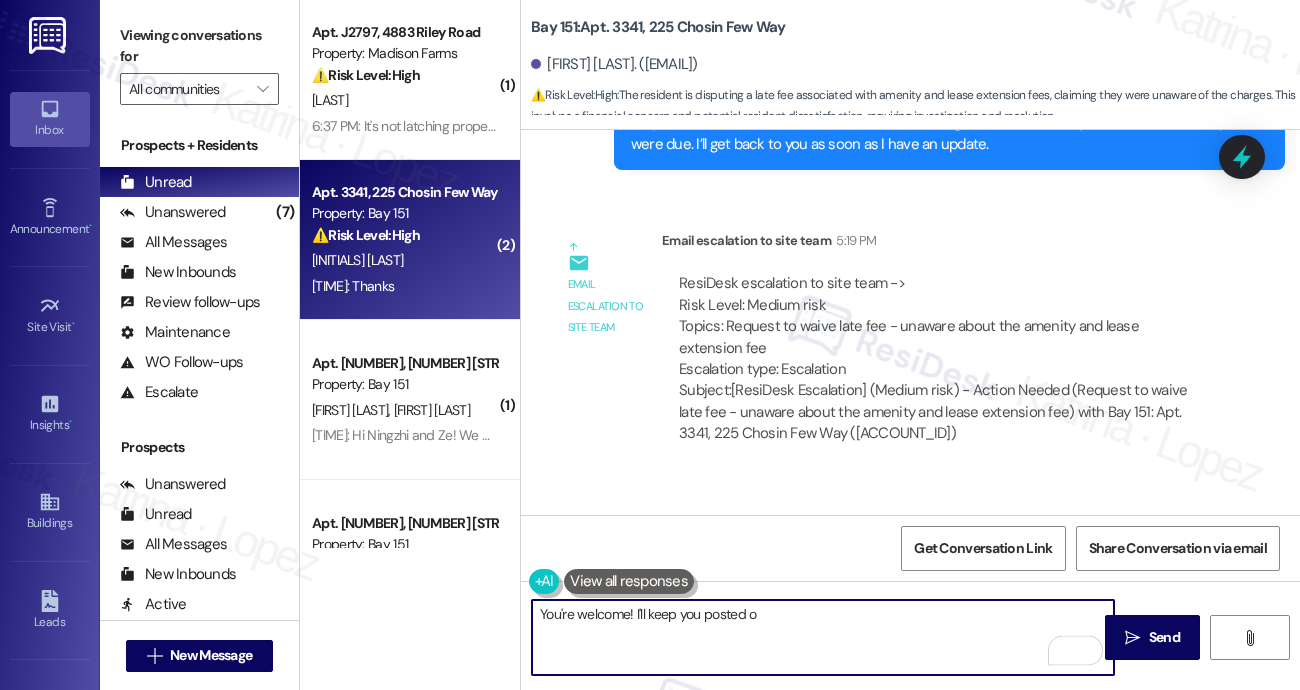 scroll, scrollTop: 37015, scrollLeft: 0, axis: vertical 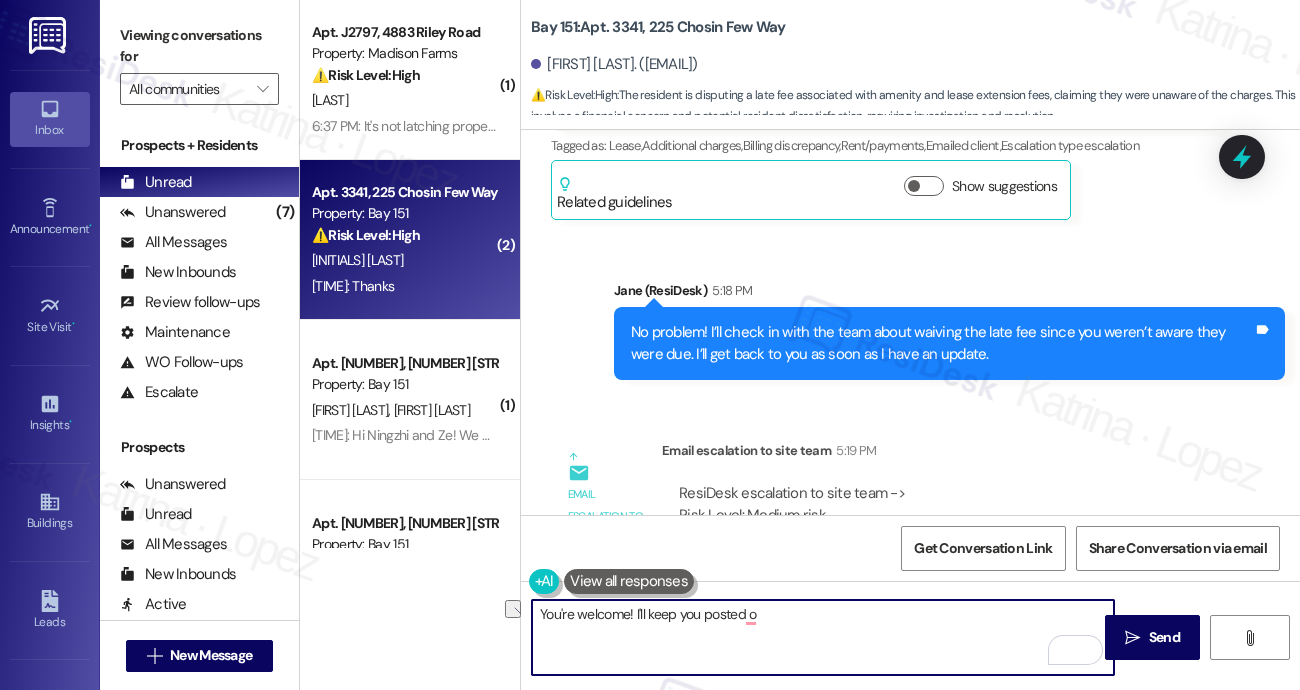 drag, startPoint x: 764, startPoint y: 615, endPoint x: 630, endPoint y: 609, distance: 134.13426 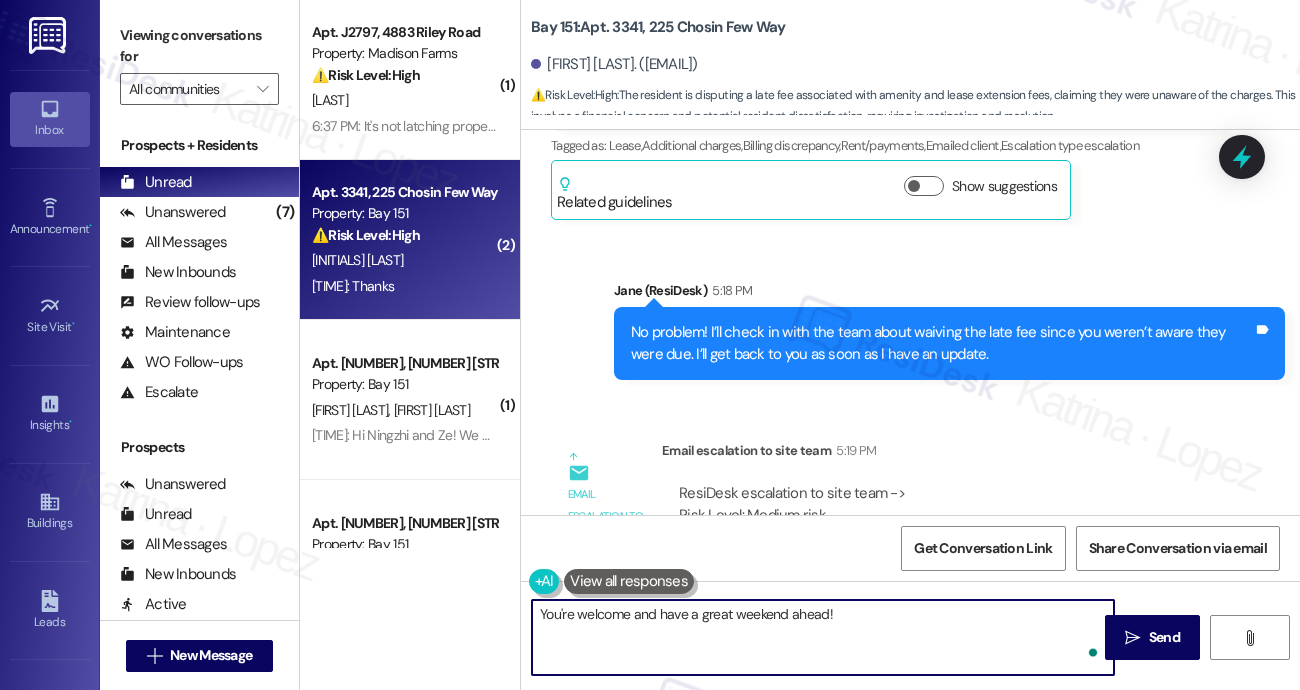 type on "You're welcome and have a great weekend ahead!" 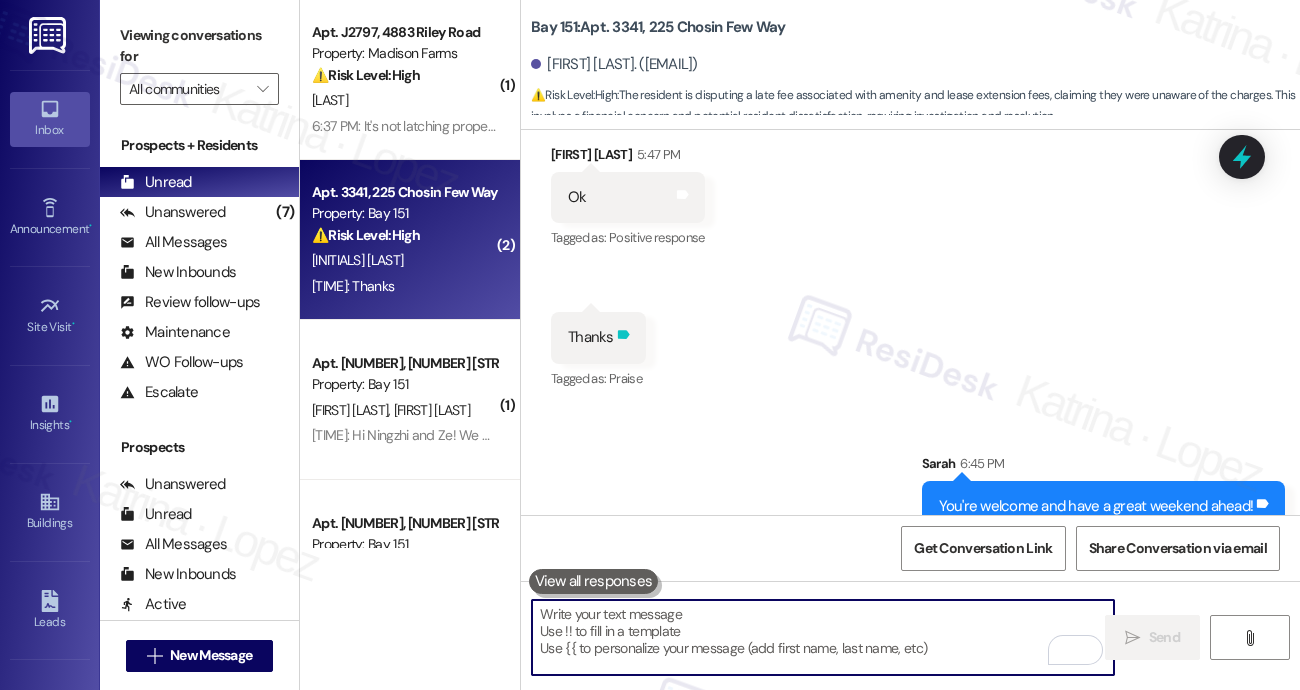 scroll, scrollTop: 37654, scrollLeft: 0, axis: vertical 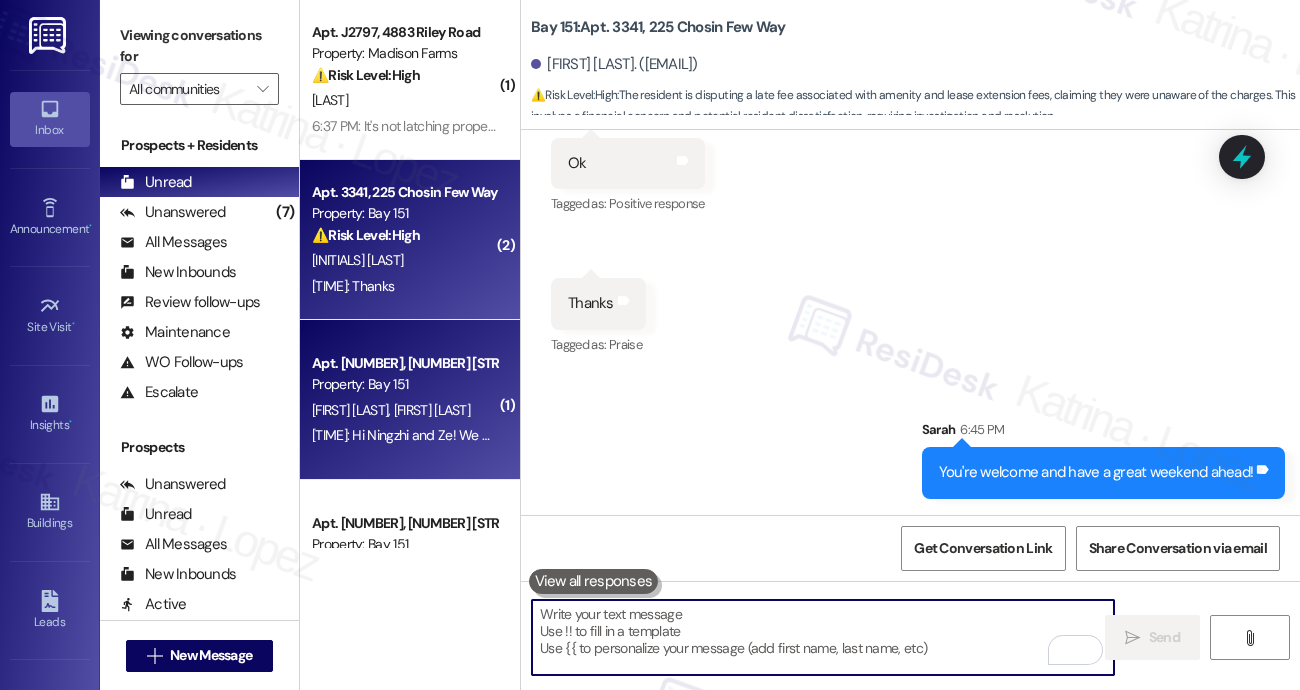 type 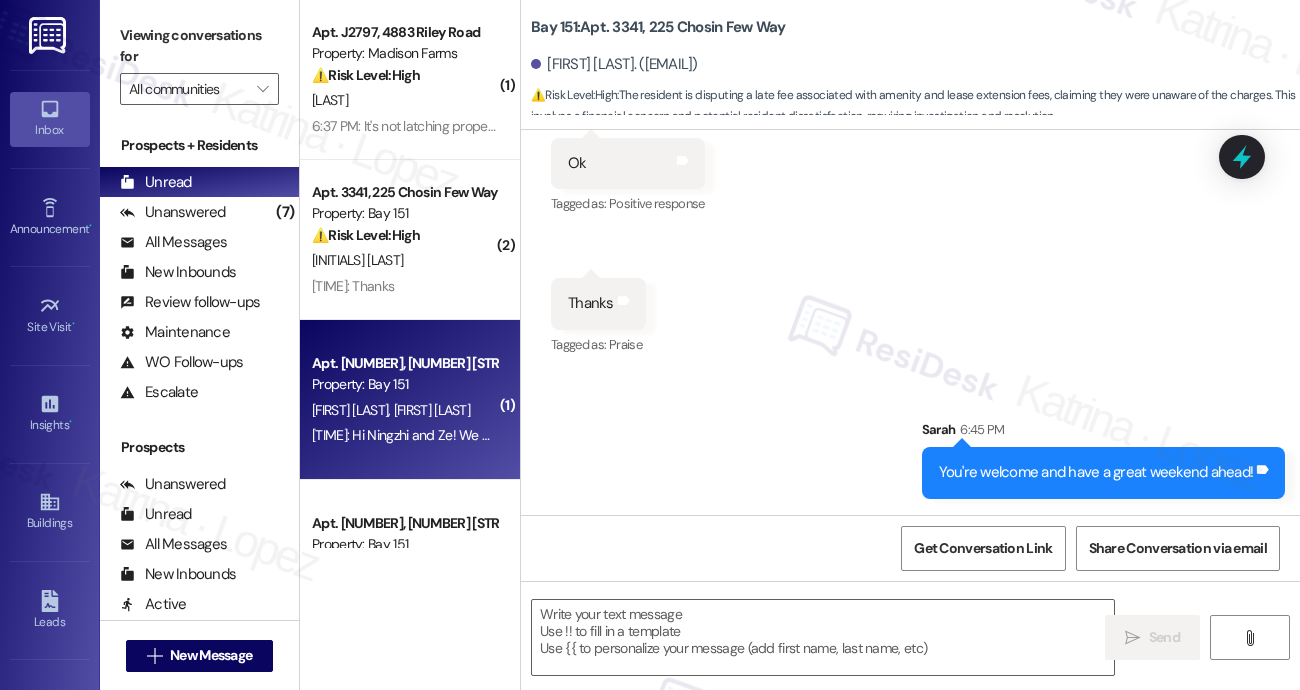 type on "Fetching suggested responses. Please feel free to read through the conversation in the meantime." 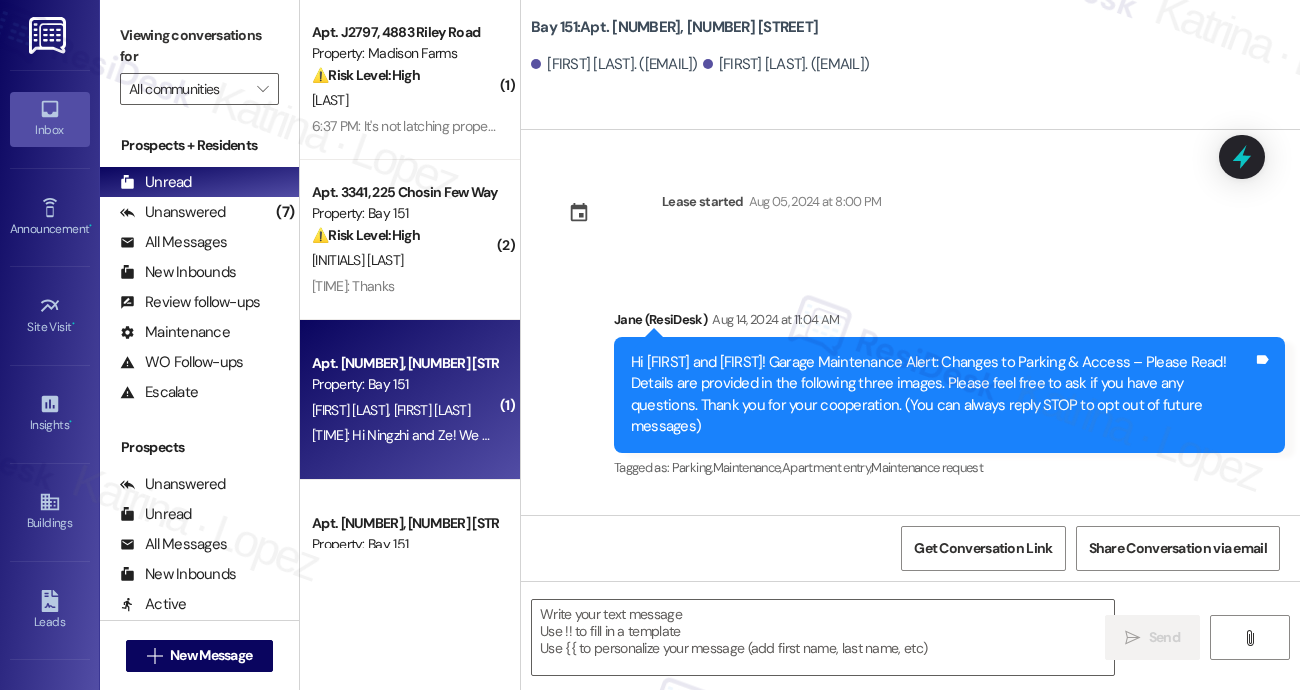type on "Fetching suggested responses. Please feel free to read through the conversation in the meantime." 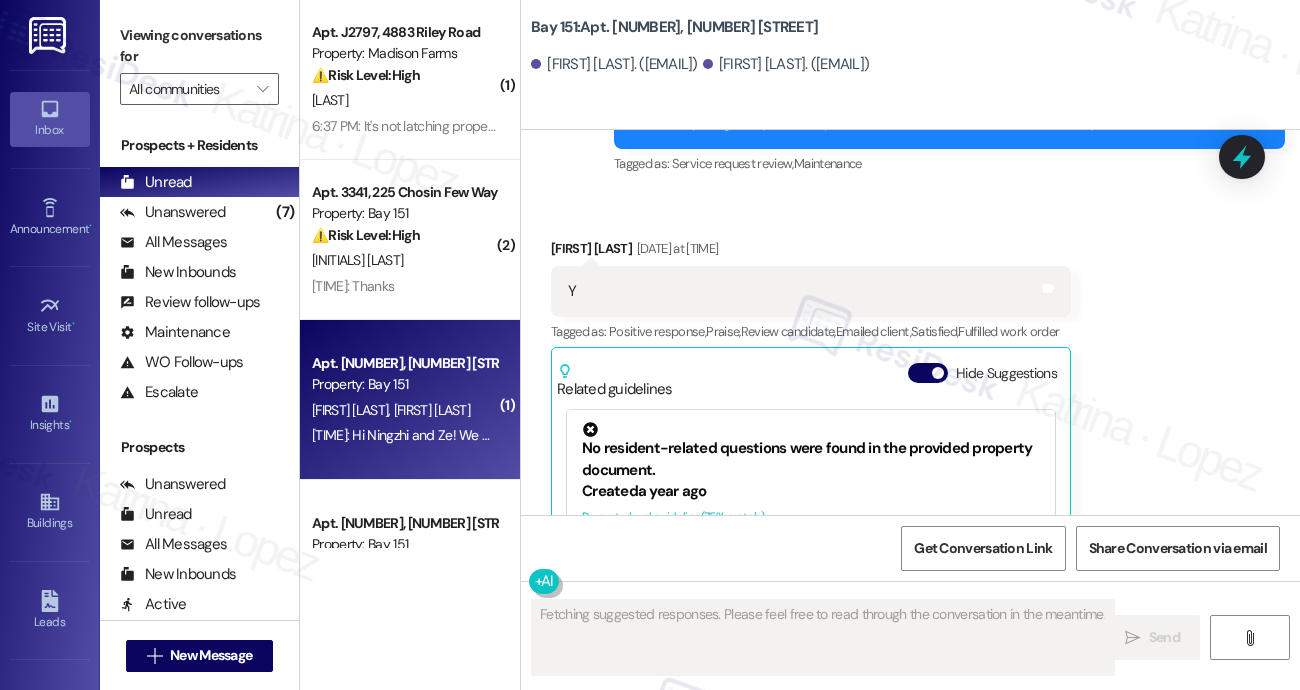 scroll, scrollTop: 8612, scrollLeft: 0, axis: vertical 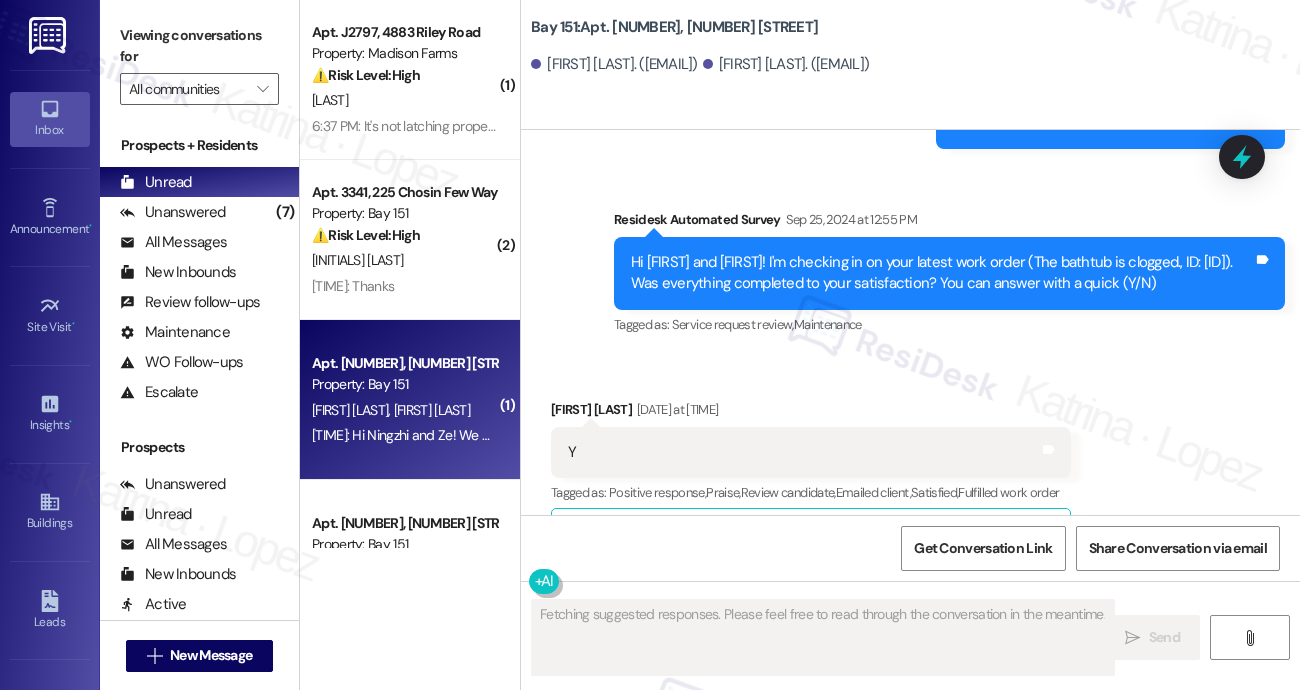 type 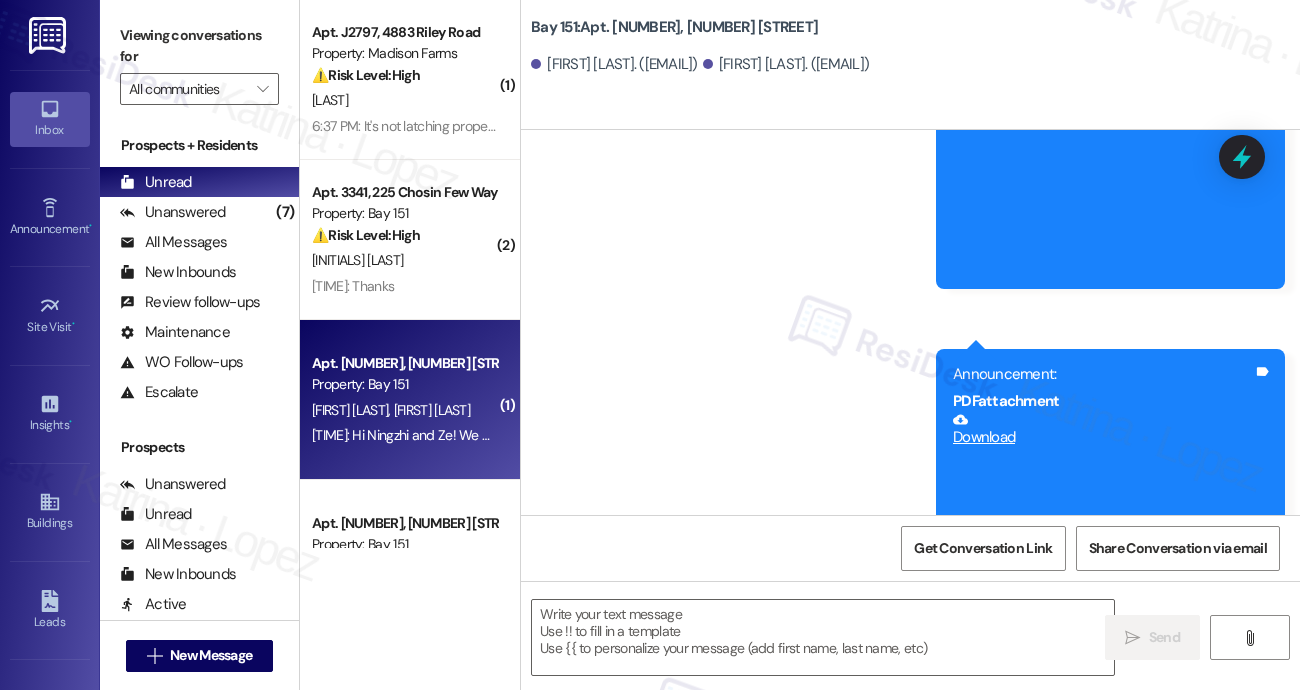 scroll, scrollTop: 4341, scrollLeft: 0, axis: vertical 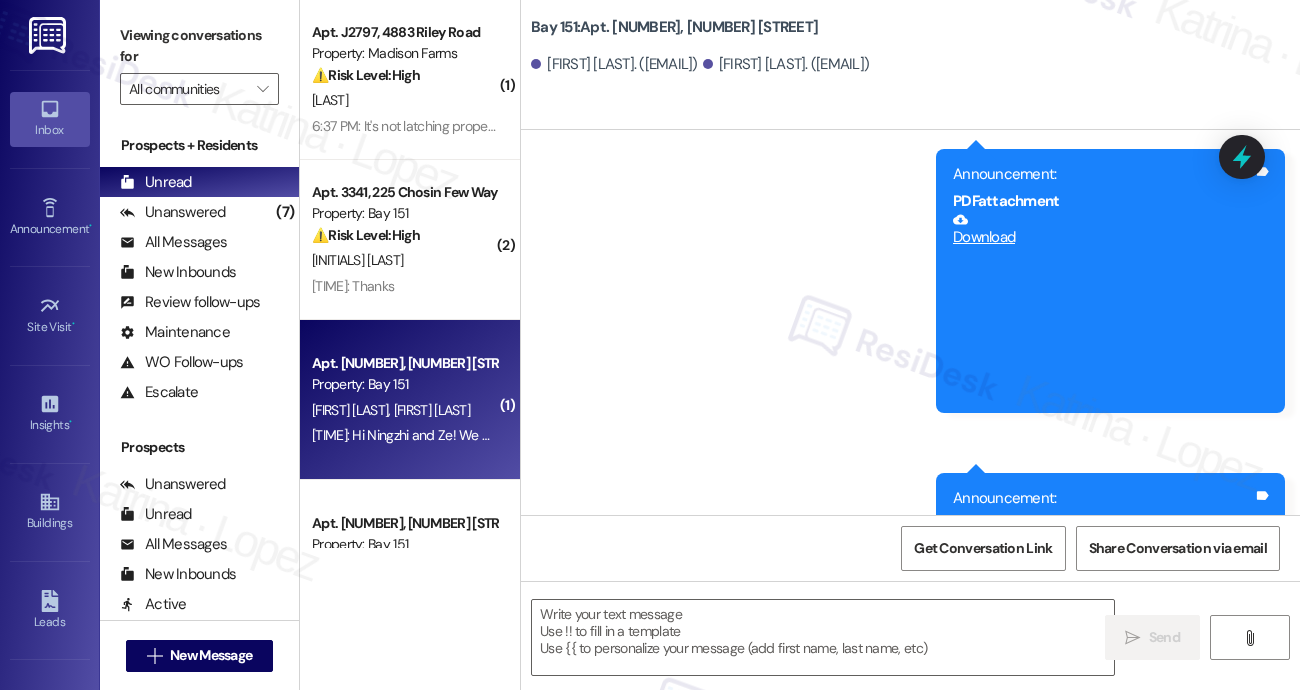 click on "Announcement, sent via SMS [FIRST]  (ResiDesk) [DATE] at [TIME] Hi [FIRST] and [FIRST], Garage Maintenance Alert: Changes to Parking & Access – Please Read! Details are provided in the following three images. Please feel free to ask if you have any questions. Thank you for your cooperation. (You can always reply STOP to opt out of future messages) Tags and notes Tagged as:   Parking ,  Click to highlight conversations about Parking Maintenance ,  Click to highlight conversations about Maintenance Apartment entry ,  Click to highlight conversations about Maintenance entry Maintenance request Click to highlight conversations about Maintenance request Announcement, sent via SMS [TIME] [FIRST]  (ResiDesk) [DATE] at [TIME] Announcement:
PDF  attachment   Download   Tags and notes Announcement, sent via SMS [TIME] [FIRST]  (ResiDesk) [DATE] at [TIME] Announcement:
PDF  attachment   Download   Tags and notes Announcement, sent via SMS [TIME] [FIRST]  (ResiDesk) [DATE] at [TIME] Announcement:" at bounding box center [910, -387] 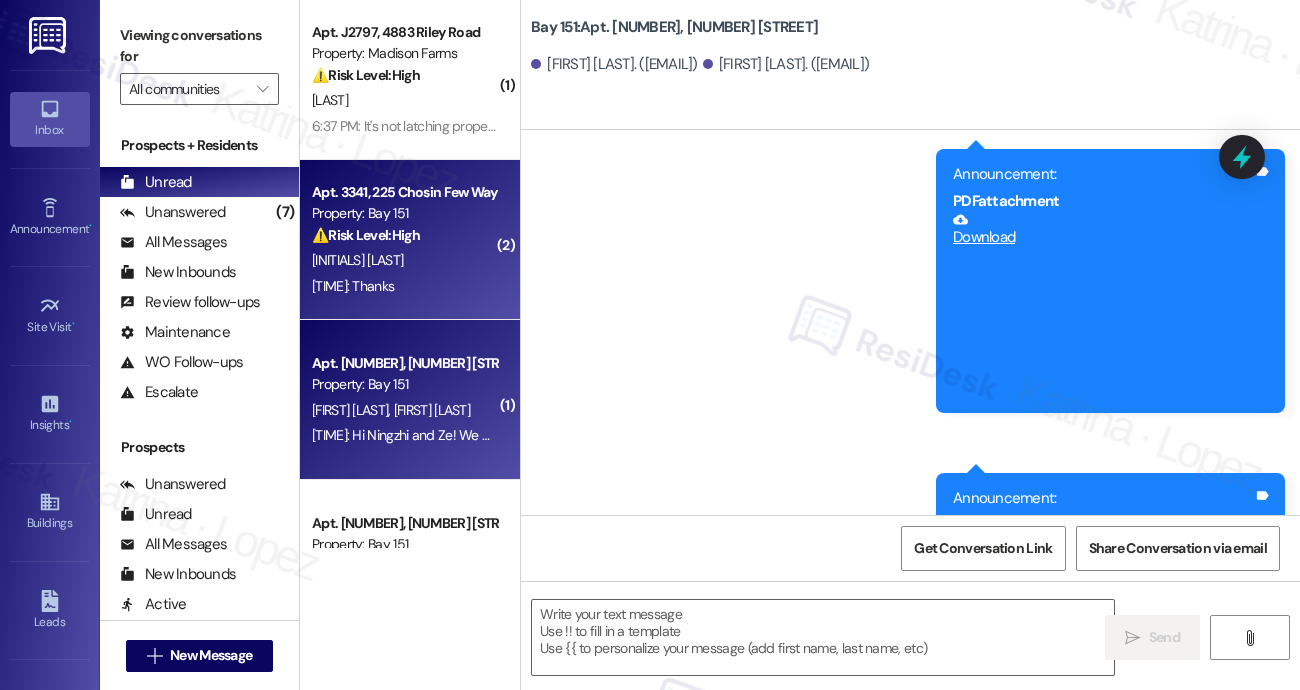 click on "Apt. [NUMBER], [NUMBER] [STREET] Property: Bay 151 ⚠️  Risk Level:  High The resident is disputing a late fee associated with amenity and lease extension fees, claiming they were unaware of the charges. This involves a financial concern and potential resident dissatisfaction, requiring investigation and resolution." at bounding box center (404, 214) 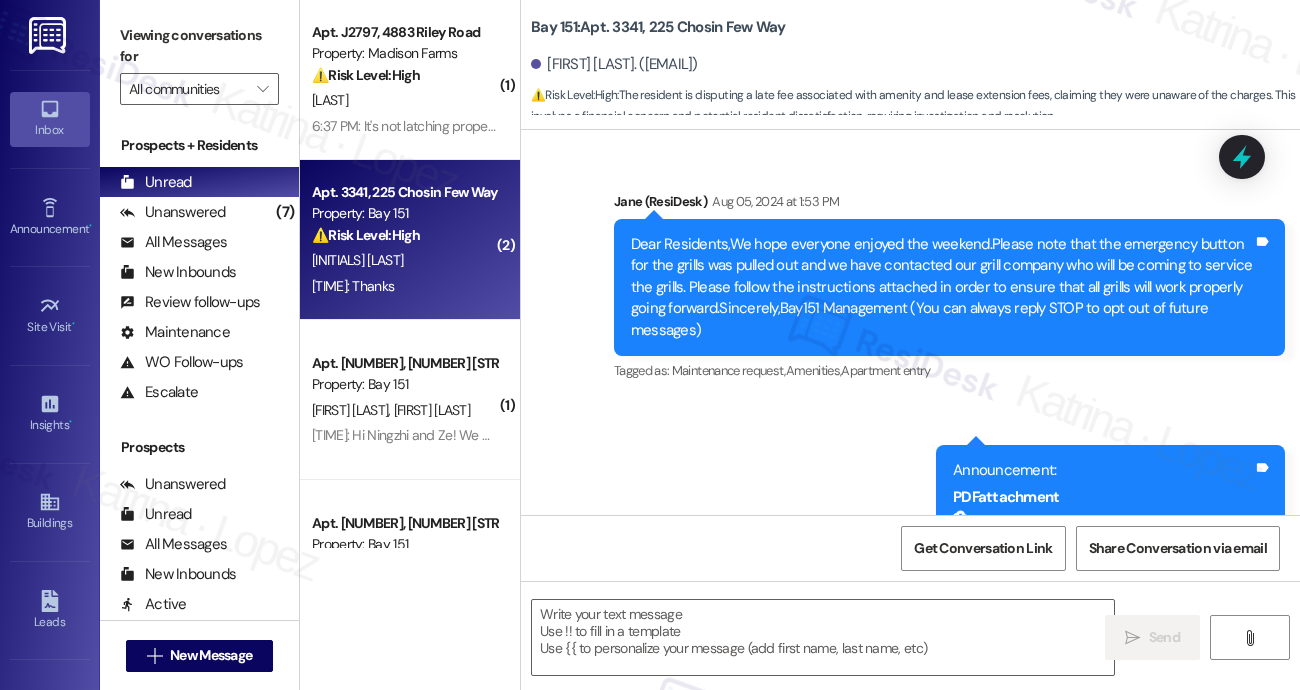 type on "Fetching suggested responses. Please feel free to read through the conversation in the meantime." 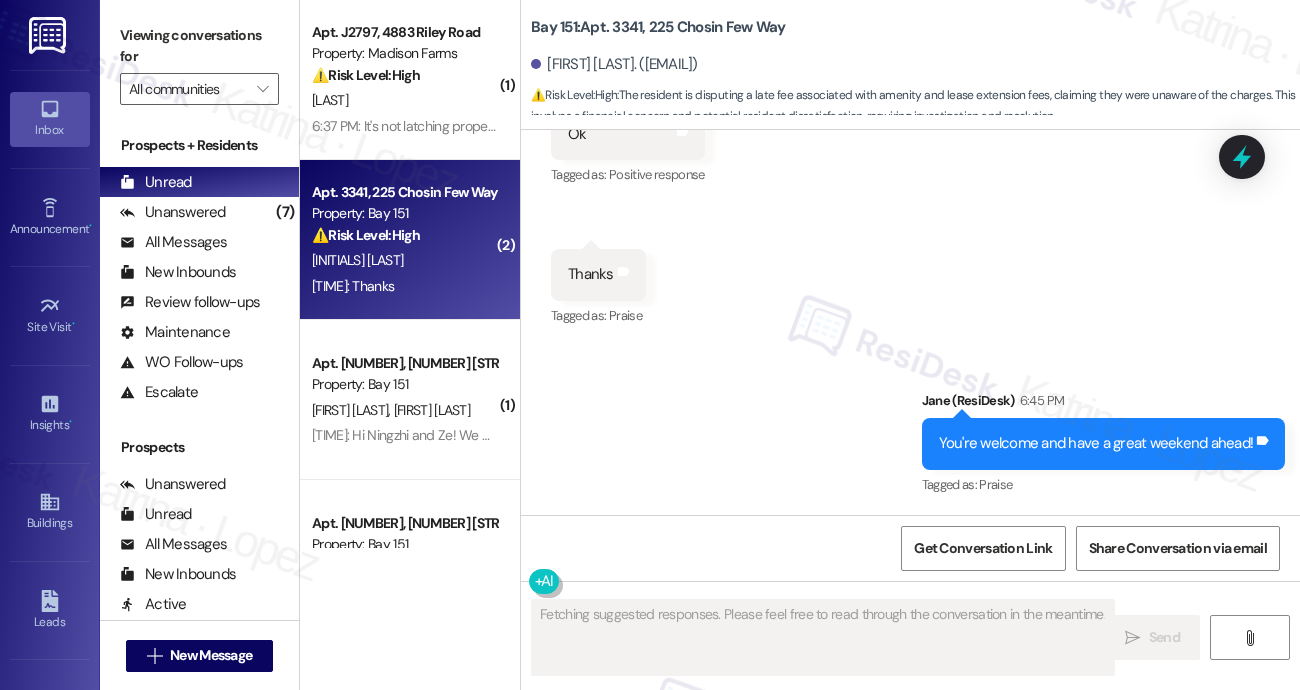 scroll, scrollTop: 37684, scrollLeft: 0, axis: vertical 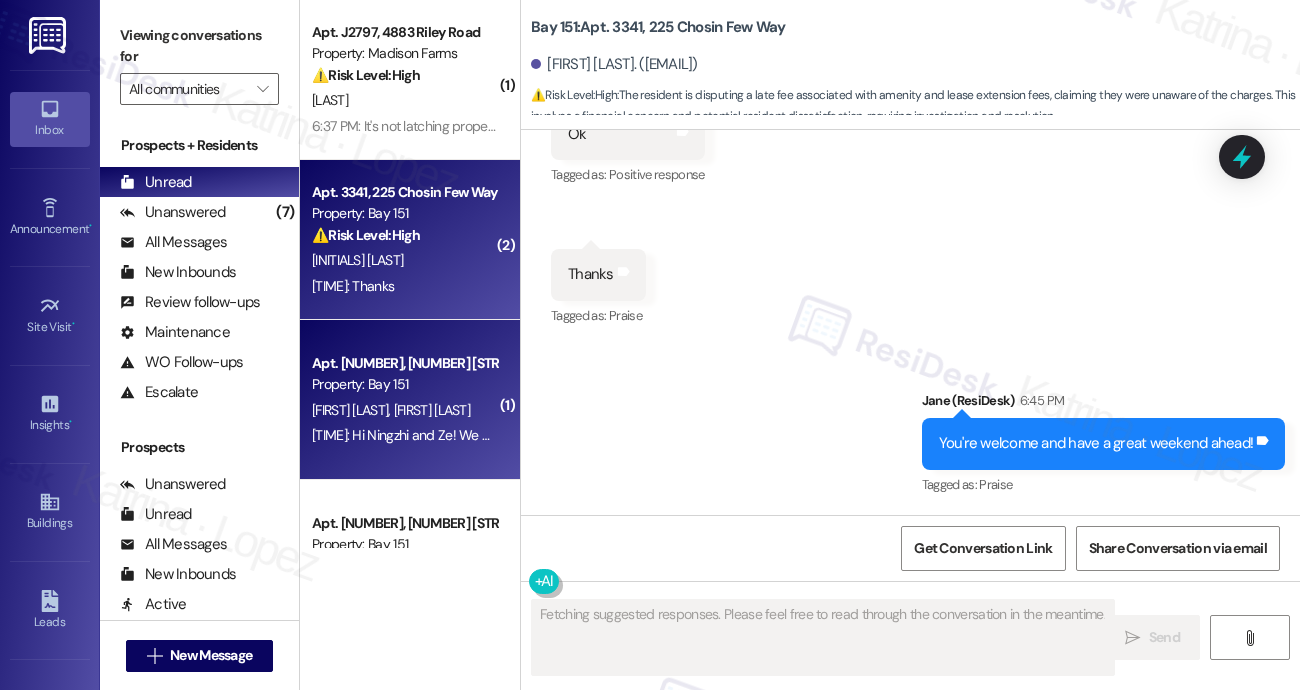 click on "Apt. [NUMBER], [NUMBER] [STREET] Property: Bay 151" at bounding box center (404, 374) 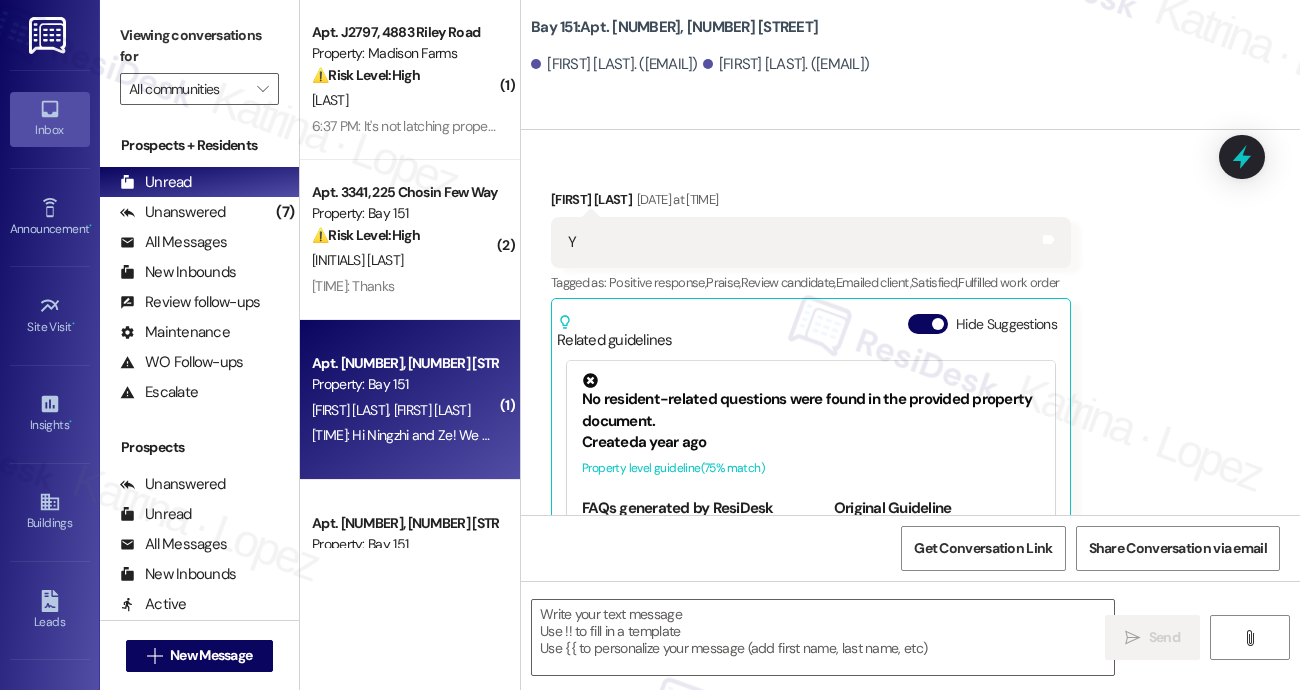 type on "Fetching suggested responses. Please feel free to read through the conversation in the meantime." 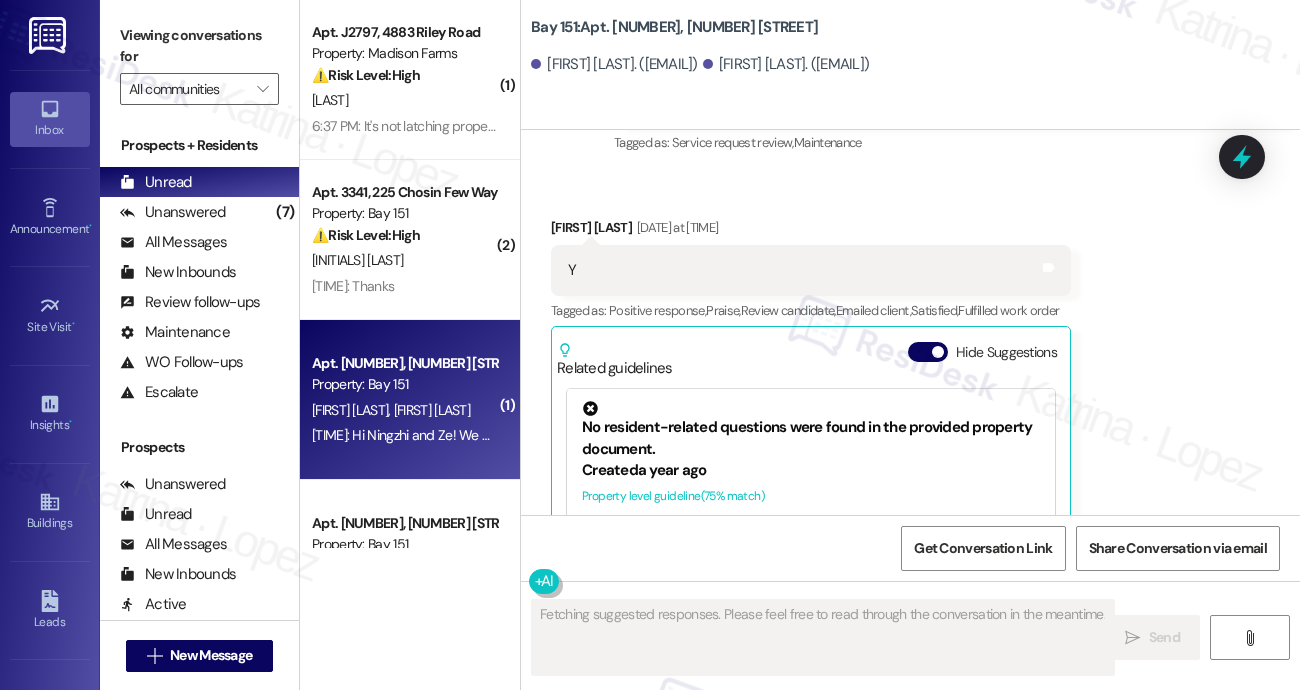 type 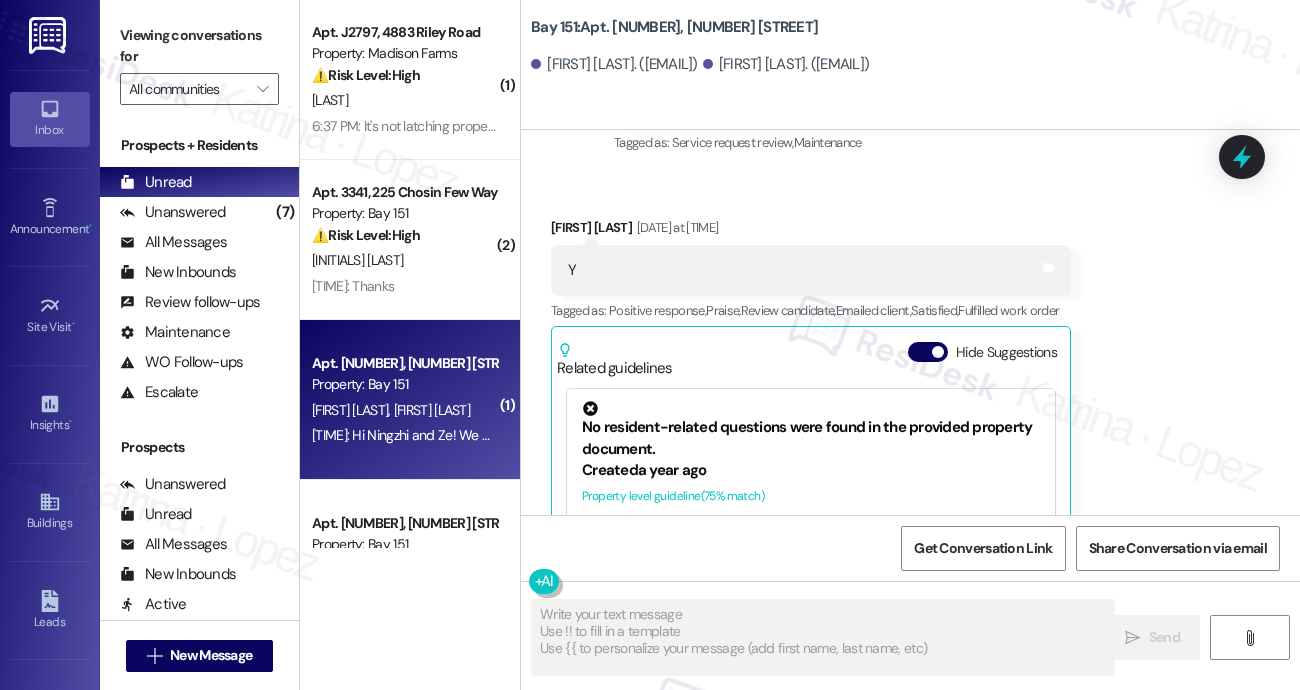 scroll, scrollTop: 8712, scrollLeft: 0, axis: vertical 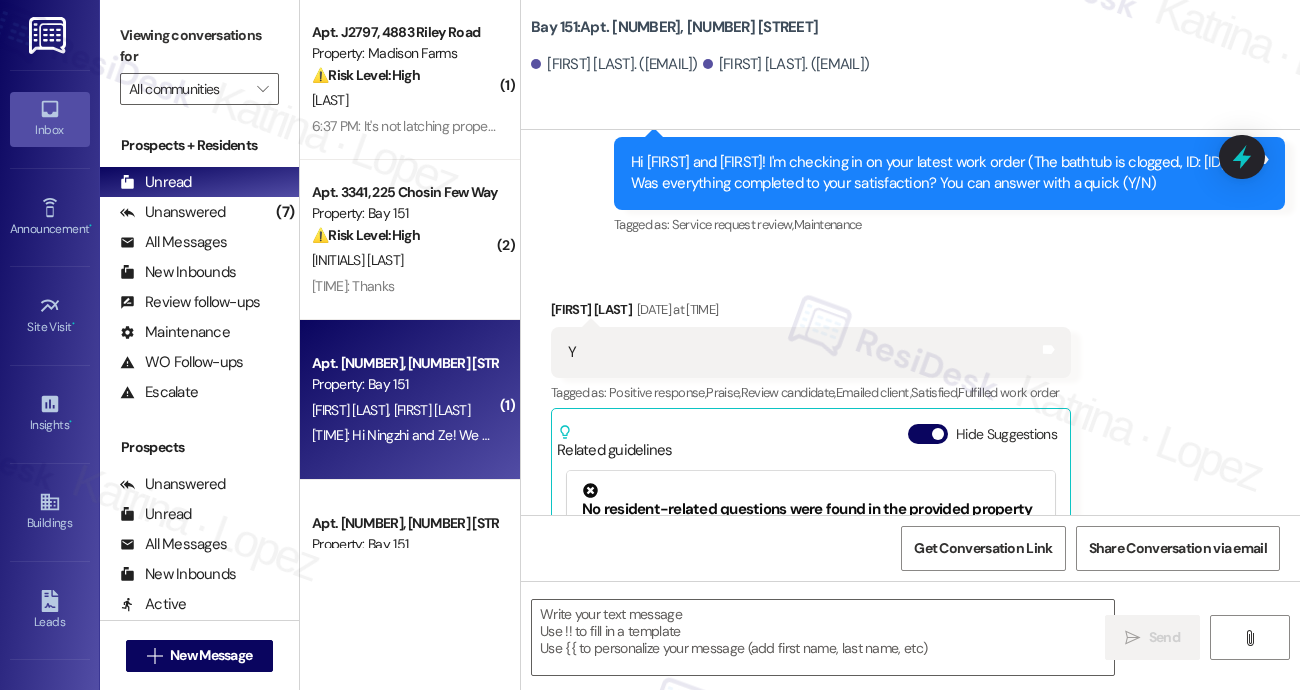 drag, startPoint x: 666, startPoint y: 259, endPoint x: 725, endPoint y: 265, distance: 59.3043 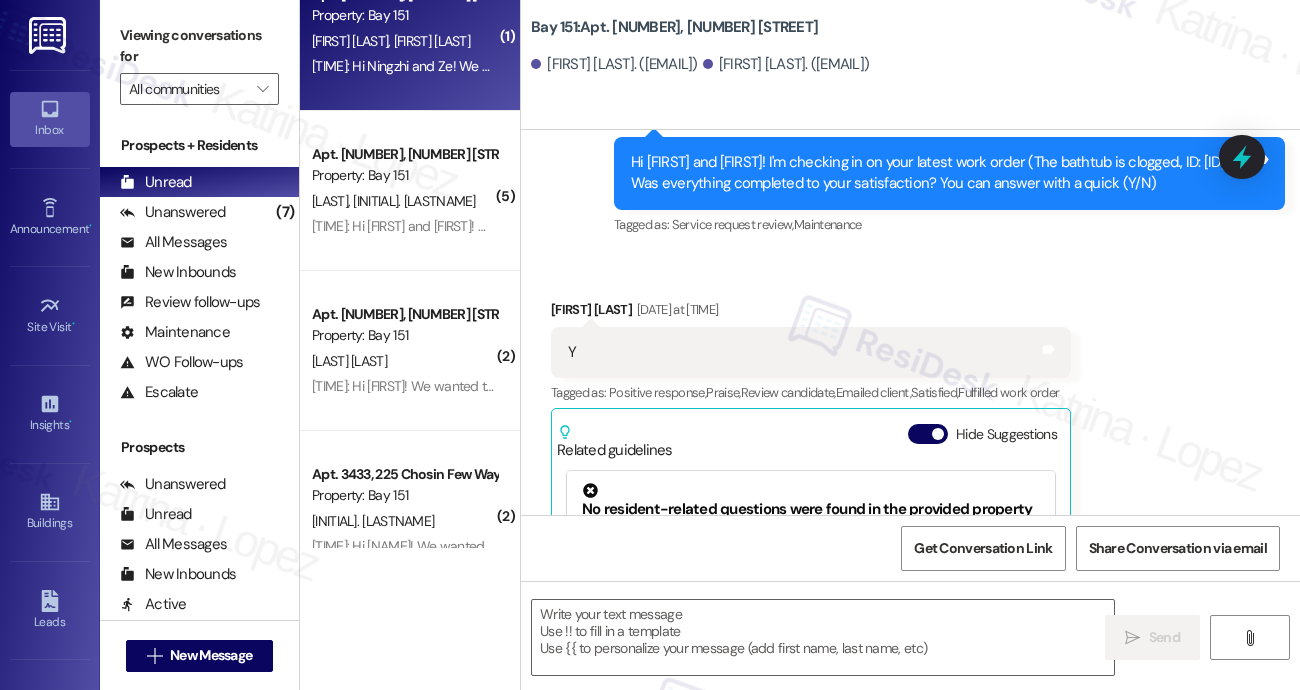 scroll, scrollTop: 400, scrollLeft: 0, axis: vertical 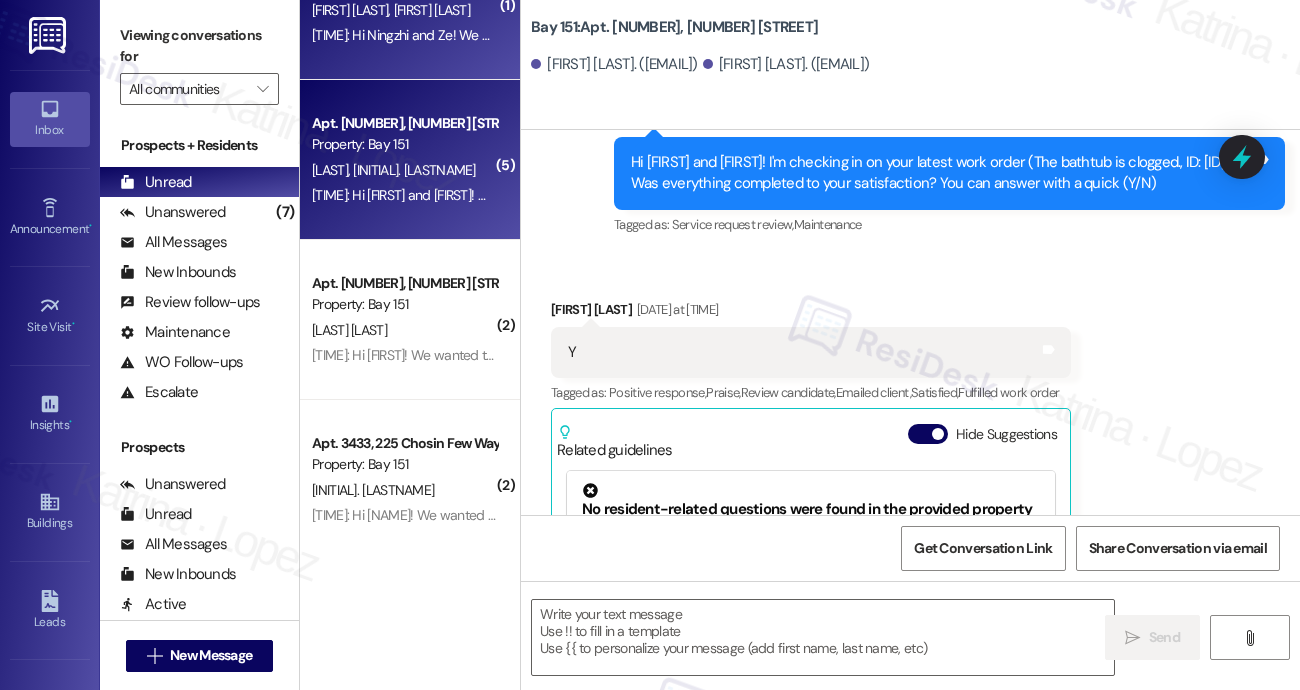 click on "[LAST] [LAST]" at bounding box center (404, 170) 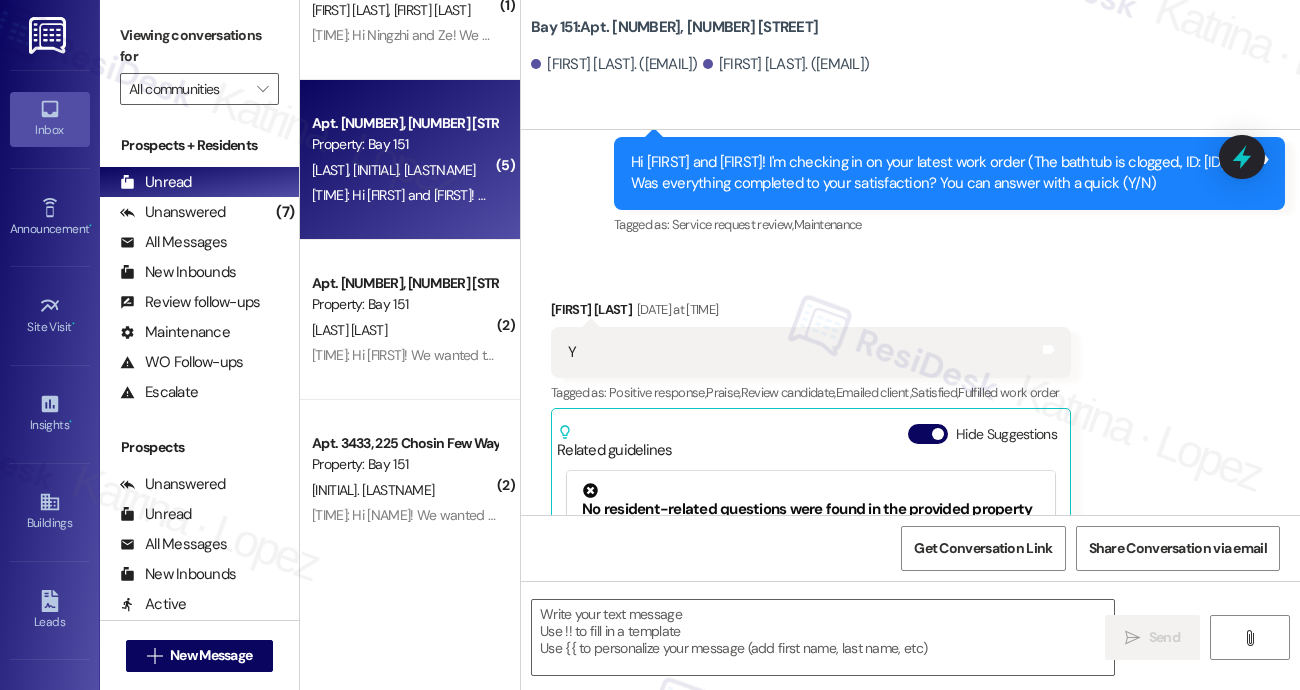 type on "Fetching suggested responses. Please feel free to read through the conversation in the meantime." 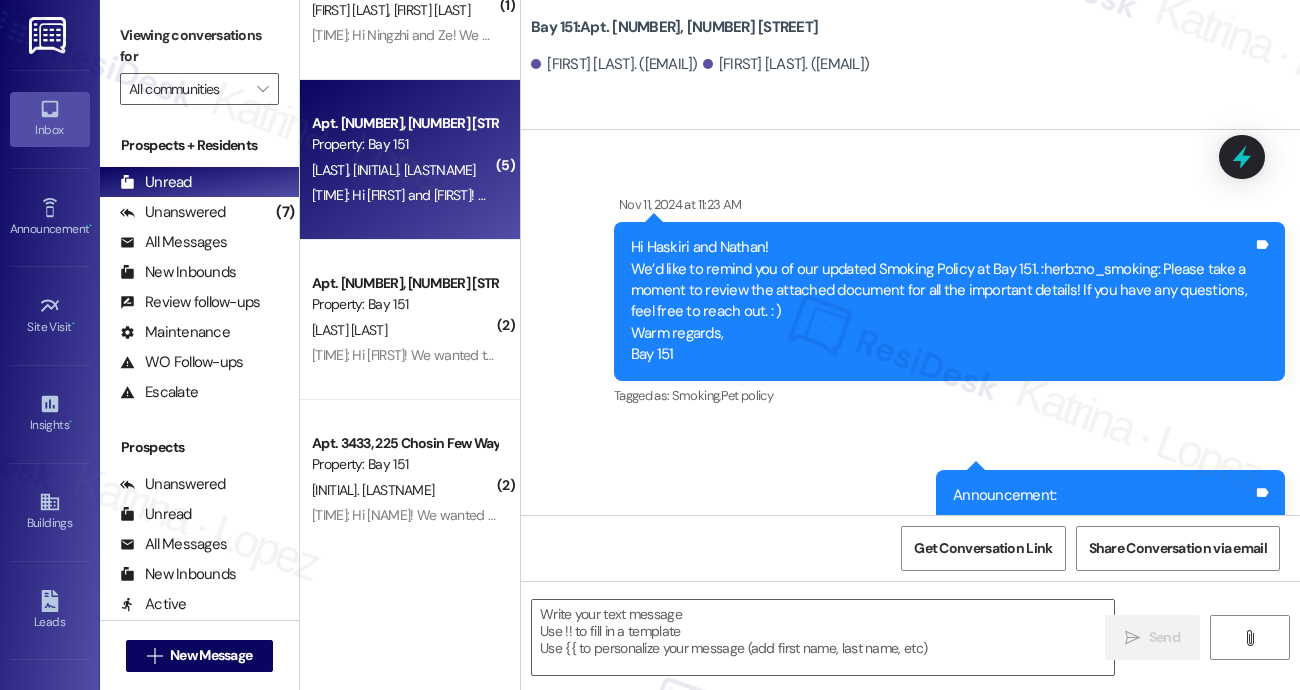 type on "Fetching suggested responses. Please feel free to read through the conversation in the meantime." 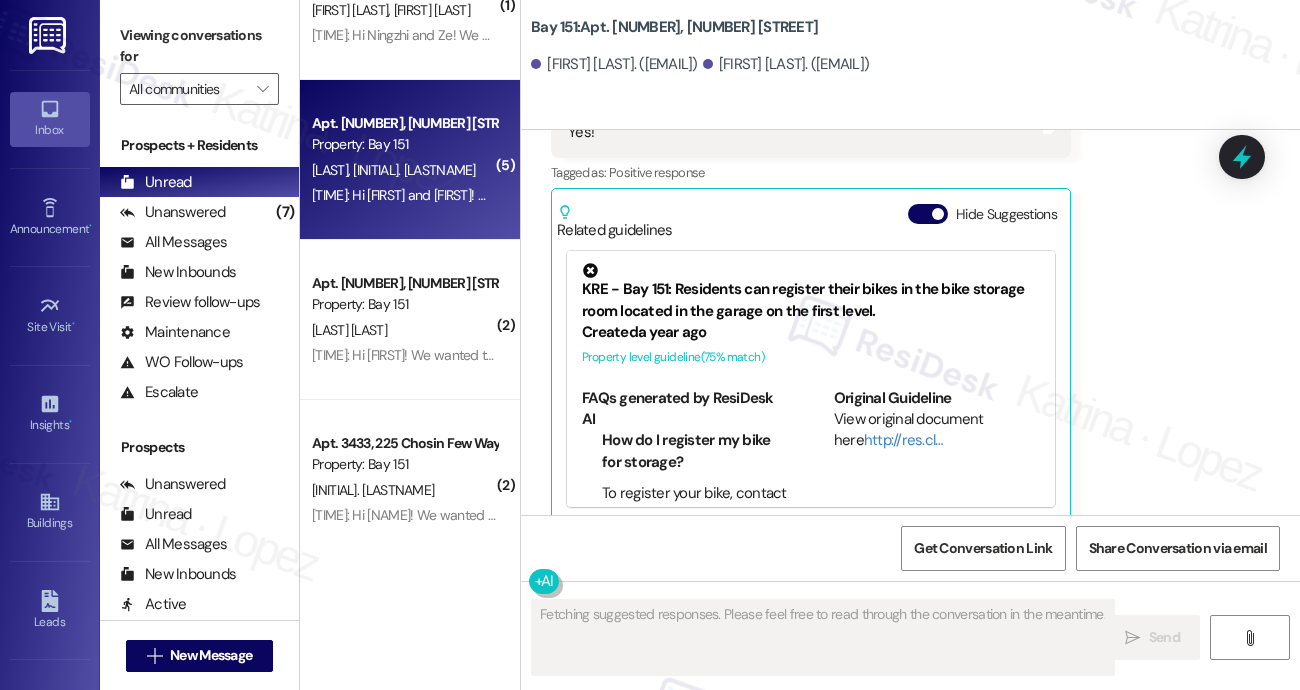 type 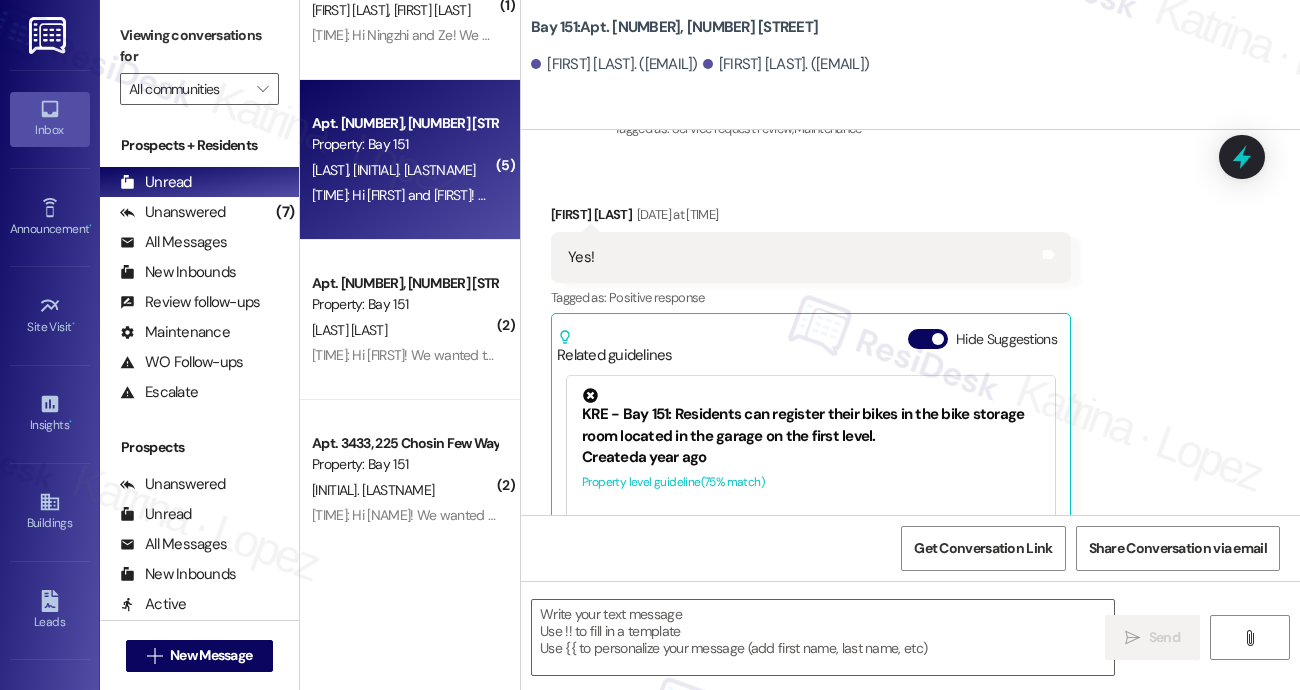 scroll, scrollTop: 6708, scrollLeft: 0, axis: vertical 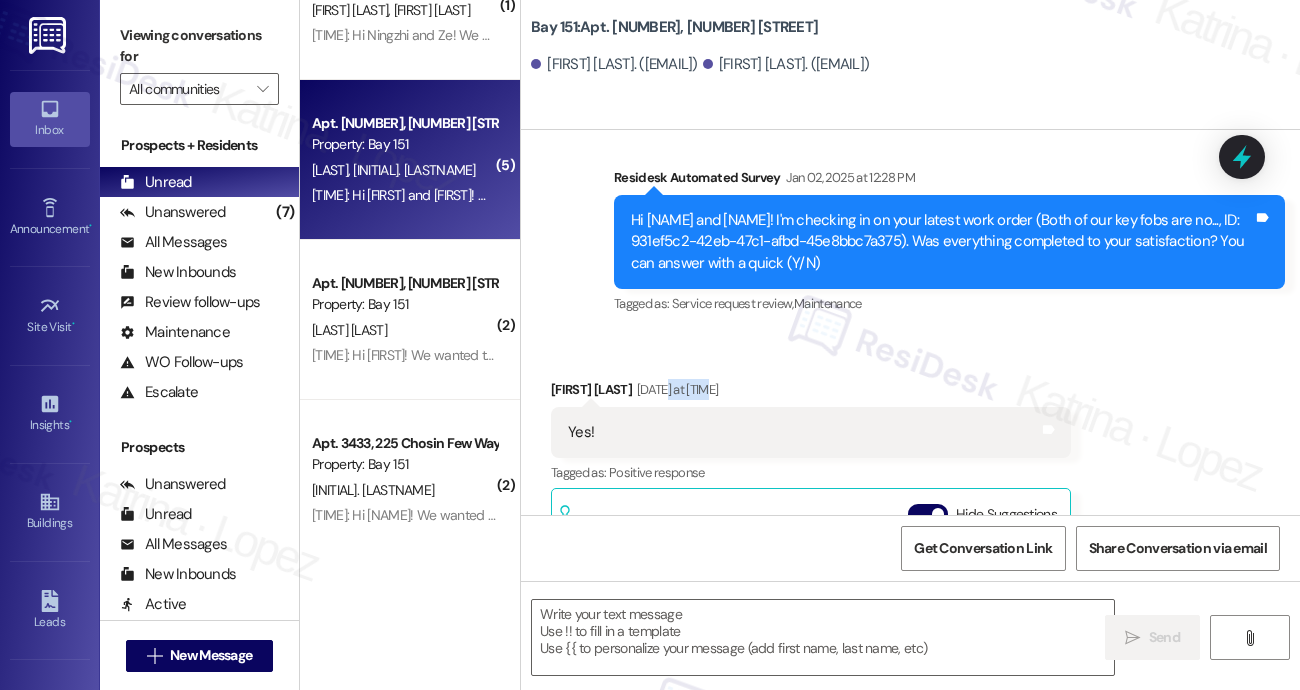 drag, startPoint x: 682, startPoint y: 370, endPoint x: 735, endPoint y: 360, distance: 53.935146 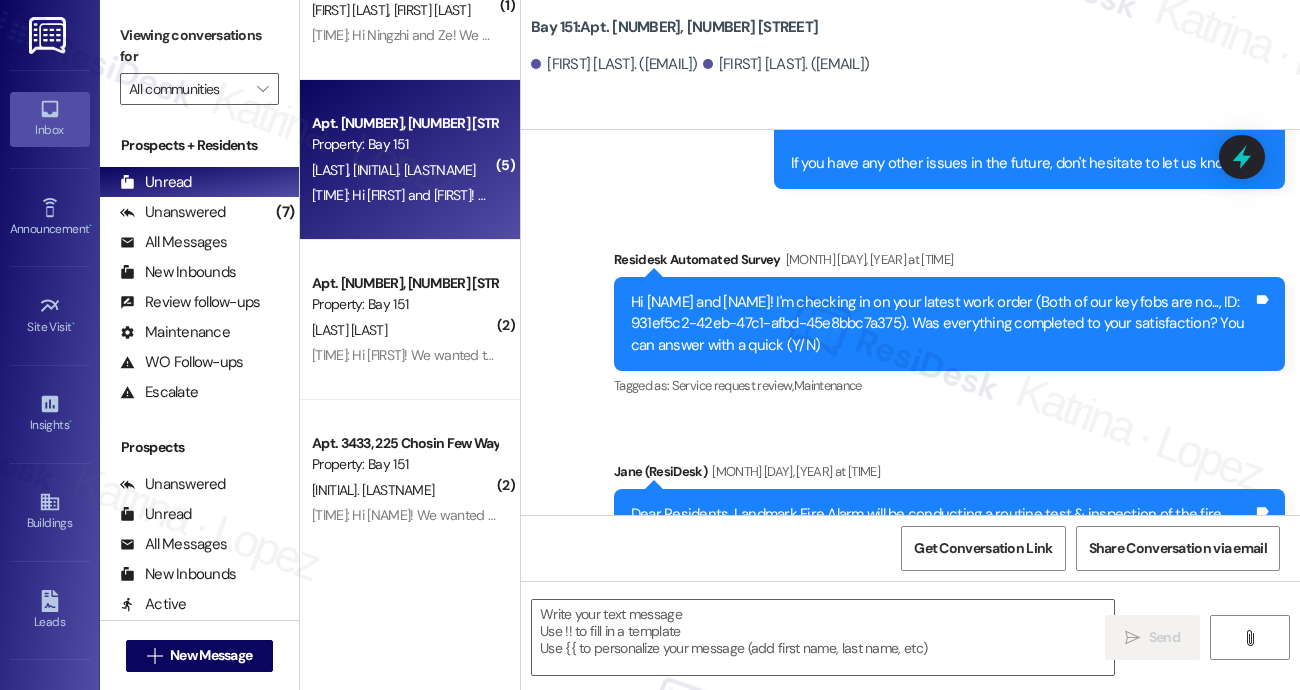 scroll, scrollTop: 7308, scrollLeft: 0, axis: vertical 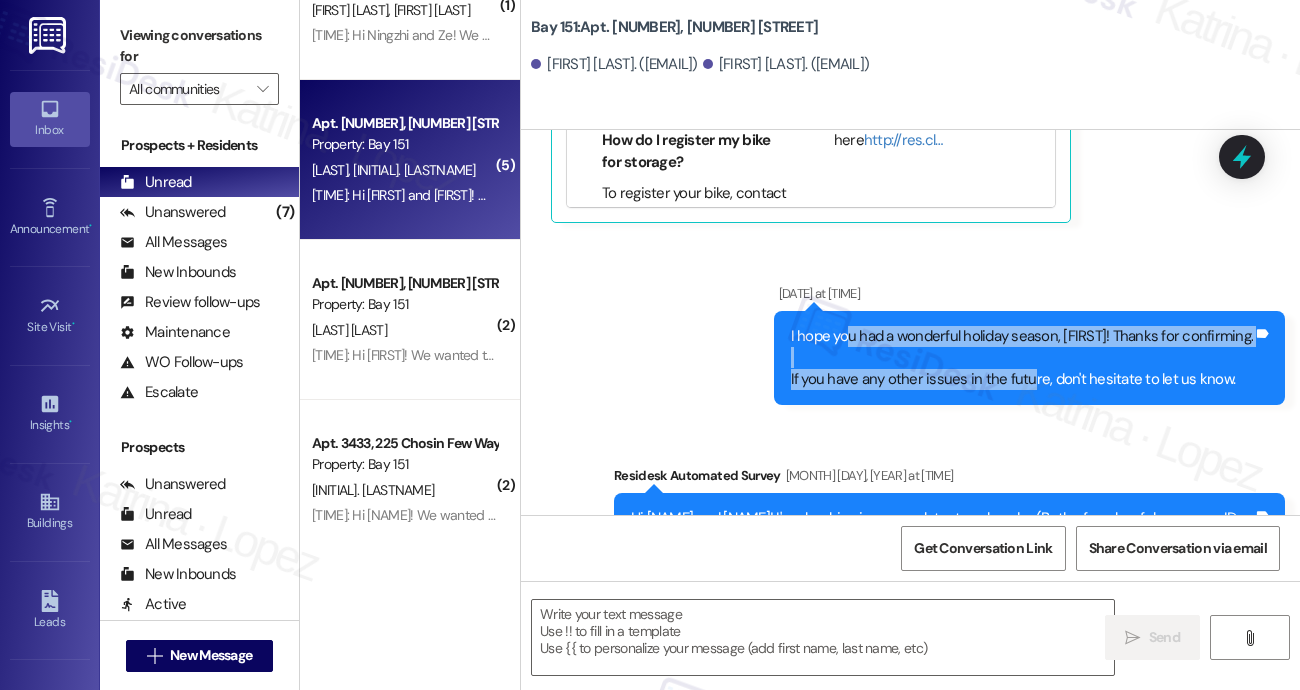 drag, startPoint x: 850, startPoint y: 319, endPoint x: 1028, endPoint y: 363, distance: 183.35757 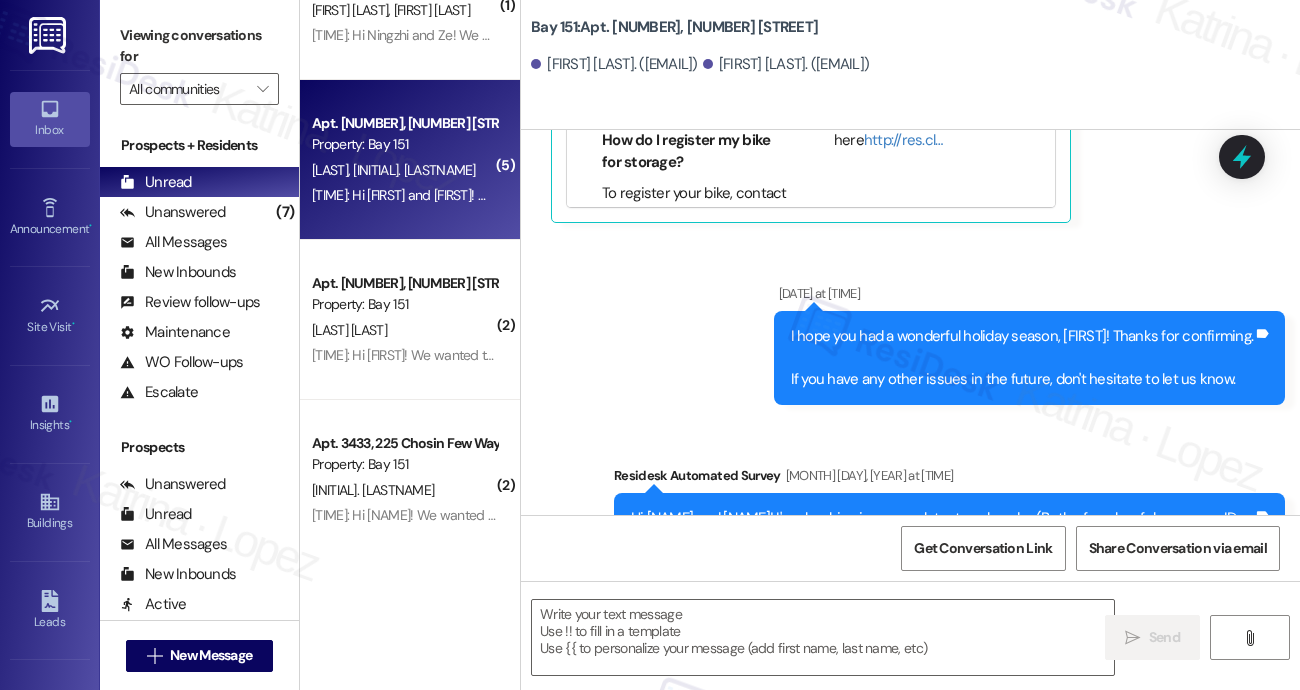 click on "I hope you had a wonderful holiday season, [NAME]! Thanks for confirming.
If you have any other issues in the future, don't hesitate to let us know." at bounding box center [1022, 358] 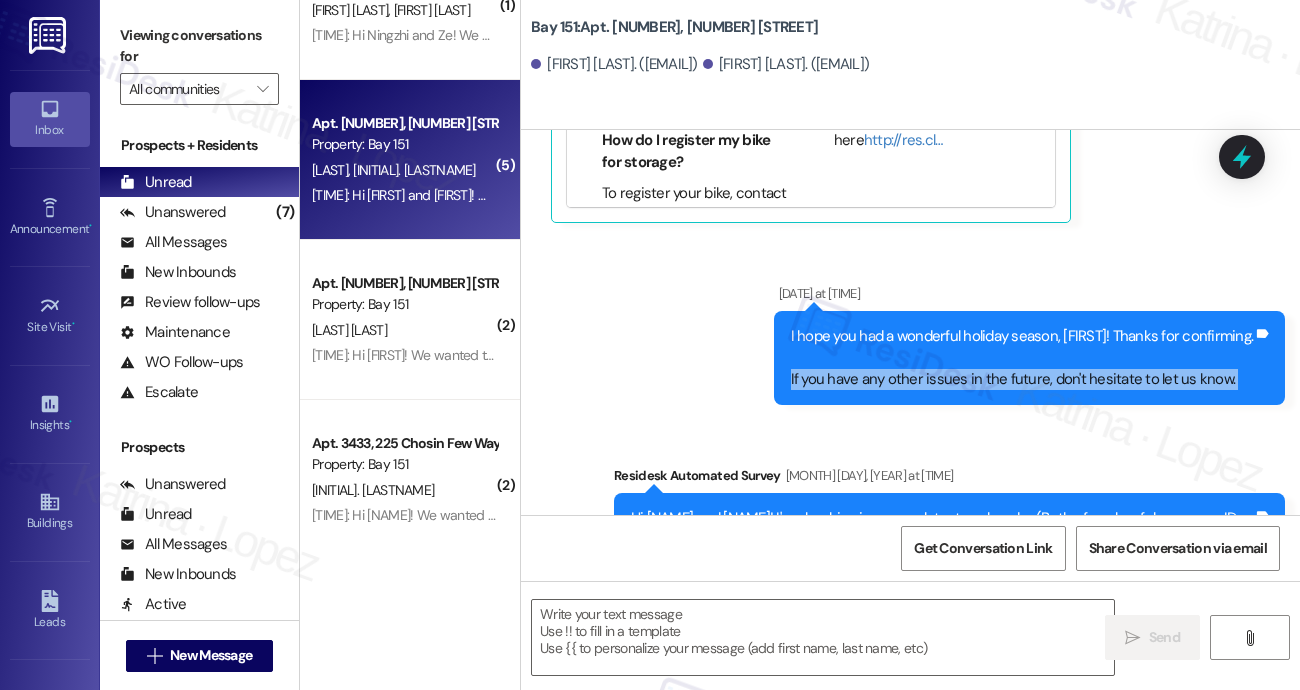 click on "I hope you had a wonderful holiday season, [NAME]! Thanks for confirming.
If you have any other issues in the future, don't hesitate to let us know." at bounding box center (1022, 358) 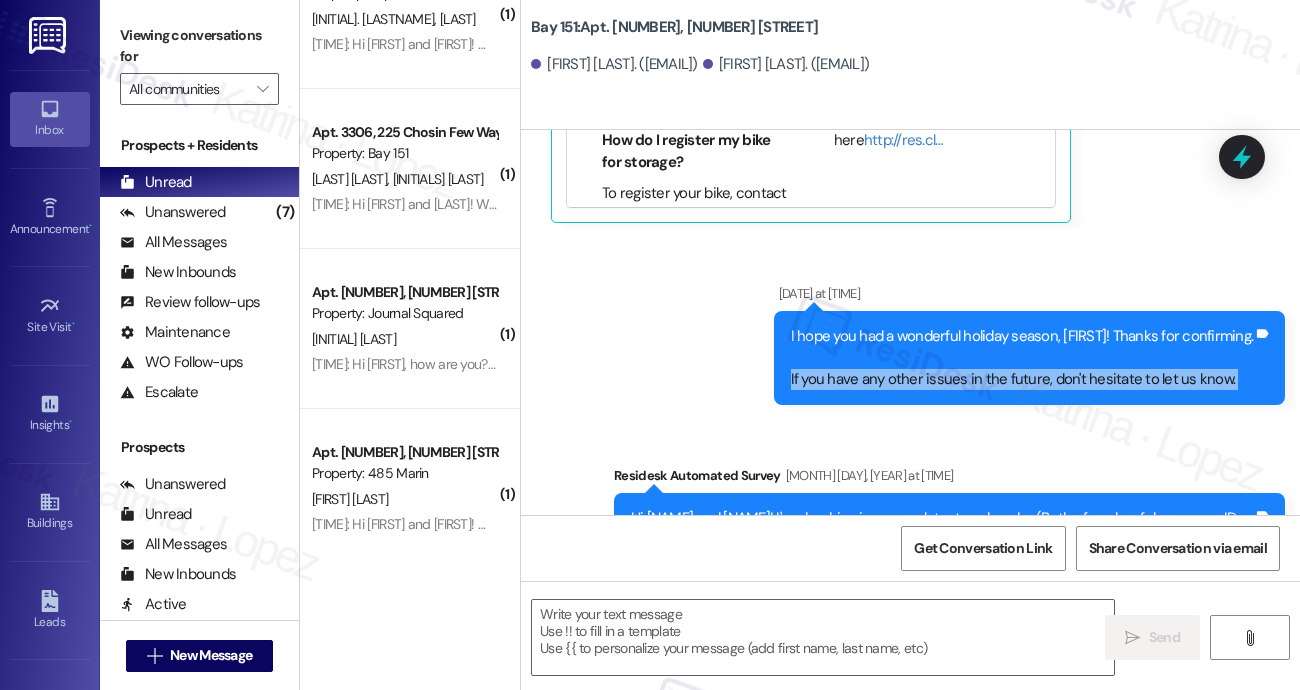 scroll, scrollTop: 1800, scrollLeft: 0, axis: vertical 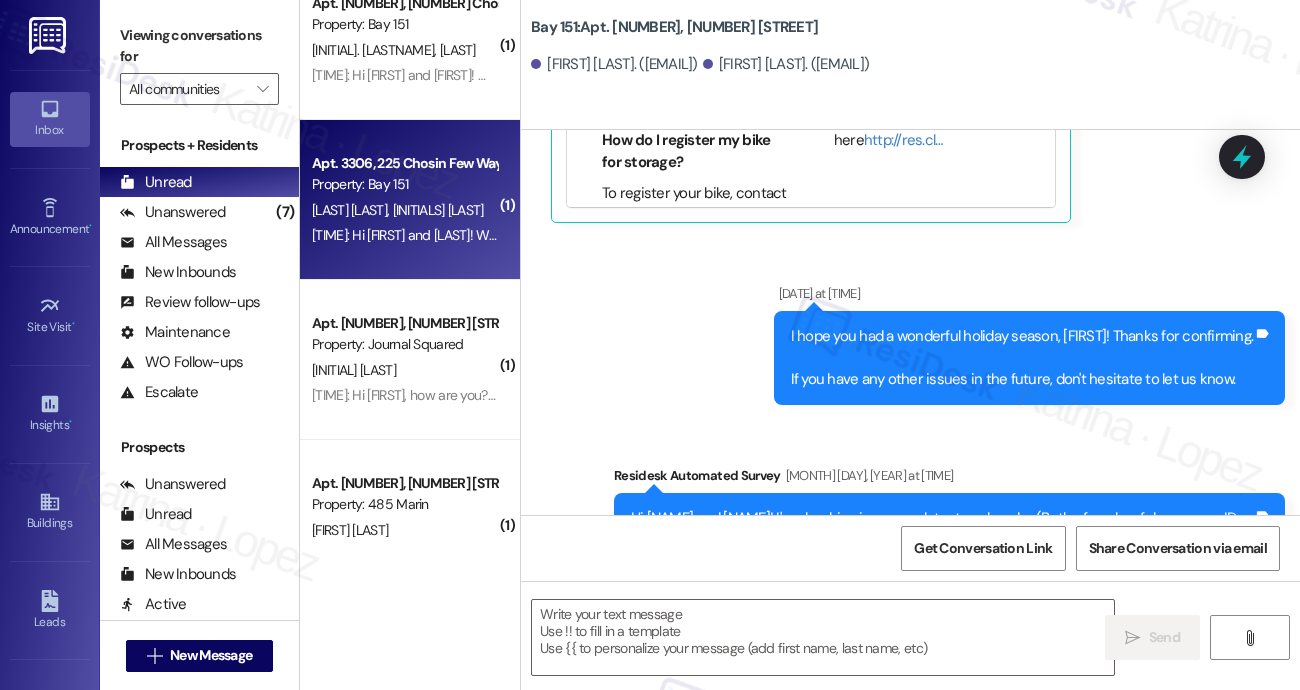 click on "Property: Bay 151" at bounding box center [404, 184] 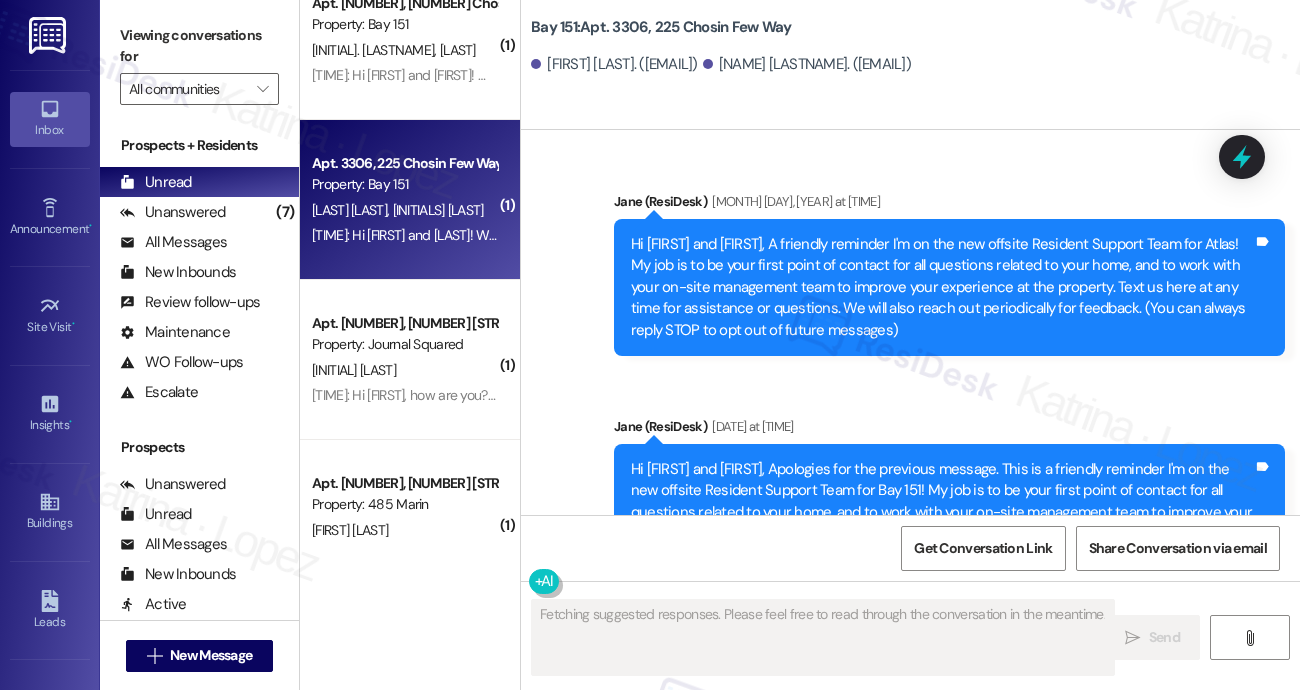 type on "Fetching suggested responses. Please feel free to read through the conversation in the meantime." 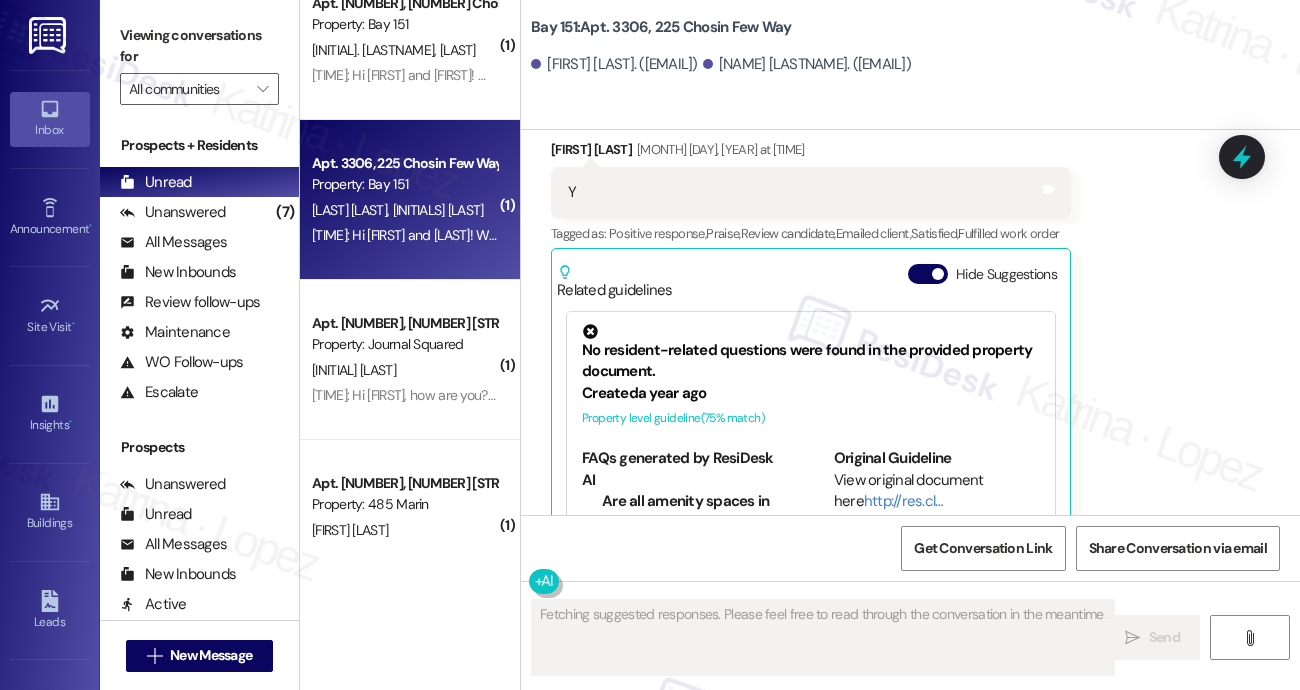 scroll, scrollTop: 19671, scrollLeft: 0, axis: vertical 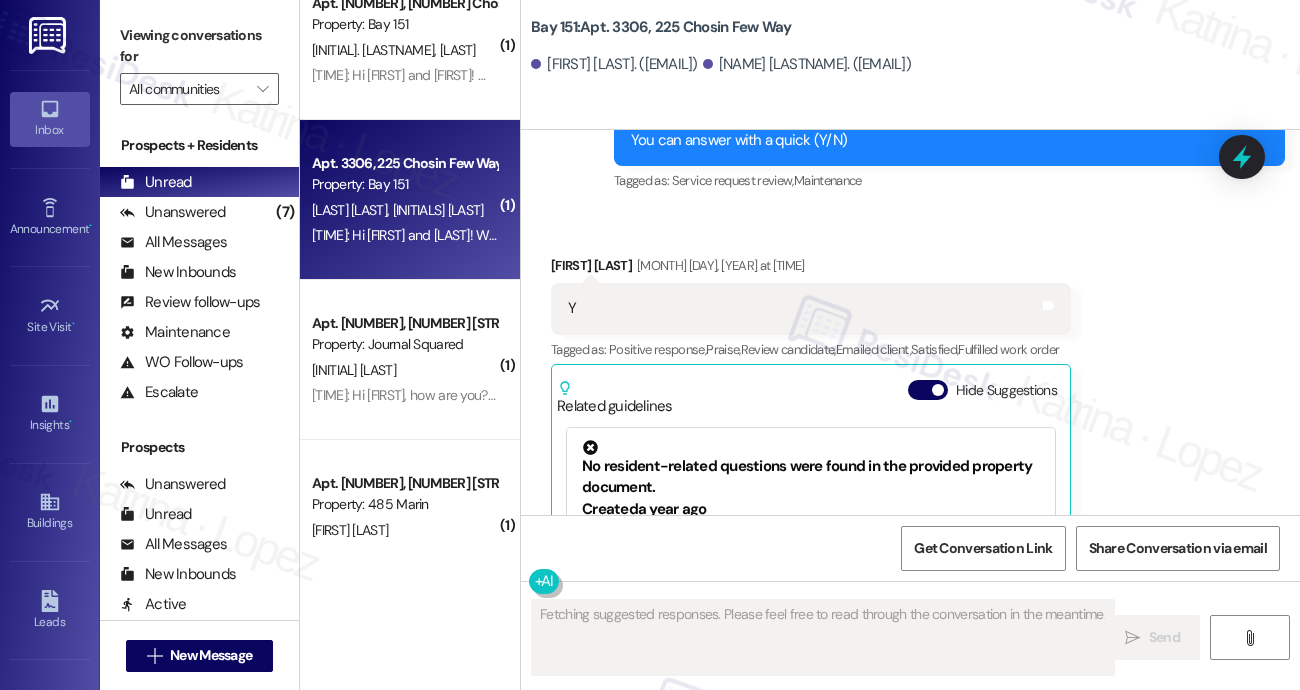 type 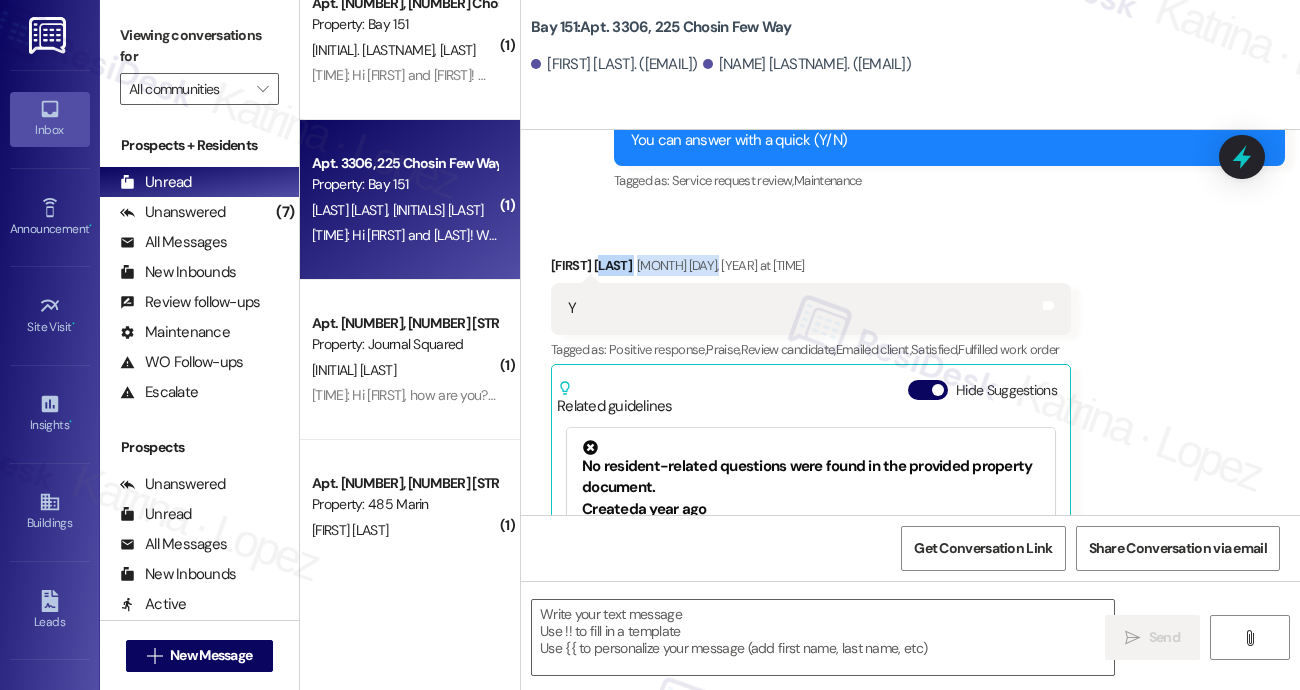 drag, startPoint x: 648, startPoint y: 253, endPoint x: 694, endPoint y: 262, distance: 46.872166 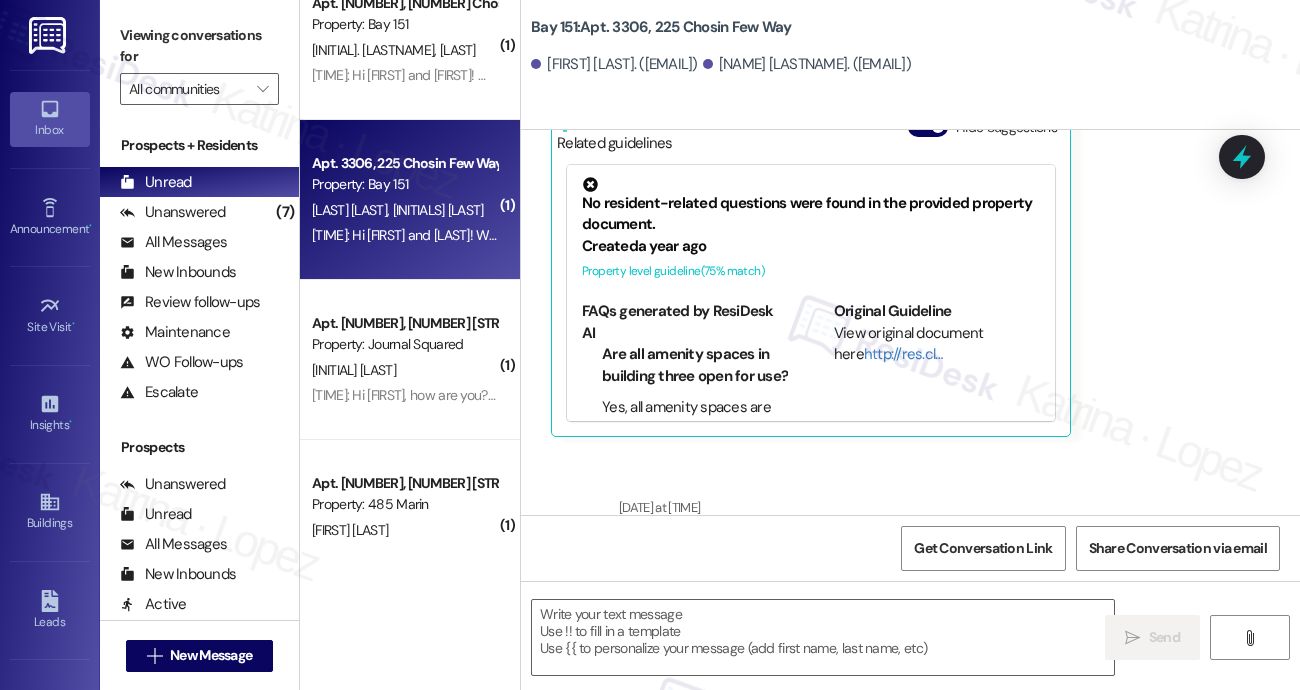 scroll, scrollTop: 20171, scrollLeft: 0, axis: vertical 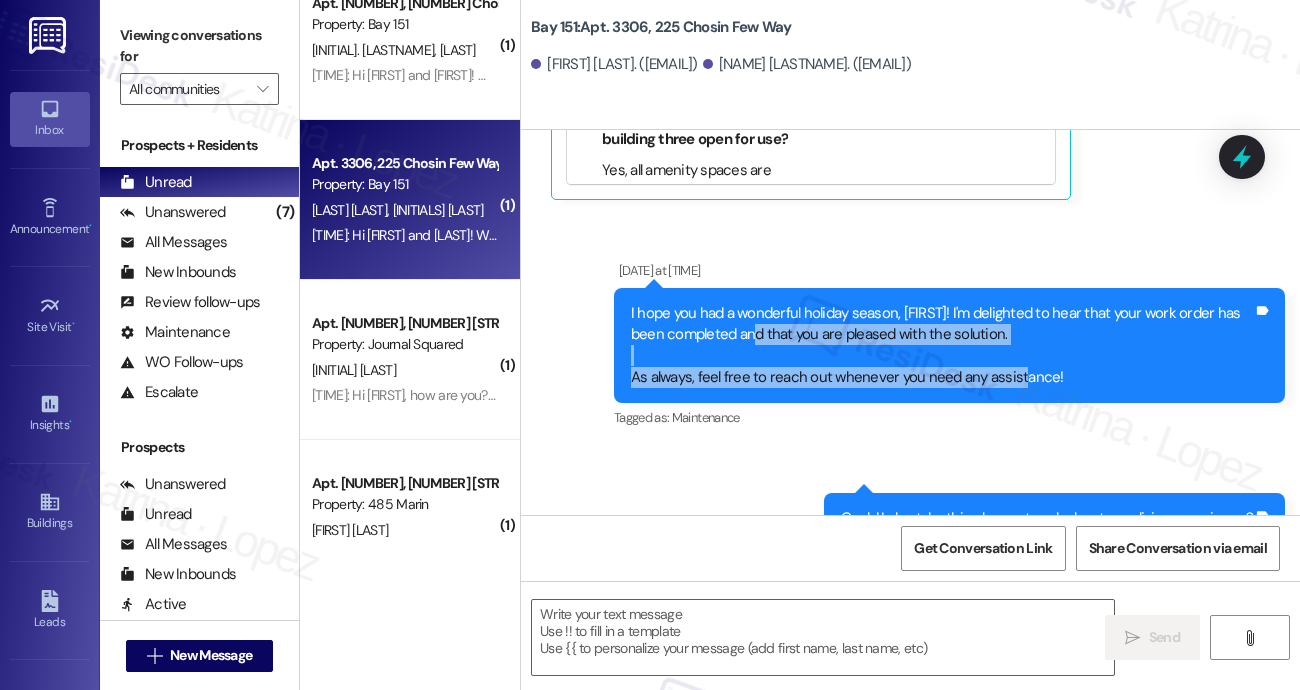 drag, startPoint x: 780, startPoint y: 326, endPoint x: 1015, endPoint y: 372, distance: 239.45981 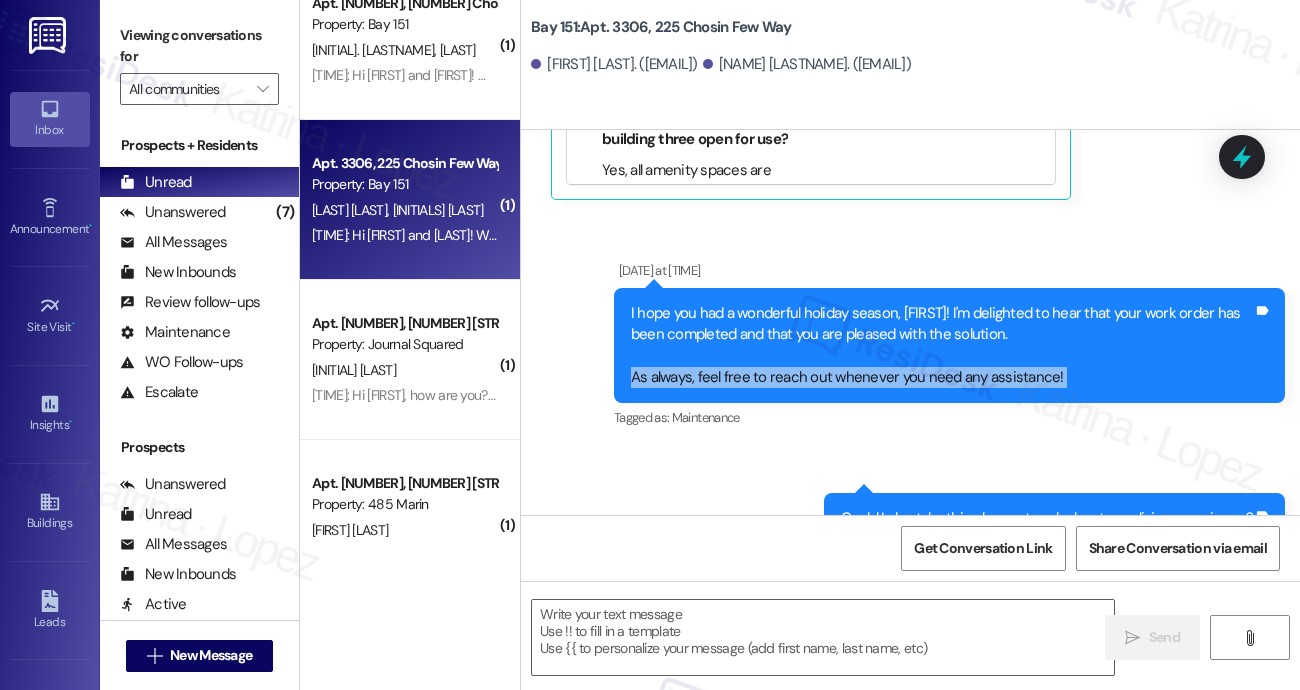 click on "I hope you had a wonderful holiday season, [FIRST]! I'm delighted to hear that your work order has been completed and that you are pleased with the solution.
As always, feel free to reach out whenever you need any assistance!" at bounding box center [942, 346] 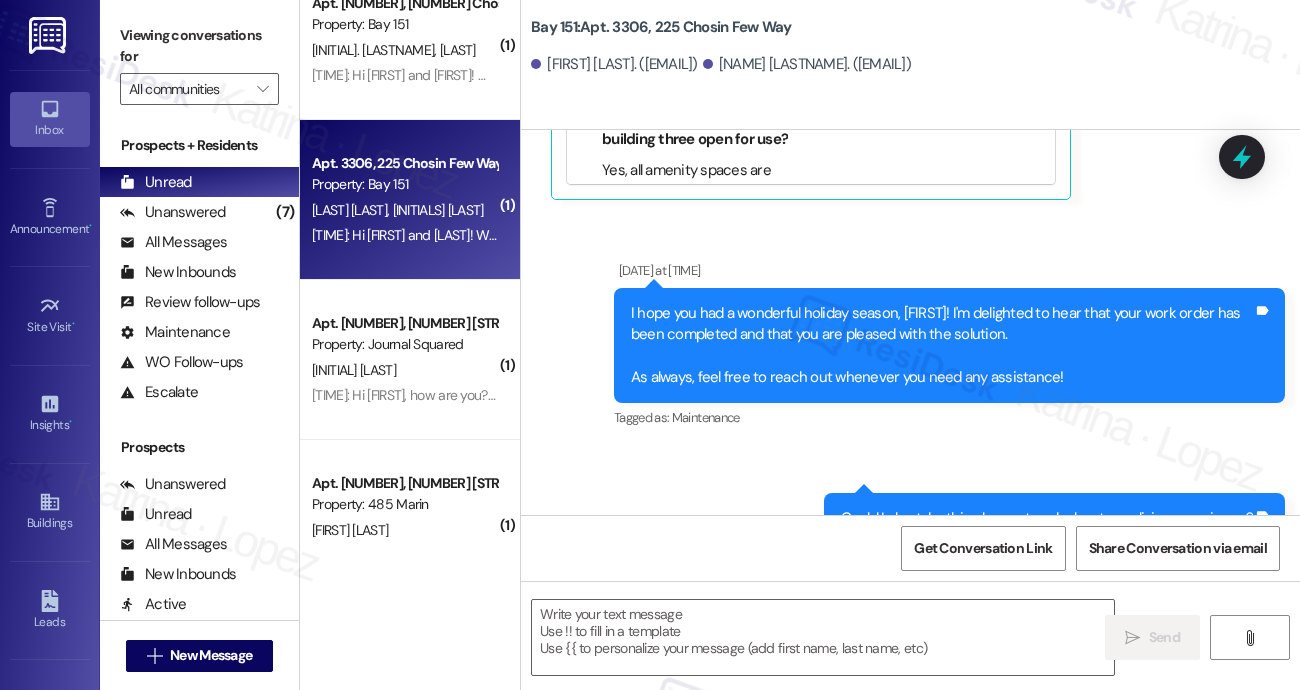 click on "I hope you had a wonderful holiday season, [FIRST]! I'm delighted to hear that your work order has been completed and that you are pleased with the solution.
As always, feel free to reach out whenever you need any assistance!" at bounding box center [942, 346] 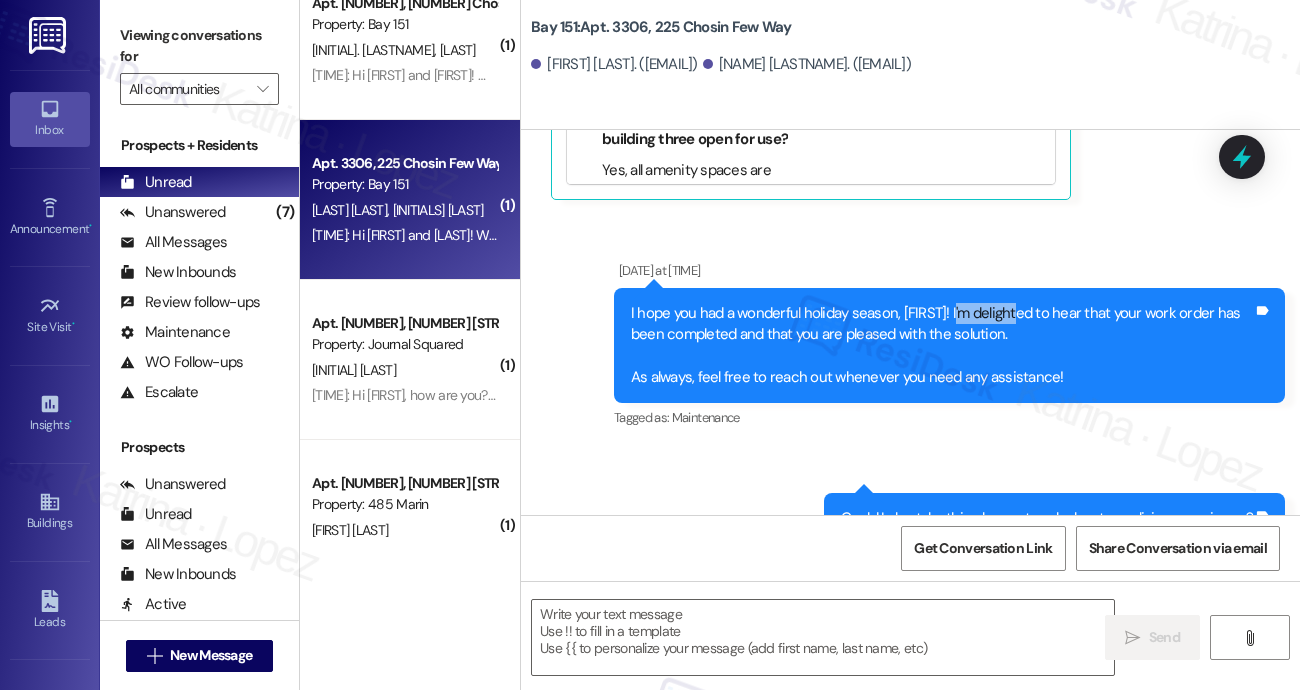 click on "I hope you had a wonderful holiday season, [FIRST]! I'm delighted to hear that your work order has been completed and that you are pleased with the solution.
As always, feel free to reach out whenever you need any assistance!" at bounding box center (942, 346) 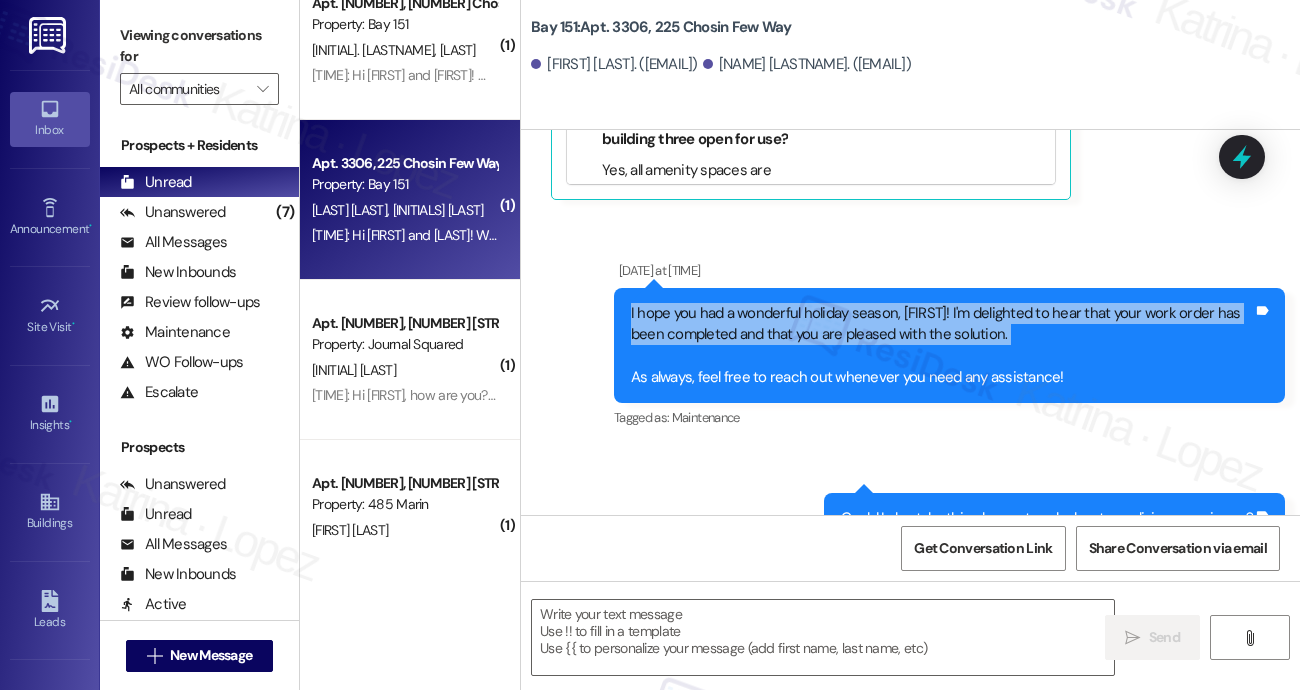 click on "I hope you had a wonderful holiday season, [FIRST]! I'm delighted to hear that your work order has been completed and that you are pleased with the solution.
As always, feel free to reach out whenever you need any assistance!" at bounding box center (942, 346) 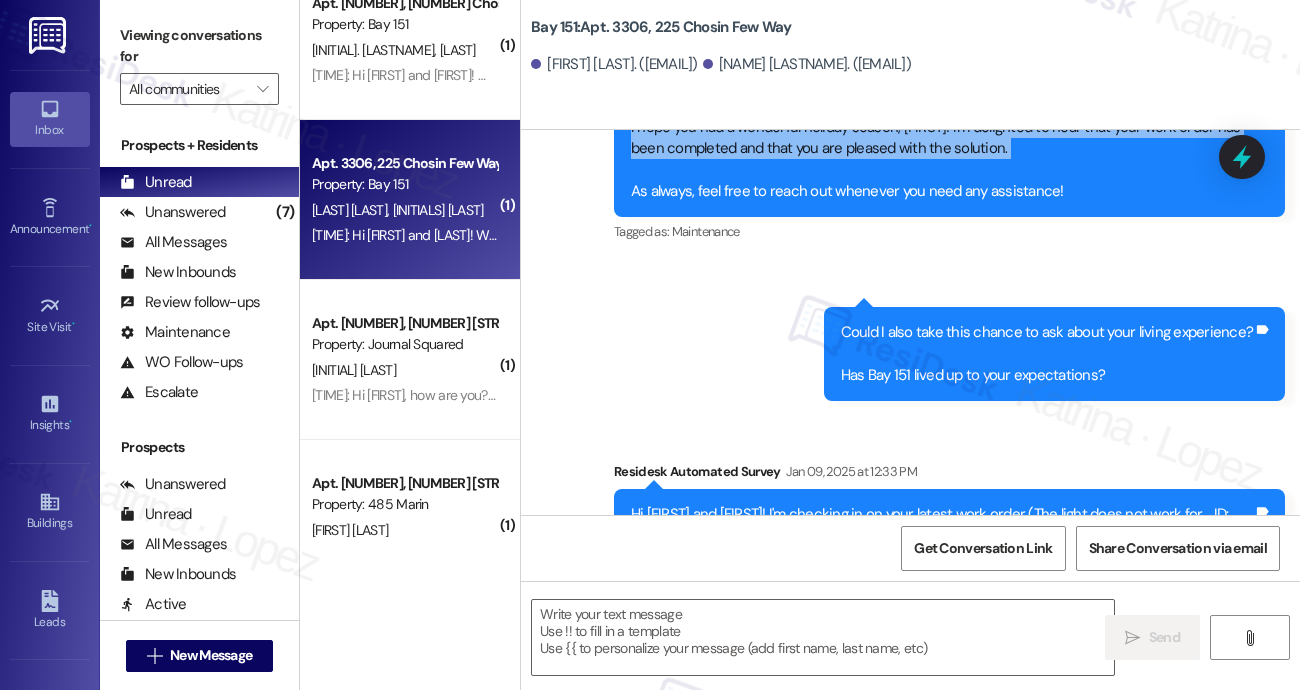 scroll, scrollTop: 20271, scrollLeft: 0, axis: vertical 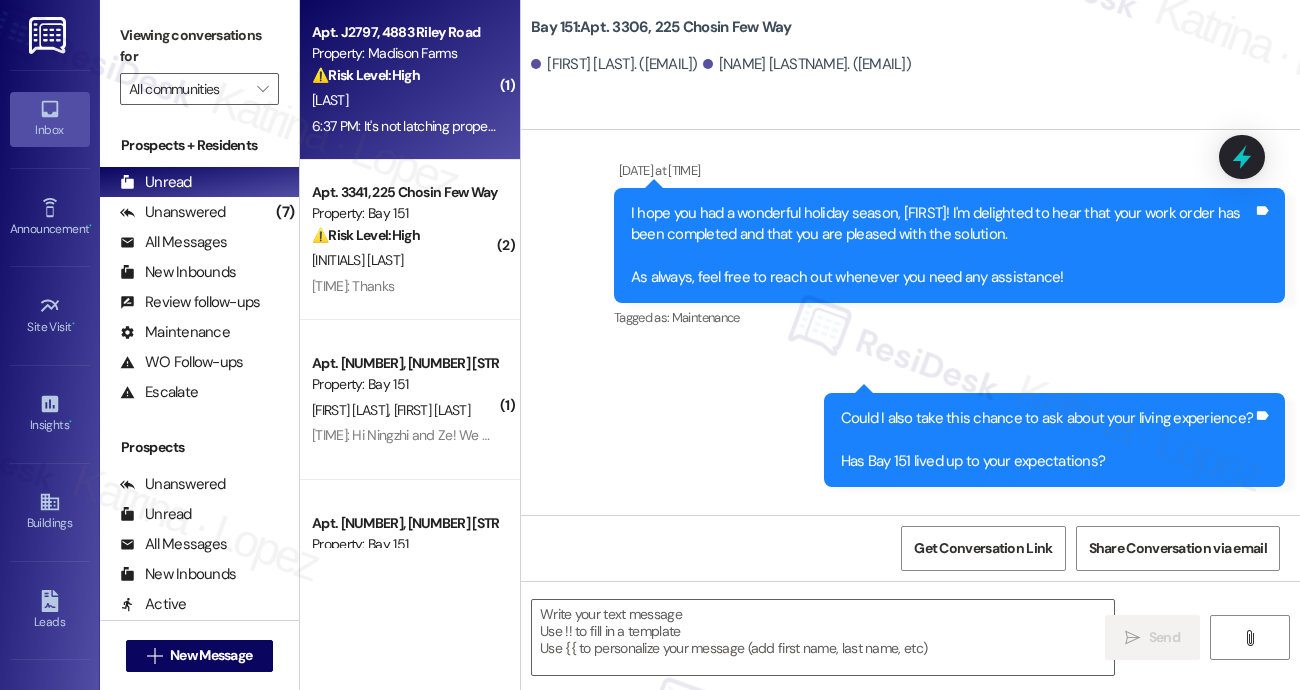 click on "6:37 PM: It's not latching properly unless you manually pull it shut. 6:37 PM: It's not latching properly unless you manually pull it shut." at bounding box center (499, 126) 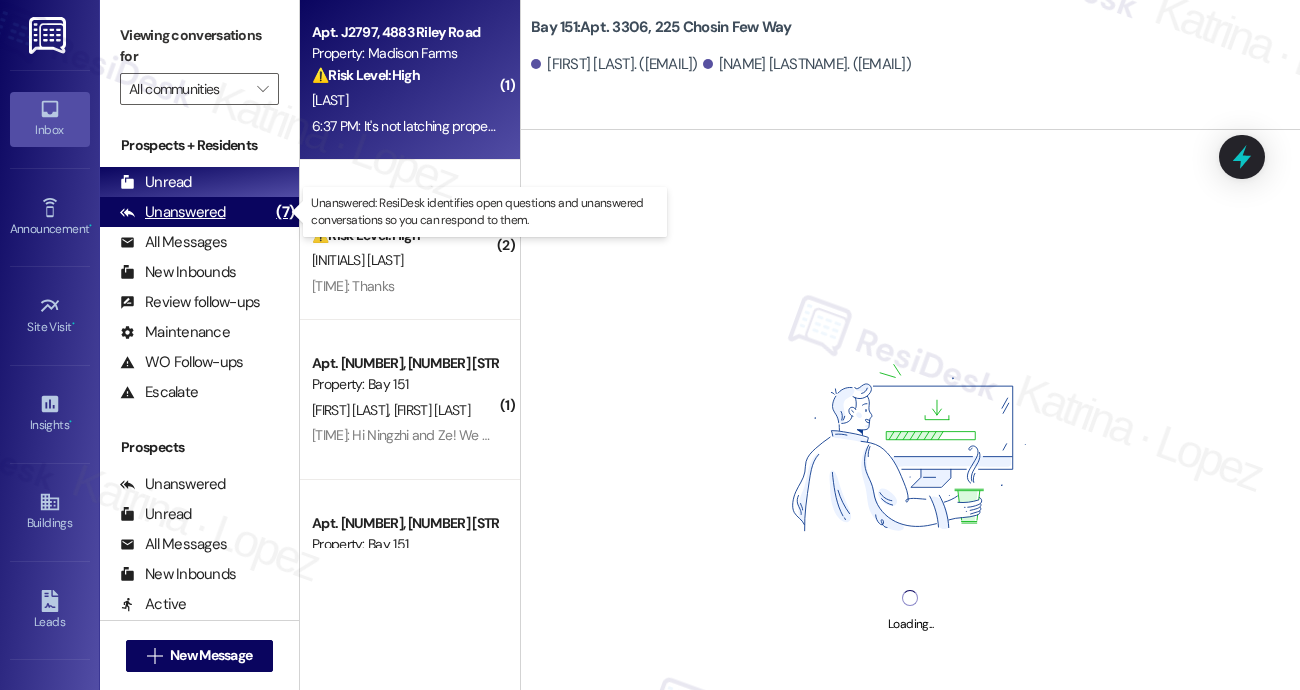 click on "Unanswered (7)" at bounding box center [199, 212] 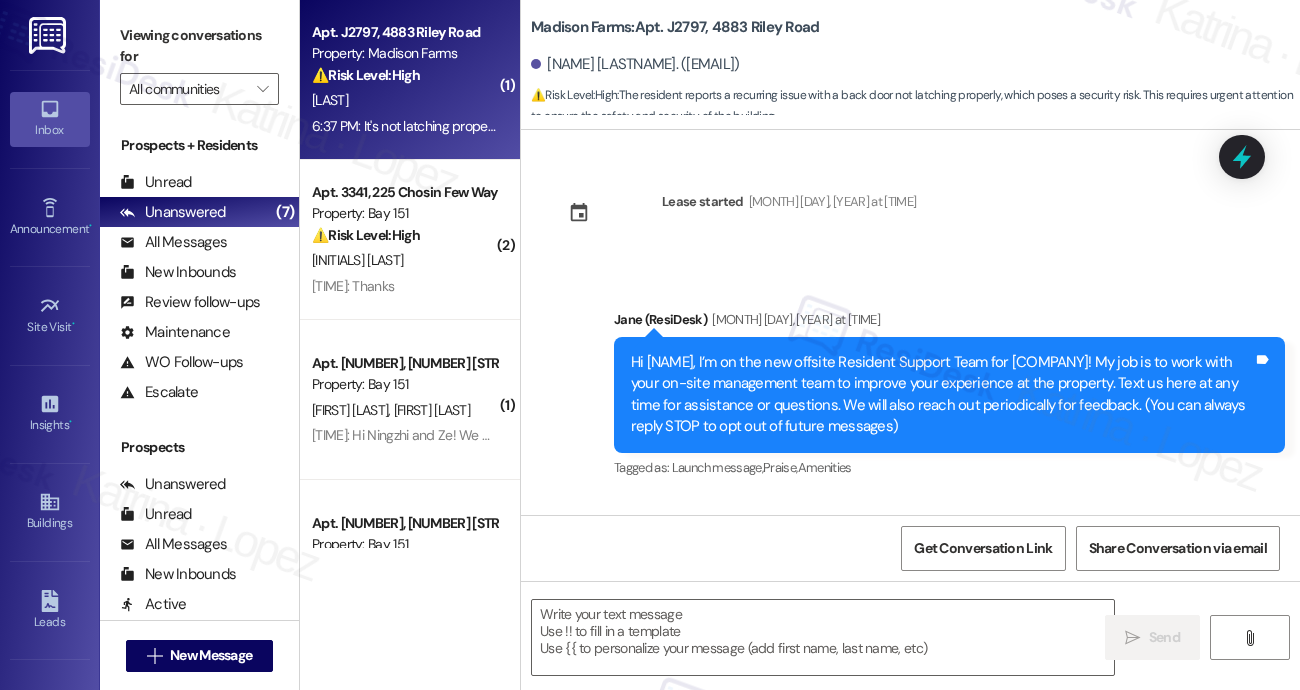 scroll, scrollTop: 0, scrollLeft: 0, axis: both 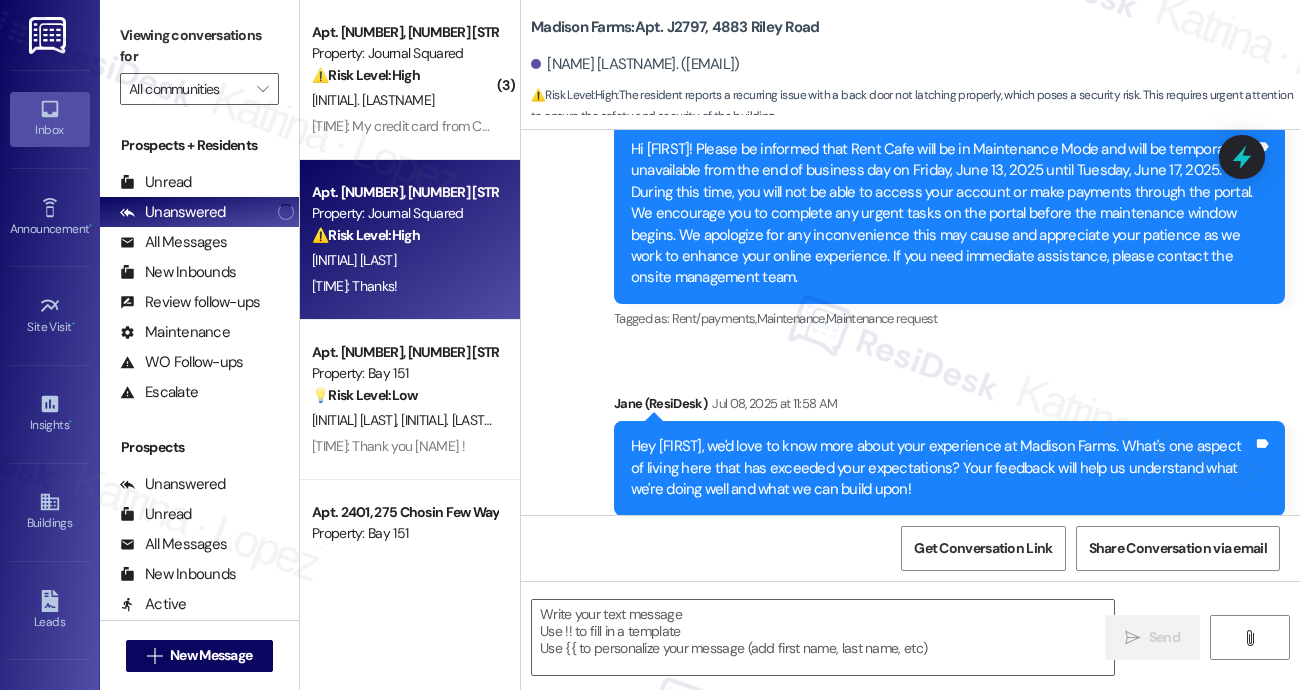 type on "Fetching suggested responses. Please feel free to read through the conversation in the meantime." 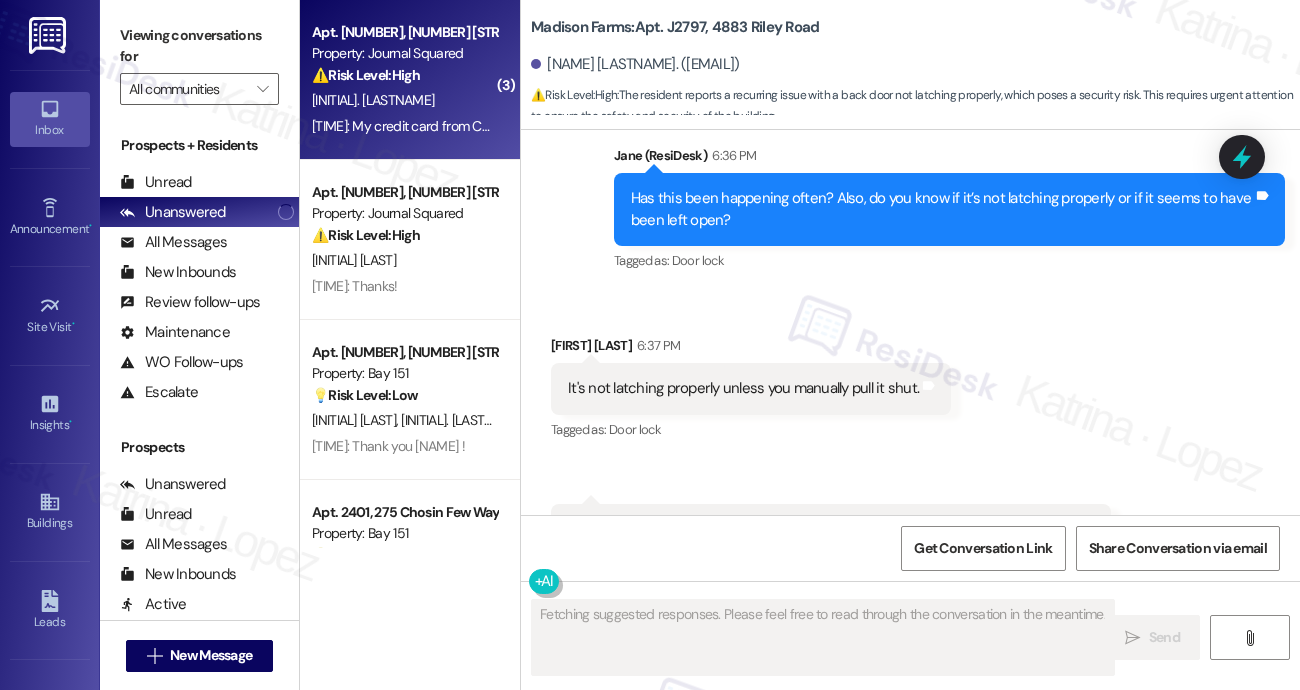 click on "6:42 PM: My credit card from Chinese Bnak 6:42 PM: My credit card from Chinese Bnak" at bounding box center (431, 126) 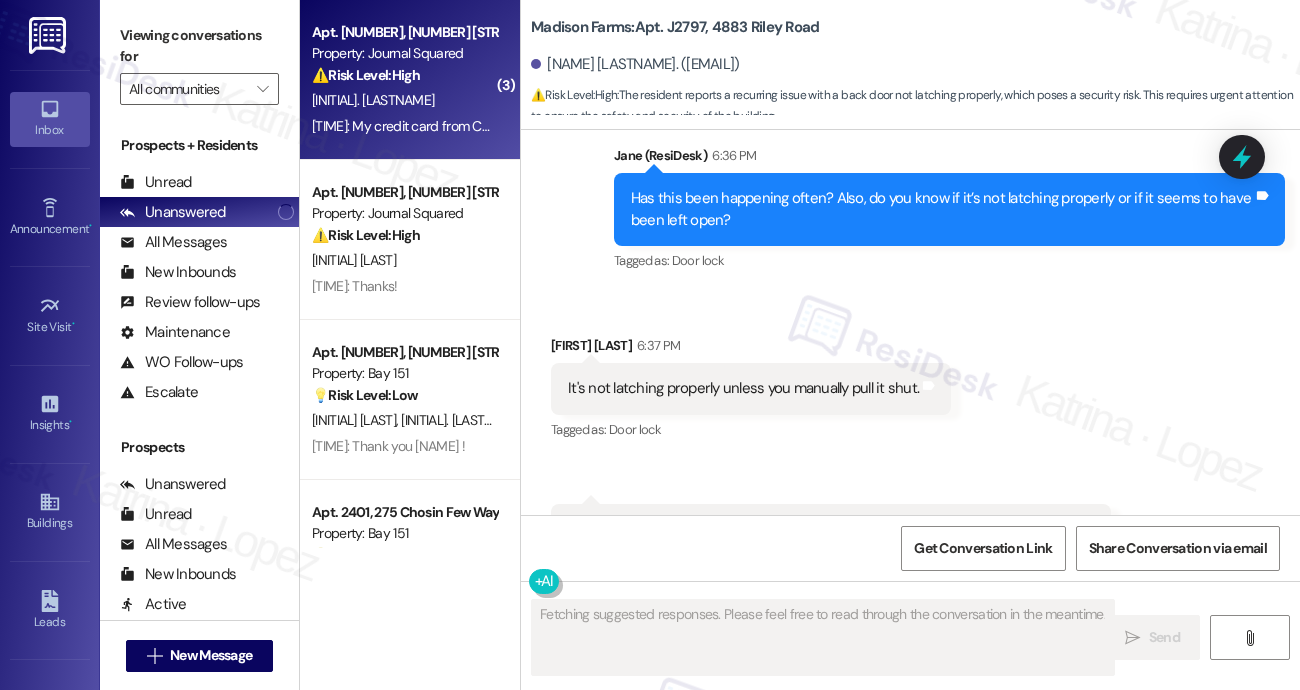scroll, scrollTop: 3020, scrollLeft: 0, axis: vertical 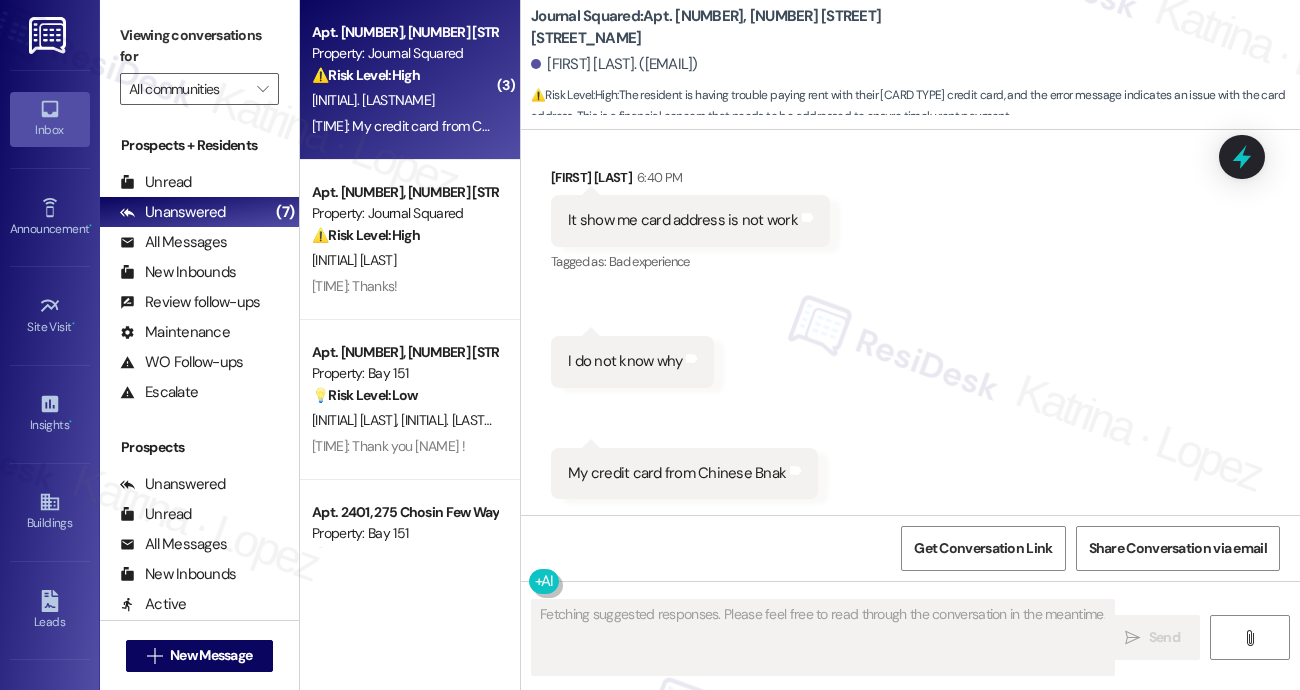 click on "It show me card address is not work Tags and notes" at bounding box center (690, 220) 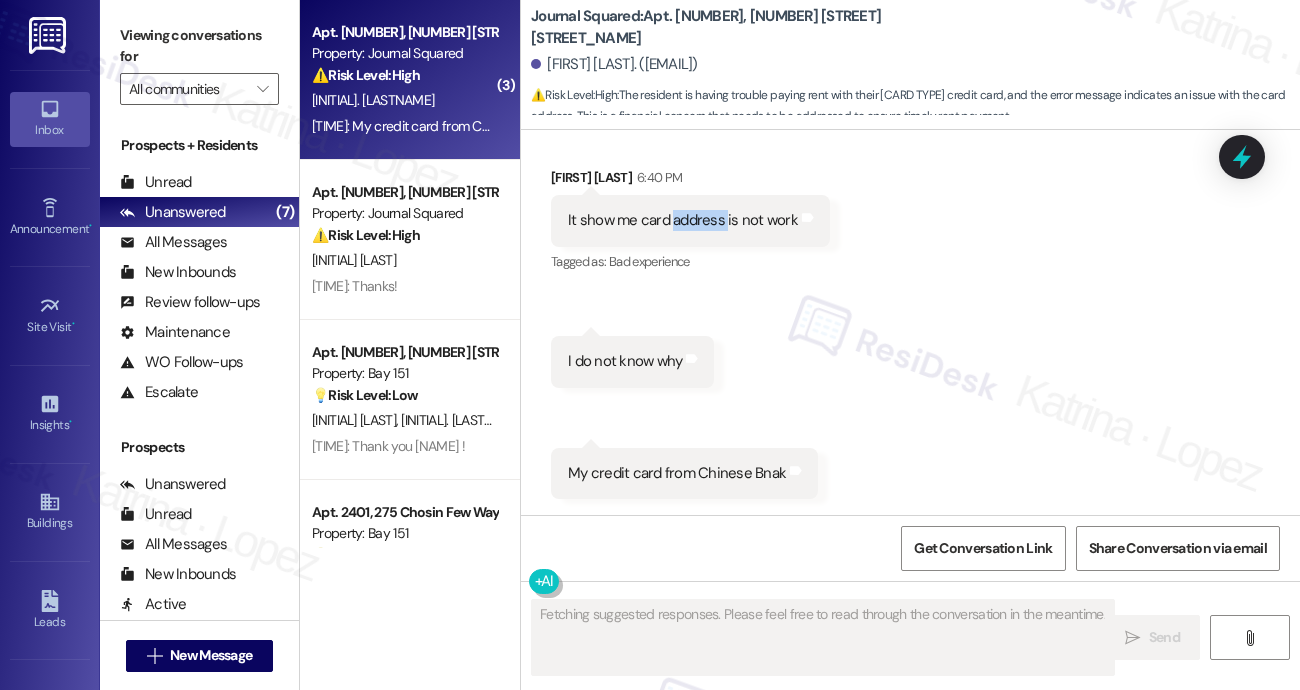 click on "It show me card address is not work Tags and notes" at bounding box center (690, 220) 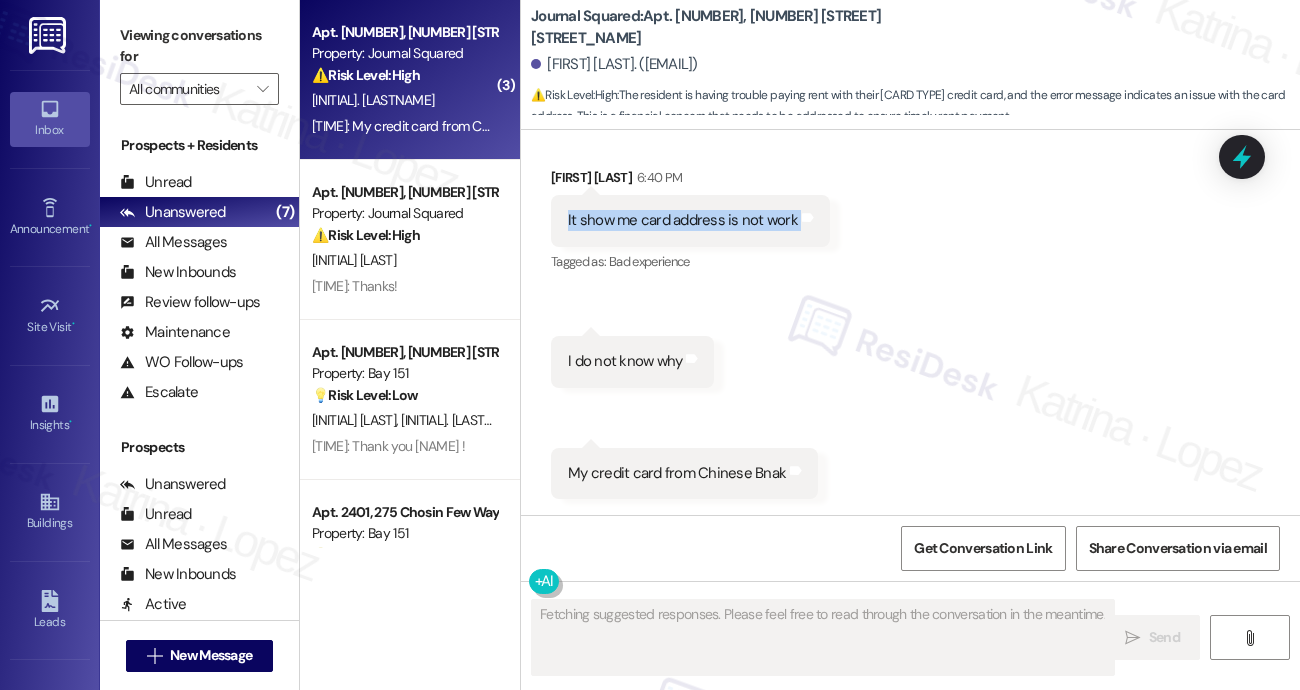 click on "It show me card address is not work Tags and notes" at bounding box center [690, 220] 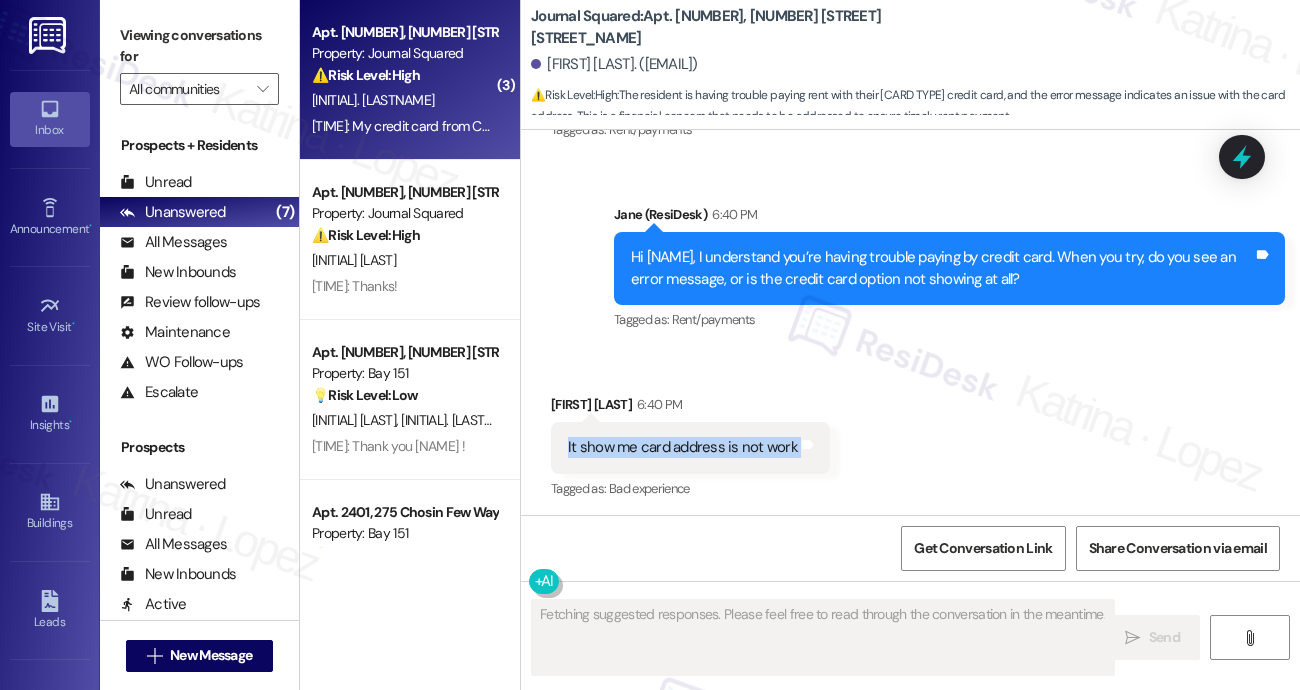 scroll, scrollTop: 11632, scrollLeft: 0, axis: vertical 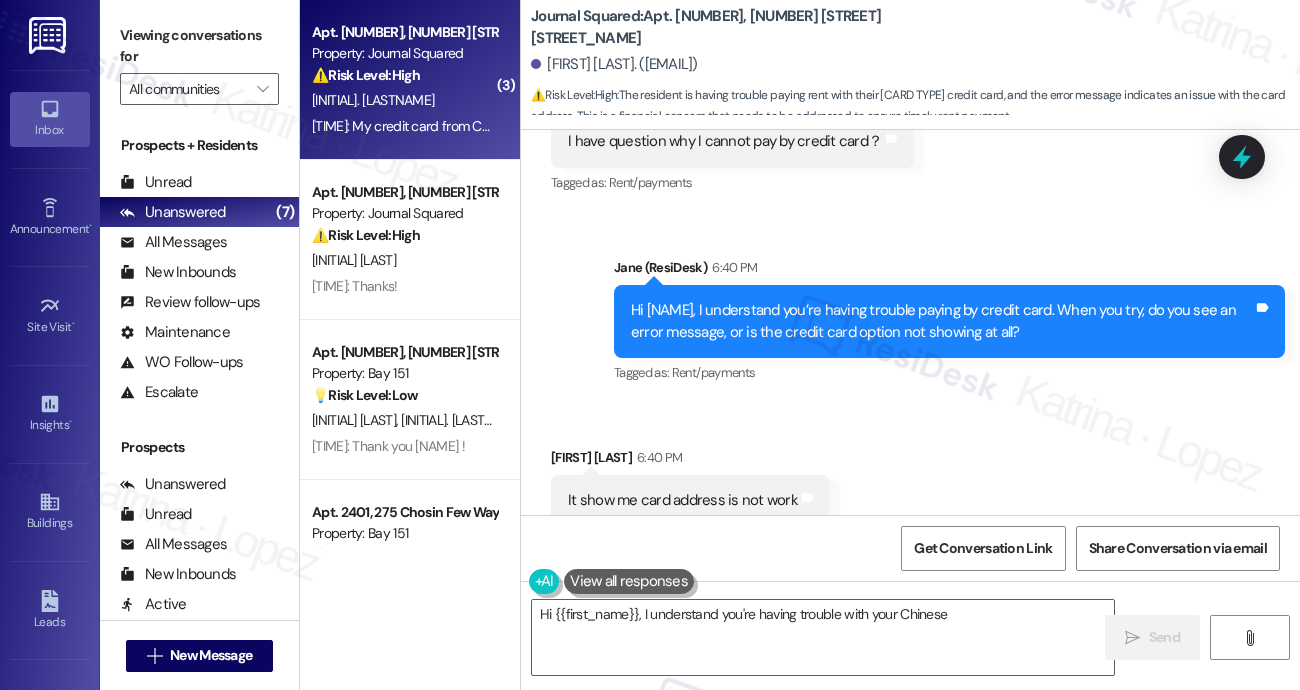 click on "Hi [NAME], I understand you’re having trouble paying by credit card. When you try, do you see an error message, or is the credit card option not showing at all?" at bounding box center (942, 321) 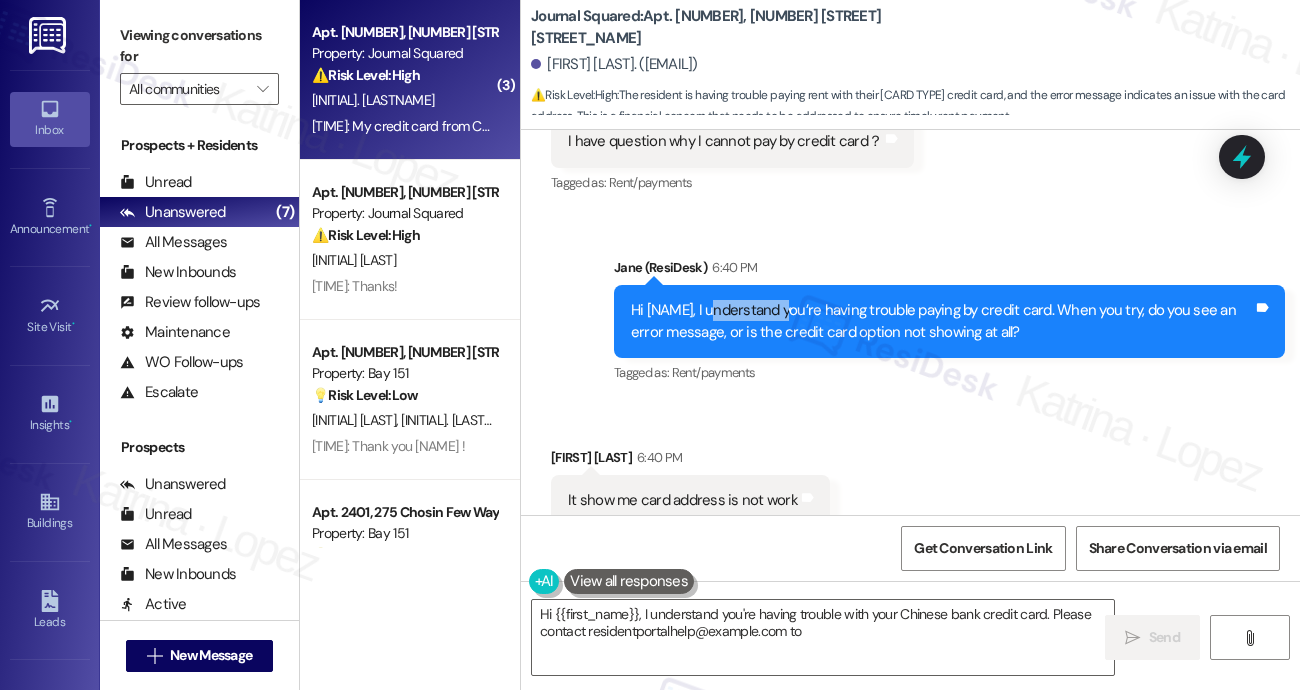 click on "Hi [NAME], I understand you’re having trouble paying by credit card. When you try, do you see an error message, or is the credit card option not showing at all?" at bounding box center [942, 321] 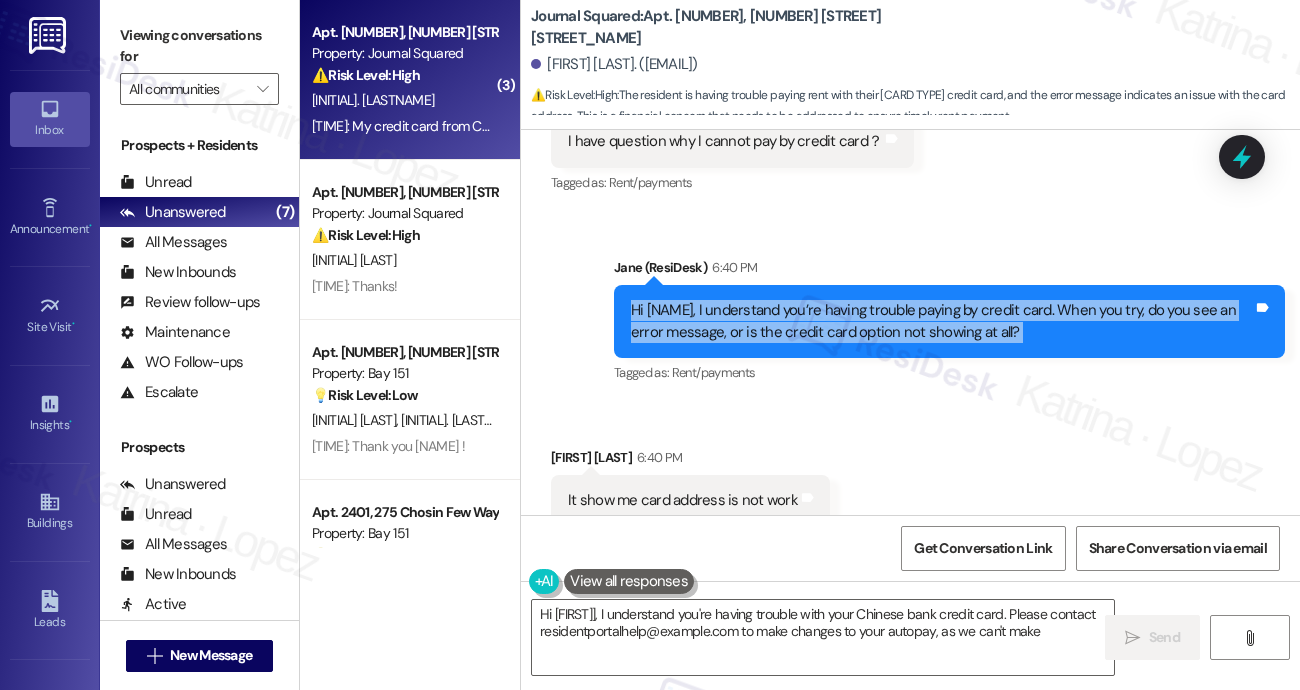 click on "Hi [NAME], I understand you’re having trouble paying by credit card. When you try, do you see an error message, or is the credit card option not showing at all?" at bounding box center (942, 321) 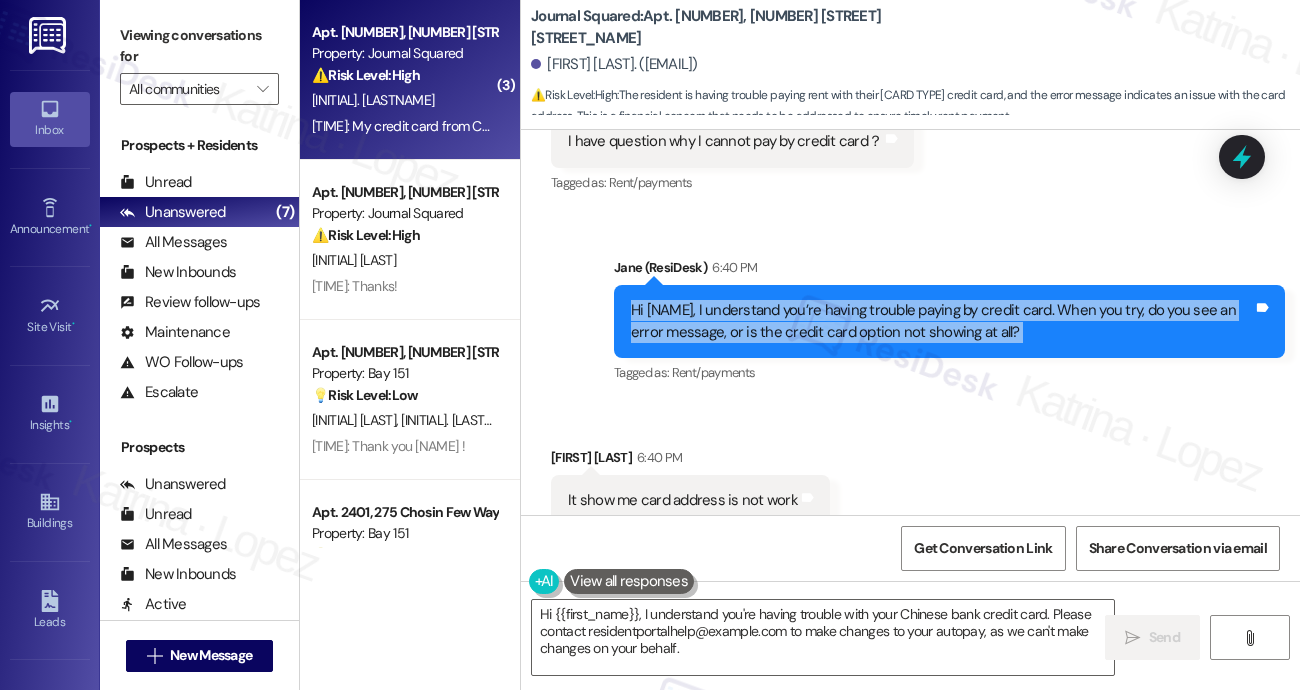 click on "Hi [NAME], I understand you’re having trouble paying by credit card. When you try, do you see an error message, or is the credit card option not showing at all?" at bounding box center [942, 321] 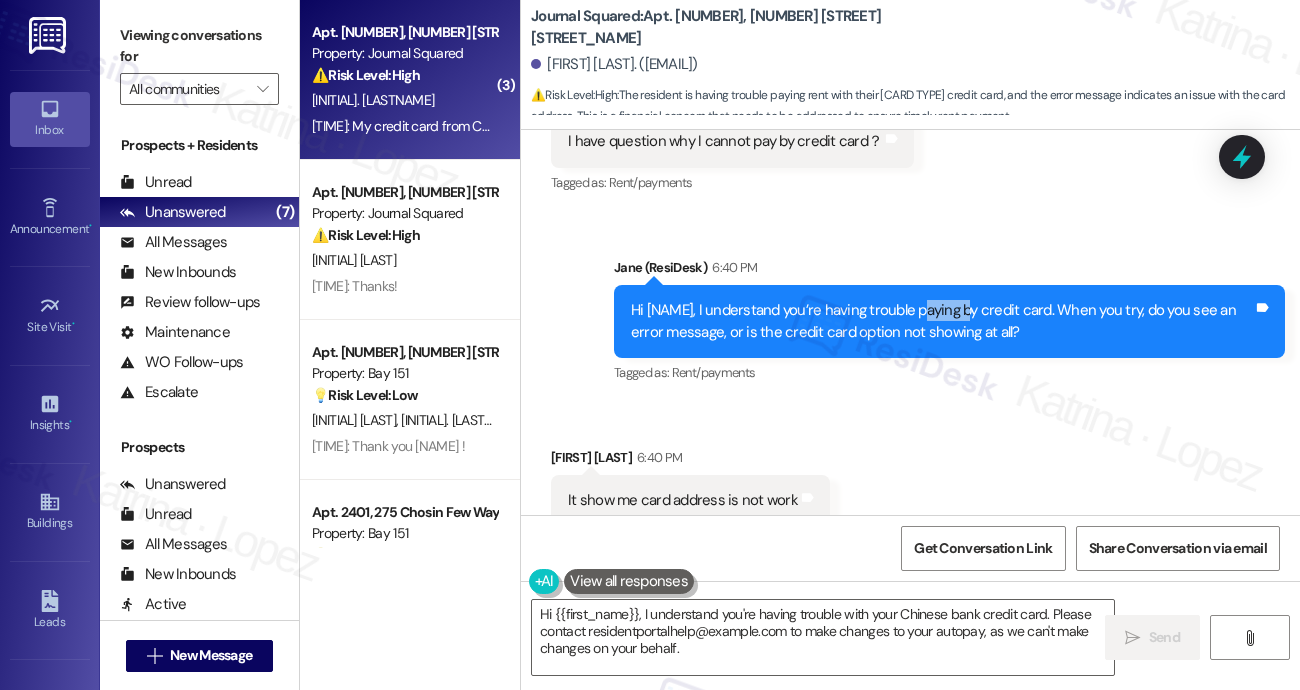 click on "Hi [NAME], I understand you’re having trouble paying by credit card. When you try, do you see an error message, or is the credit card option not showing at all?" at bounding box center (942, 321) 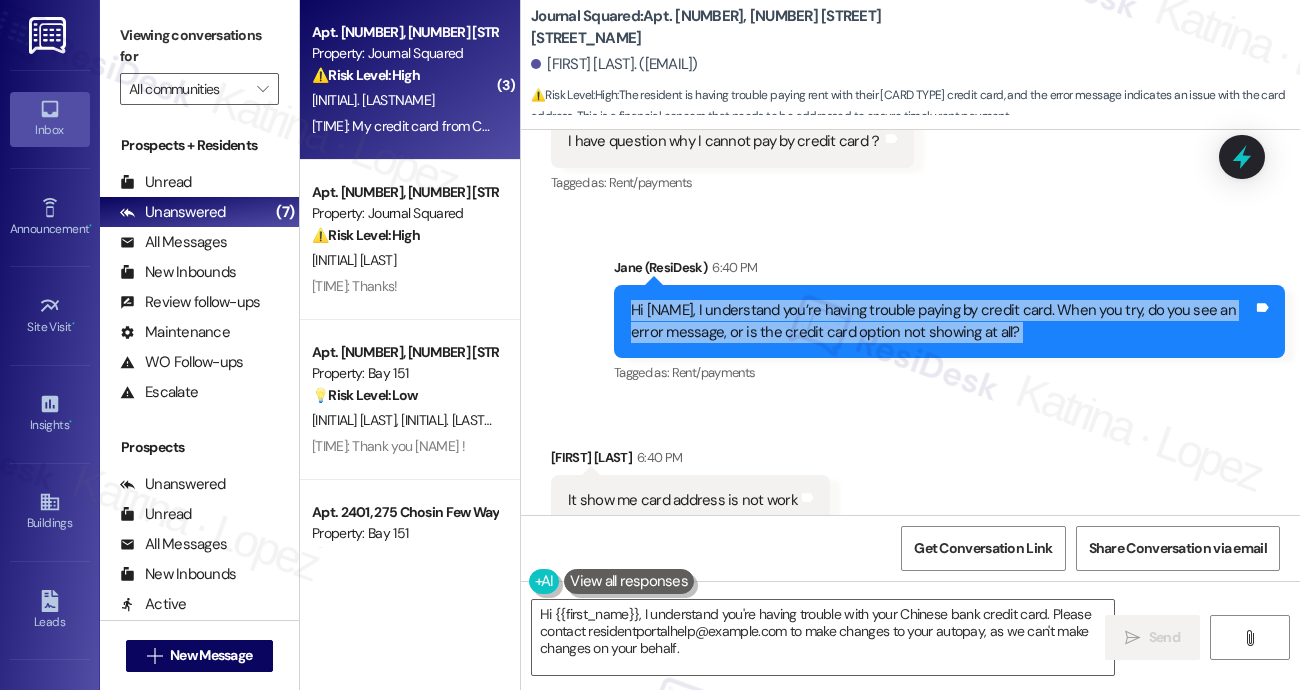 click on "Hi [NAME], I understand you’re having trouble paying by credit card. When you try, do you see an error message, or is the credit card option not showing at all?" at bounding box center [942, 321] 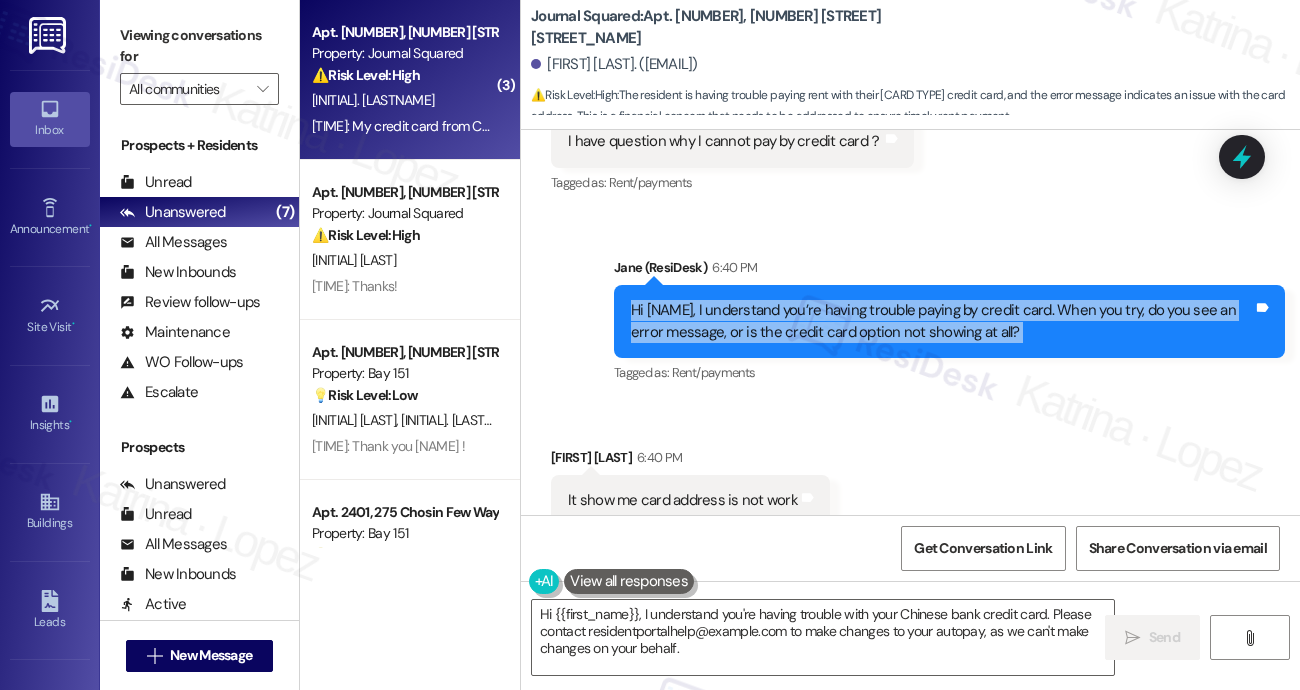 scroll, scrollTop: 11933, scrollLeft: 0, axis: vertical 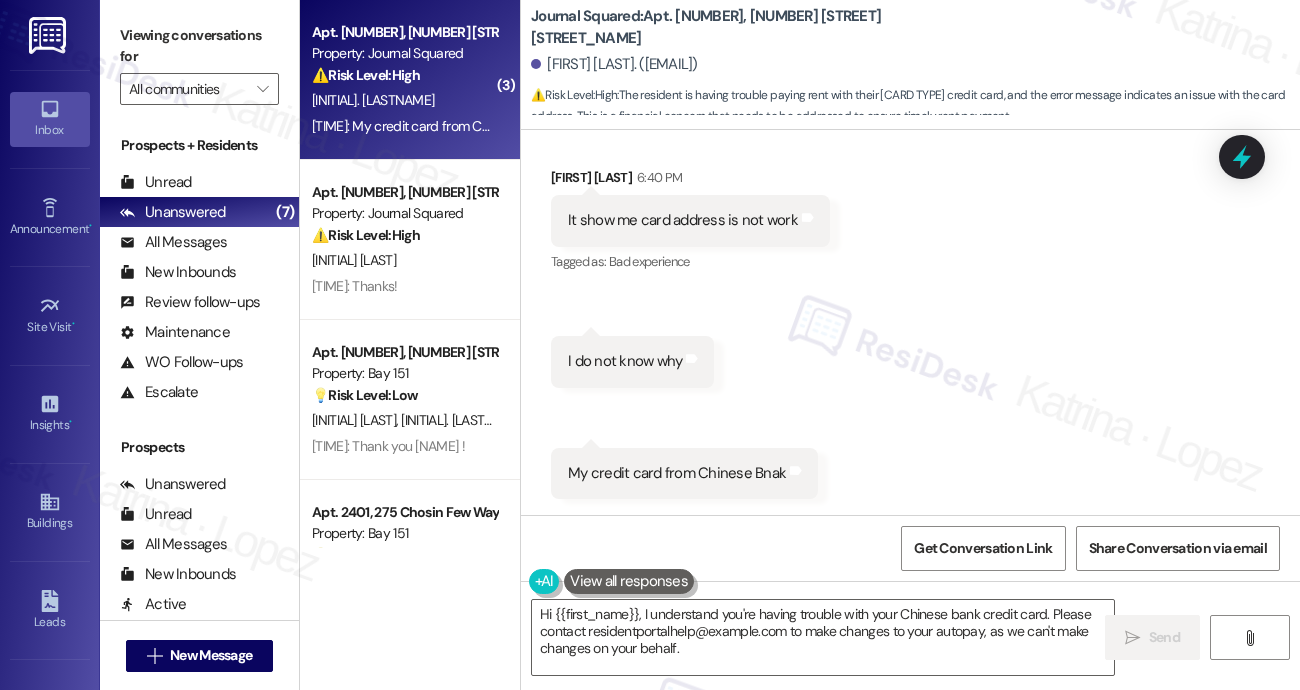 click on "It show me  card address is not work" at bounding box center [683, 220] 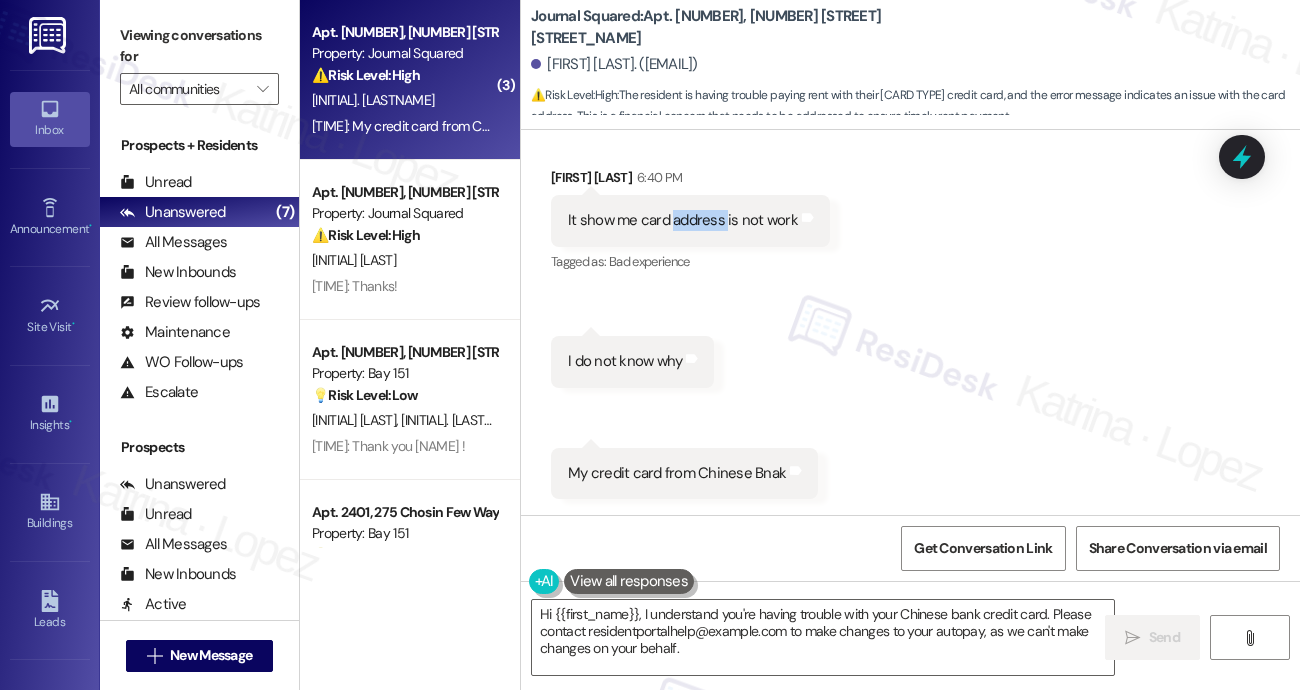 click on "It show me  card address is not work" at bounding box center (683, 220) 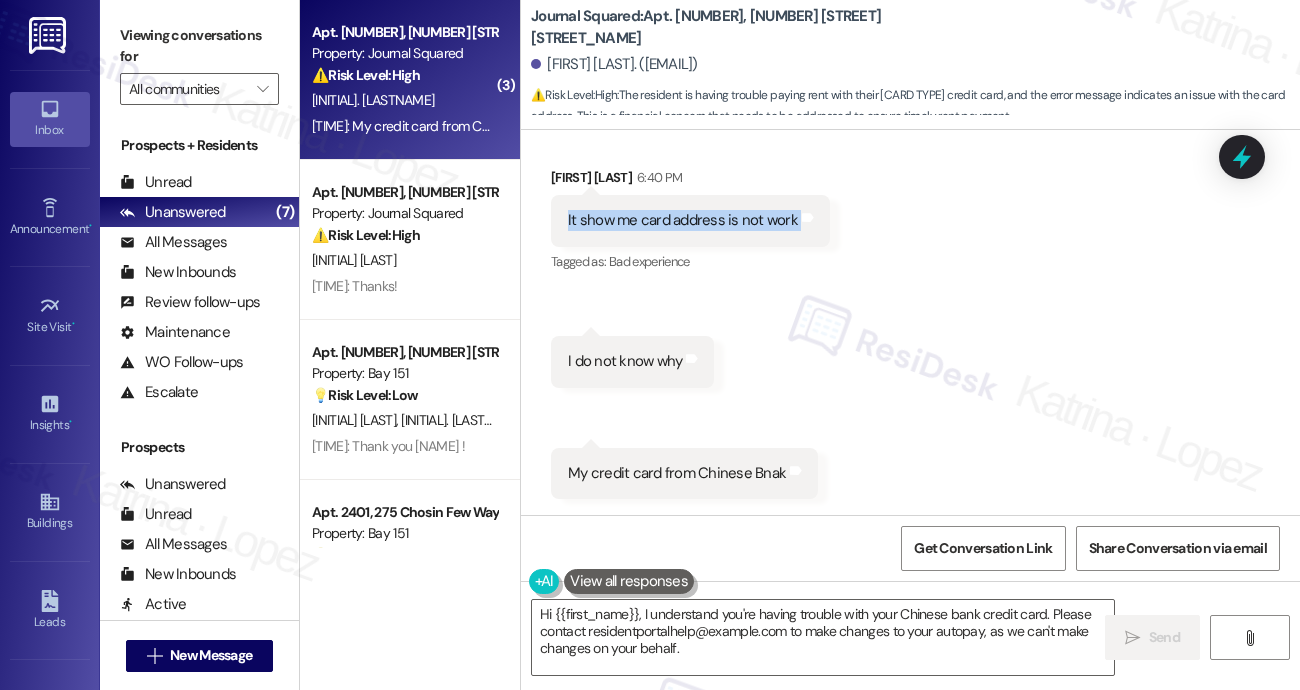 click on "It show me  card address is not work" at bounding box center [683, 220] 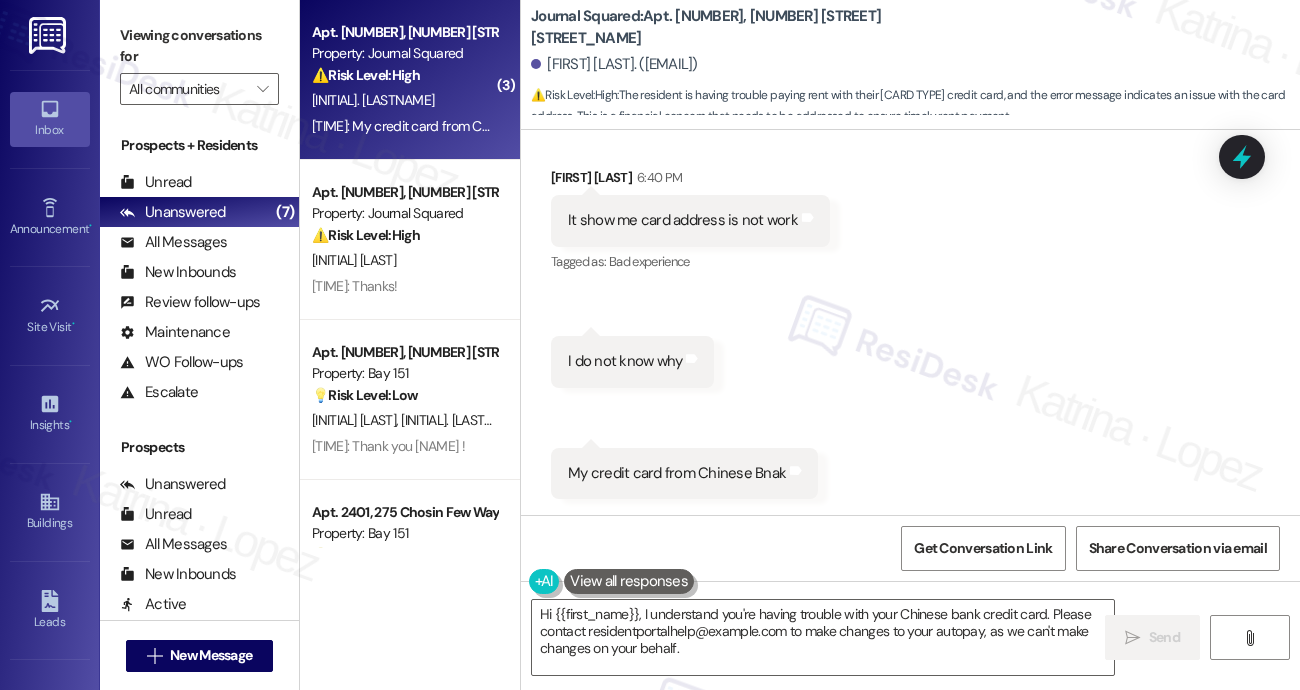 click on "I do not know why" at bounding box center (625, 361) 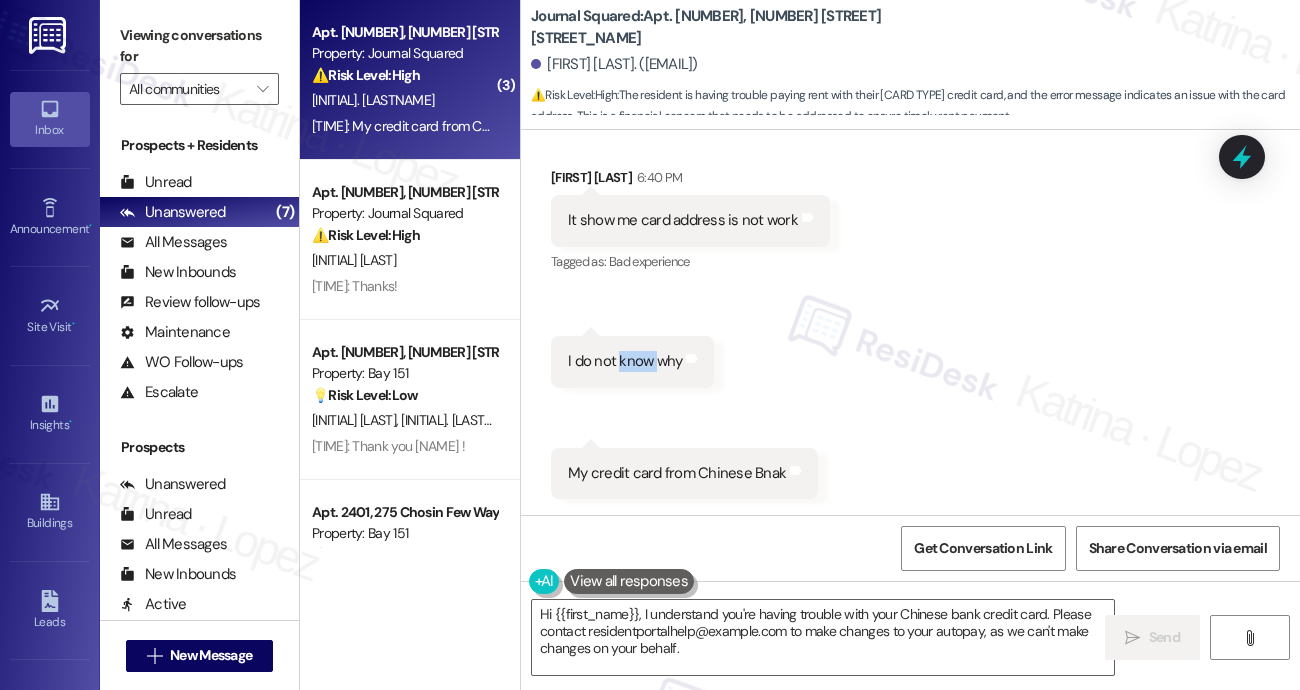 click on "I do not know why" at bounding box center (625, 361) 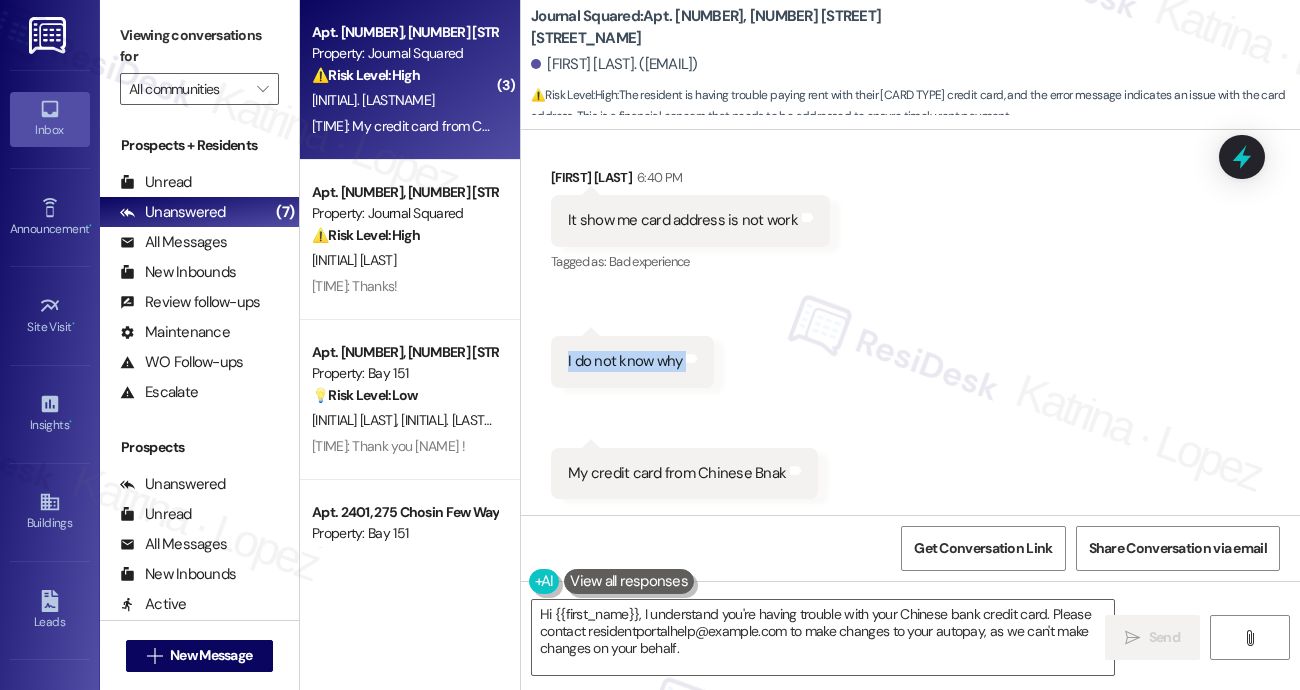 click on "I do not know why" at bounding box center [625, 361] 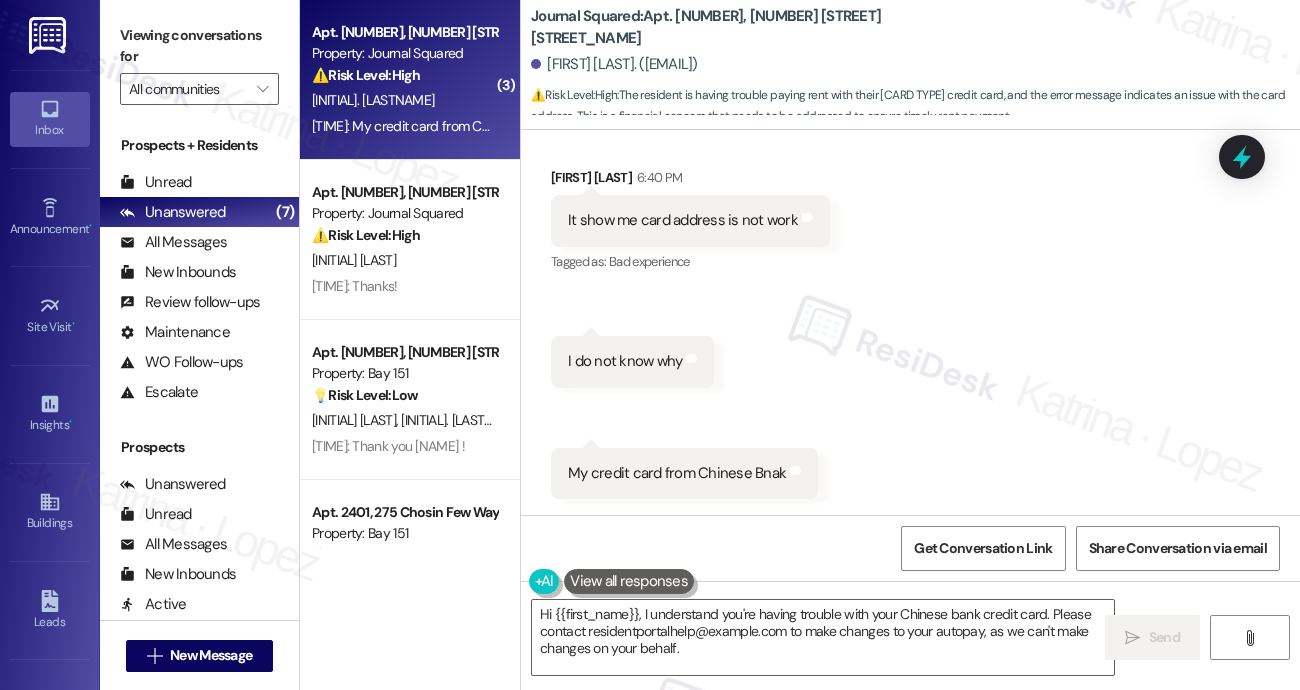 click on "My credit card  from Chinese Bnak Tags and notes" at bounding box center [684, 473] 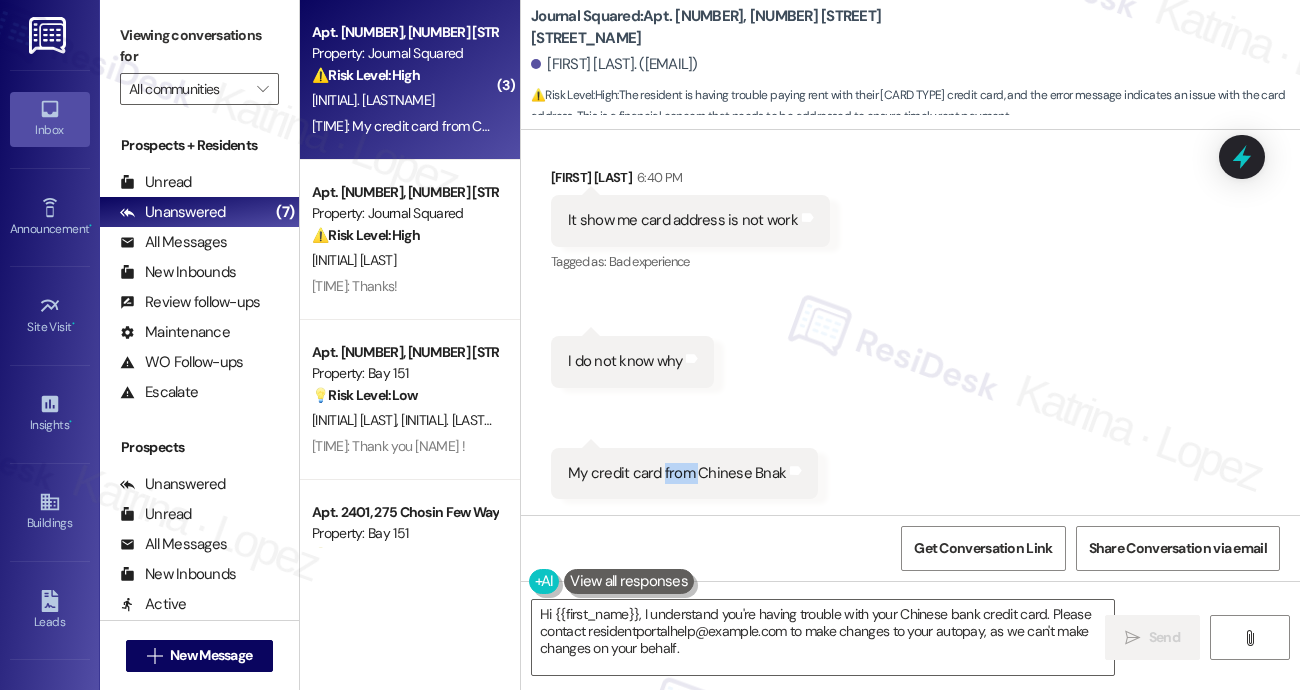 click on "My credit card  from Chinese Bnak Tags and notes" at bounding box center (684, 473) 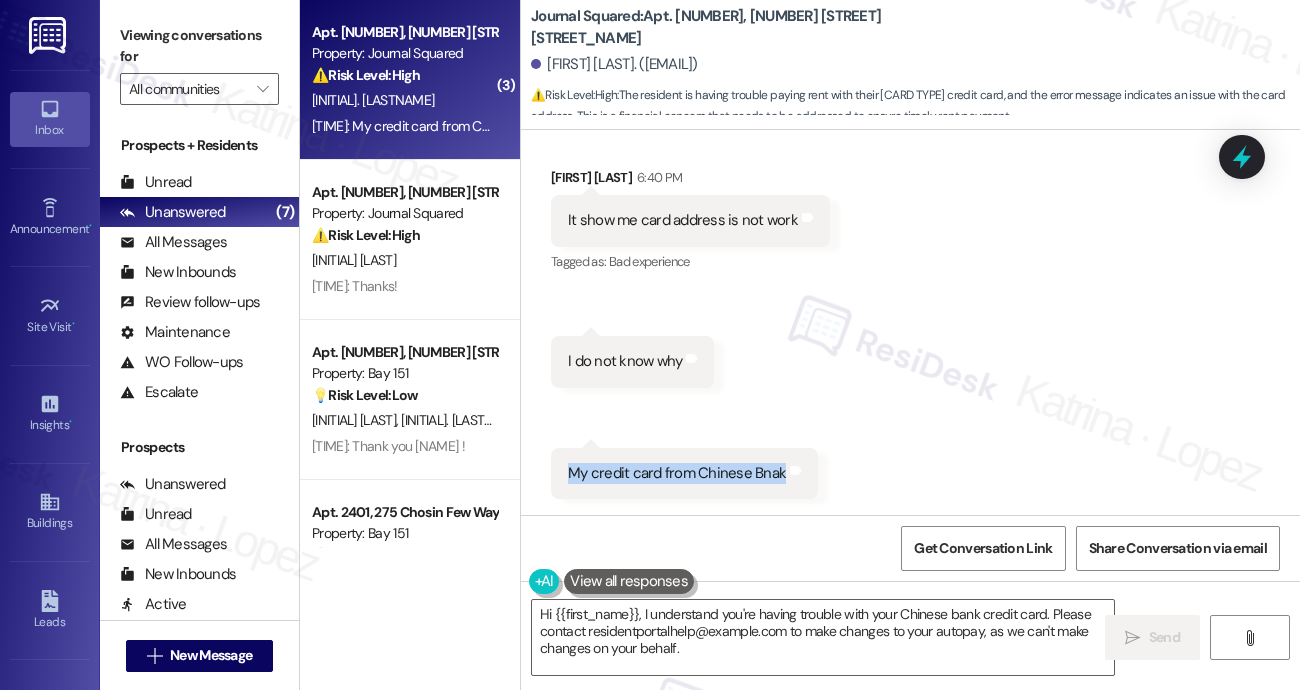 click on "My credit card  from Chinese Bnak Tags and notes" at bounding box center (684, 473) 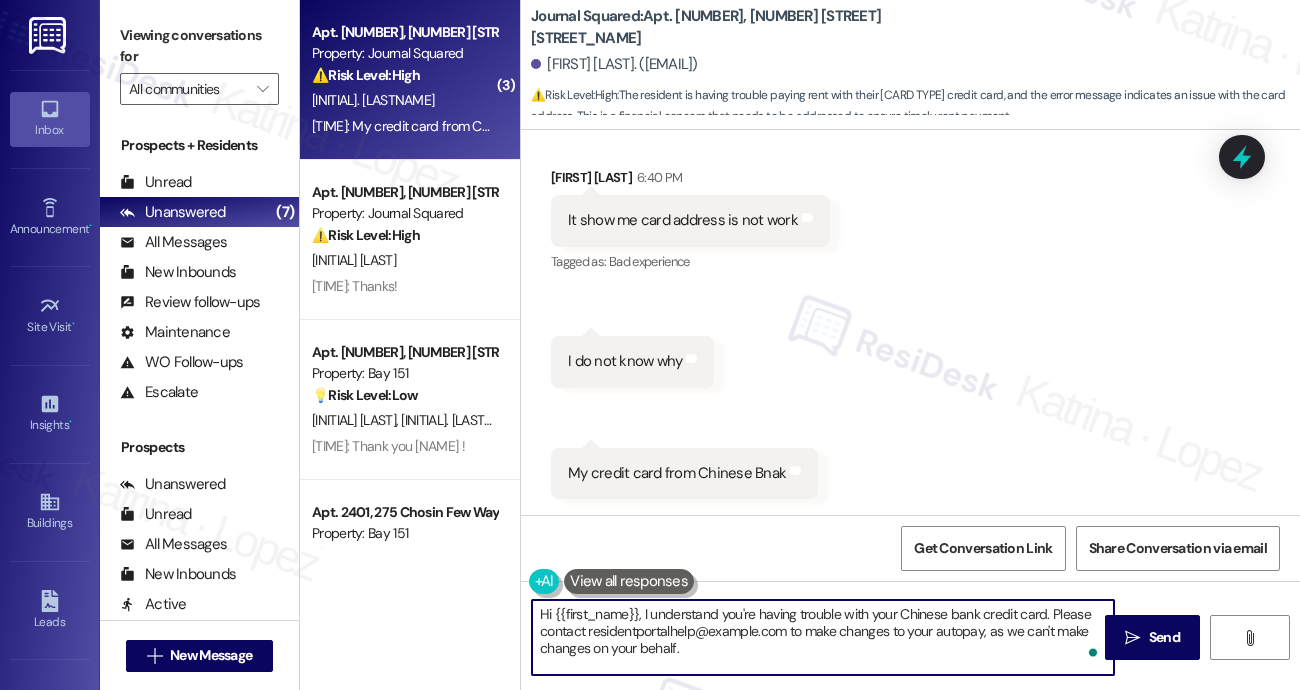 drag, startPoint x: 648, startPoint y: 631, endPoint x: 872, endPoint y: 638, distance: 224.10934 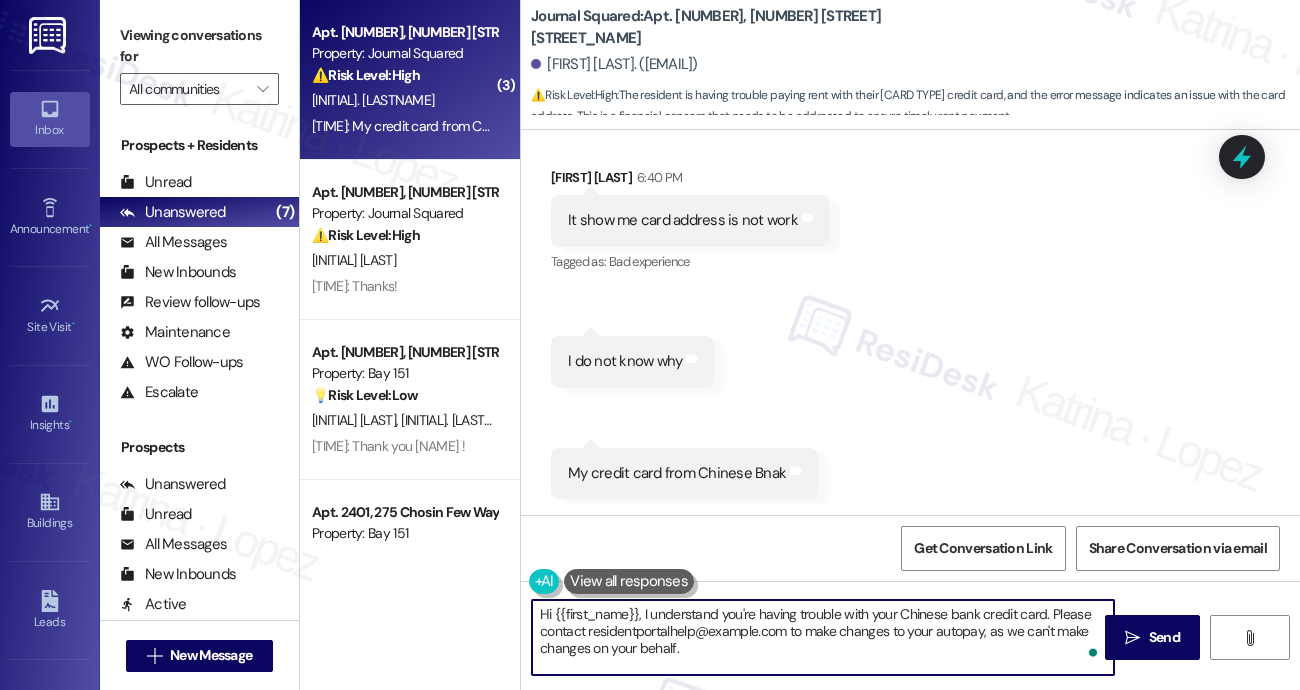 click on "Hi {{first_name}}, I understand you're having trouble with your Chinese bank credit card. Please contact residentportalhelp@example.com to make changes to your autopay, as we can't make changes on your behalf." at bounding box center (823, 637) 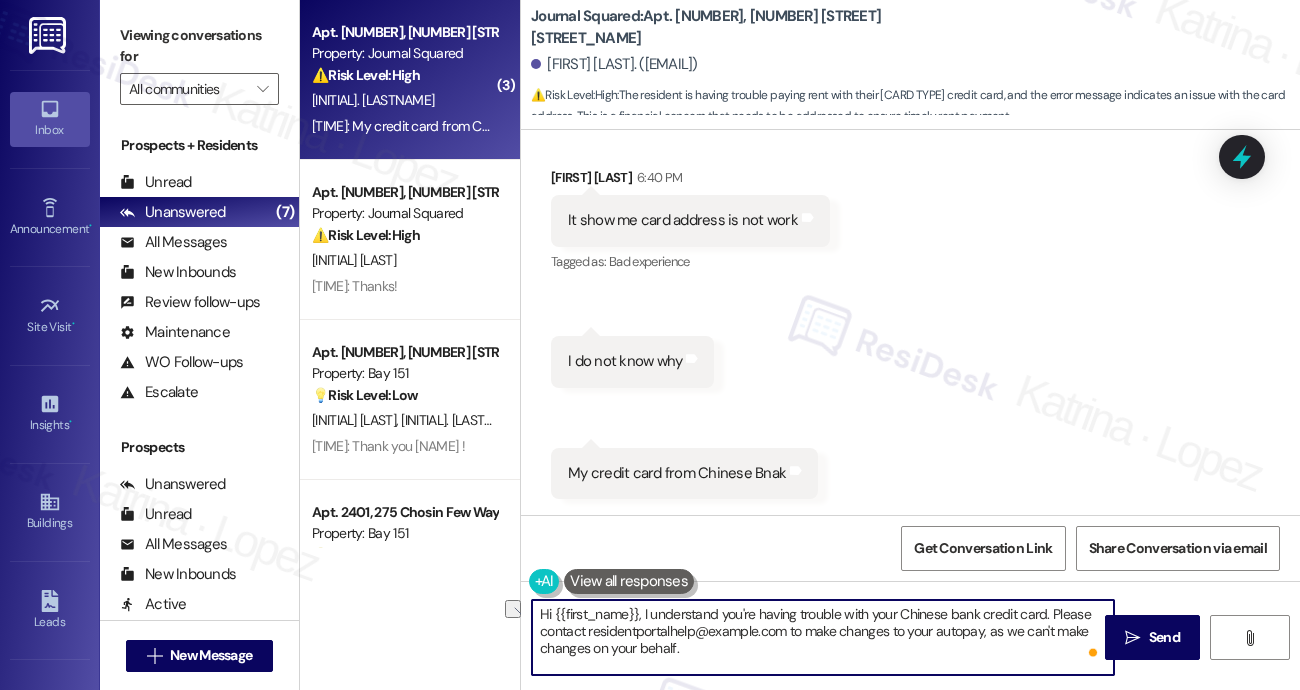 drag, startPoint x: 816, startPoint y: 631, endPoint x: 952, endPoint y: 635, distance: 136.0588 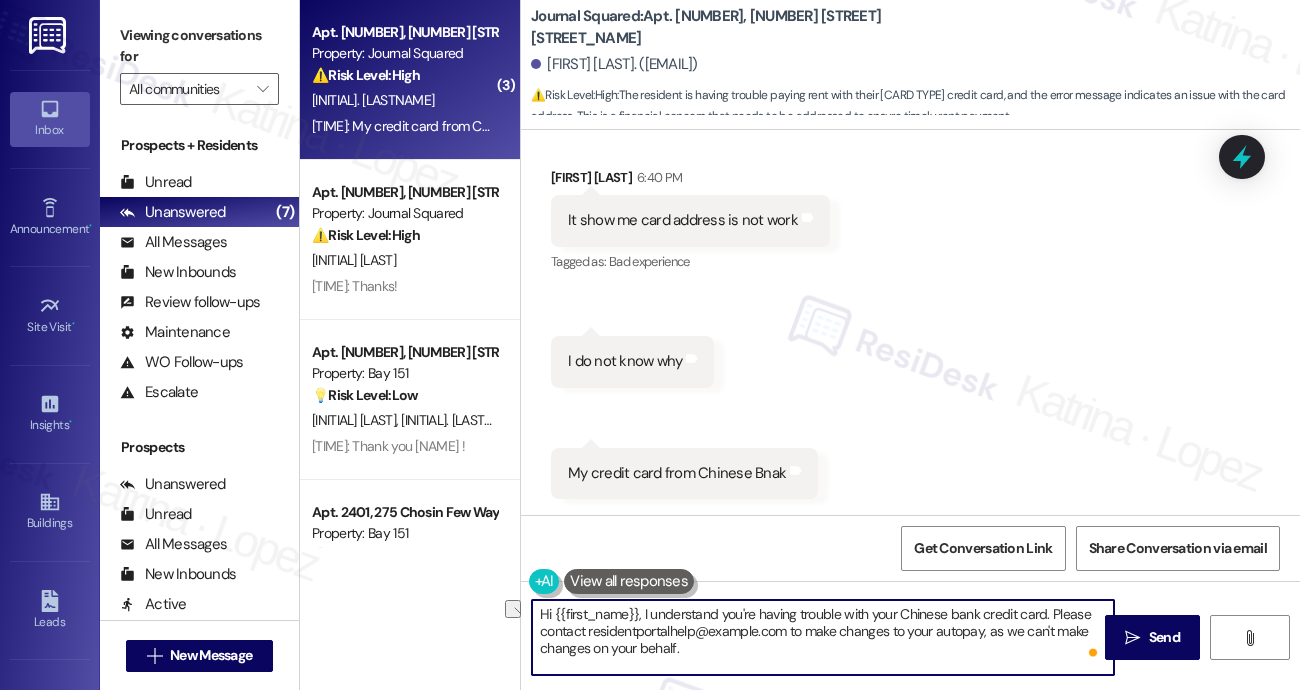 click on "Hi {{first_name}}, I understand you're having trouble with your Chinese bank credit card. Please contact residentportalhelp@example.com to make changes to your autopay, as we can't make changes on your behalf." at bounding box center [823, 637] 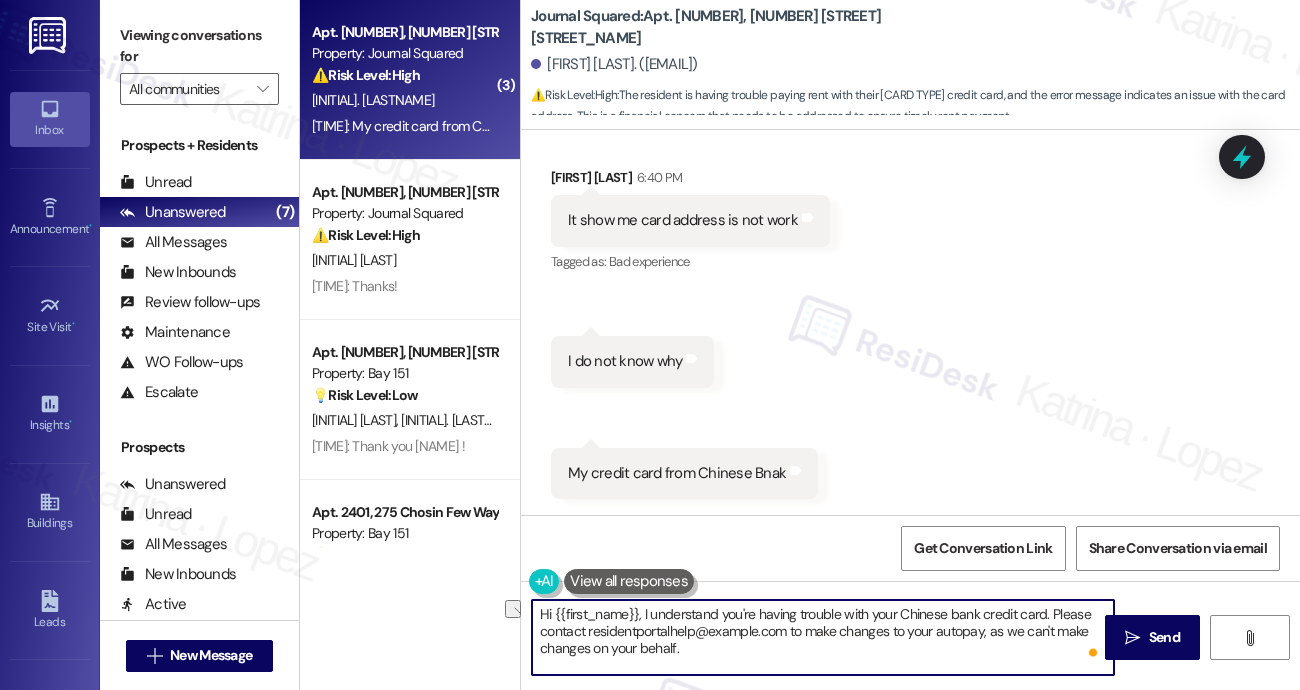 drag, startPoint x: 812, startPoint y: 630, endPoint x: 854, endPoint y: 636, distance: 42.426407 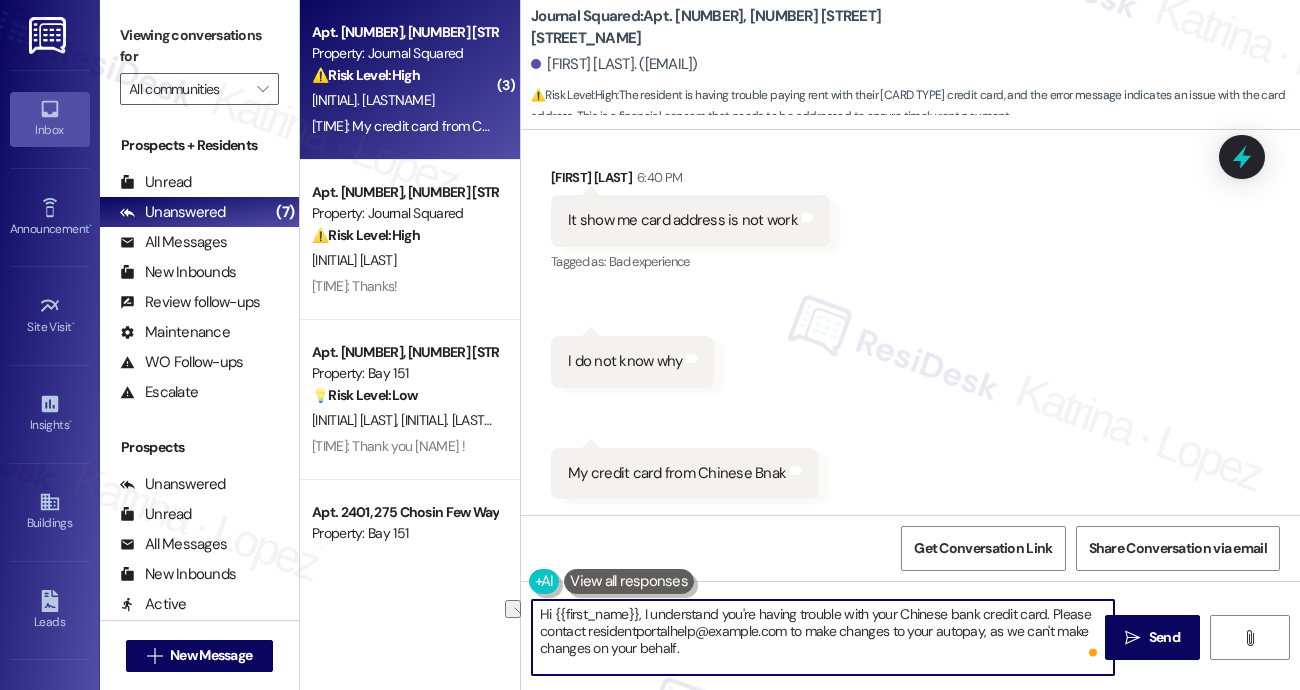 click on "Hi {{first_name}}, I understand you're having trouble with your Chinese bank credit card. Please contact residentportalhelp@example.com to make changes to your autopay, as we can't make changes on your behalf." at bounding box center [823, 637] 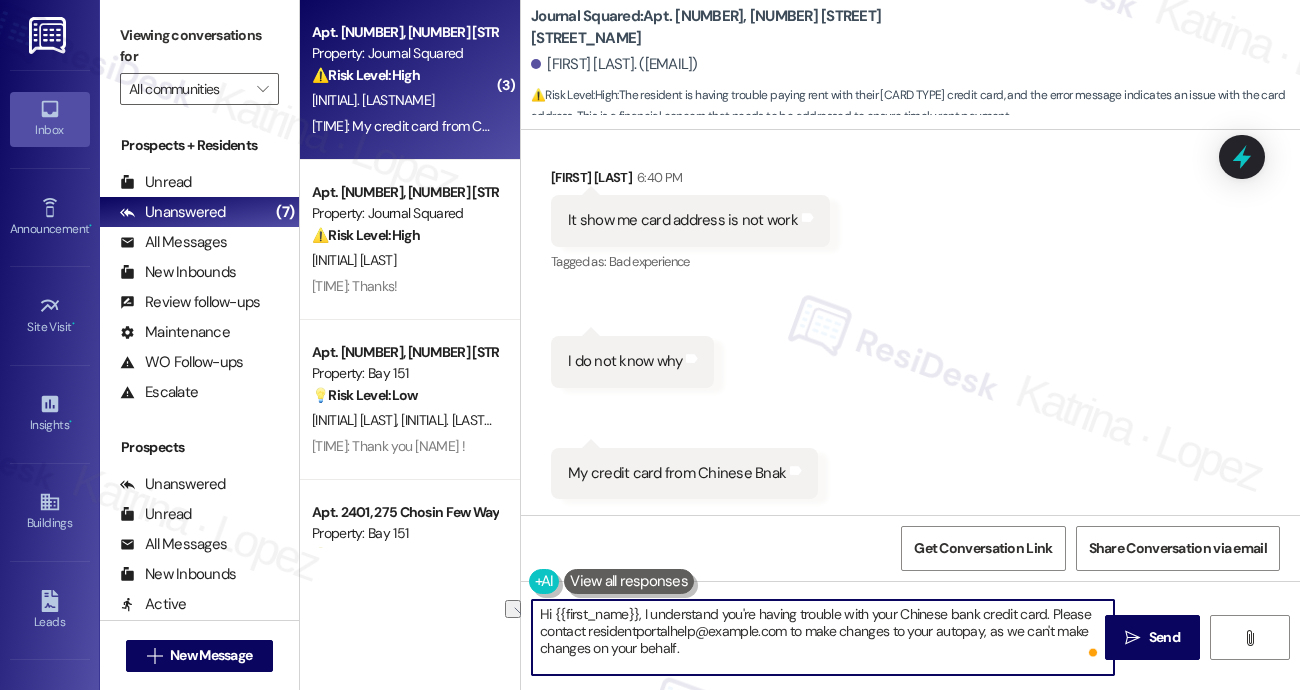 click on "Hi {{first_name}}, I understand you're having trouble with your Chinese bank credit card. Please contact residentportalhelp@example.com to make changes to your autopay, as we can't make changes on your behalf." at bounding box center (823, 637) 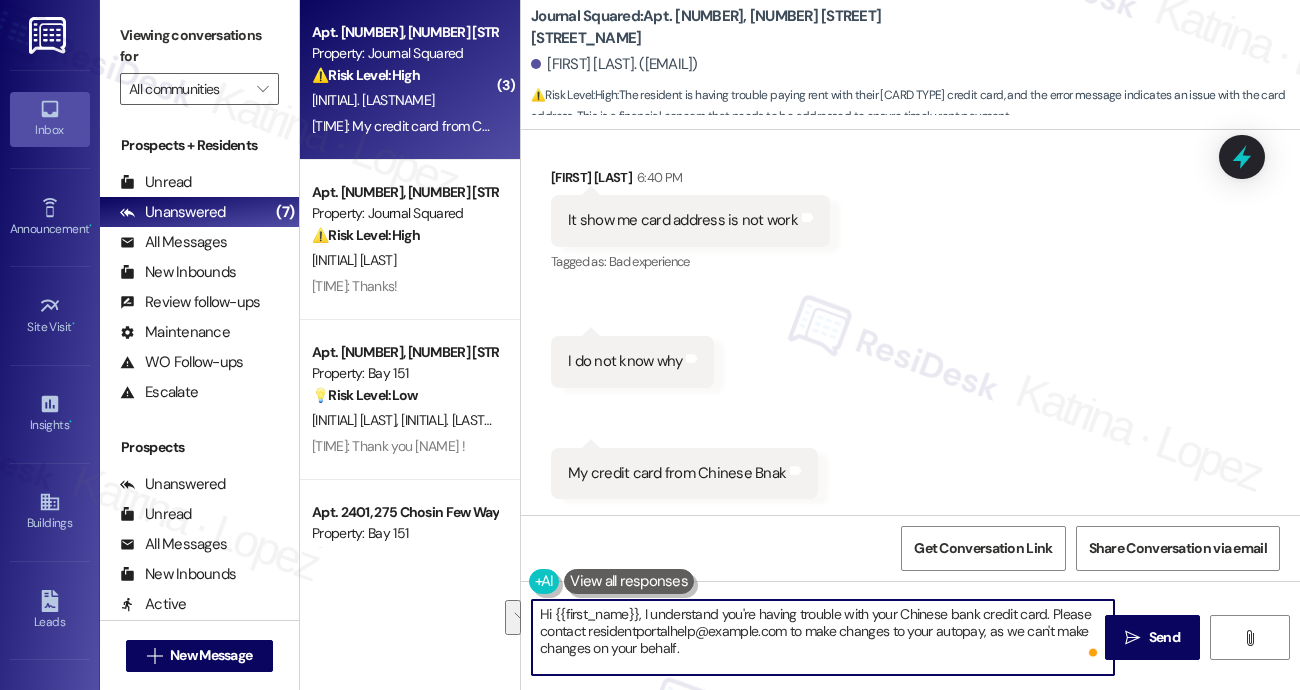 drag, startPoint x: 812, startPoint y: 631, endPoint x: 865, endPoint y: 647, distance: 55.362442 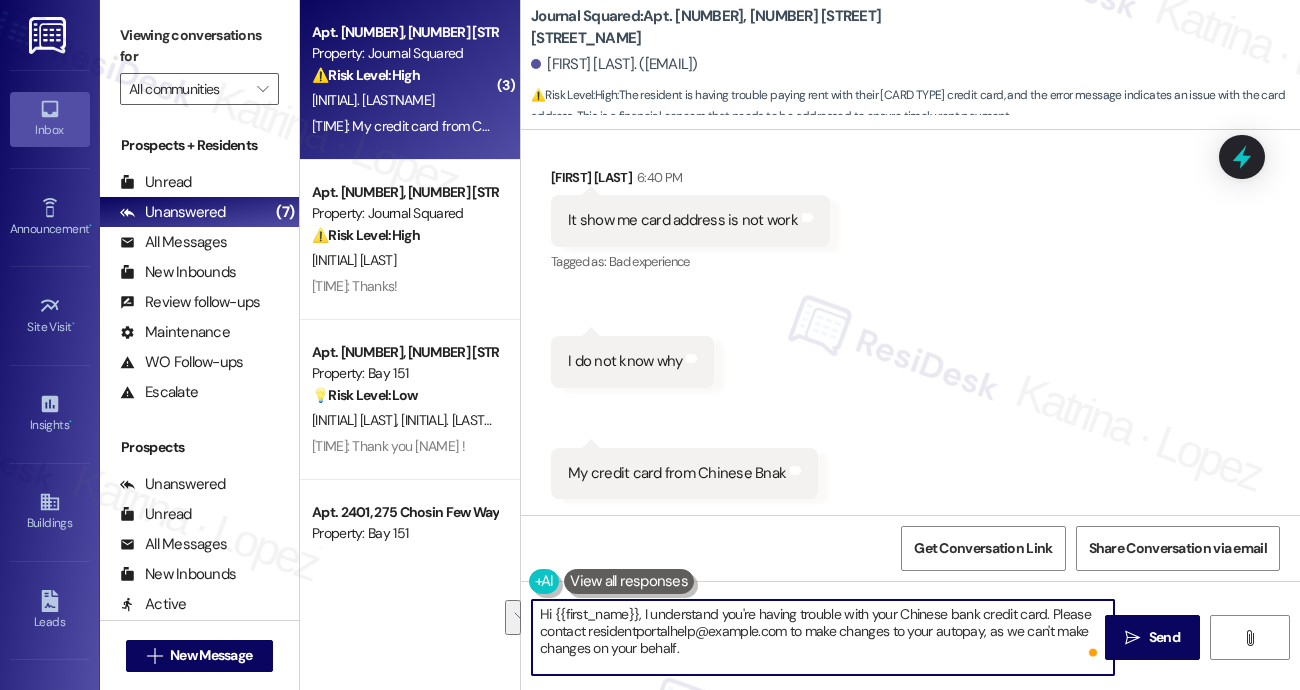 click on "Hi {{first_name}}, I understand you're having trouble with your Chinese bank credit card. Please contact residentportalhelp@example.com to make changes to your autopay, as we can't make changes on your behalf." at bounding box center (823, 637) 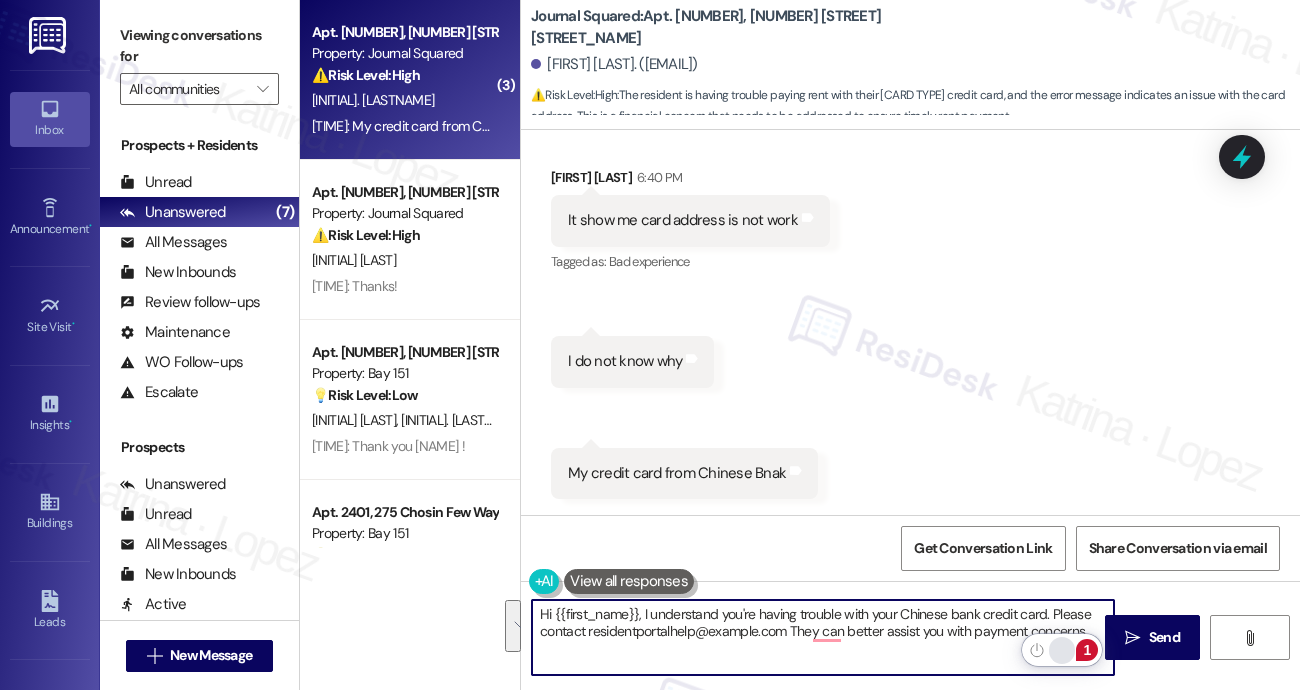 type on "Hi {{first_name}}, I understand you're having trouble with your Chinese bank credit card. Please contact residentportalhelp@example.com They can better assist you with payment concerns." 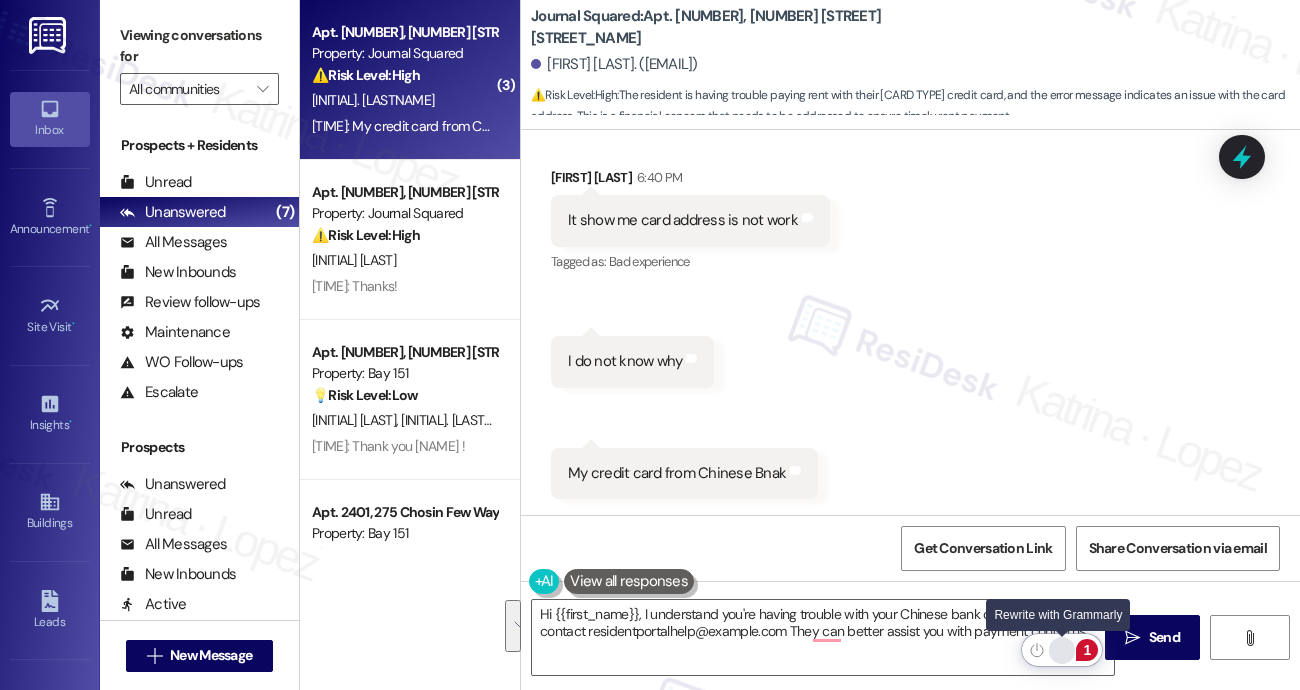 click 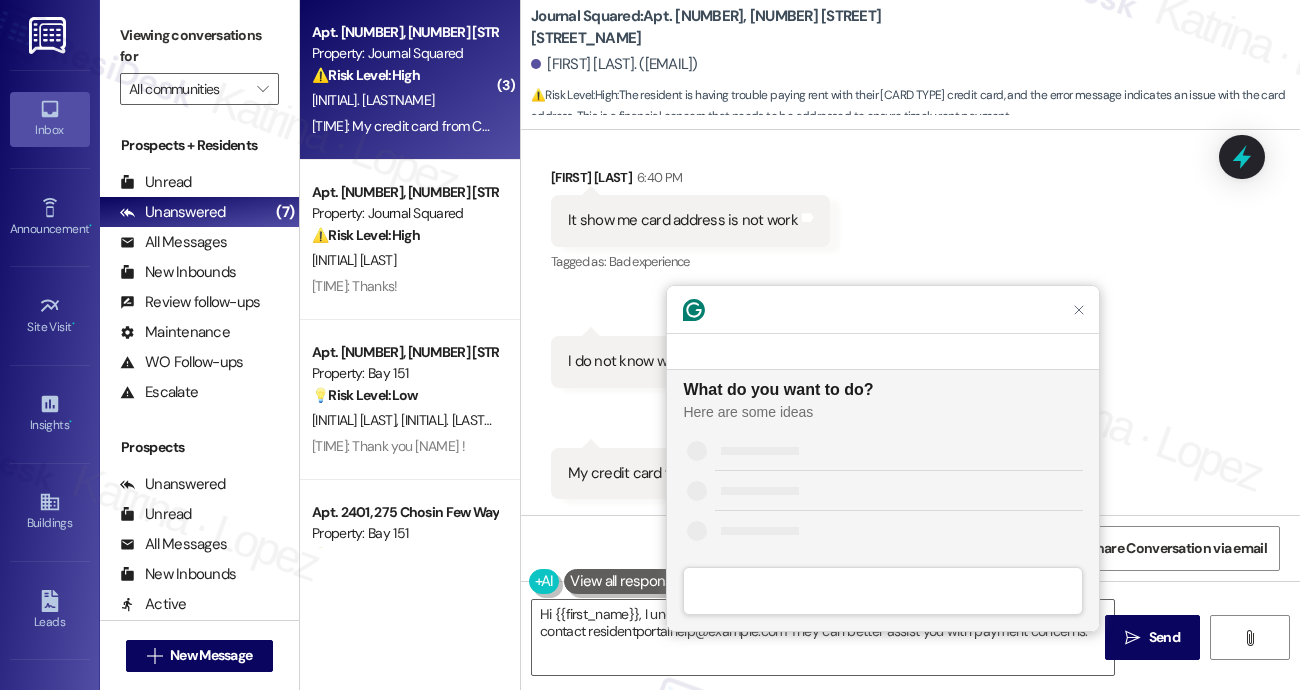 scroll, scrollTop: 0, scrollLeft: 0, axis: both 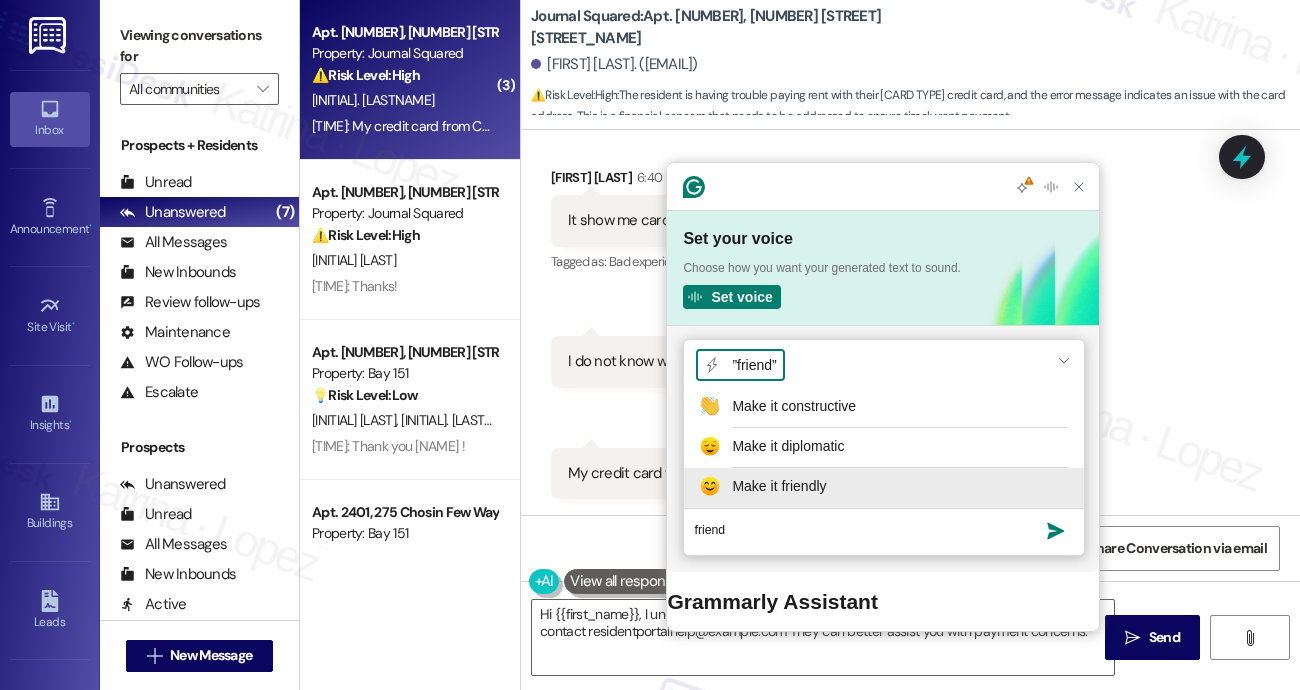 type on "friend" 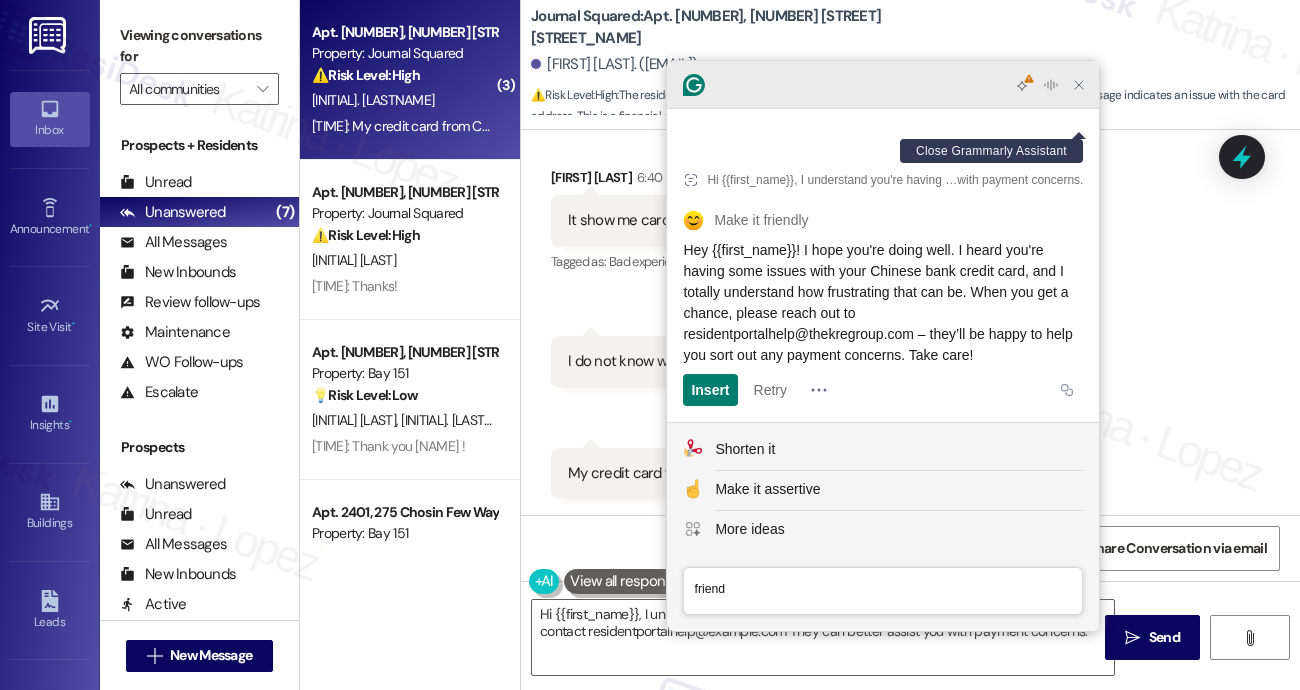click 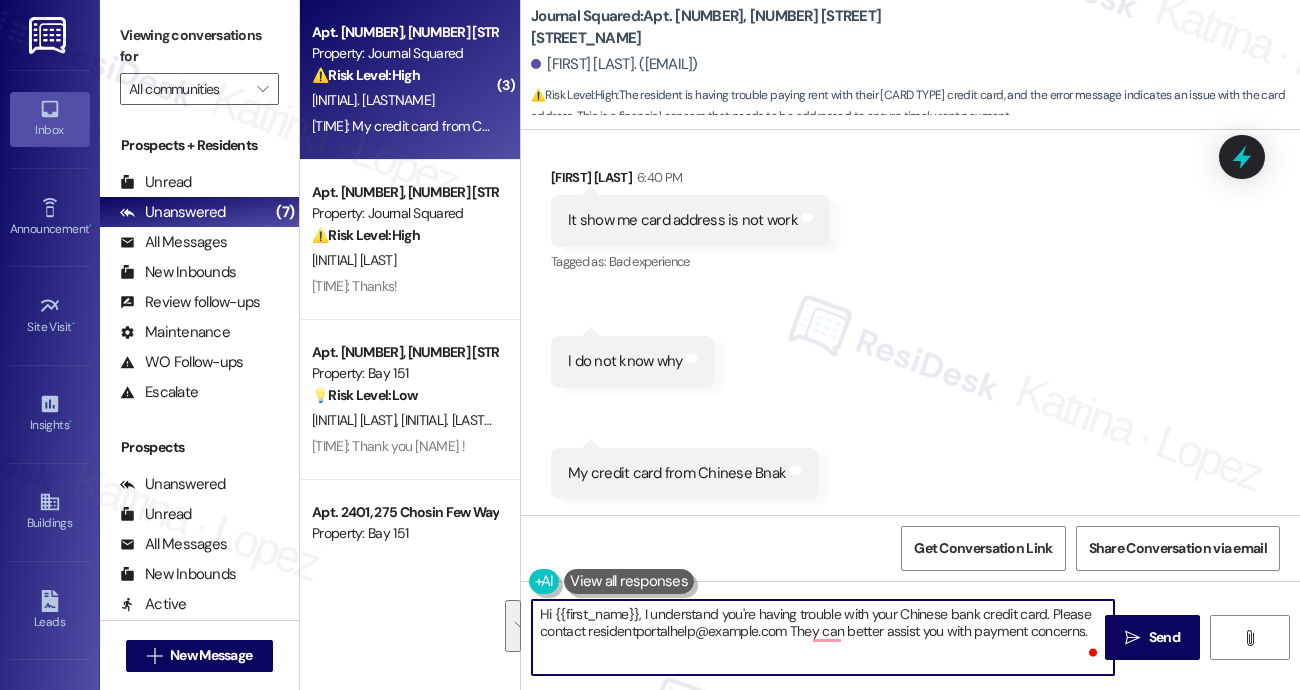 drag, startPoint x: 738, startPoint y: 626, endPoint x: 772, endPoint y: 632, distance: 34.525352 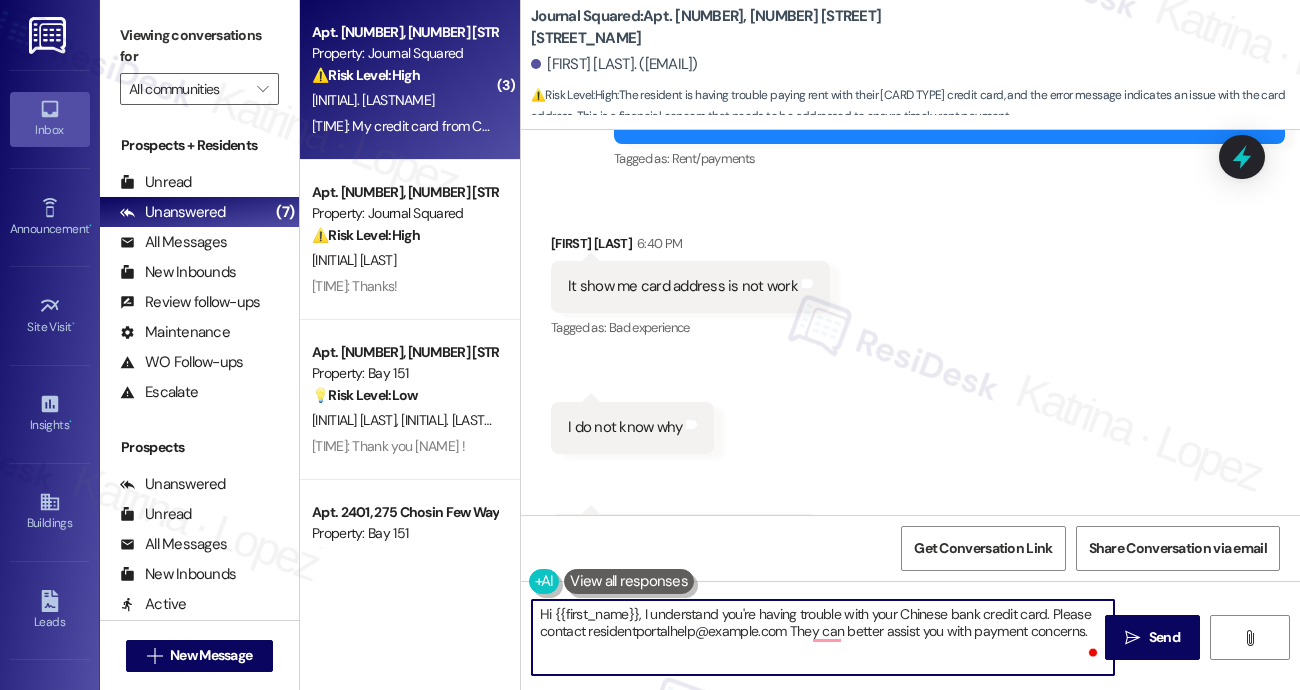 scroll, scrollTop: 11533, scrollLeft: 0, axis: vertical 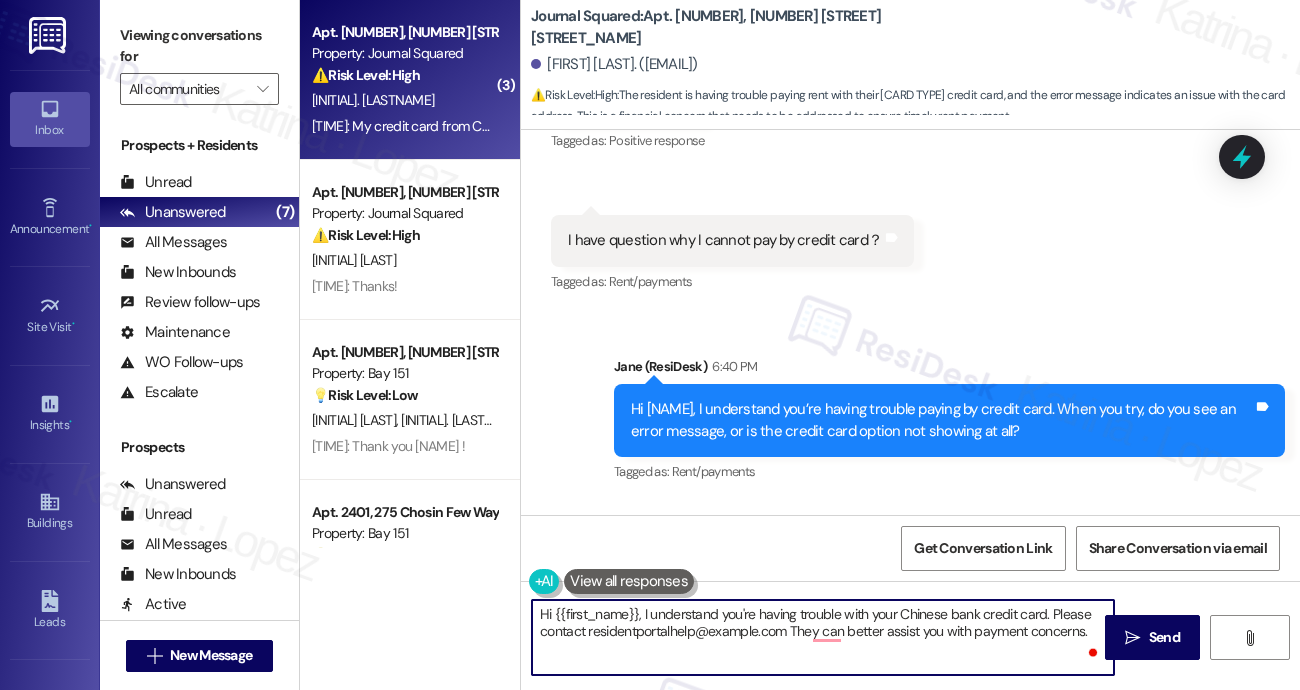 drag, startPoint x: 1047, startPoint y: 611, endPoint x: 512, endPoint y: 591, distance: 535.3737 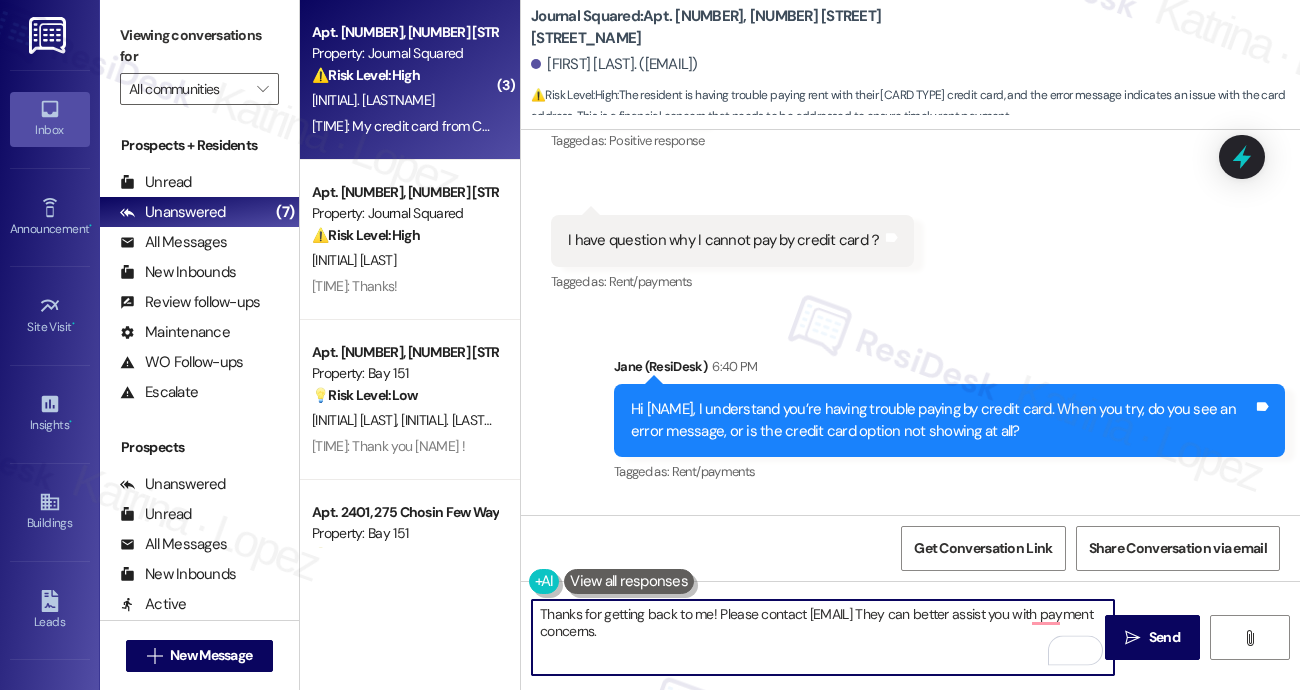 click on "Thanks for getting back to me! Please contact [EMAIL] They can better assist you with payment concerns." at bounding box center (823, 637) 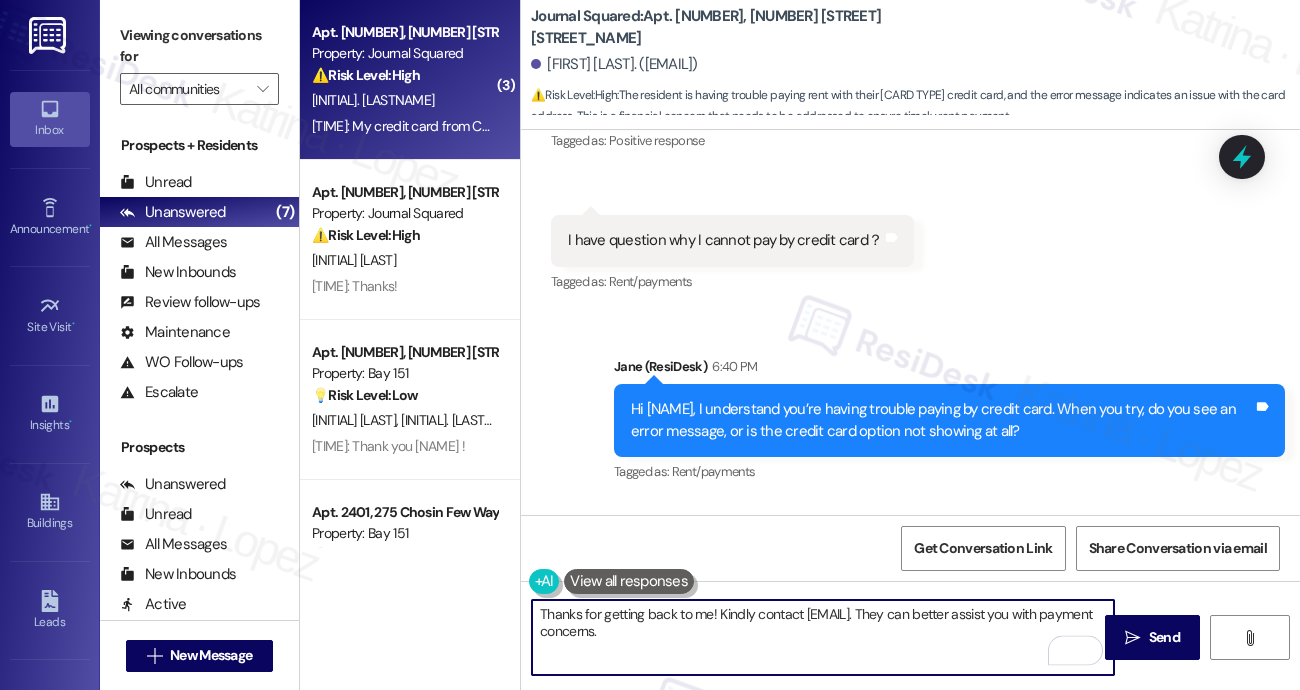 click on "Thanks for getting back to me! Kindly contact [EMAIL]. They can better assist you with payment concerns." at bounding box center [823, 637] 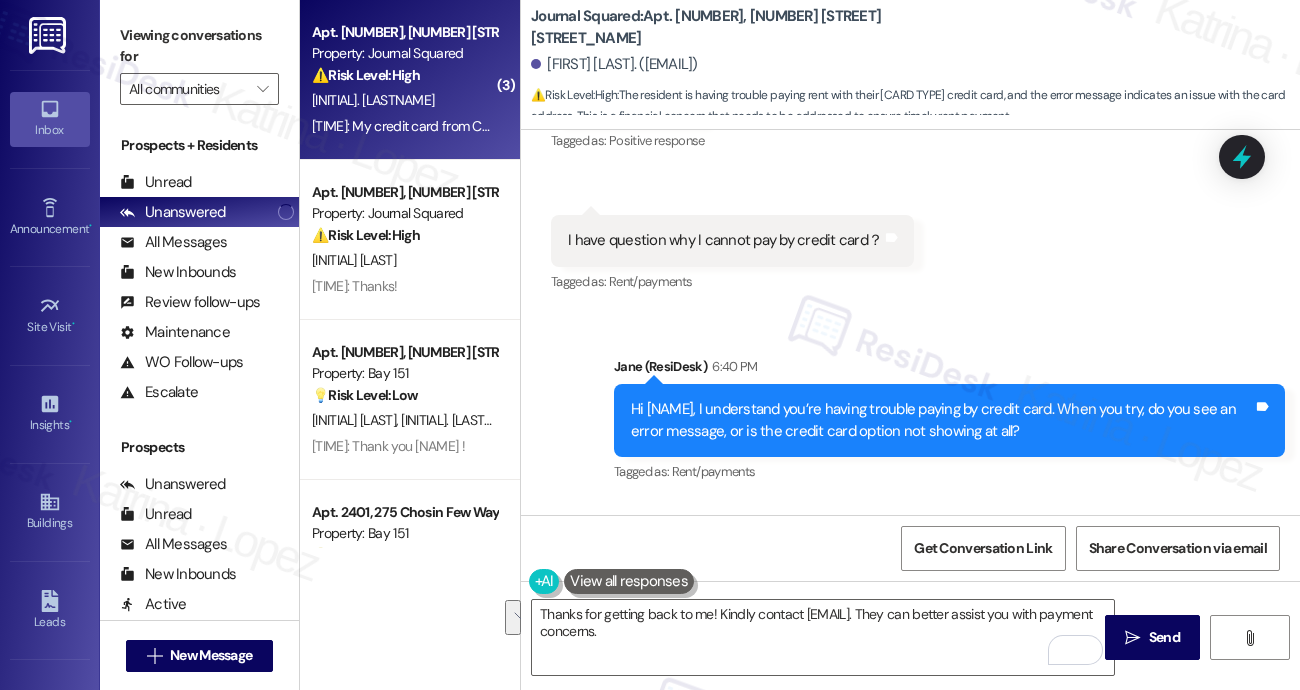click on "Viewing conversations for" at bounding box center [199, 46] 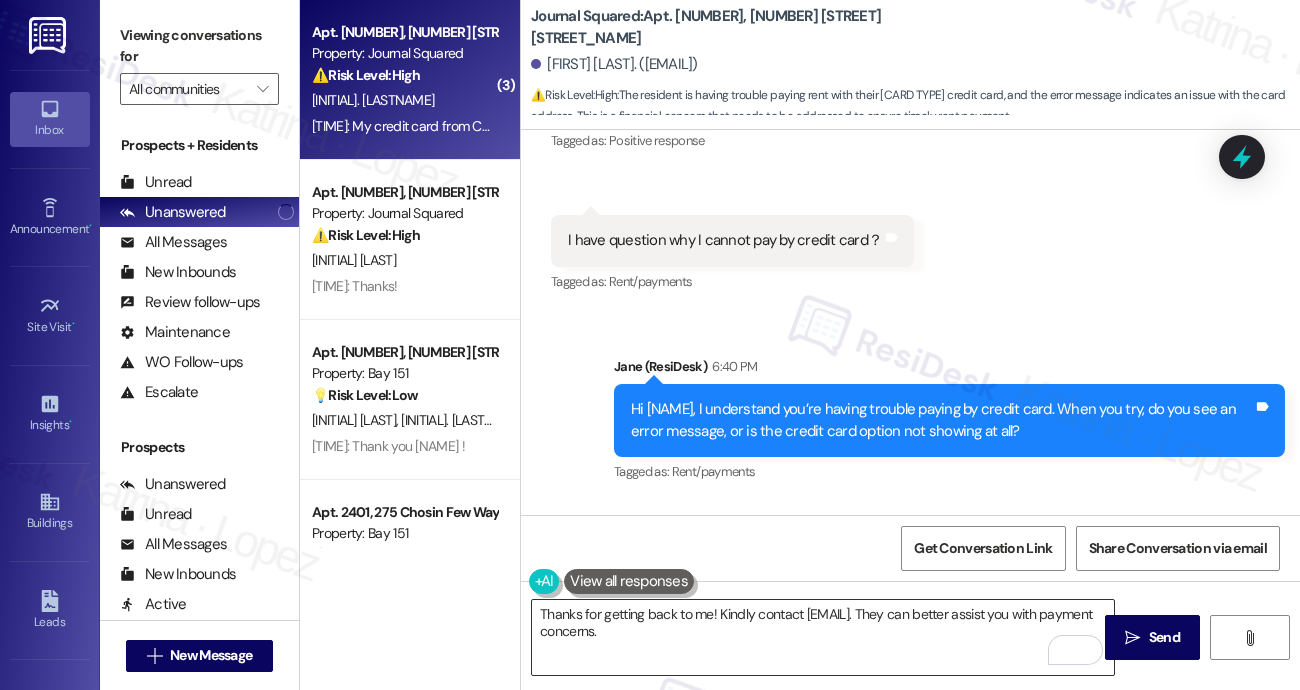 click on "Thanks for getting back to me! Kindly contact [EMAIL]. They can better assist you with payment concerns." at bounding box center [823, 637] 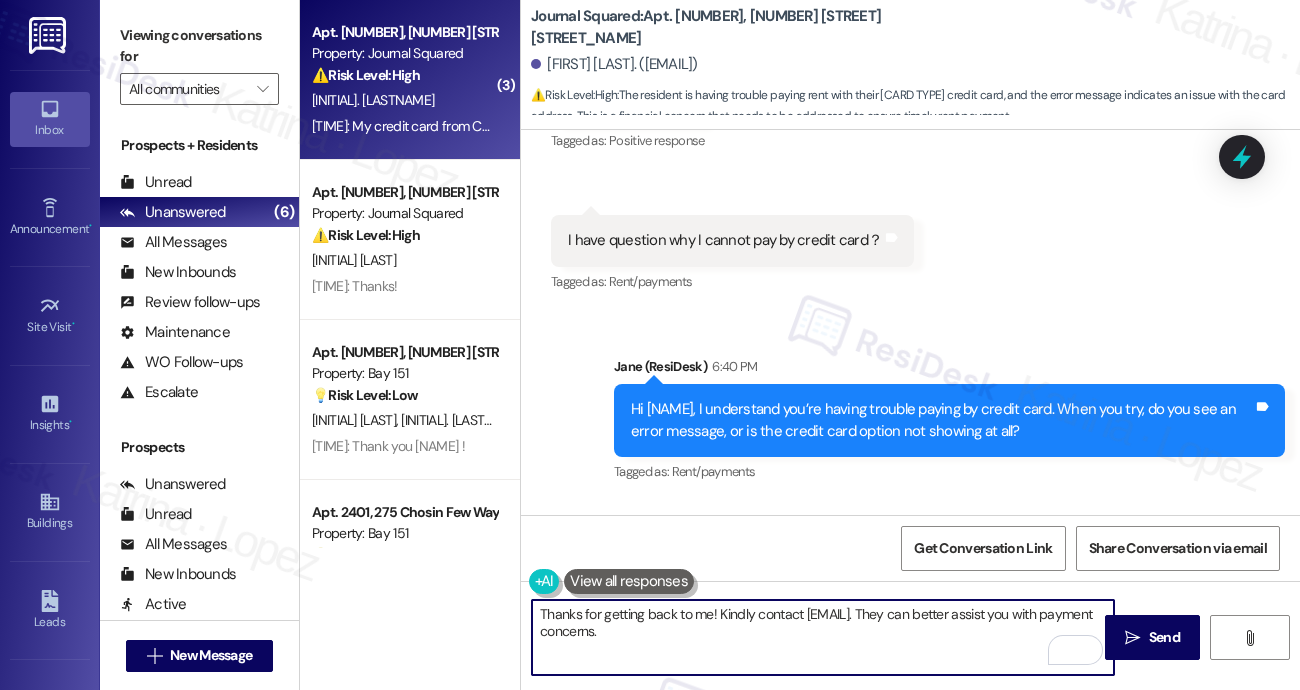 click on "Thanks for getting back to me! Kindly contact [EMAIL]. They can better assist you with payment concerns." at bounding box center (823, 637) 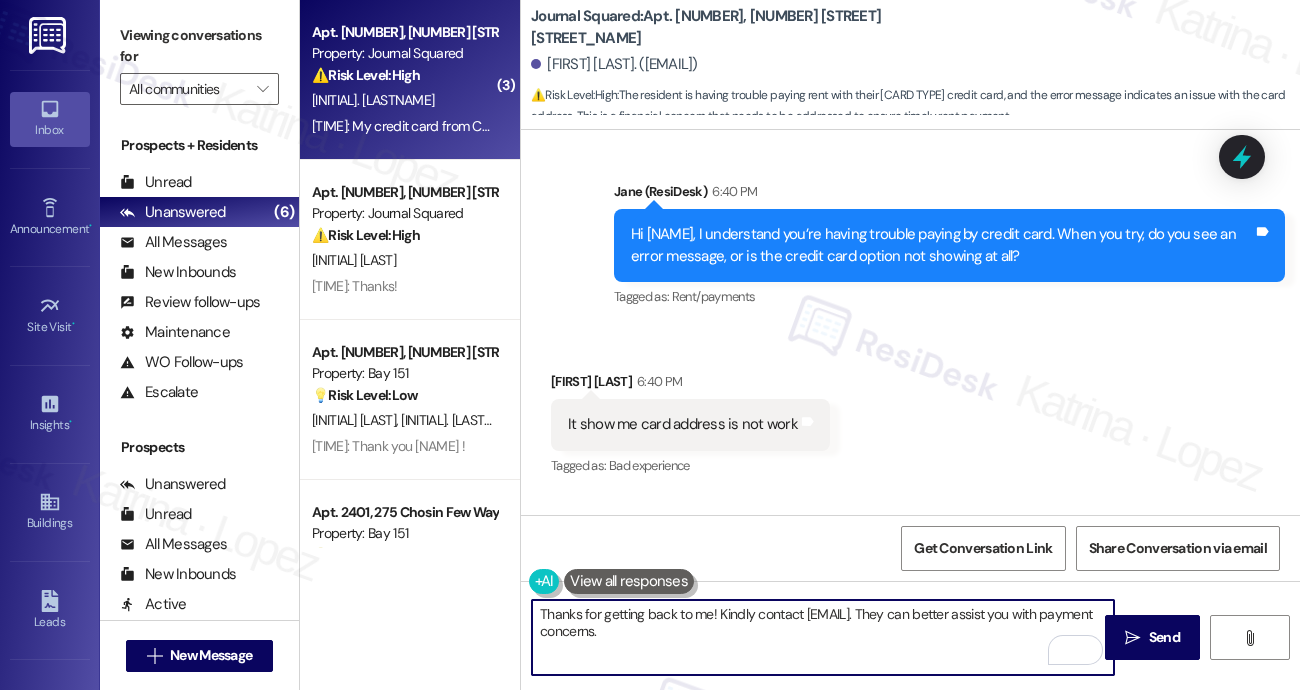 scroll, scrollTop: 11933, scrollLeft: 0, axis: vertical 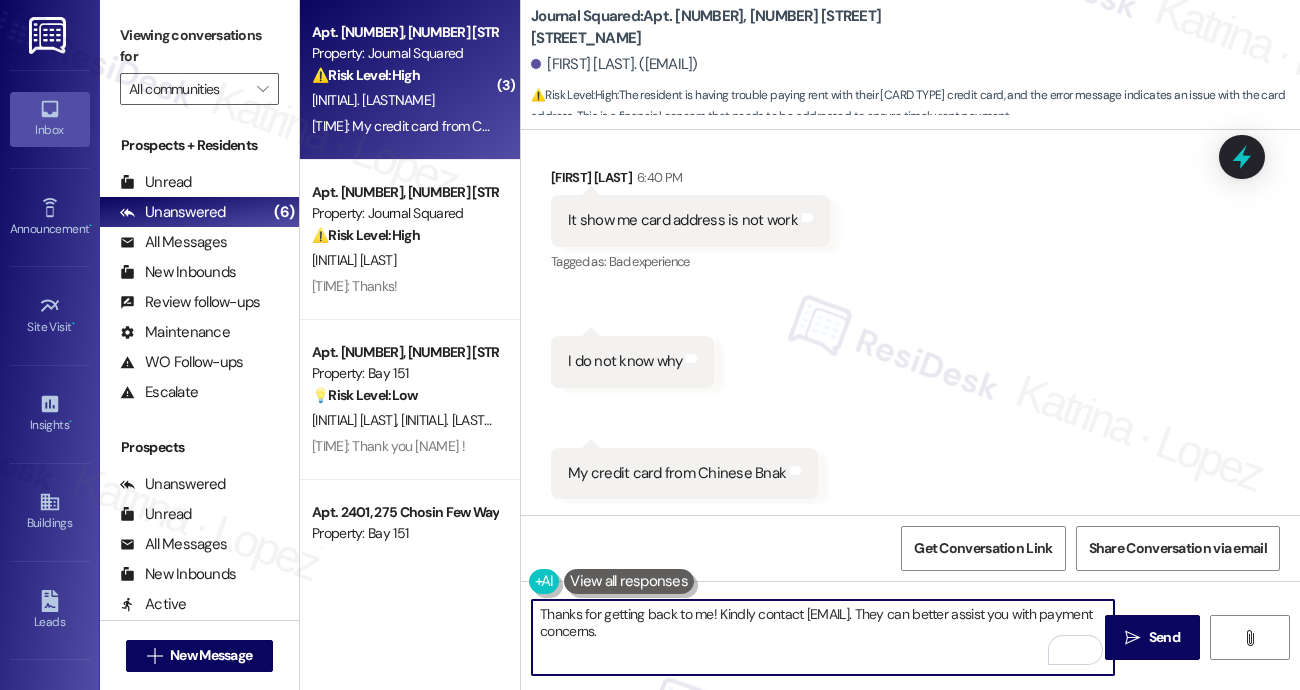 click on "Thanks for getting back to me! Kindly contact [EMAIL]. They can better assist you with payment concerns." at bounding box center (823, 637) 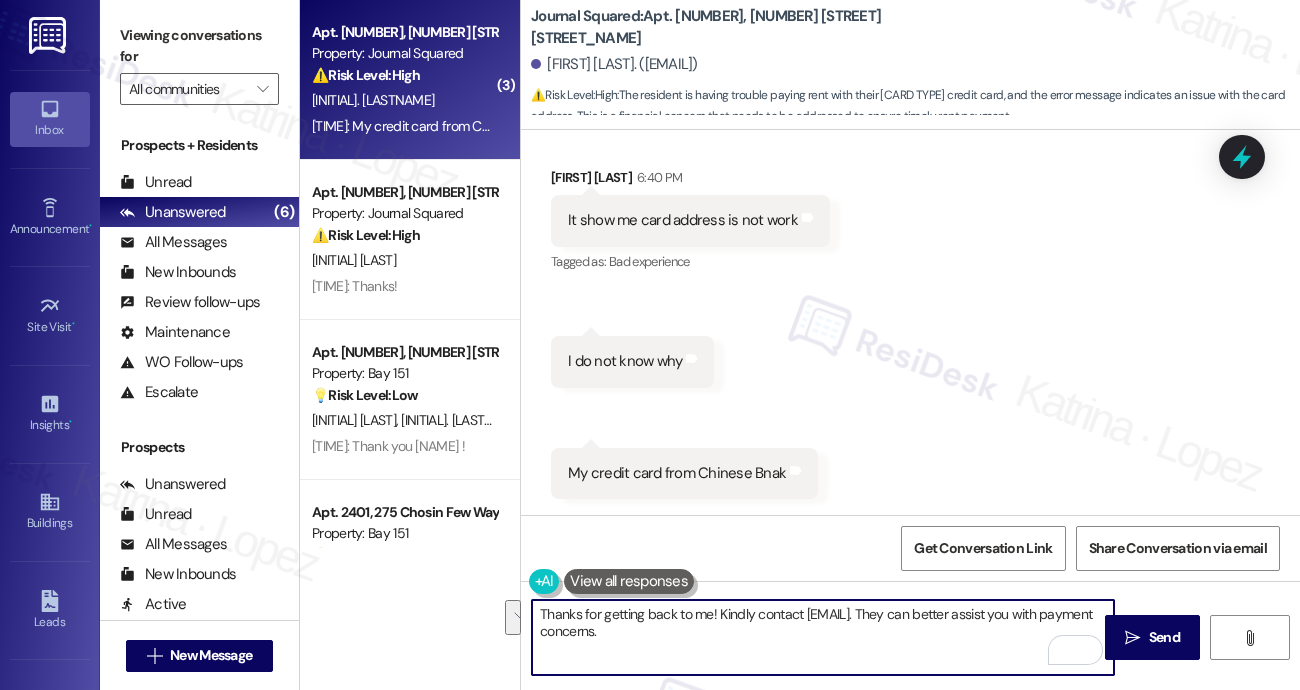 click on "Thanks for getting back to me! Kindly contact [EMAIL]. They can better assist you with payment concerns." at bounding box center [823, 637] 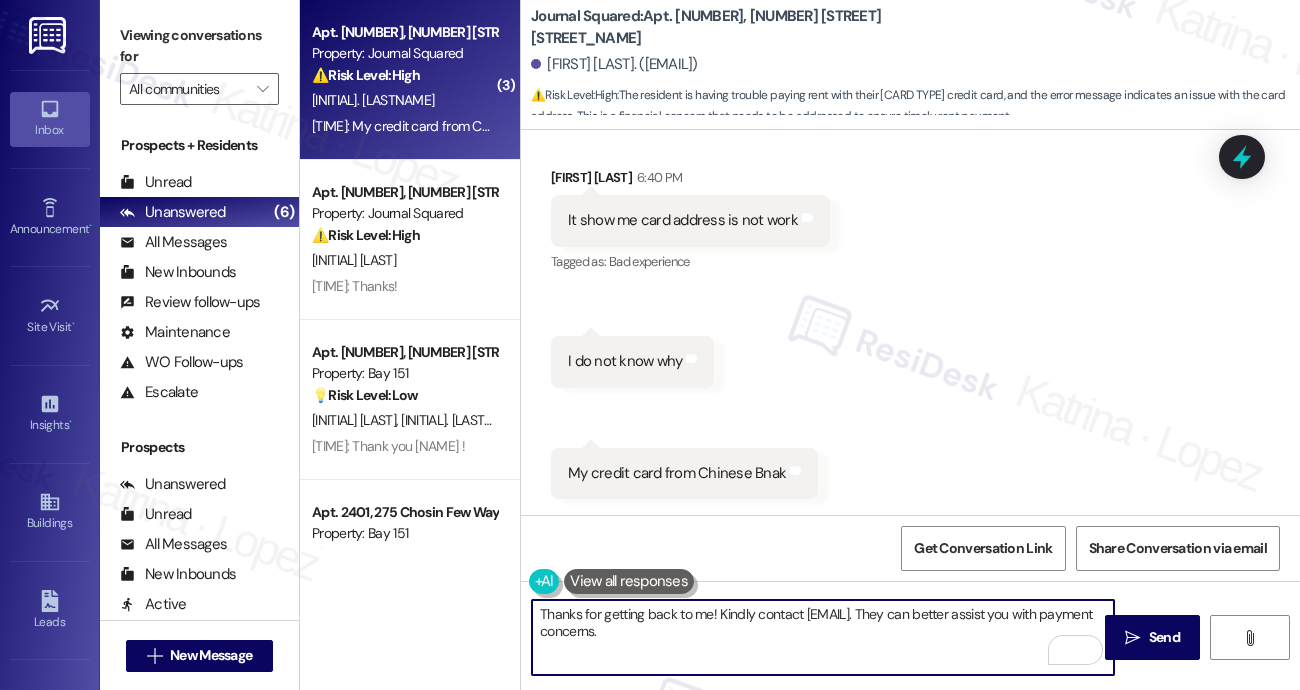 click on "Thanks for getting back to me! Kindly contact [EMAIL]. They can better assist you with payment concerns." at bounding box center [823, 637] 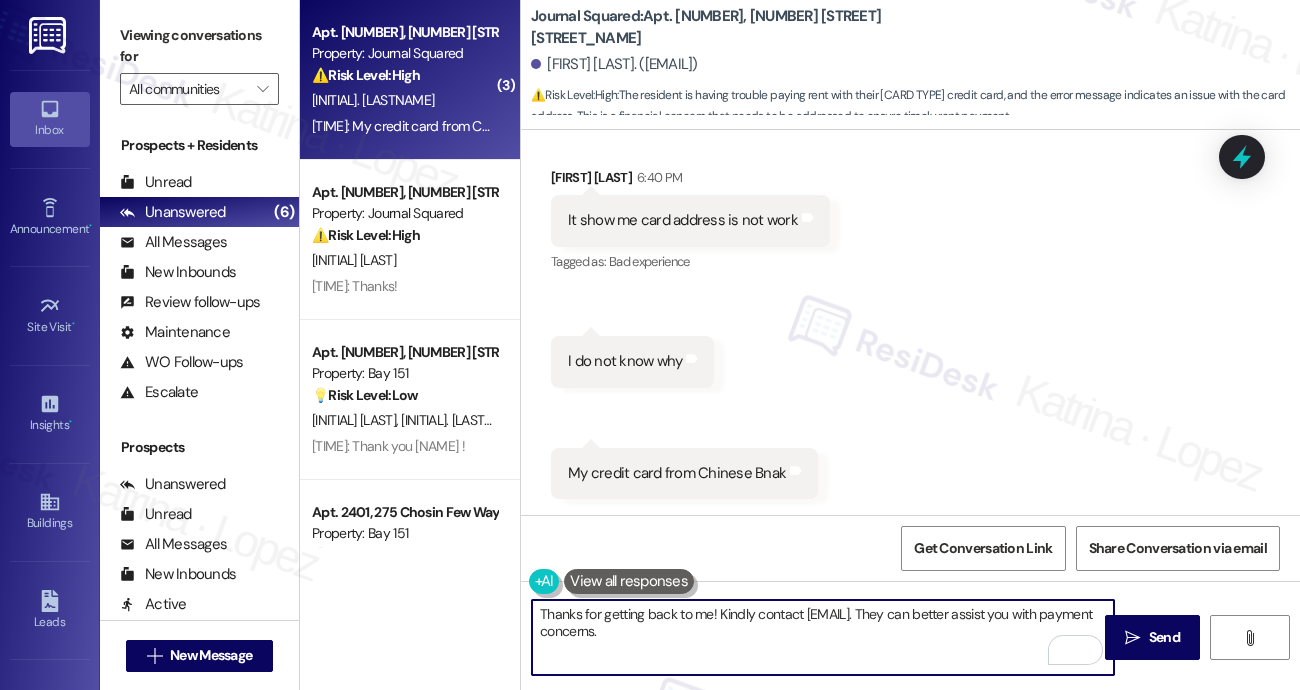 click on "Thanks for getting back to me! Kindly contact [EMAIL]. They can better assist you with payment concerns." at bounding box center (823, 637) 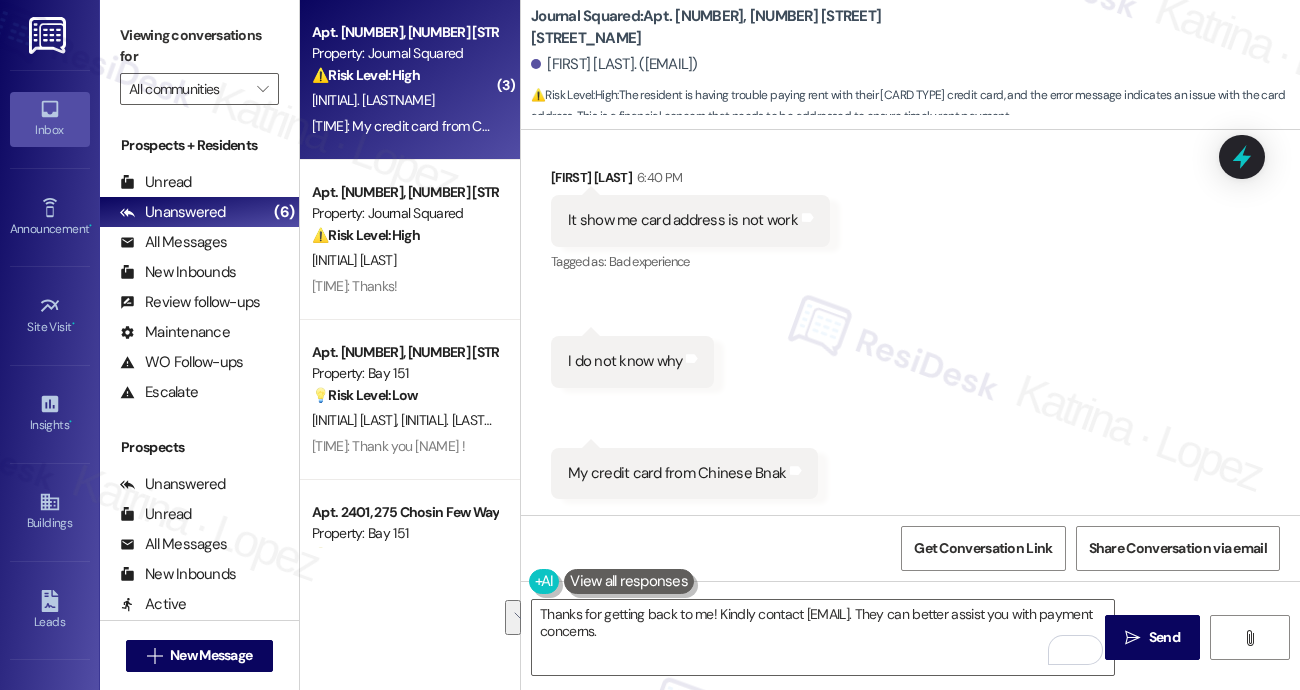click on "Viewing conversations for" at bounding box center (199, 46) 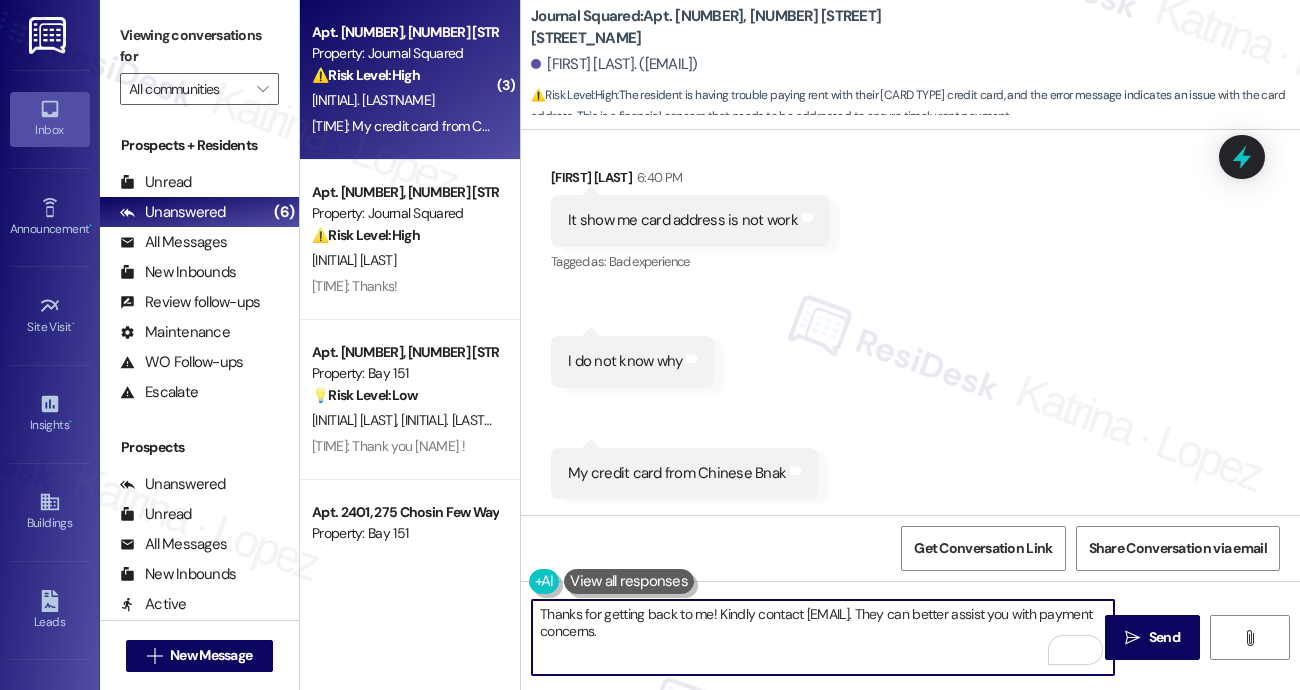 click on "Thanks for getting back to me! Kindly contact [EMAIL]. They can better assist you with payment concerns." at bounding box center (823, 637) 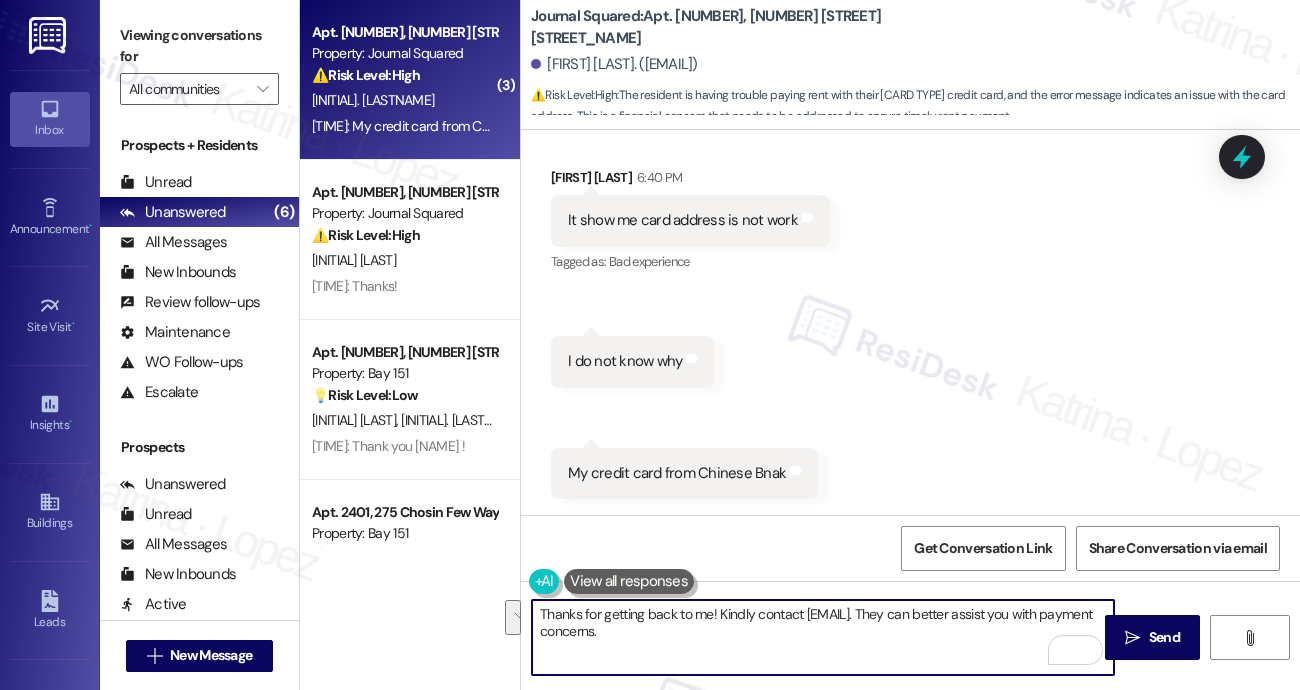 paste on "When you have a chance, please reach out to residentportalhelp@thekregroup.com—they’ll be able to best assist you with any payment concerns." 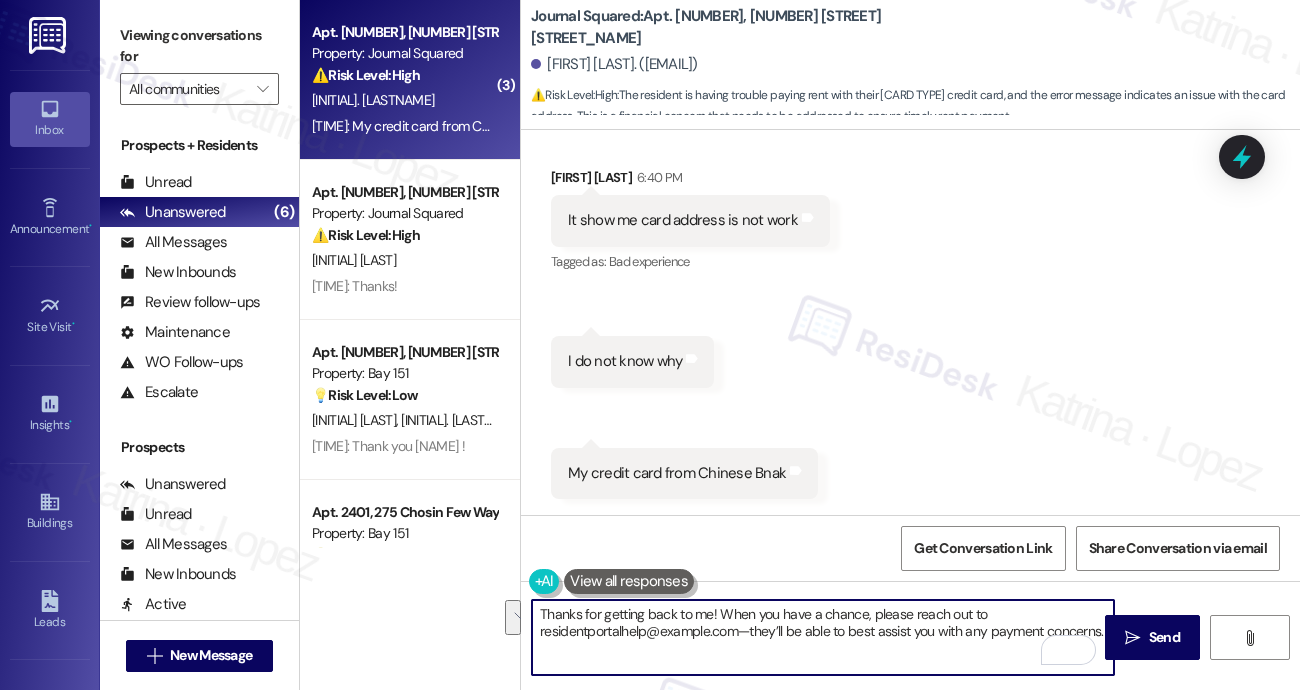 scroll, scrollTop: 16, scrollLeft: 0, axis: vertical 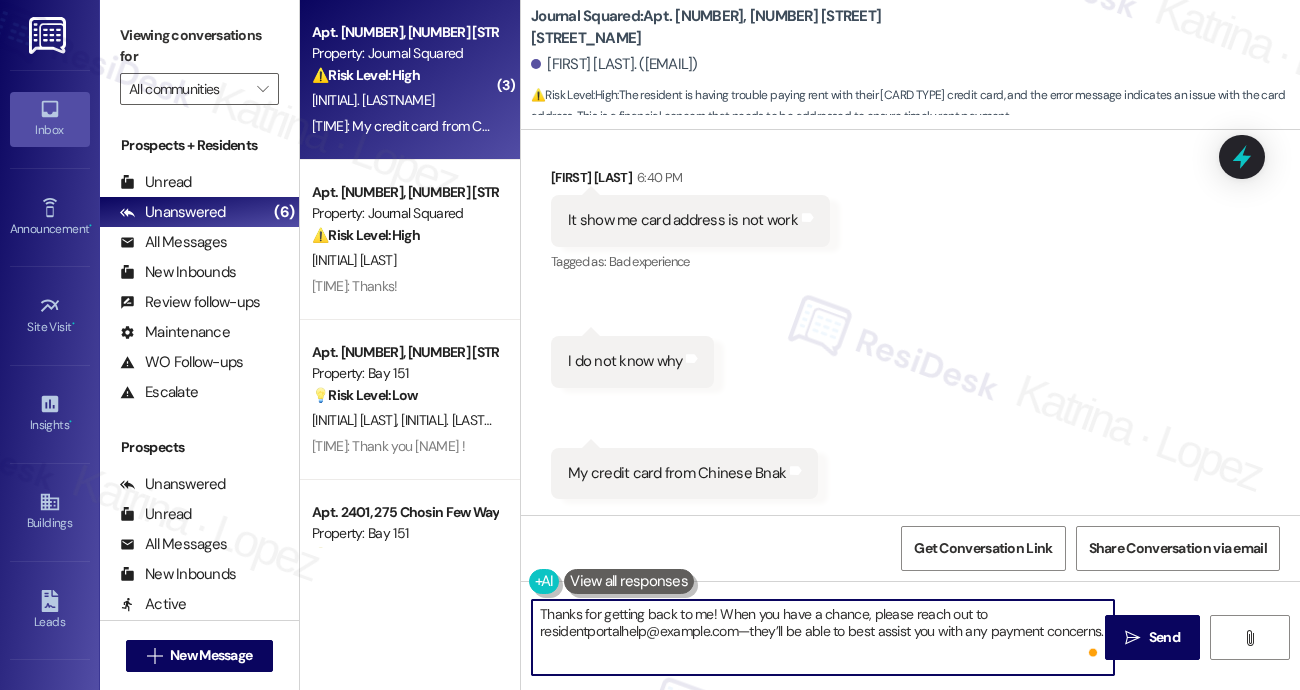 click on "Thanks for getting back to me! When you have a chance, please reach out to residentportalhelp@example.com—they’ll be able to best assist you with any payment concerns." at bounding box center (823, 637) 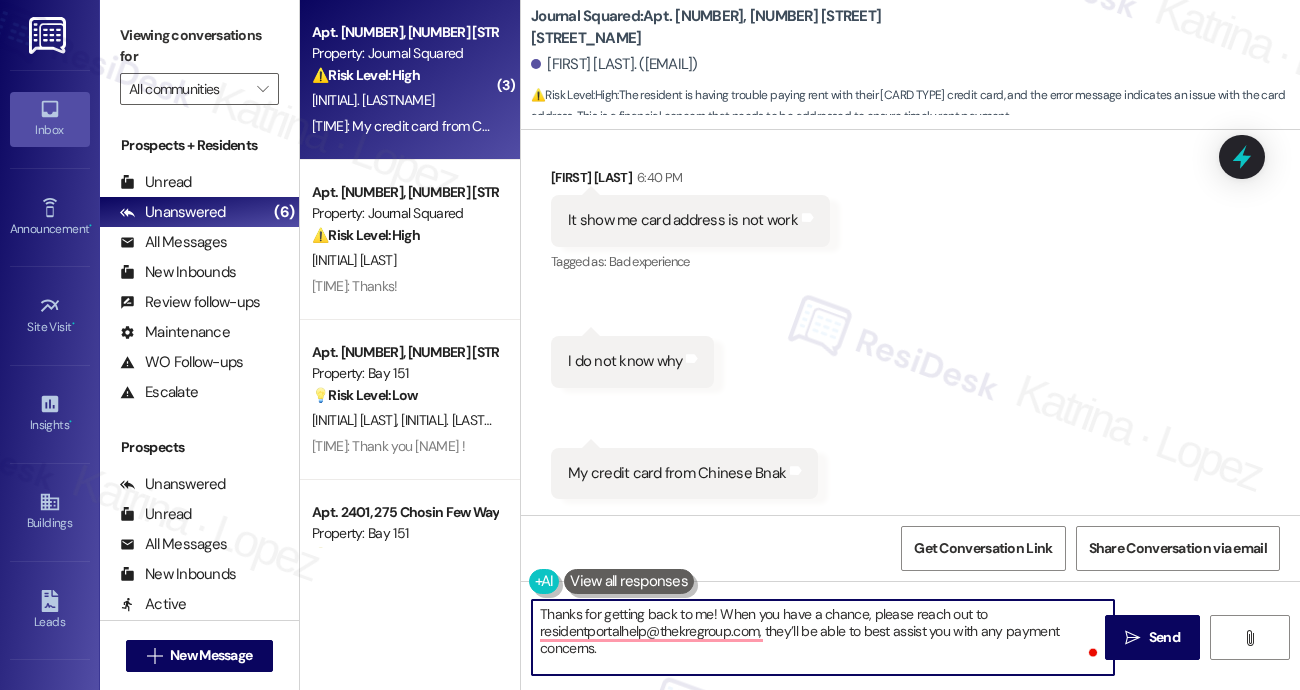 click on "Thanks for getting back to me! When you have a chance, please reach out to residentportalhelp@thekregroup.com, they’ll be able to best assist you with any payment concerns." at bounding box center [823, 637] 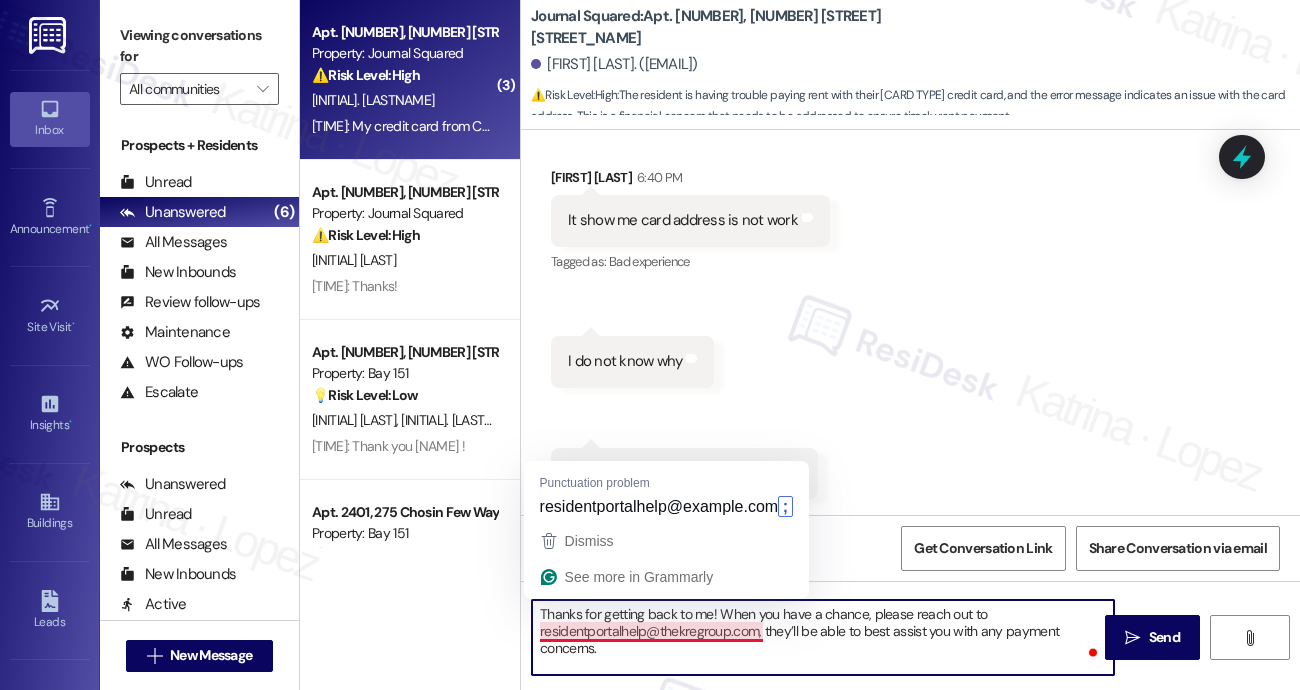 click on "Thanks for getting back to me! When you have a chance, please reach out to residentportalhelp@thekregroup.com, they’ll be able to best assist you with any payment concerns." at bounding box center (823, 637) 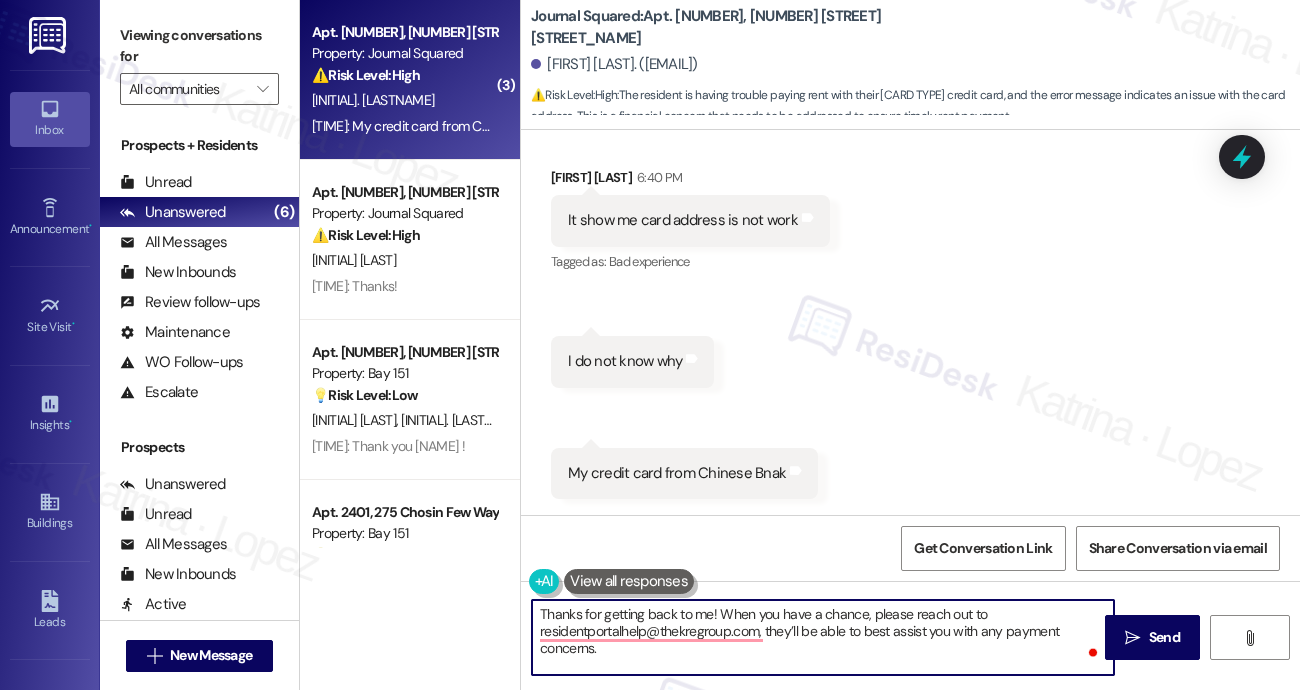 click on "Thanks for getting back to me! When you have a chance, please reach out to residentportalhelp@thekregroup.com, they’ll be able to best assist you with any payment concerns." at bounding box center (823, 637) 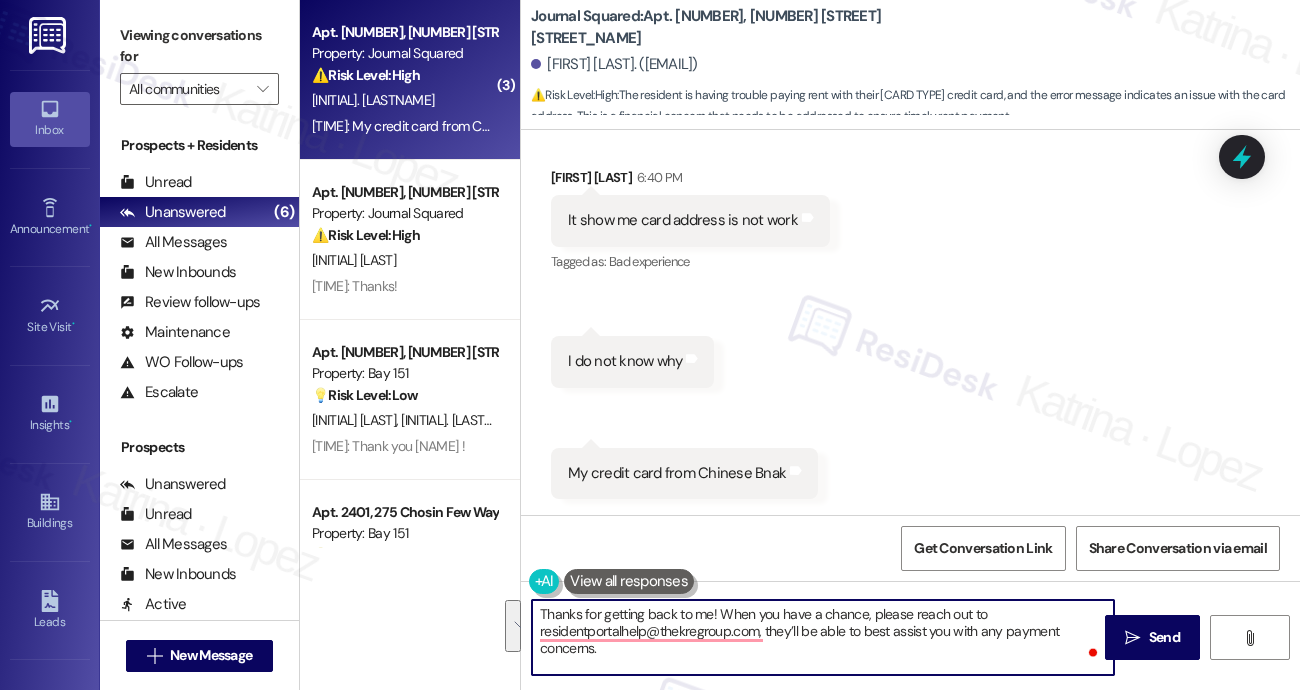 click on "Thanks for getting back to me! When you have a chance, please reach out to residentportalhelp@thekregroup.com, they’ll be able to best assist you with any payment concerns." at bounding box center (823, 637) 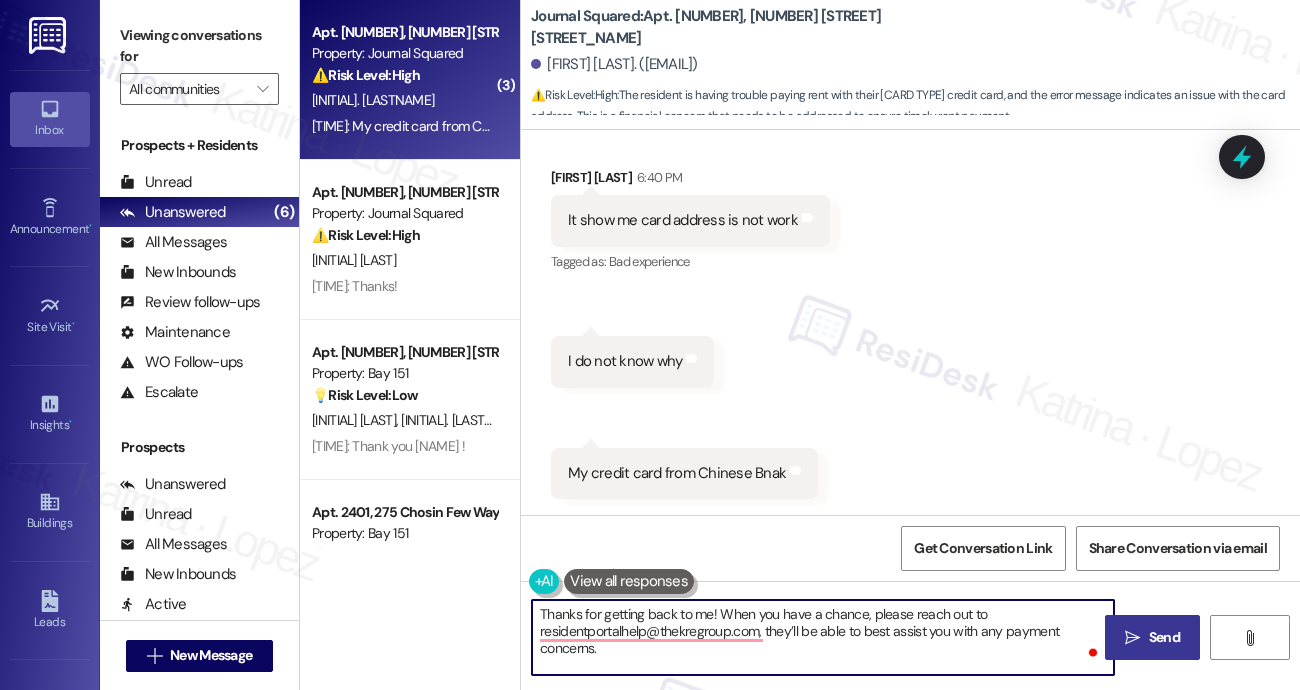 type on "Thanks for getting back to me! When you have a chance, please reach out to residentportalhelp@thekregroup.com, they’ll be able to best assist you with any payment concerns." 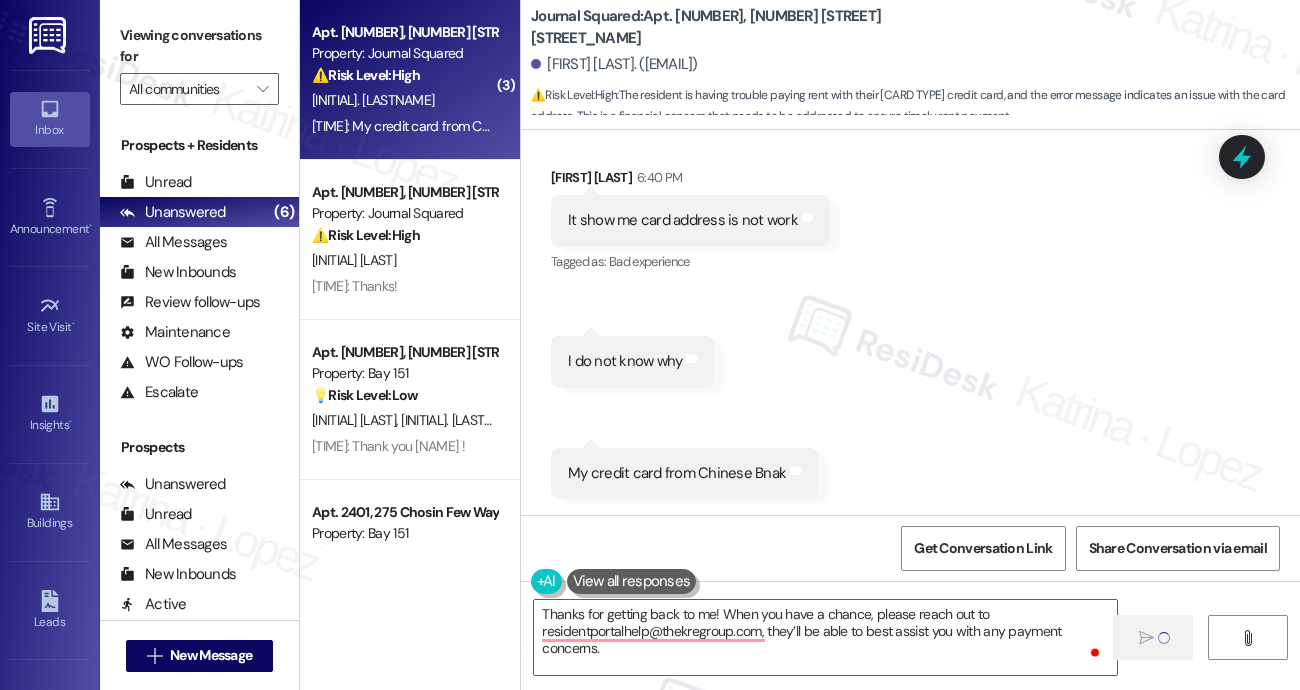 click on "Received via SMS [NAME] [TIME] It show me  card address is not work Tags and notes Tagged as:   Bad experience Click to highlight conversations about Bad experience Received via SMS [TIME] [NAME] [TIME] I do not know why Tags and notes Received via SMS [TIME] [NAME] [TIME] My credit card  from Chinese Bnak Tags and notes" at bounding box center [910, 318] 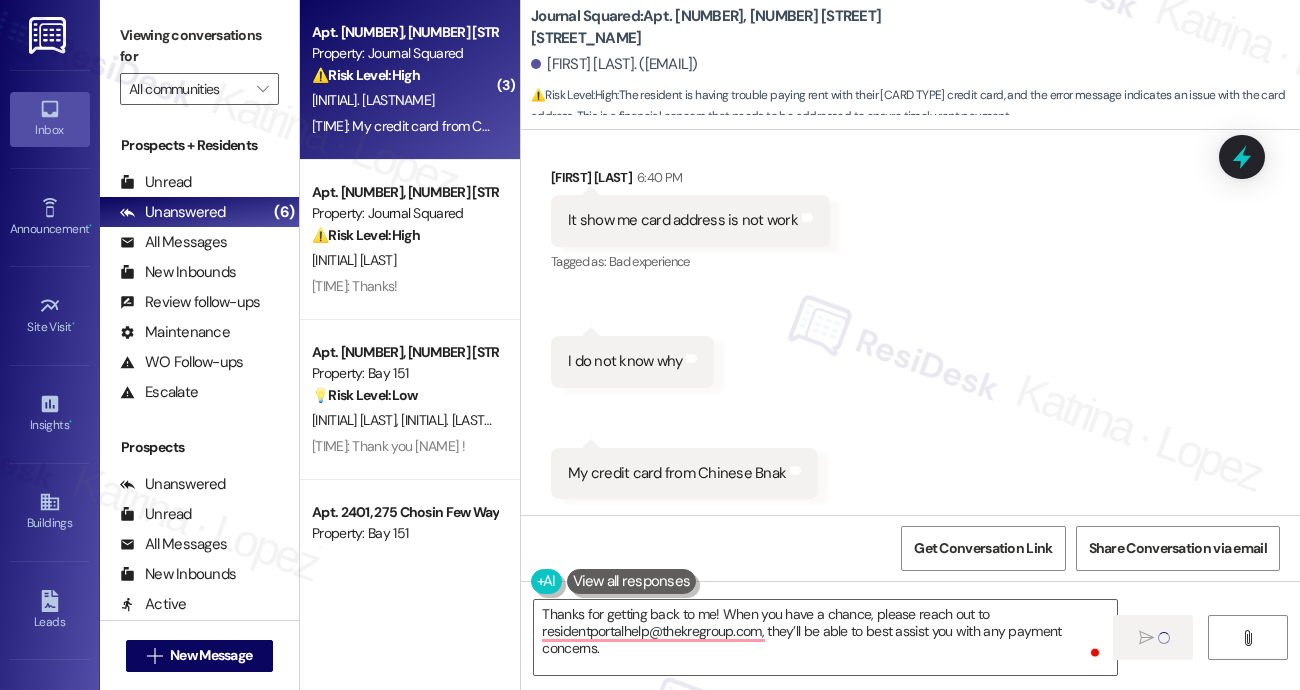 type 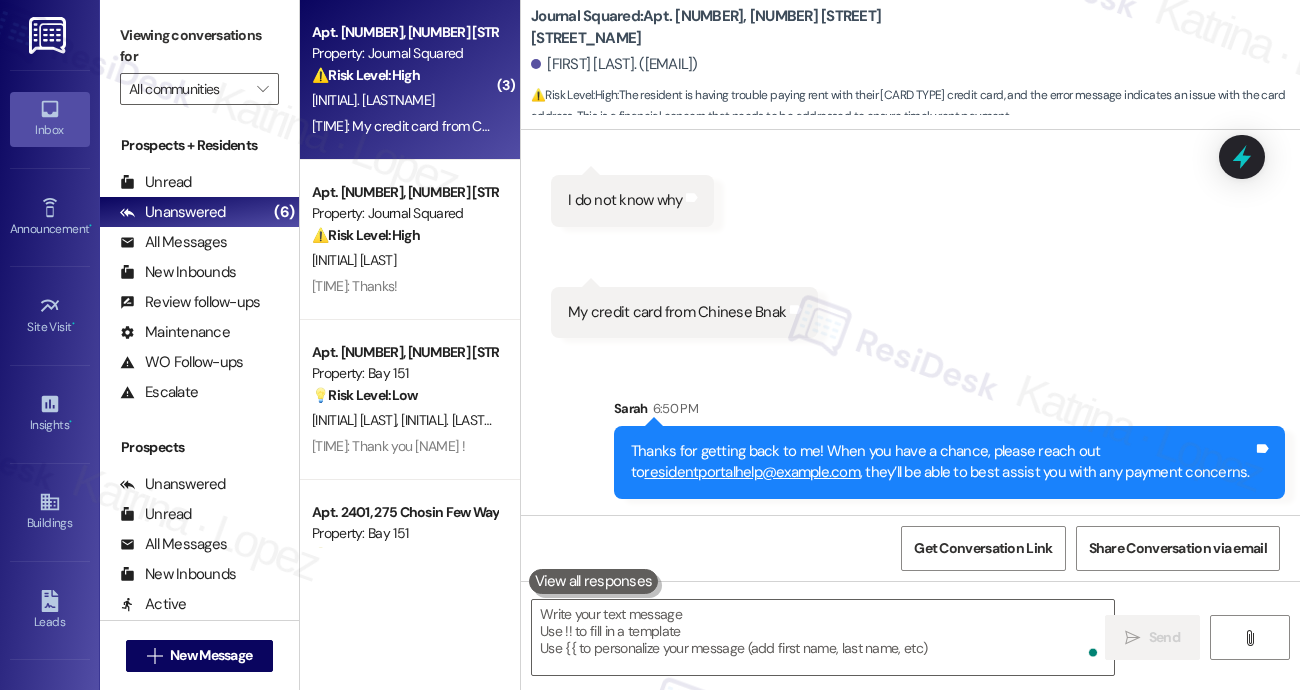 scroll, scrollTop: 12115, scrollLeft: 0, axis: vertical 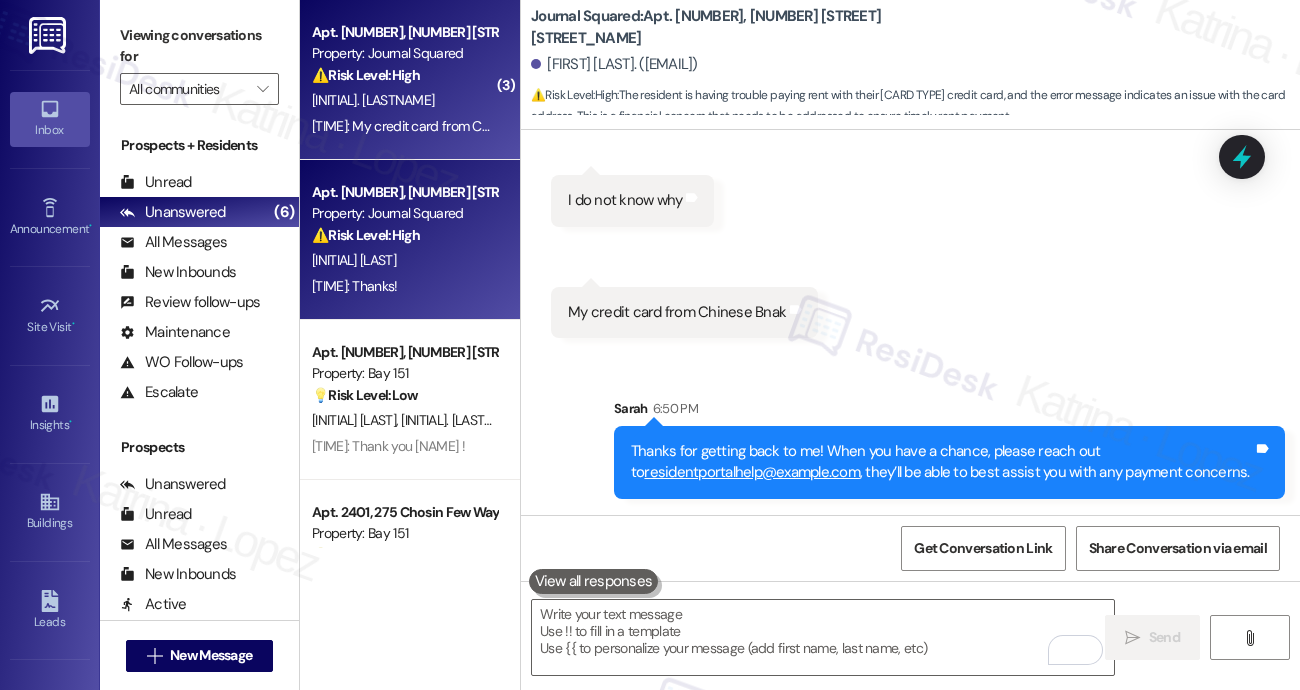 click on "⚠️  Risk Level:  High" at bounding box center (366, 235) 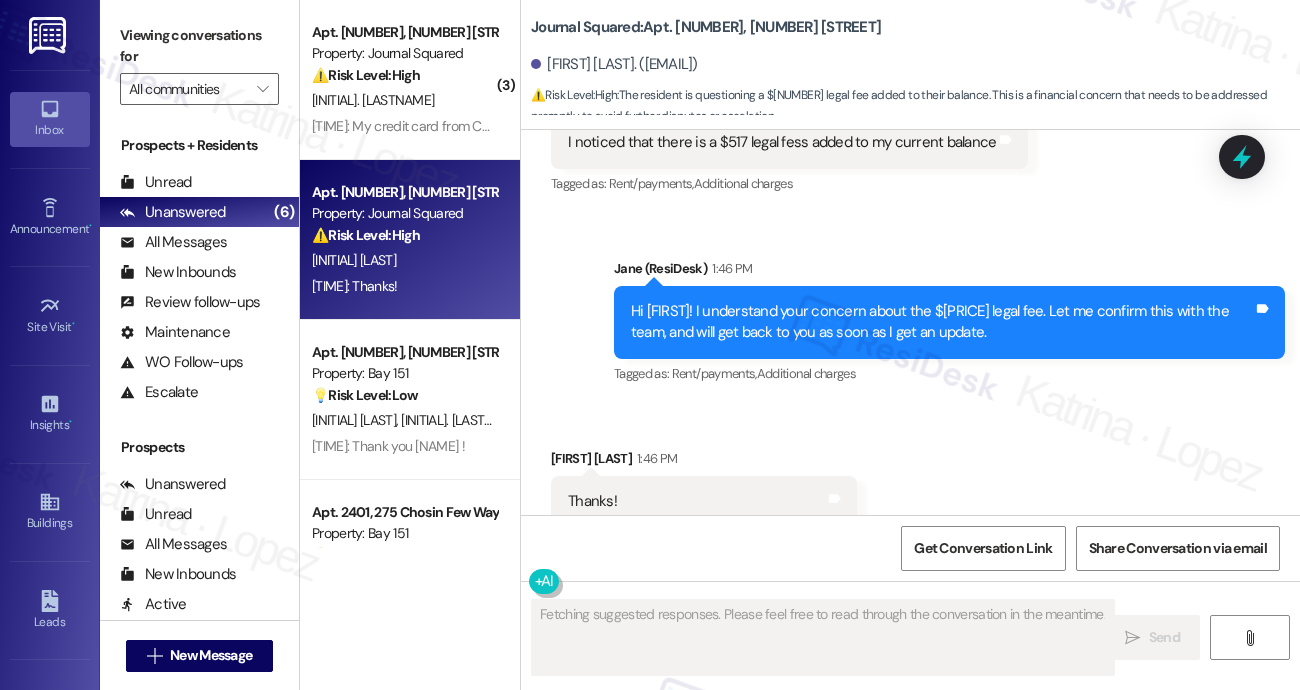 scroll, scrollTop: 3098, scrollLeft: 0, axis: vertical 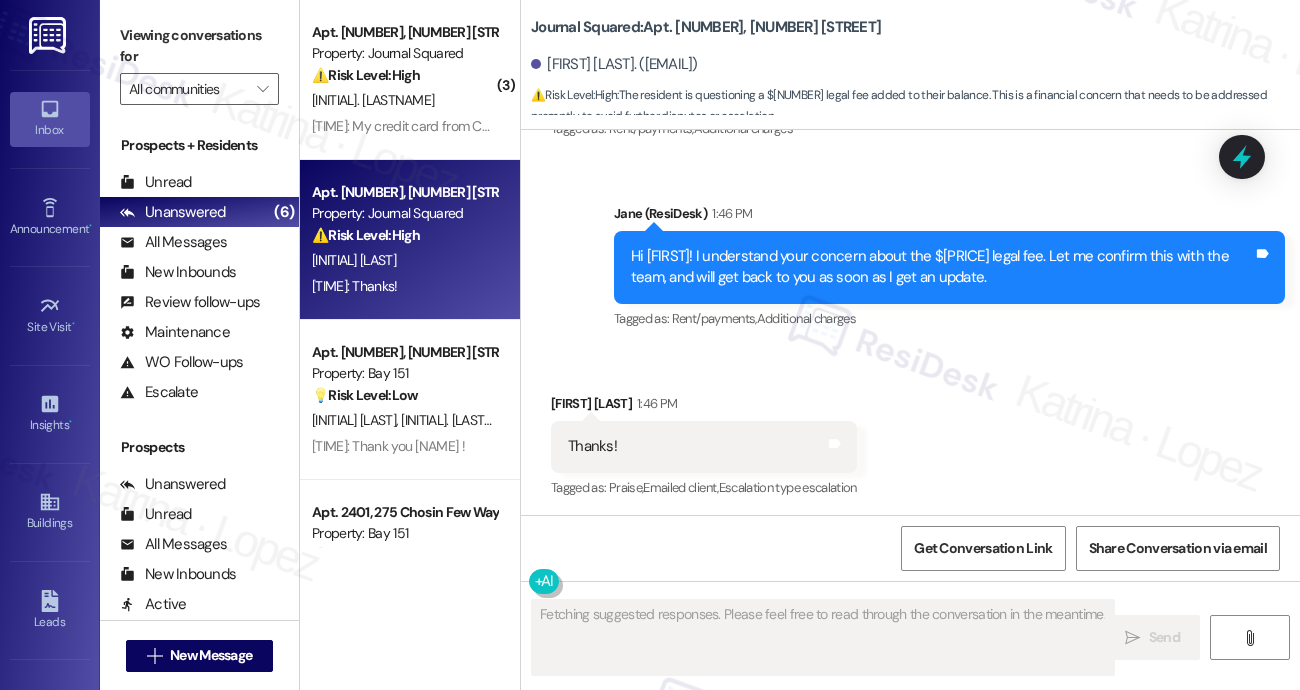 click on "Hi [FIRST]! I understand your concern about the $[PRICE] legal fee. Let me confirm this with the team, and will get back to you as soon as I get an update." at bounding box center (942, 267) 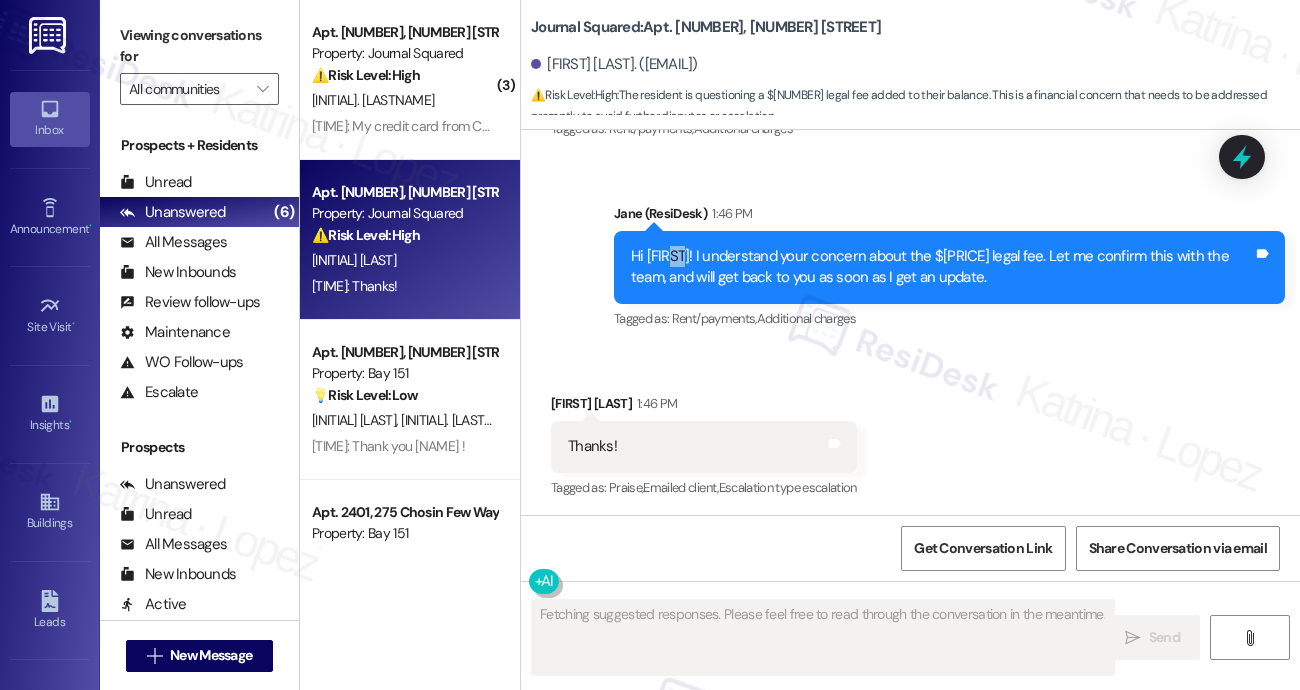 click on "Hi [FIRST]! I understand your concern about the $[PRICE] legal fee. Let me confirm this with the team, and will get back to you as soon as I get an update." at bounding box center (942, 267) 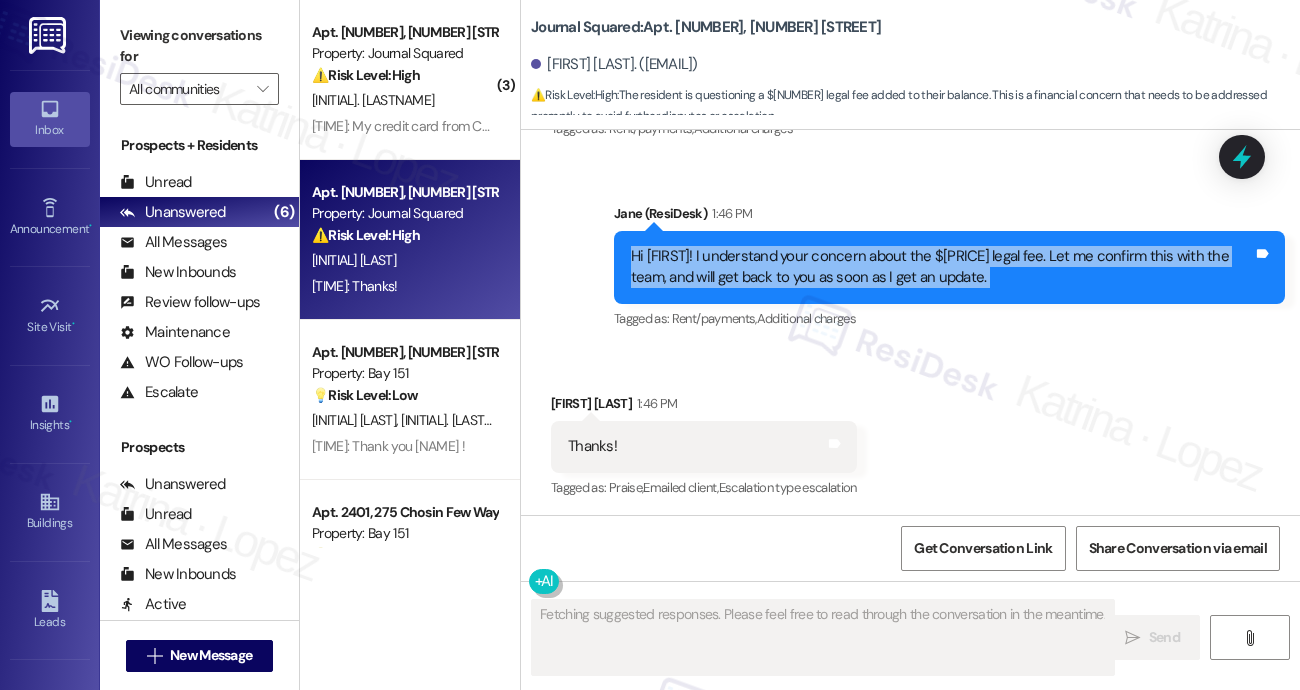 click on "Hi [FIRST]! I understand your concern about the $[PRICE] legal fee. Let me confirm this with the team, and will get back to you as soon as I get an update." at bounding box center [942, 267] 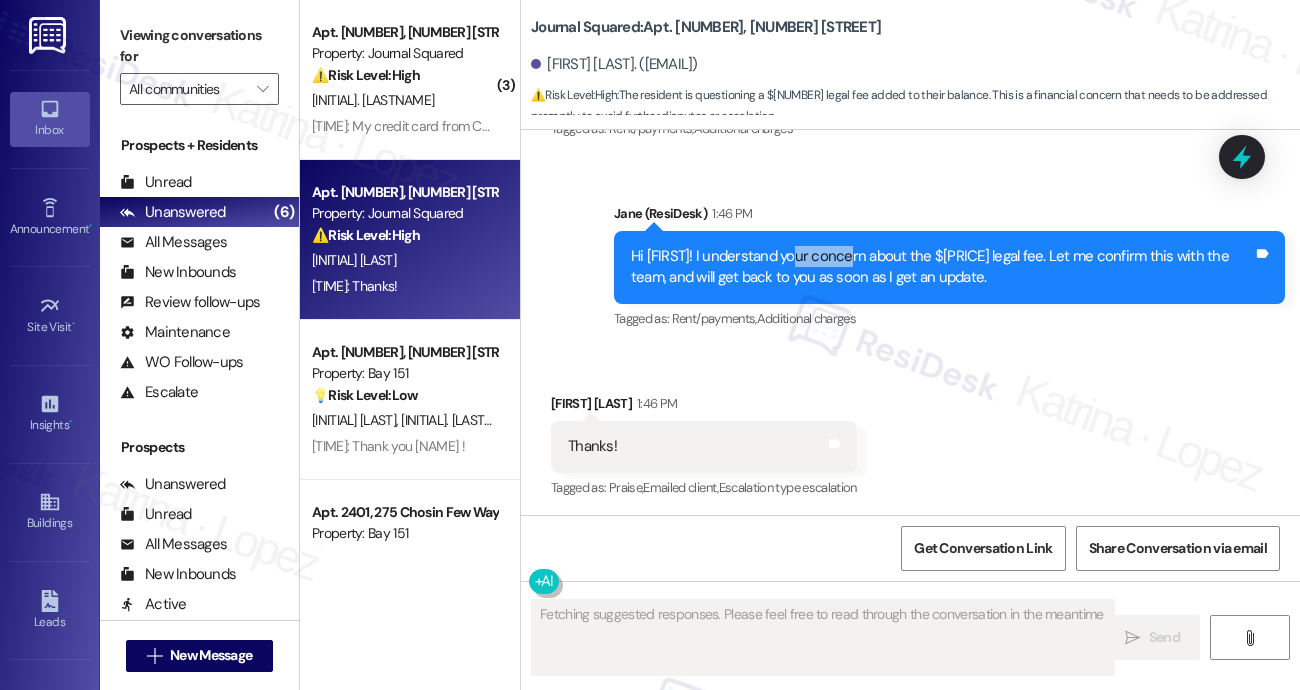 click on "Hi [FIRST]! I understand your concern about the $[PRICE] legal fee. Let me confirm this with the team, and will get back to you as soon as I get an update." at bounding box center (942, 267) 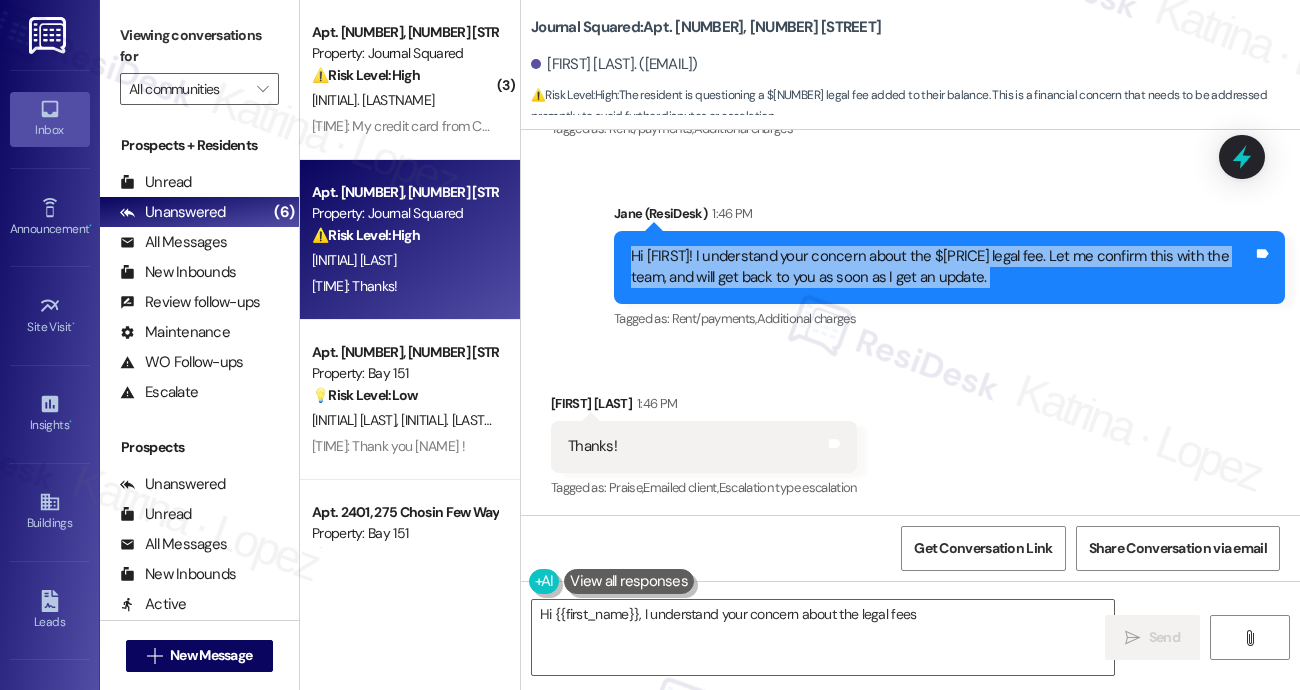 click on "Hi [FIRST]! I understand your concern about the $[PRICE] legal fee. Let me confirm this with the team, and will get back to you as soon as I get an update." at bounding box center (942, 267) 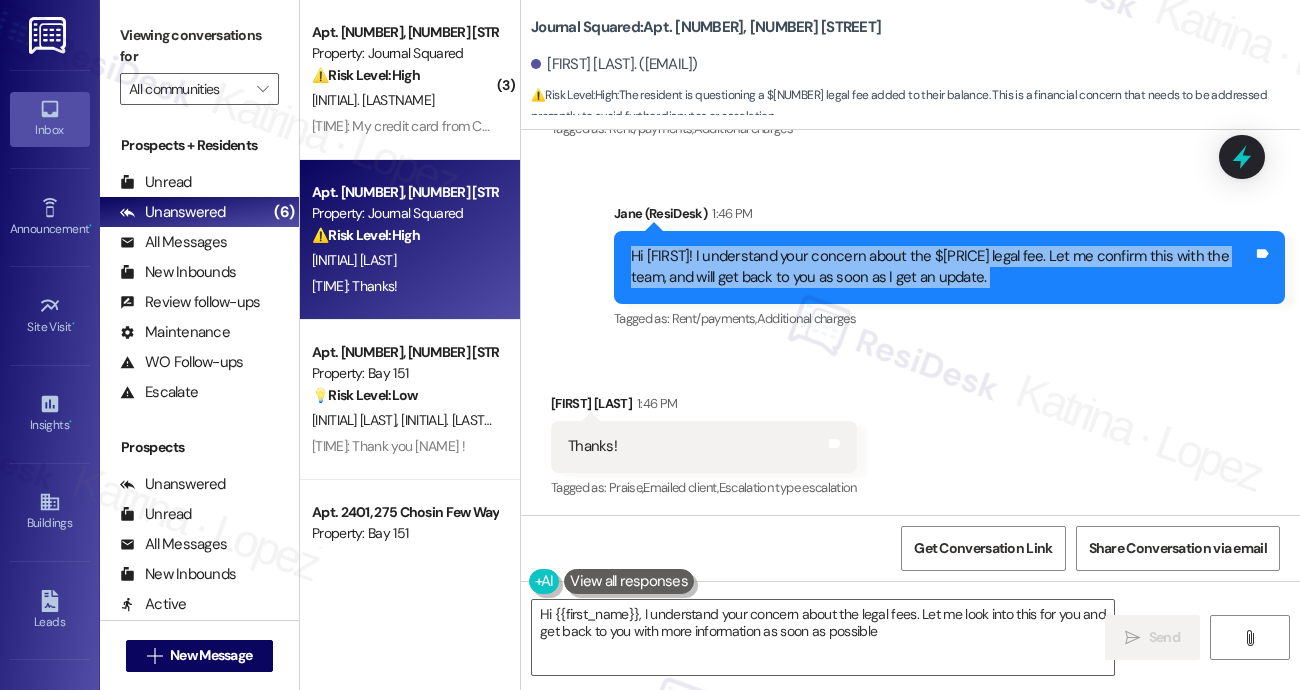 type on "Hi {{first_name}}, I understand your concern about the legal fees. Let me look into this for you and get back to you with more information as soon as possible." 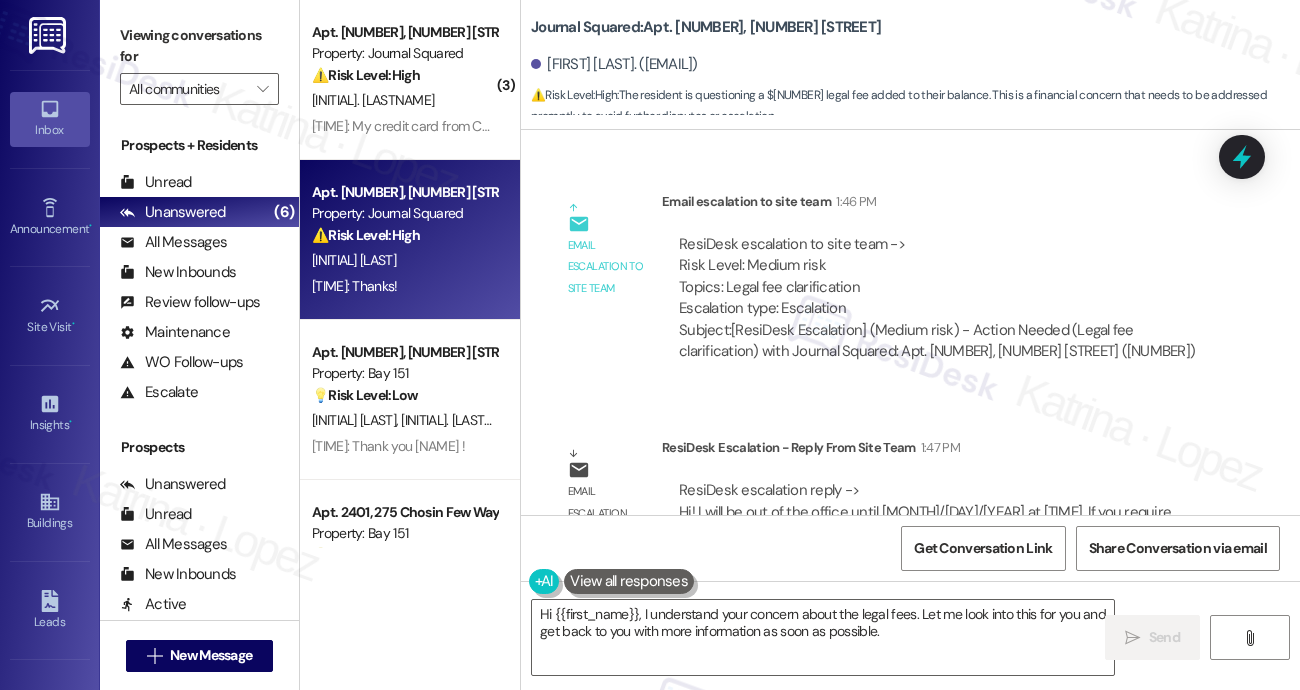 scroll, scrollTop: 3549, scrollLeft: 0, axis: vertical 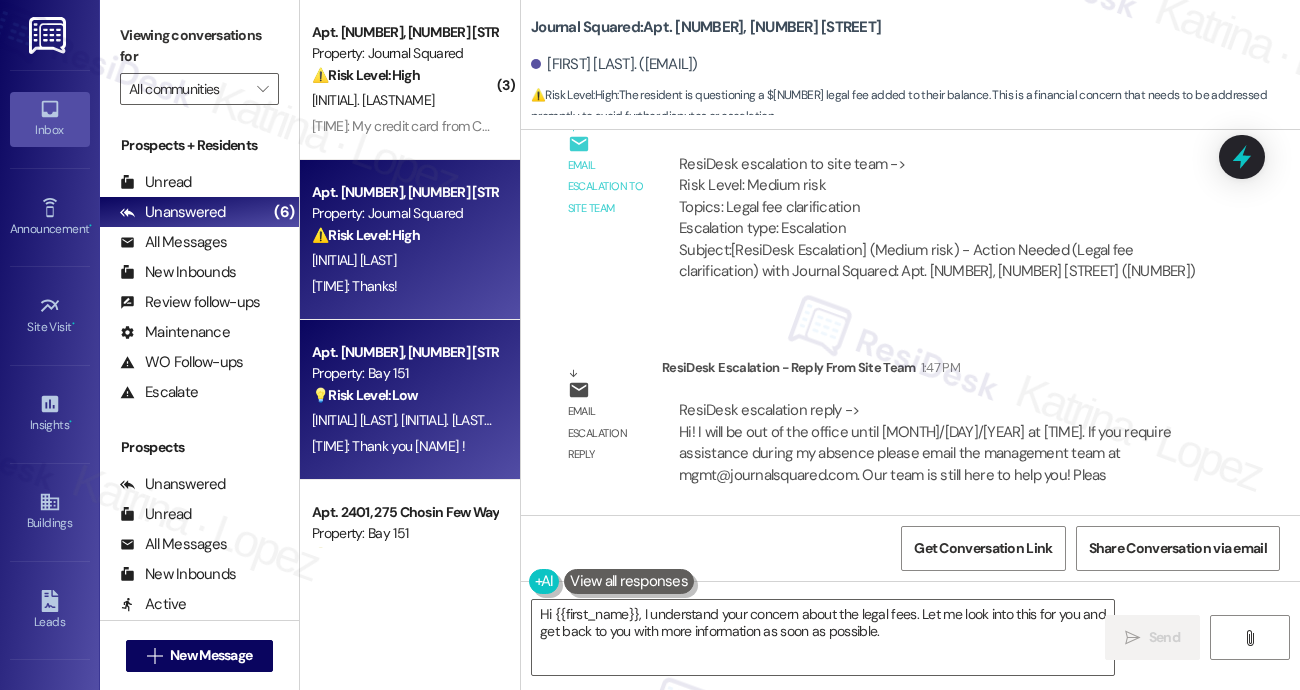 click on "[INITIAL]. [LASTNAME]" at bounding box center (462, 420) 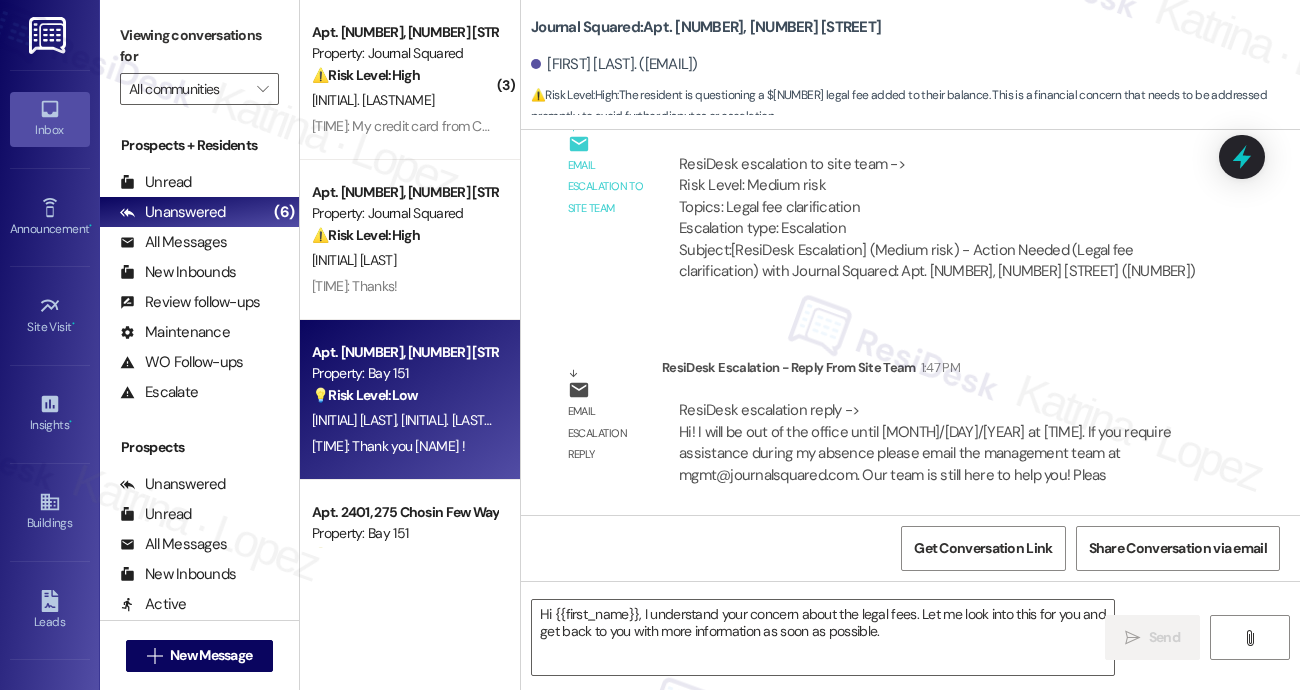 type on "Fetching suggested responses. Please feel free to read through the conversation in the meantime." 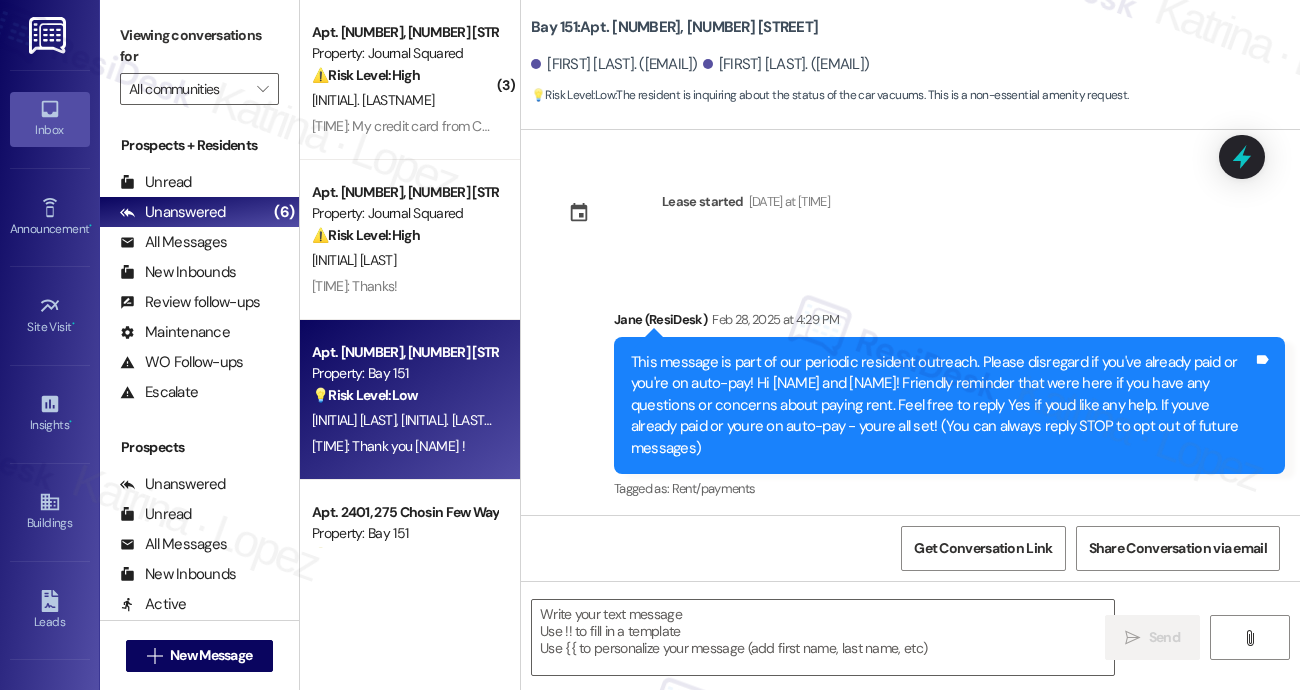 scroll, scrollTop: 2888, scrollLeft: 0, axis: vertical 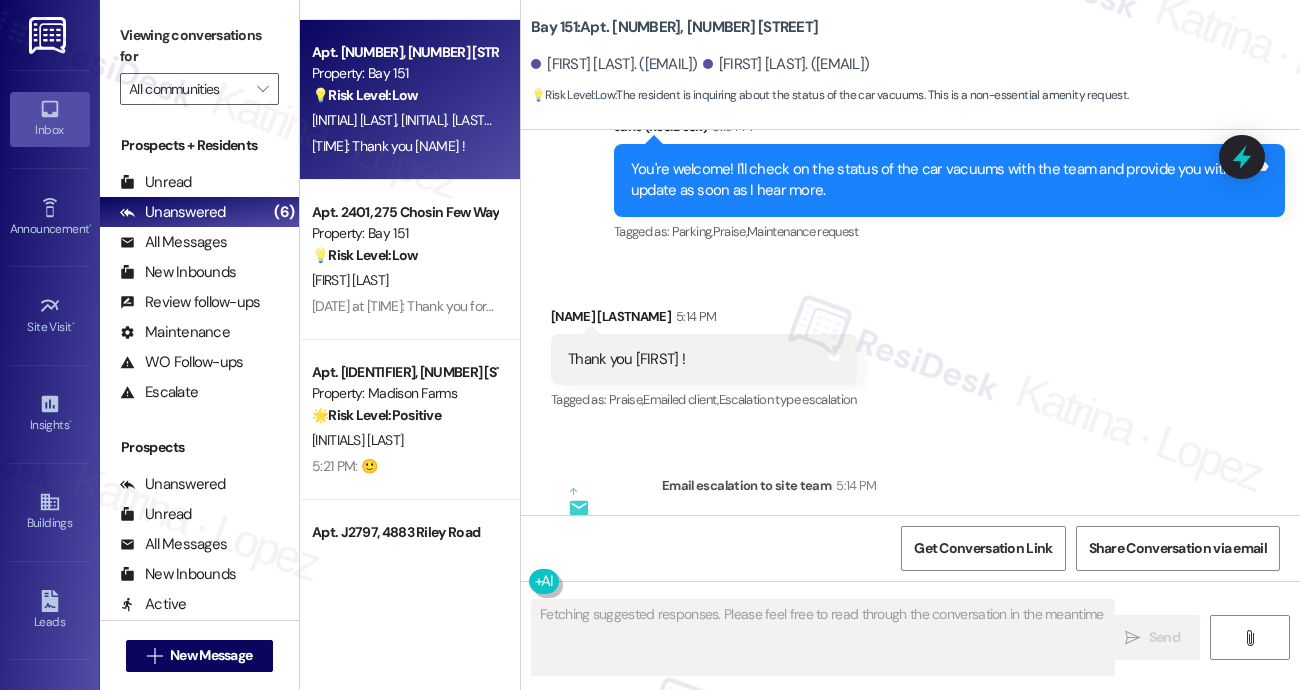 click on "You're welcome! I'll check on the status of the car vacuums with the team and provide you with an update as soon as I hear more. Tags and notes" at bounding box center (949, 180) 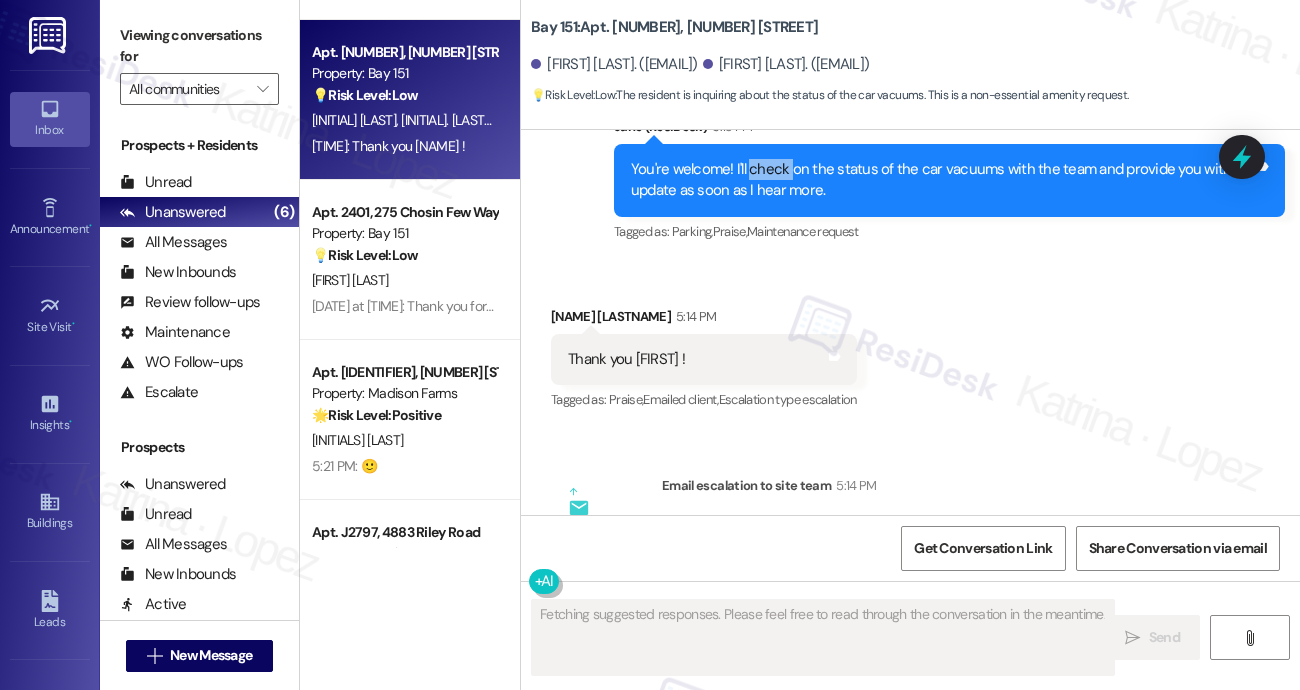 click on "You're welcome! I'll check on the status of the car vacuums with the team and provide you with an update as soon as I hear more. Tags and notes" at bounding box center (949, 180) 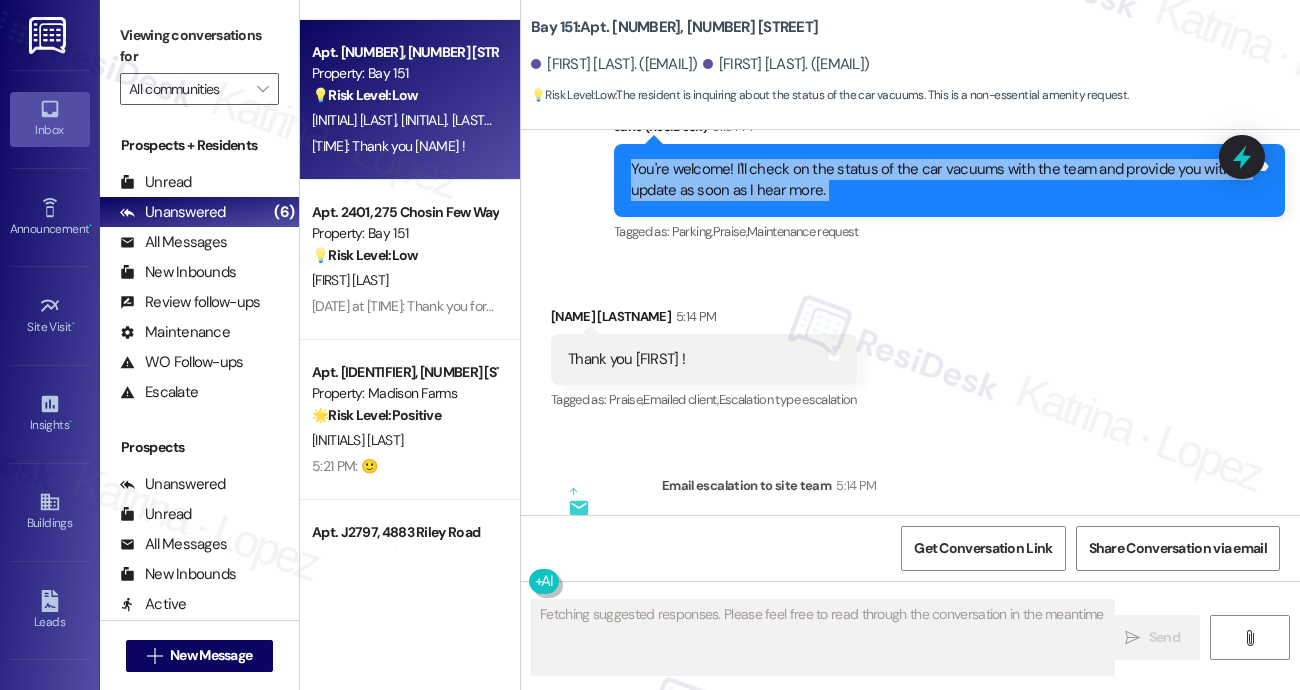 click on "You're welcome! I'll check on the status of the car vacuums with the team and provide you with an update as soon as I hear more. Tags and notes" at bounding box center (949, 180) 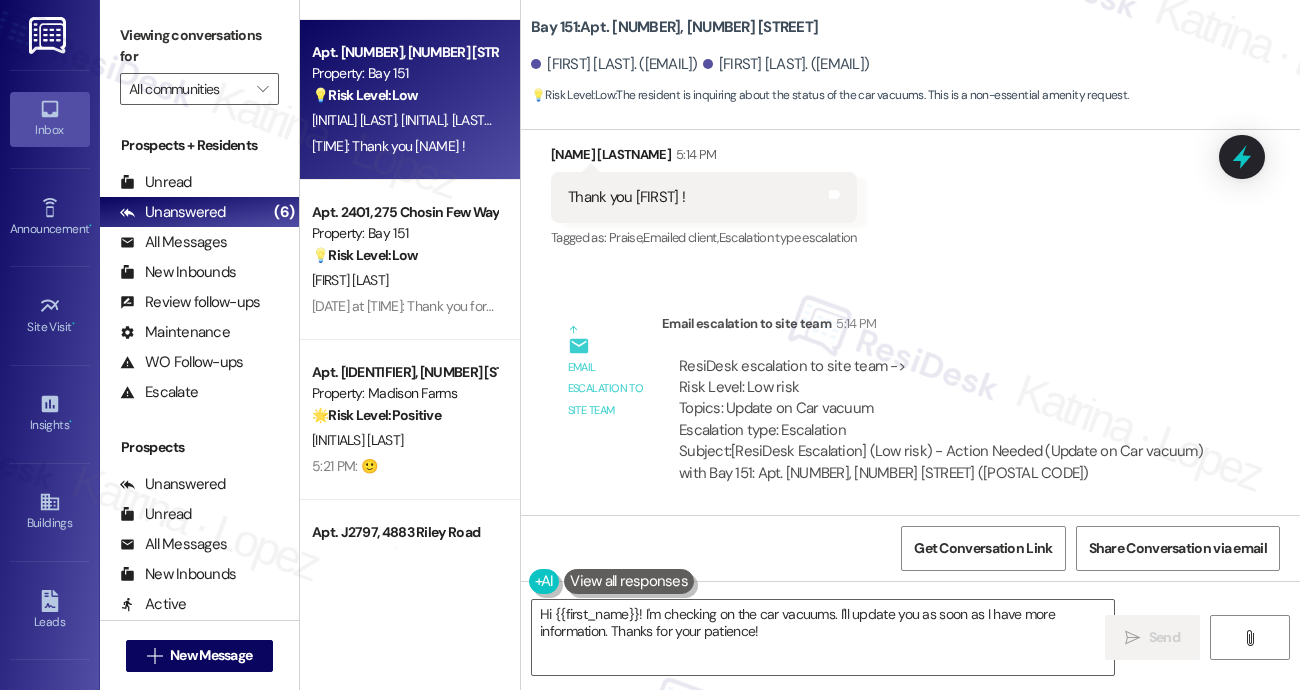 scroll, scrollTop: 14718, scrollLeft: 0, axis: vertical 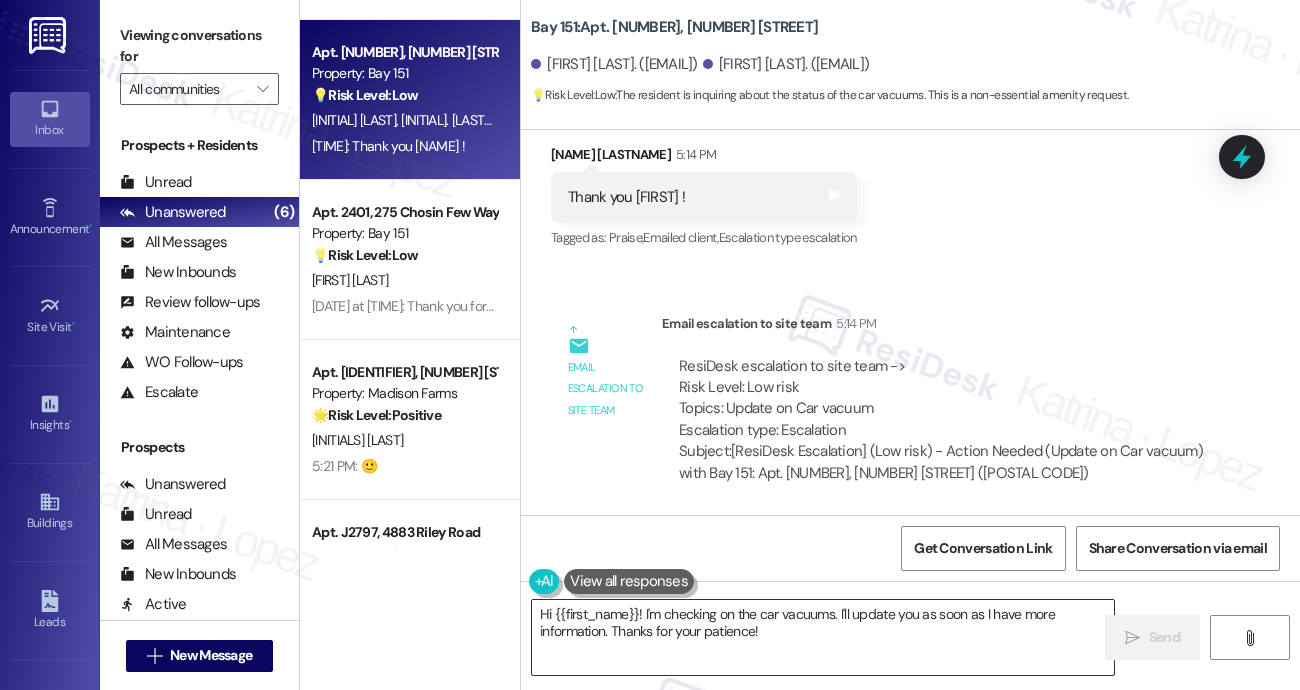 click on "Hi {{first_name}}! I'm checking on the car vacuums. I'll update you as soon as I have more information. Thanks for your patience!" at bounding box center [823, 637] 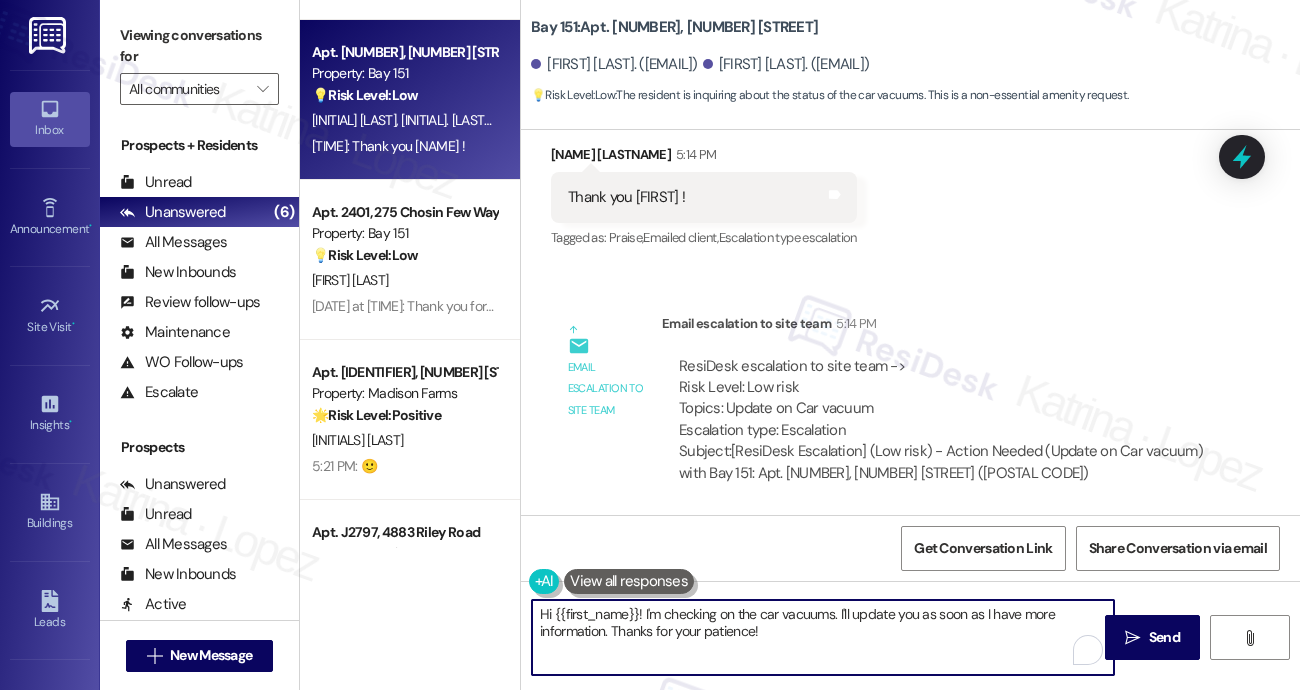 click on "Hi {{first_name}}! I'm checking on the car vacuums. I'll update you as soon as I have more information. Thanks for your patience!" at bounding box center [823, 637] 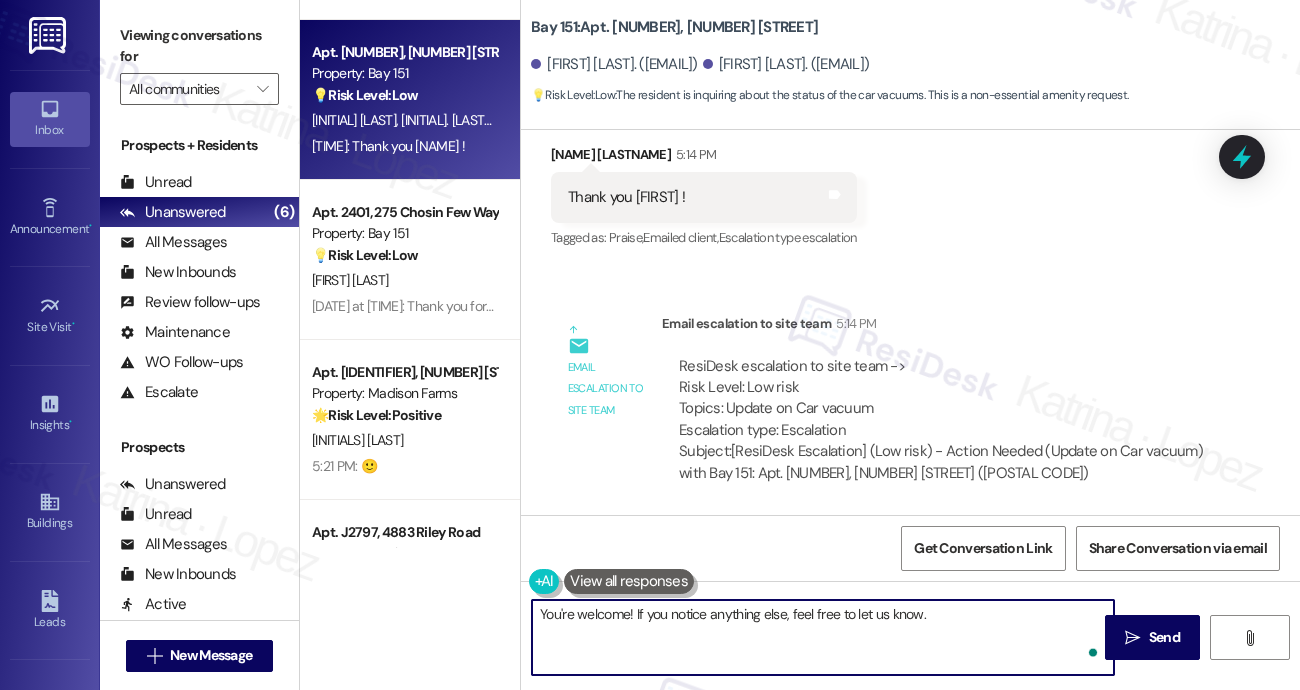 type on "You're welcome! If you notice anything else, feel free to let us know." 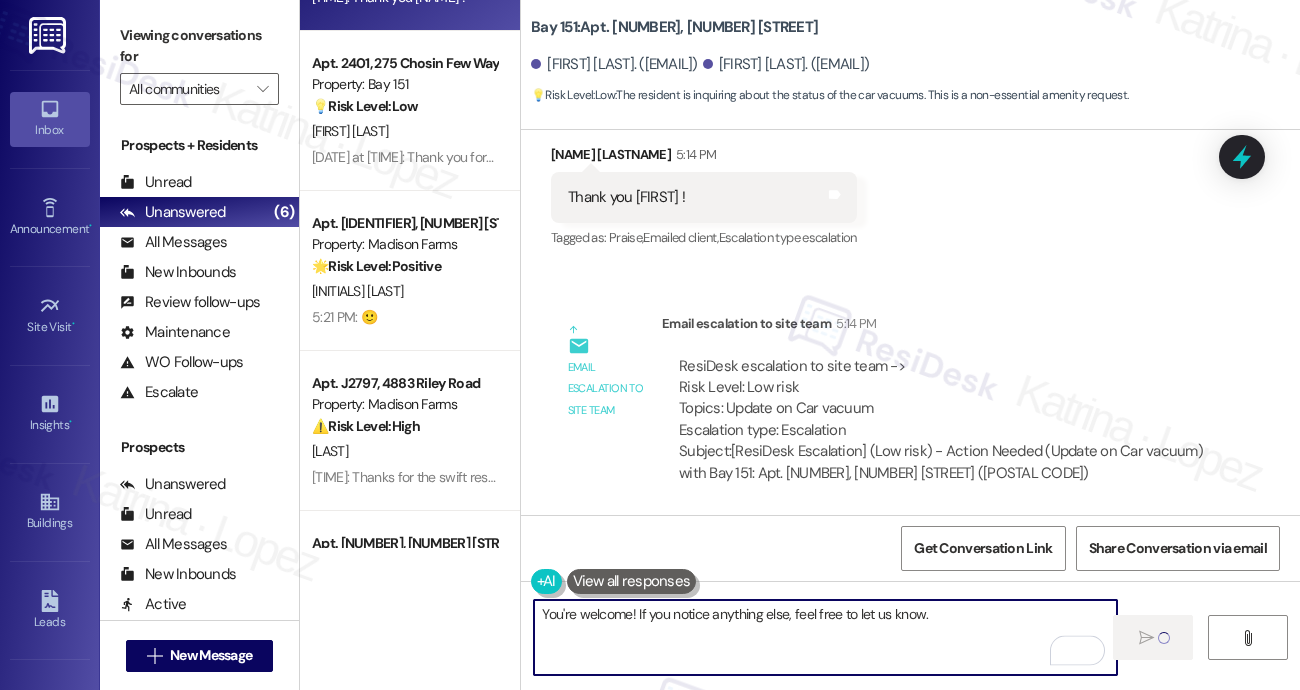 scroll, scrollTop: 500, scrollLeft: 0, axis: vertical 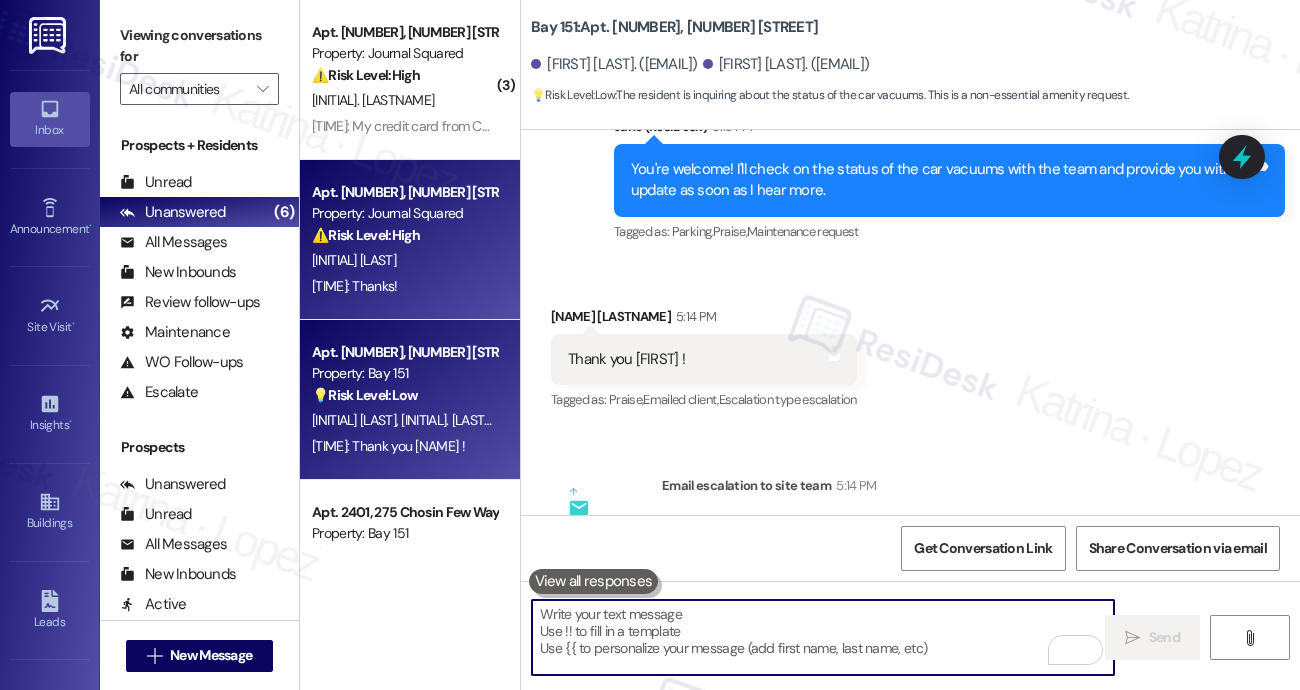 type 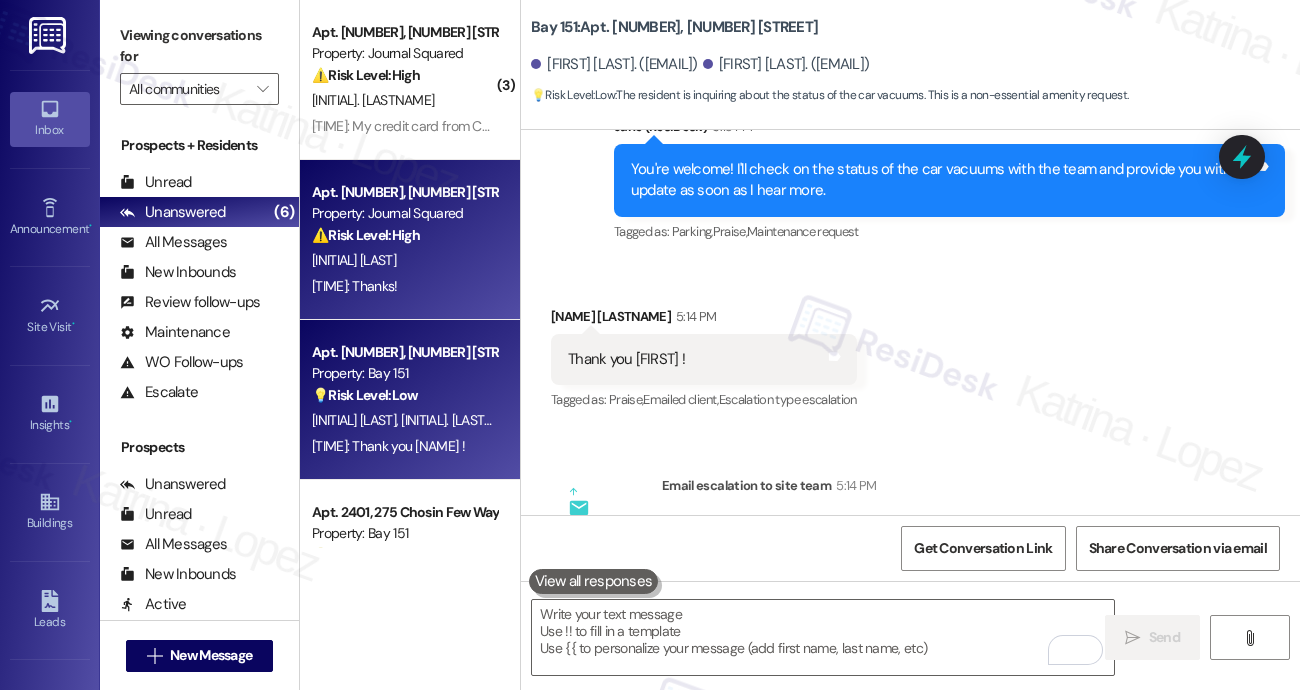 click on "Property: Journal Squared" at bounding box center (404, 213) 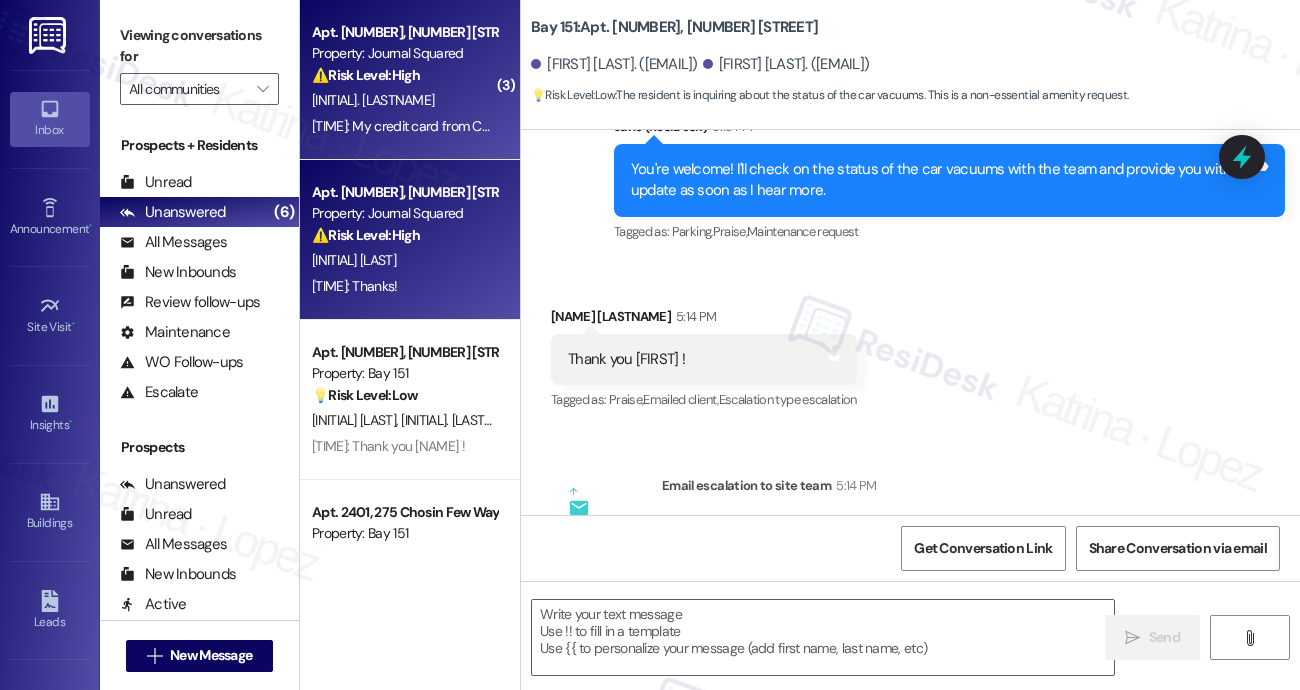 type on "Fetching suggested responses. Please feel free to read through the conversation in the meantime." 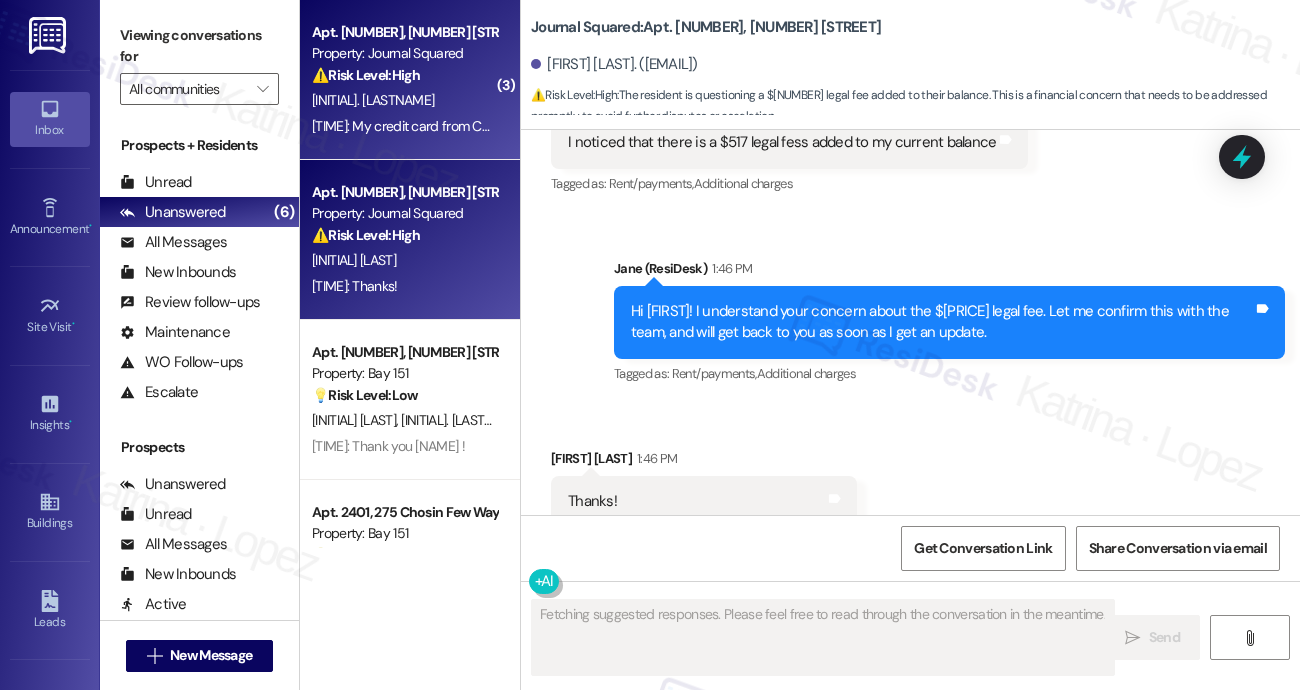 scroll, scrollTop: 3098, scrollLeft: 0, axis: vertical 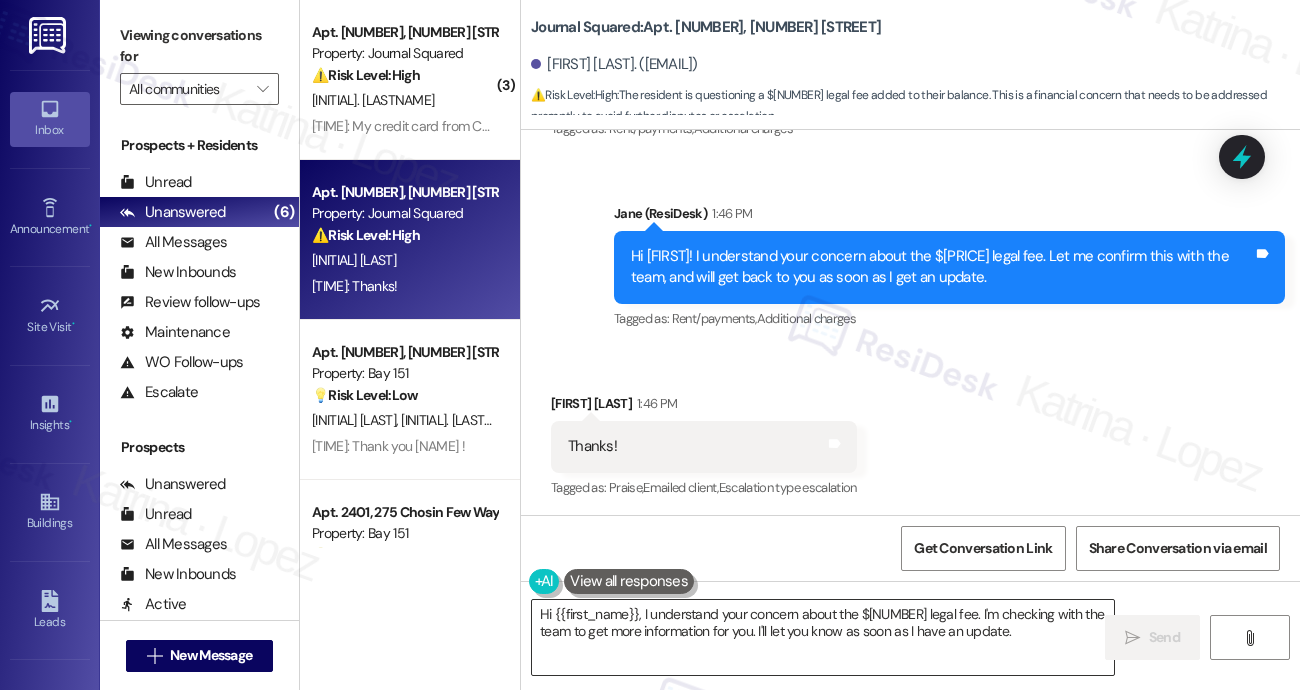 click on "Hi {{first_name}}, I understand your concern about the $[NUMBER] legal fee. I'm checking with the team to get more information for you. I'll let you know as soon as I have an update." at bounding box center (823, 637) 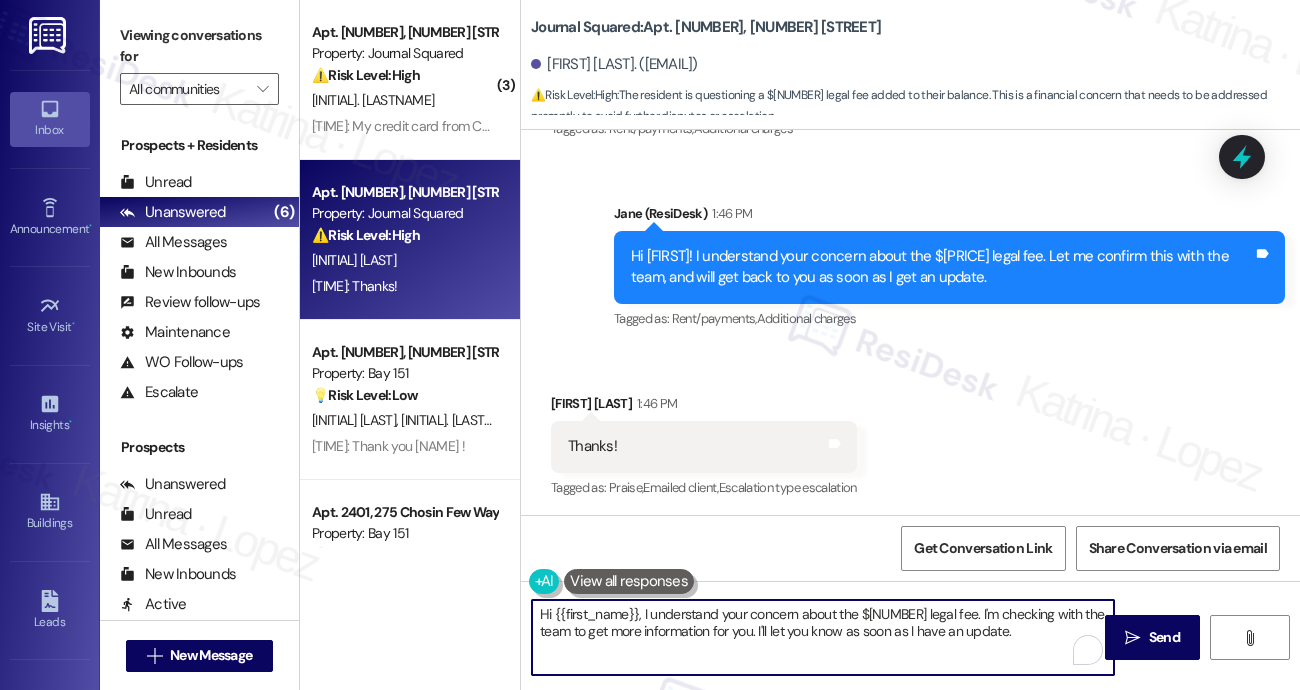 click on "Hi {{first_name}}, I understand your concern about the $[NUMBER] legal fee. I'm checking with the team to get more information for you. I'll let you know as soon as I have an update." at bounding box center [823, 637] 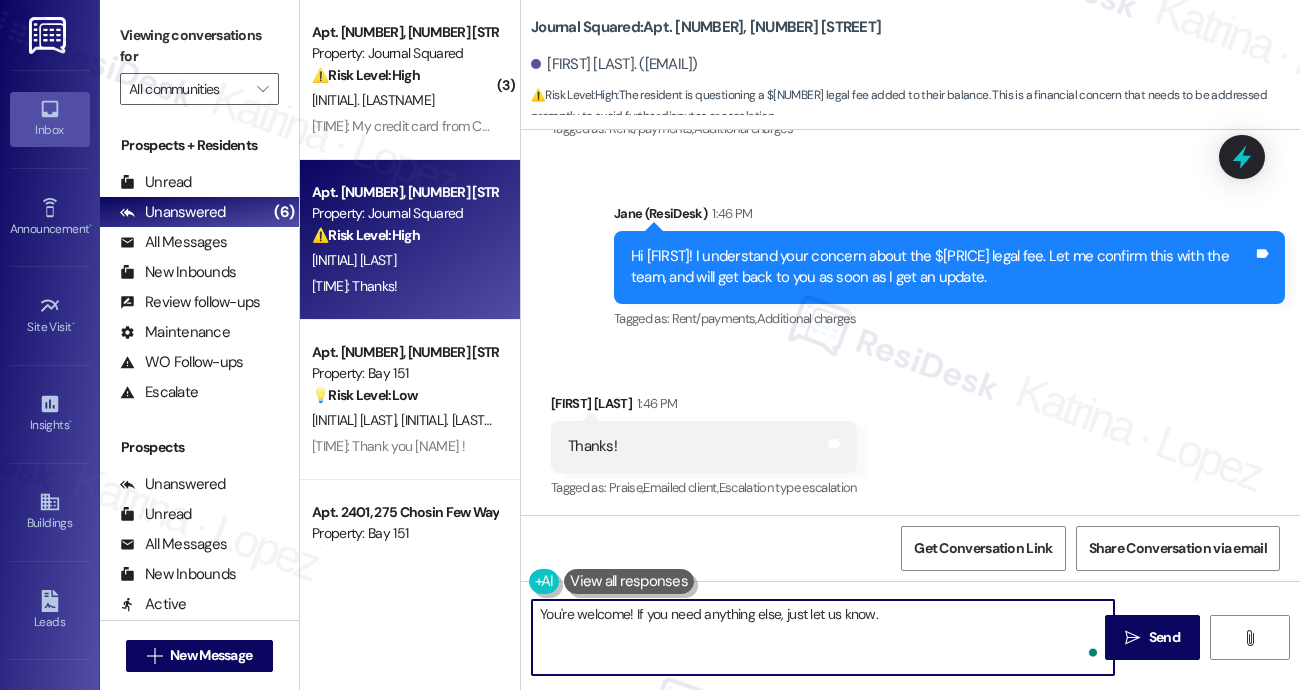 type on "You're welcome! If you need anything else, just let us know." 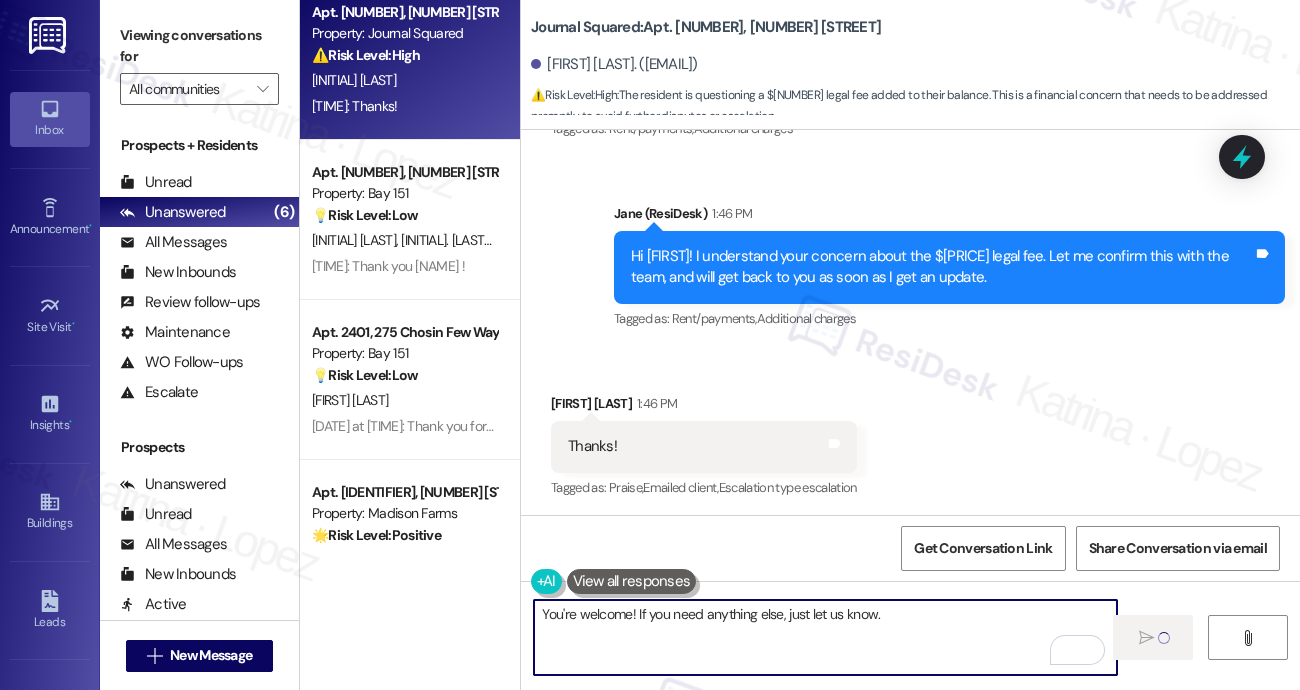 scroll, scrollTop: 0, scrollLeft: 0, axis: both 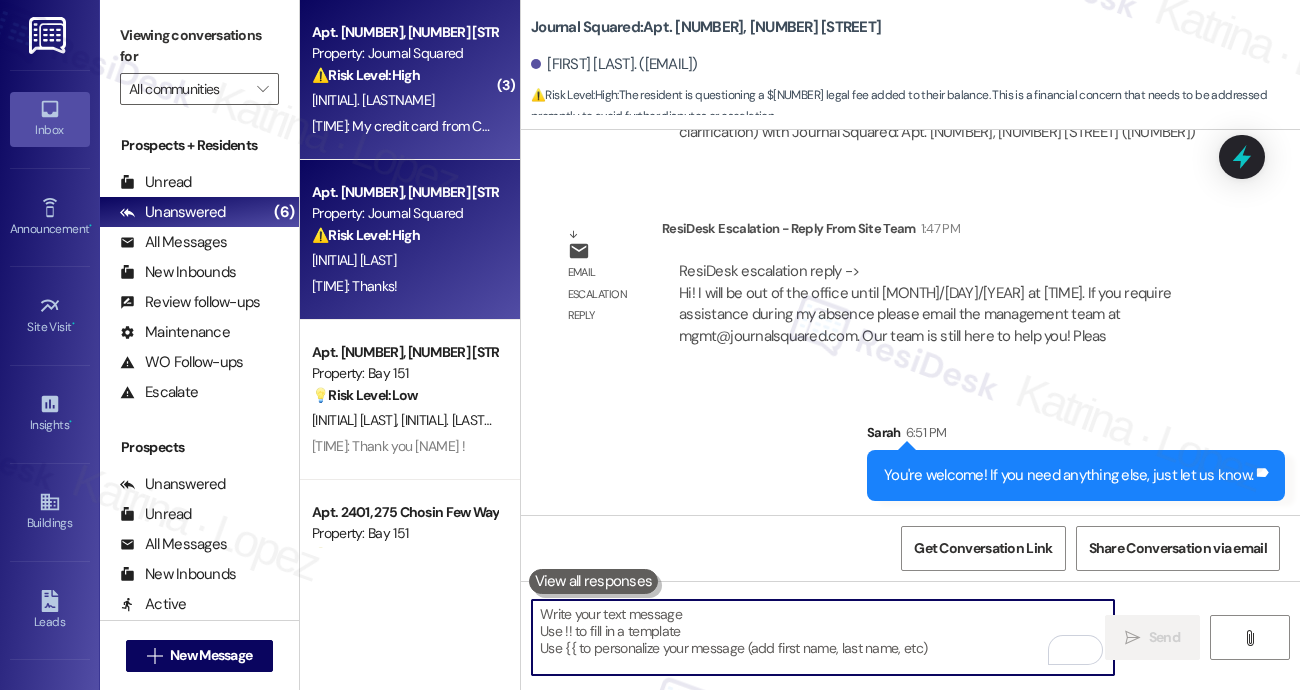 type 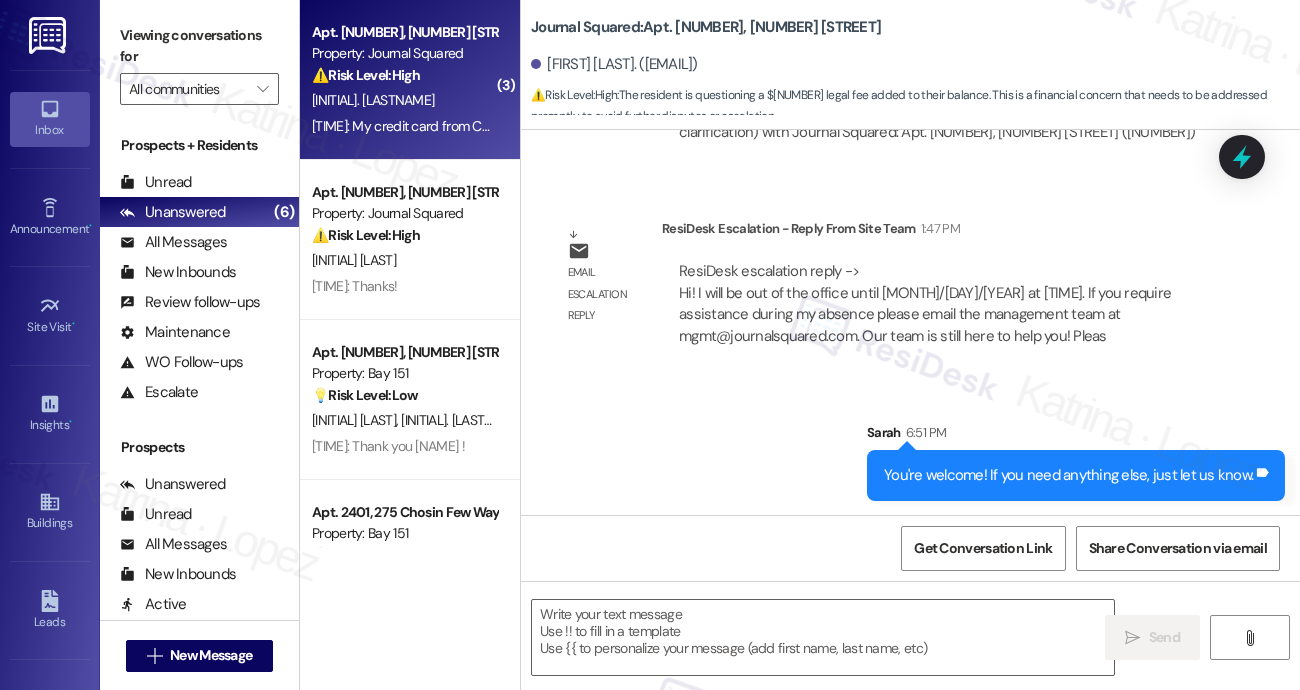type on "Fetching suggested responses. Please feel free to read through the conversation in the meantime." 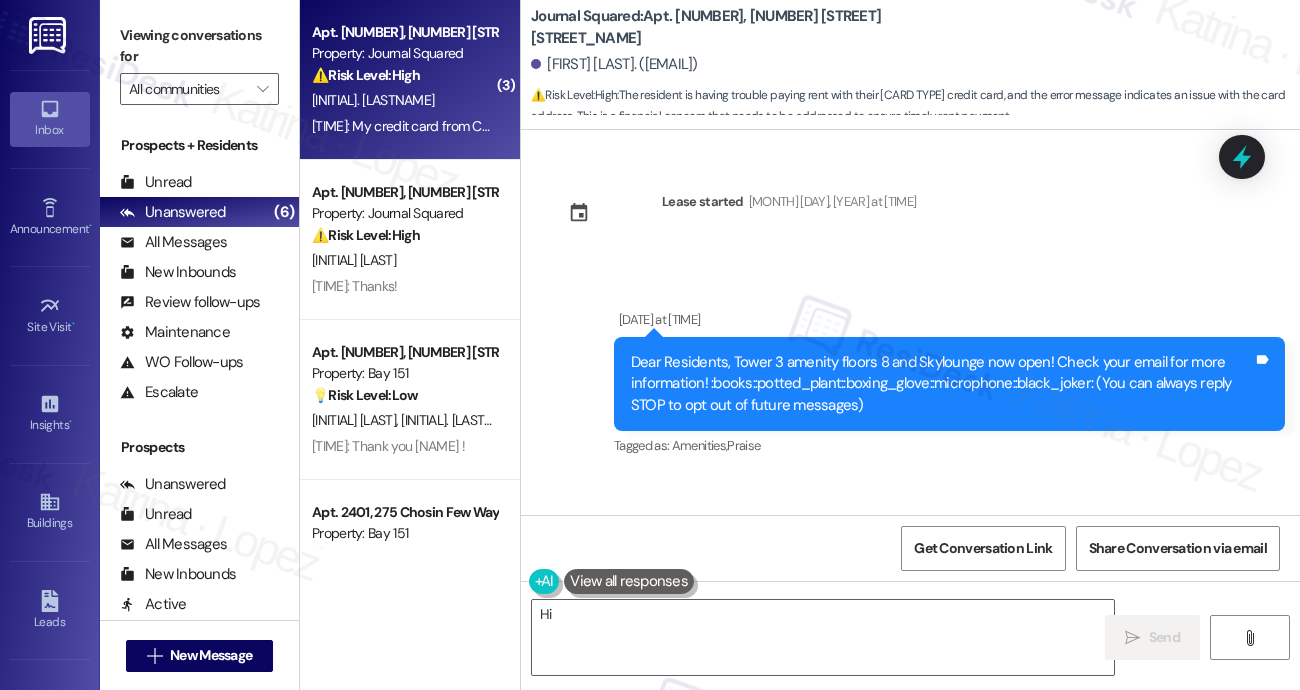 type on "Hi" 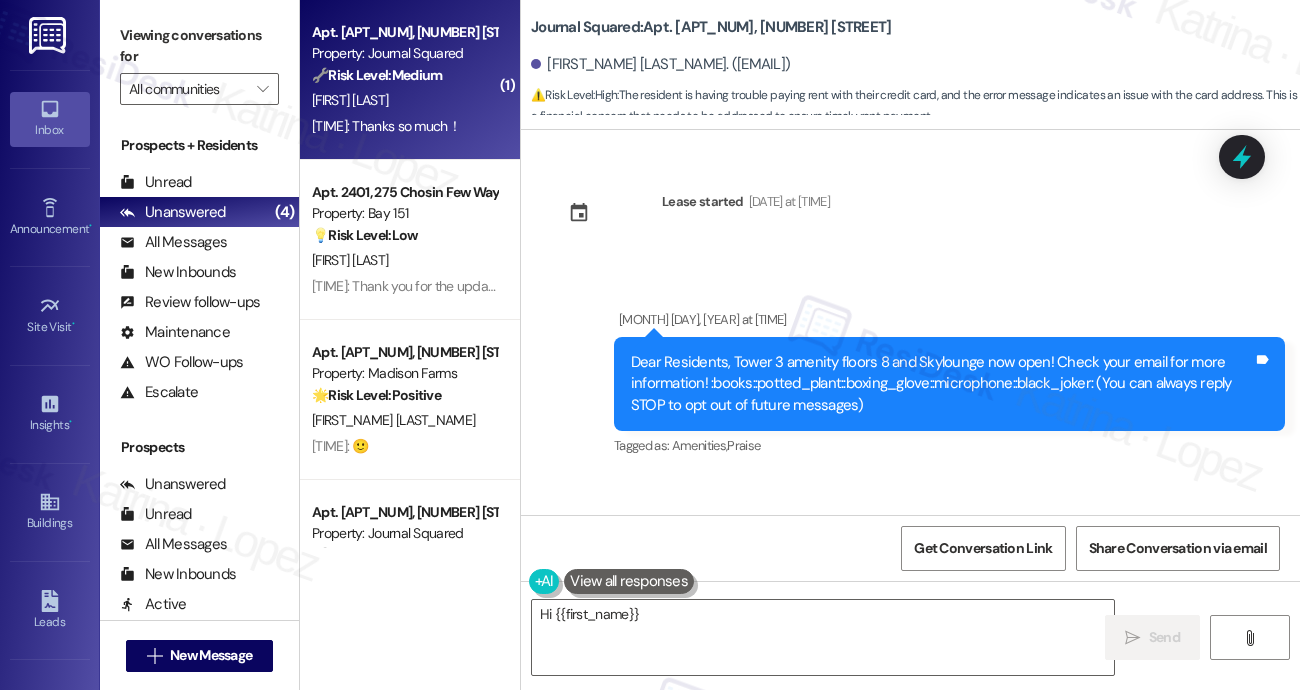 scroll, scrollTop: 0, scrollLeft: 0, axis: both 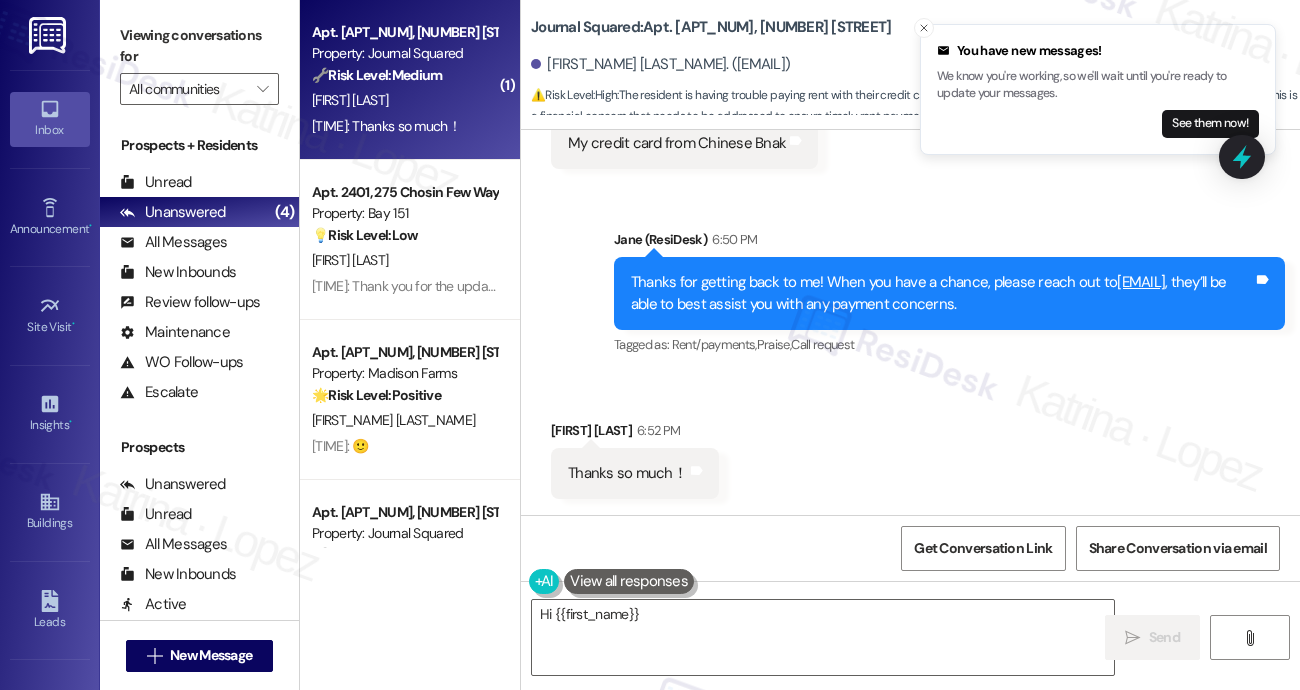 click on "Thanks for getting back to me! When you have a chance, please reach out to [EMAIL] , they’ll be able to best assist you with any payment concerns." at bounding box center [942, 293] 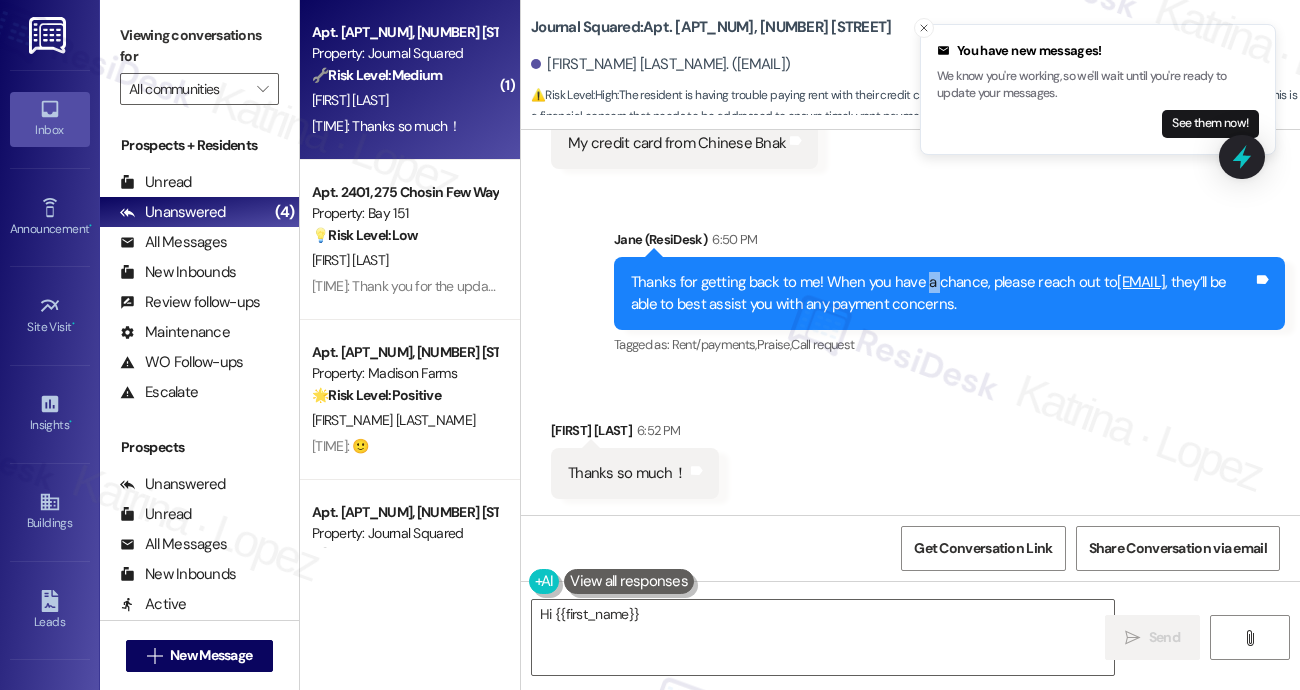 click on "Thanks for getting back to me! When you have a chance, please reach out to [EMAIL] , they’ll be able to best assist you with any payment concerns." at bounding box center [942, 293] 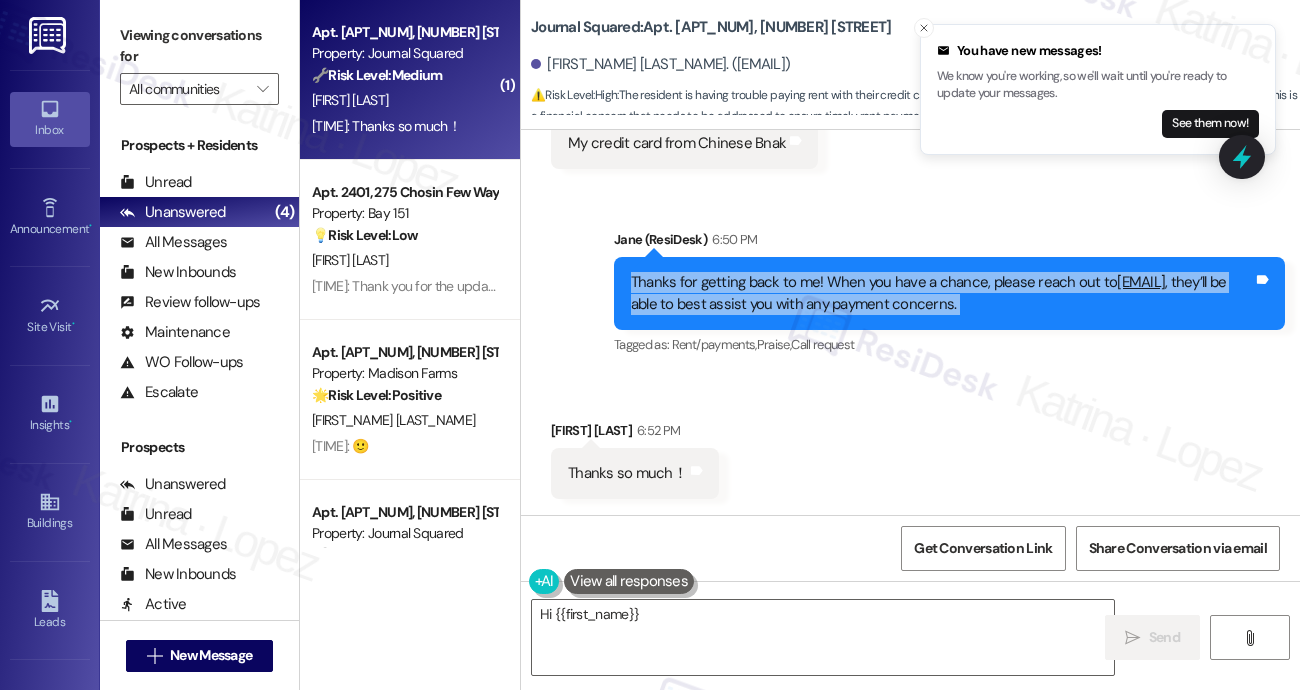 click on "Thanks for getting back to me! When you have a chance, please reach out to [EMAIL] , they’ll be able to best assist you with any payment concerns." at bounding box center (942, 293) 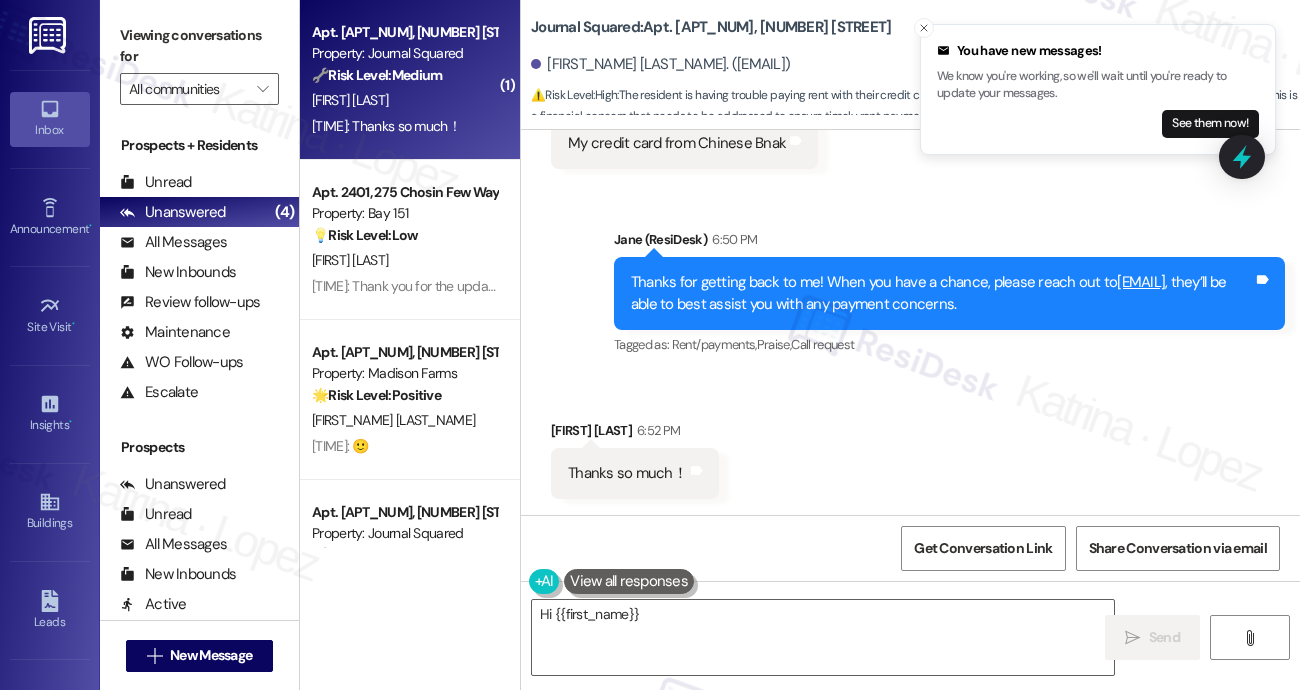 click on "Thanks for getting back to me! When you have a chance, please reach out to [EMAIL] , they’ll be able to best assist you with any payment concerns." at bounding box center (942, 293) 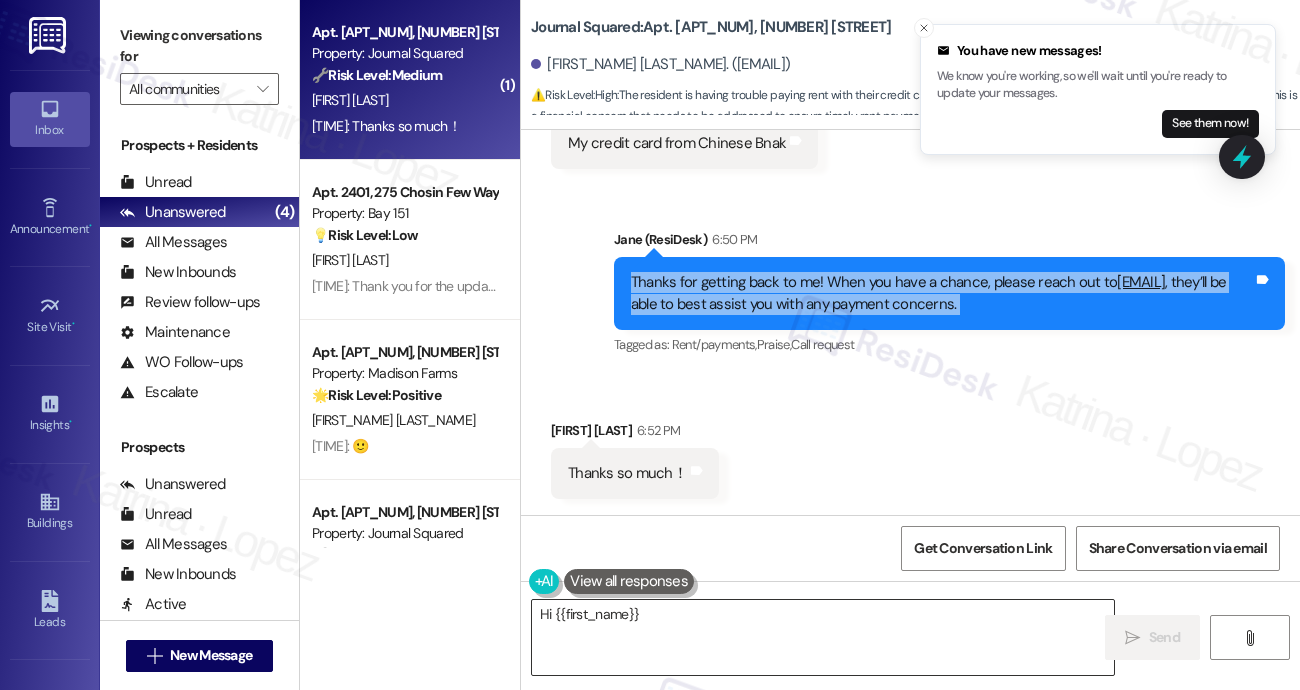 click on "Hi {{first_name}}, I understand you're having trouble with your Chinese bank credit card. Please email [EMAIL] for assistance with your payment. They can help resolve the 'card address is not work' error." at bounding box center [823, 637] 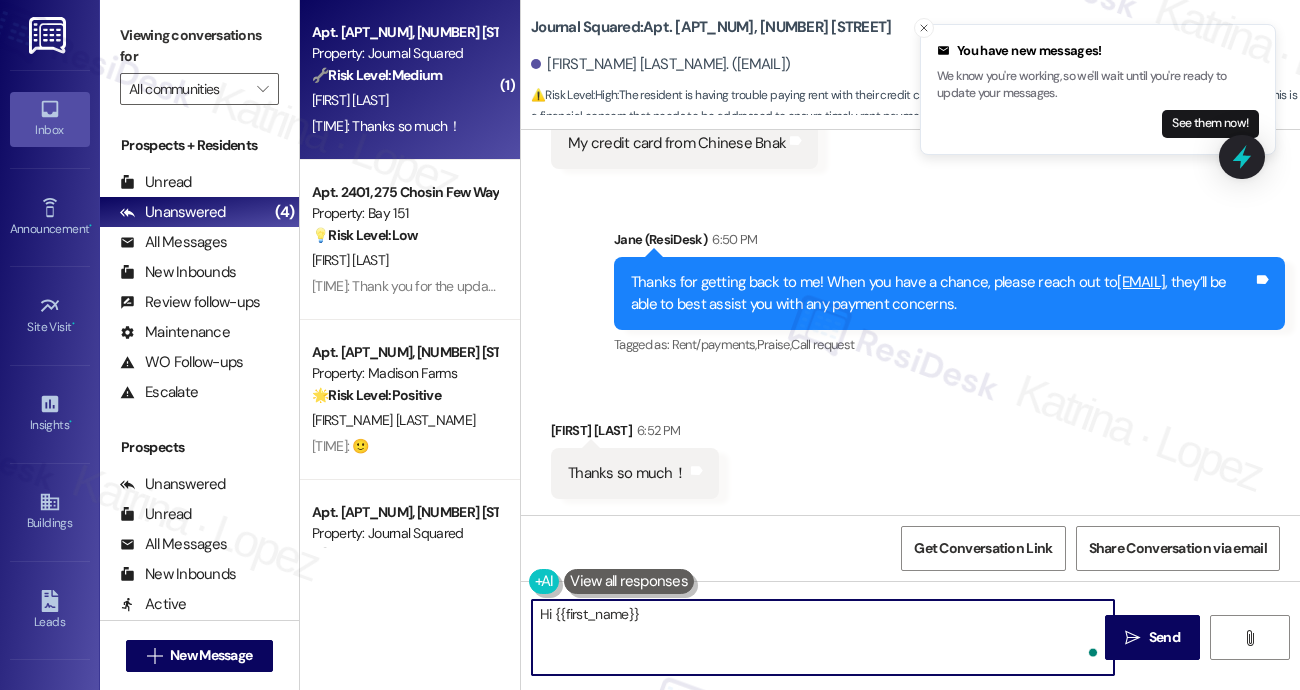 click on "Hi {{first_name}}, I understand you're having trouble with your Chinese bank credit card. Please email [EMAIL] for assistance with your payment. They can help resolve the 'card address is not work' error." at bounding box center [823, 637] 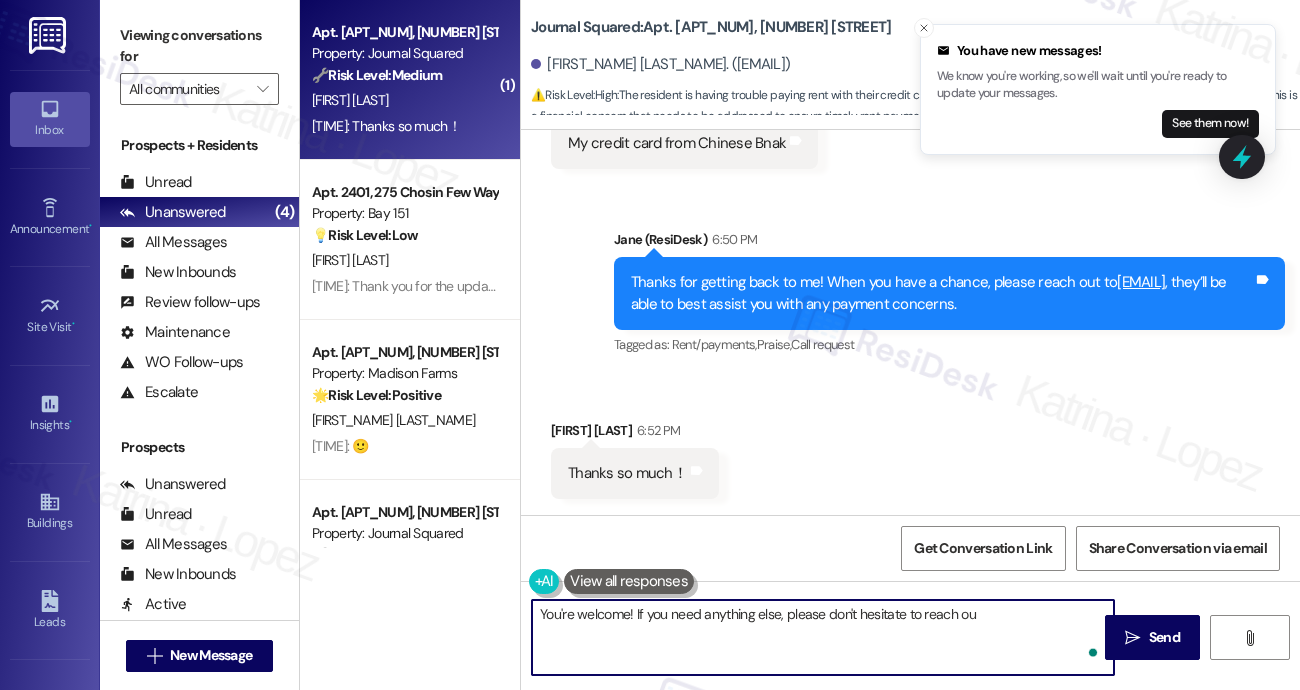click on "You're welcome! If you need anything else, please don't hesitate to reach ou" at bounding box center [823, 637] 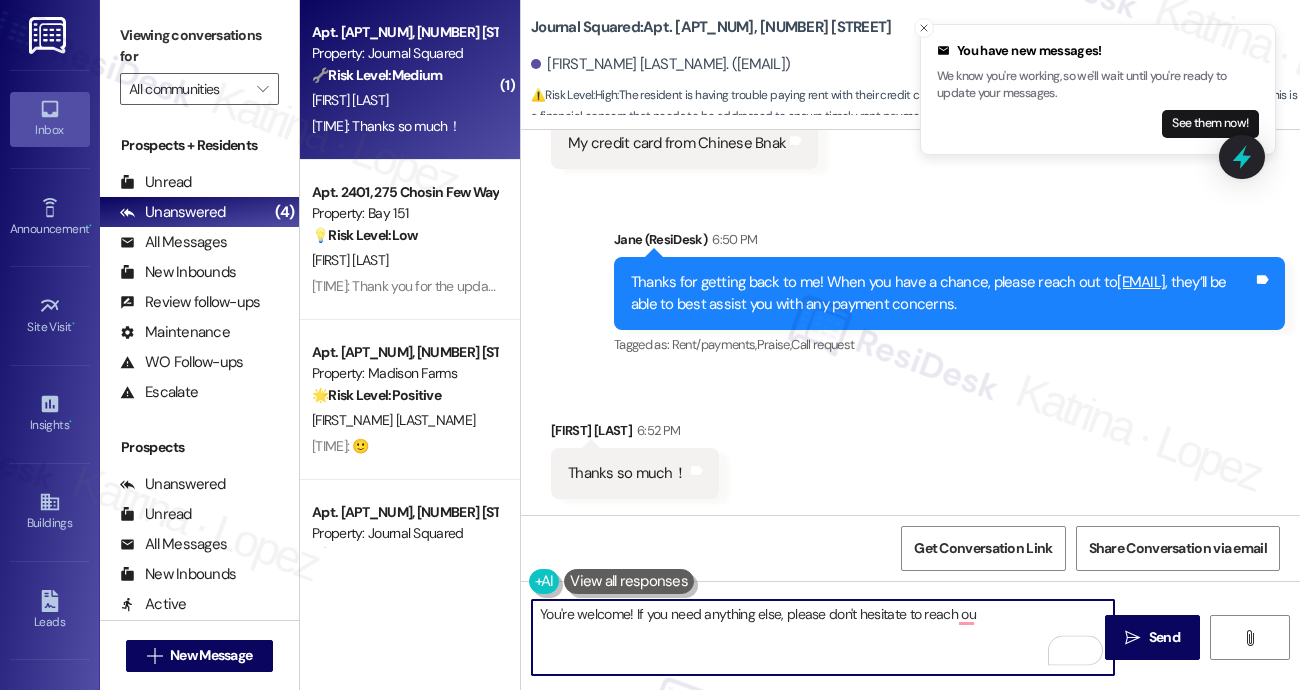 click on "You're welcome! If you need anything else, please don't hesitate to reach ou" at bounding box center (823, 637) 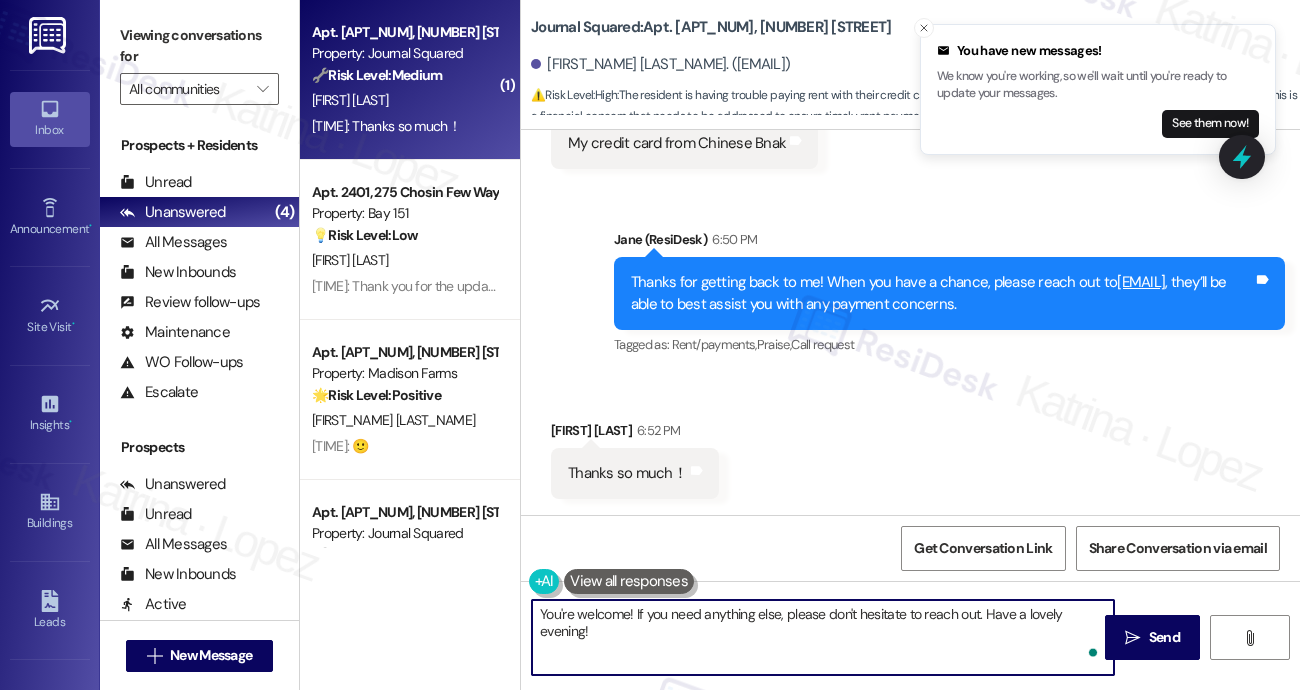 type on "You're welcome! If you need anything else, please don't hesitate to reach out. Have a lovely evening!" 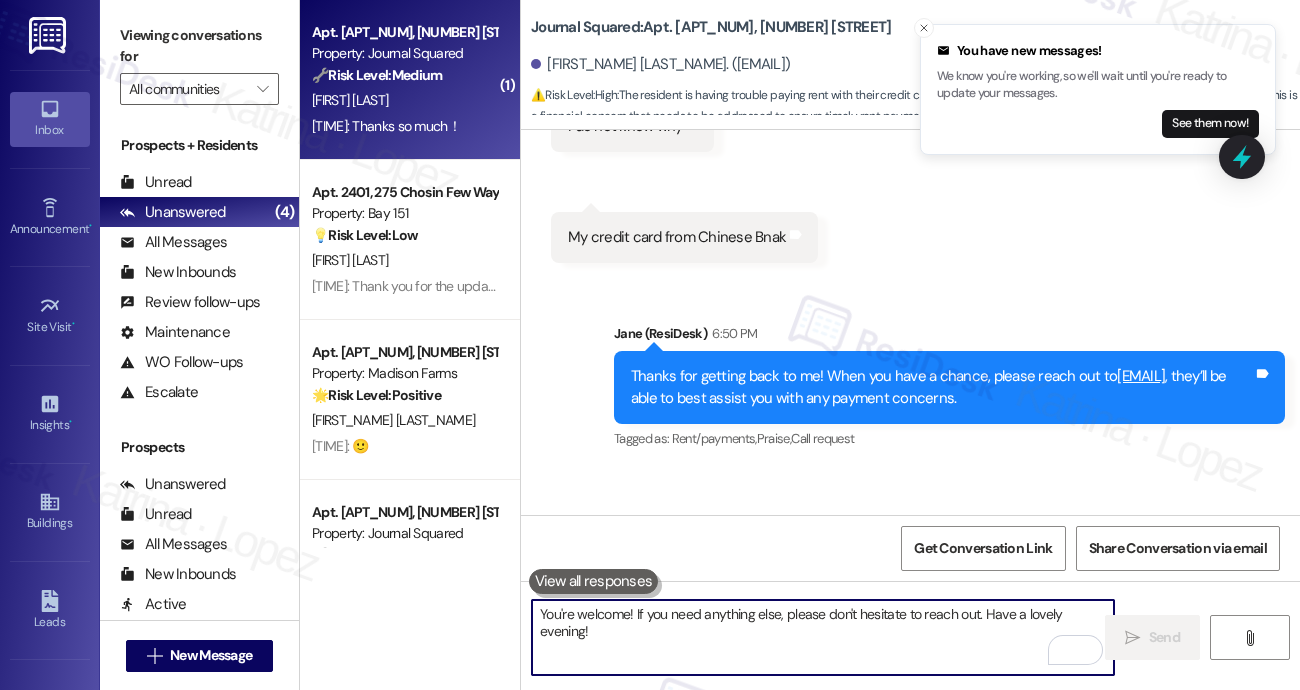 scroll, scrollTop: 11924, scrollLeft: 0, axis: vertical 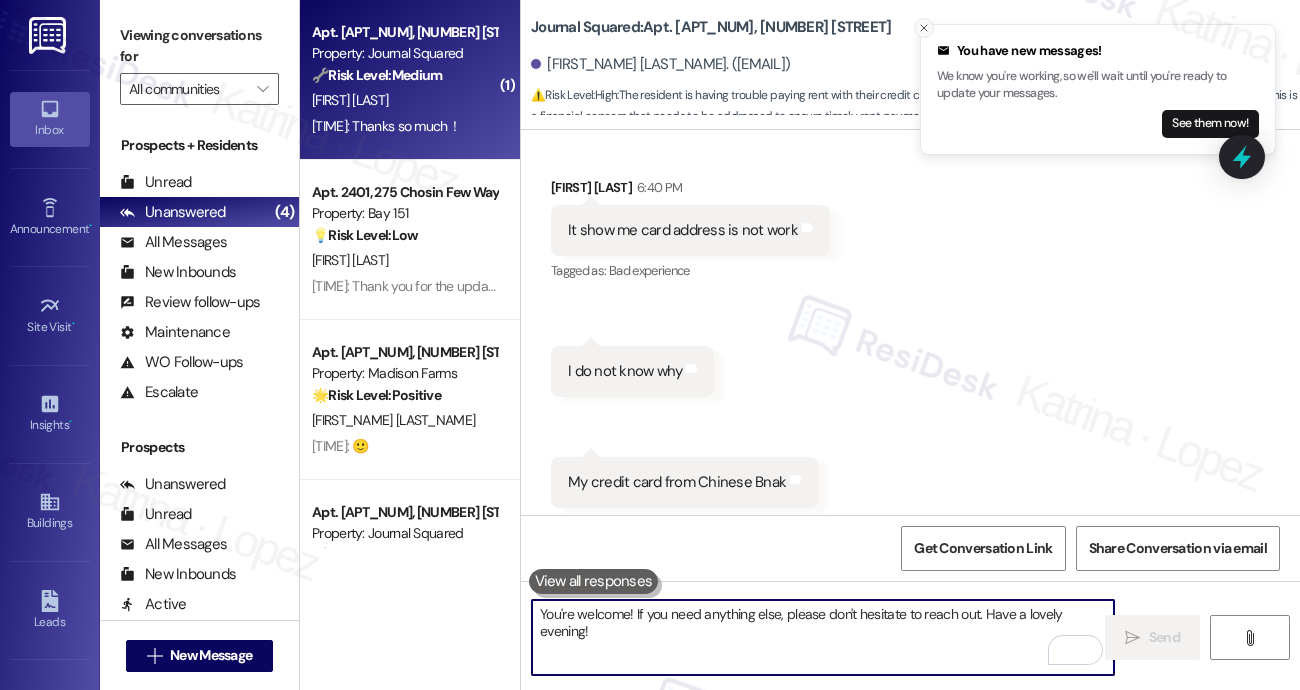 type 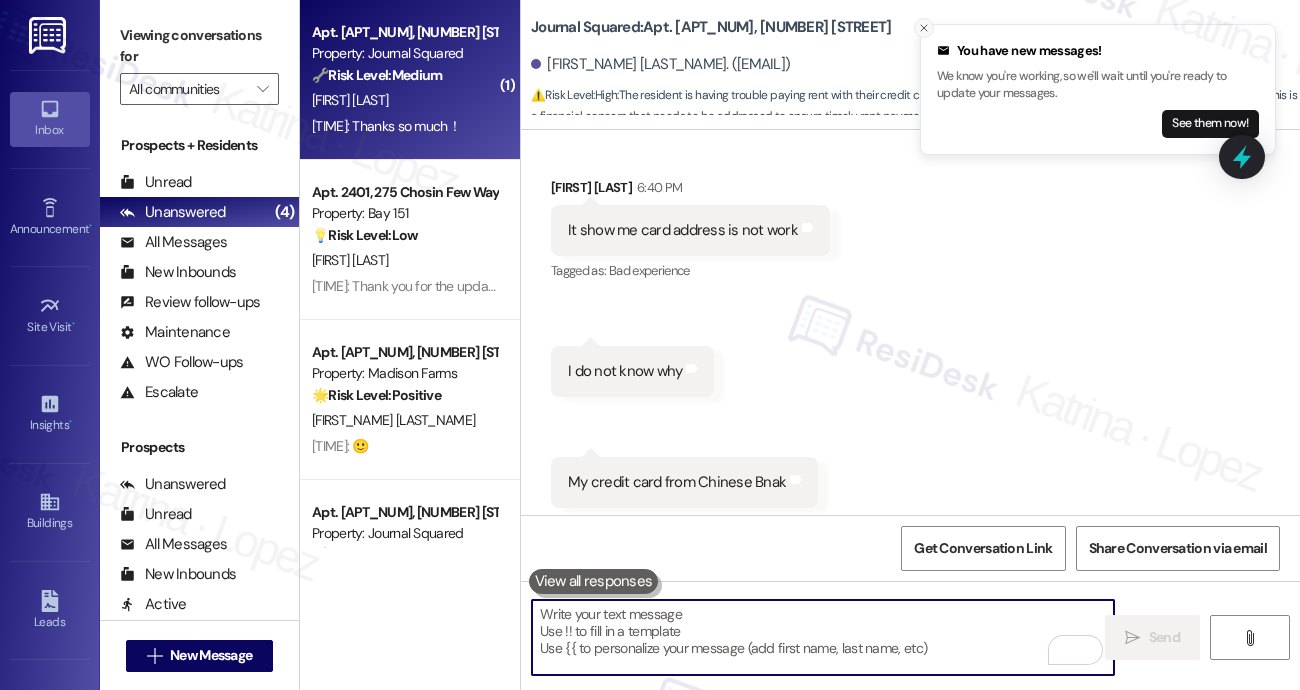 click 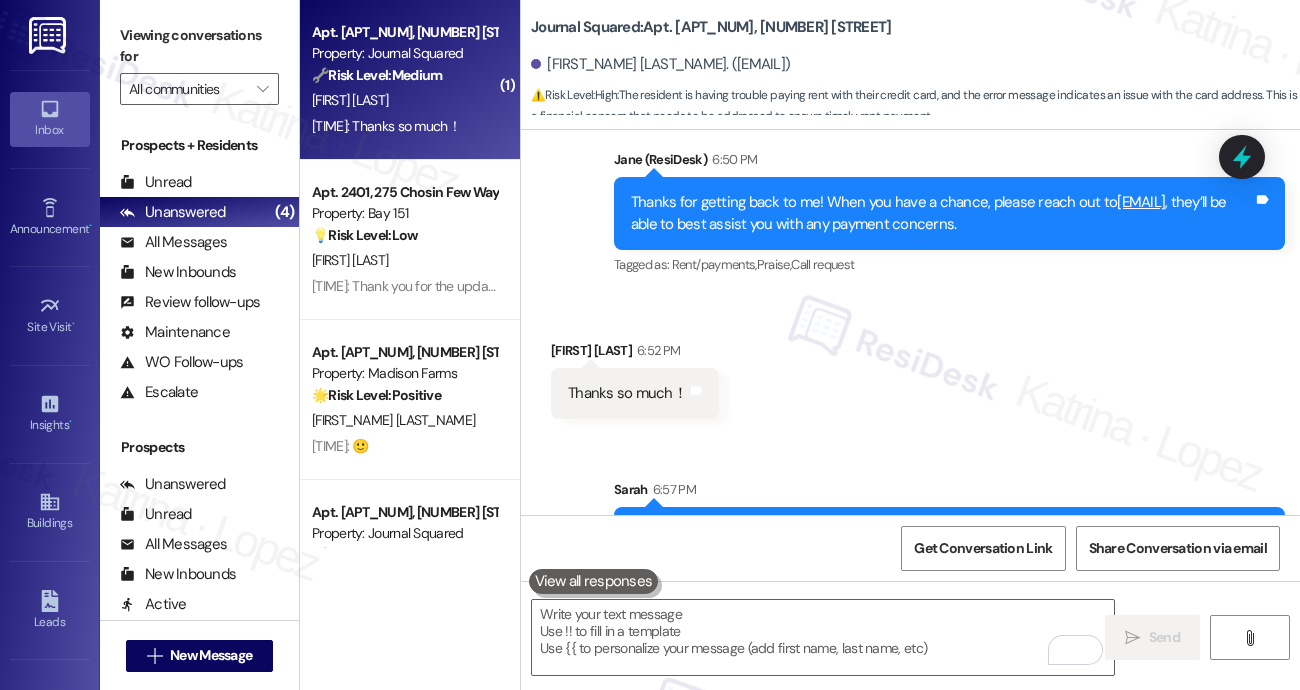 scroll, scrollTop: 12424, scrollLeft: 0, axis: vertical 